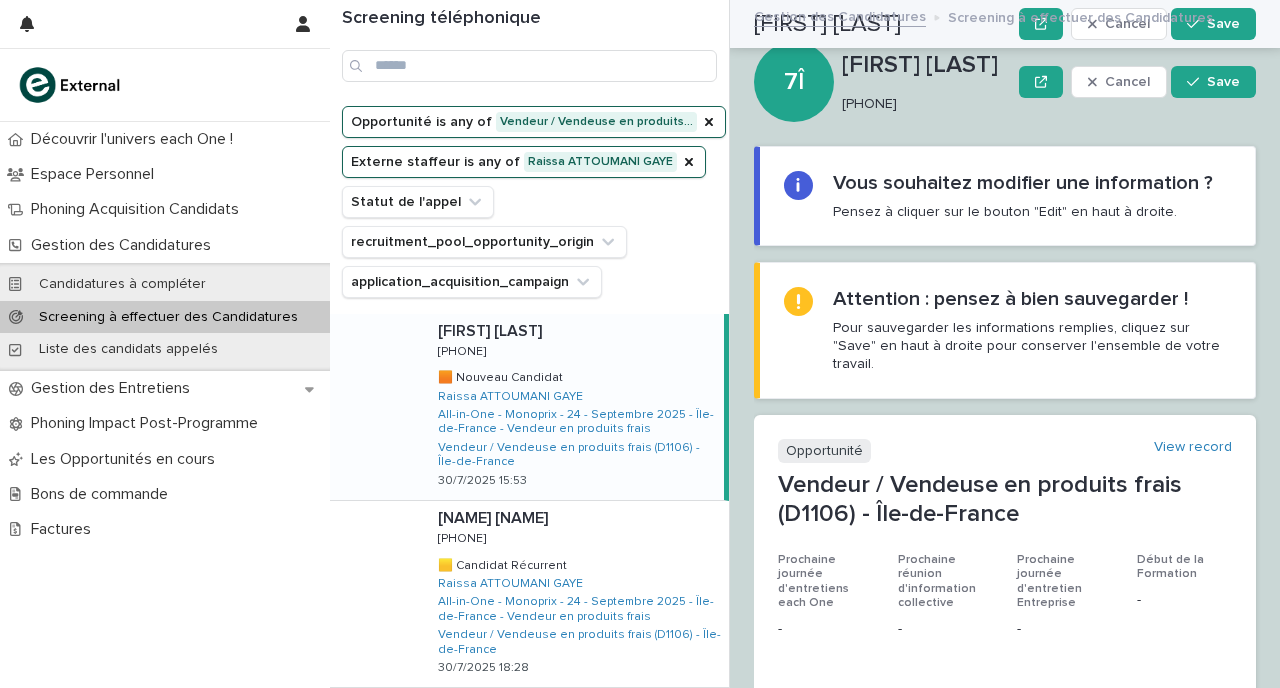 scroll, scrollTop: 0, scrollLeft: 0, axis: both 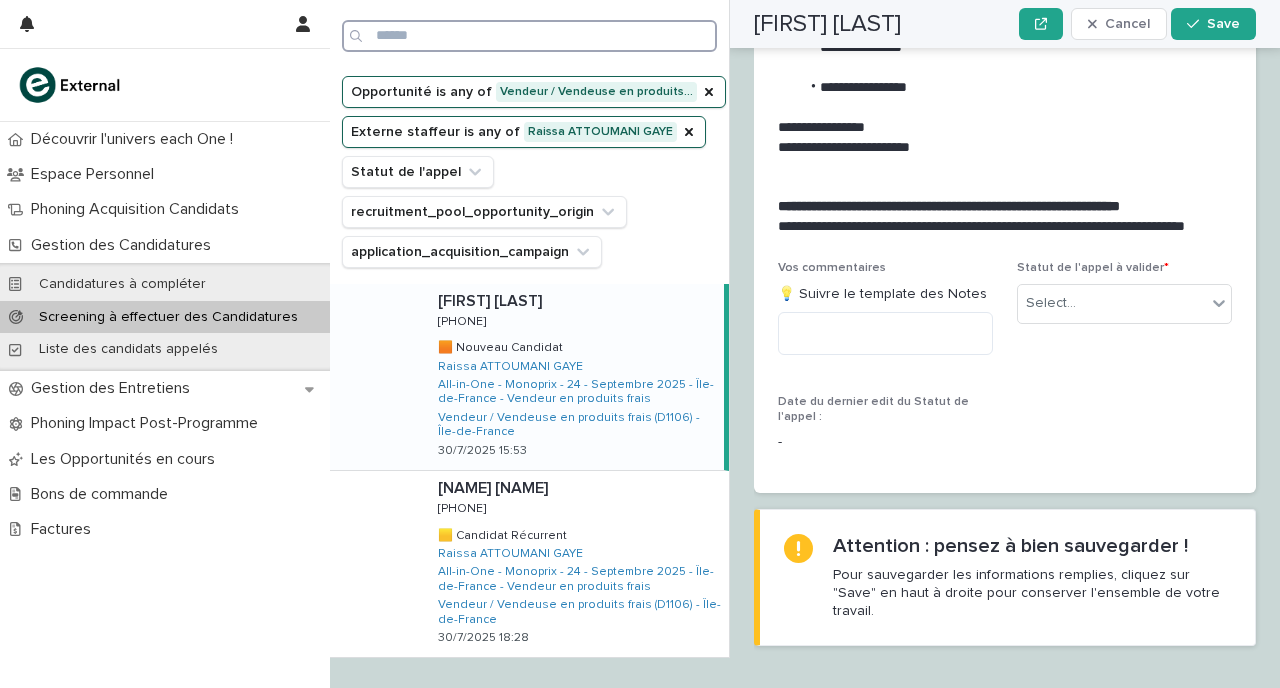 click at bounding box center (529, 36) 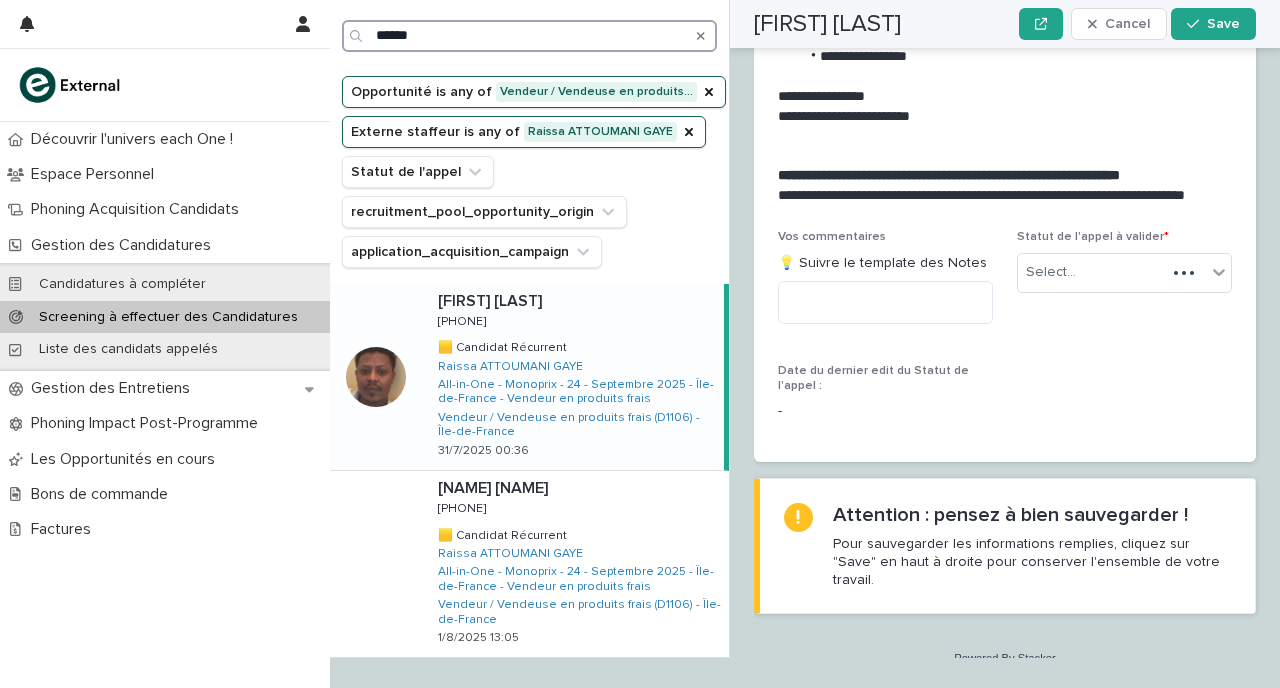 scroll, scrollTop: 2378, scrollLeft: 0, axis: vertical 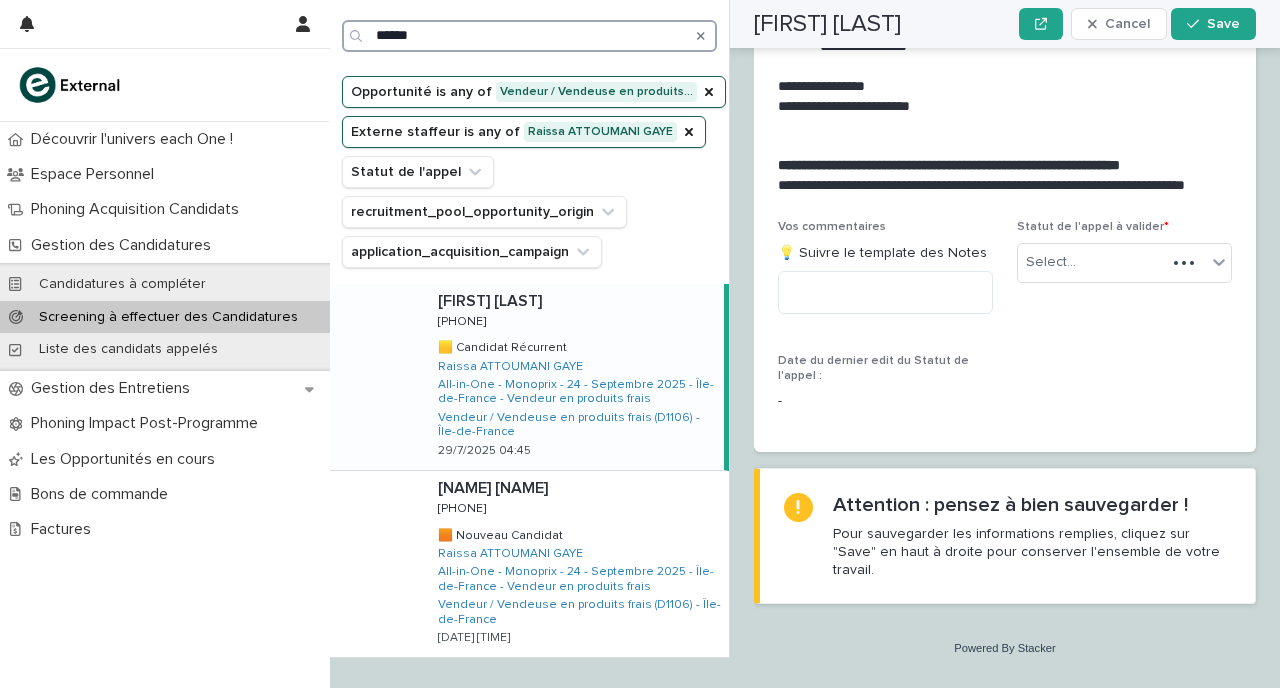type on "******" 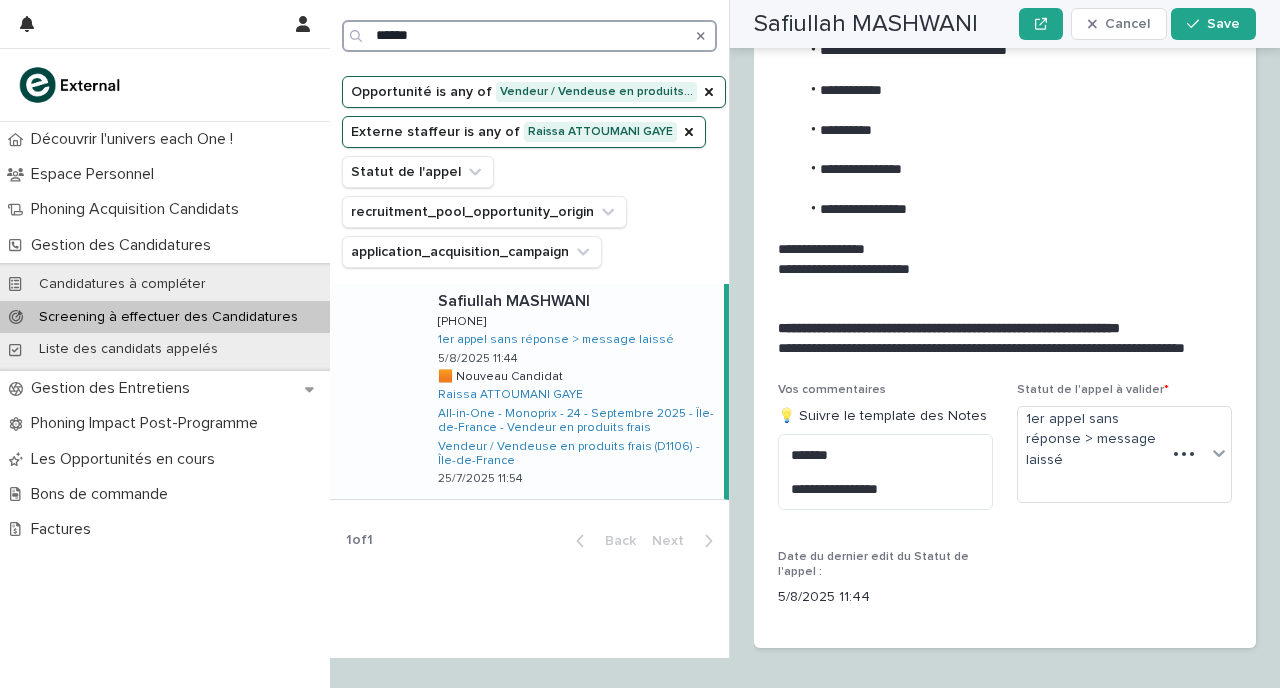 scroll, scrollTop: 2694, scrollLeft: 0, axis: vertical 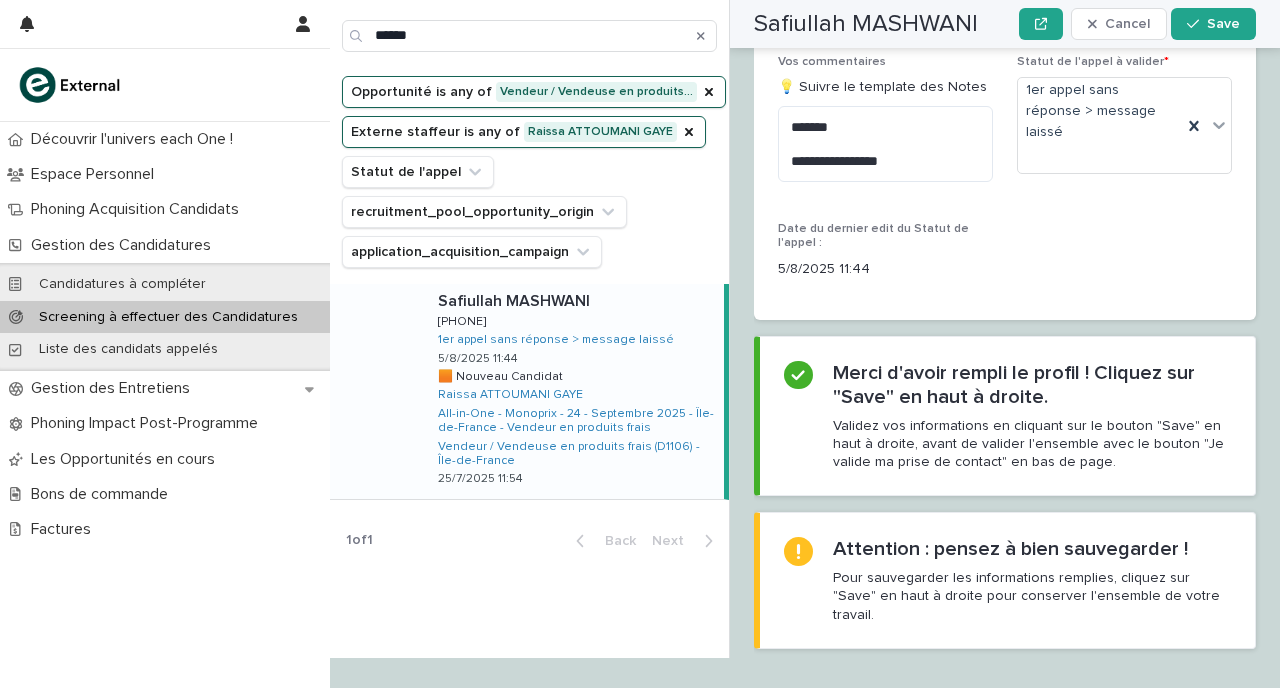 click on "[FIRST] [LAST] [FIRST] [LAST]  [PHONE] [PHONE]  1er appel sans réponse > message laissé   5/8/2025 11:44 🟧 Nouveau Candidat 🟧 Nouveau Candidat  [FIRST] [LAST]   All-in-One - Monoprix - 24 - Septembre 2025 - Île-de-France - Vendeur en produits frais   Vendeur / Vendeuse en produits frais (D1106) - Île-de-France   25/7/2025 11:54" at bounding box center [573, 391] 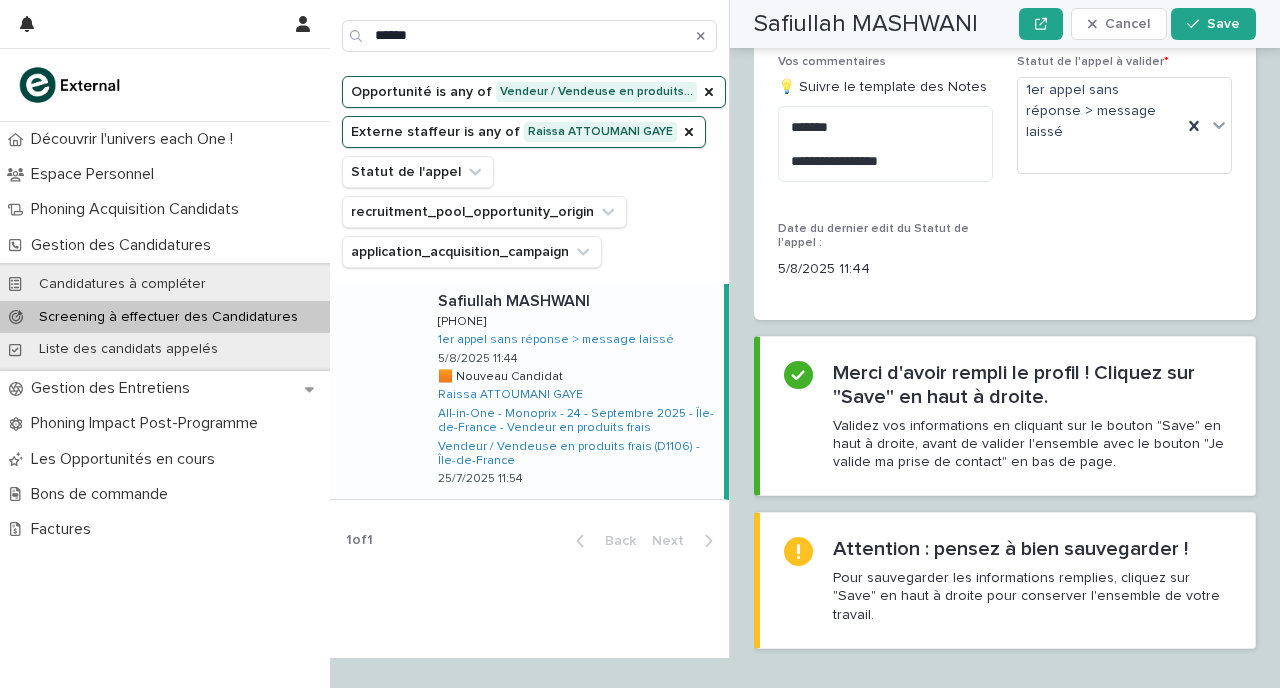 scroll, scrollTop: 2575, scrollLeft: 0, axis: vertical 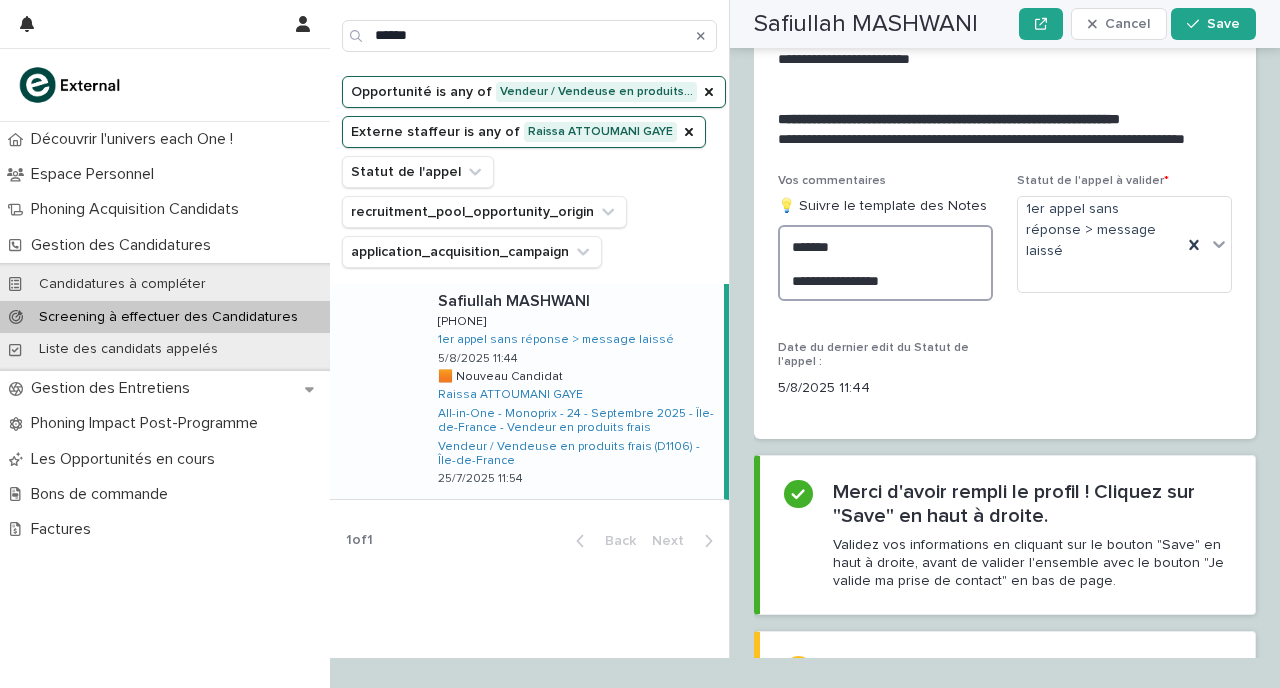 click on "**********" at bounding box center [885, 263] 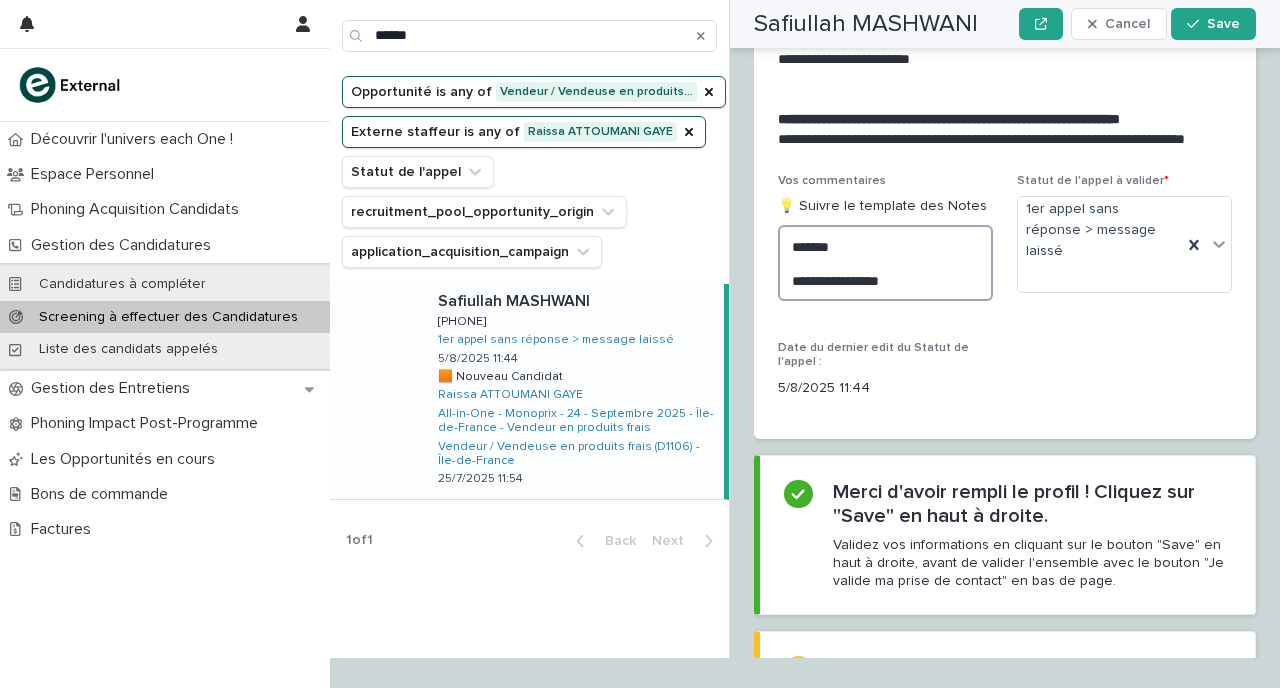 click on "**********" at bounding box center [885, 263] 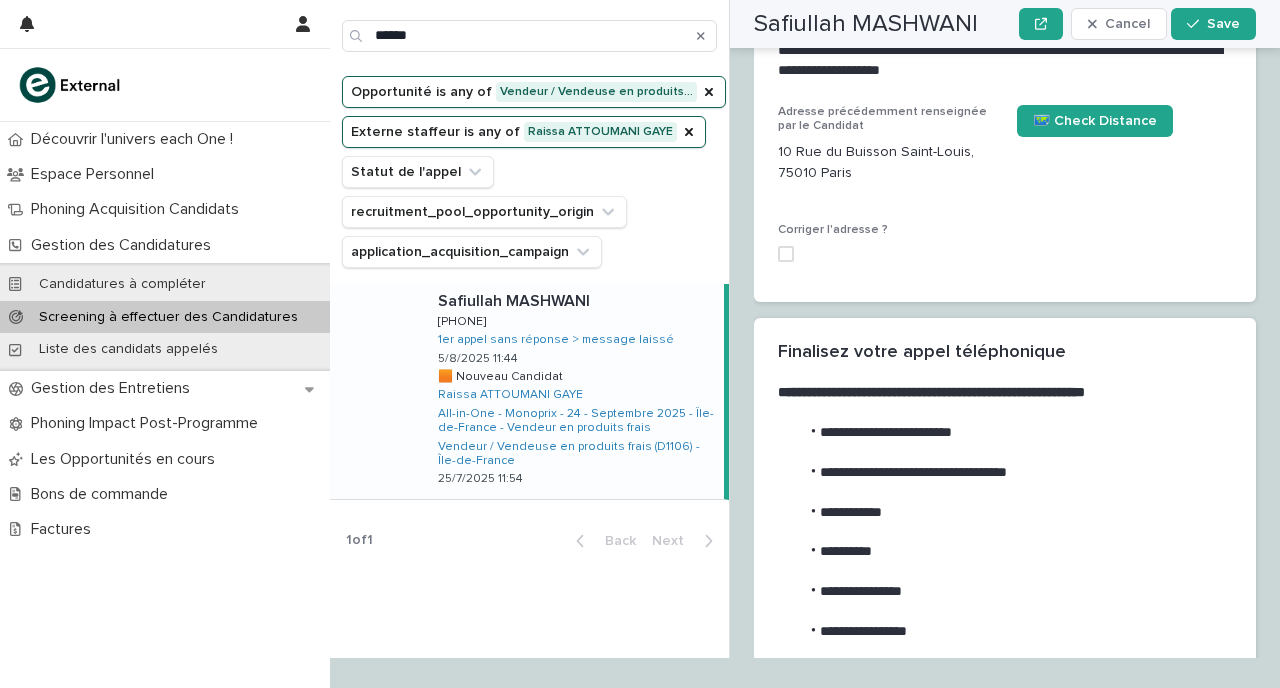 scroll, scrollTop: 1993, scrollLeft: 0, axis: vertical 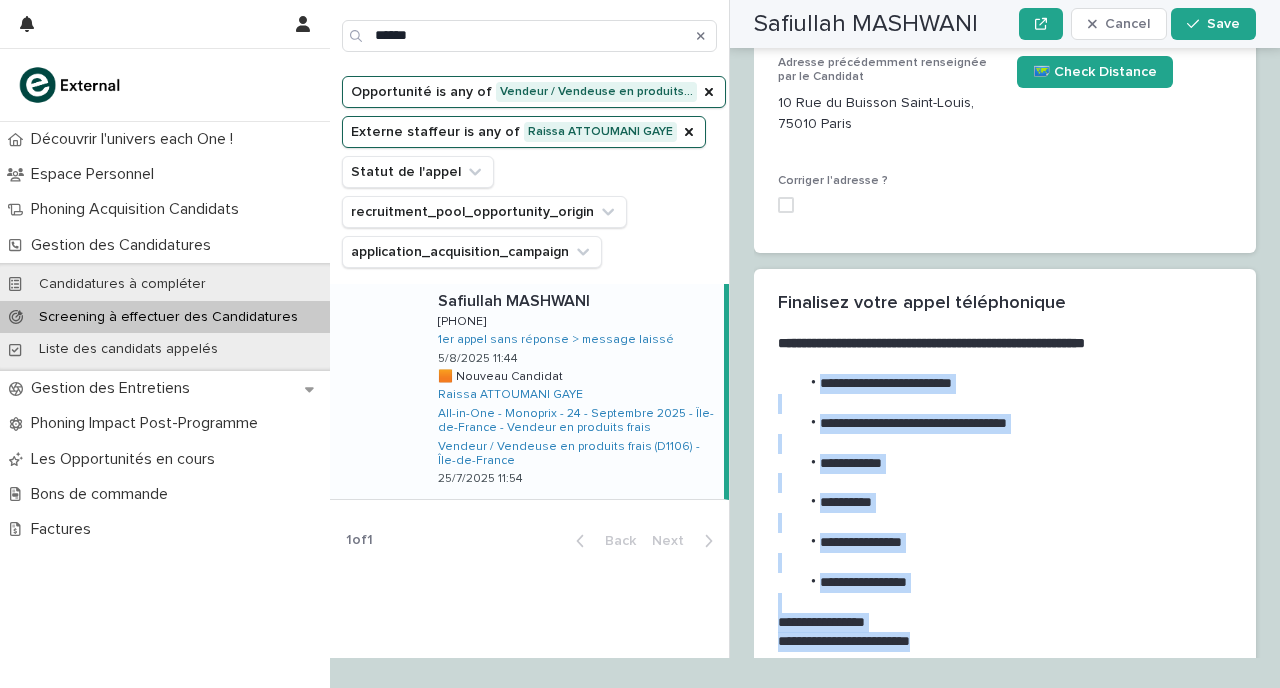 drag, startPoint x: 932, startPoint y: 625, endPoint x: 786, endPoint y: 363, distance: 299.93332 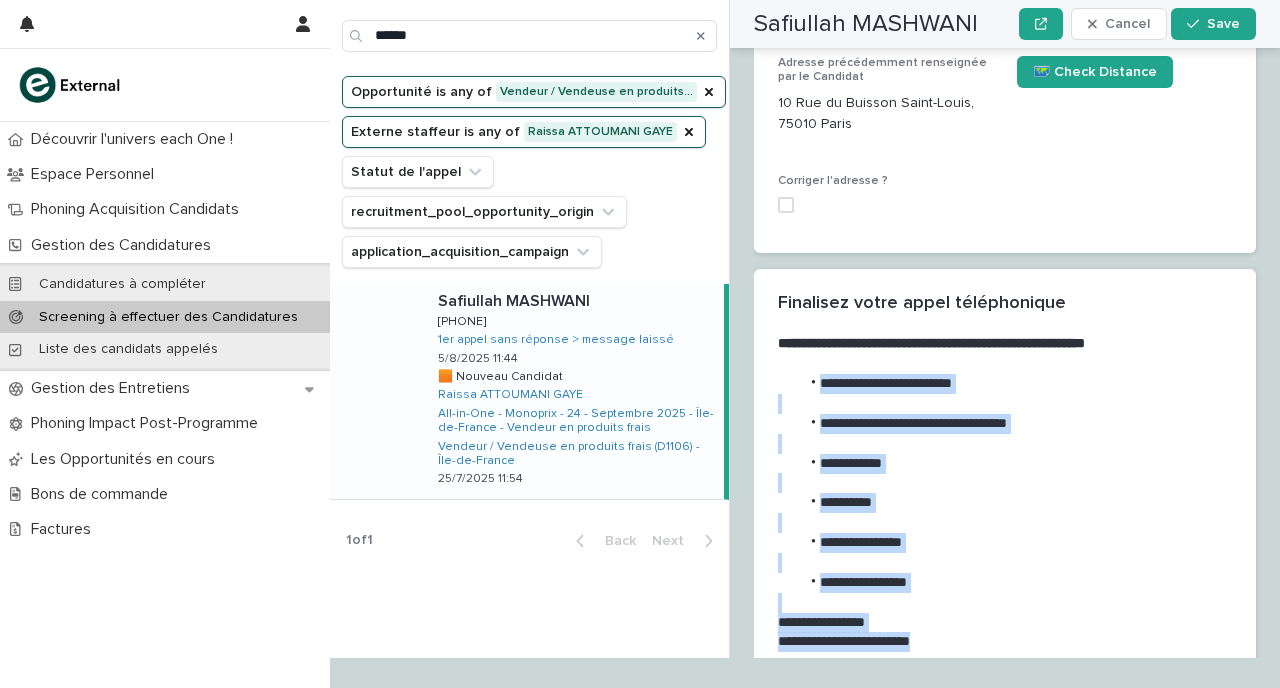click on "**********" at bounding box center [1001, 522] 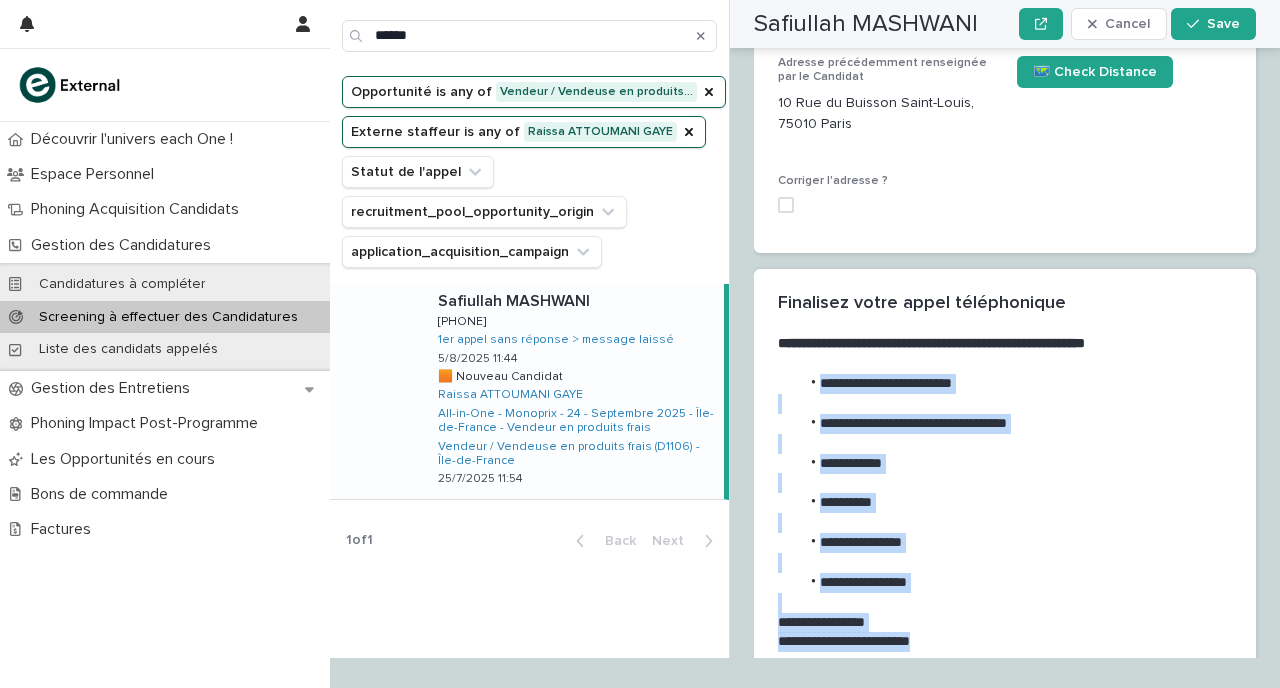 copy on "**********" 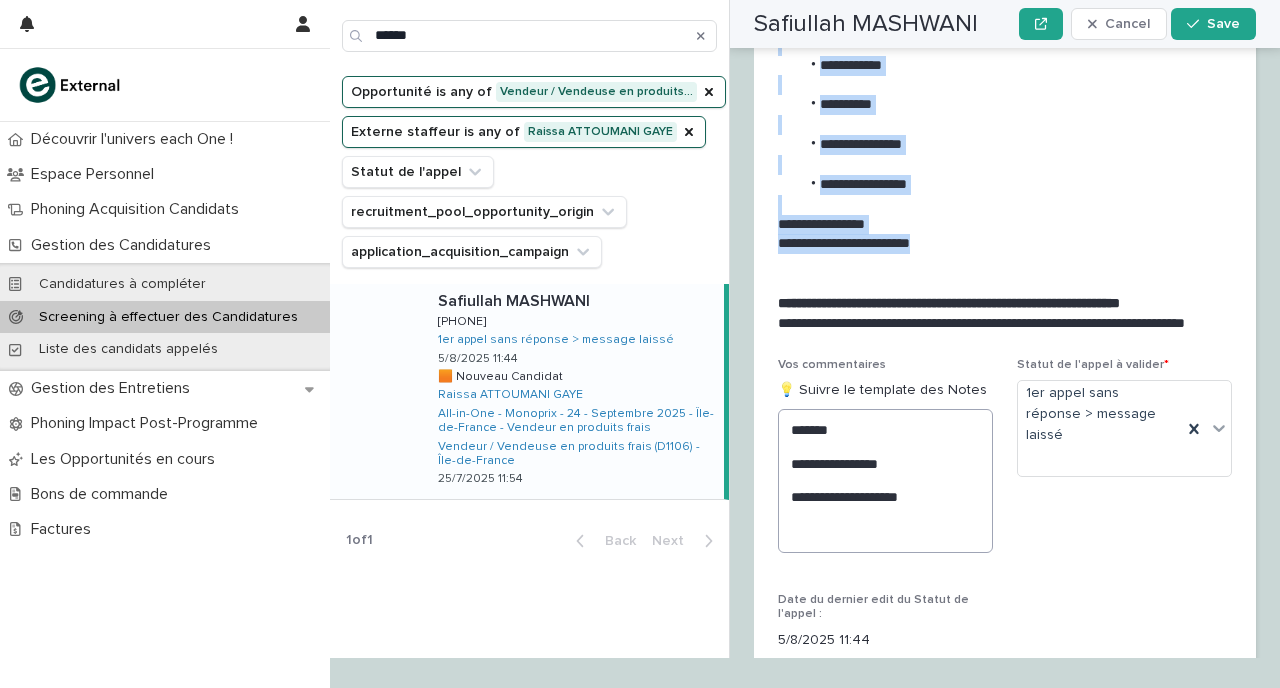 scroll, scrollTop: 2403, scrollLeft: 0, axis: vertical 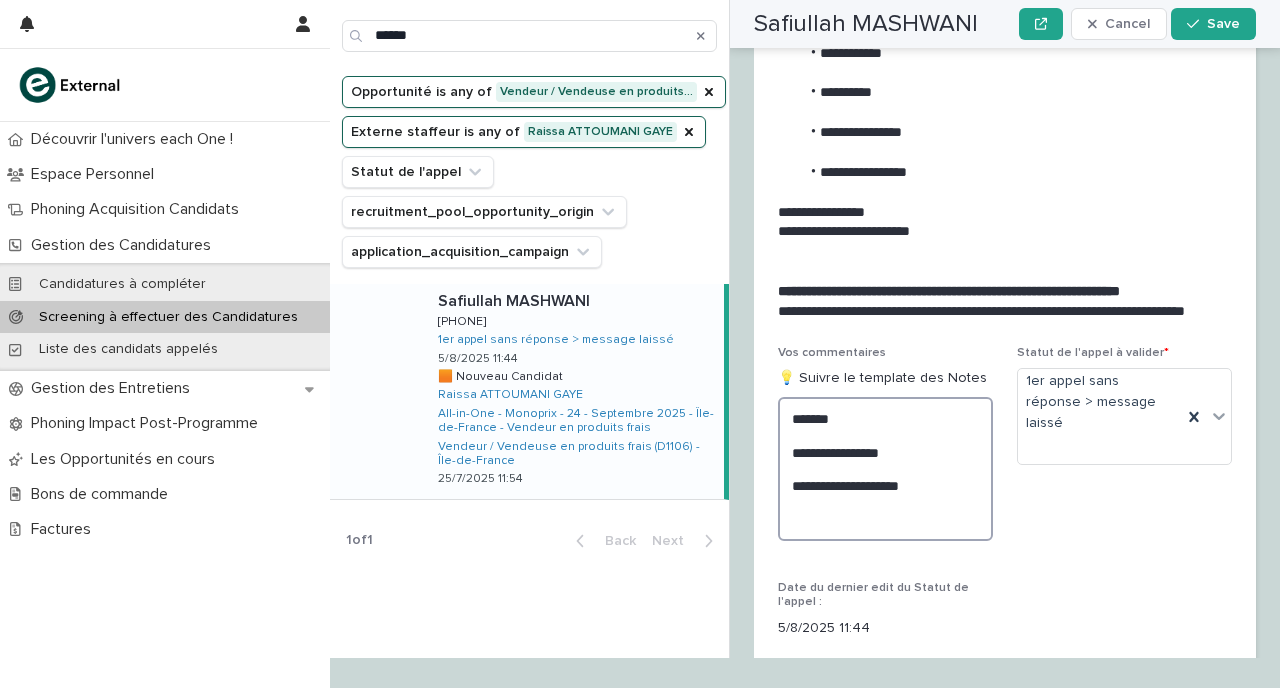 click on "**********" at bounding box center (885, 469) 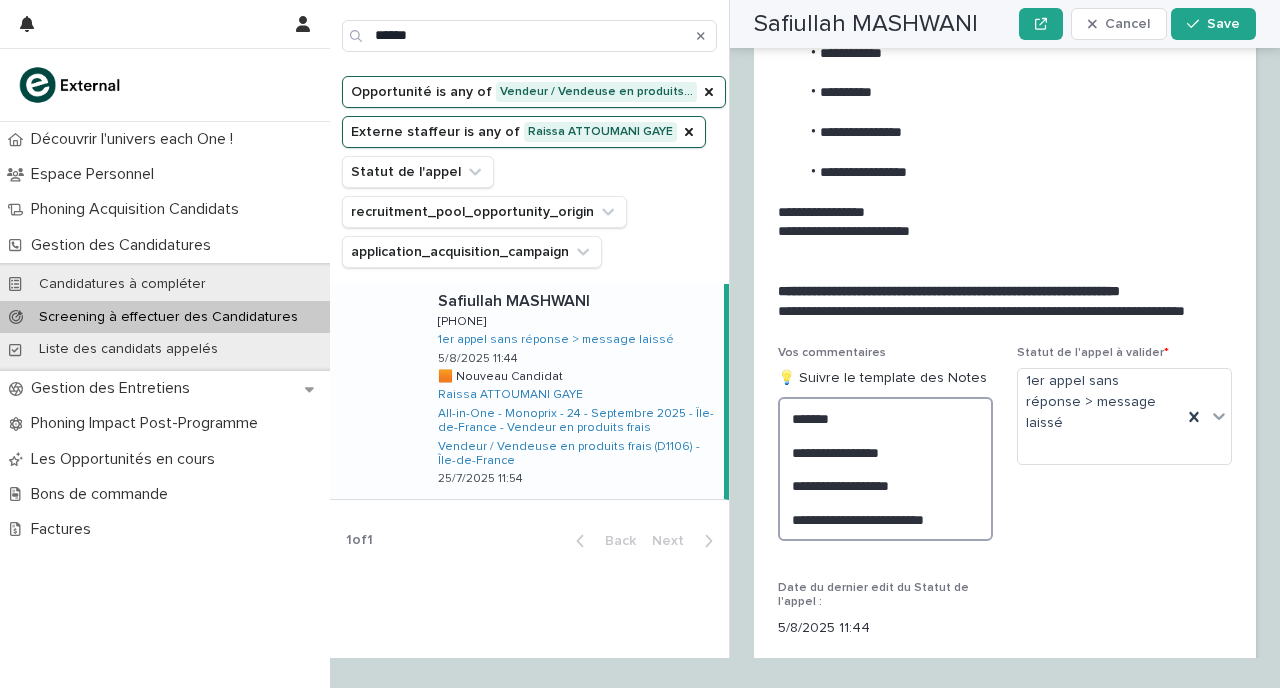 scroll, scrollTop: 2604, scrollLeft: 0, axis: vertical 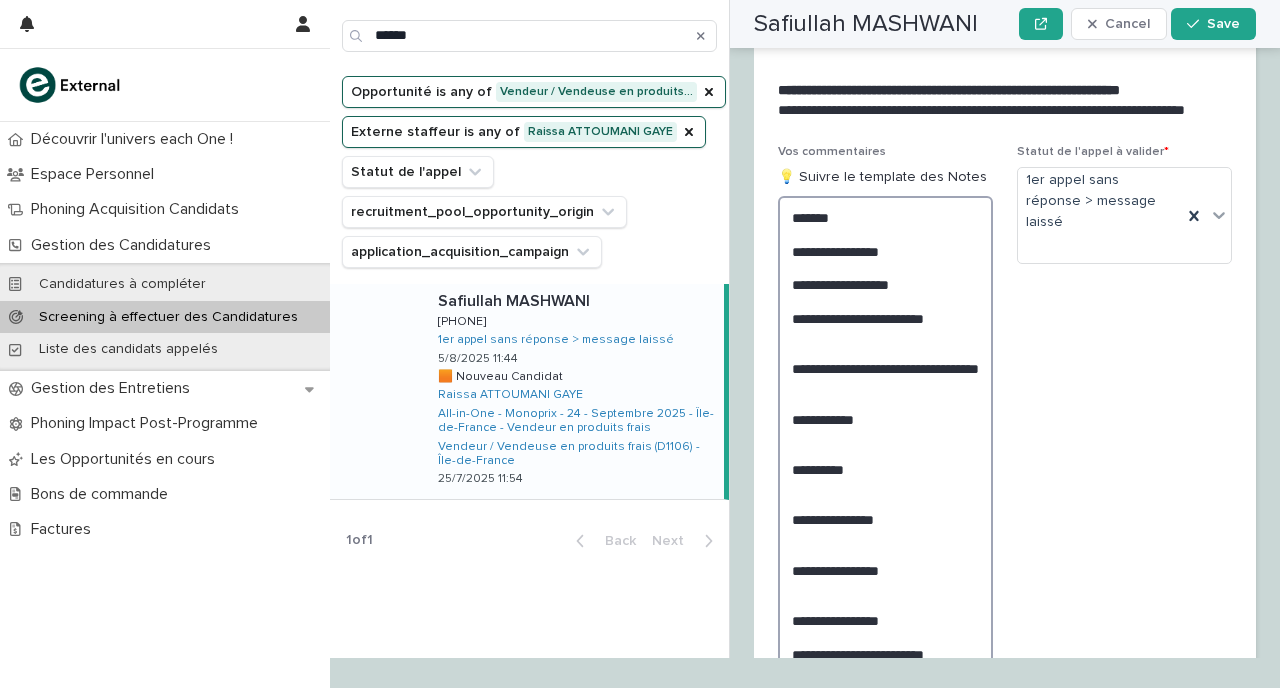 click on "**********" at bounding box center (885, 444) 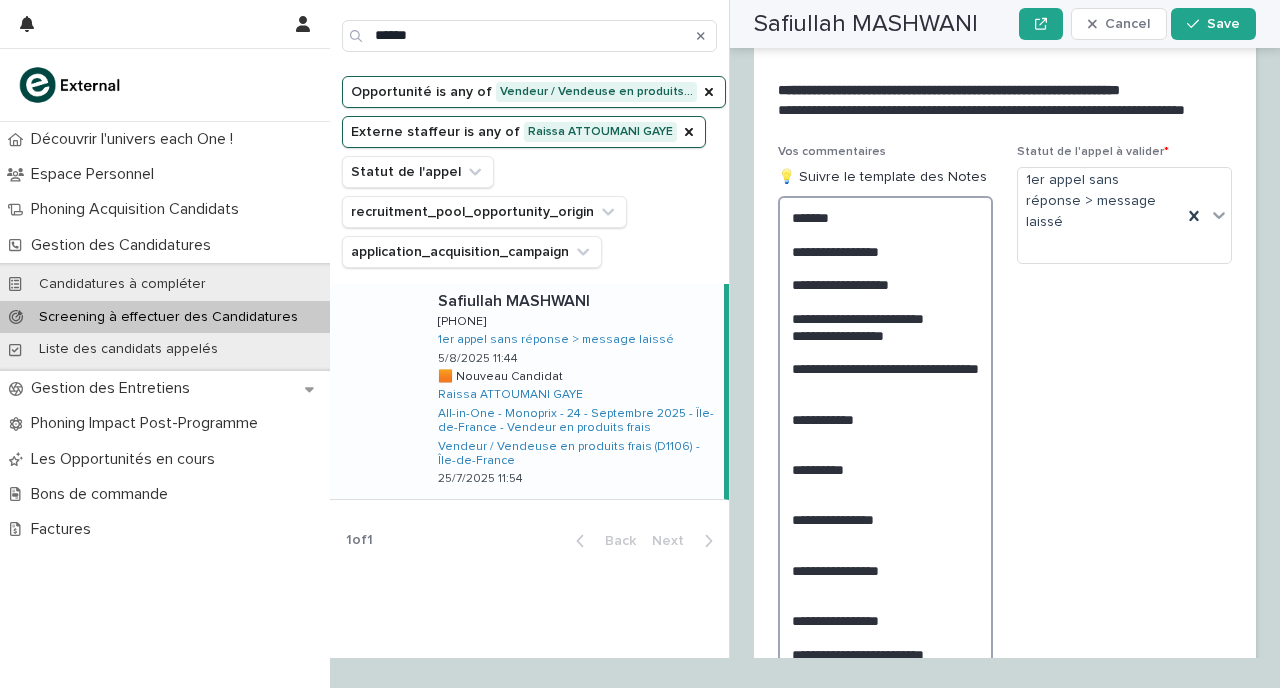 click on "**********" at bounding box center (885, 444) 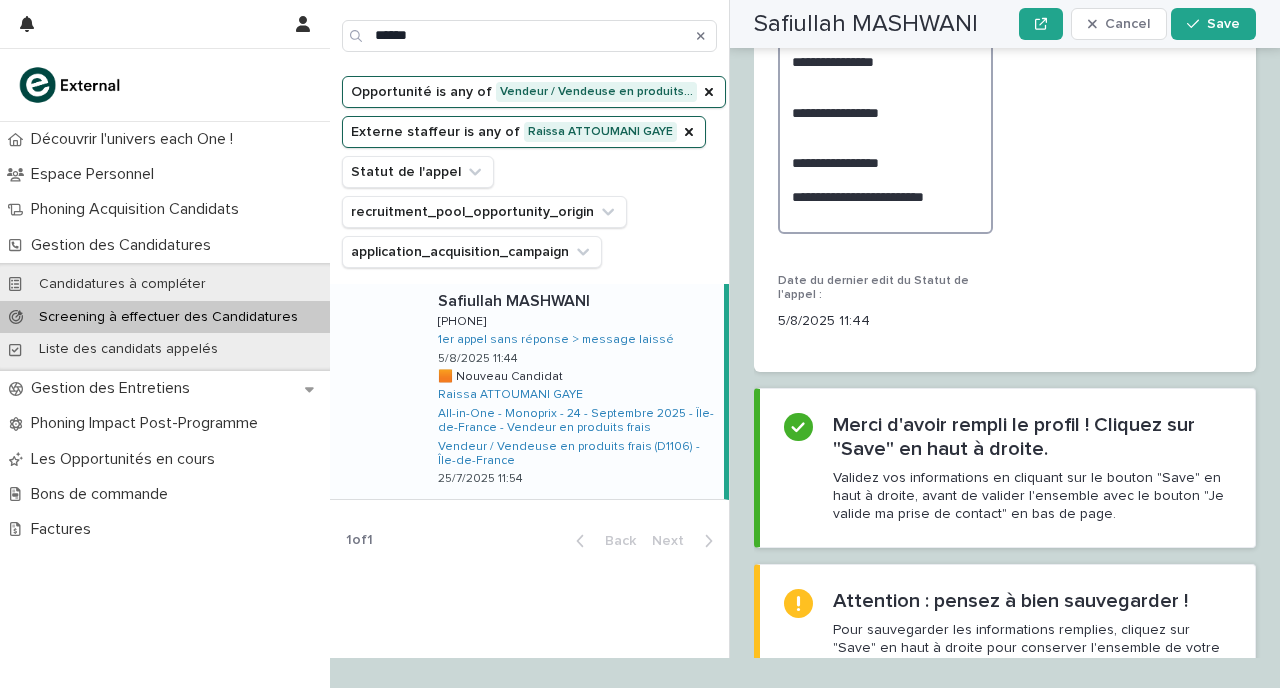 scroll, scrollTop: 3154, scrollLeft: 0, axis: vertical 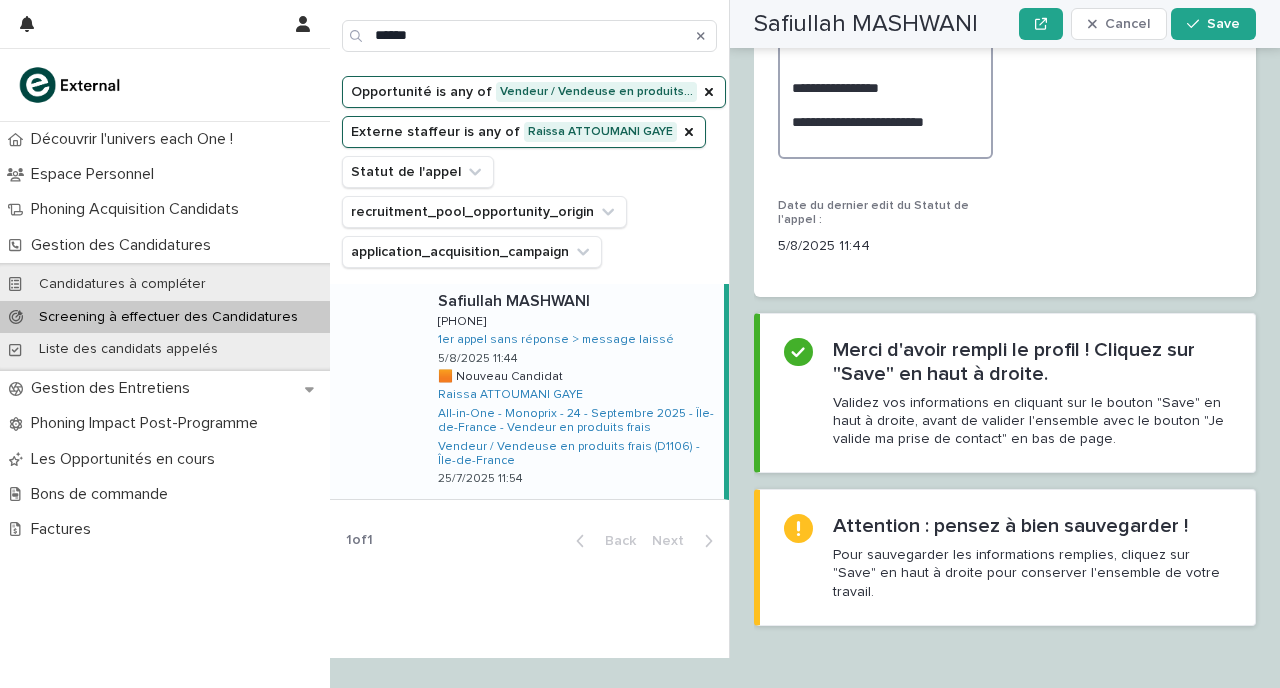 drag, startPoint x: 795, startPoint y: 295, endPoint x: 949, endPoint y: 217, distance: 172.62677 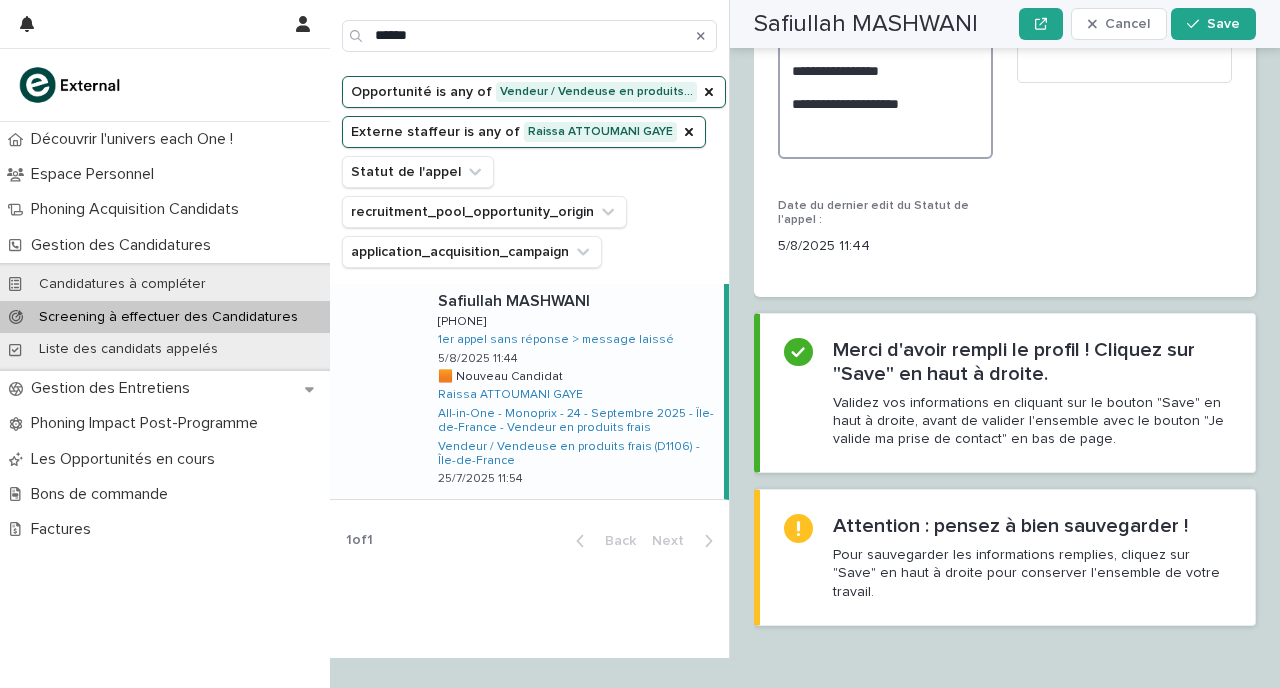 scroll, scrollTop: 2648, scrollLeft: 0, axis: vertical 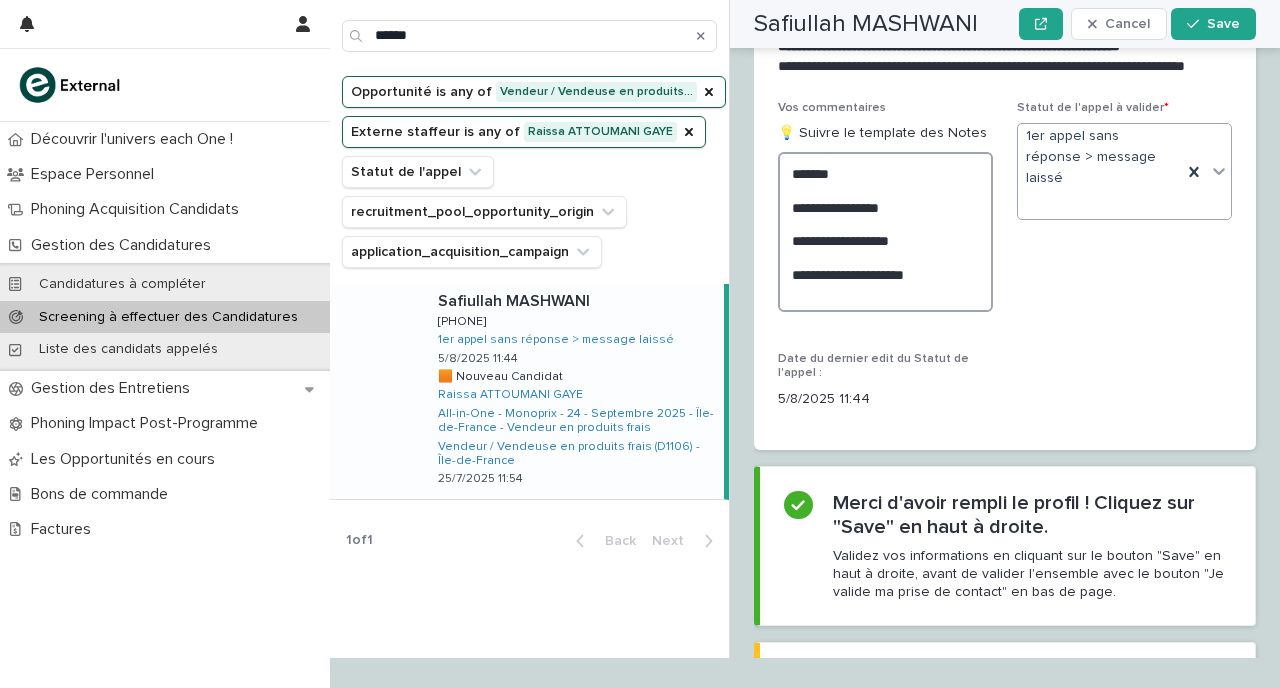 type on "**********" 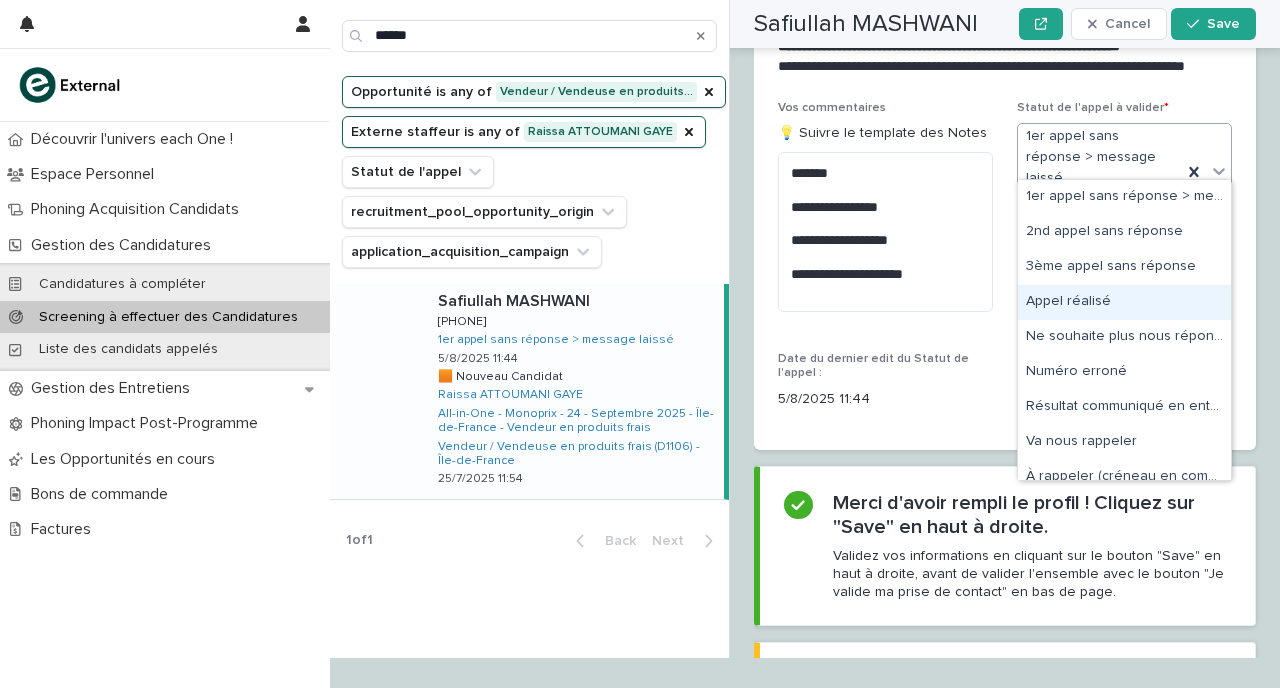 click on "Appel réalisé" at bounding box center (1124, 302) 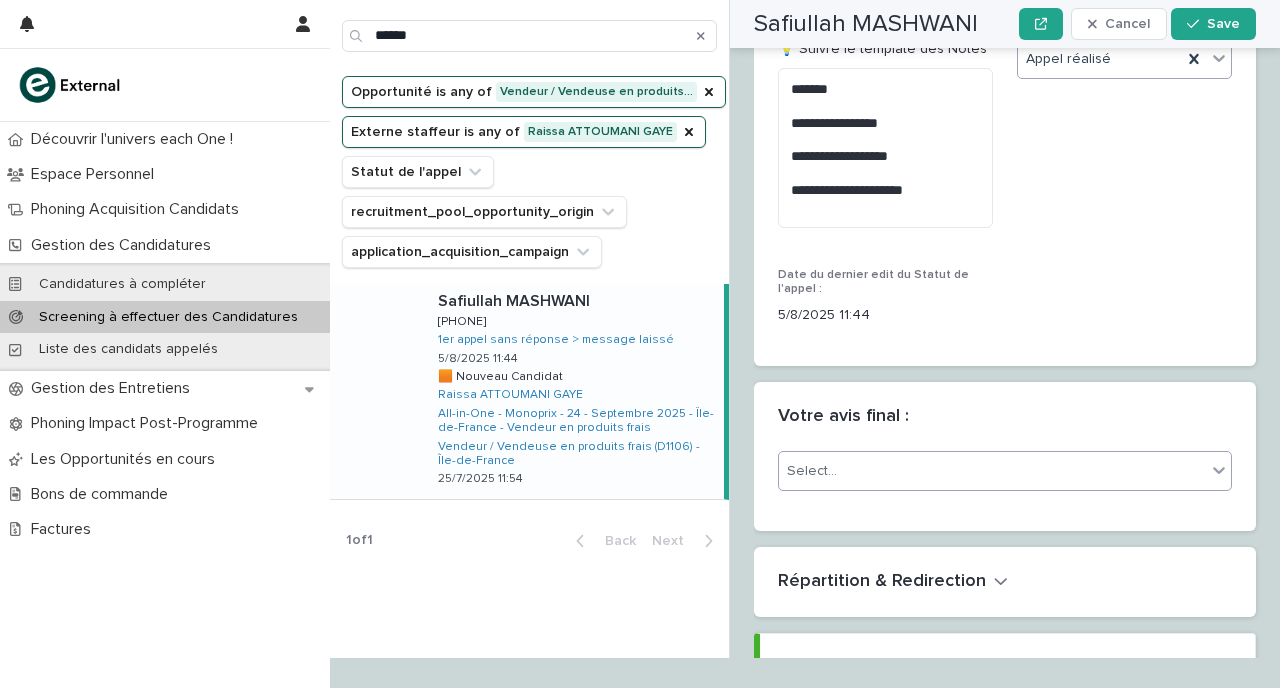 scroll, scrollTop: 2747, scrollLeft: 0, axis: vertical 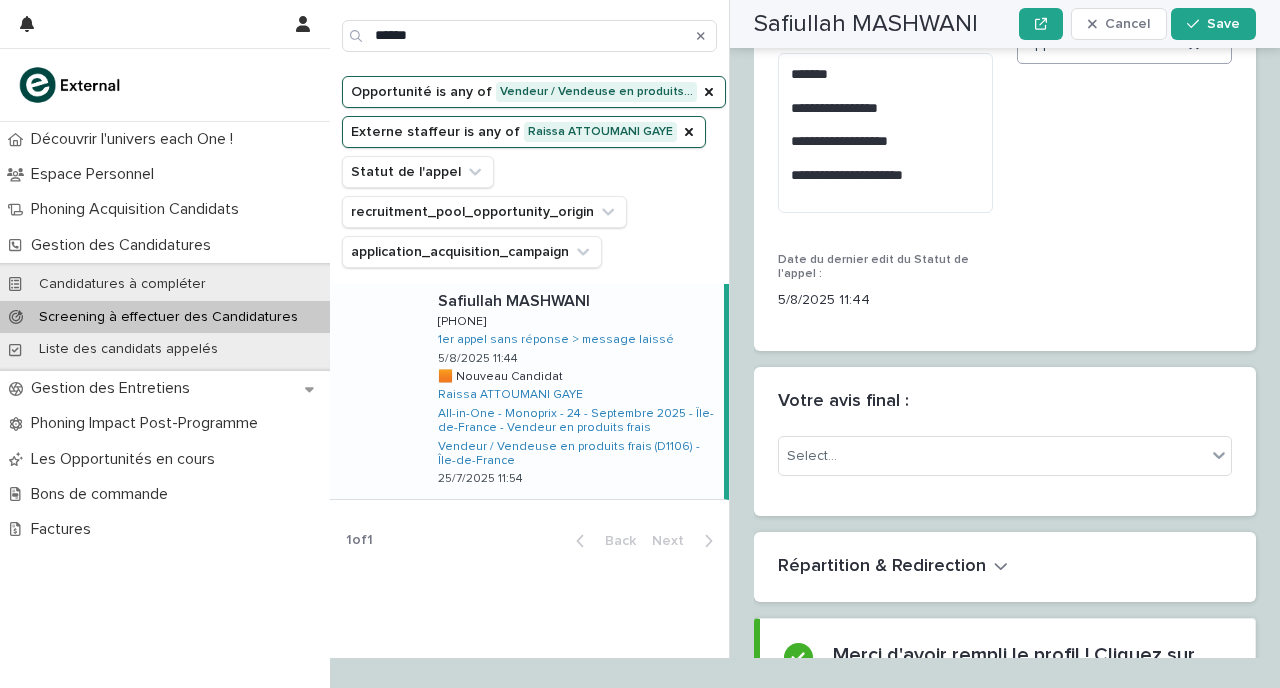 click on "Select..." at bounding box center [1005, 464] 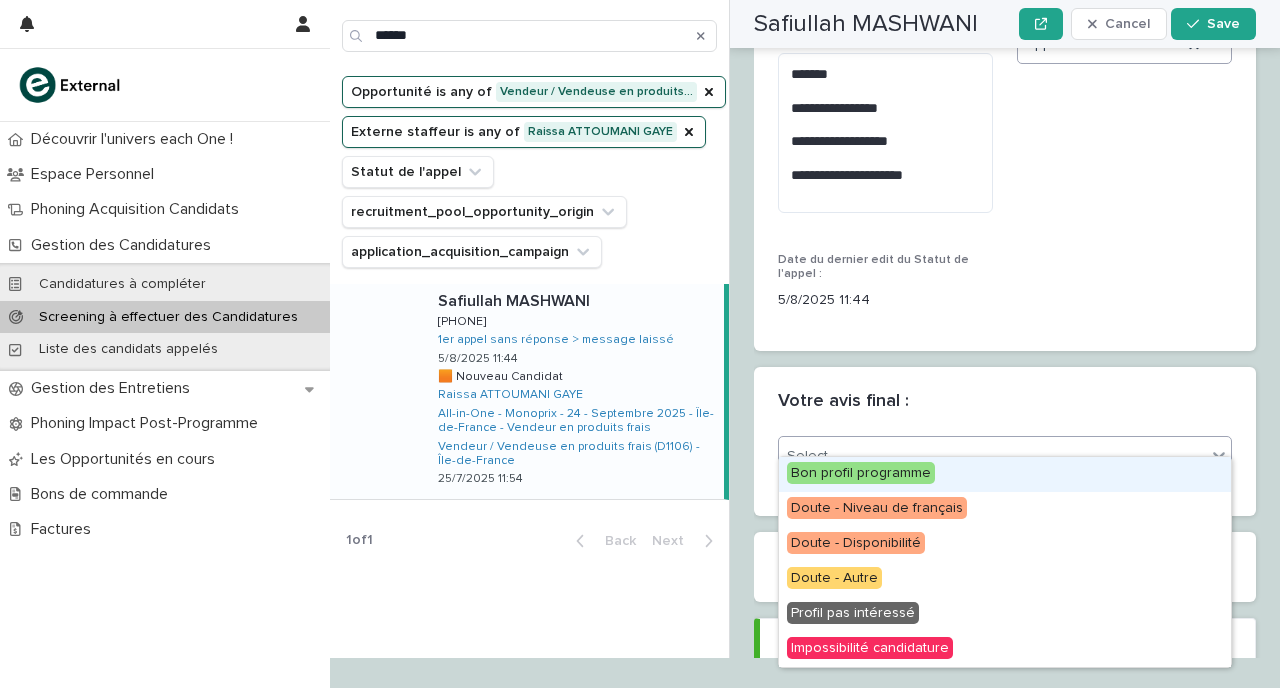 click on "Select..." at bounding box center [992, 456] 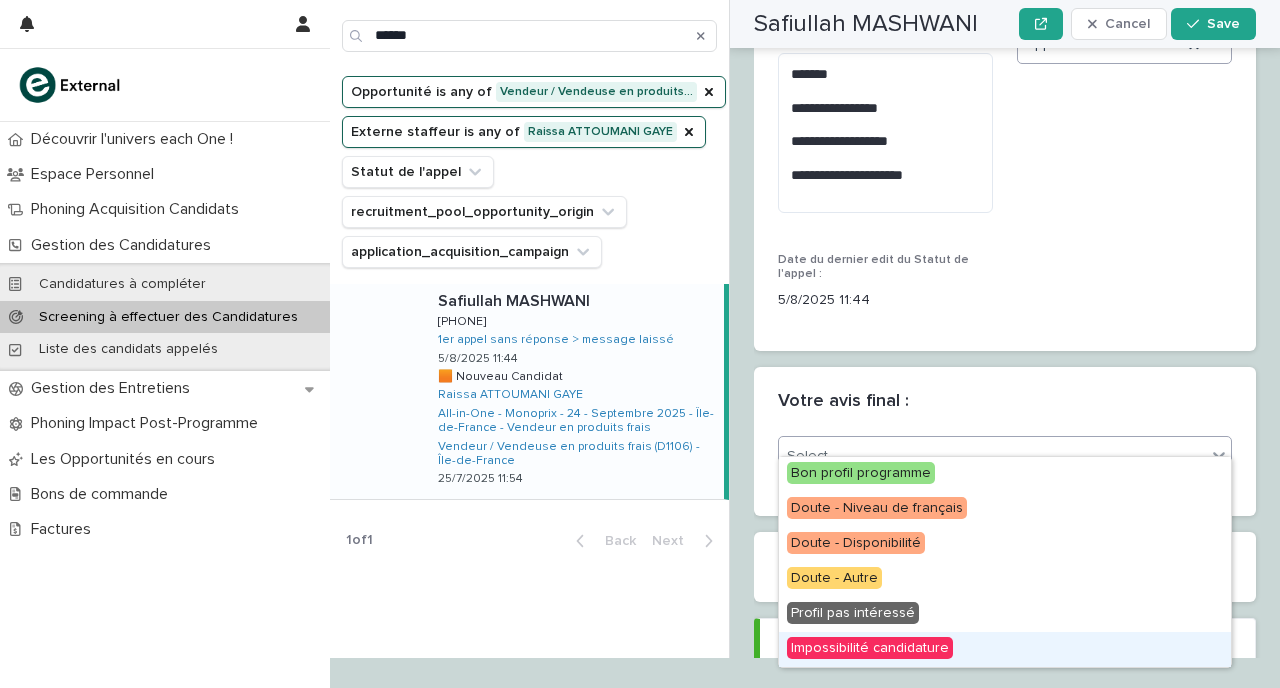click on "Impossibilité candidature" at bounding box center [870, 648] 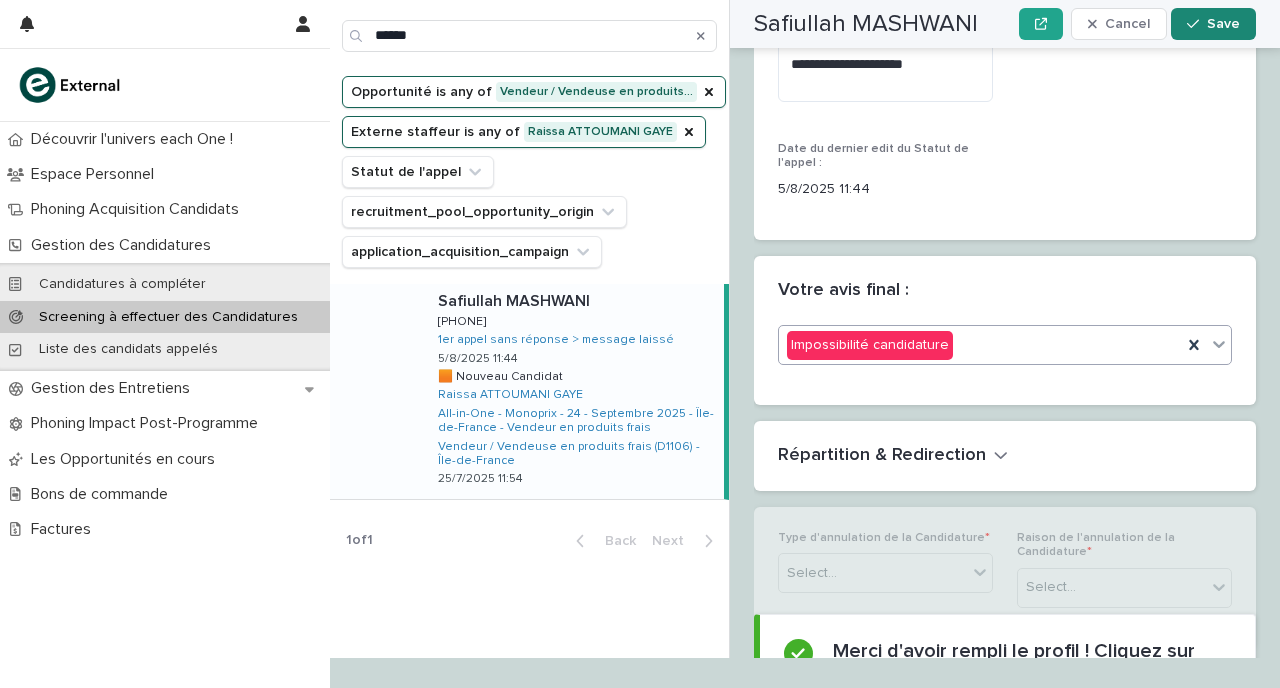 click on "Save" at bounding box center (1213, 24) 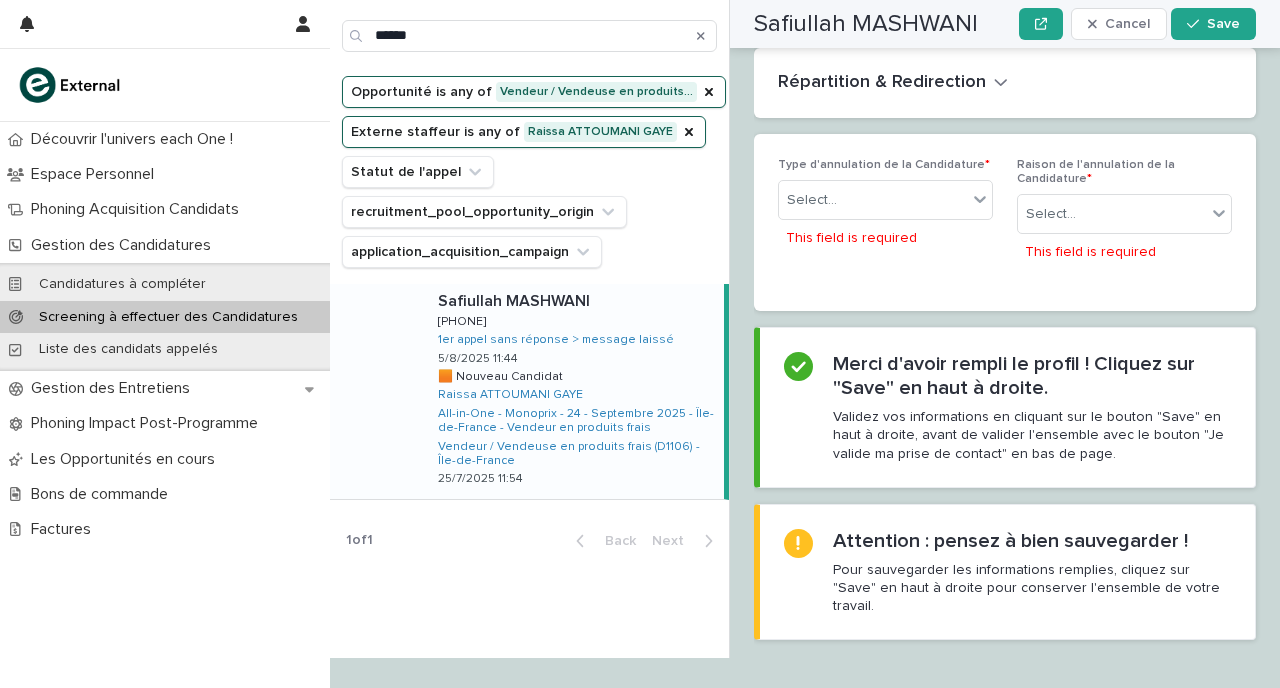 scroll, scrollTop: 3263, scrollLeft: 0, axis: vertical 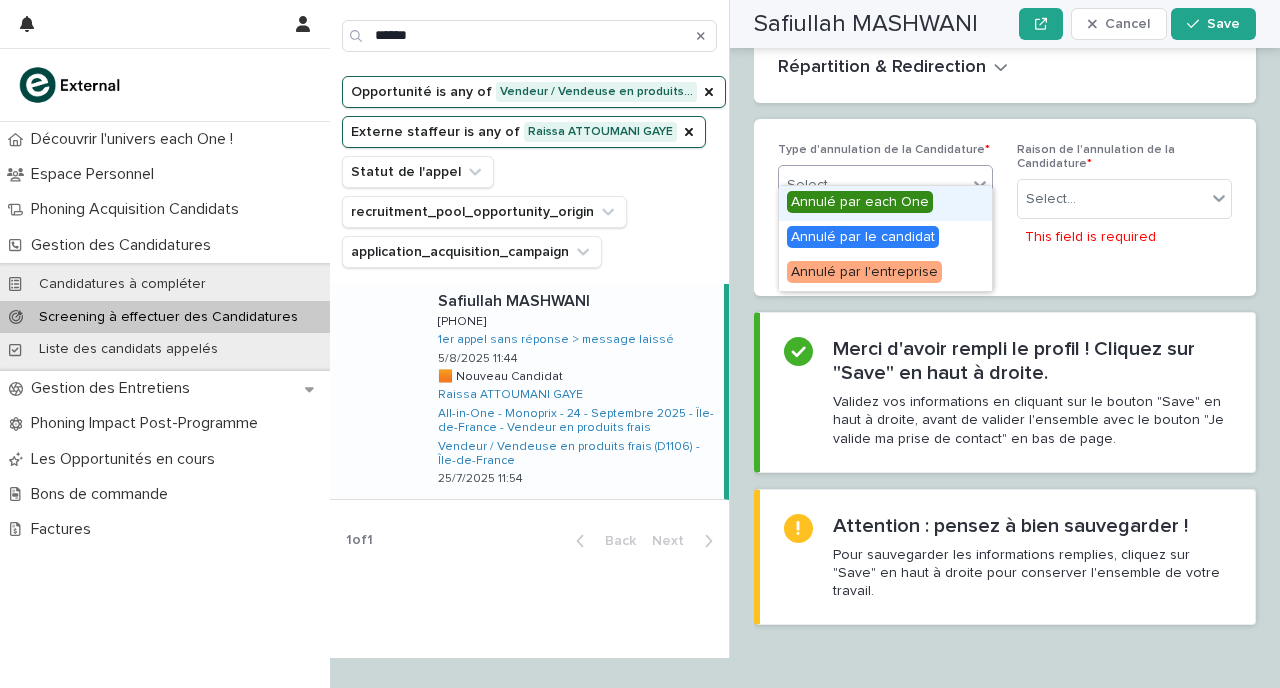 click on "Select..." at bounding box center (873, 185) 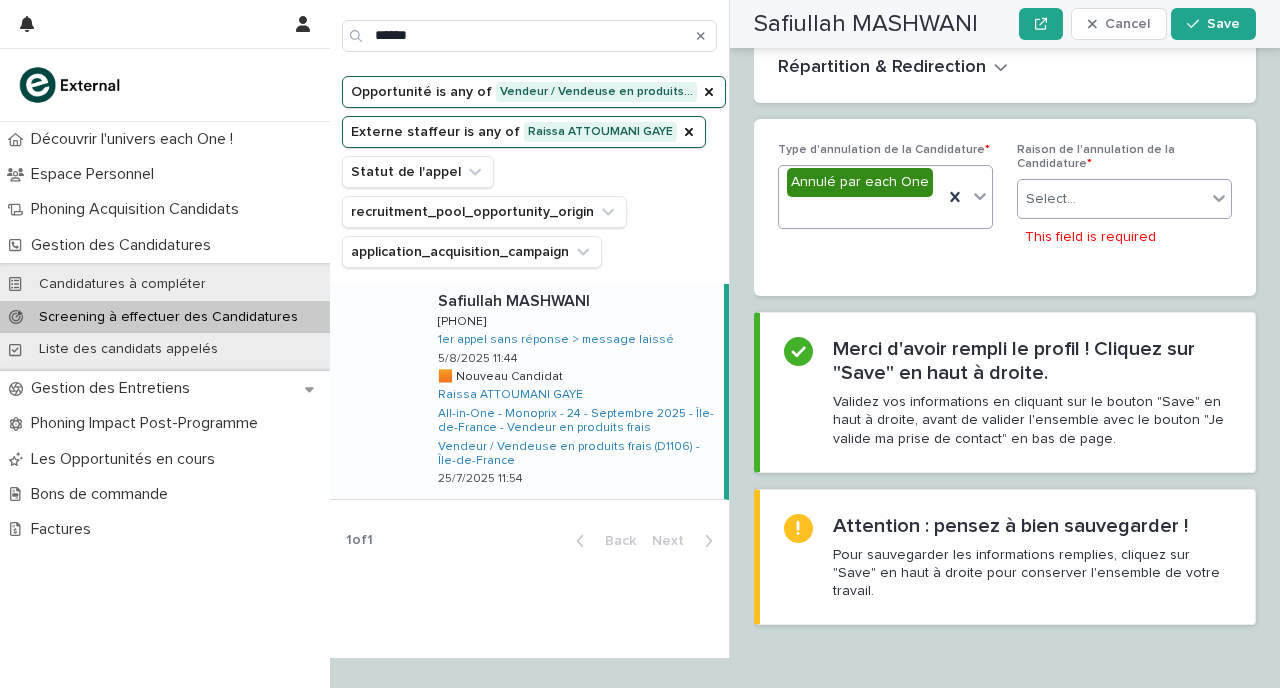 click on "Select..." at bounding box center [1051, 199] 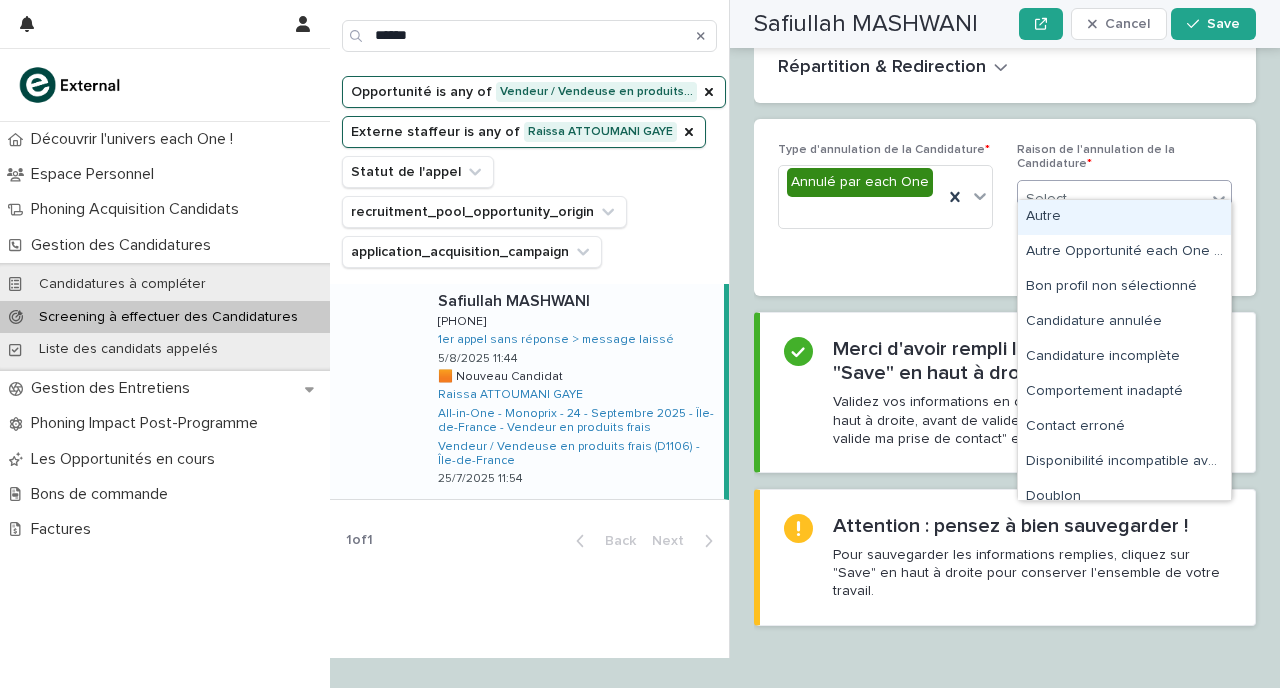 scroll, scrollTop: 3246, scrollLeft: 0, axis: vertical 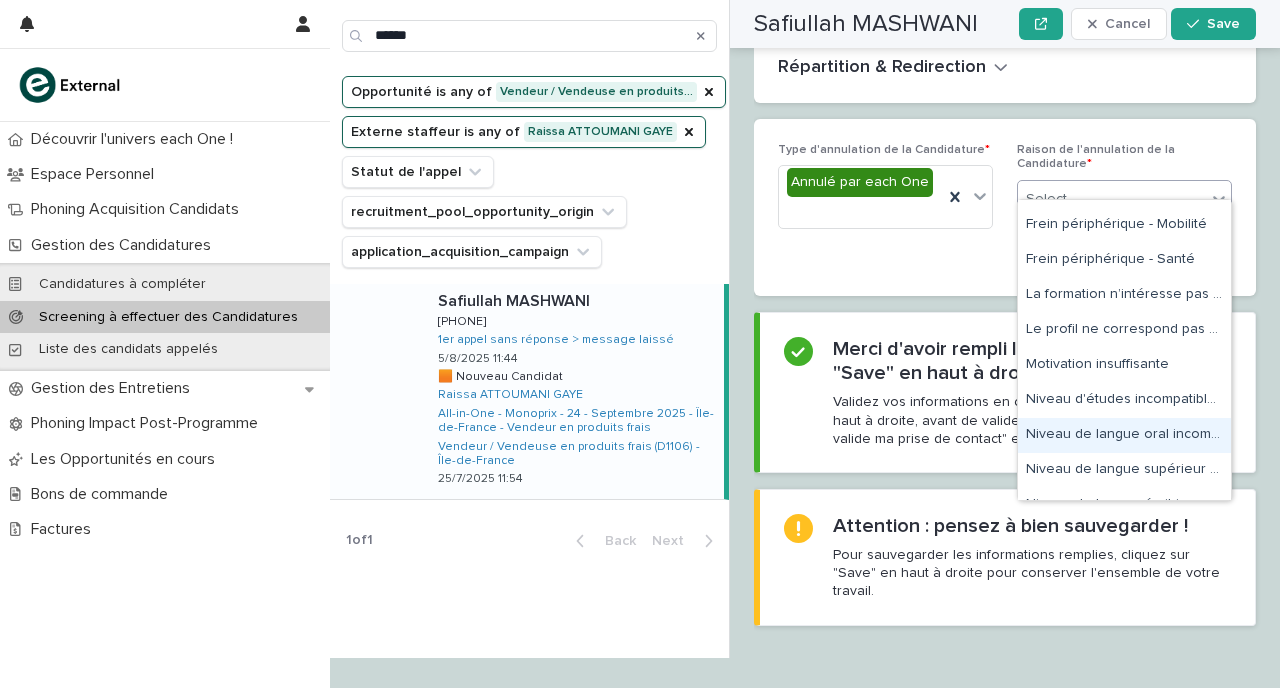 click on "Niveau de langue oral incompatible avec la formation" at bounding box center [1124, 435] 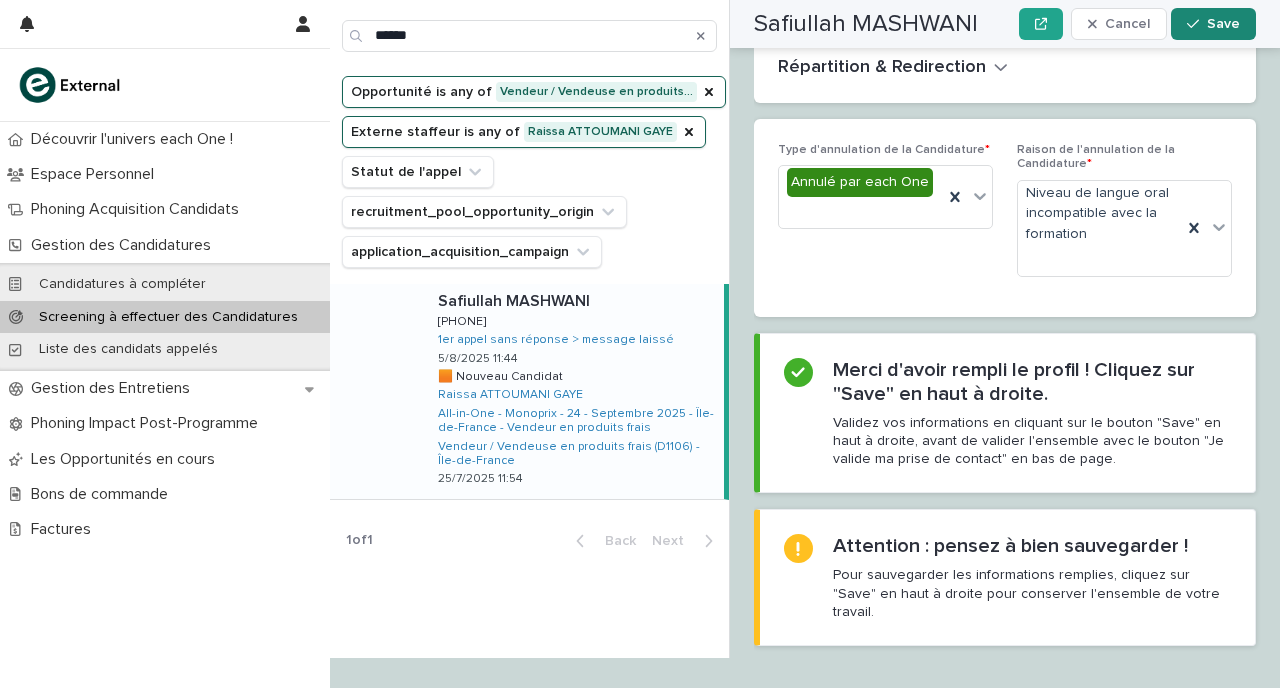 click on "Save" at bounding box center [1213, 24] 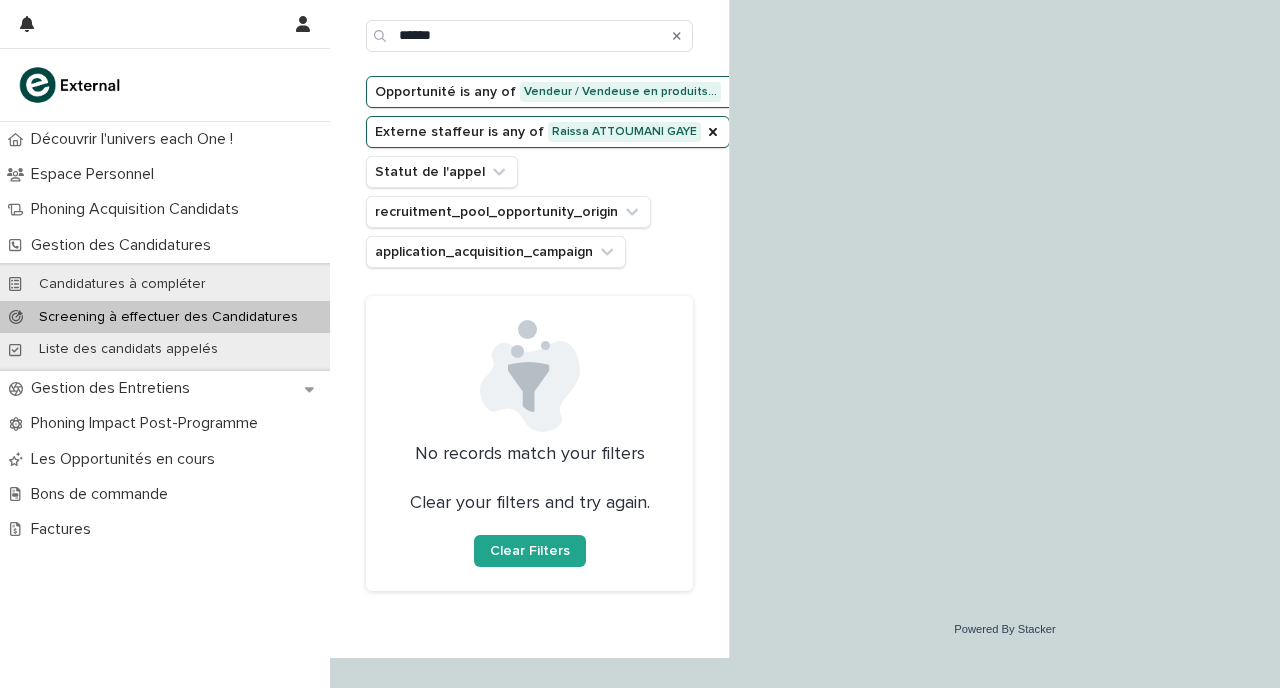 scroll, scrollTop: 0, scrollLeft: 0, axis: both 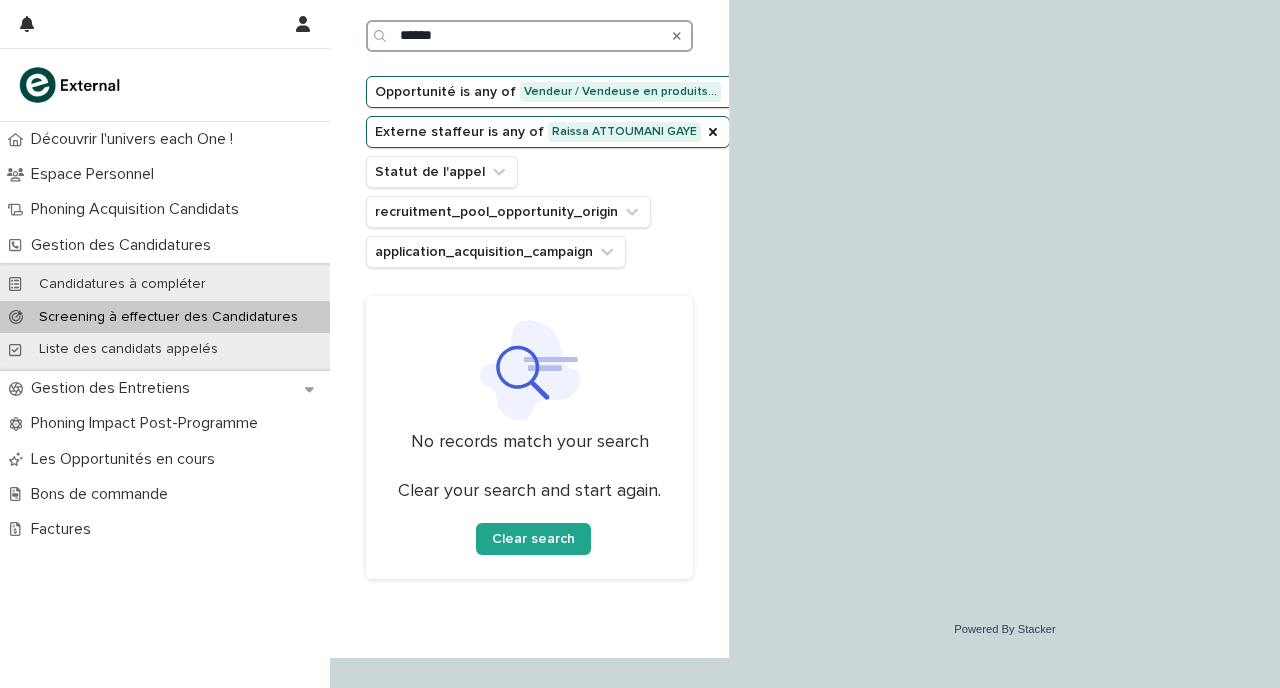 click on "******" at bounding box center (529, 36) 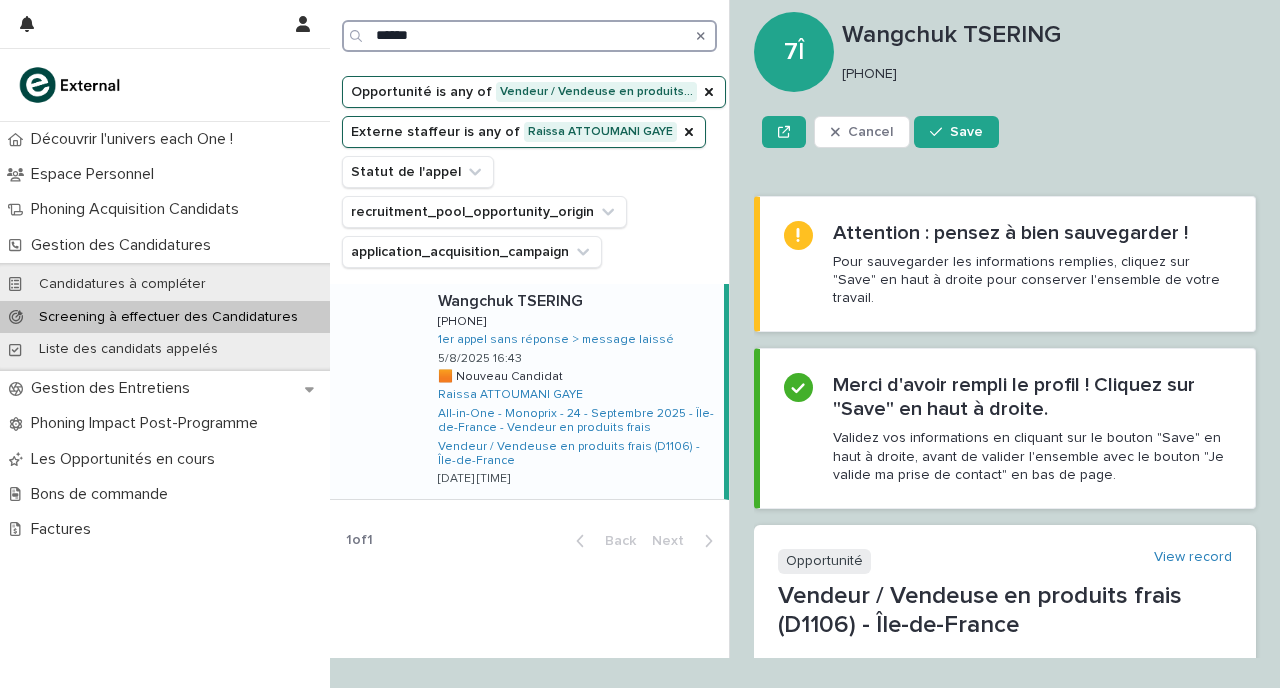 type on "******" 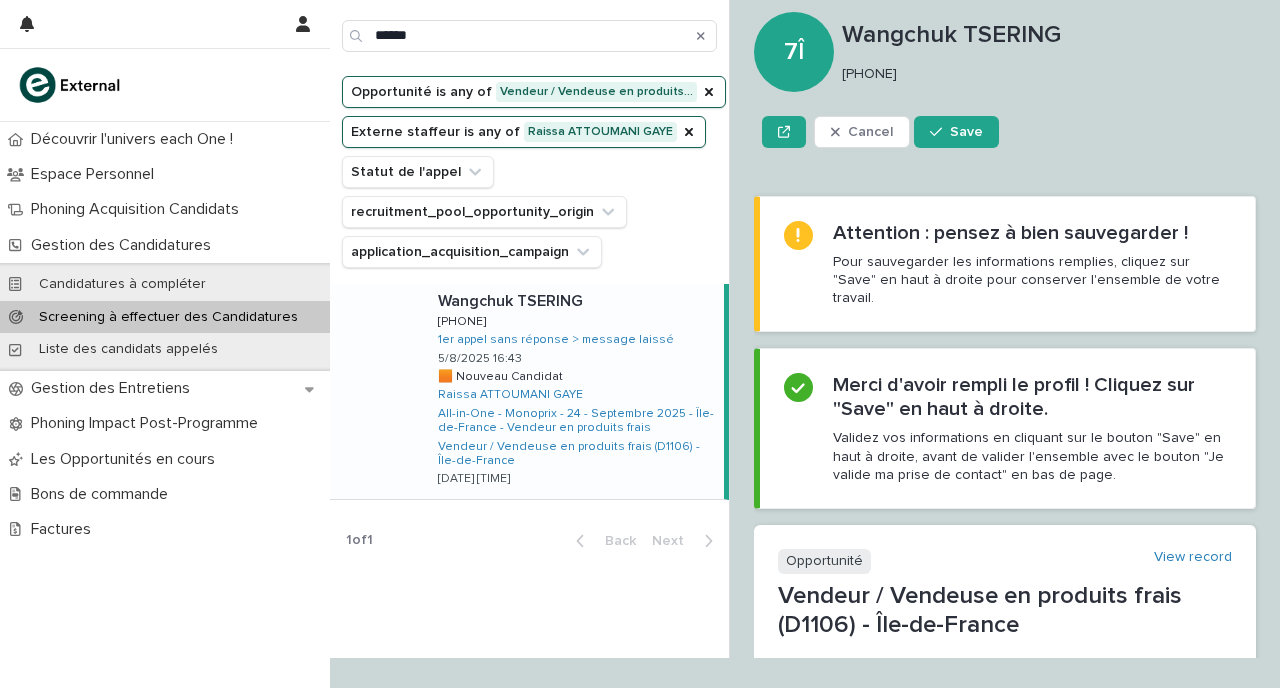 click on "[NAME] [NAME]  [PHONE] [PHONE]  1er appel sans réponse > message laissé   [DATE] [TIME] 🟧 Nouveau Candidat 🟧 Nouveau Candidat  [NAME]   All-in-One - Monoprix - 24 - Septembre [YEAR] - Île-de-France - Vendeur en produits frais   Vendeur / Vendeuse en produits frais (D1106) - Île-de-France   [DATE] [TIME]" at bounding box center (573, 391) 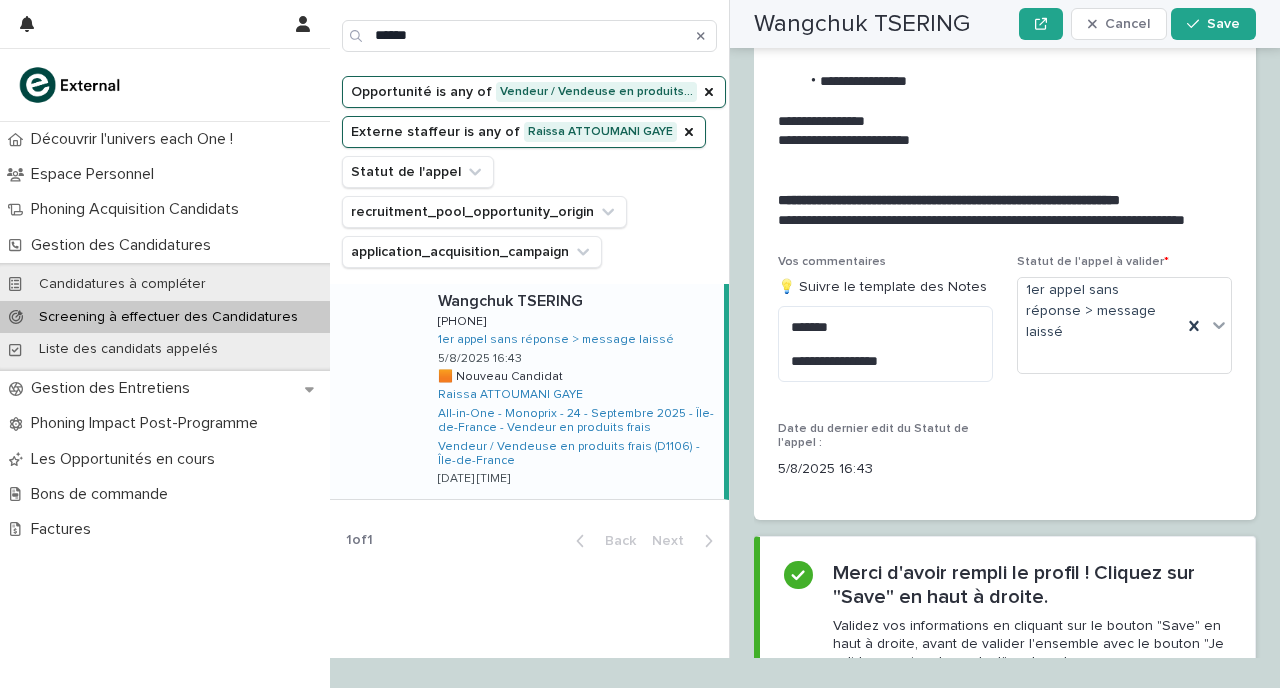 scroll, scrollTop: 2499, scrollLeft: 0, axis: vertical 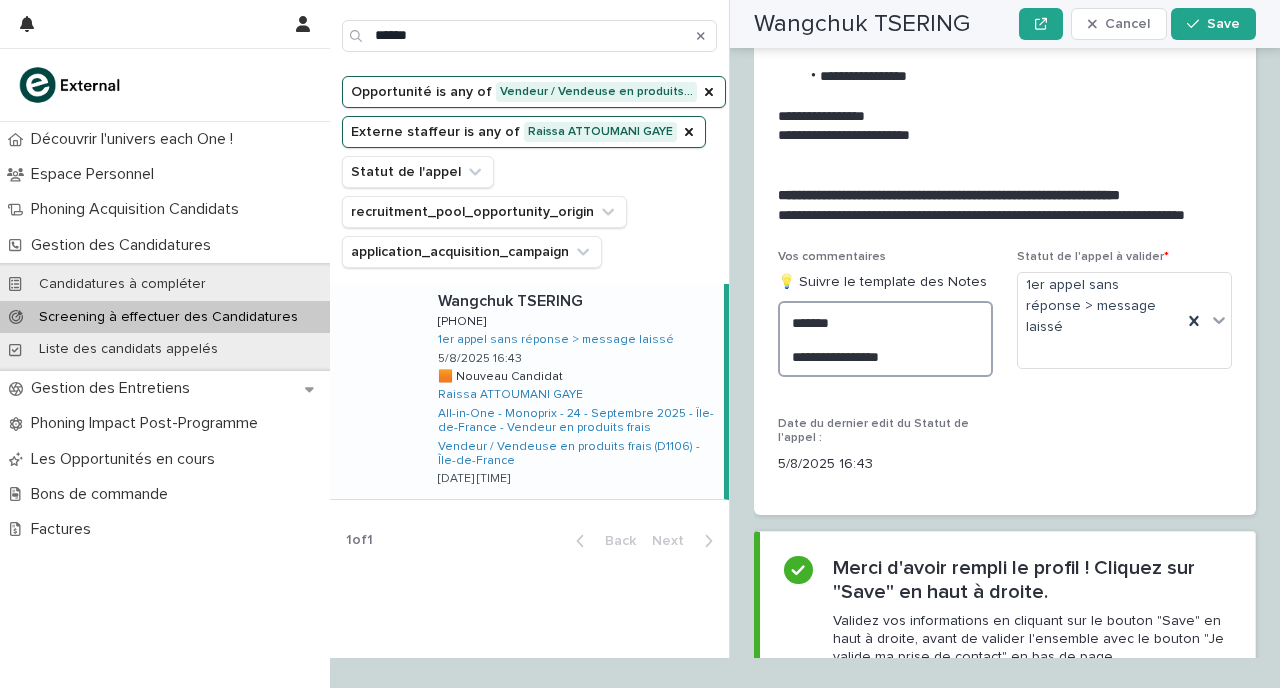 click on "**********" at bounding box center (885, 339) 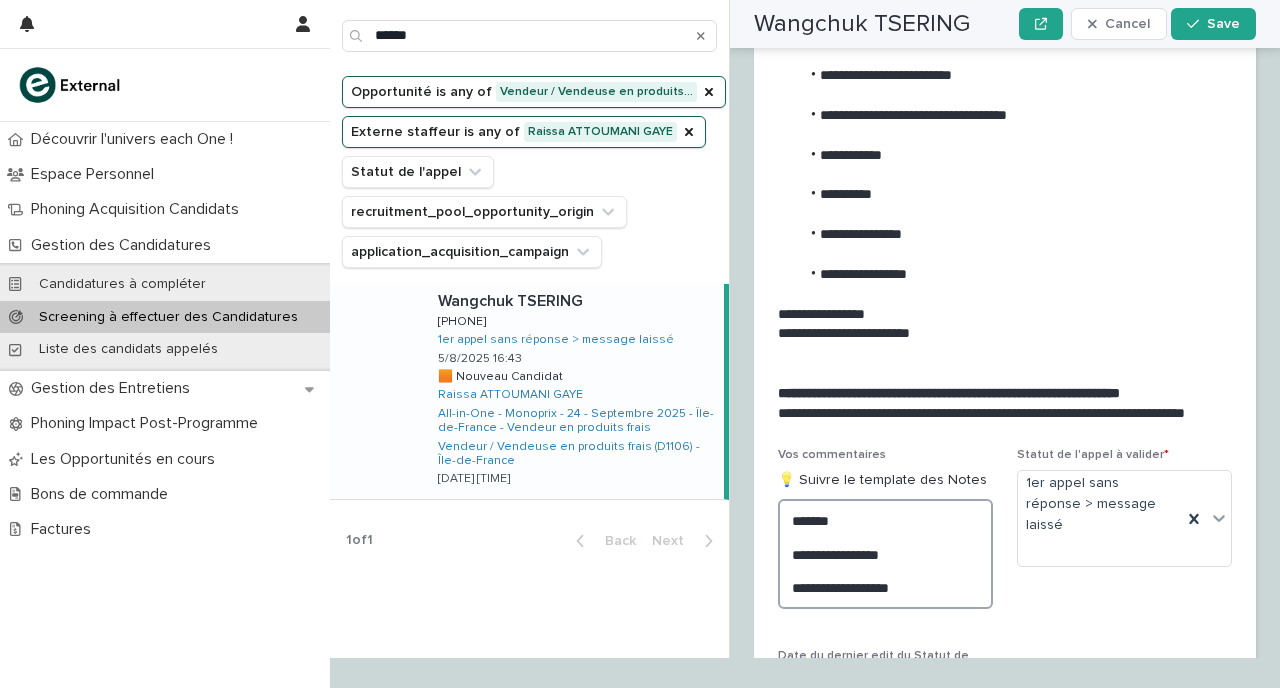 scroll, scrollTop: 2317, scrollLeft: 0, axis: vertical 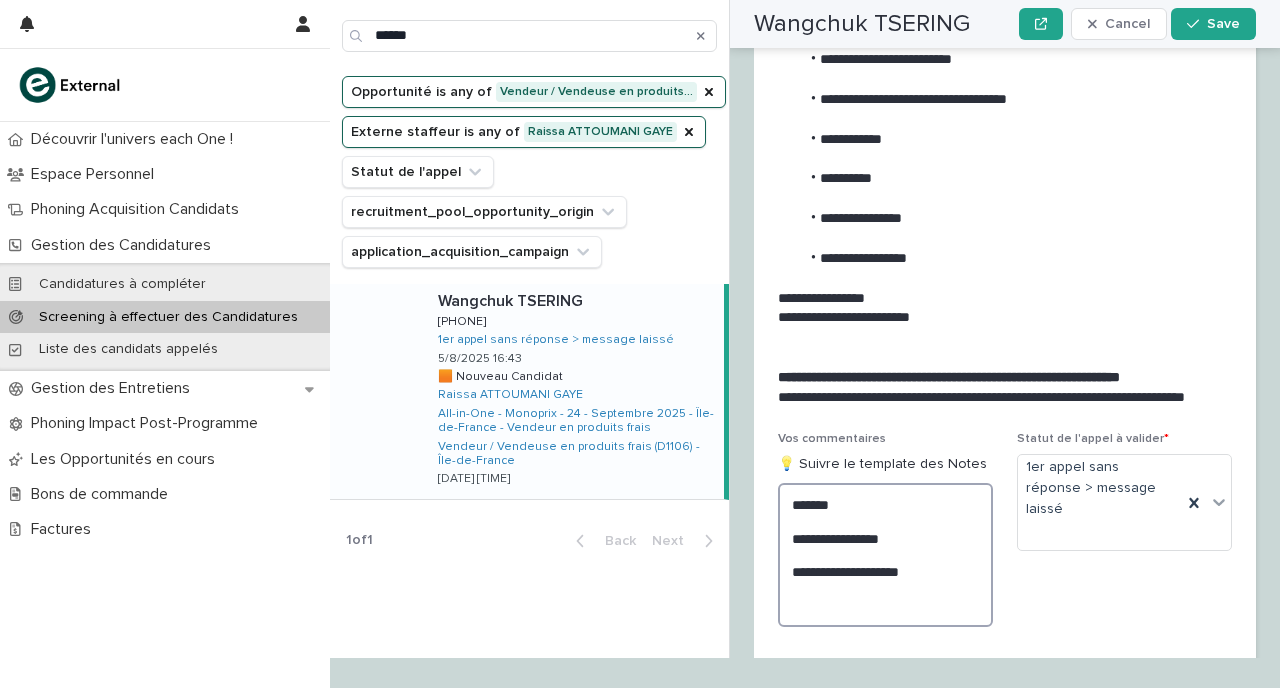 paste on "**********" 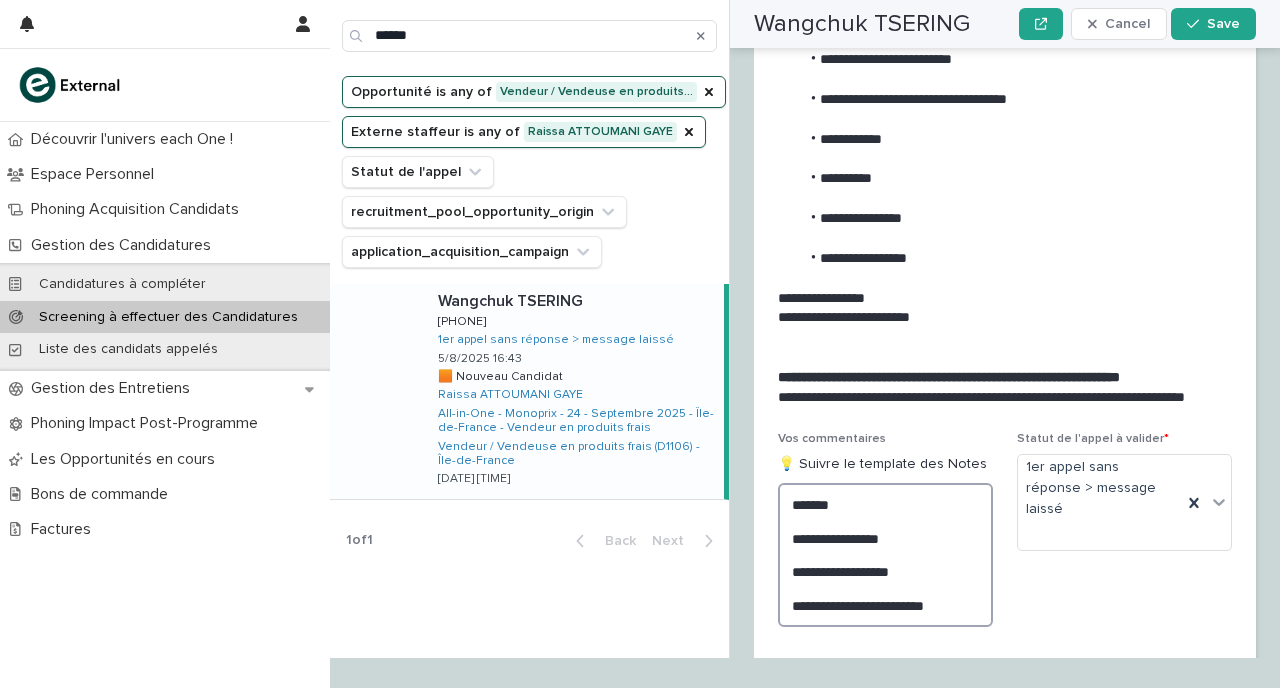 scroll, scrollTop: 2604, scrollLeft: 0, axis: vertical 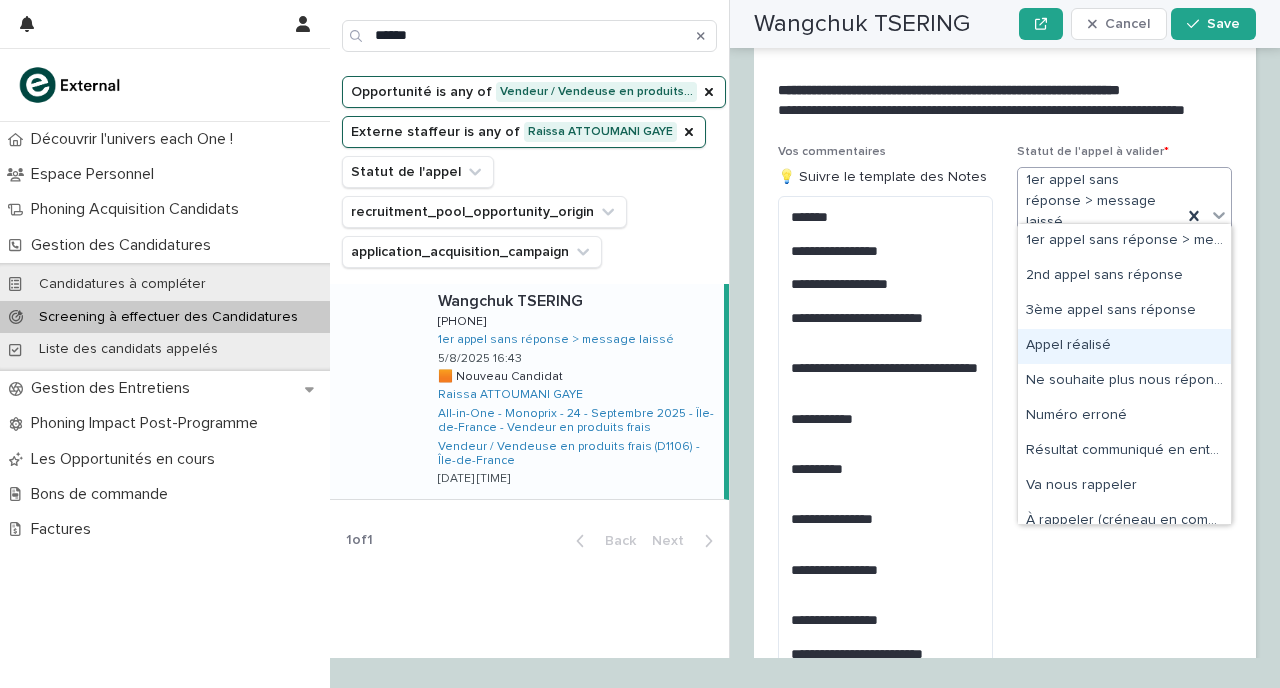click on "Appel réalisé" at bounding box center (1124, 346) 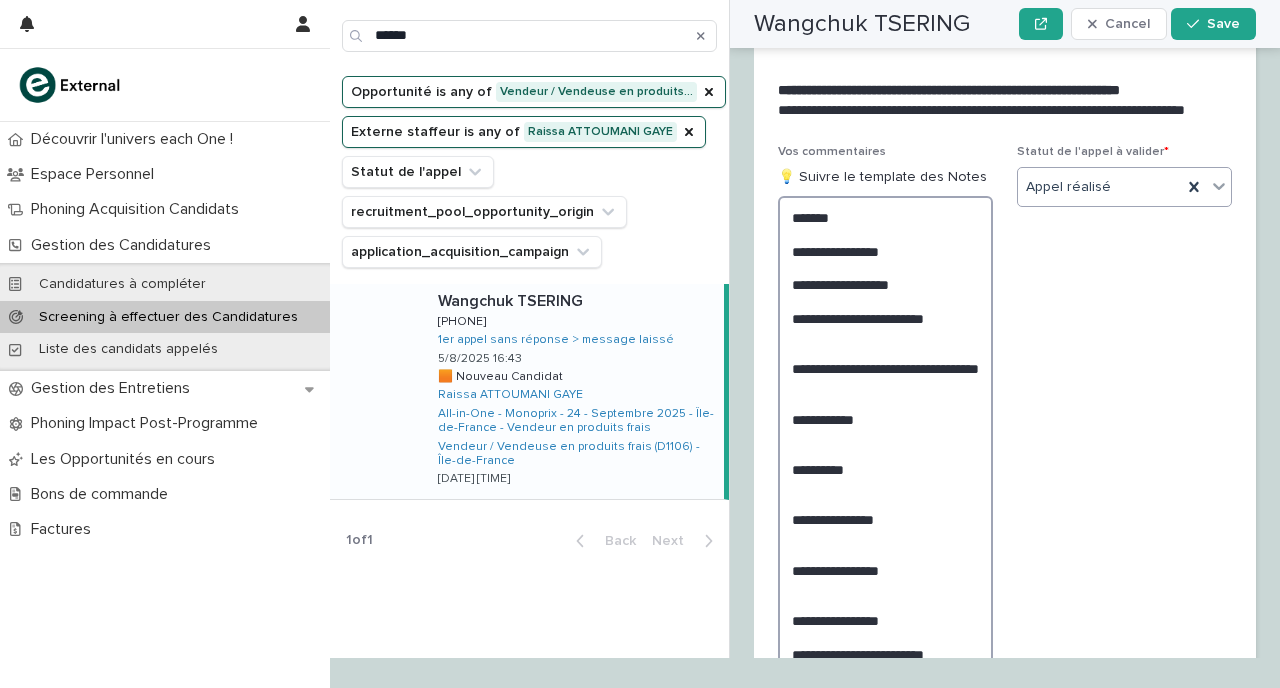 click on "**********" at bounding box center (885, 444) 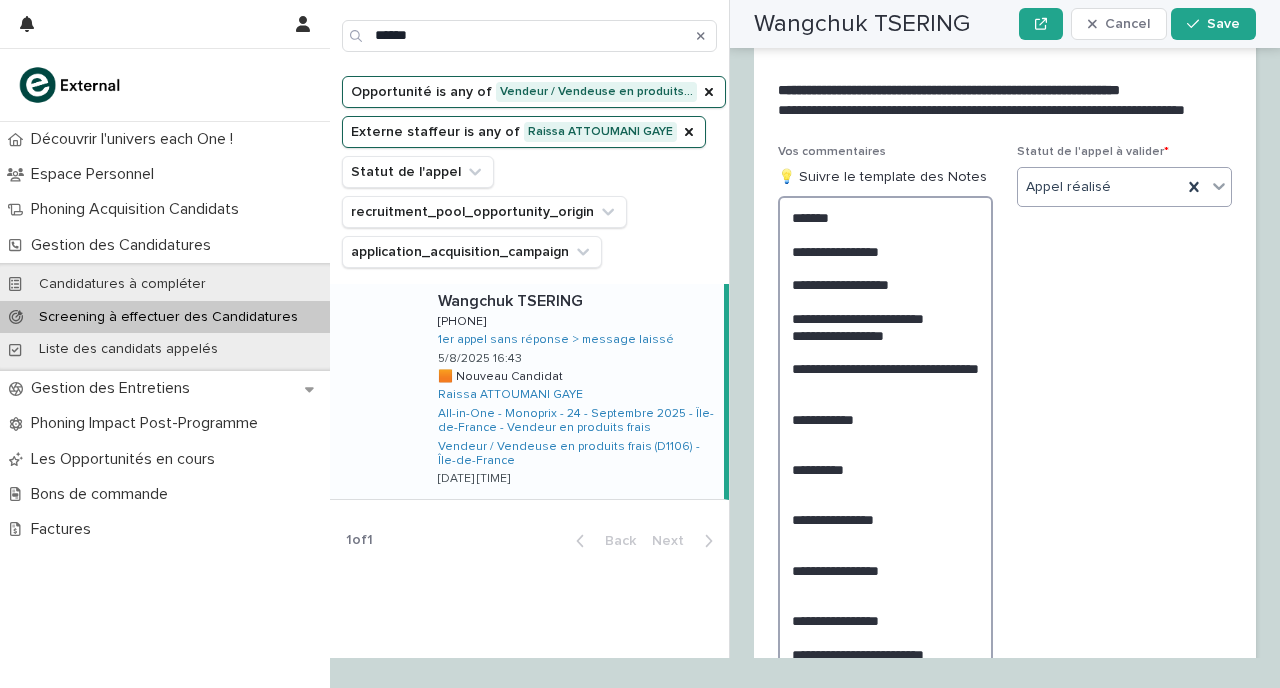 click on "**********" at bounding box center (885, 444) 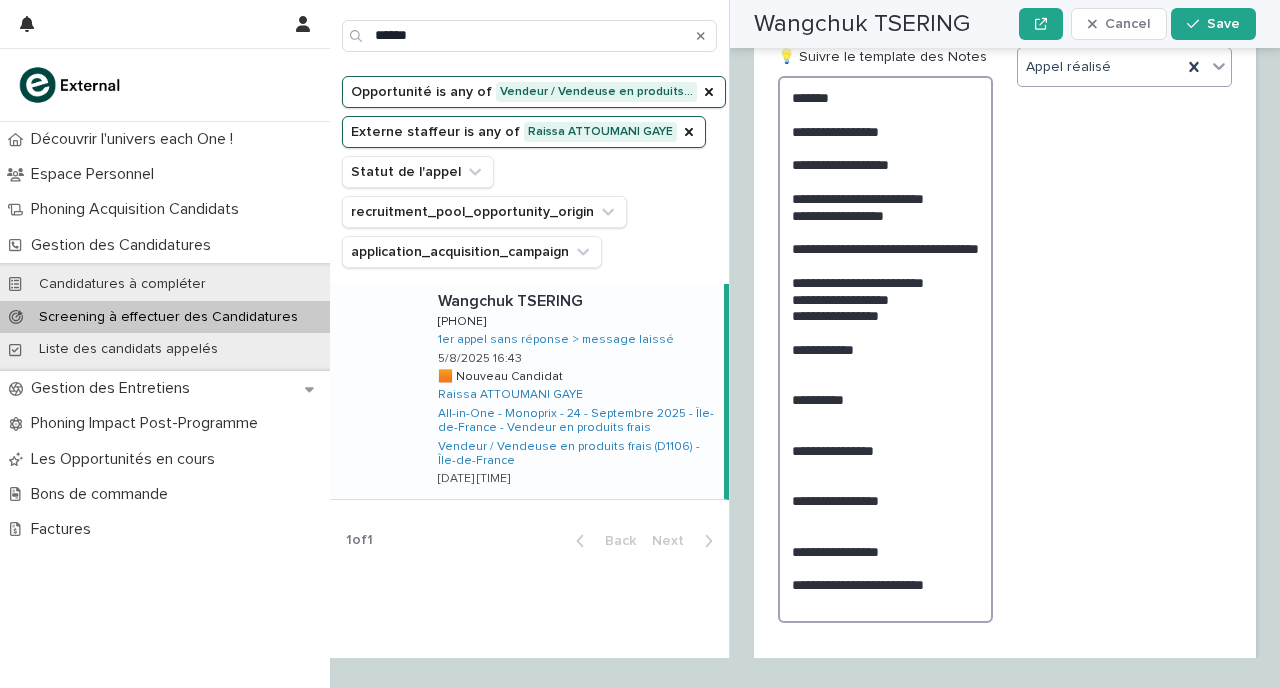 scroll, scrollTop: 2727, scrollLeft: 0, axis: vertical 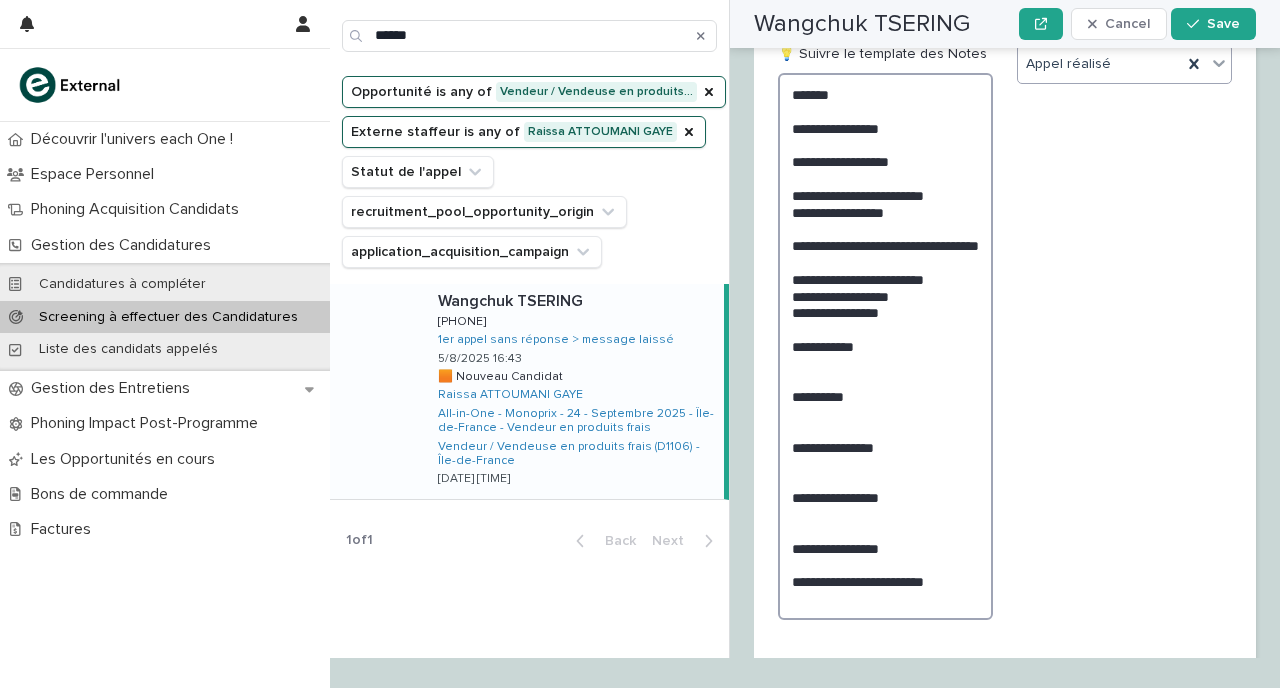 click on "**********" at bounding box center [885, 346] 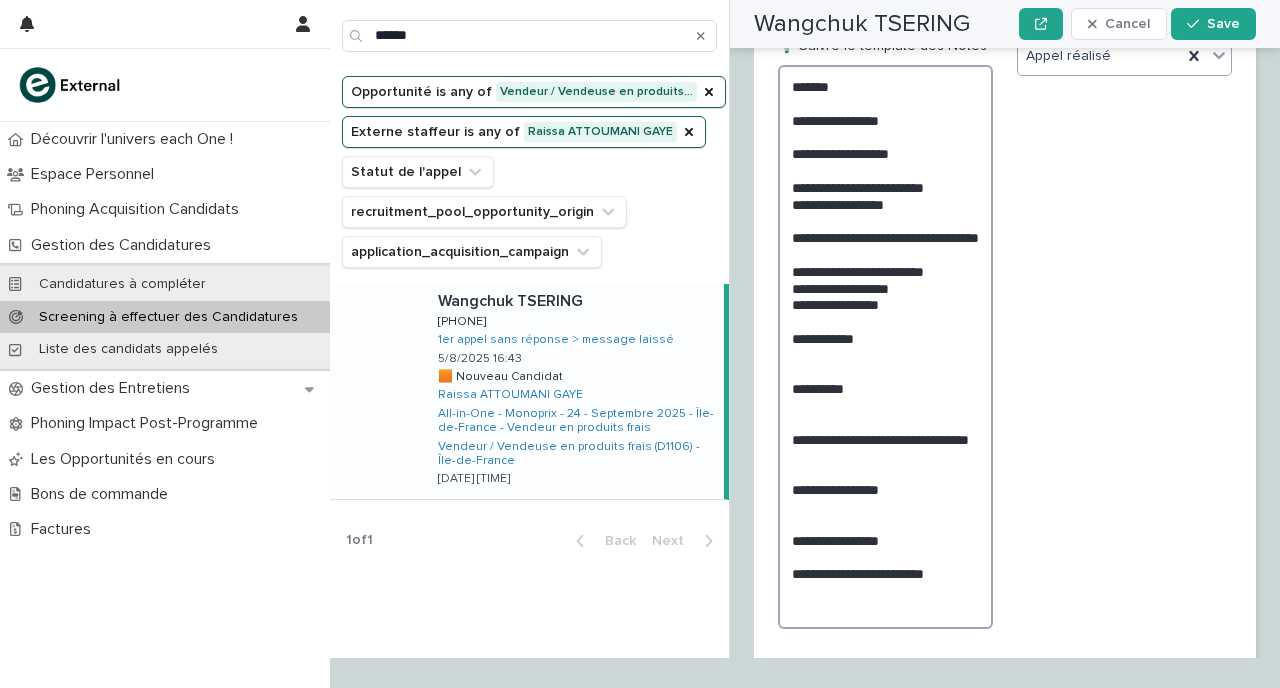 scroll, scrollTop: 2739, scrollLeft: 0, axis: vertical 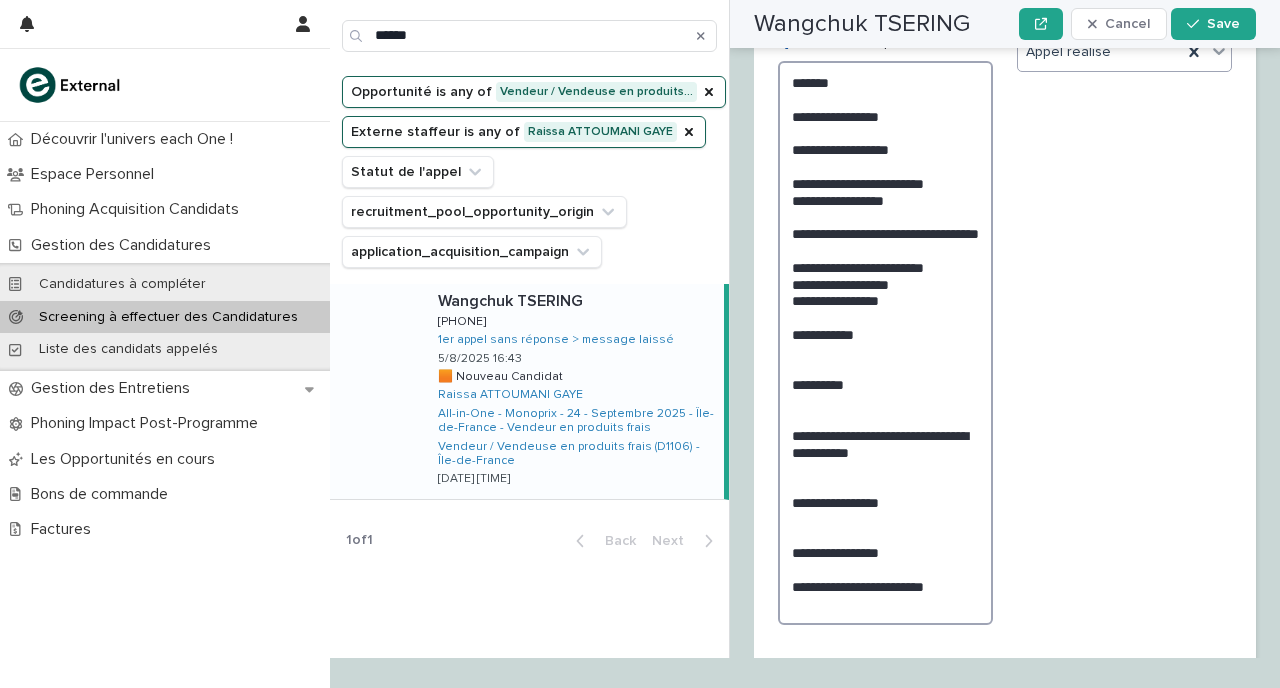 click on "**********" at bounding box center (885, 343) 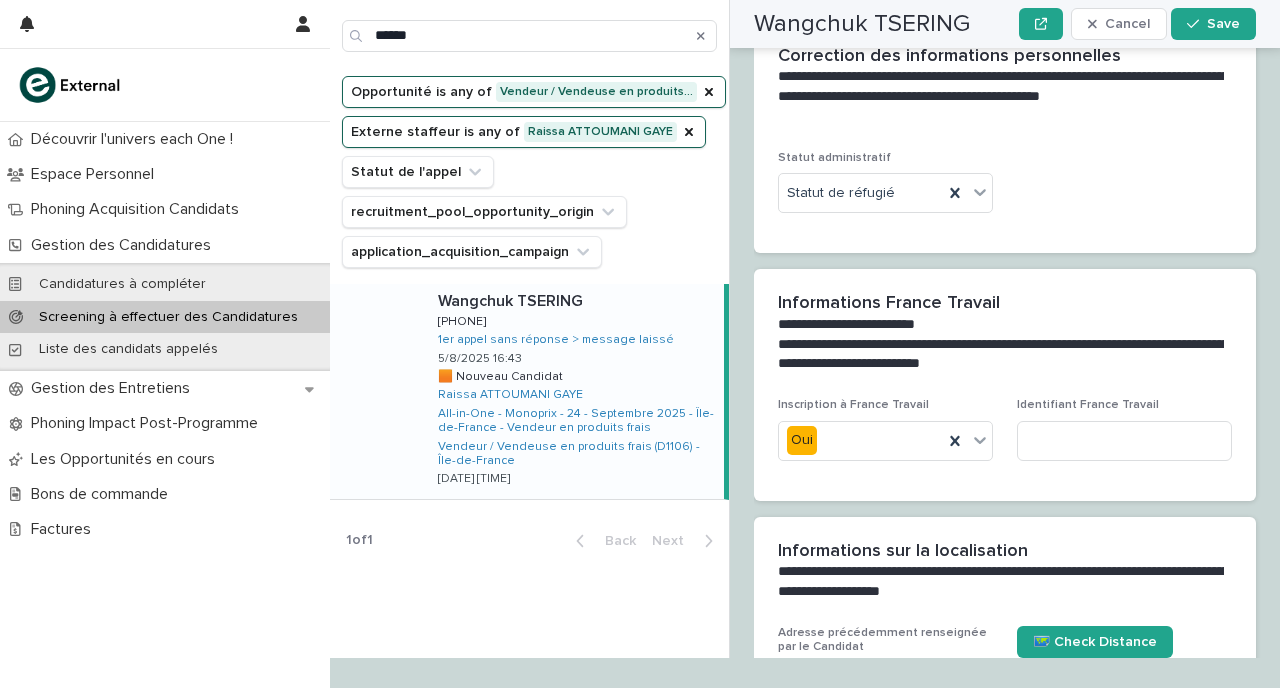scroll, scrollTop: 1520, scrollLeft: 0, axis: vertical 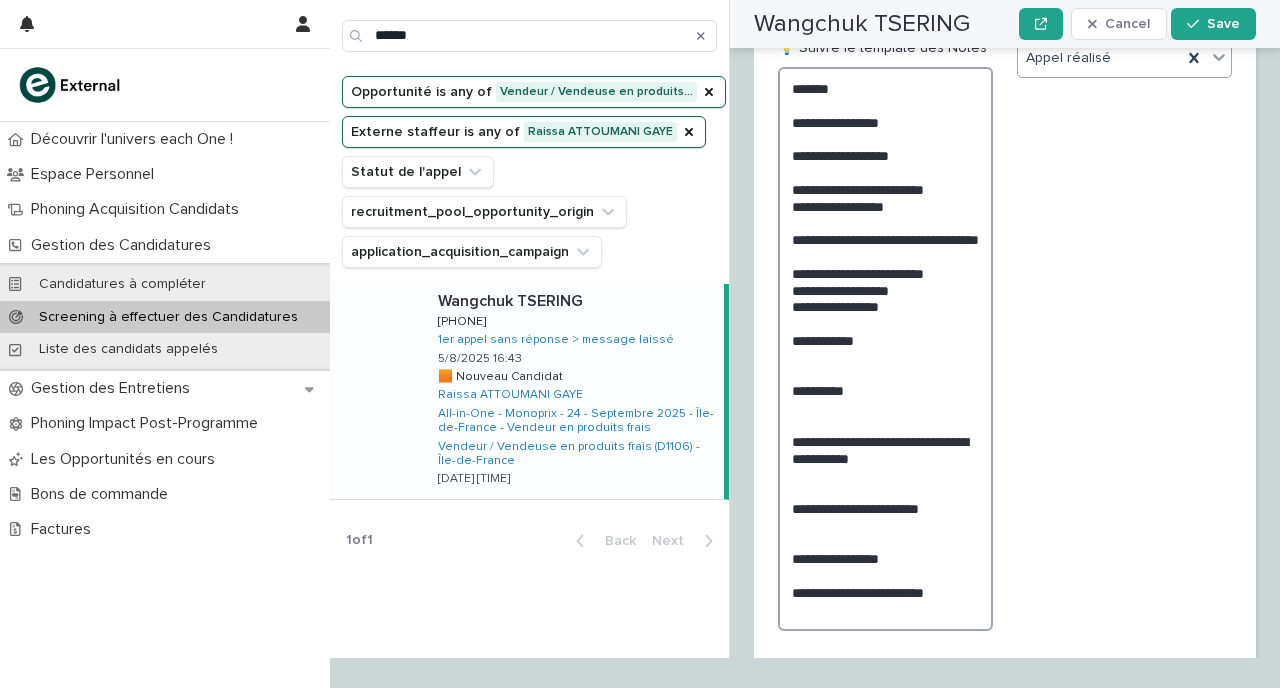 click on "**********" at bounding box center (885, 349) 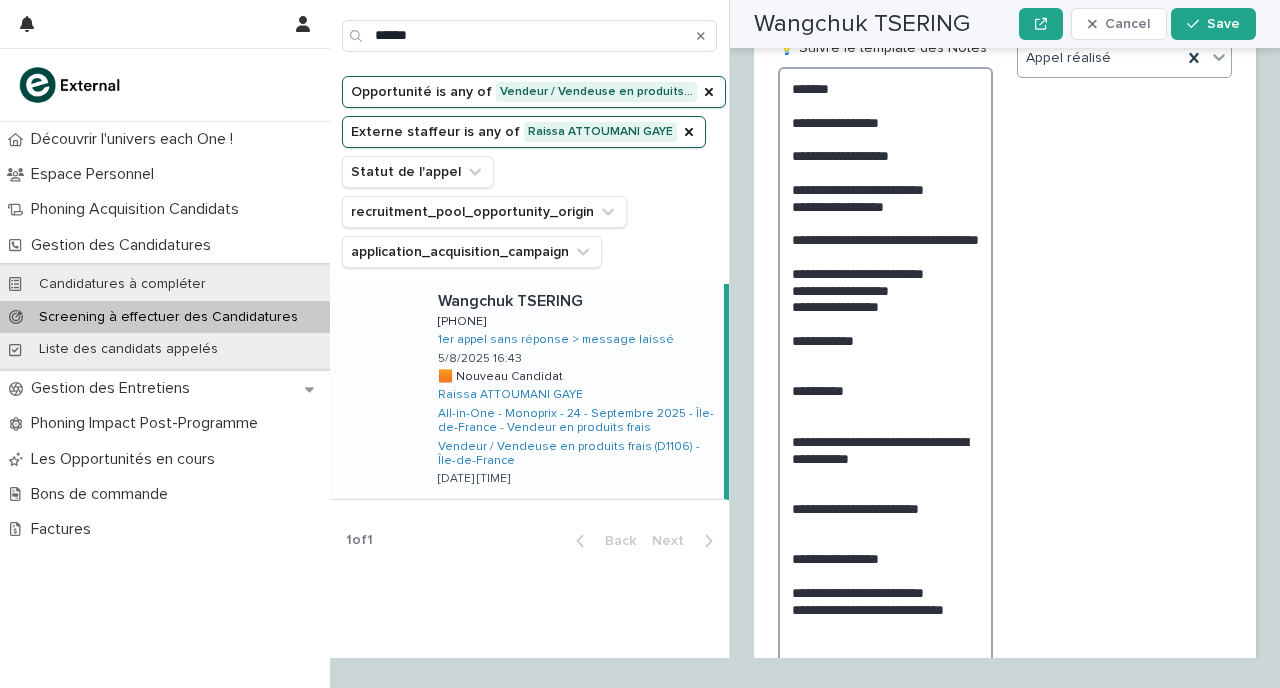 click on "**********" at bounding box center (885, 365) 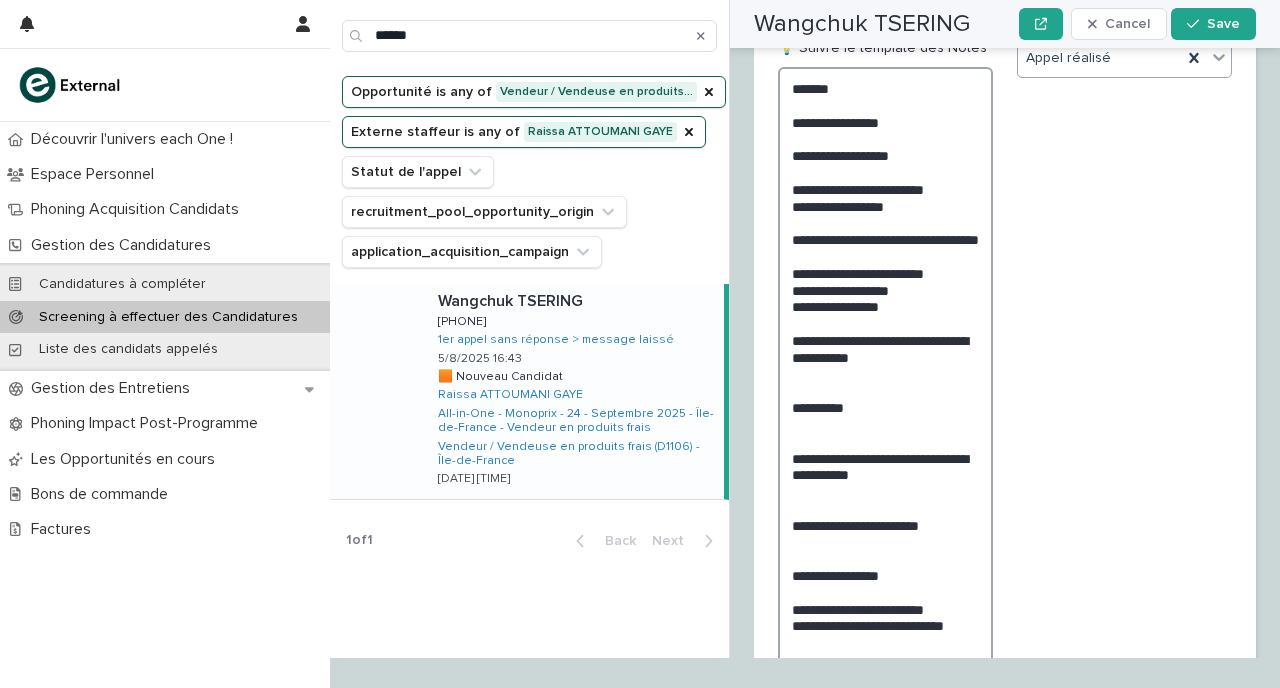 click on "**********" at bounding box center [885, 374] 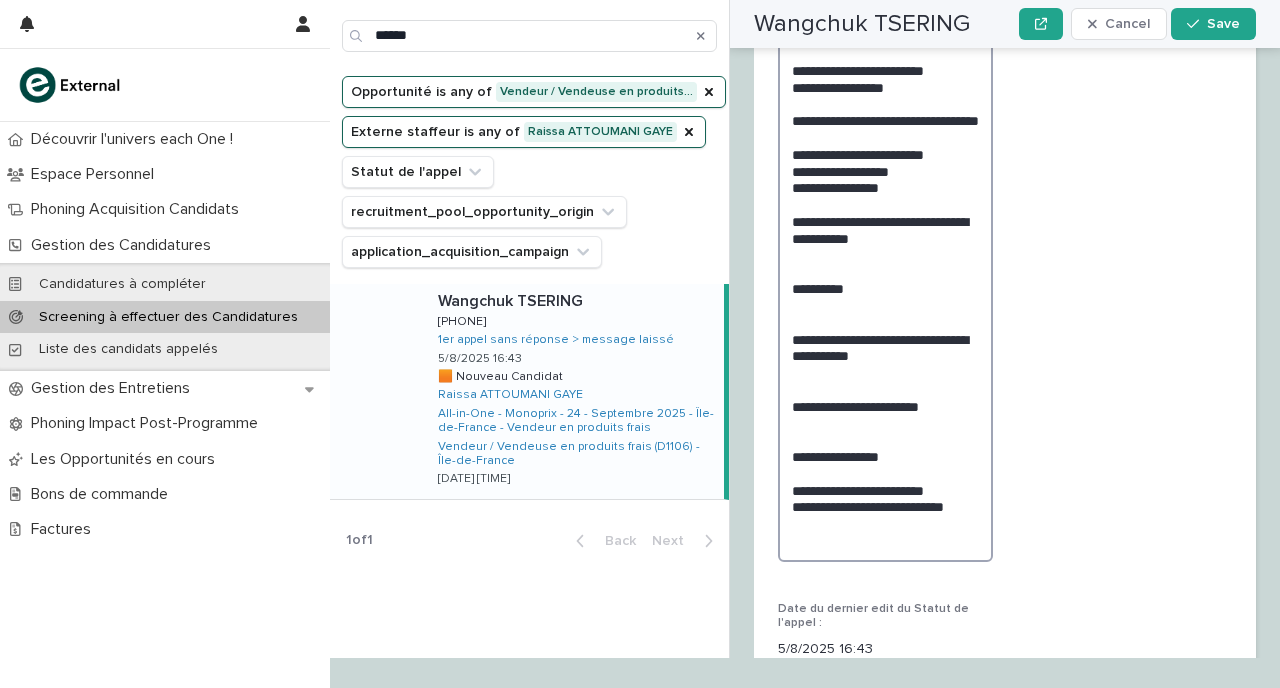 click on "**********" at bounding box center [885, 255] 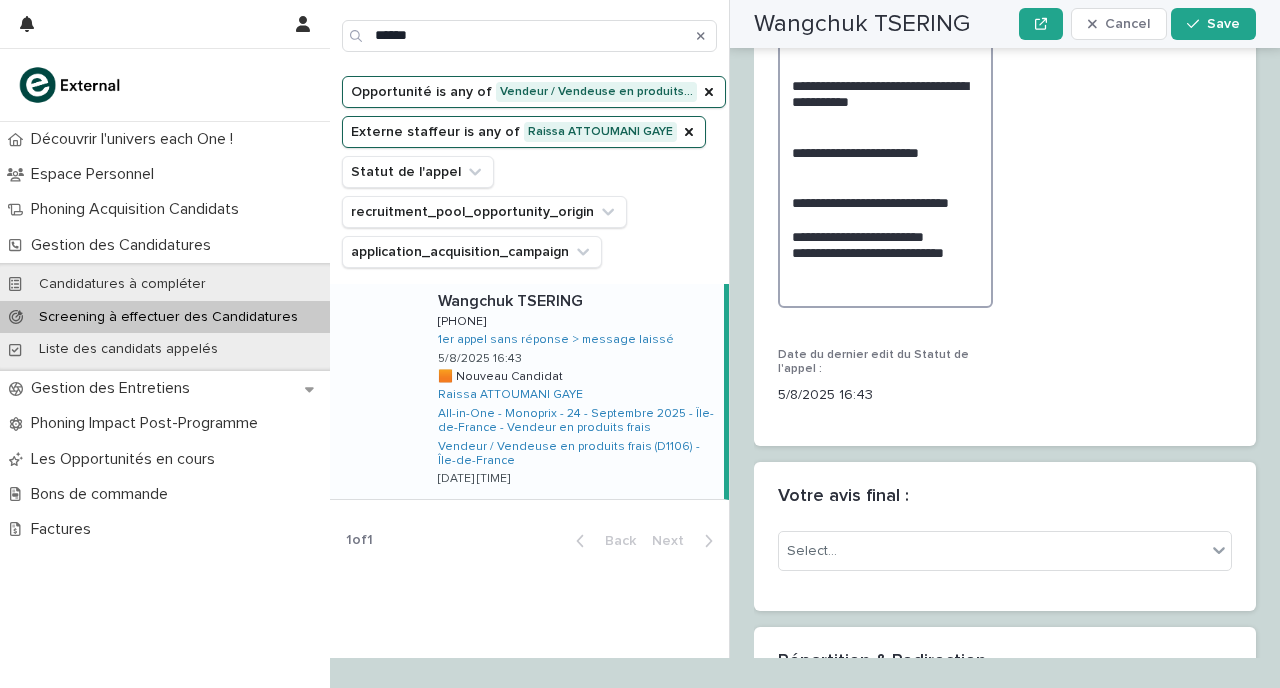 scroll, scrollTop: 3109, scrollLeft: 0, axis: vertical 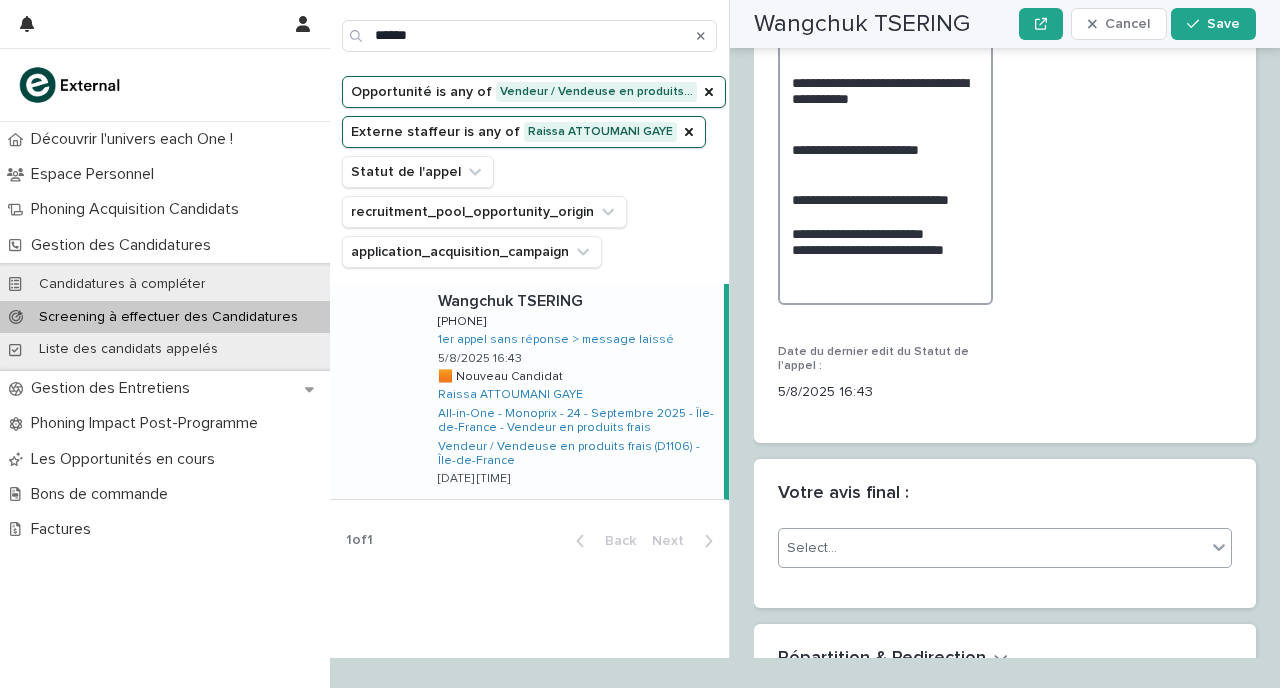type on "**********" 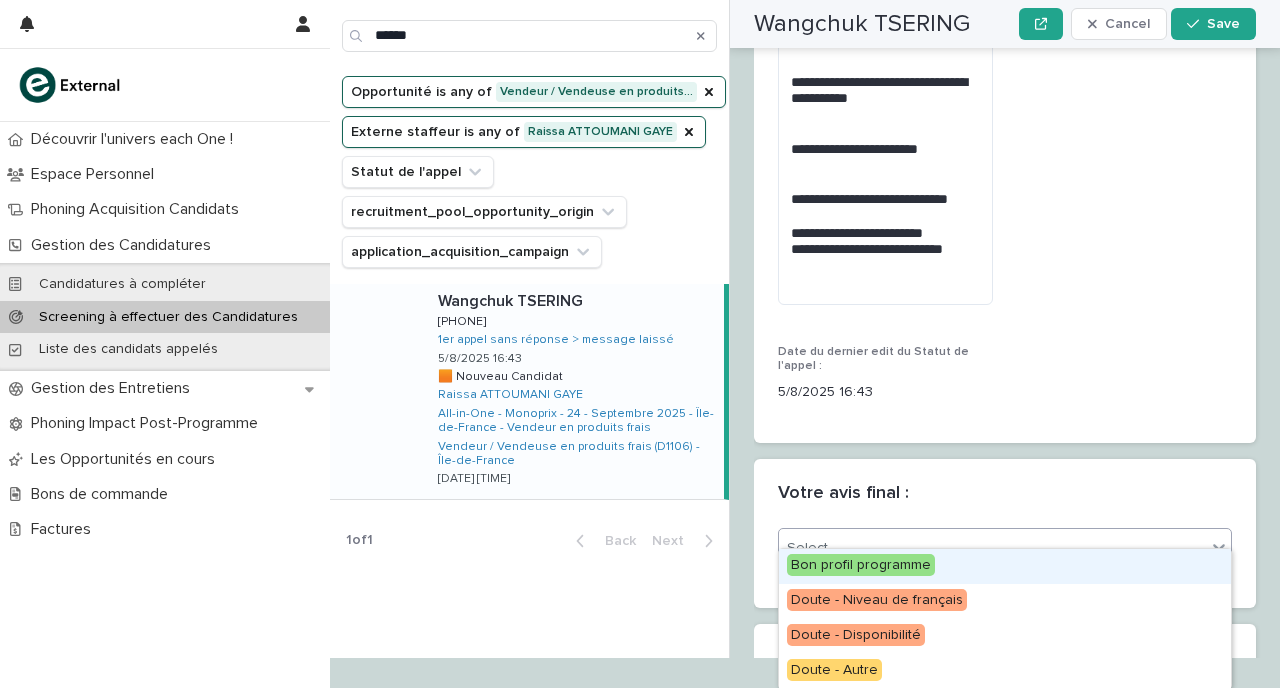 click on "Select..." at bounding box center [992, 548] 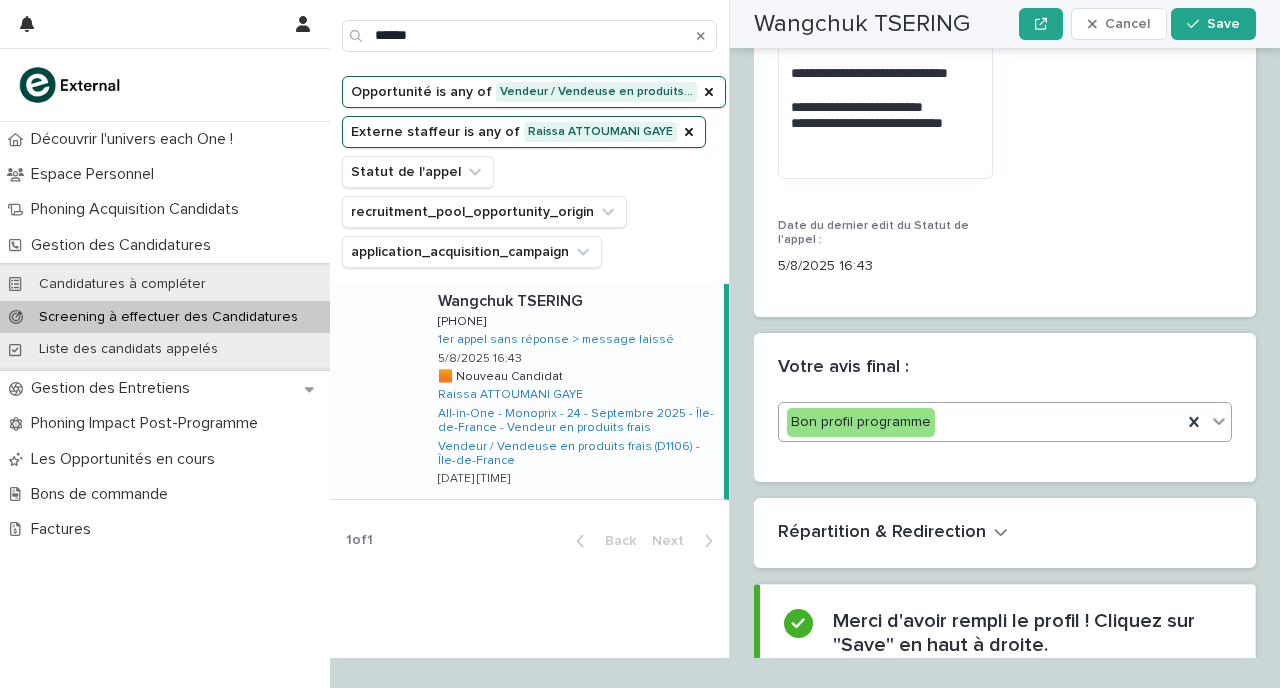 scroll, scrollTop: 3247, scrollLeft: 0, axis: vertical 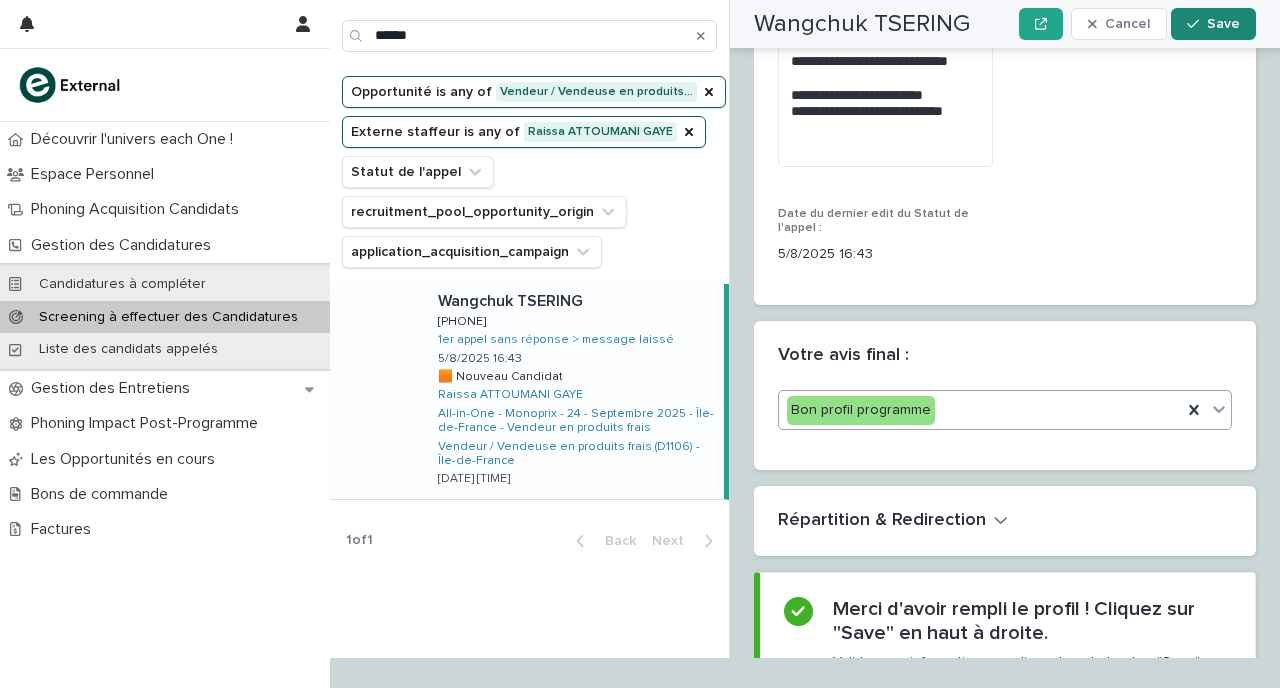 click 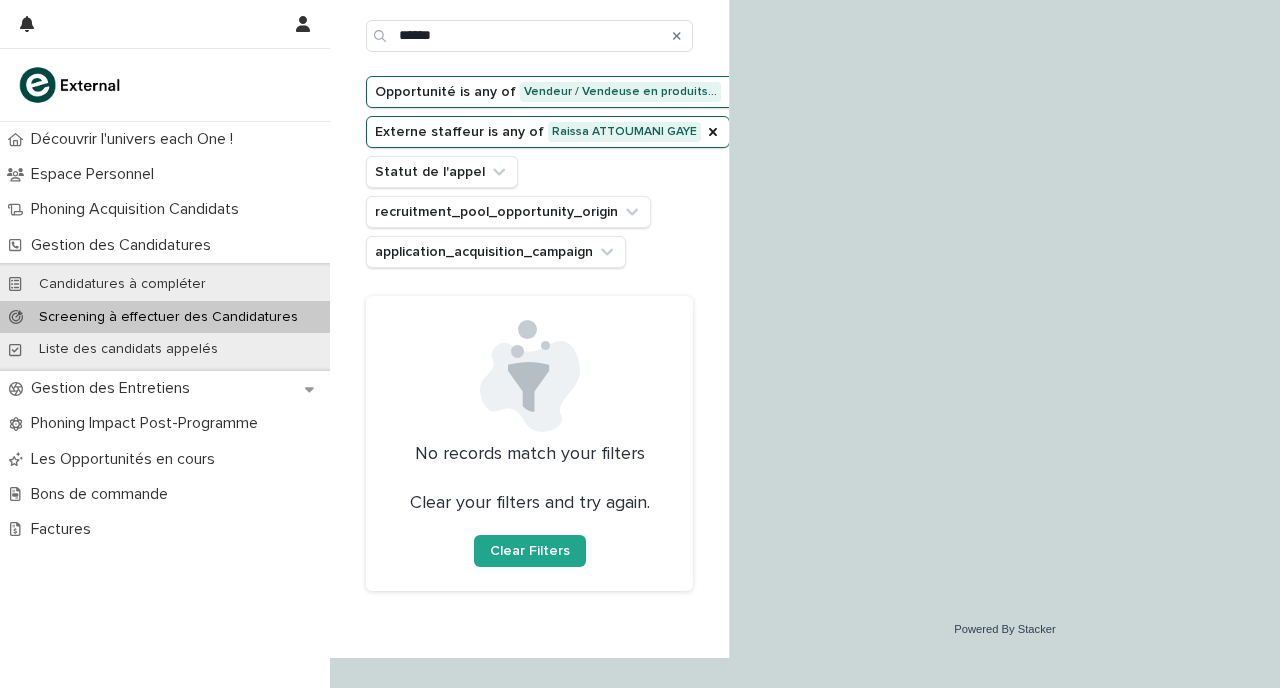 scroll, scrollTop: 0, scrollLeft: 0, axis: both 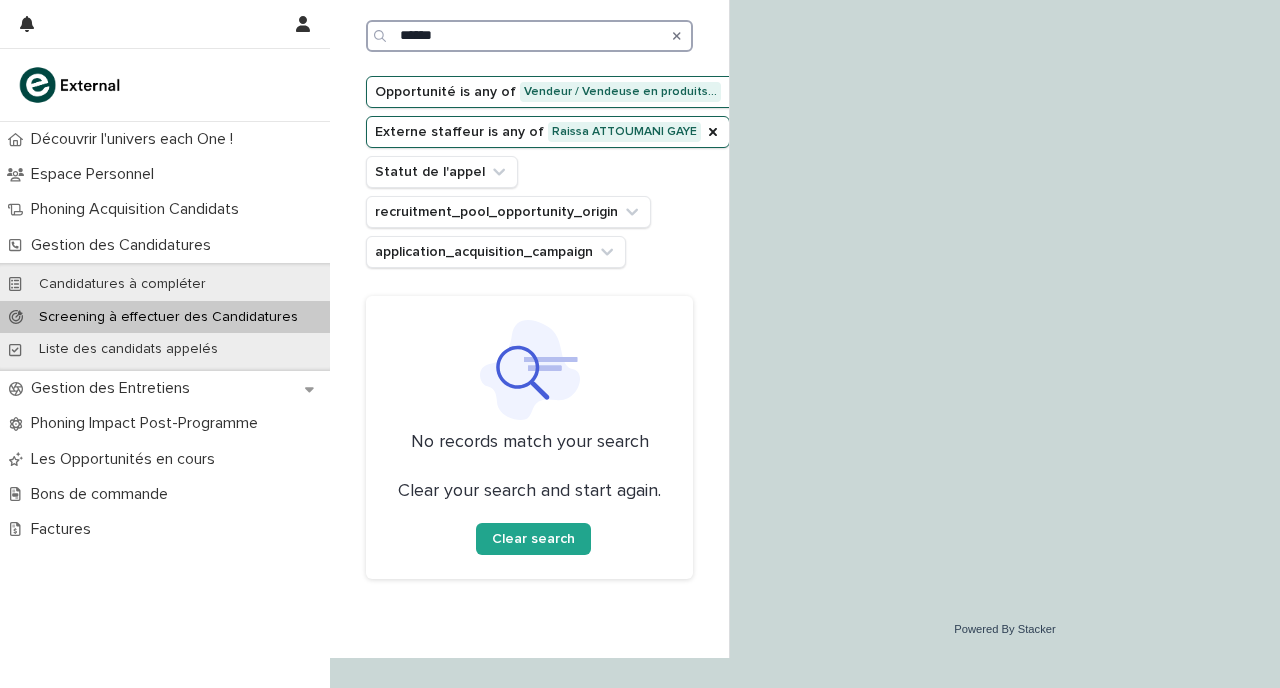 click on "******" at bounding box center (529, 36) 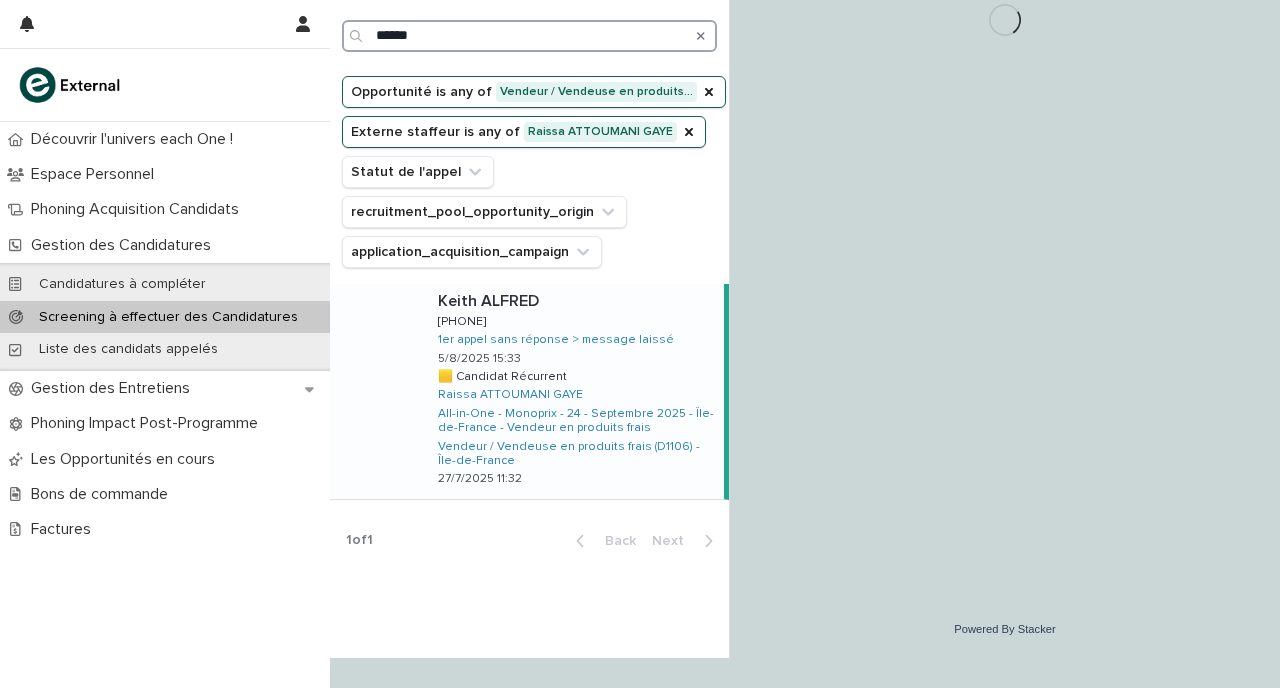 type on "******" 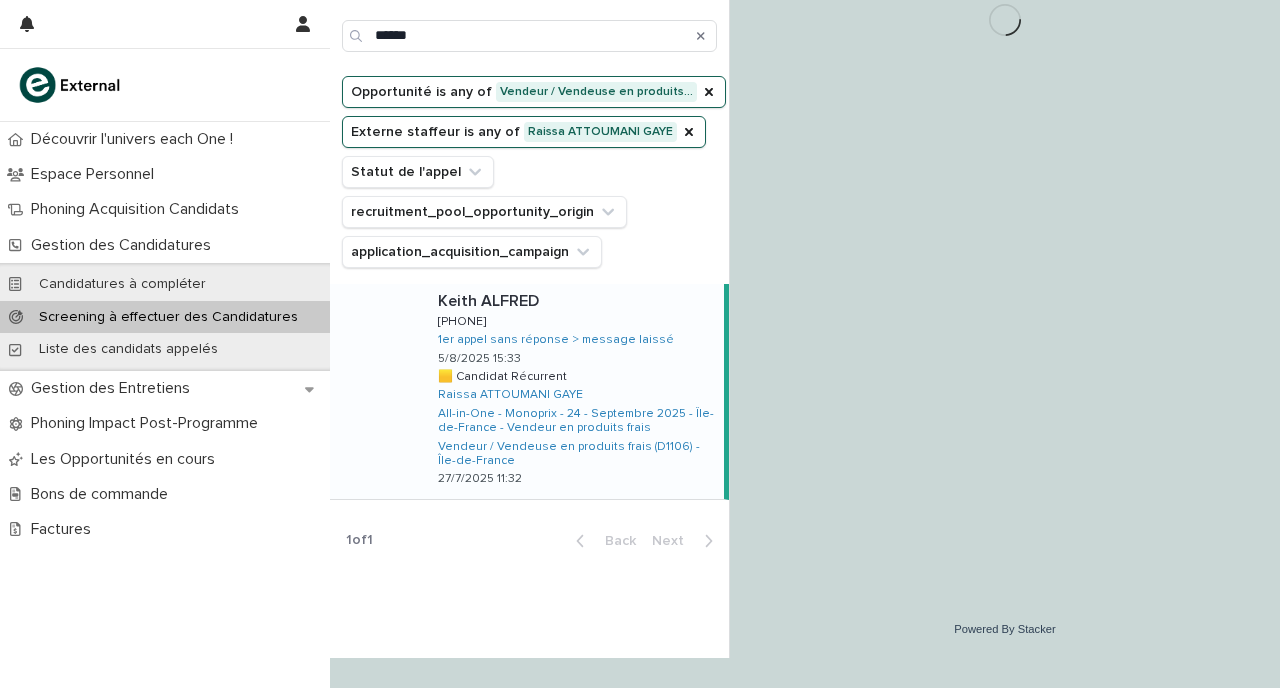 click on "[FIRST] [LAST] [FIRST] [LAST]  [PHONE] [PHONE]  1er appel sans réponse > message laissé   5/8/2025 15:33 🟨 Candidat Récurrent 🟨 Candidat Récurrent  [FIRST] [LAST]   All-in-One - Monoprix - 24 - Septembre 2025 - Île-de-France - Vendeur en produits frais   Vendeur / Vendeuse en produits frais (D1106) - Île-de-France   27/7/2025 11:32" at bounding box center [573, 391] 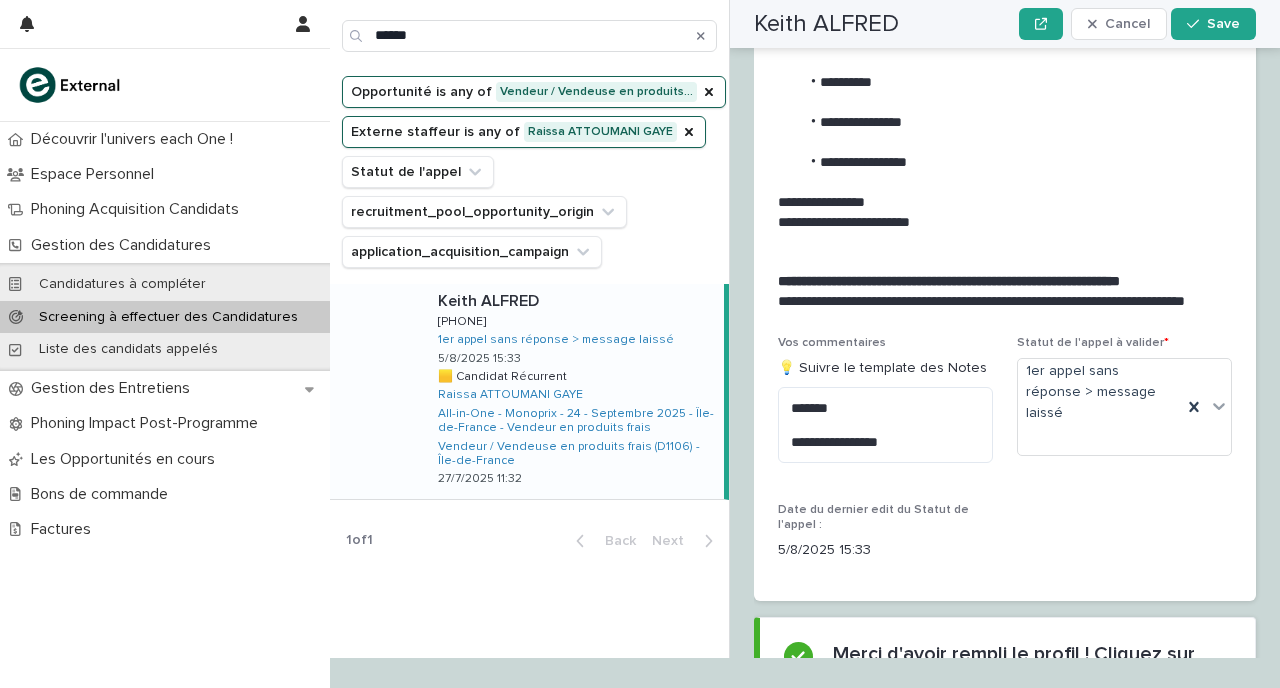 scroll, scrollTop: 2386, scrollLeft: 0, axis: vertical 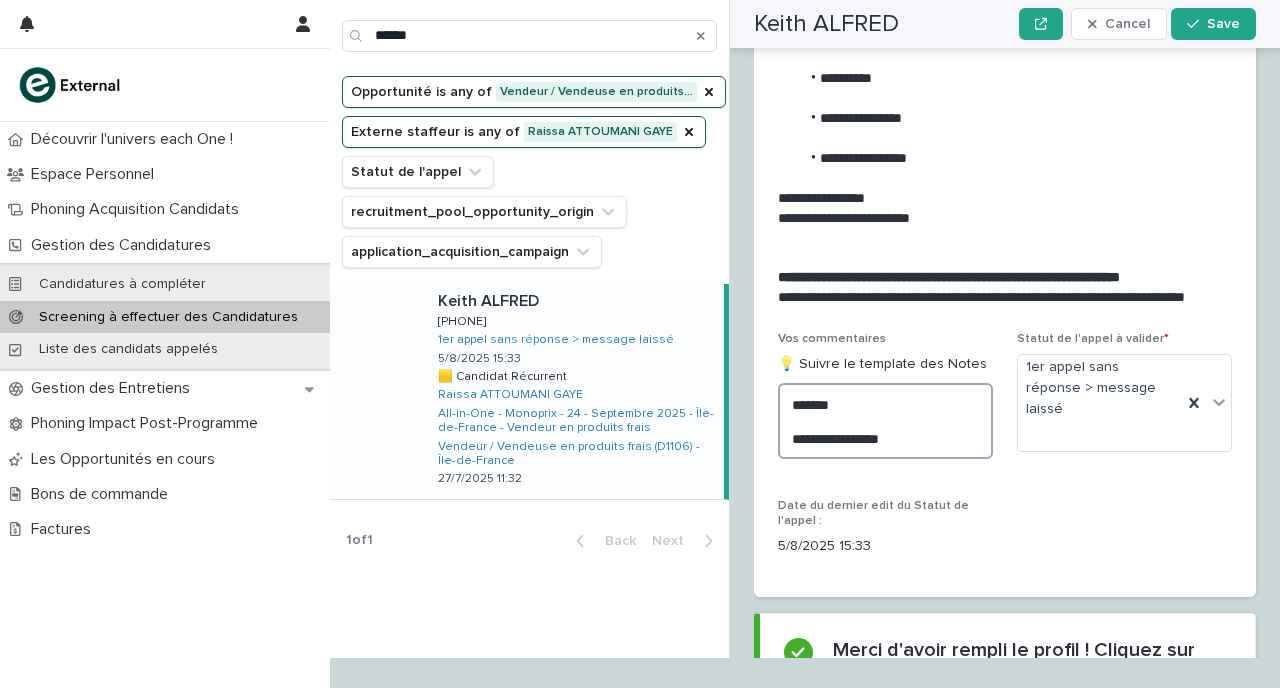 click on "**********" at bounding box center (885, 421) 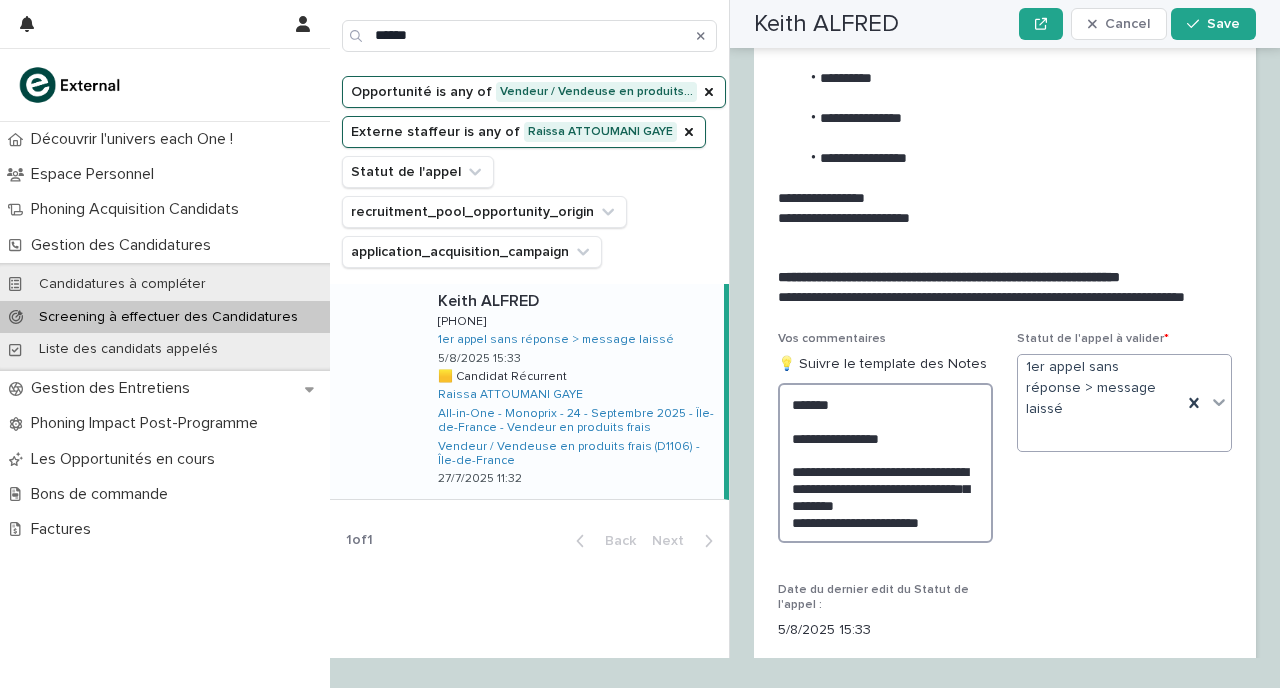type on "**********" 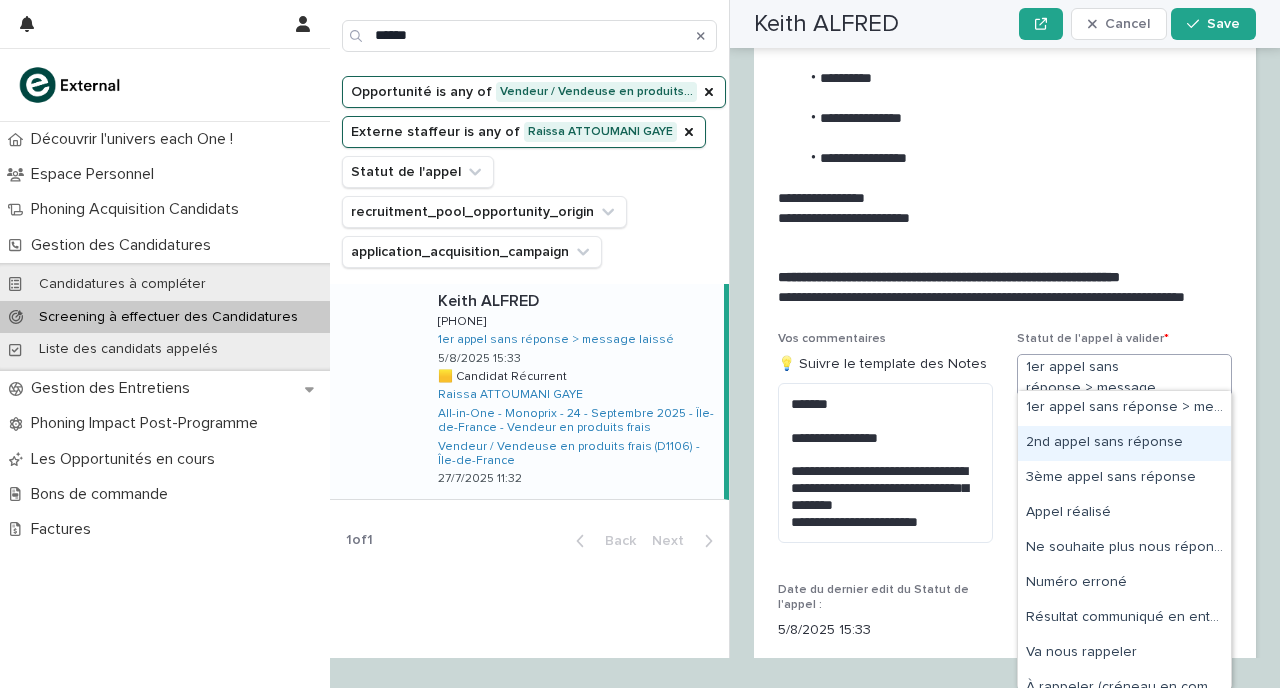 click on "2nd appel sans réponse" at bounding box center [1124, 443] 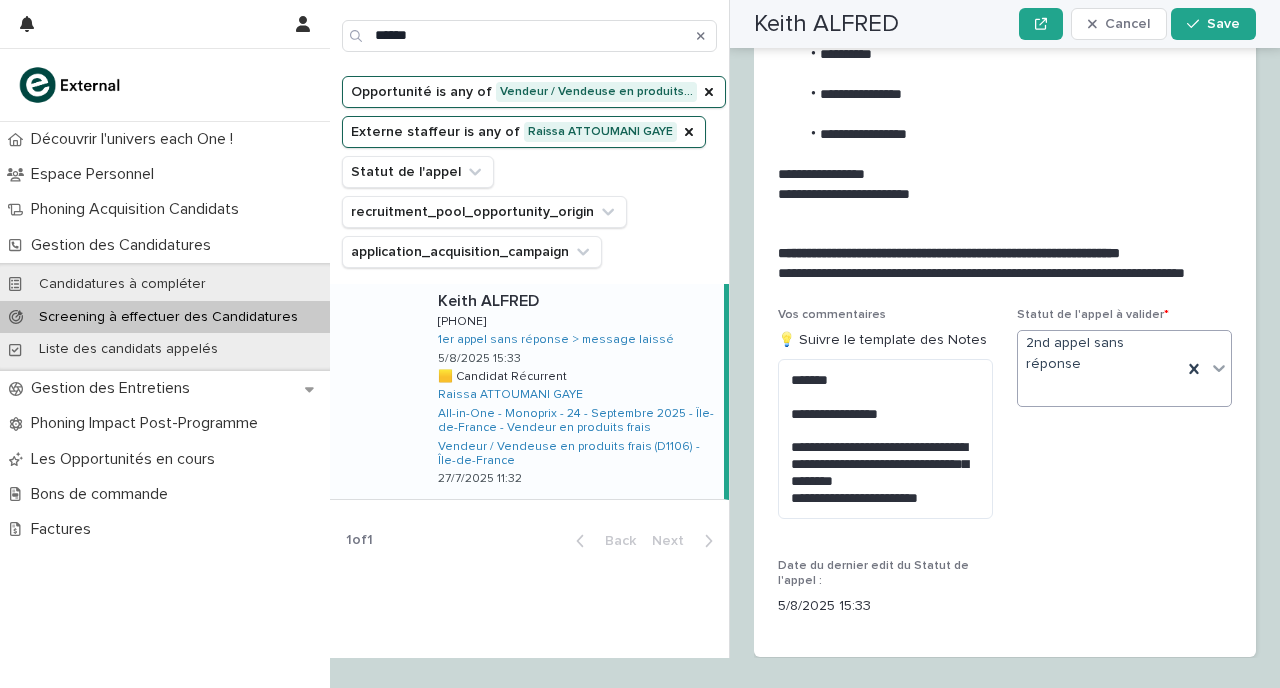 scroll, scrollTop: 2413, scrollLeft: 0, axis: vertical 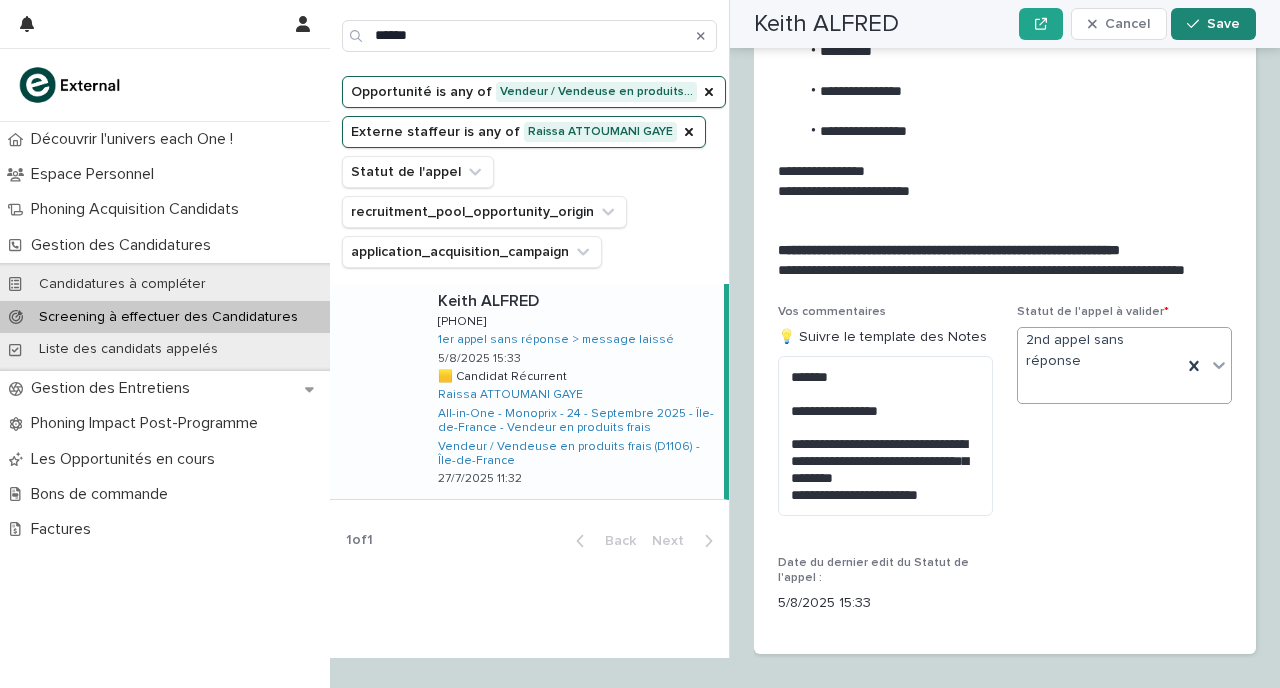 click on "Save" at bounding box center [1223, 24] 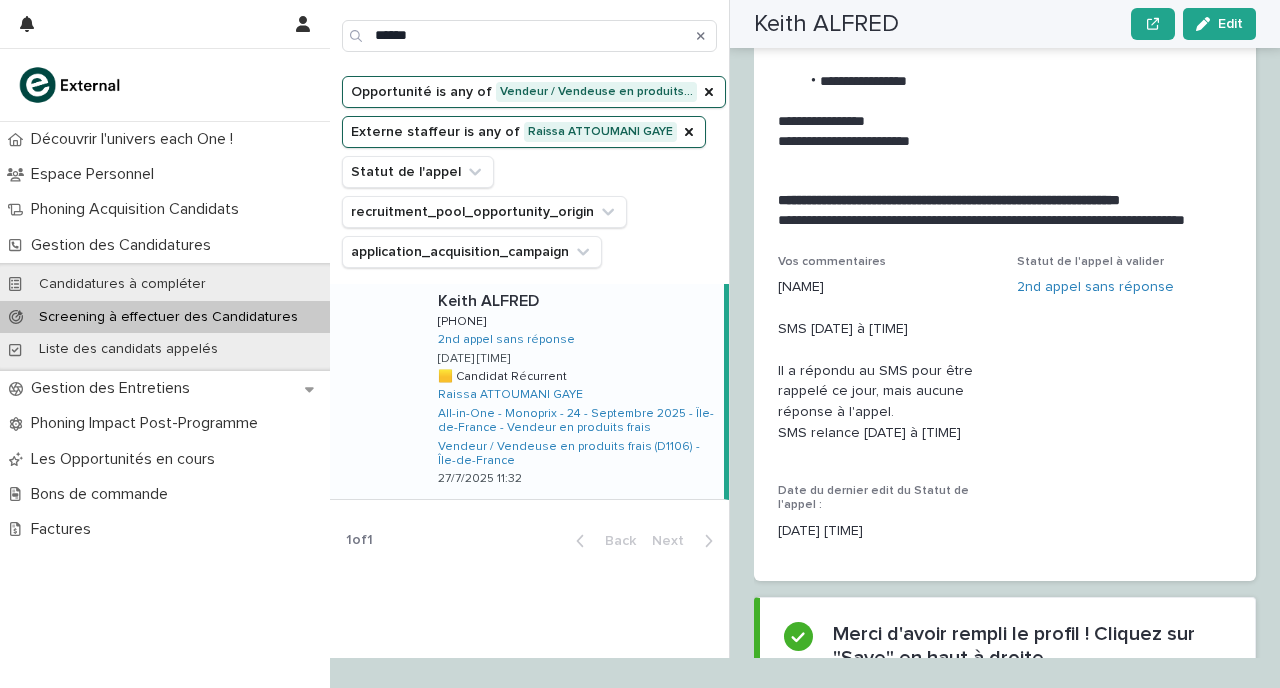 scroll, scrollTop: 2312, scrollLeft: 0, axis: vertical 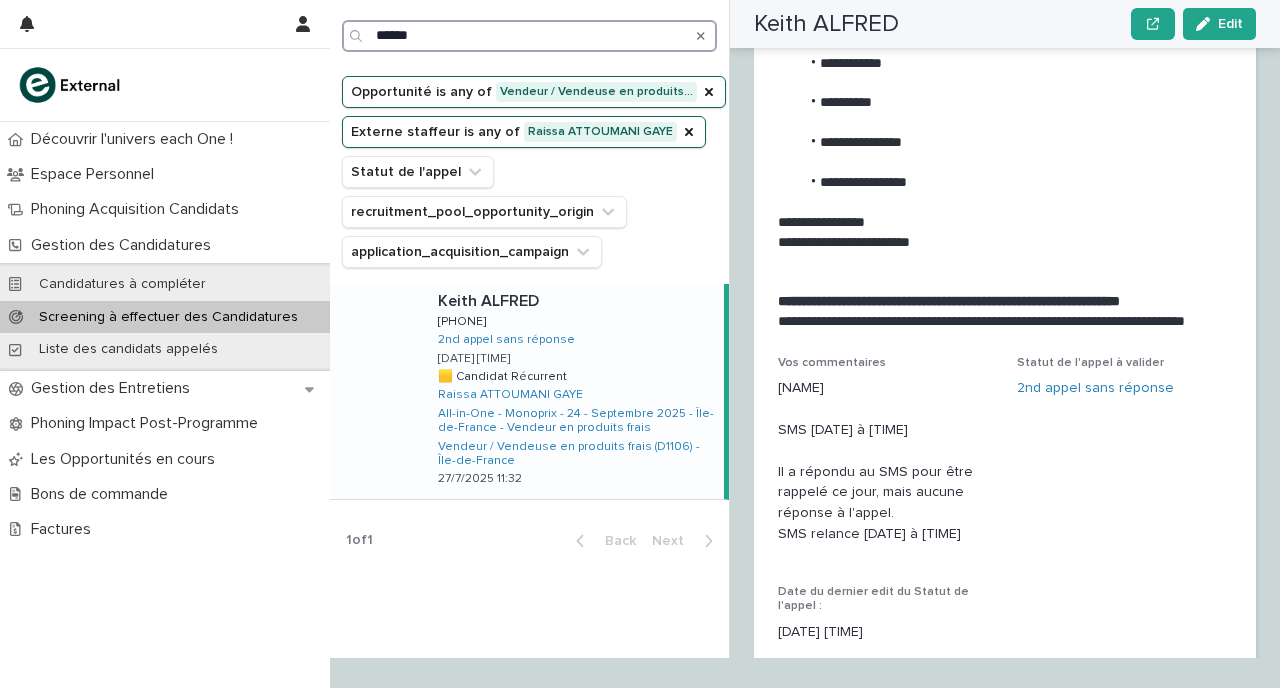 click on "******" at bounding box center [529, 36] 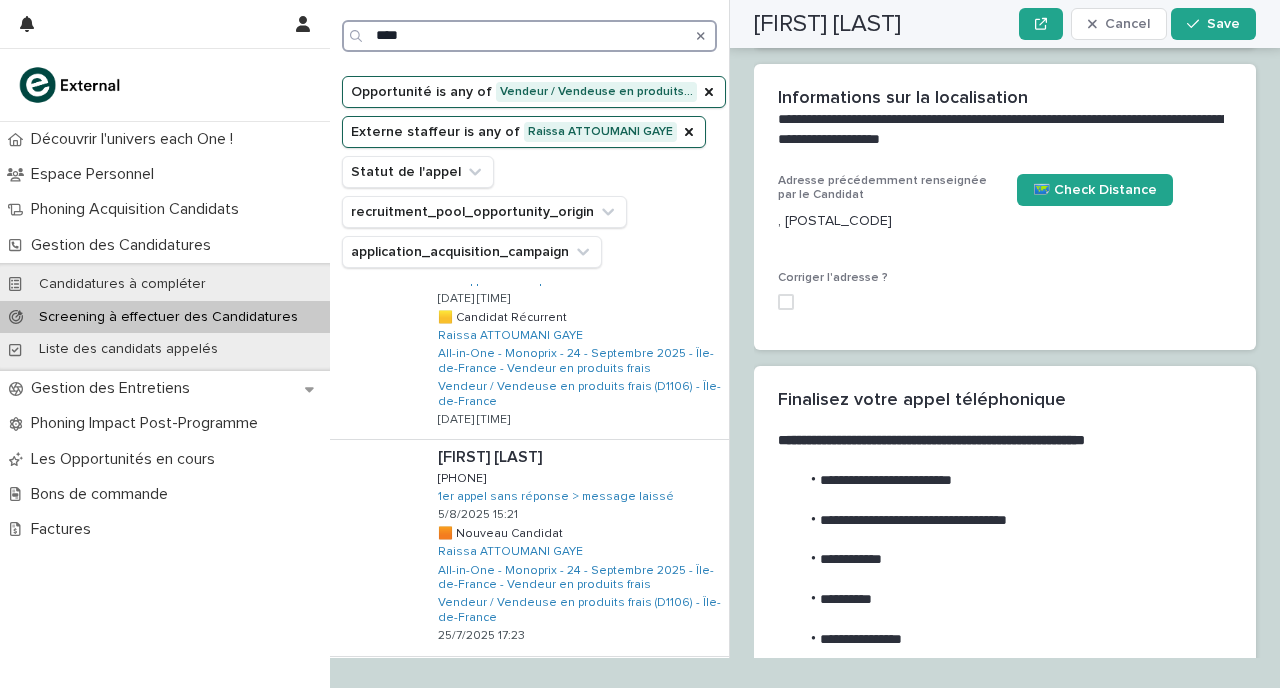 scroll, scrollTop: 907, scrollLeft: 0, axis: vertical 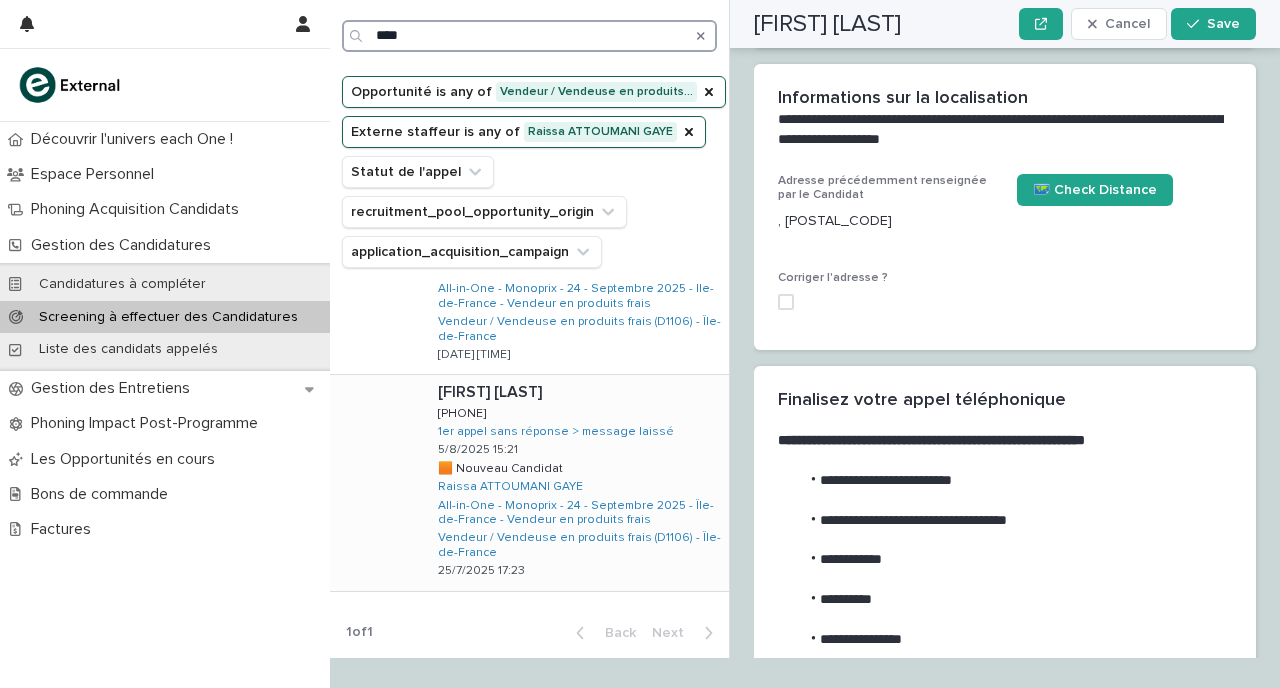 type on "****" 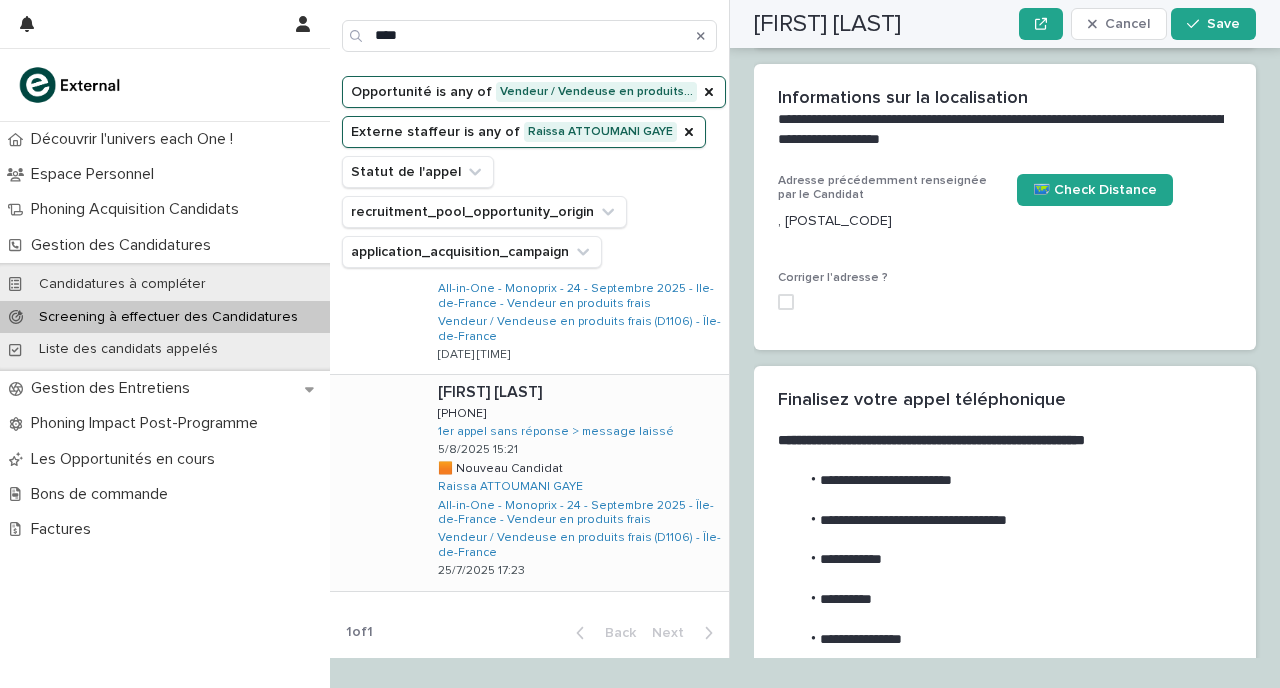click at bounding box center [579, 392] 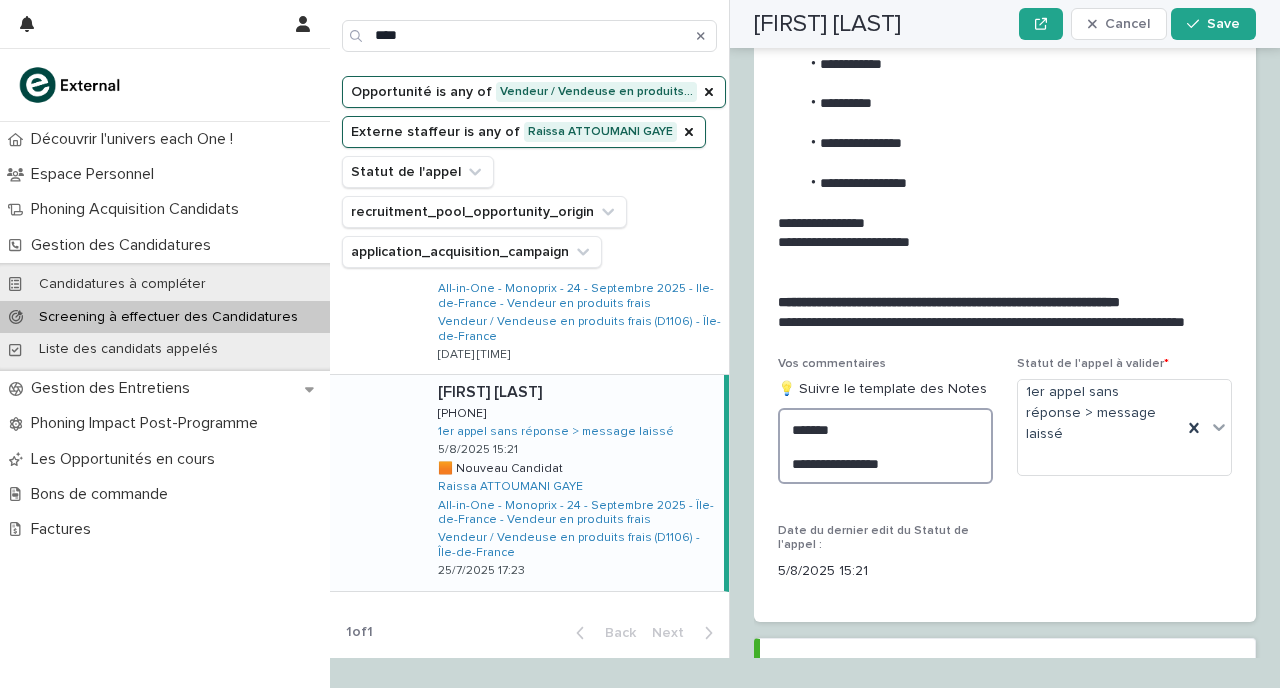 click on "**********" at bounding box center (885, 446) 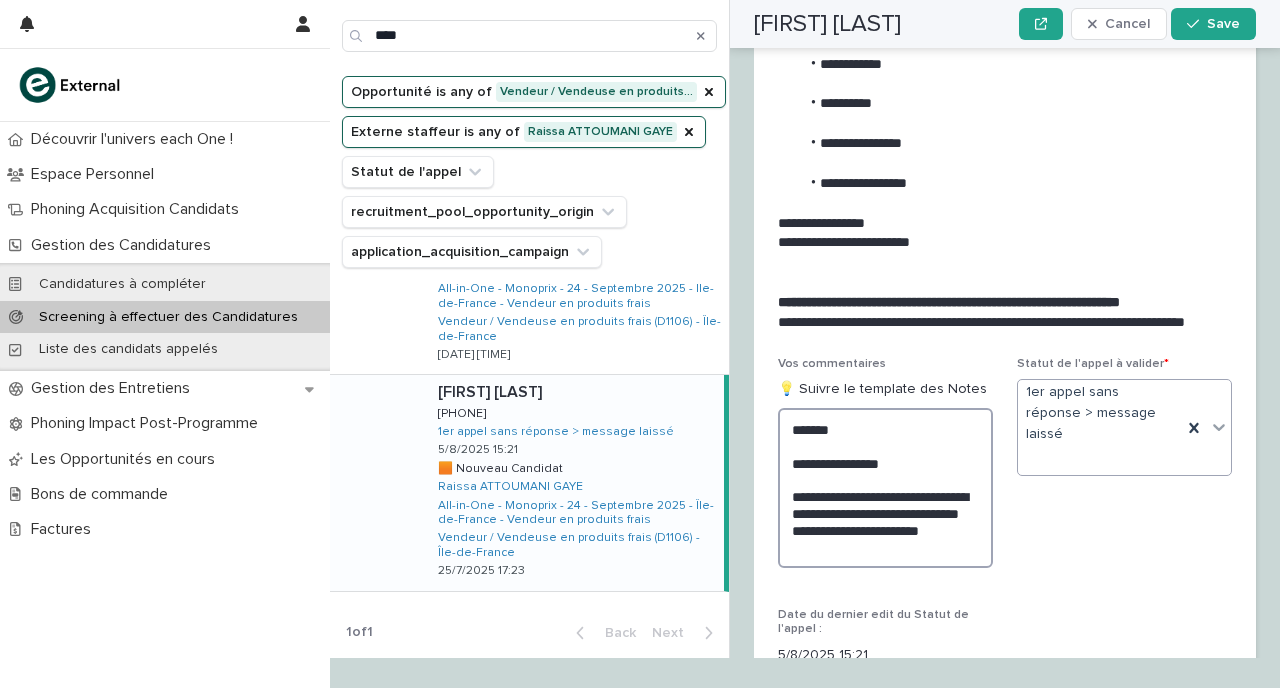 type on "**********" 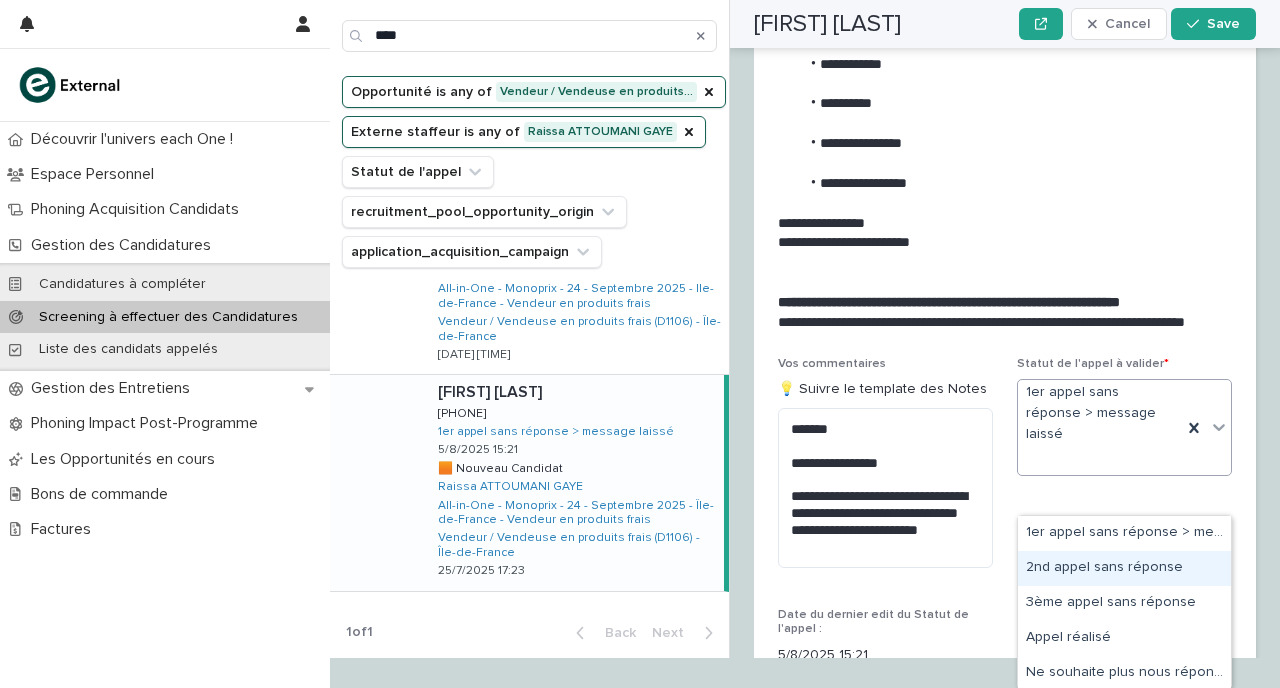 click on "2nd appel sans réponse" at bounding box center (1124, 568) 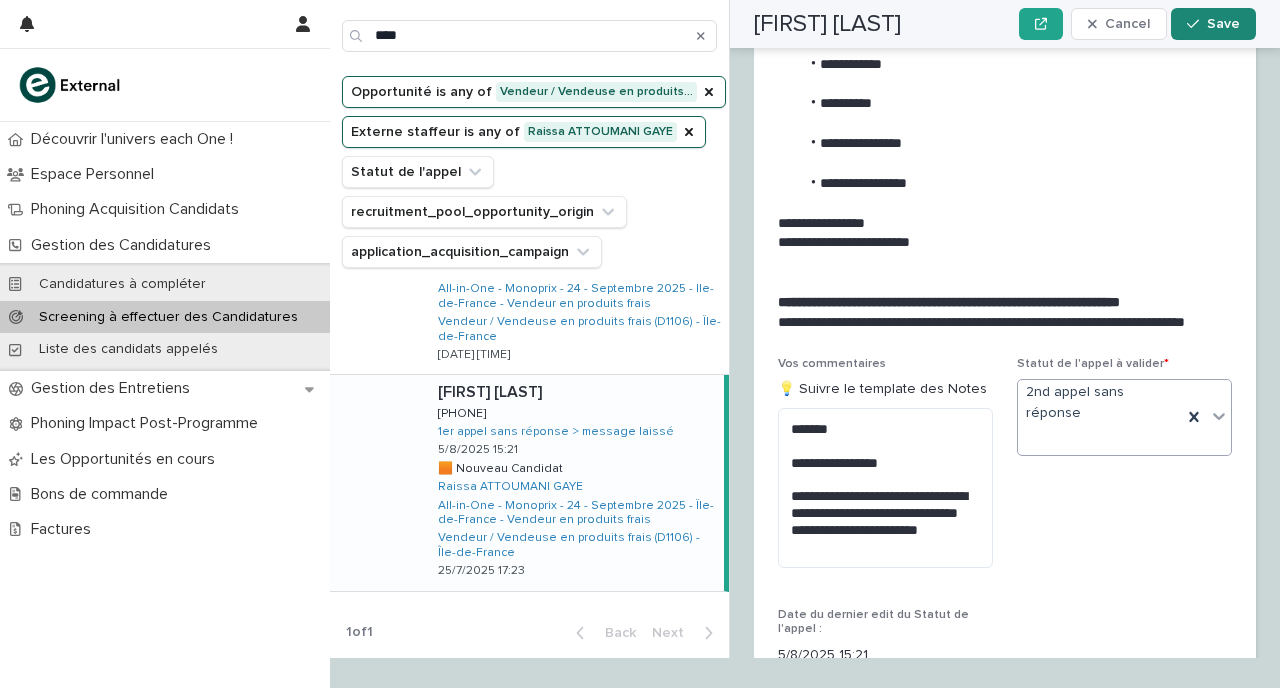 click on "Save" at bounding box center [1223, 24] 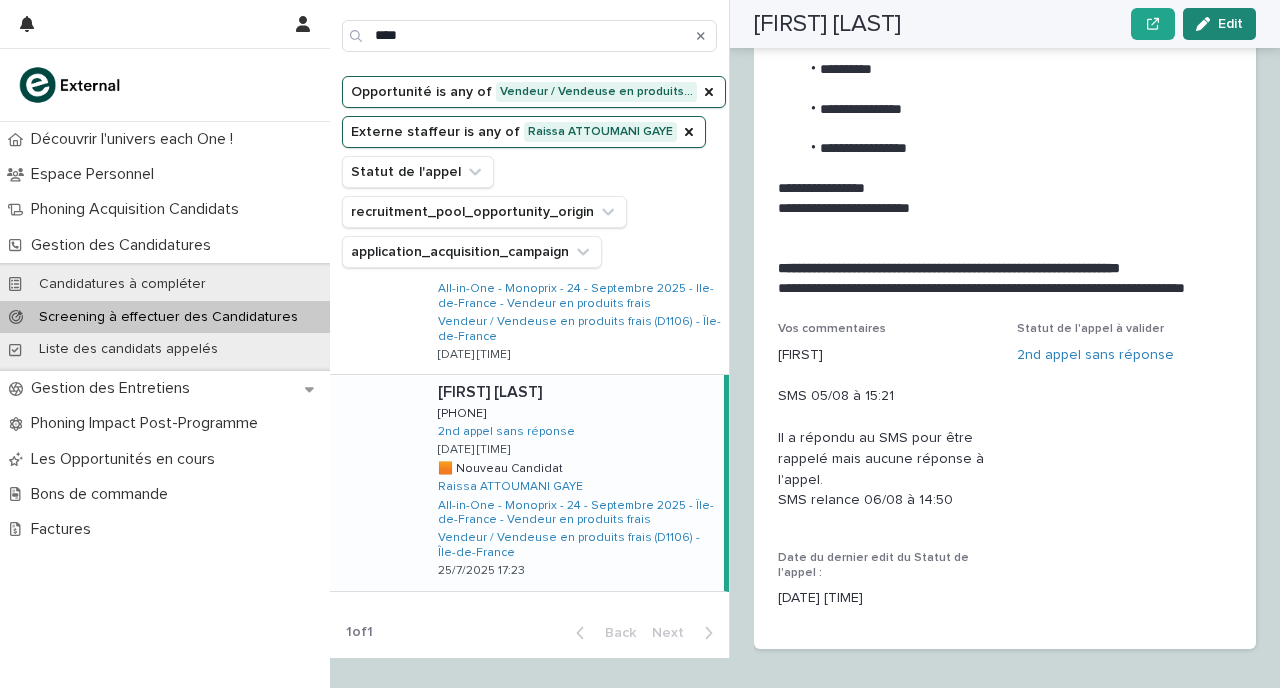 scroll, scrollTop: 2132, scrollLeft: 0, axis: vertical 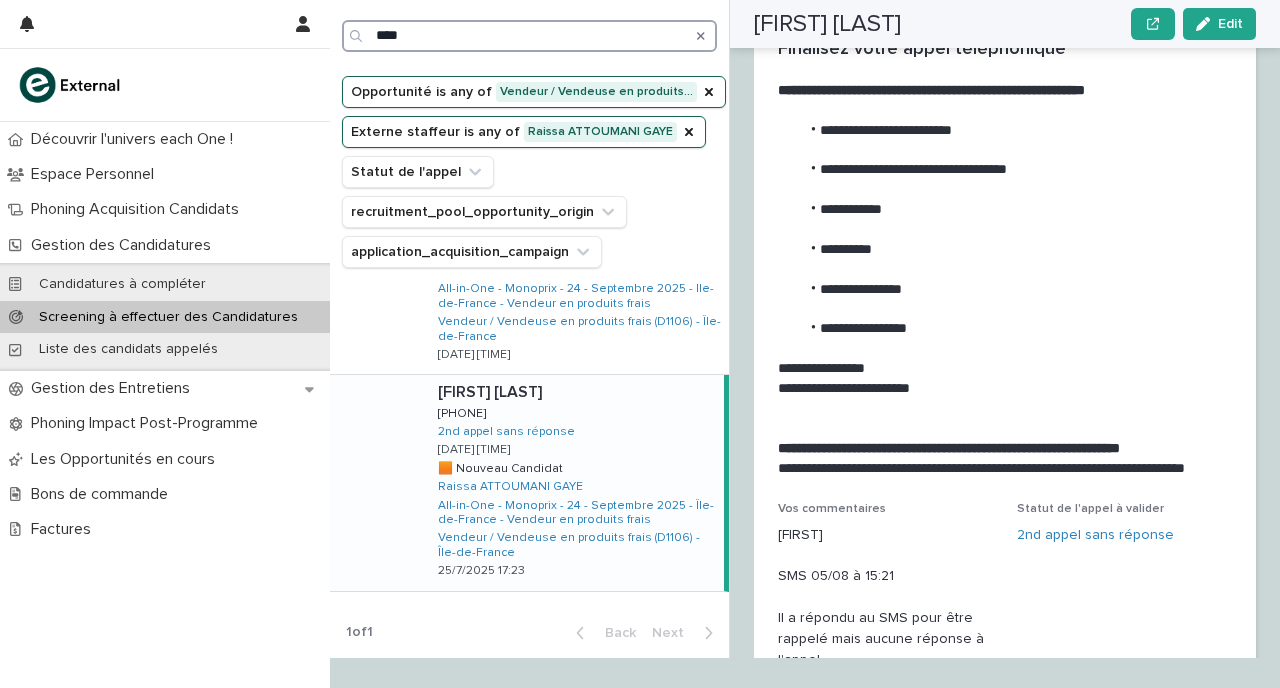 click on "****" at bounding box center [529, 36] 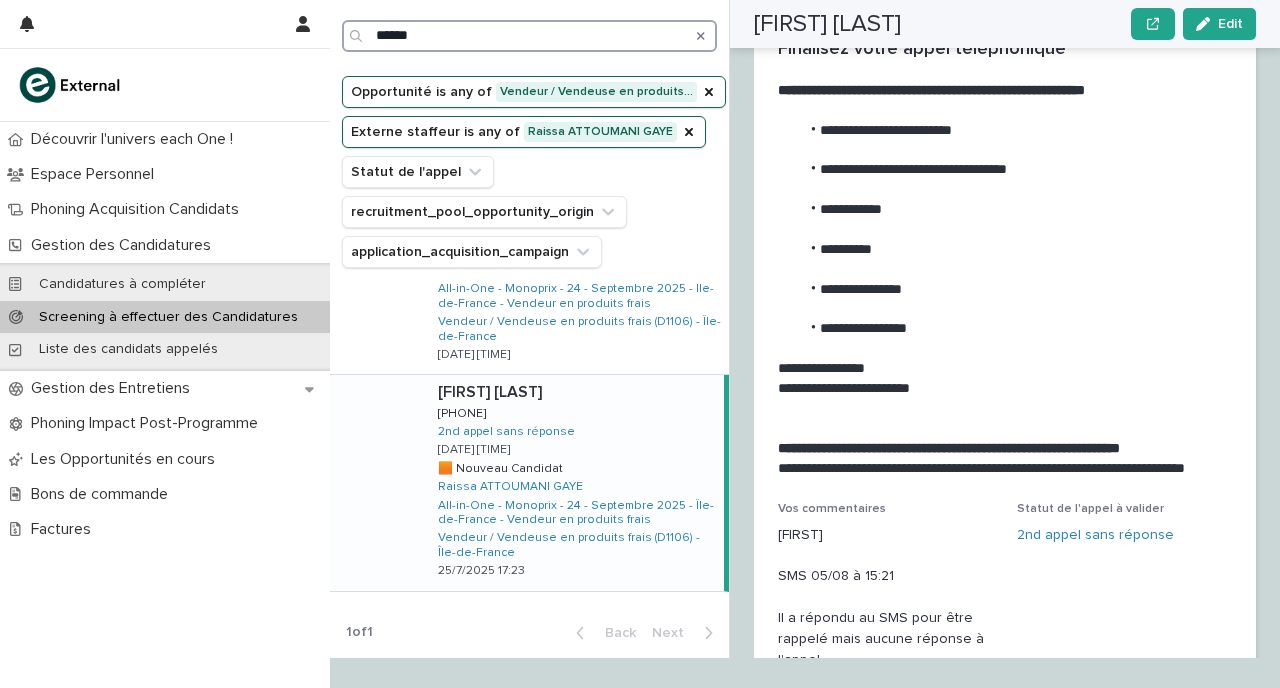 type on "******" 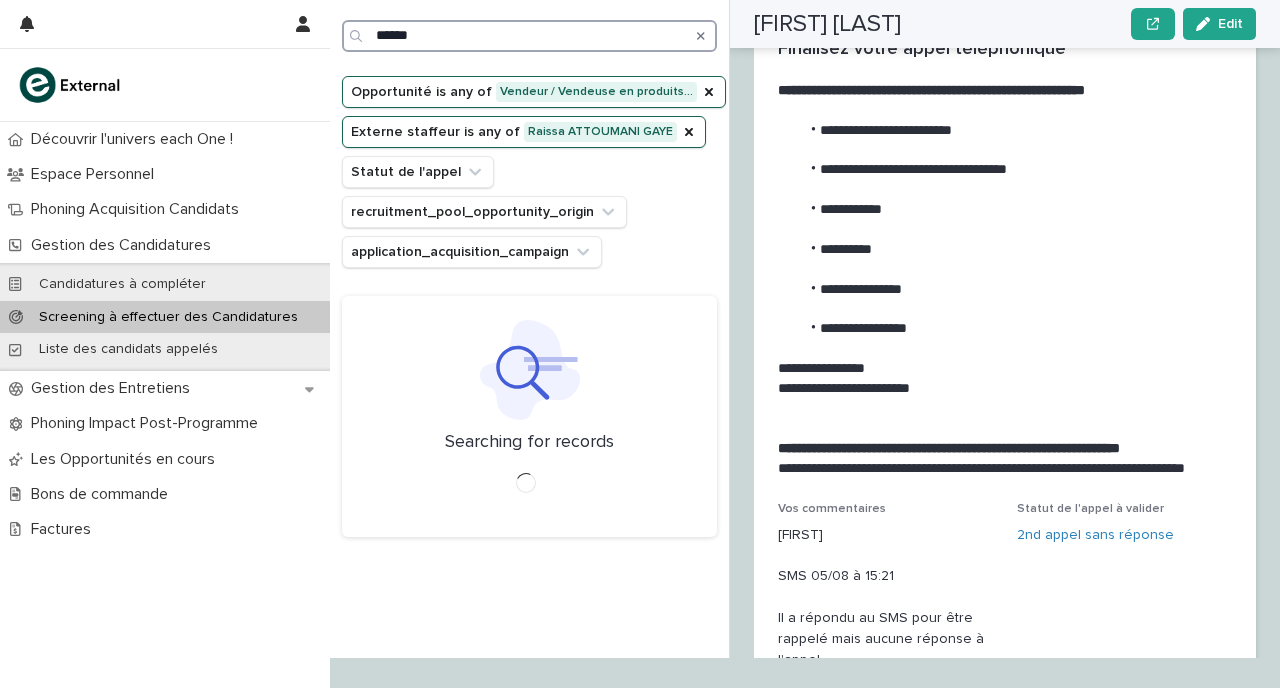 scroll, scrollTop: 0, scrollLeft: 0, axis: both 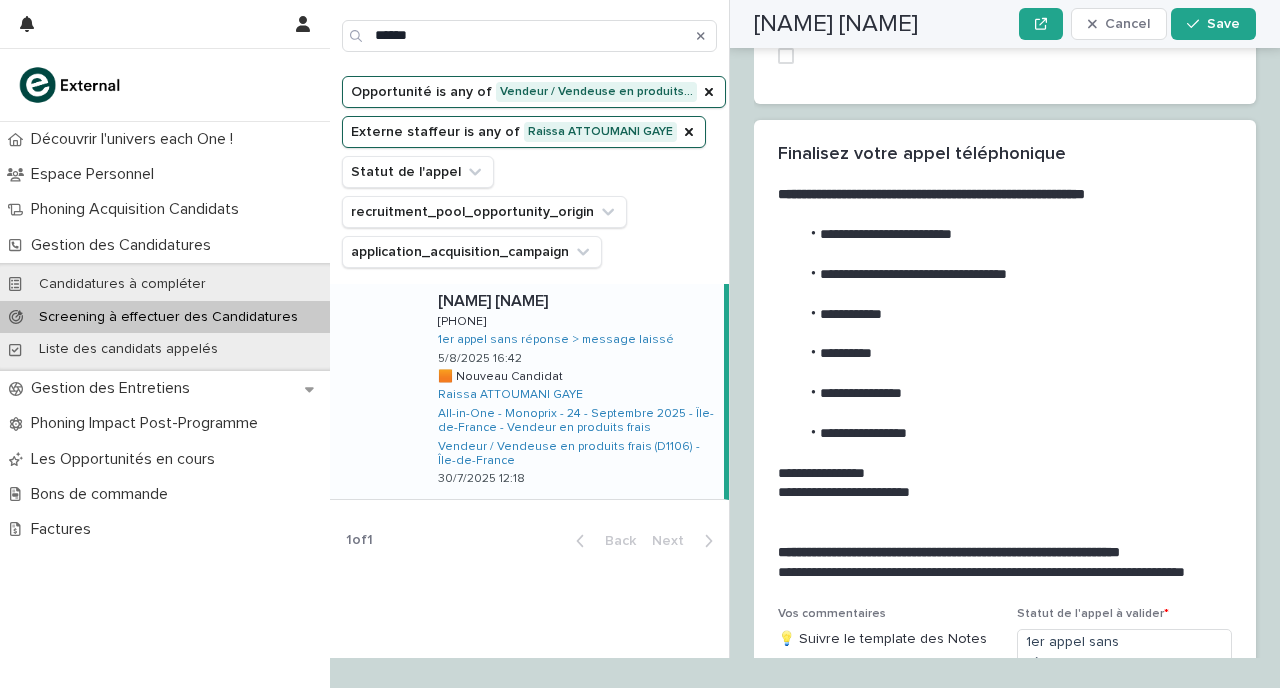 click at bounding box center (577, 301) 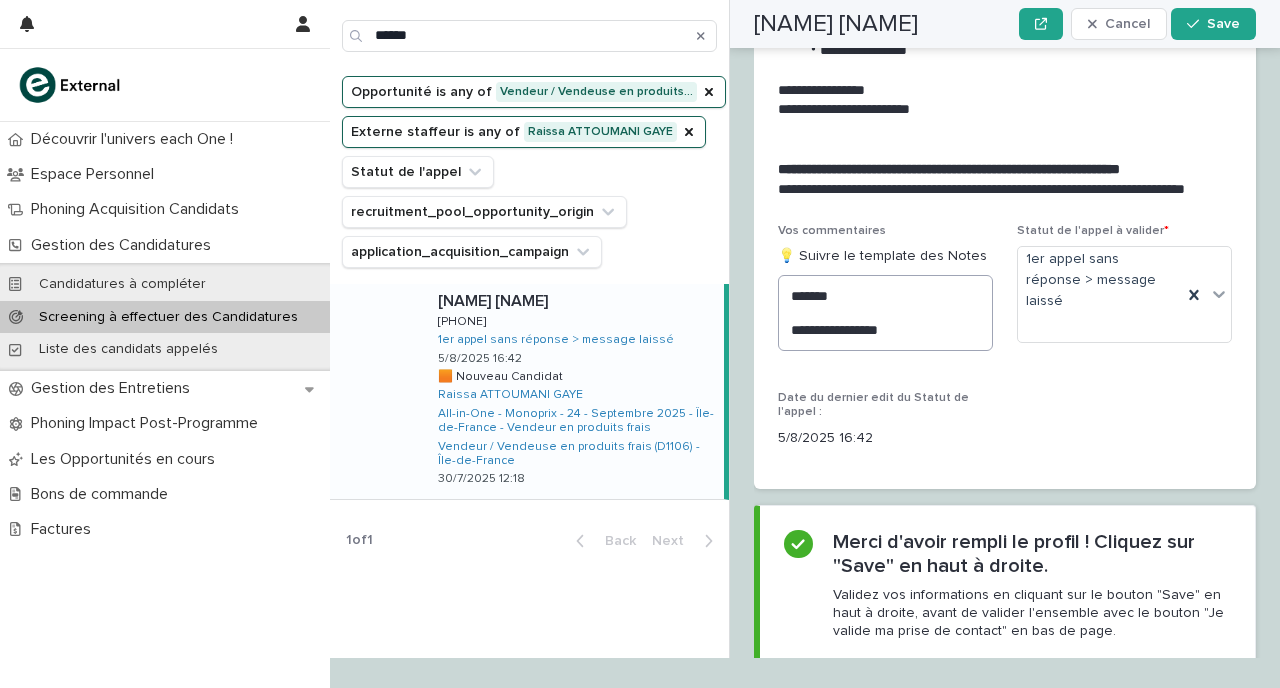 scroll, scrollTop: 2438, scrollLeft: 0, axis: vertical 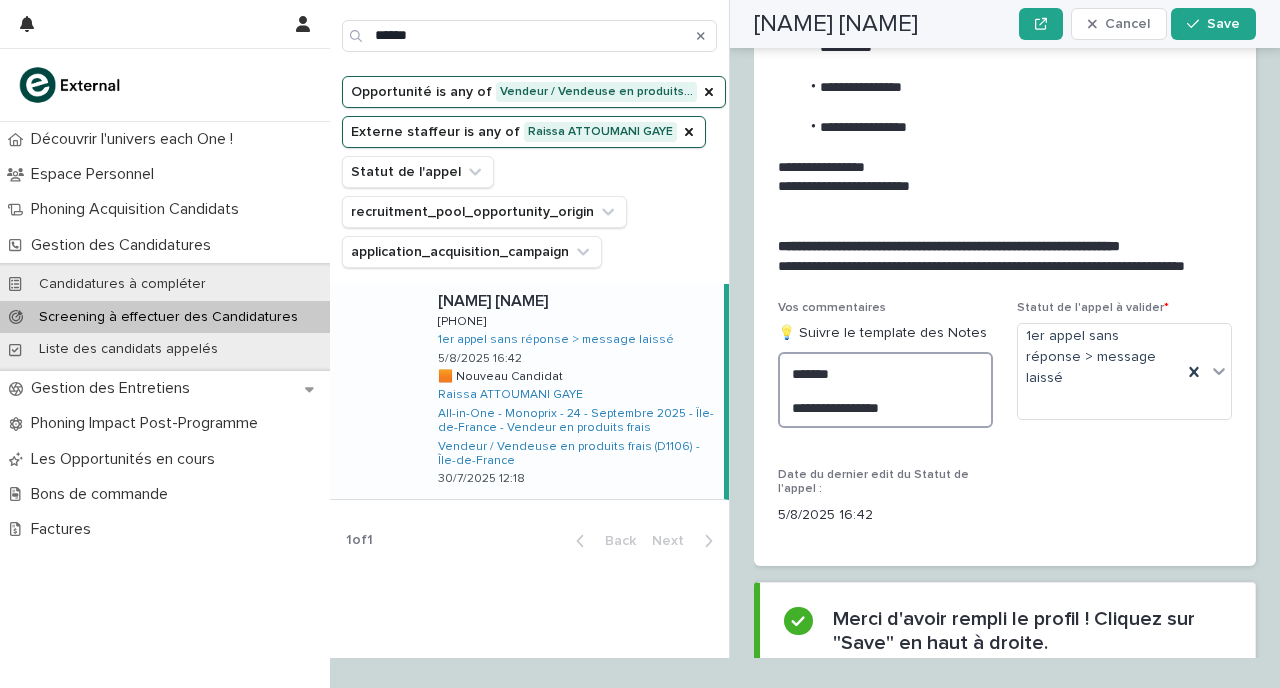click on "**********" at bounding box center (885, 390) 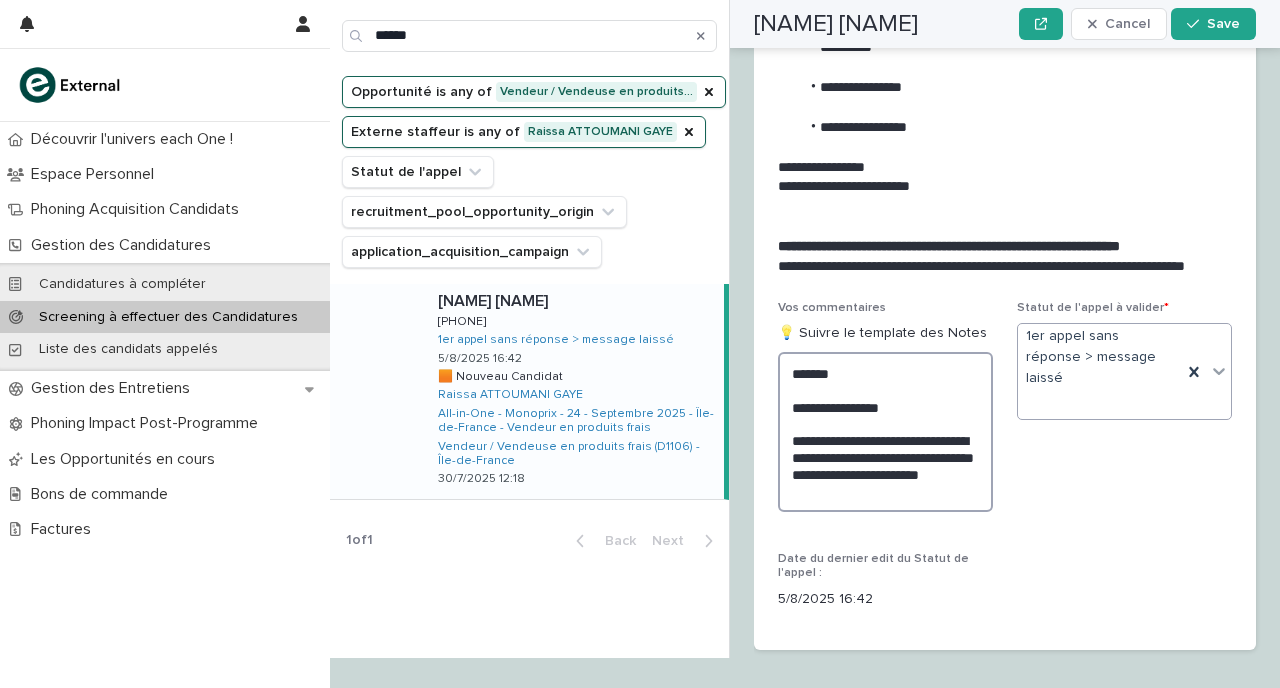 type on "**********" 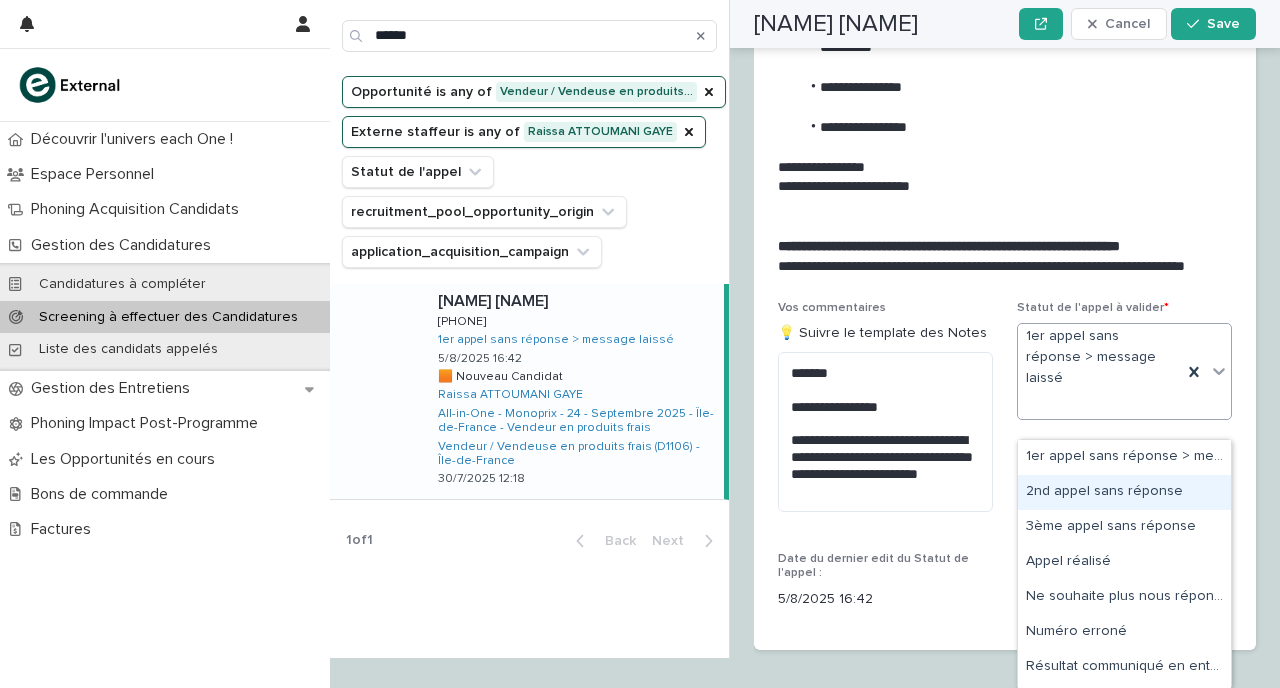 click on "2nd appel sans réponse" at bounding box center [1124, 492] 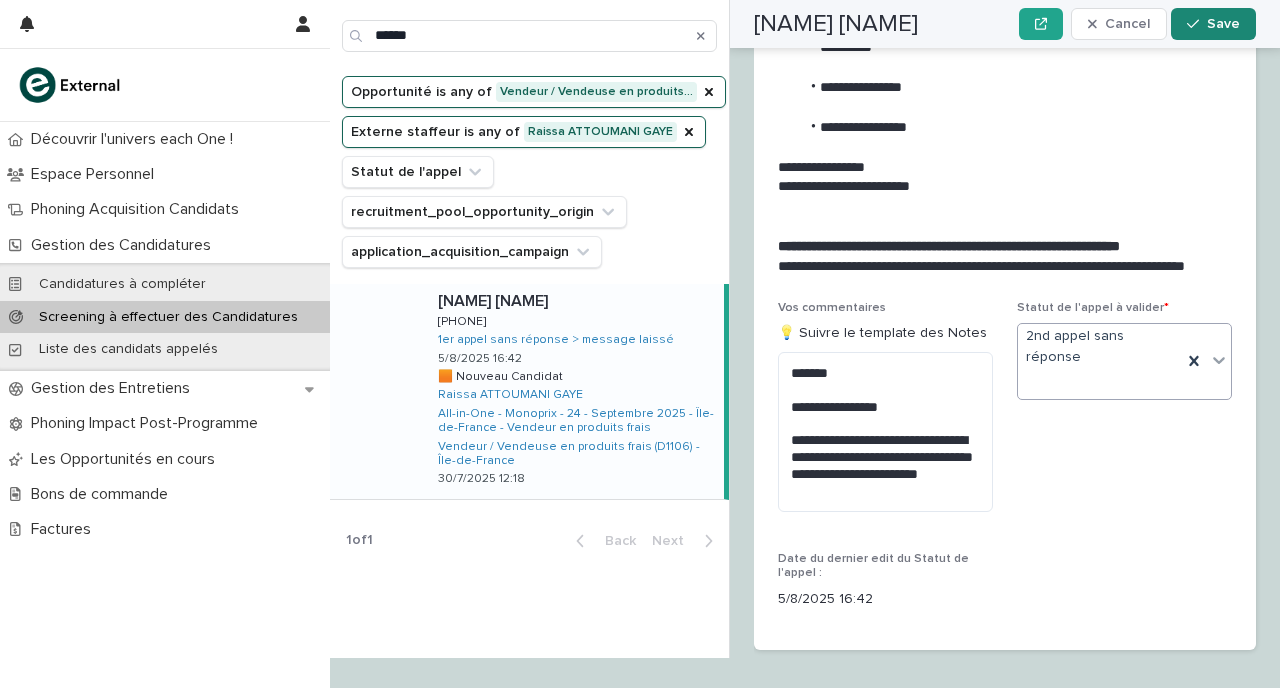 click on "Save" at bounding box center [1223, 24] 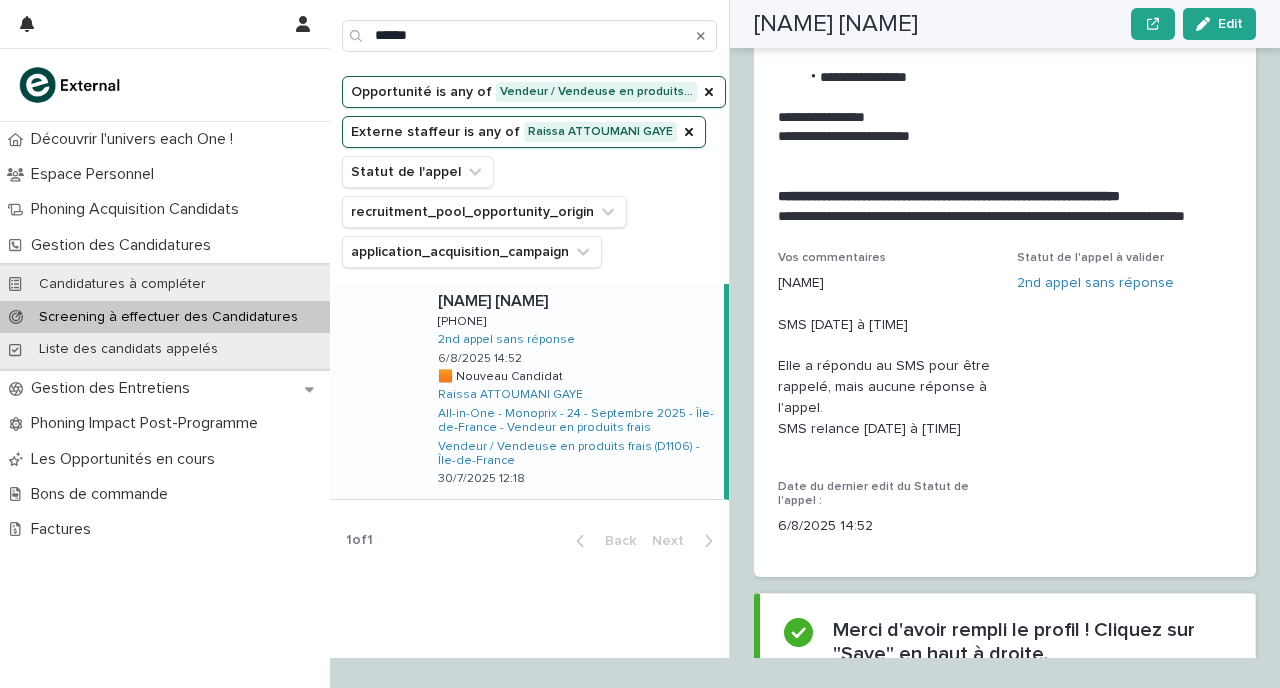 scroll, scrollTop: 2257, scrollLeft: 0, axis: vertical 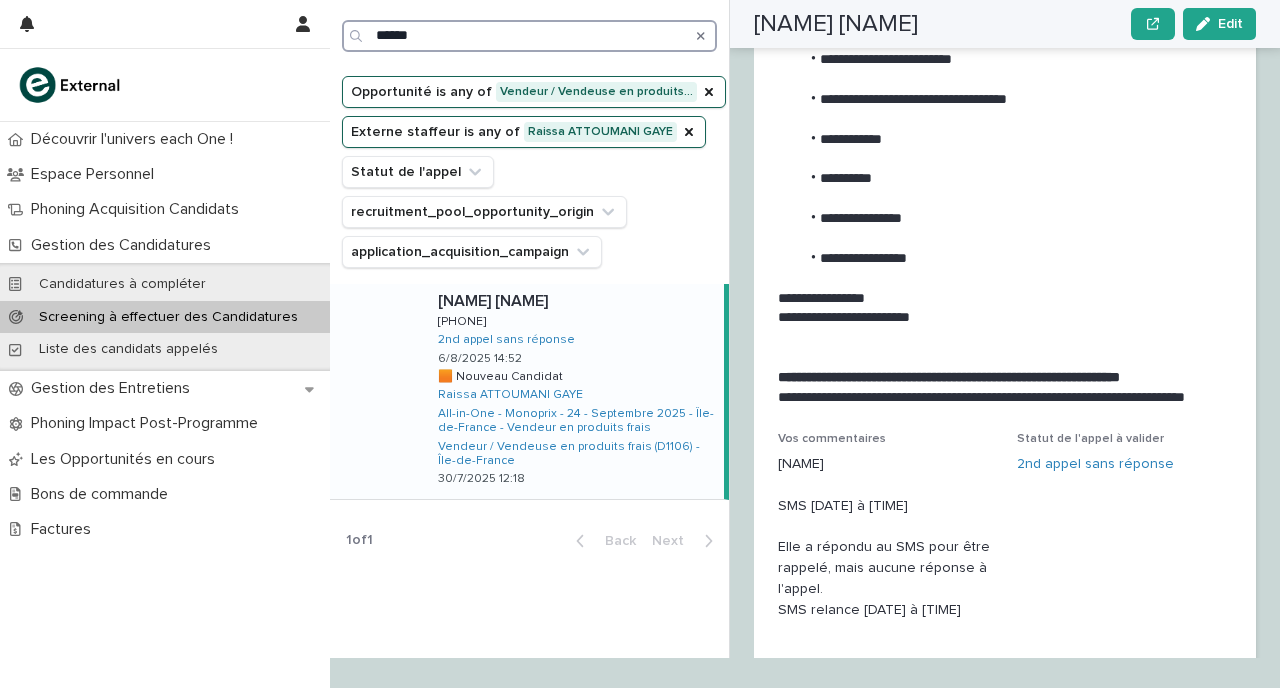 click on "******" at bounding box center (529, 36) 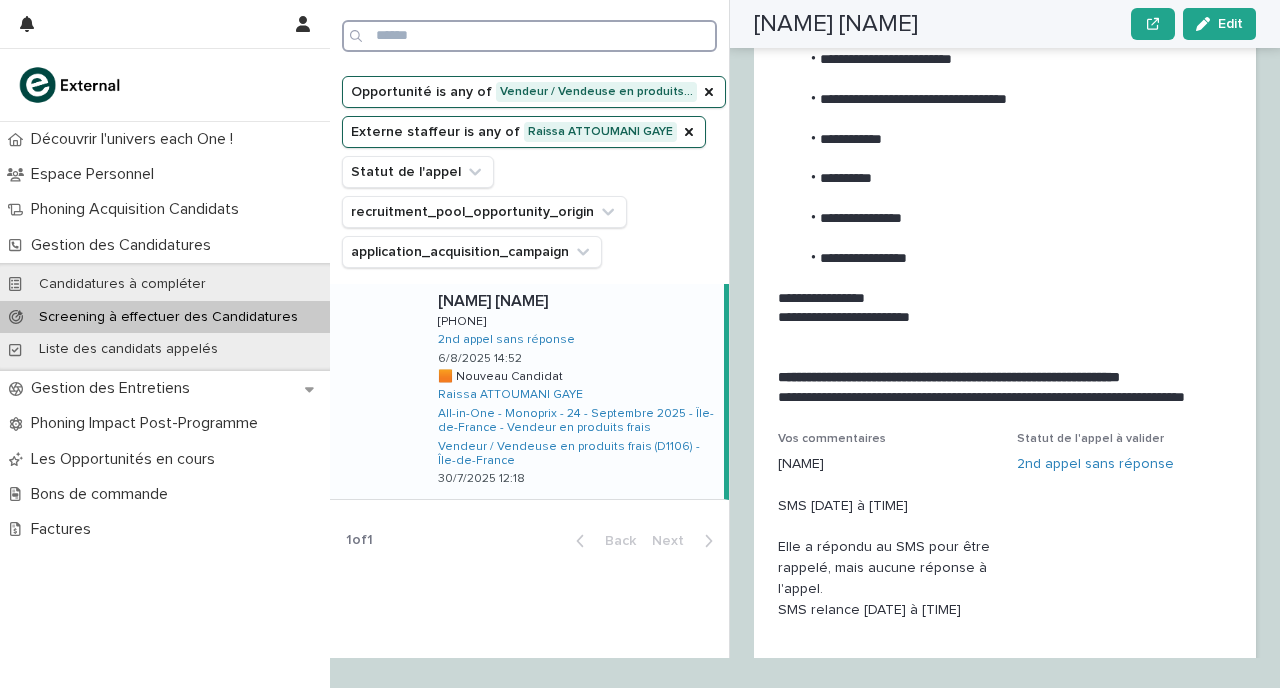 type 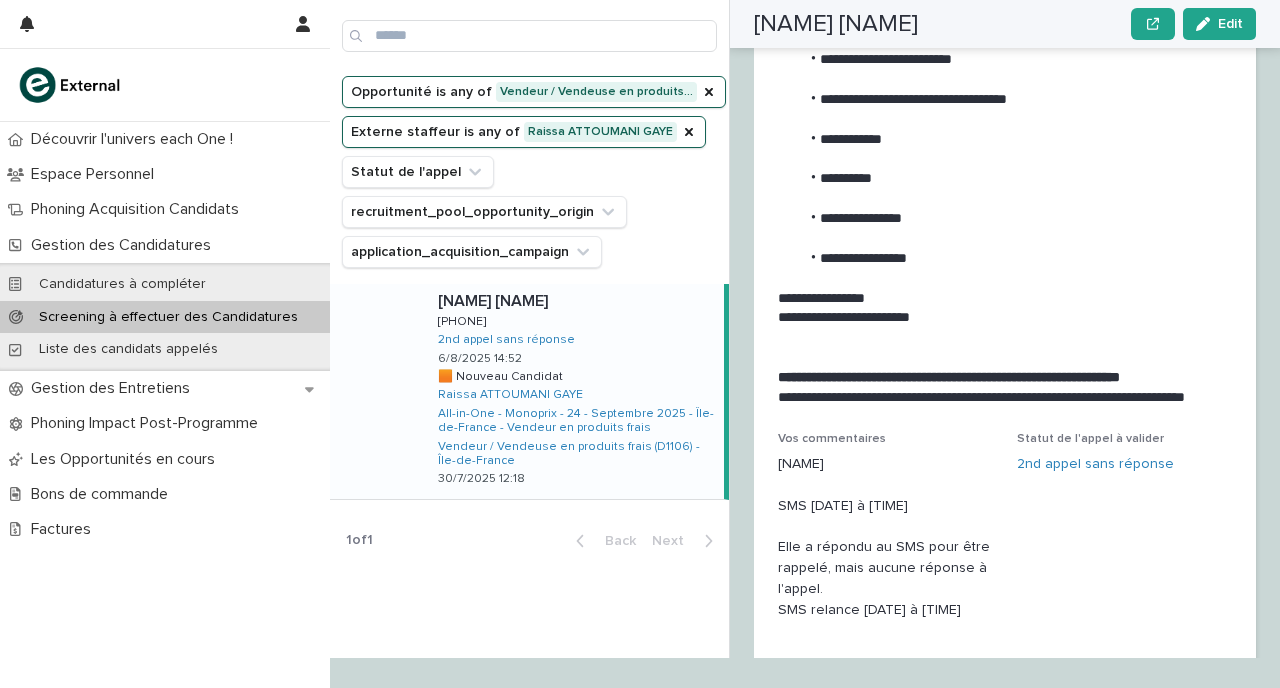 click on "Opportunité is any of Vendeur / Vendeuse en produits… Externe staffeur is any of [NAME] Statut de l'appel recruitment_pool_opportunity_origin application_acquisition_campaign" at bounding box center (534, 172) 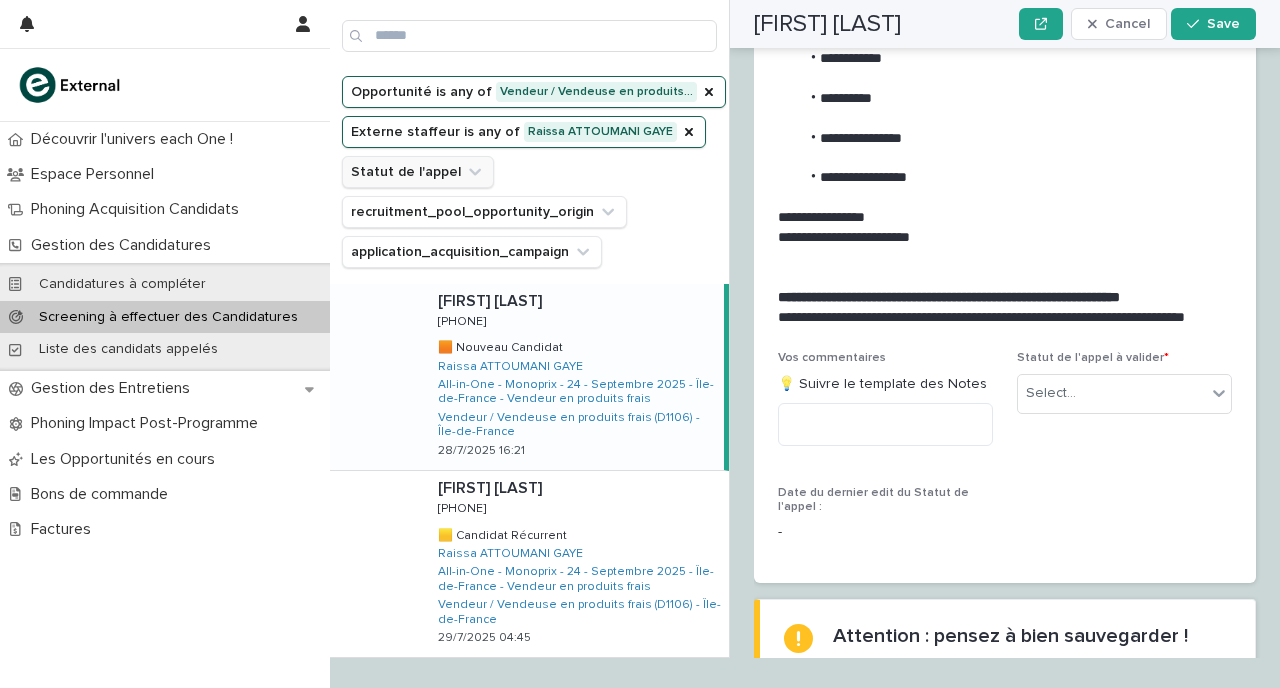 click on "Statut de l'appel" at bounding box center [418, 172] 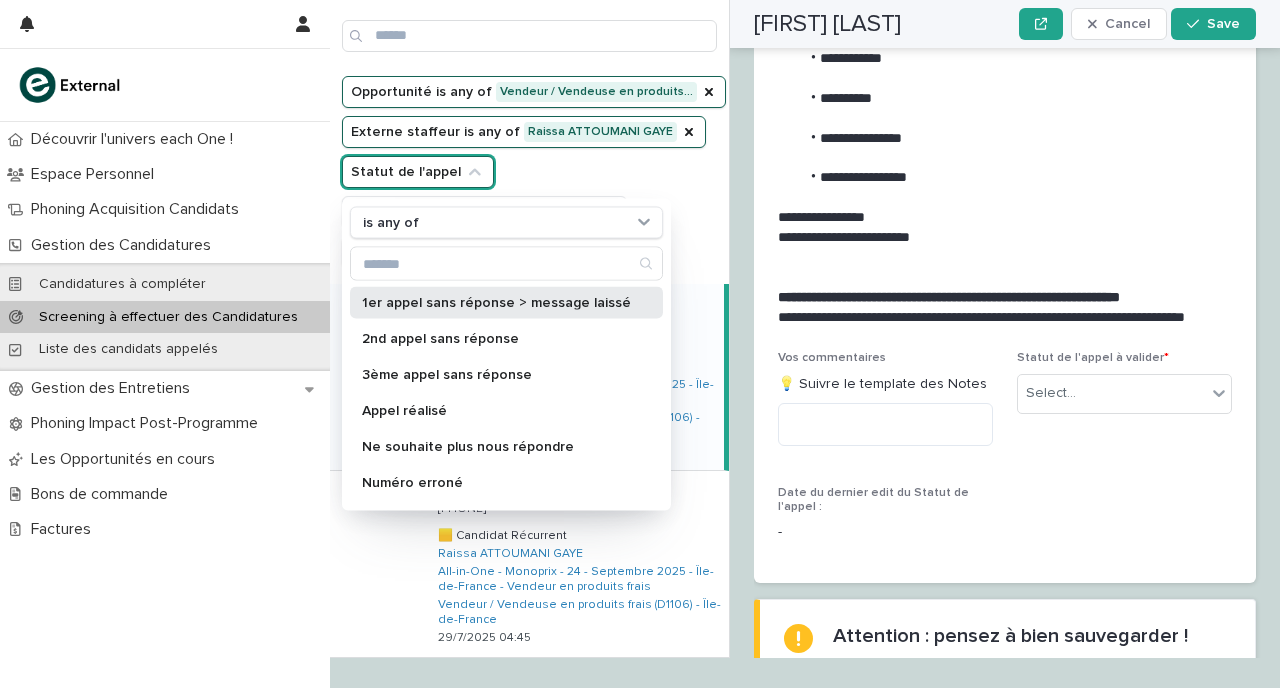 click on "1er appel sans réponse > message laissé" at bounding box center (496, 303) 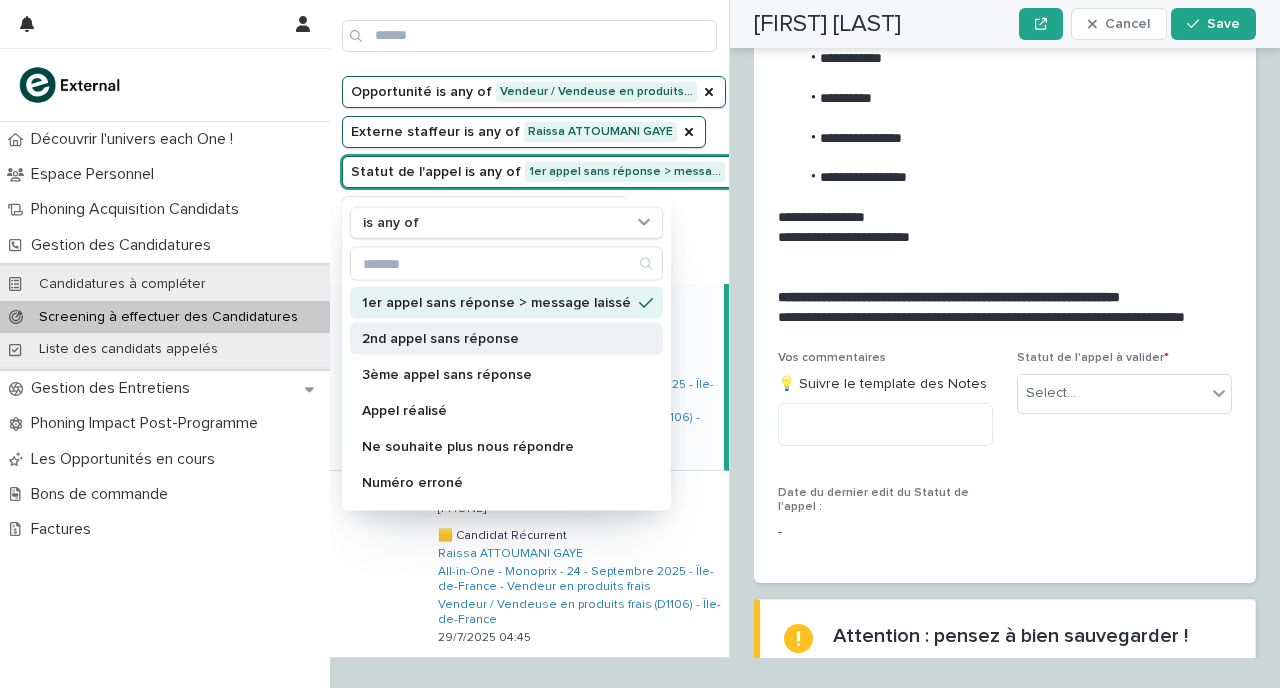 click on "2nd appel sans réponse" at bounding box center (496, 339) 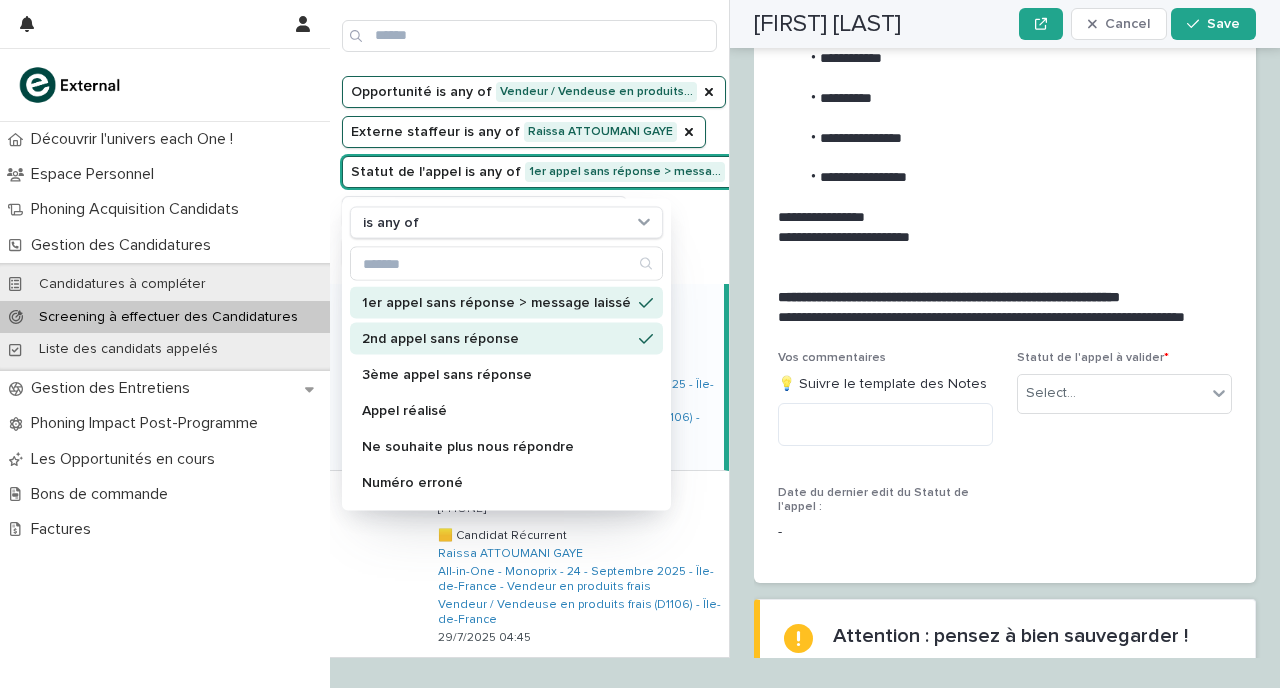 click on "2nd appel sans réponse" at bounding box center [496, 339] 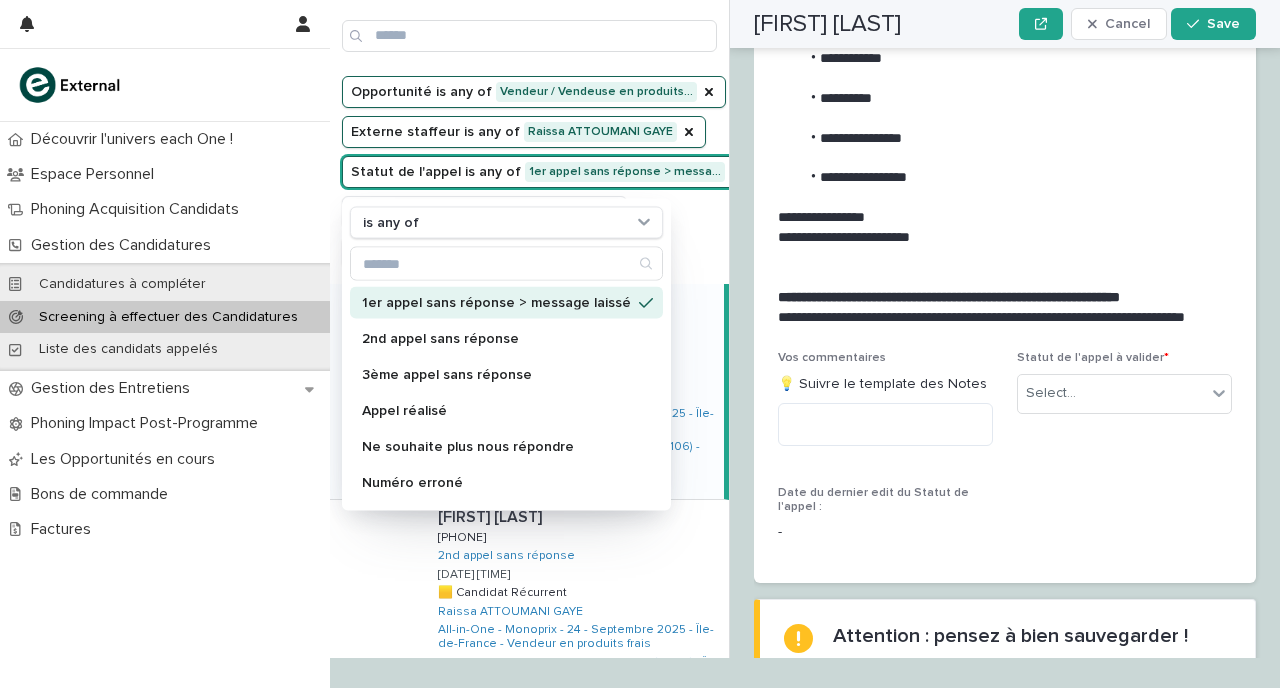 click on "Opportunité is any of Vendeur / Vendeuse en produits… Externe staffeur is any of [NAME] Statut de l'appel is any of 1er appel sans réponse > messa… is any of 1er appel sans réponse > message laissé 2nd appel sans réponse 3ème appel sans réponse Appel réalisé Ne souhaite plus nous répondre Numéro erroné Résultat communiqué en entretien Va nous rappeler À rappeler (créneau en commentaire) recruitment_pool_opportunity_origin application_acquisition_campaign" at bounding box center [548, 172] 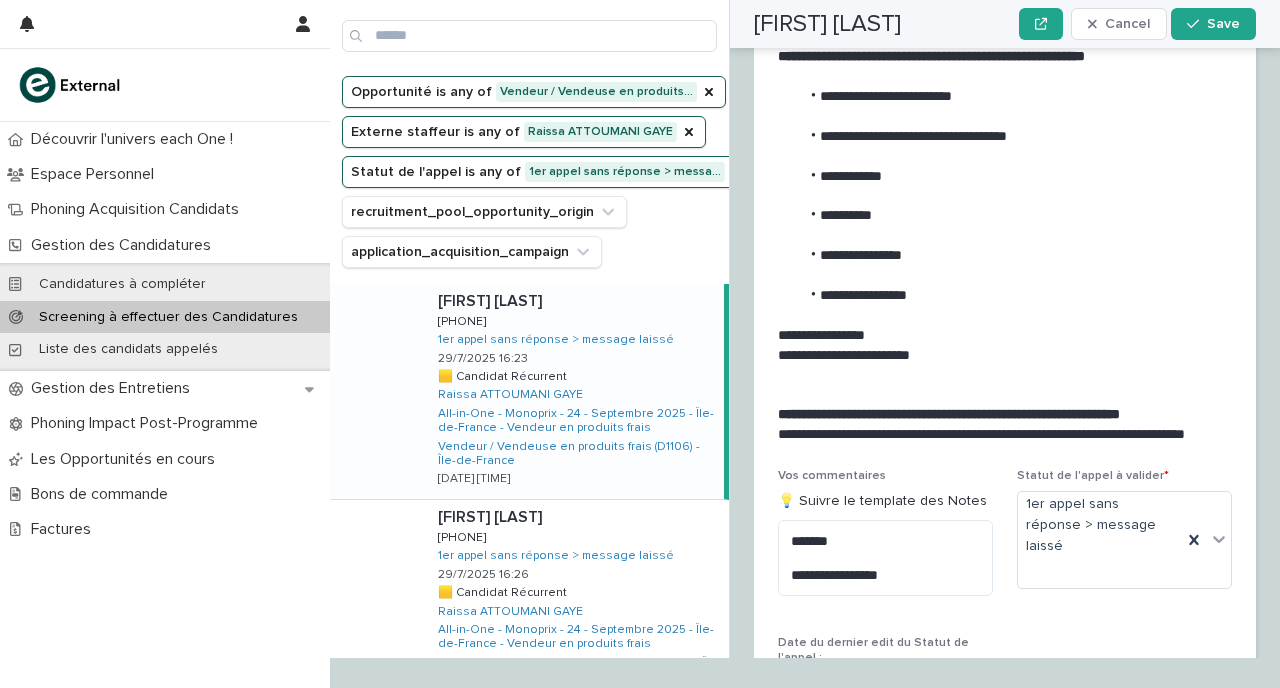 click on "[NAME] [NAME]  [PHONE] [PHONE]  1er appel sans réponse > message laissé   [DATE] [TIME] 🟨 Candidat Récurrent 🟨 Candidat Récurrent  [NAME]   All-in-One - Monoprix - 24 - Septembre [YEAR] - Île-de-France - Vendeur en produits frais   Vendeur / Vendeuse en produits frais (D1106) - Île-de-France   [DATE] [TIME]" at bounding box center [573, 391] 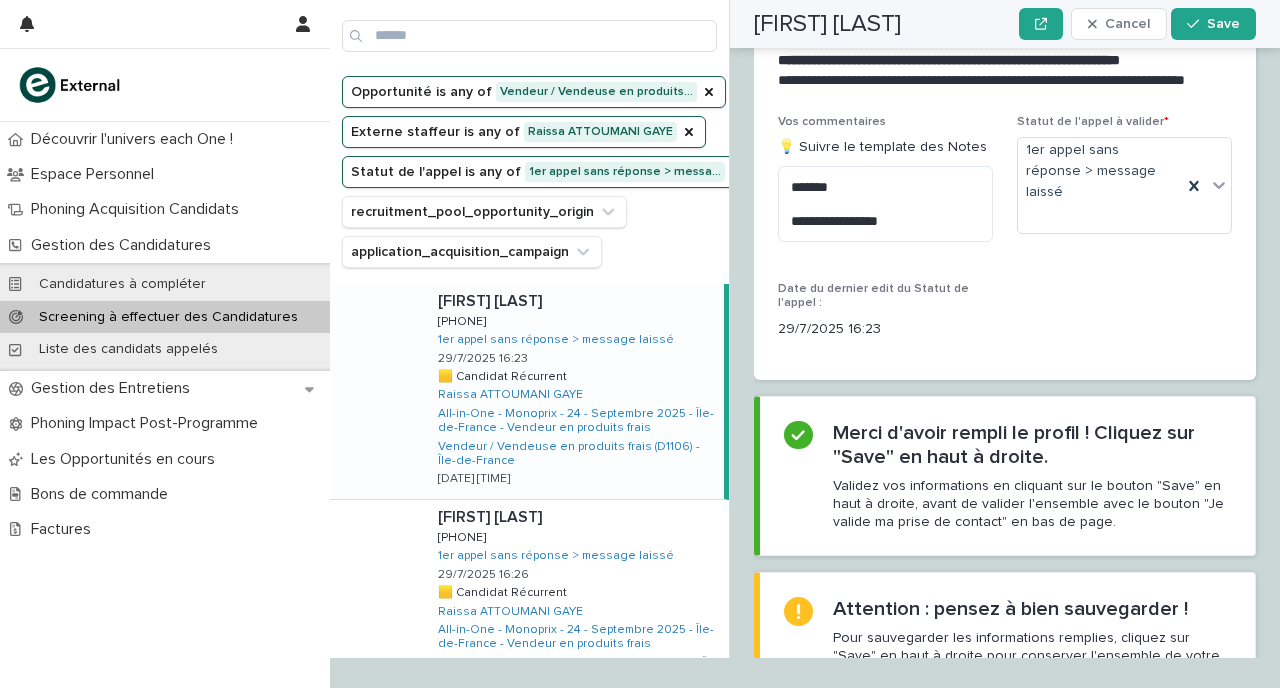 scroll, scrollTop: 3141, scrollLeft: 0, axis: vertical 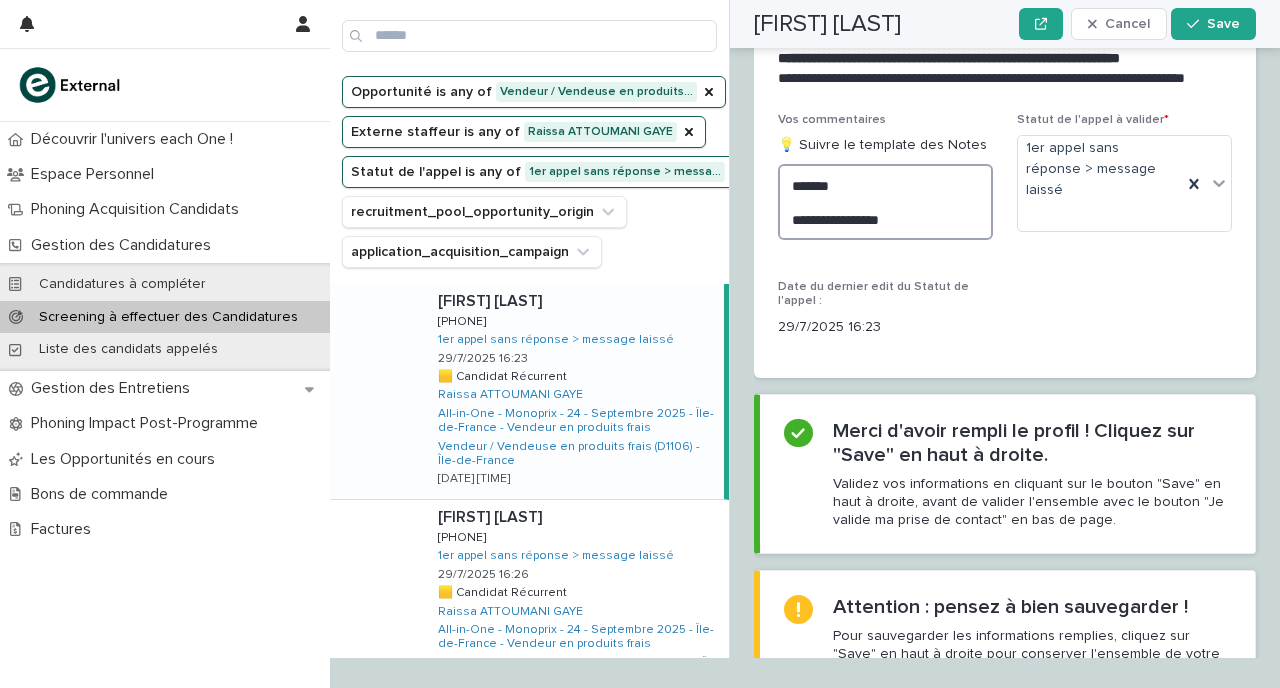 click on "**********" at bounding box center (885, 202) 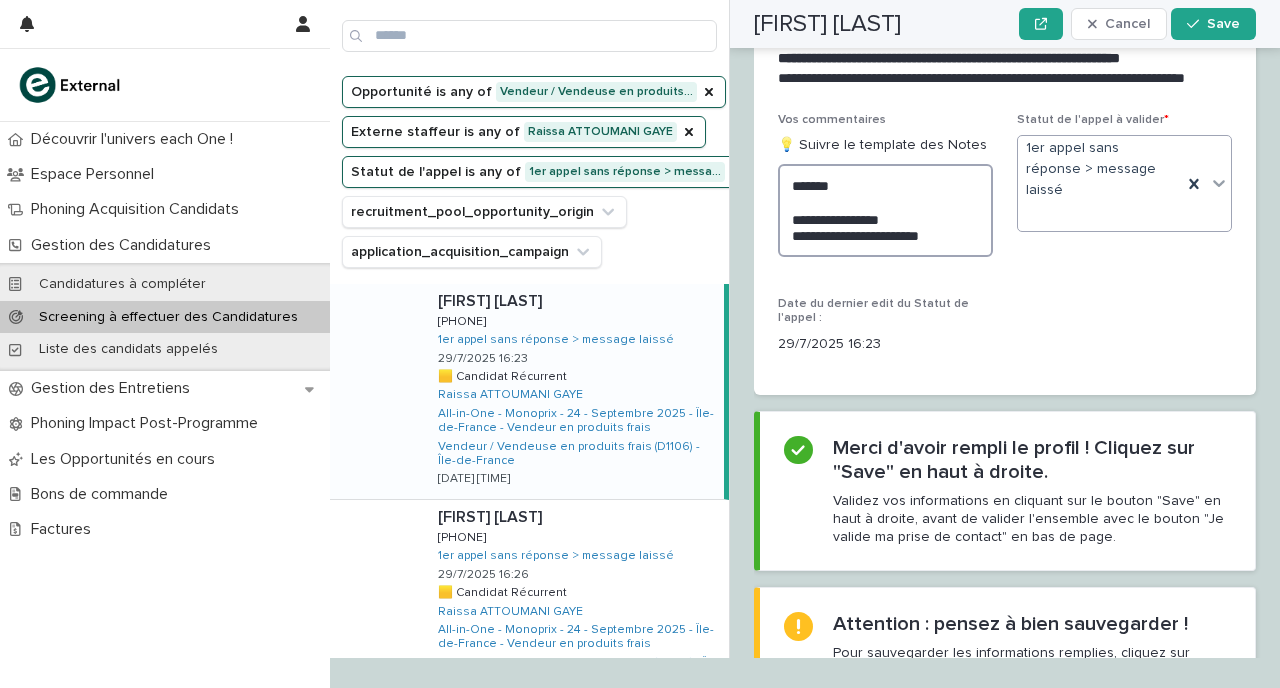type on "**********" 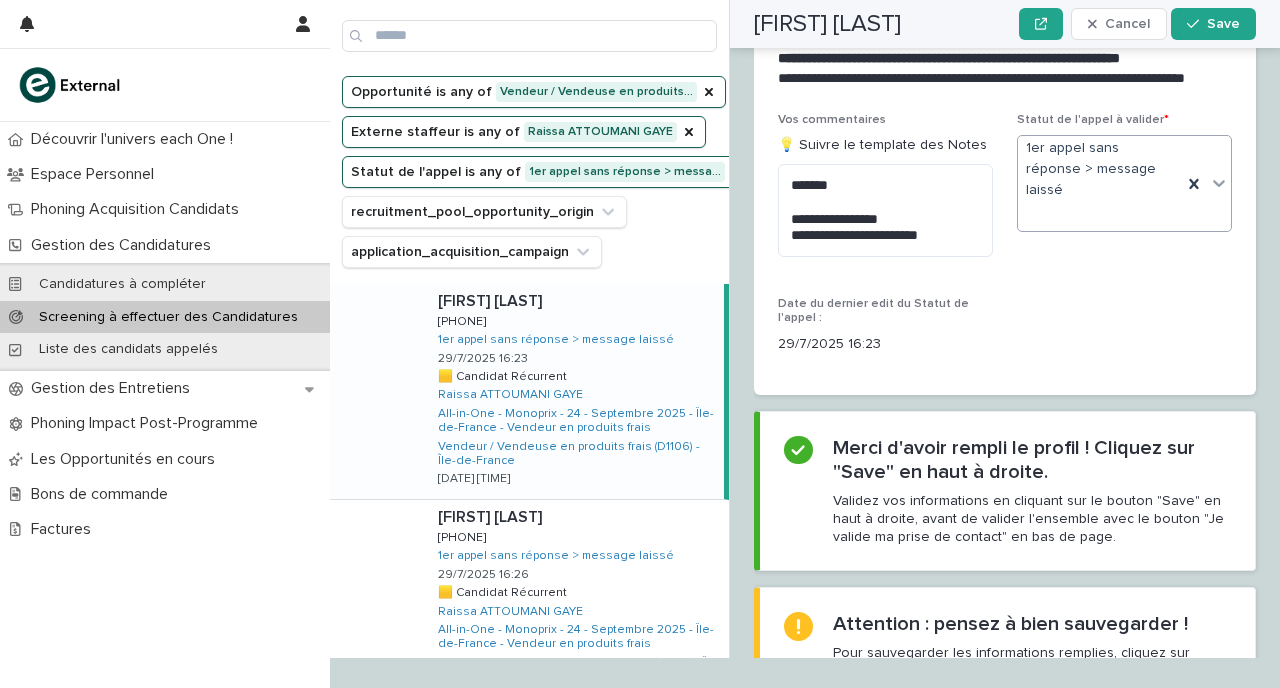 click on "1er appel sans réponse > message laissé" at bounding box center (1100, 183) 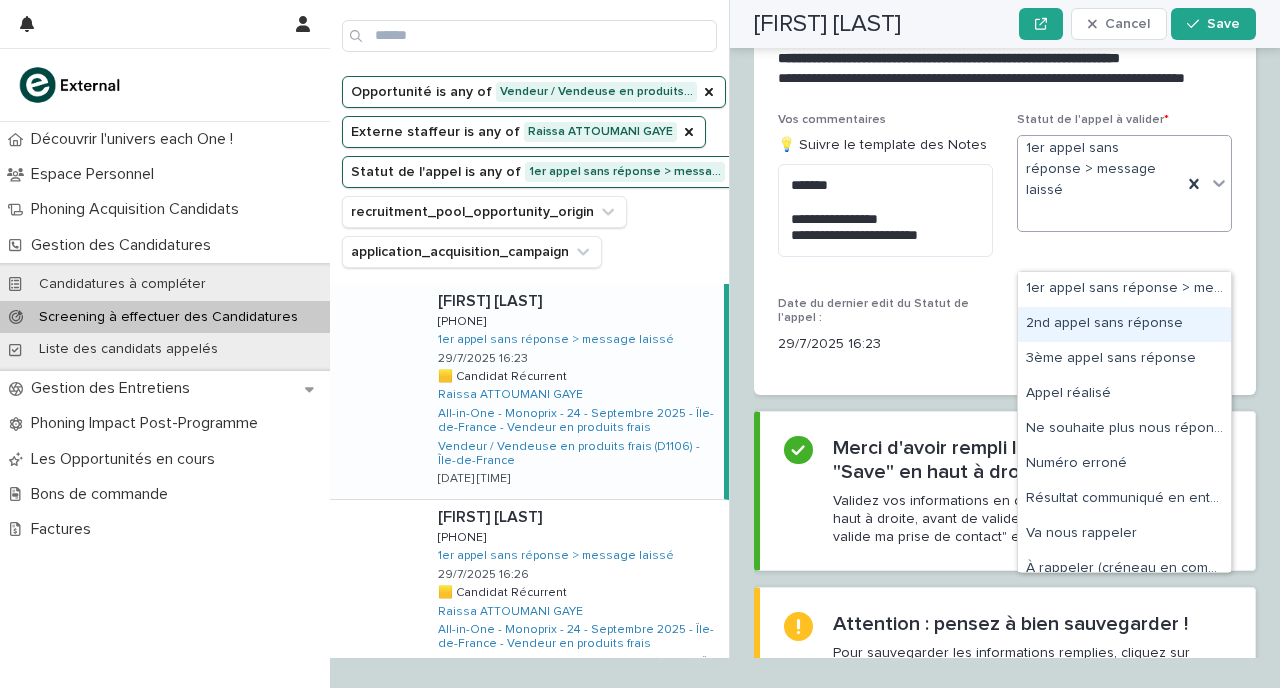 click on "2nd appel sans réponse" at bounding box center [1124, 324] 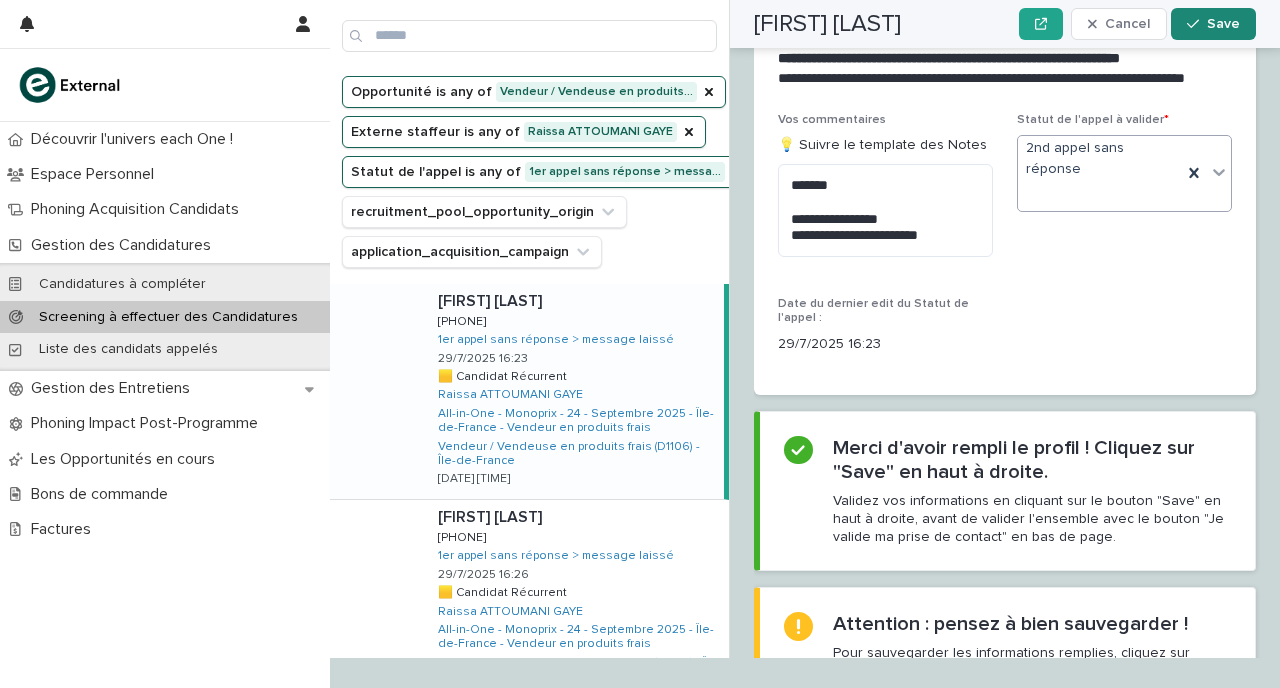 click on "Save" at bounding box center [1213, 24] 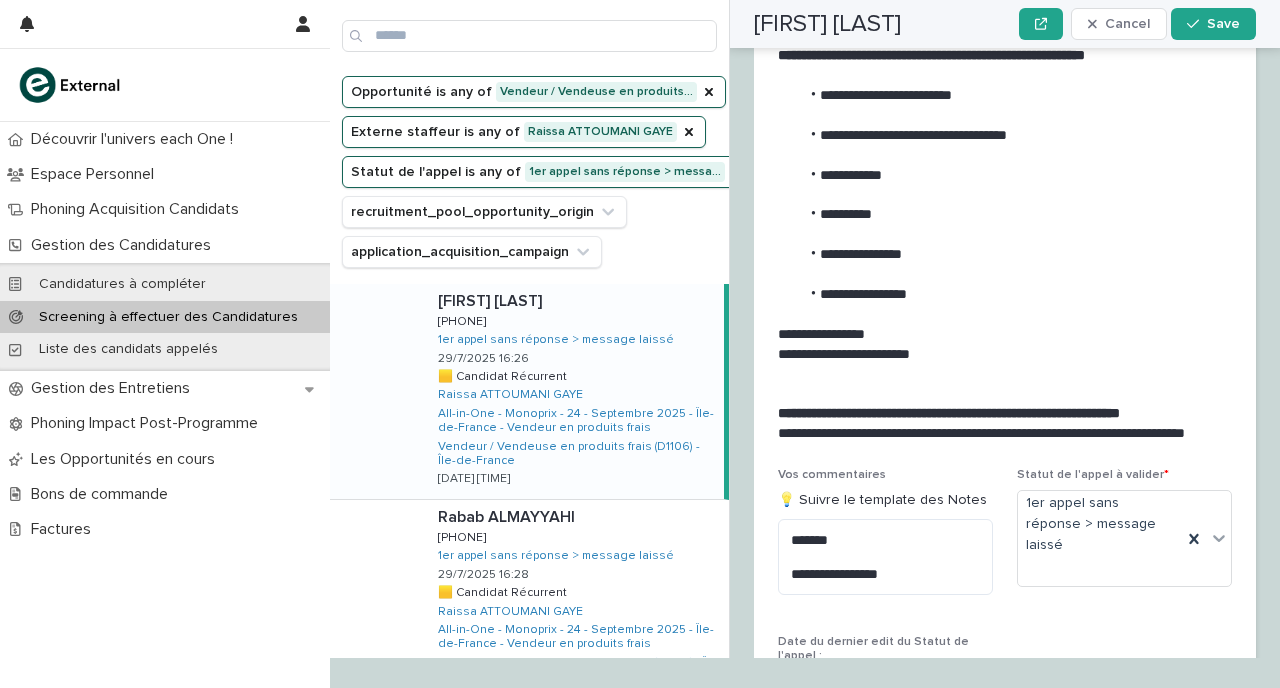 scroll, scrollTop: 2961, scrollLeft: 0, axis: vertical 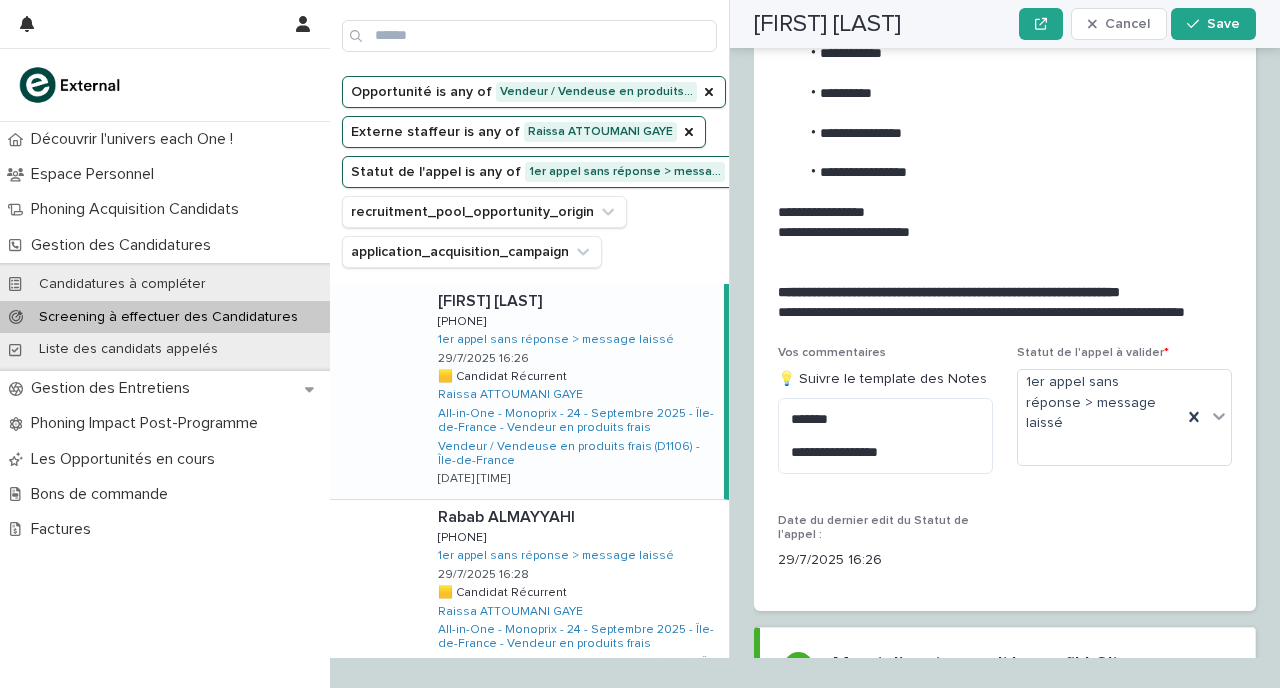 click on "[FIRST] [LAST] [FIRST] [LAST]  [PHONE] [PHONE]  1er appel sans réponse > message laissé   29/7/2025 16:26 🟨 Candidat Récurrent 🟨 Candidat Récurrent  [FIRST] [LAST]   All-in-One - Monoprix - 24 - Septembre 2025 - Île-de-France - Vendeur en produits frais   Vendeur / Vendeuse en produits frais (D1106) - Île-de-France   22/7/2025 16:18" at bounding box center (573, 391) 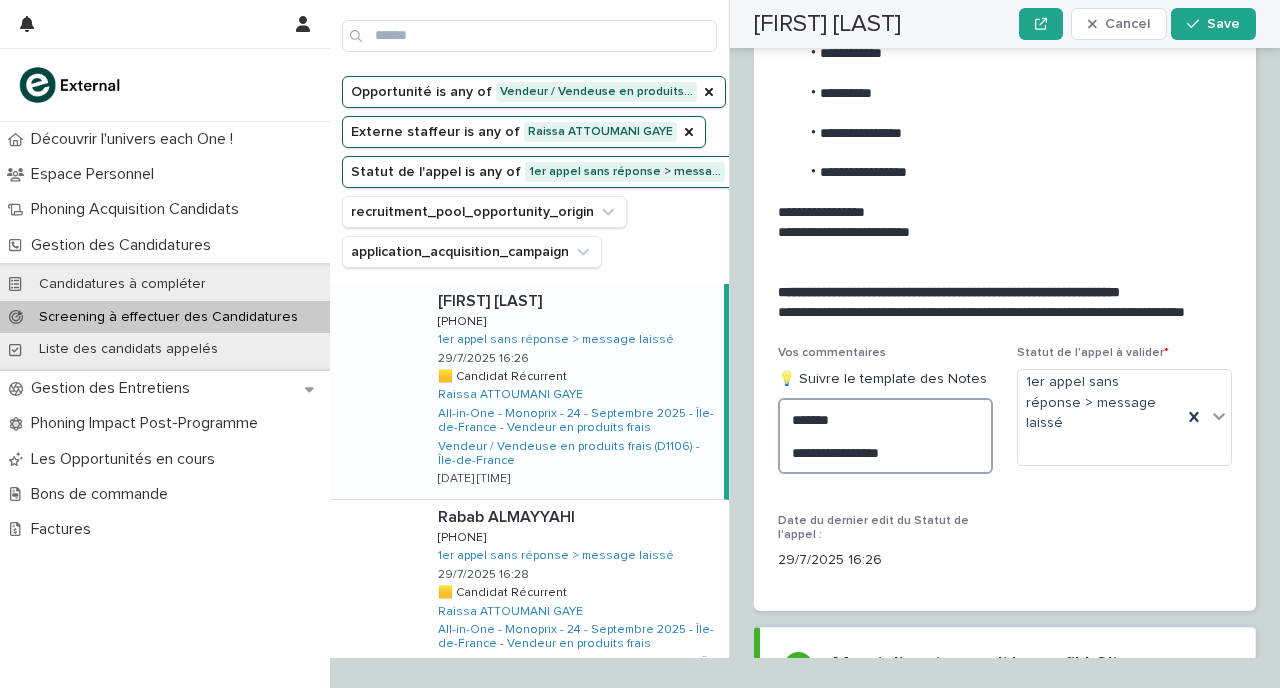 click on "**********" at bounding box center (885, 436) 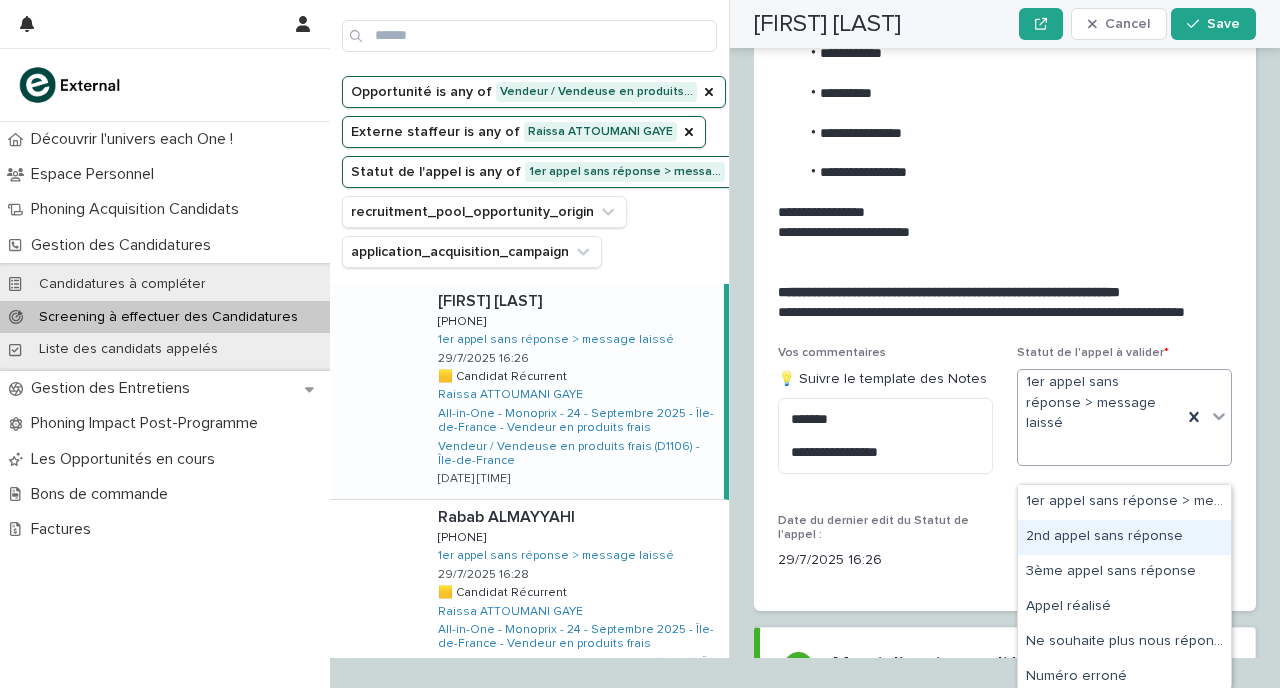 click on "2nd appel sans réponse" at bounding box center [1124, 537] 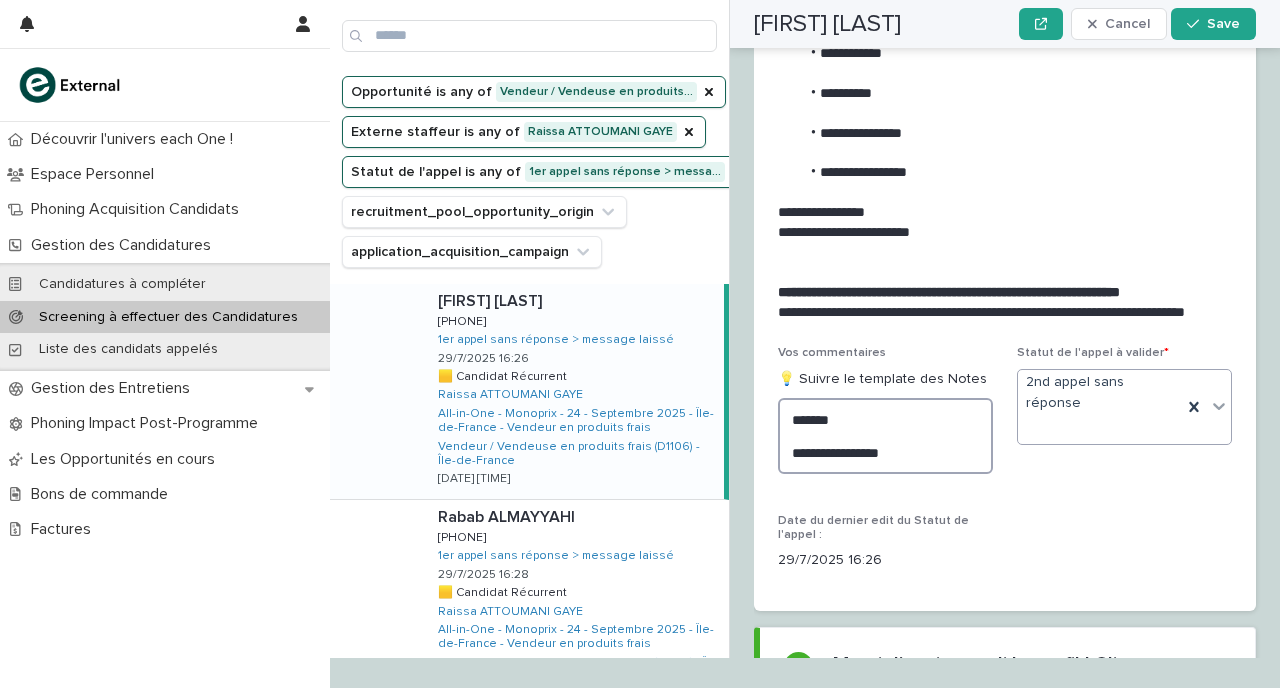click on "**********" at bounding box center (885, 436) 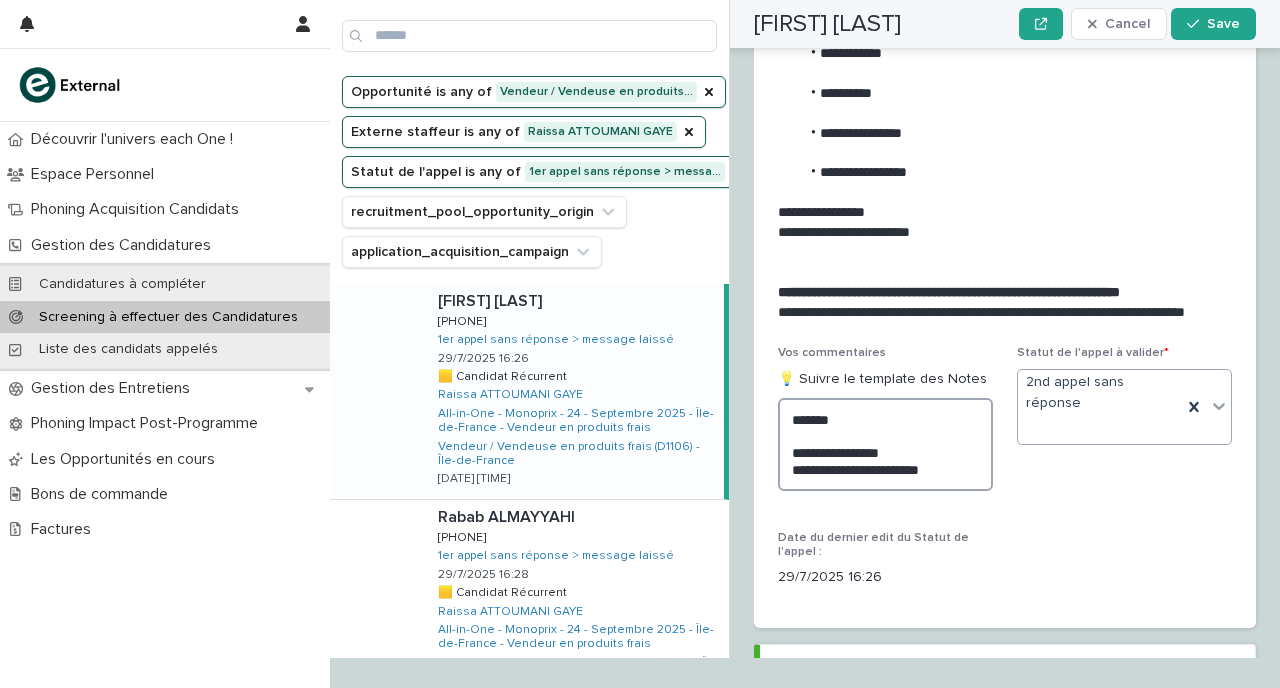 click on "**********" at bounding box center [885, 444] 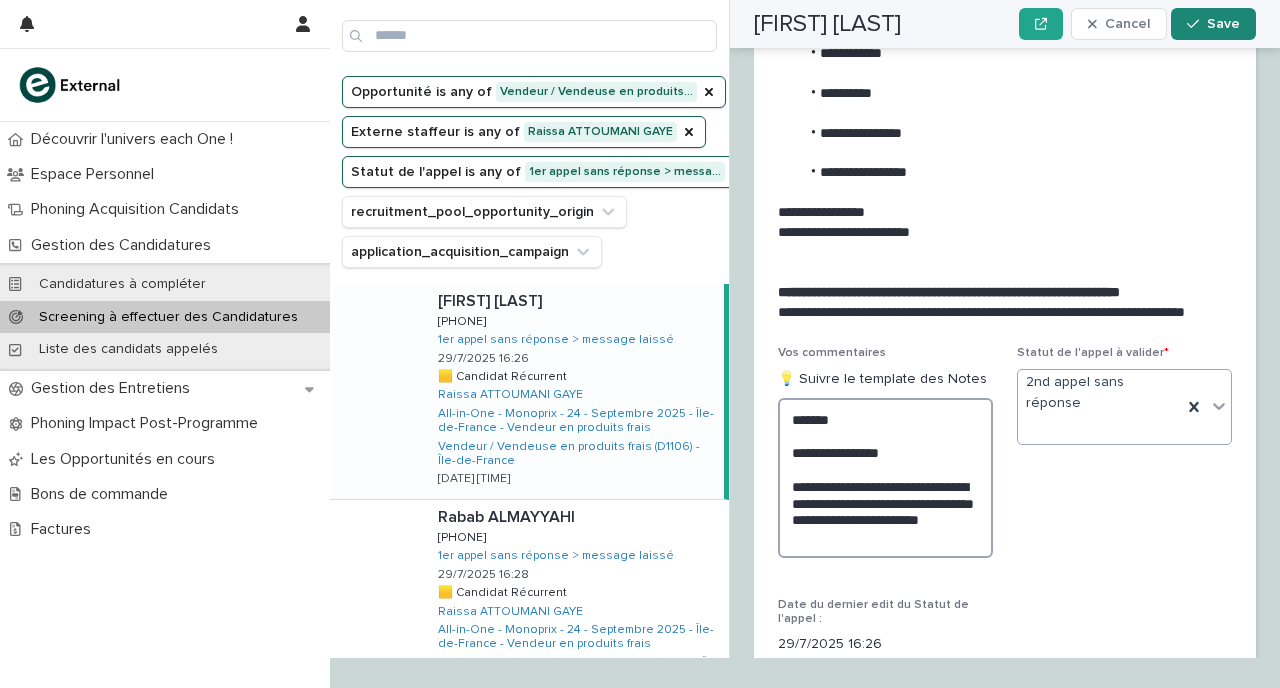 type on "**********" 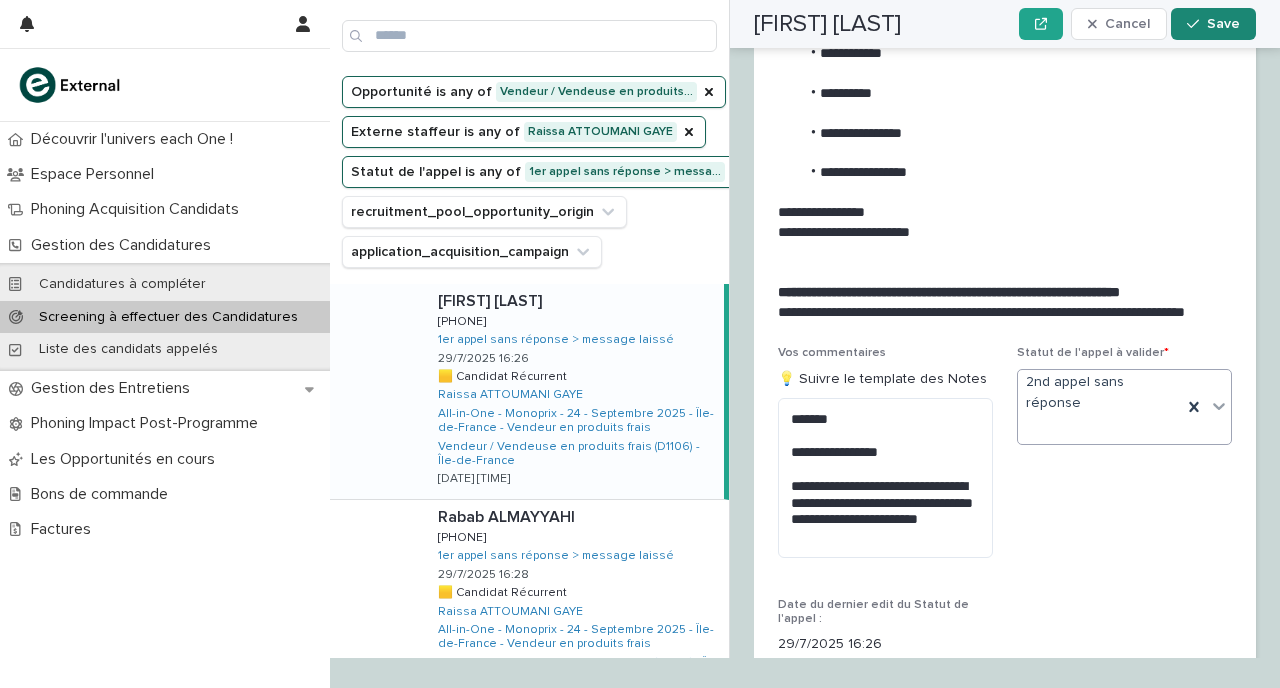 click at bounding box center (1197, 24) 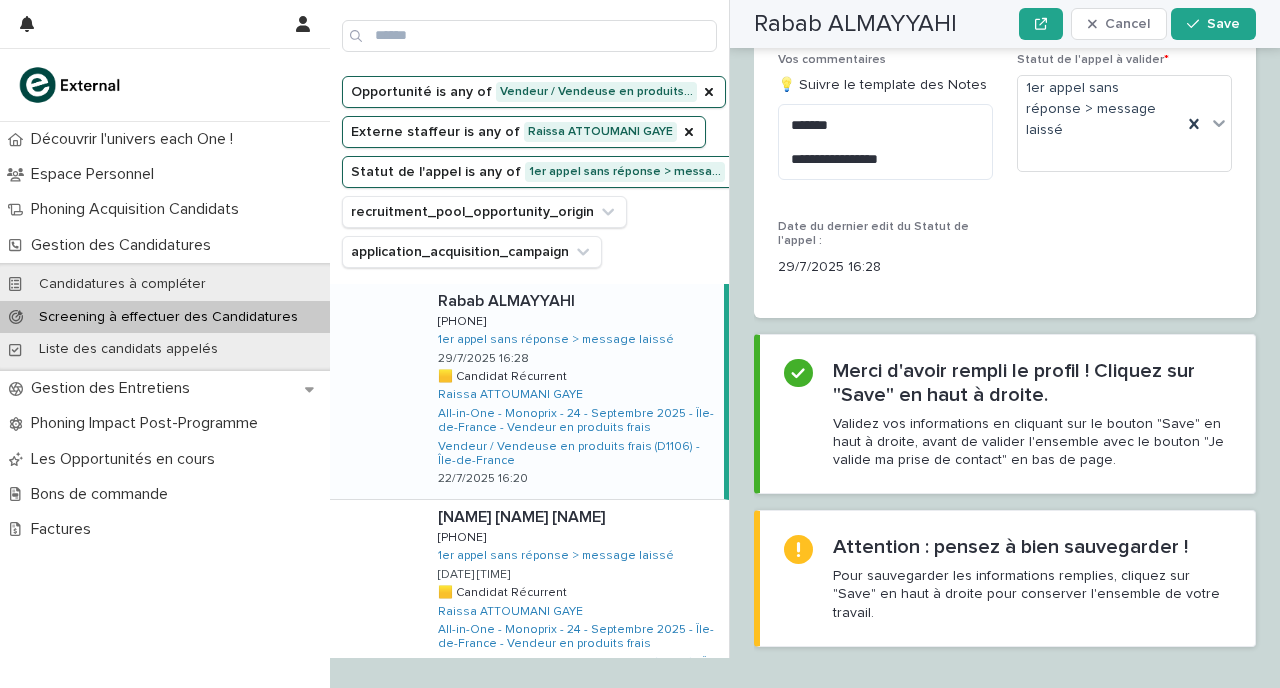 scroll, scrollTop: 2780, scrollLeft: 0, axis: vertical 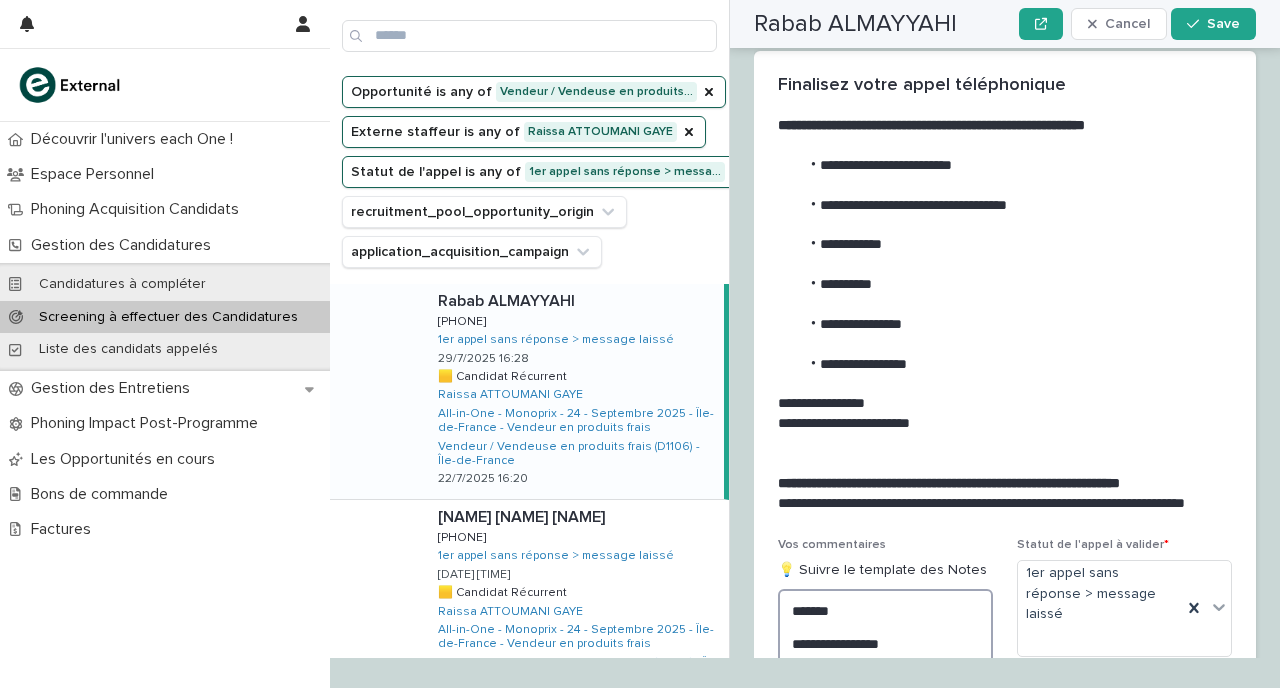 click on "**********" at bounding box center (885, 627) 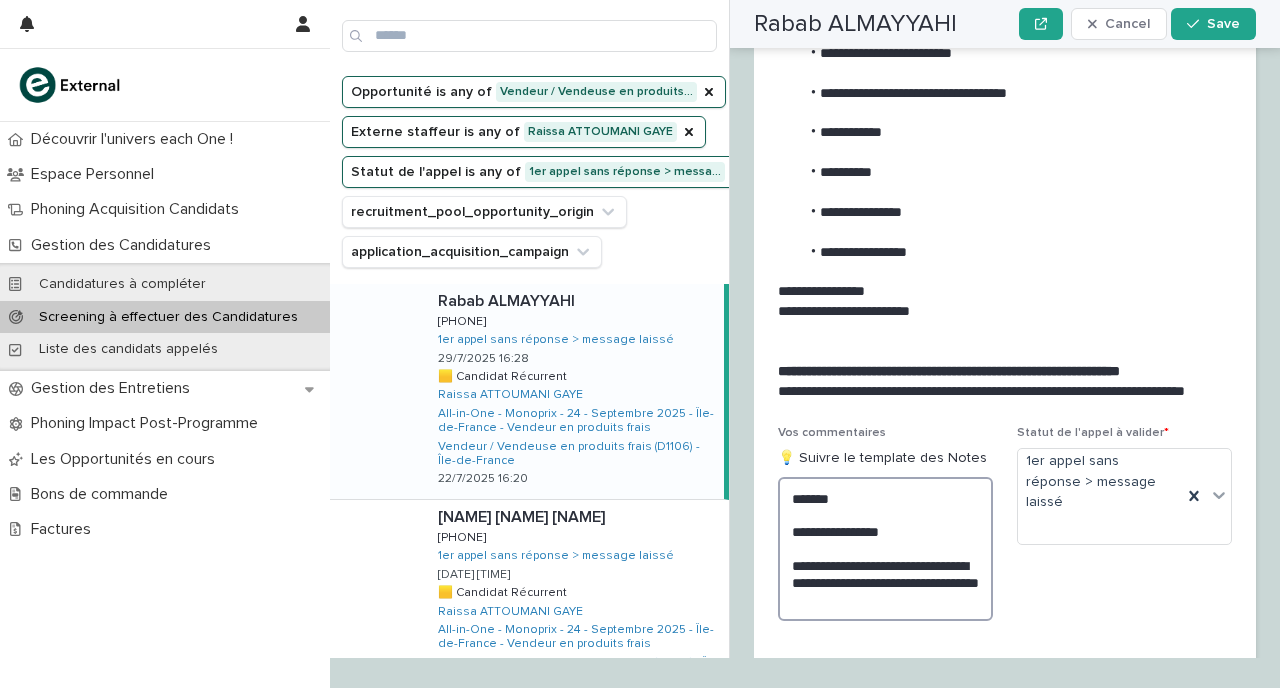 scroll, scrollTop: 2891, scrollLeft: 0, axis: vertical 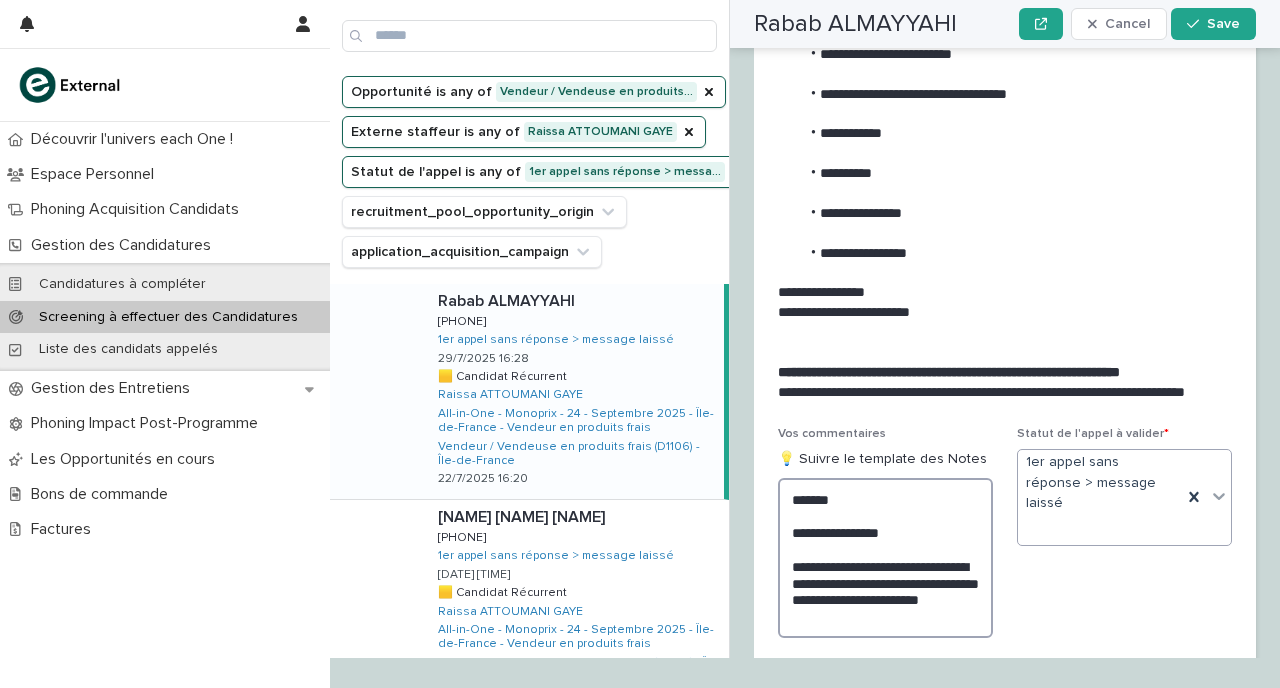 type on "**********" 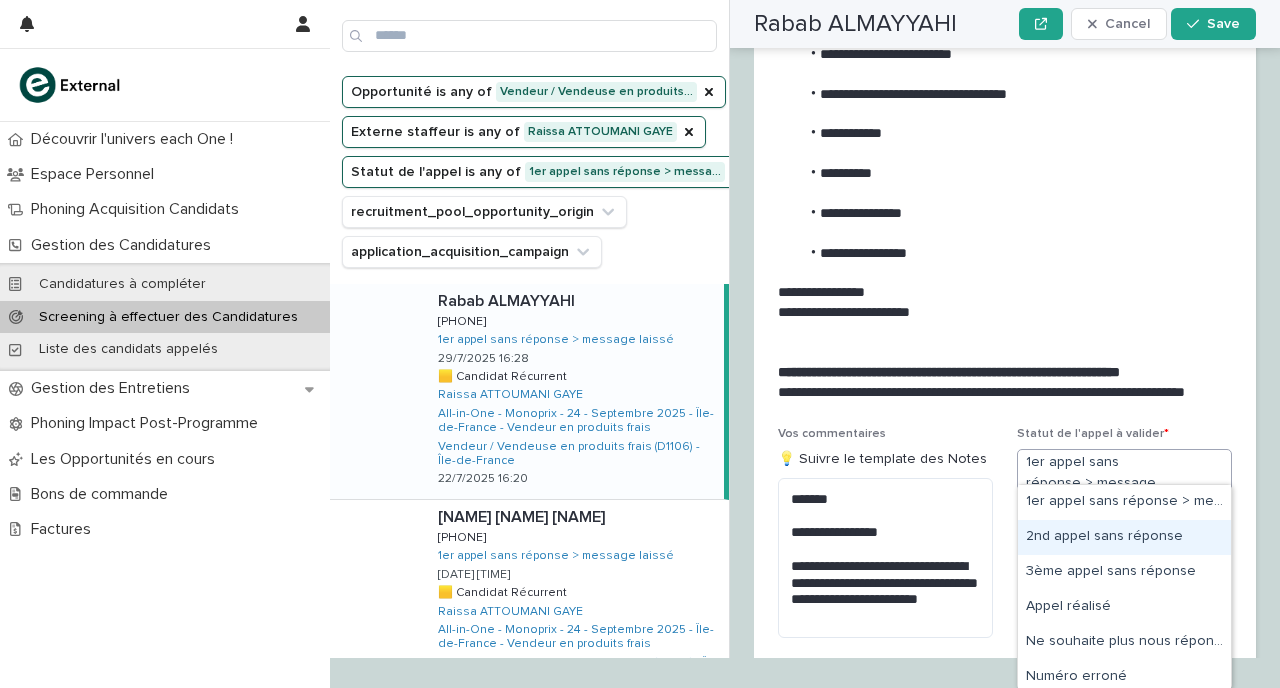 click on "2nd appel sans réponse" at bounding box center (1124, 537) 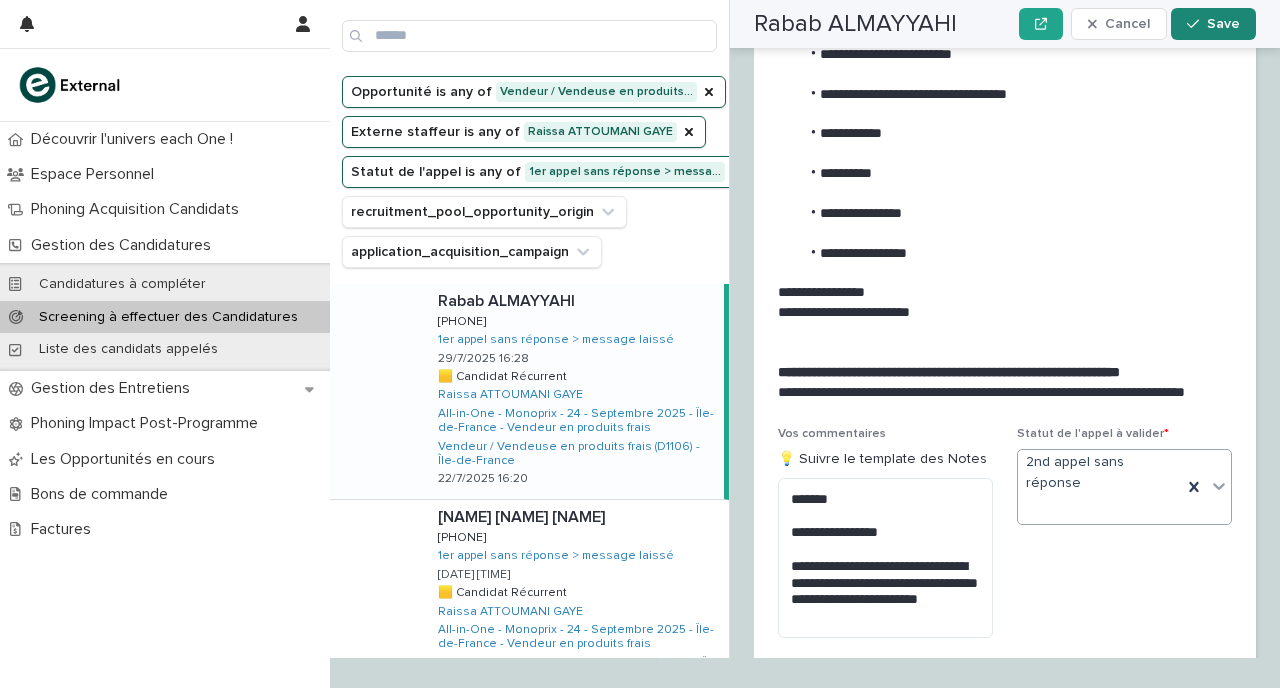 click on "Save" at bounding box center [1223, 24] 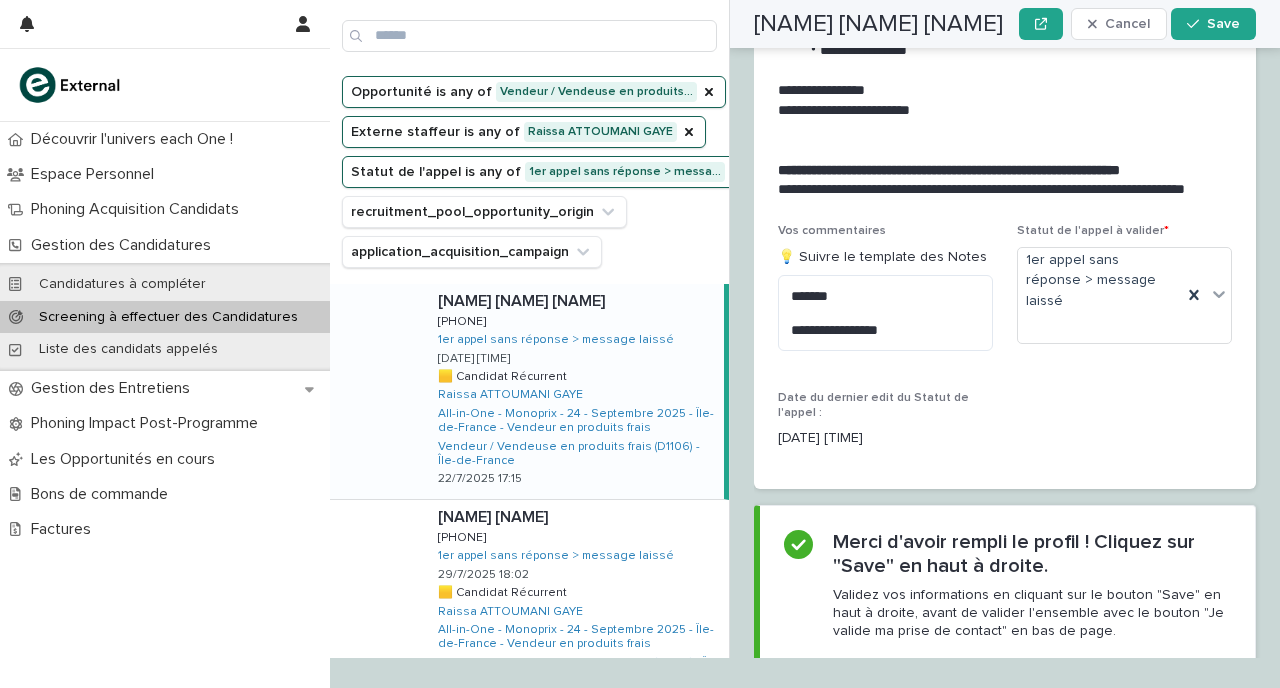 scroll, scrollTop: 3170, scrollLeft: 0, axis: vertical 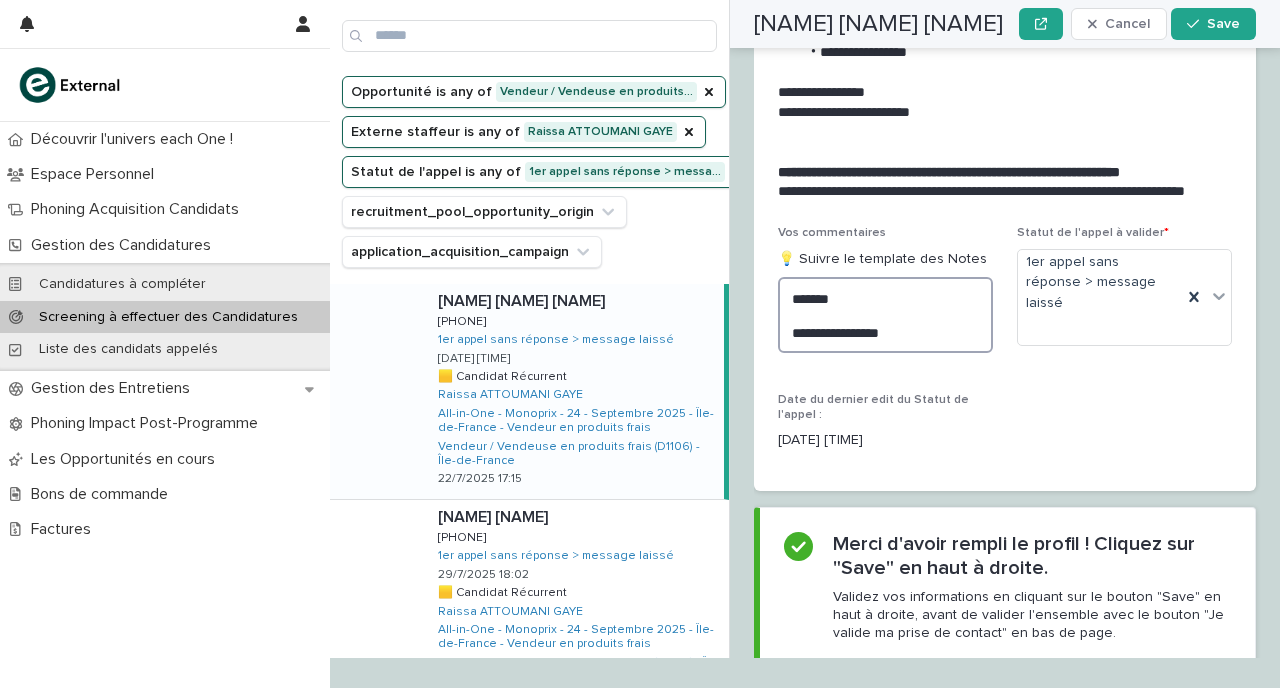click on "**********" at bounding box center (885, 315) 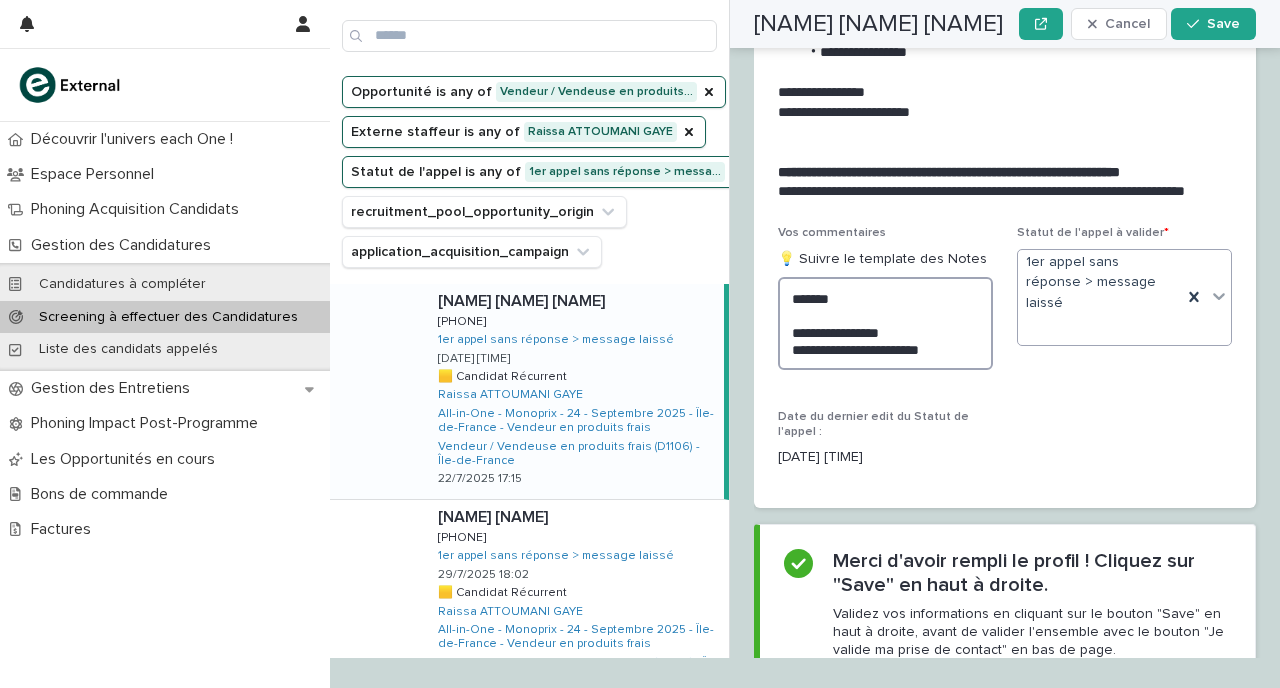 type on "**********" 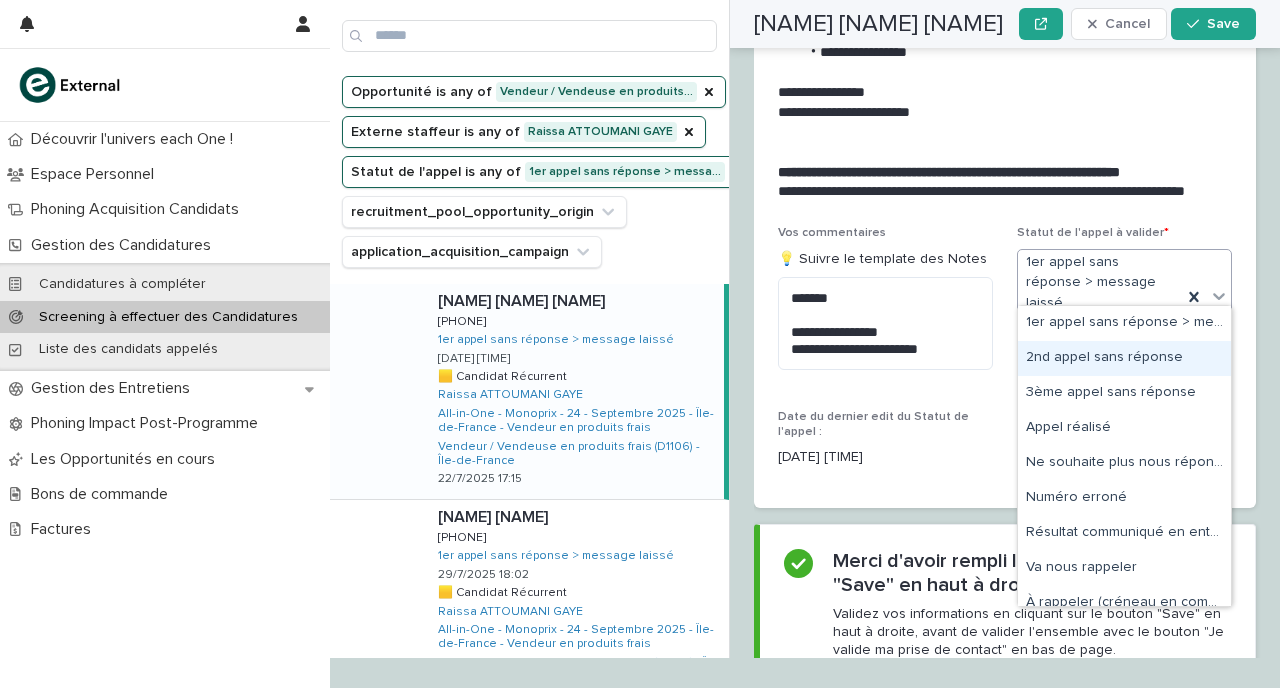 click on "2nd appel sans réponse" at bounding box center [1124, 358] 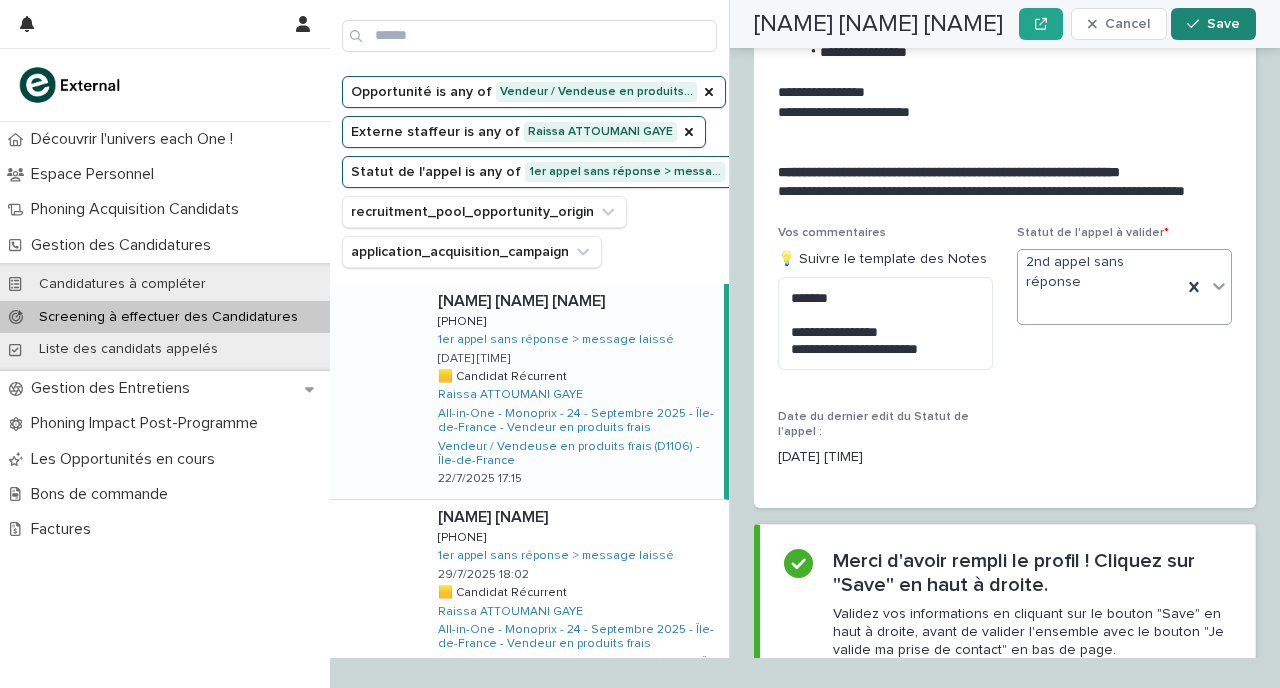click on "Save" at bounding box center [1223, 24] 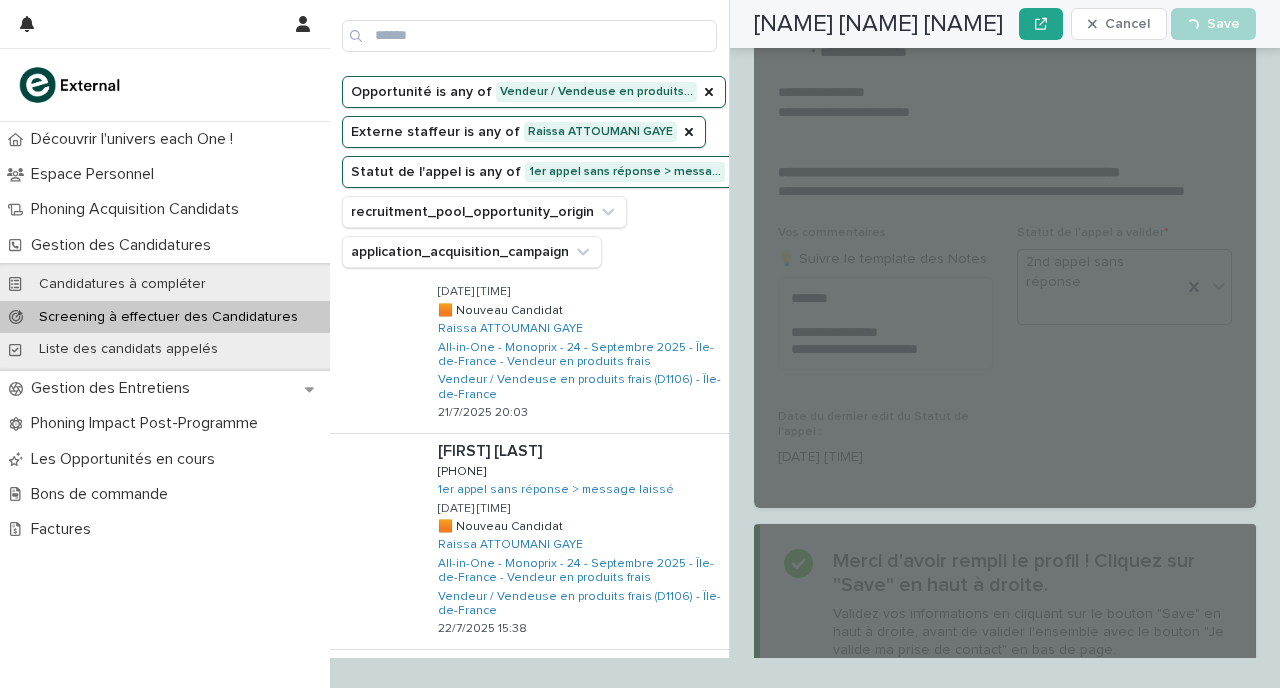 scroll, scrollTop: 0, scrollLeft: 0, axis: both 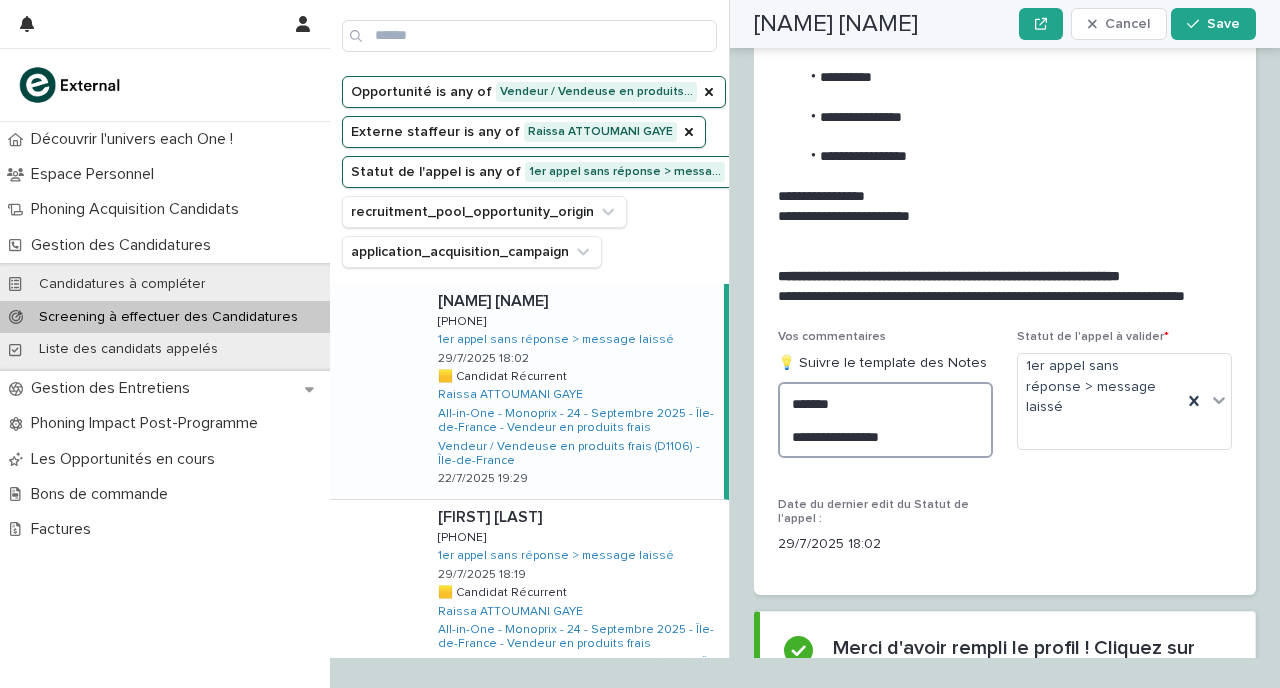 click on "**********" at bounding box center (885, 420) 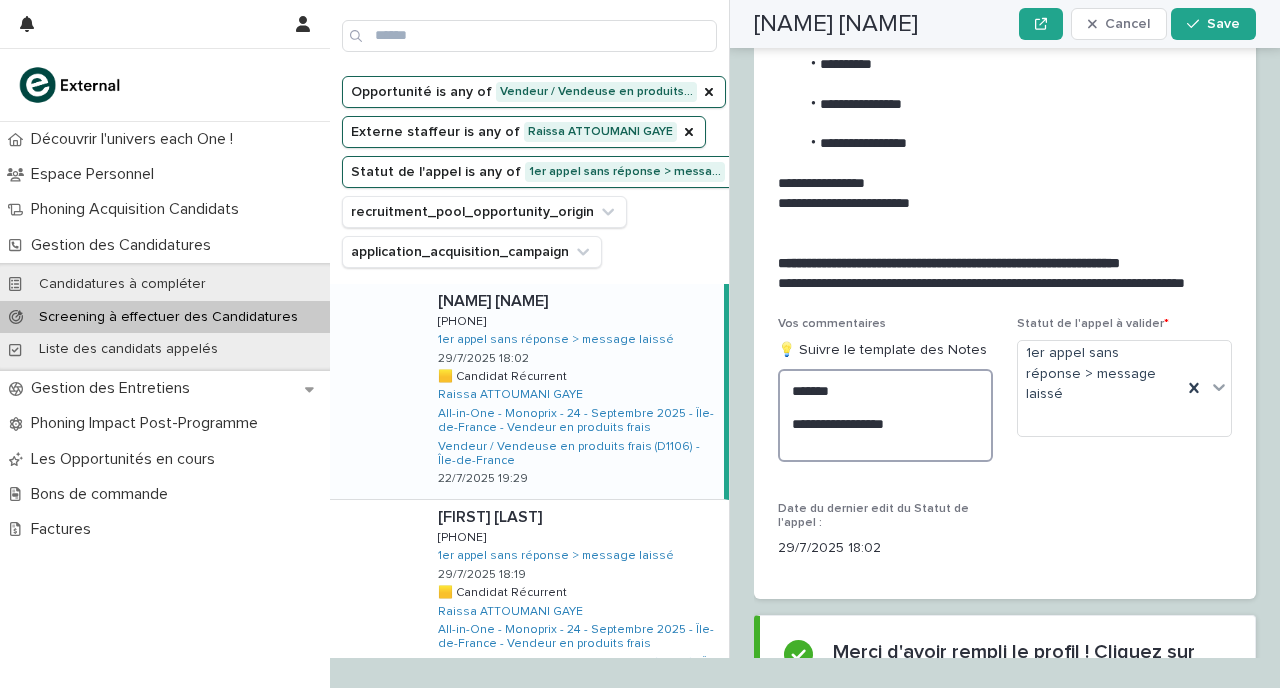scroll, scrollTop: 3003, scrollLeft: 0, axis: vertical 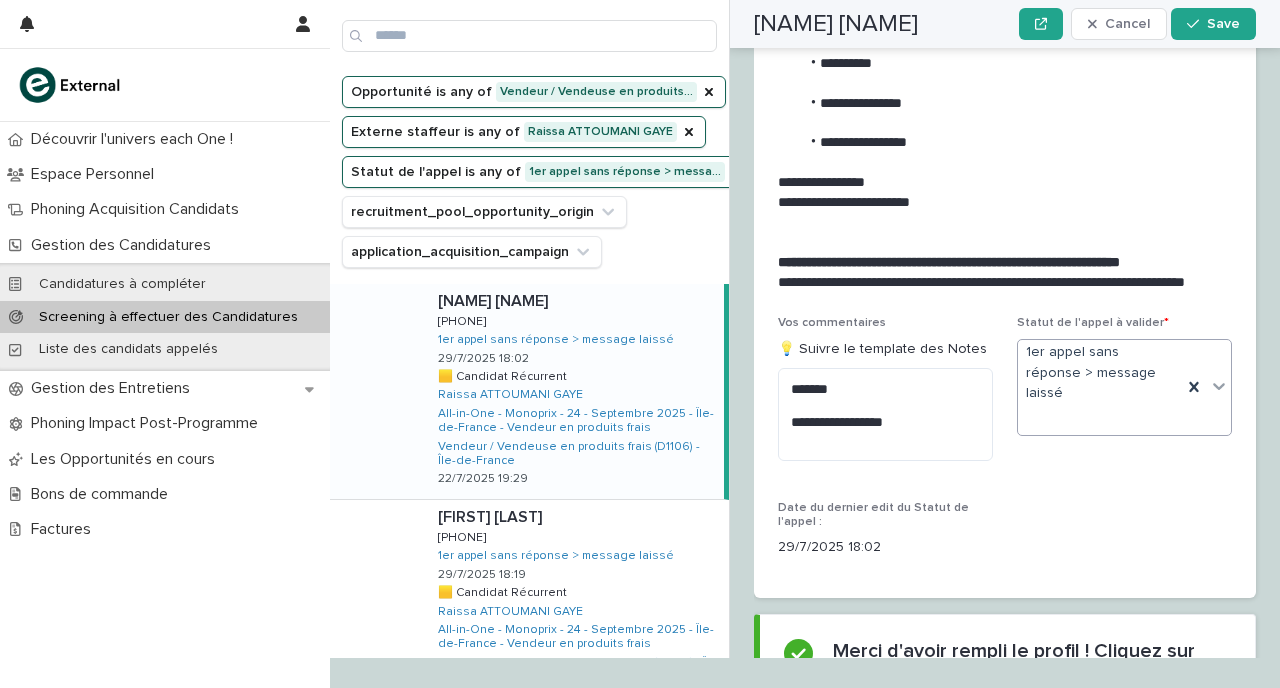 click on "1er appel sans réponse > message laissé" at bounding box center (1100, 387) 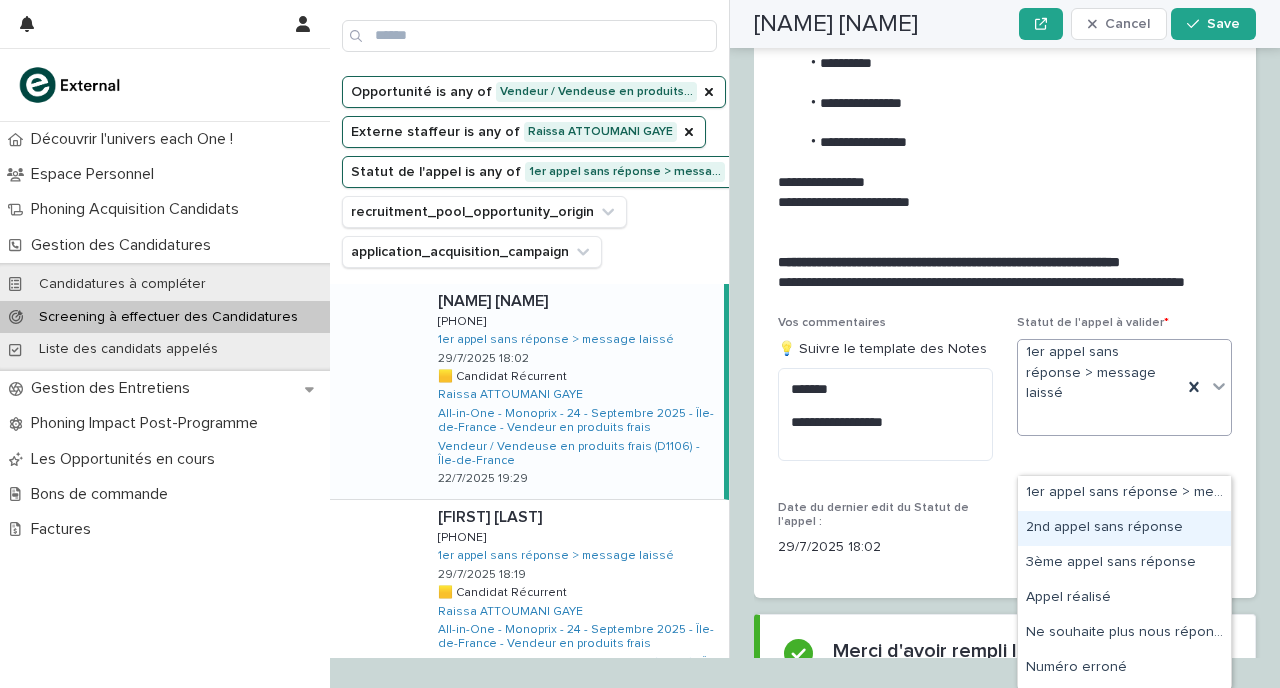 click on "2nd appel sans réponse" at bounding box center [1124, 528] 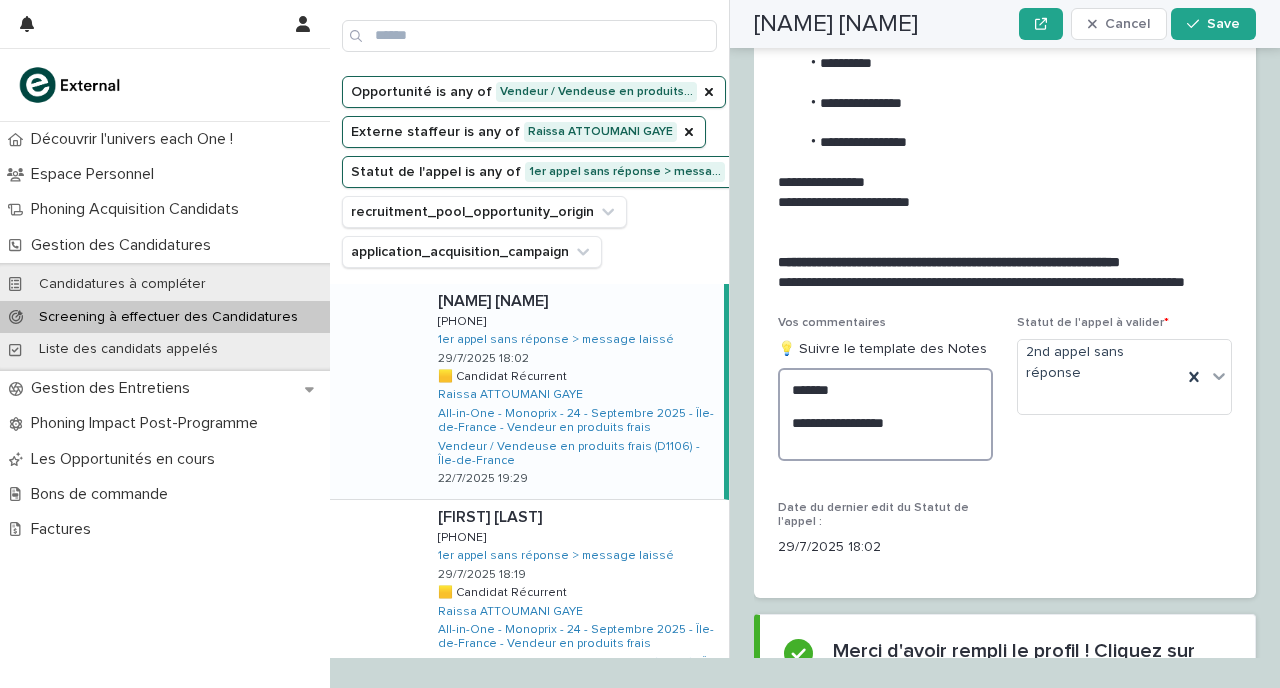click on "**********" at bounding box center [885, 414] 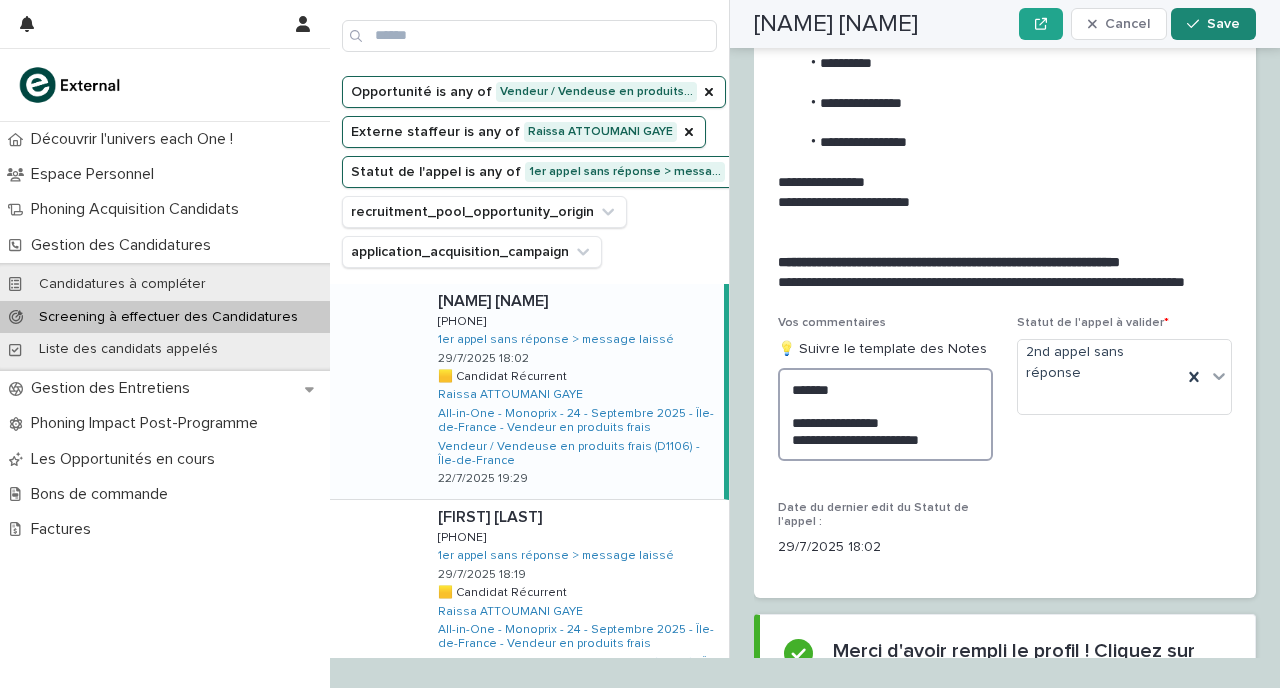 type on "**********" 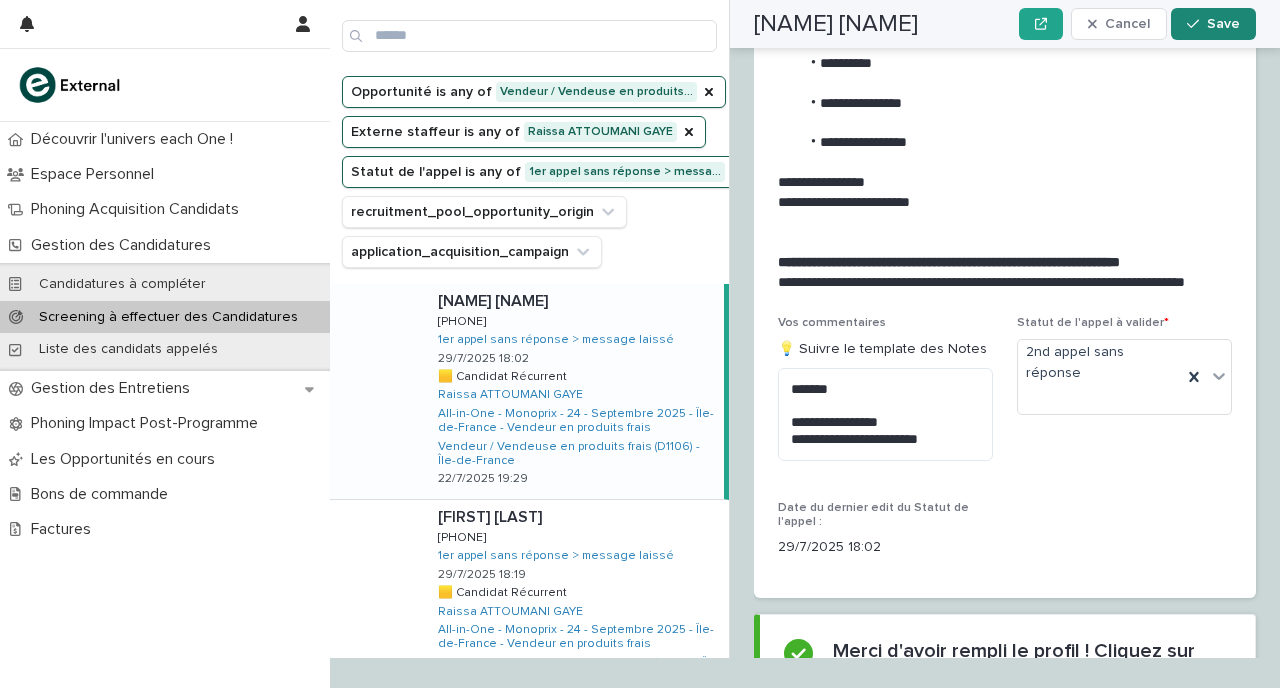 click on "Save" at bounding box center [1213, 24] 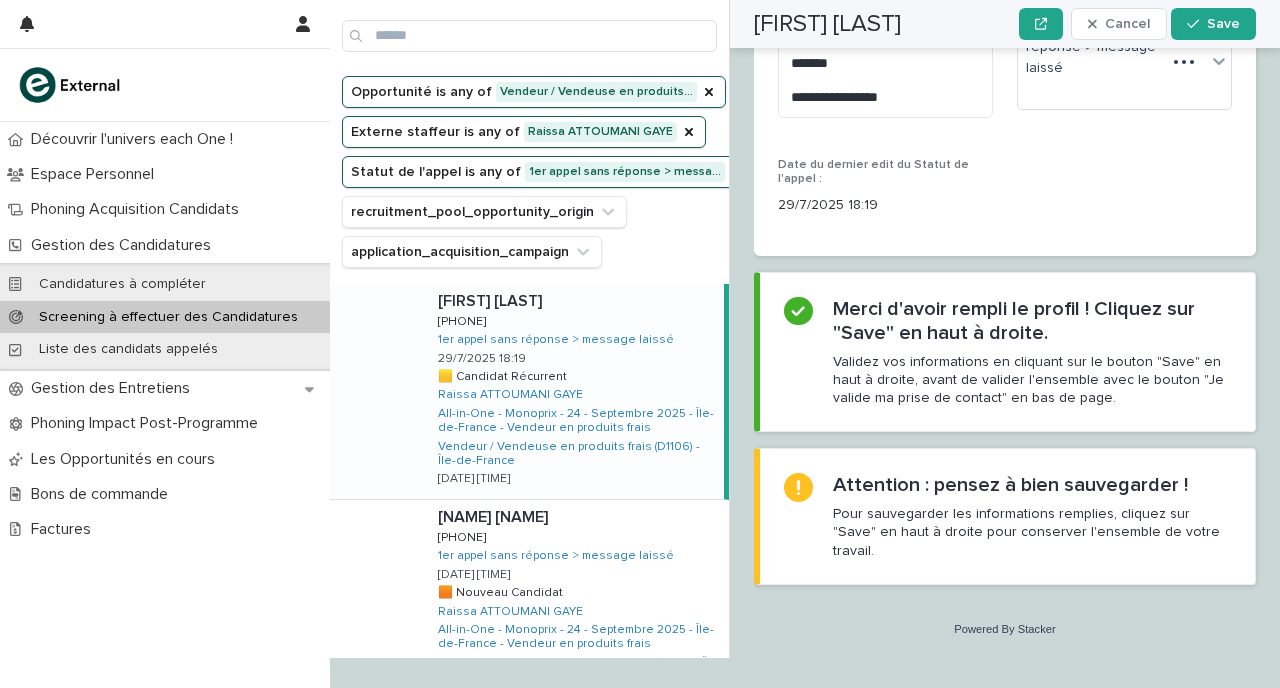 scroll, scrollTop: 2795, scrollLeft: 0, axis: vertical 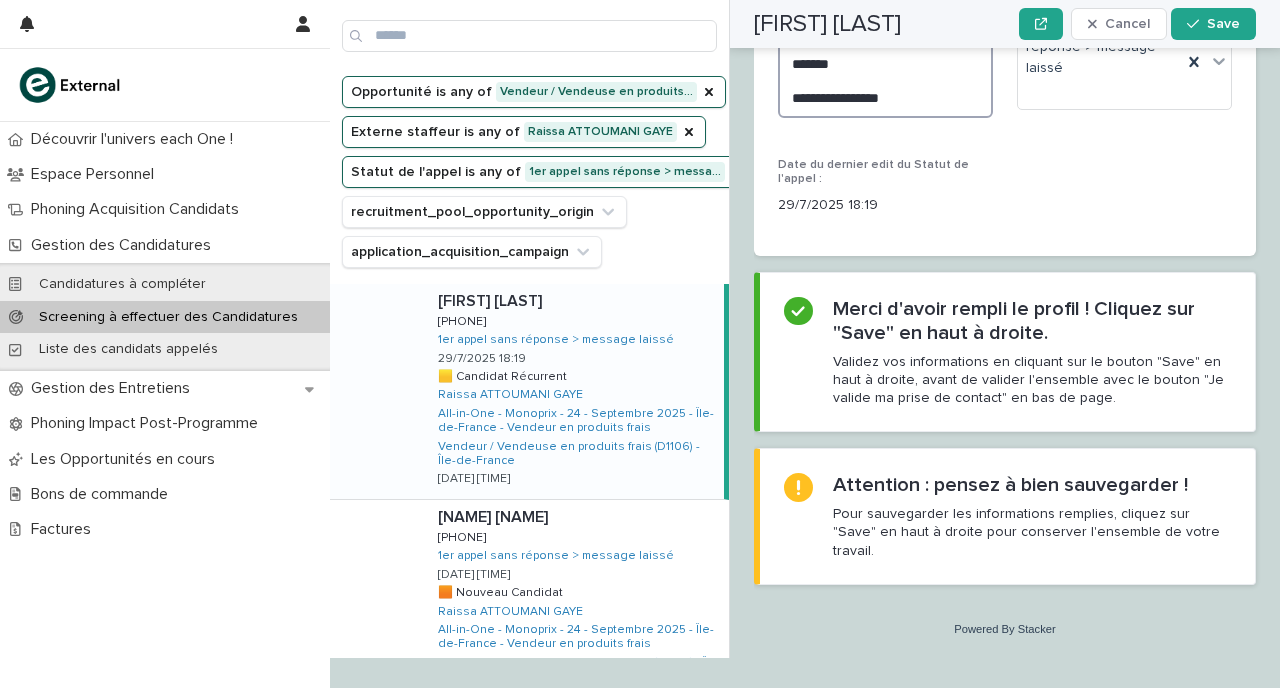 click on "**********" at bounding box center (885, 80) 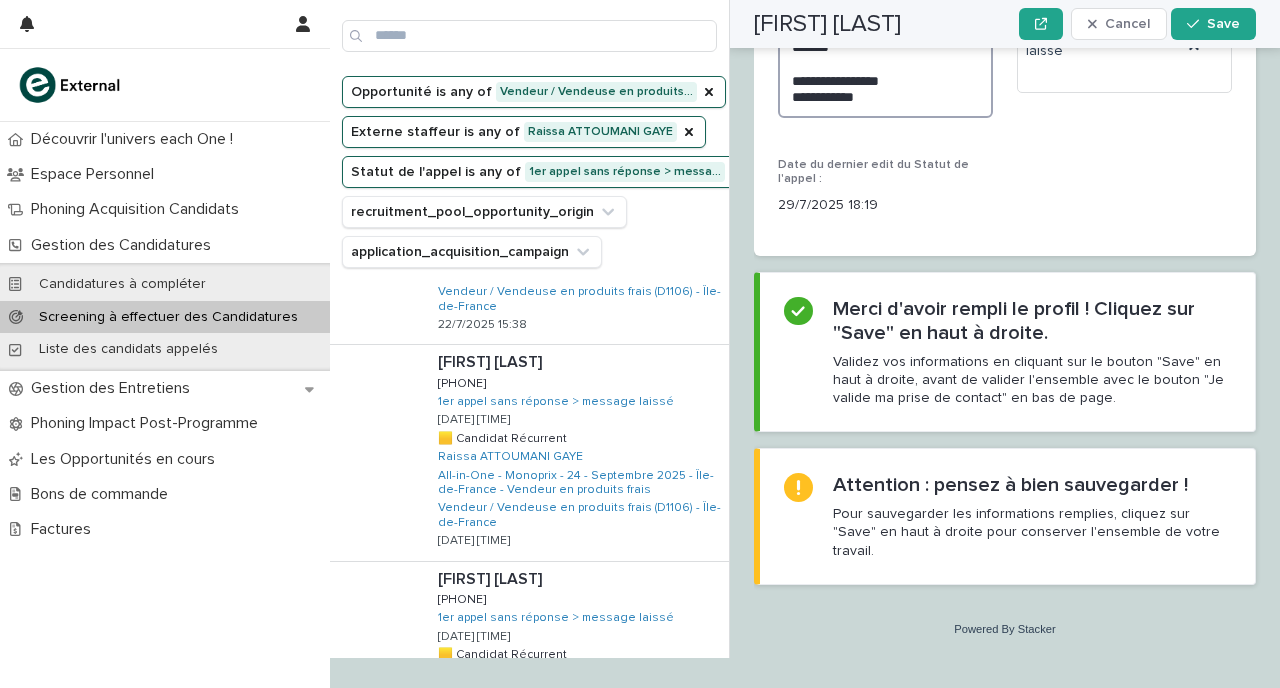 scroll, scrollTop: 0, scrollLeft: 0, axis: both 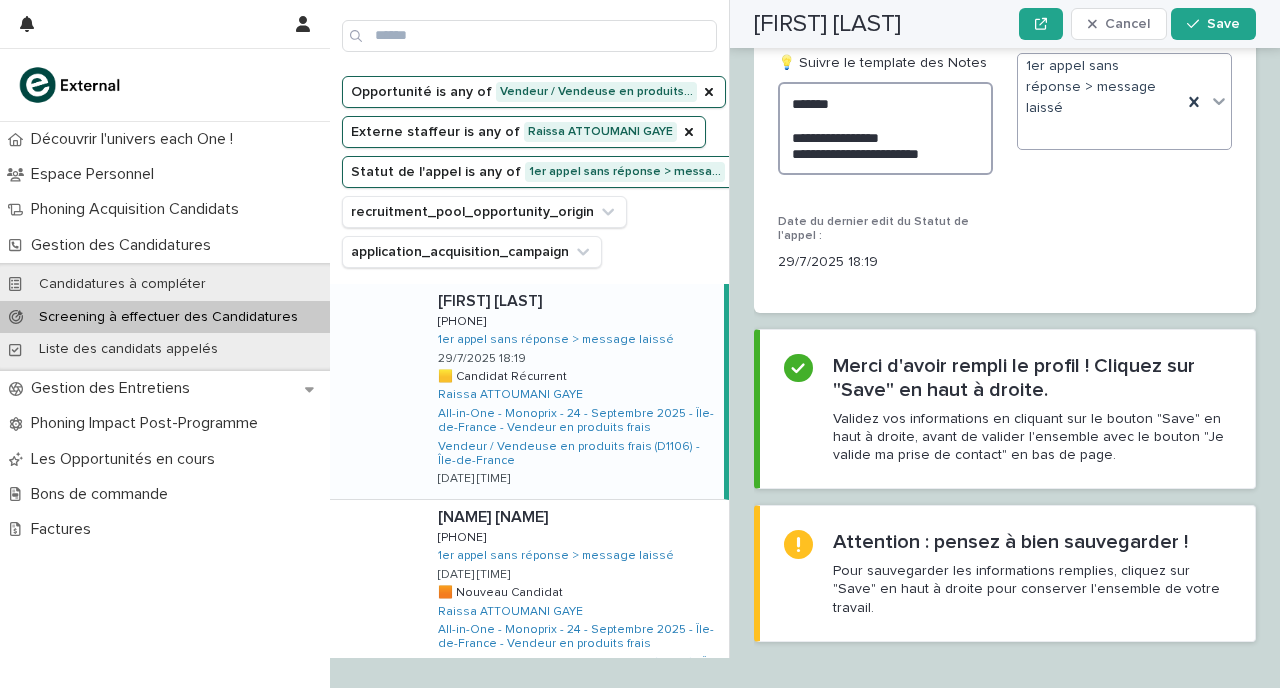 type on "**********" 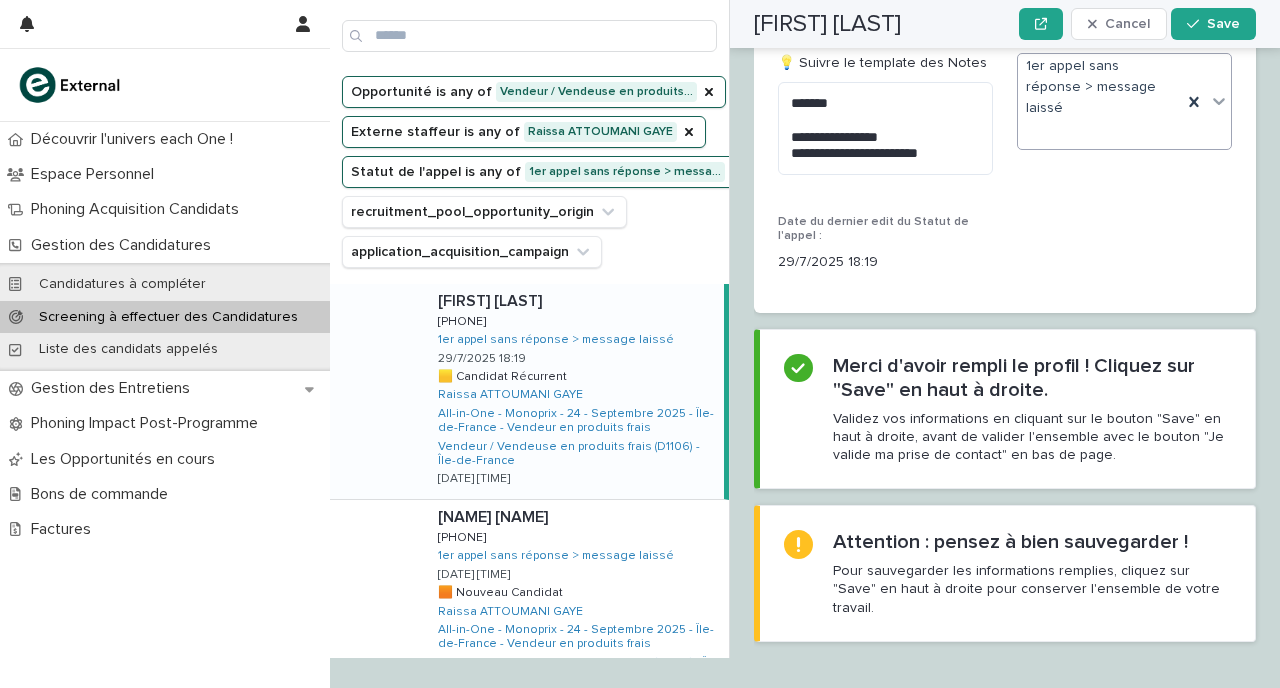 click on "1er appel sans réponse > message laissé" at bounding box center [1100, 101] 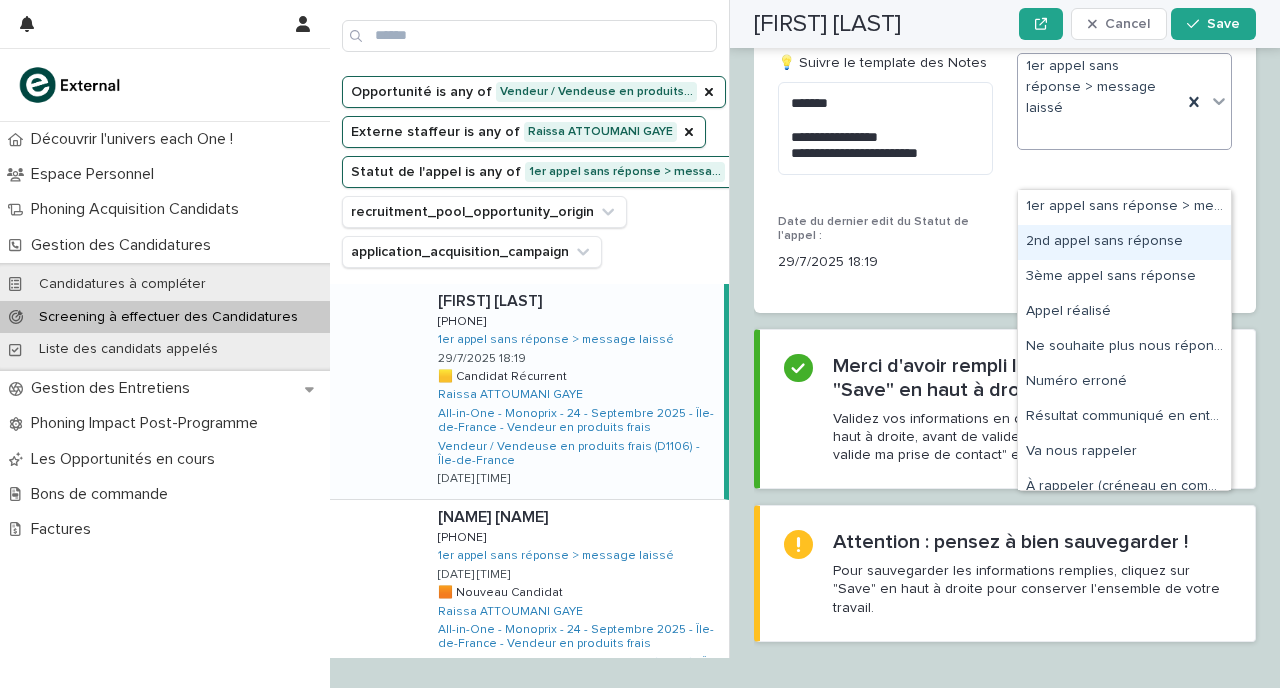 click on "2nd appel sans réponse" at bounding box center (1124, 242) 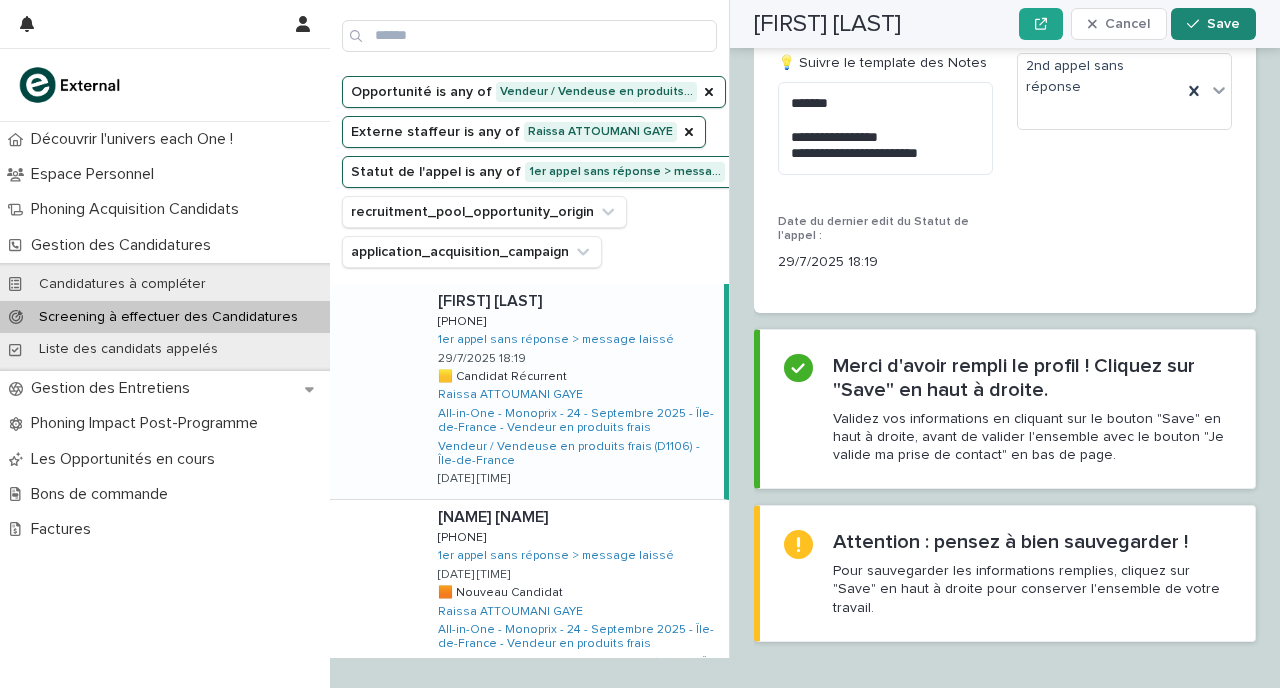 click on "Save" at bounding box center [1223, 24] 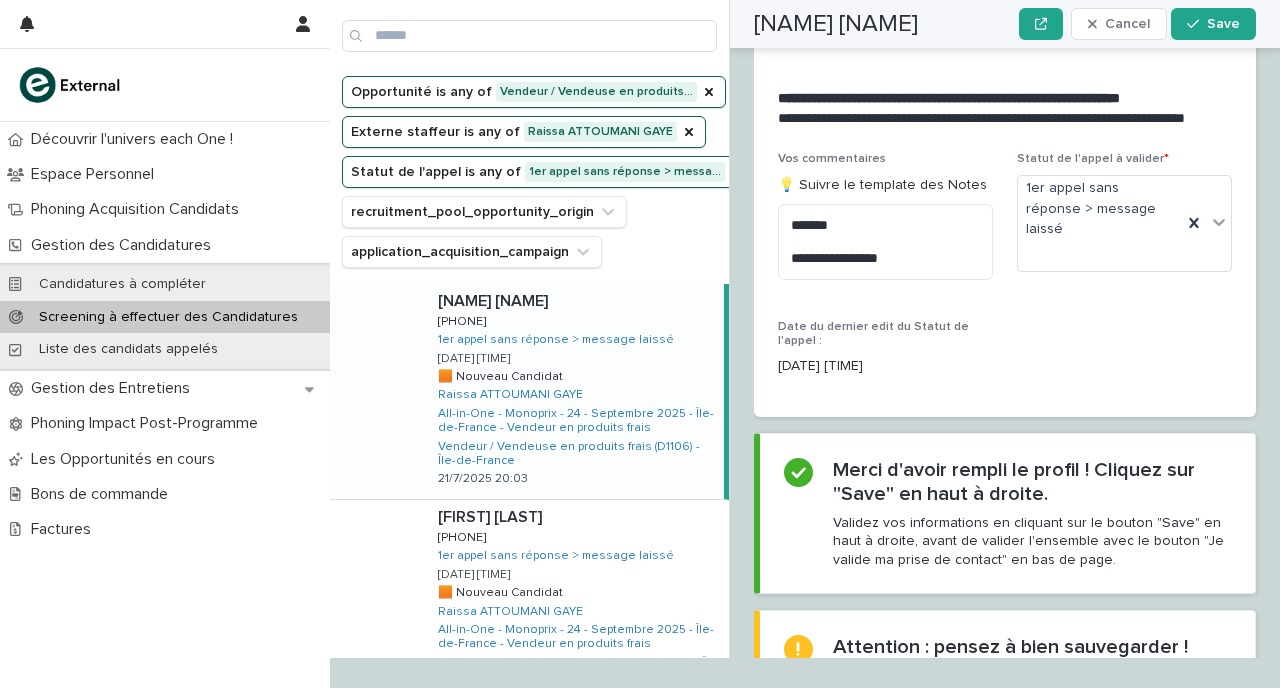 scroll, scrollTop: 2630, scrollLeft: 0, axis: vertical 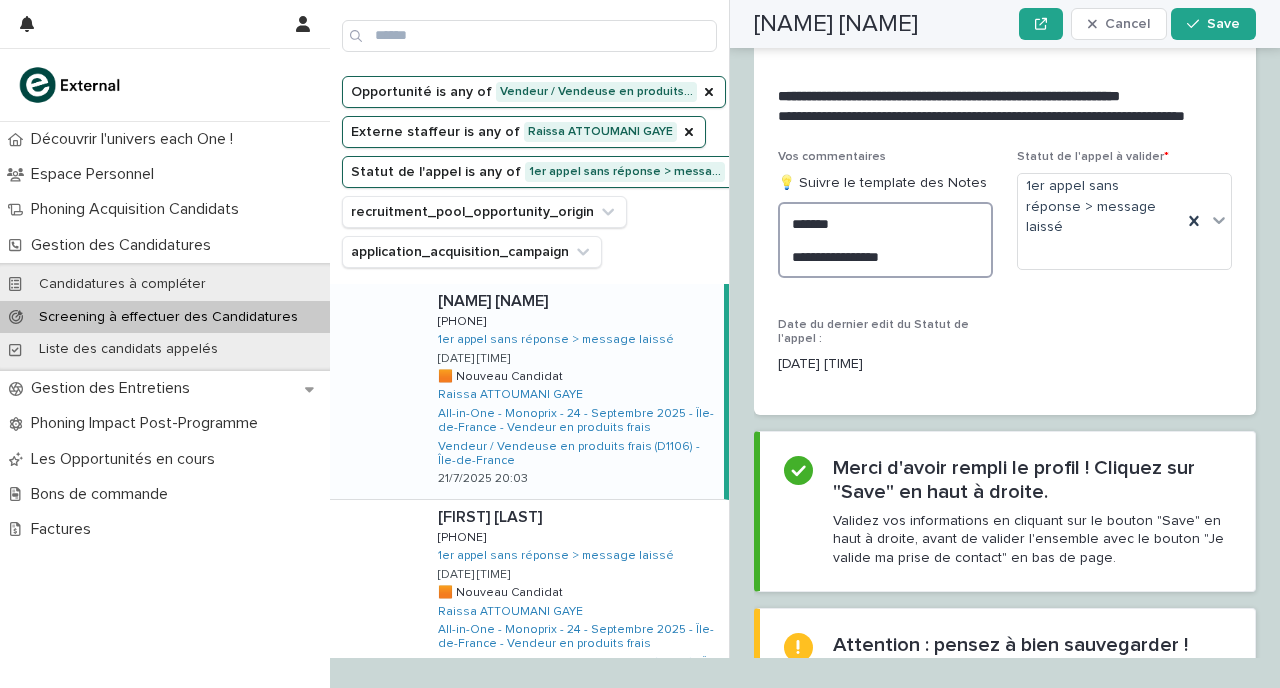 click on "**********" at bounding box center (885, 240) 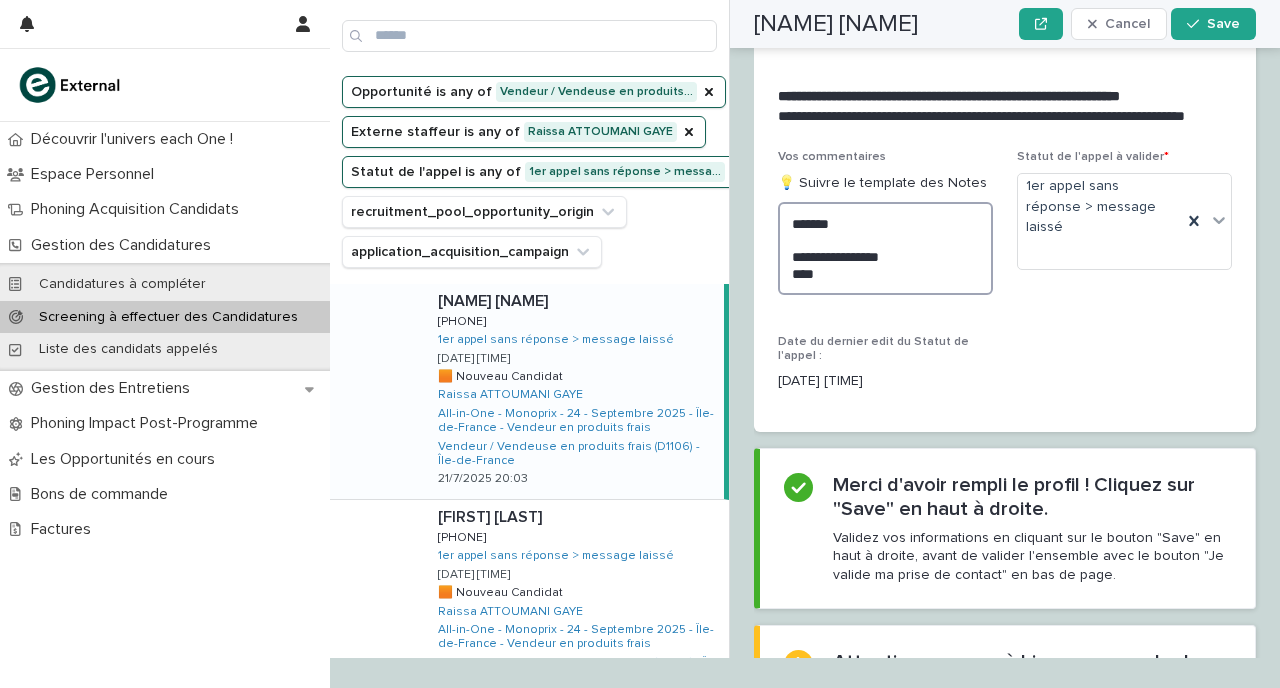 click on "**********" at bounding box center (885, 248) 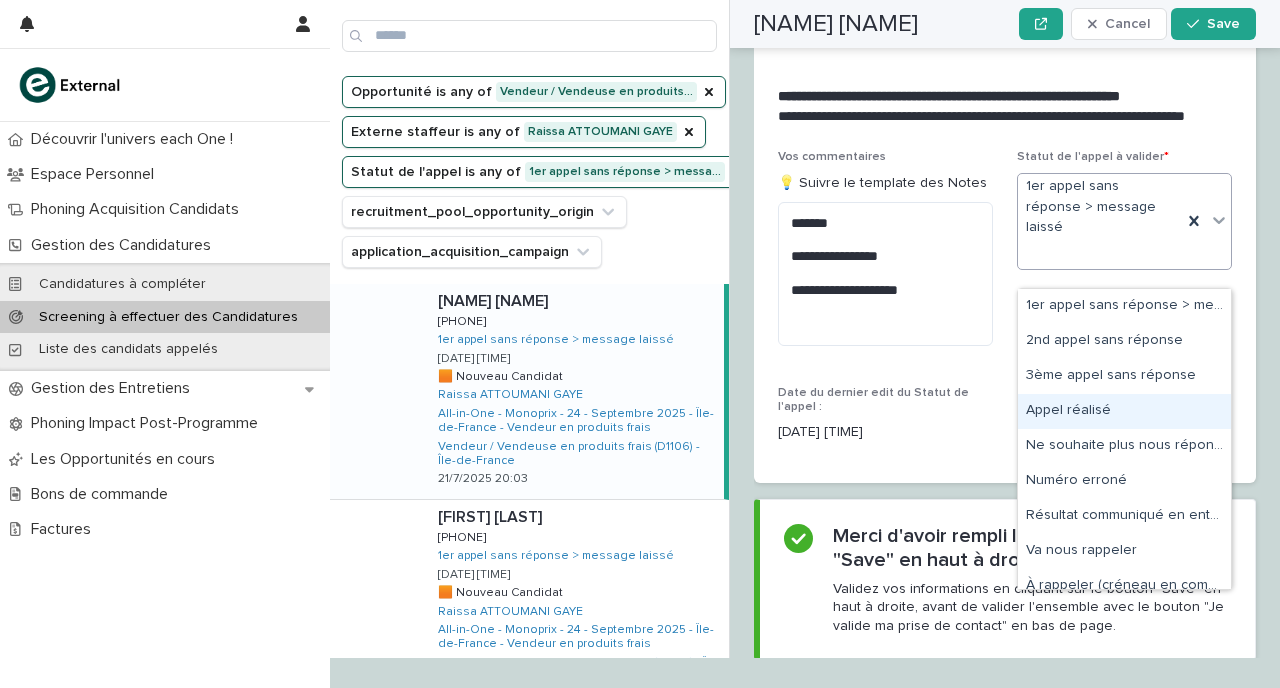 click on "Appel réalisé" at bounding box center (1124, 411) 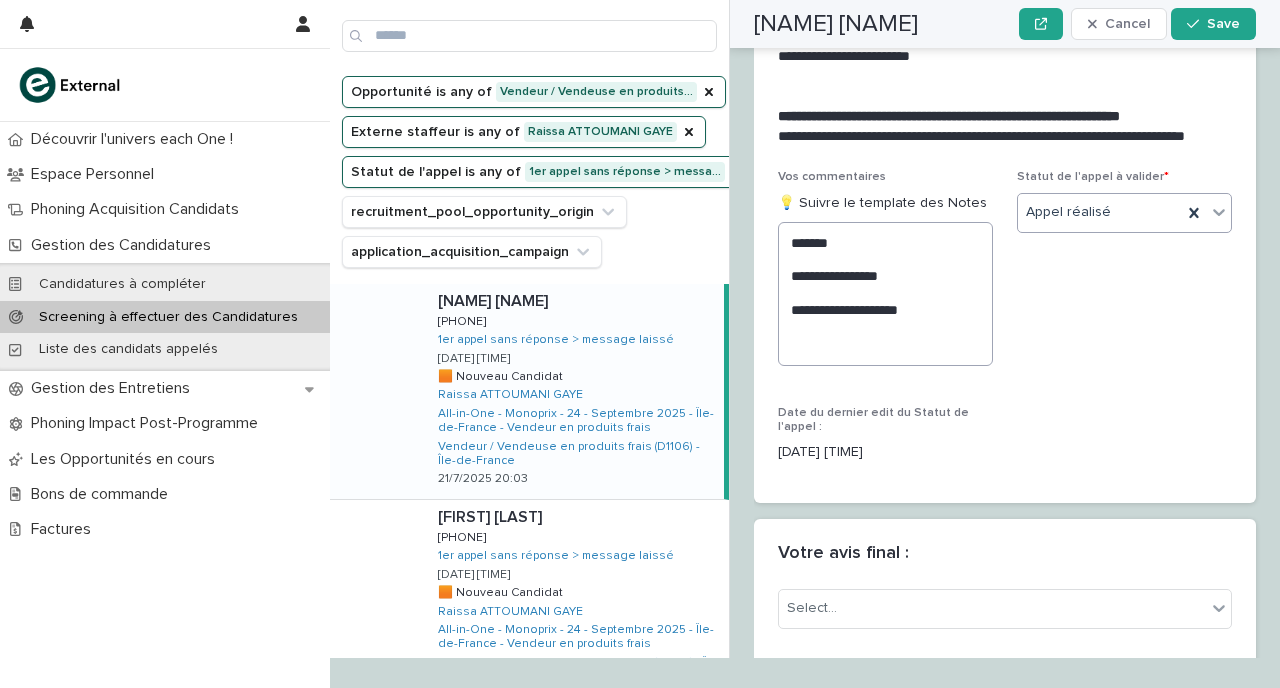 scroll, scrollTop: 2607, scrollLeft: 0, axis: vertical 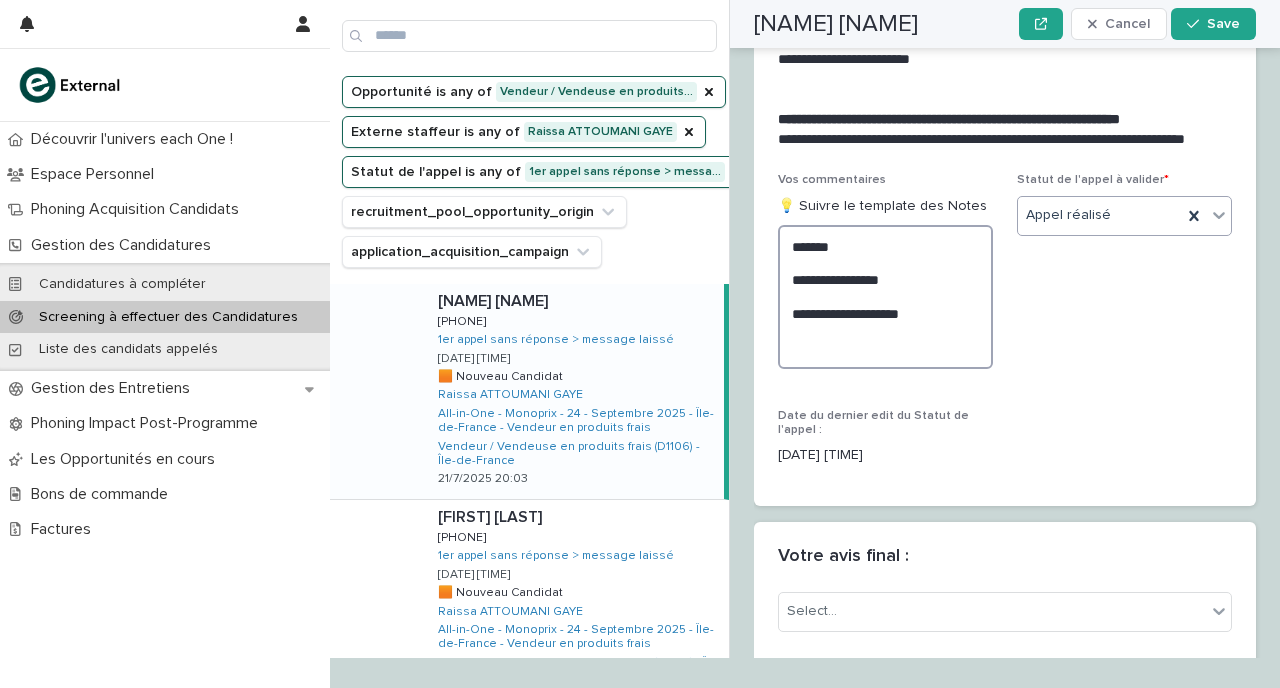 click on "**********" at bounding box center (885, 297) 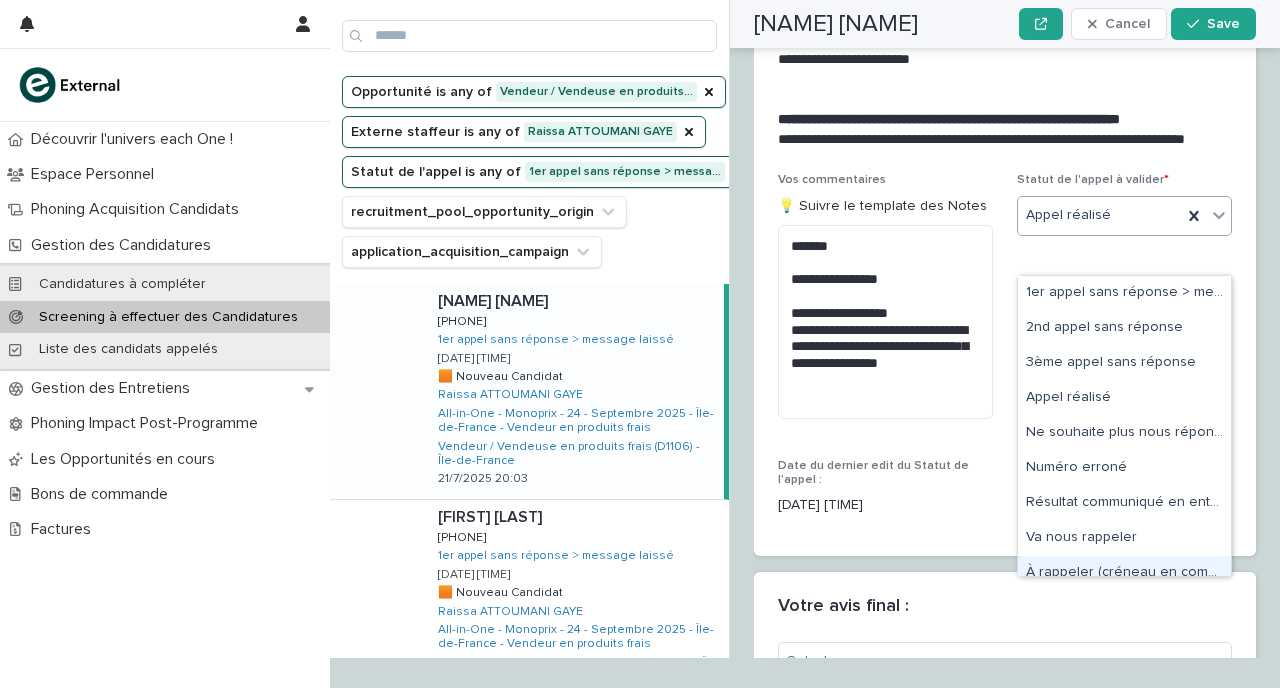click on "À rappeler (créneau en commentaire)" at bounding box center [1124, 573] 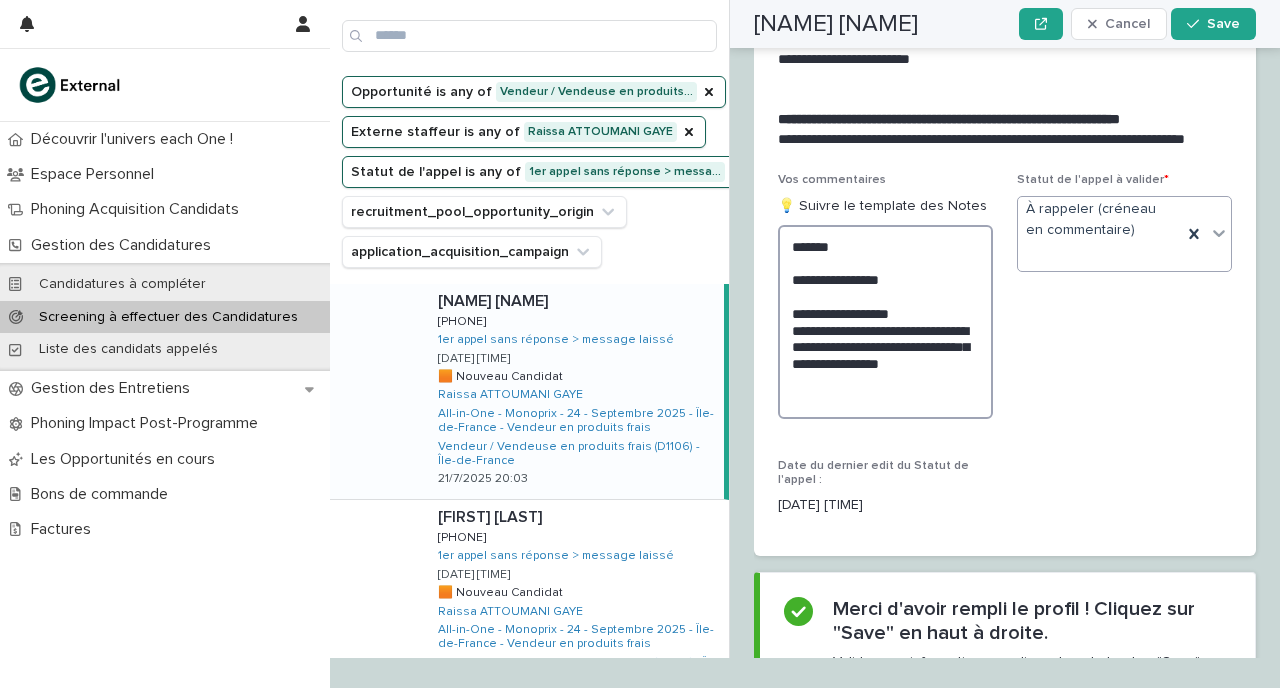 click on "**********" at bounding box center (885, 322) 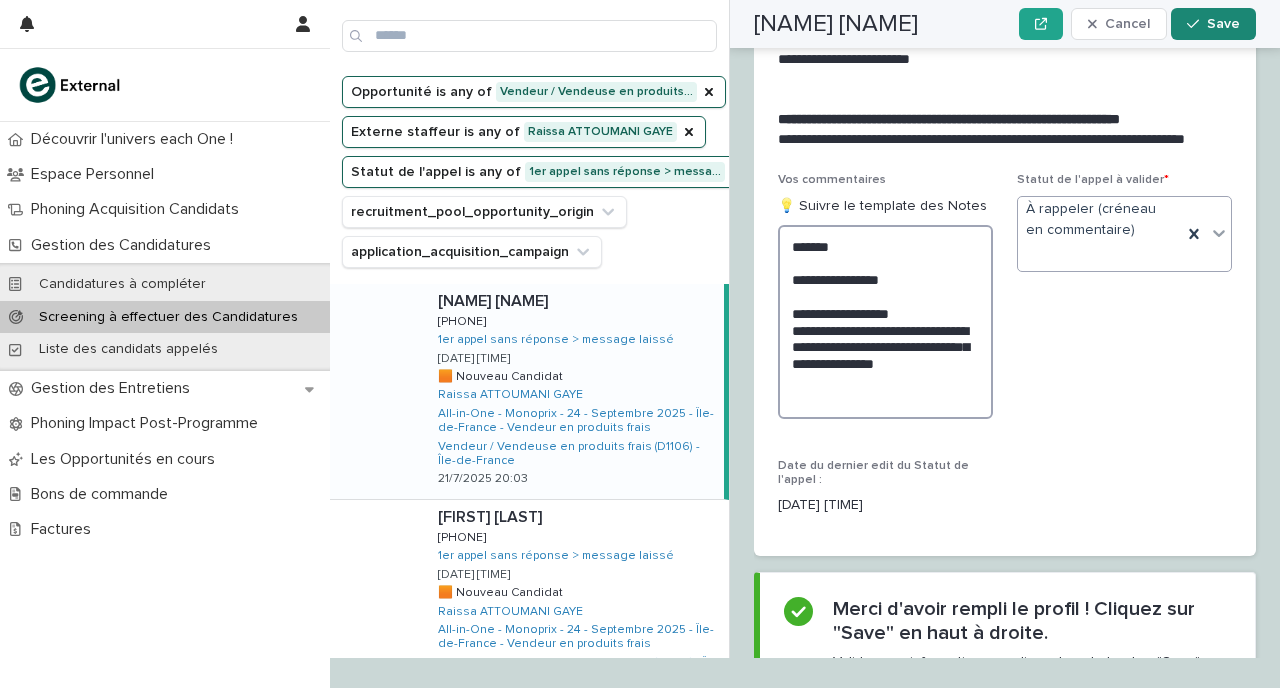 type on "**********" 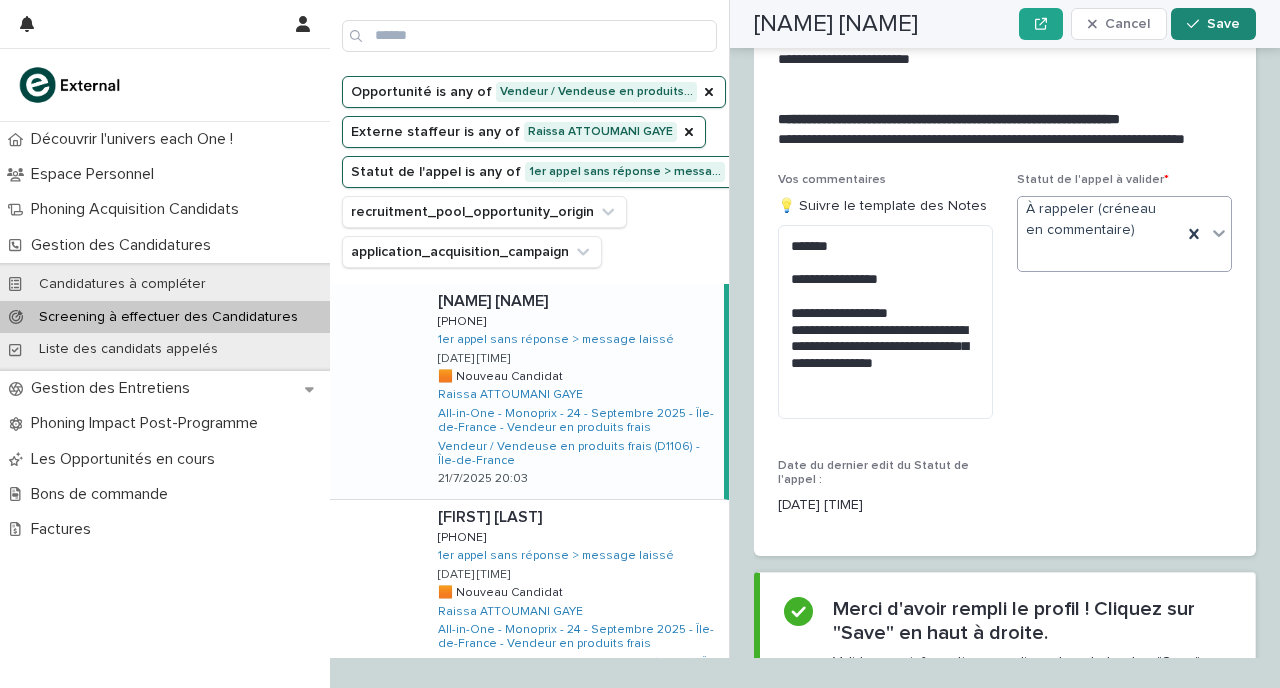 click on "Save" at bounding box center (1223, 24) 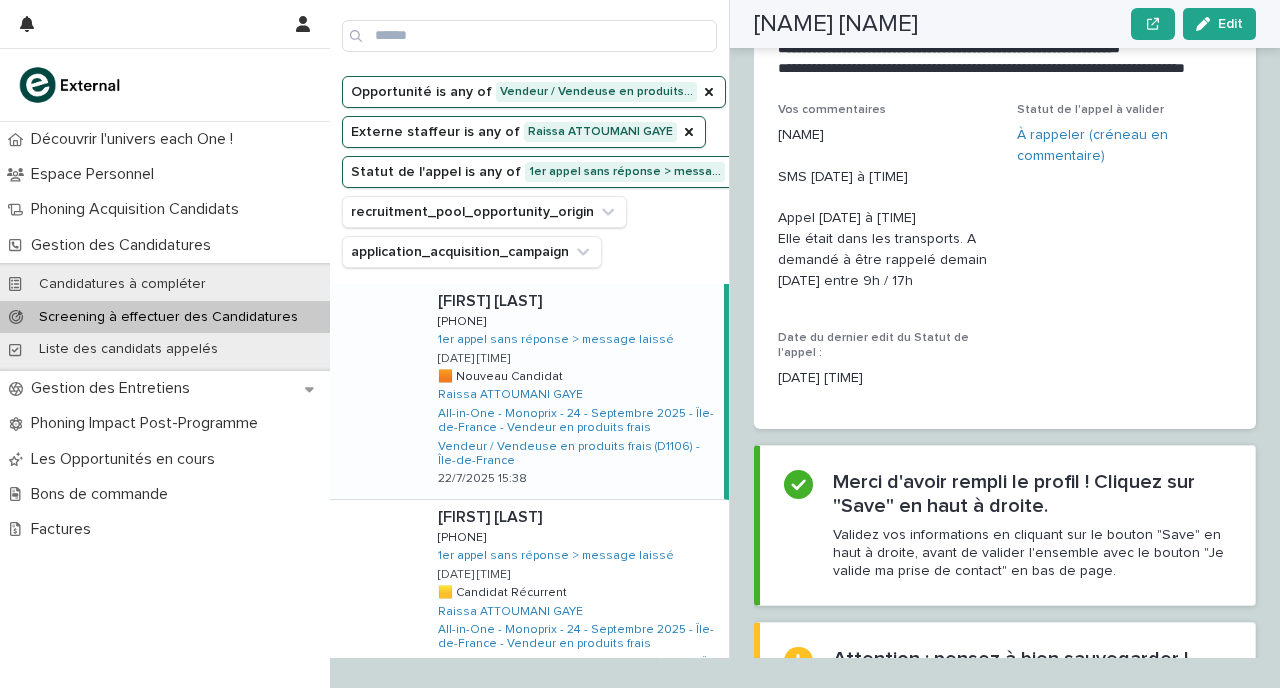 scroll, scrollTop: 2426, scrollLeft: 0, axis: vertical 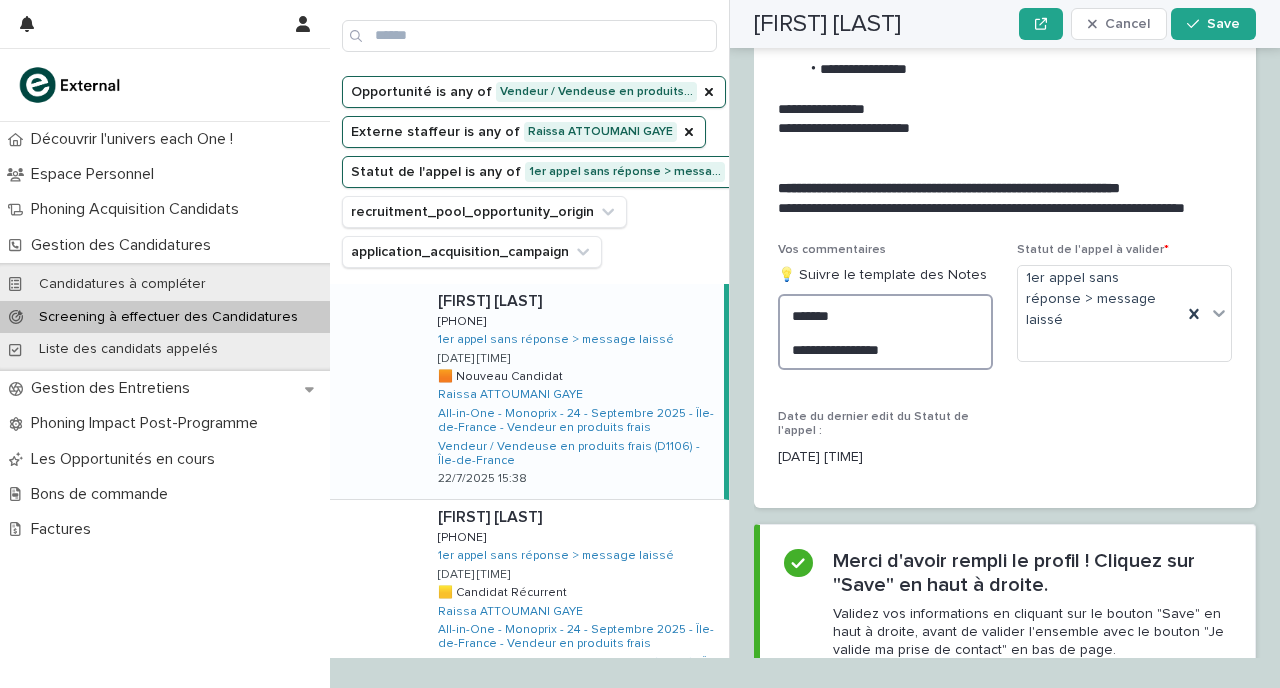 click on "**********" at bounding box center (885, 332) 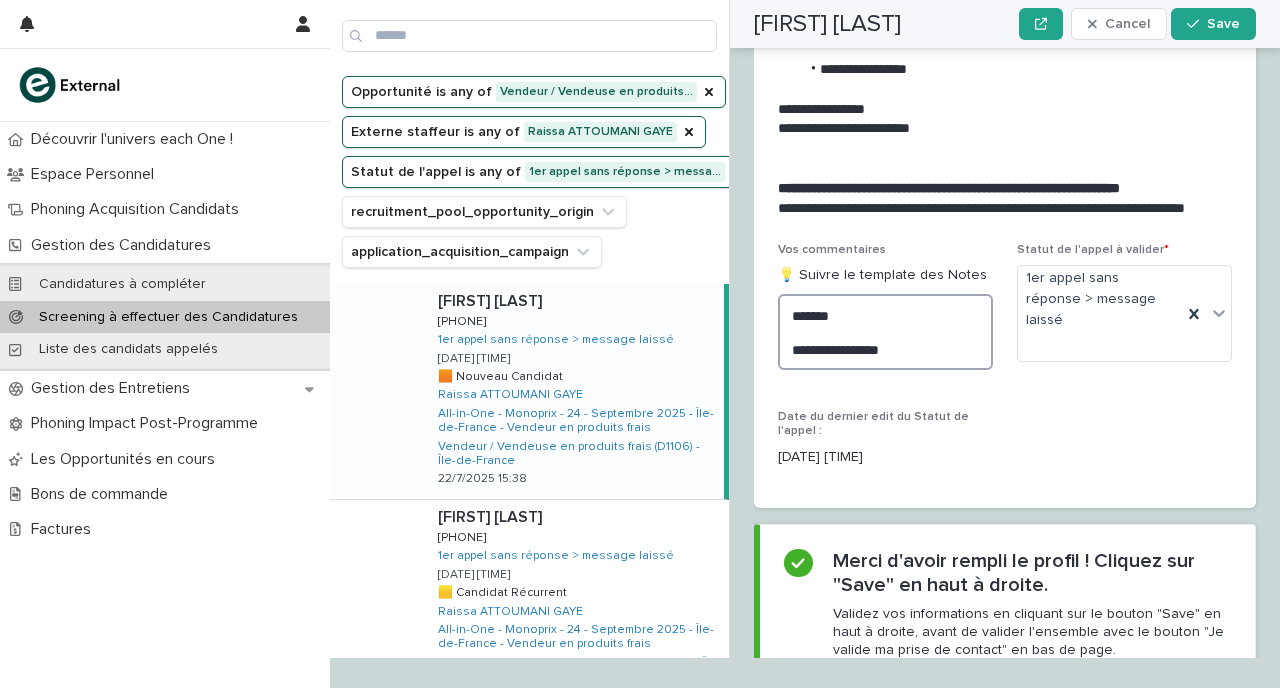 click on "**********" at bounding box center [885, 332] 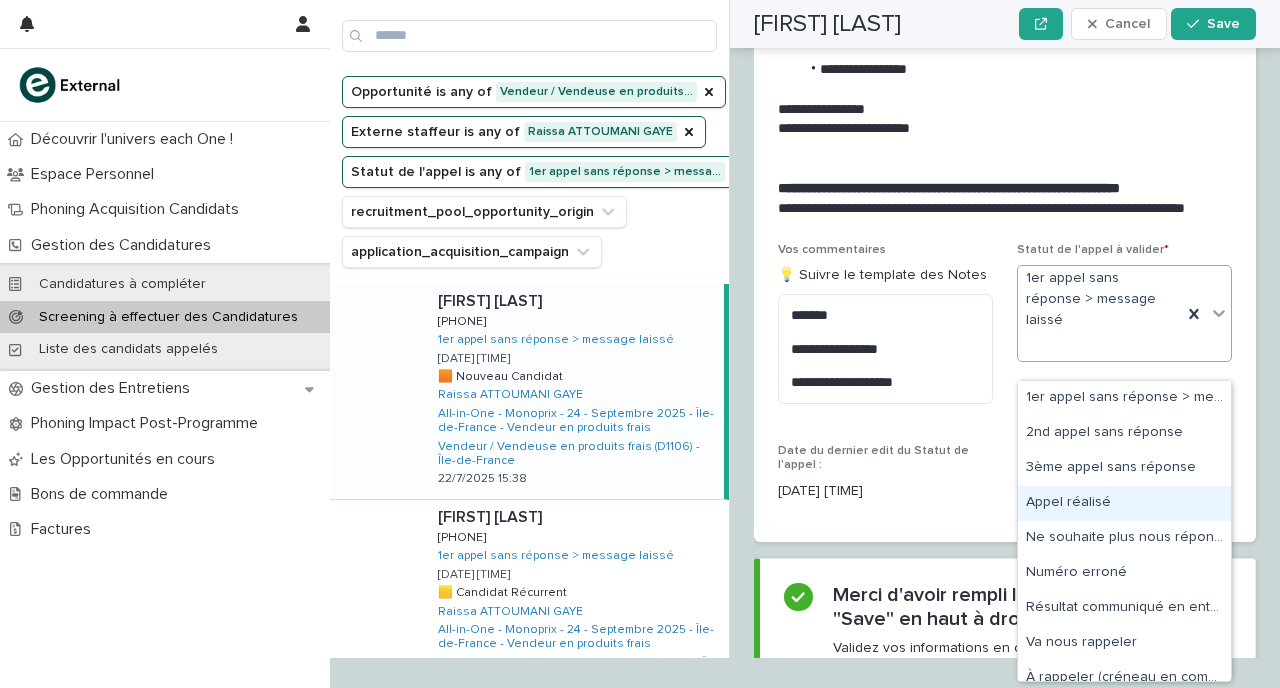click on "Appel réalisé" at bounding box center [1124, 503] 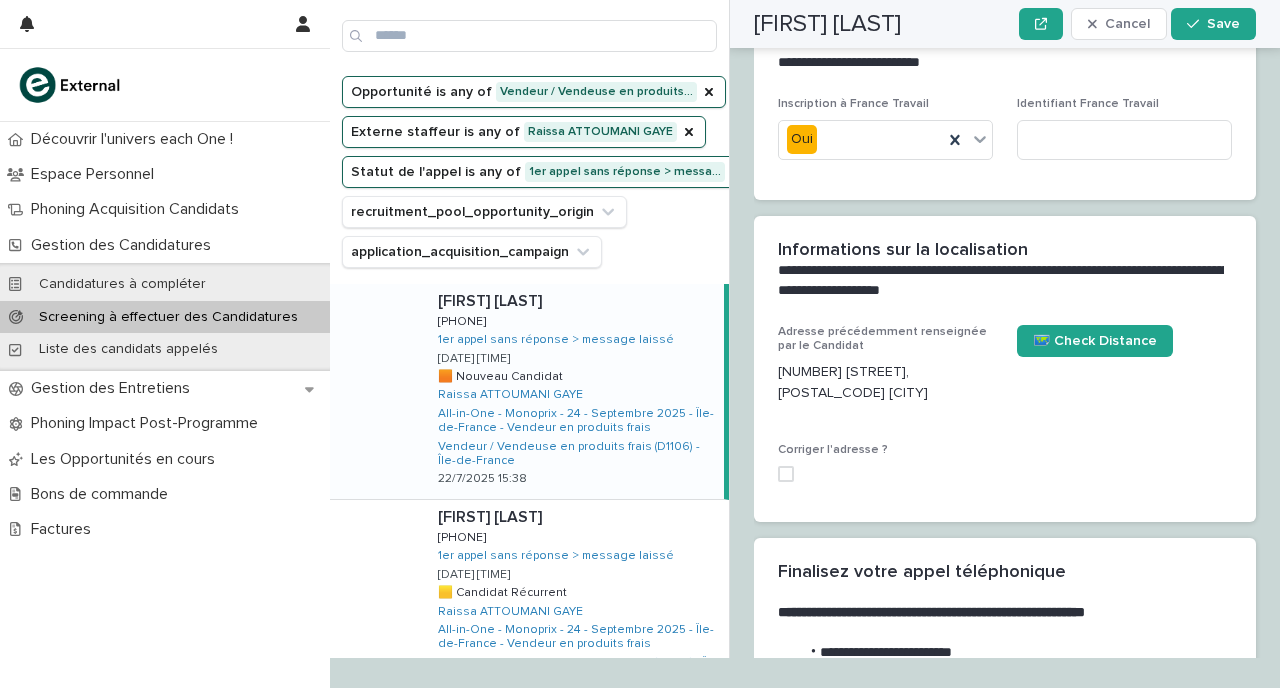 scroll, scrollTop: 1645, scrollLeft: 0, axis: vertical 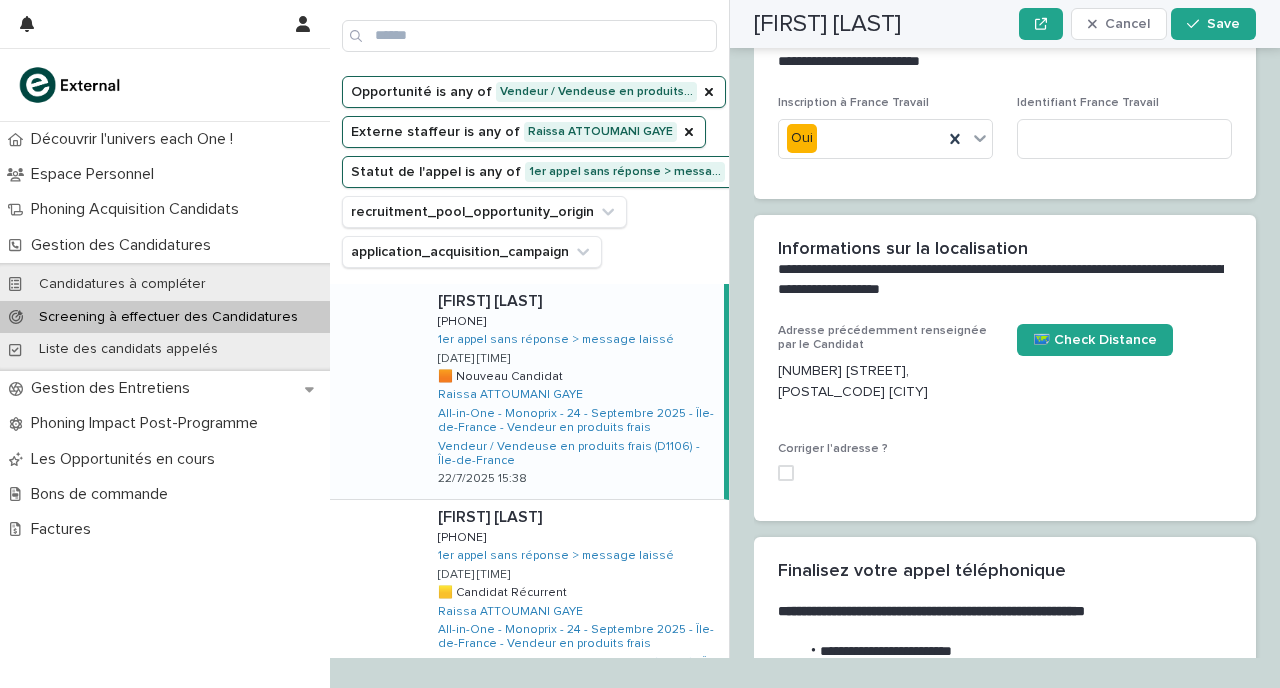 click on "Adresse précédemment renseignée par le Candidat [NUMBER] [STREET], [POSTAL_CODE] [CITY] 🗺️ Check Distance Corriger l'adresse ?" at bounding box center (1005, 410) 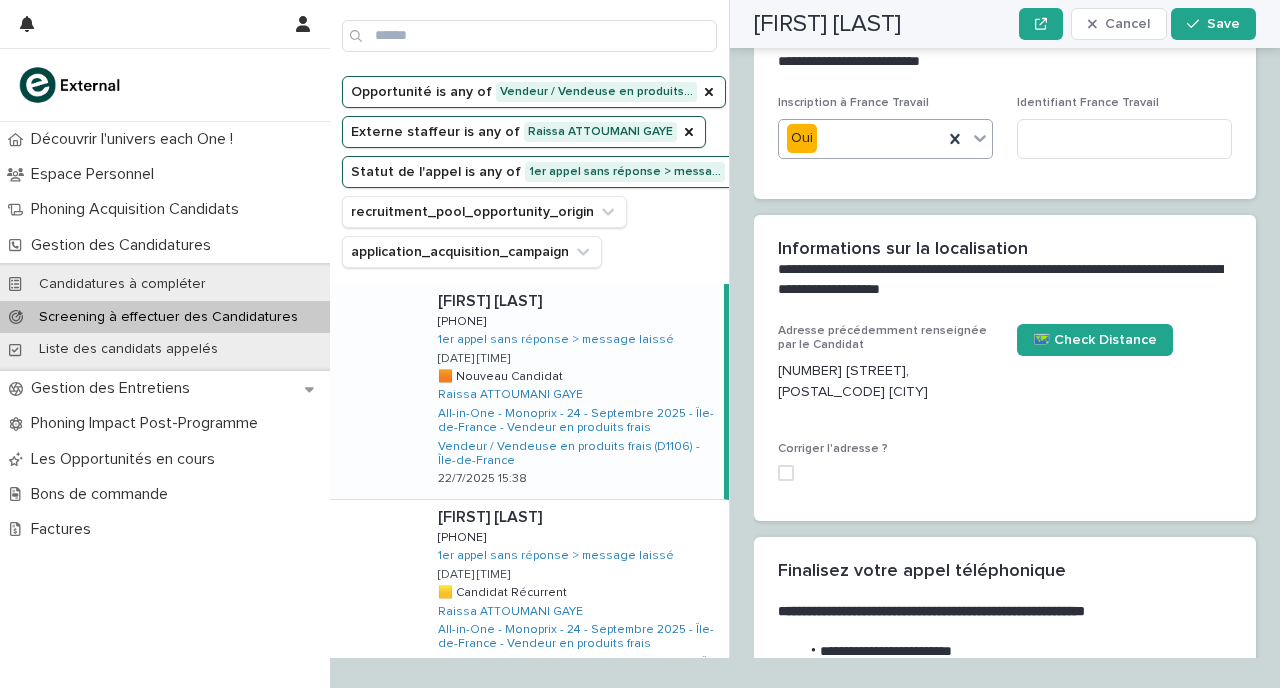 click on "Oui" at bounding box center (861, 138) 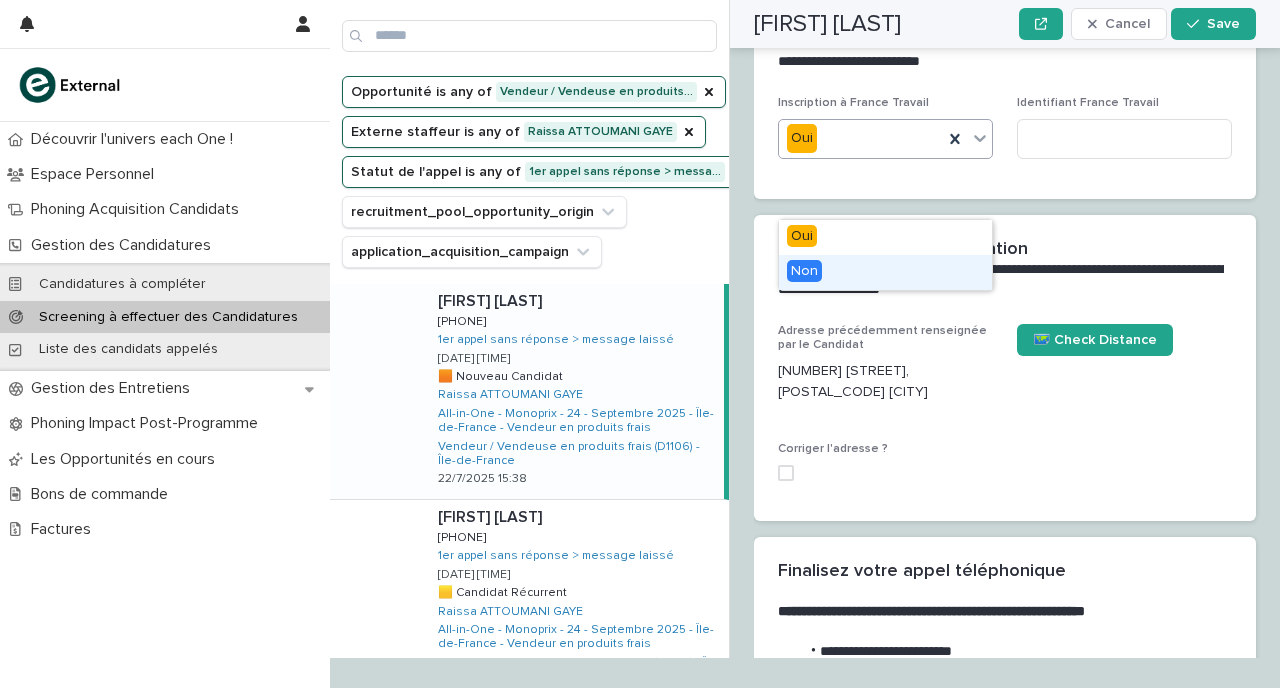 click on "Non" at bounding box center [885, 272] 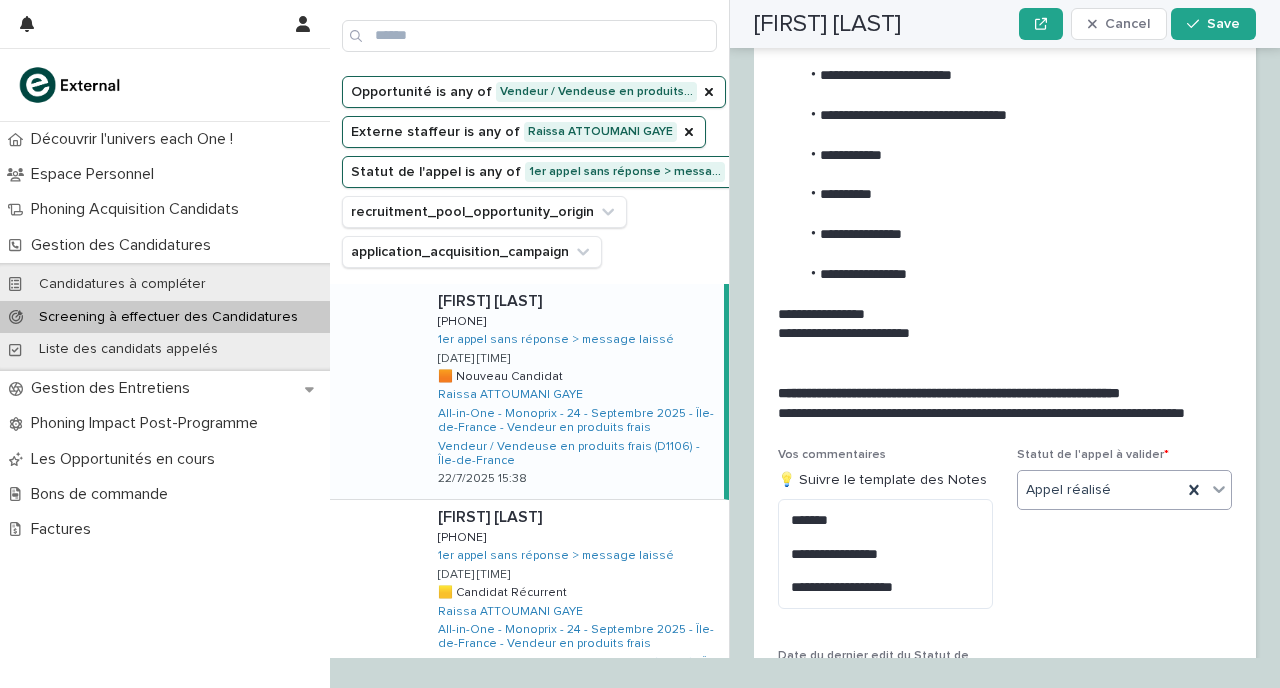 scroll, scrollTop: 2248, scrollLeft: 0, axis: vertical 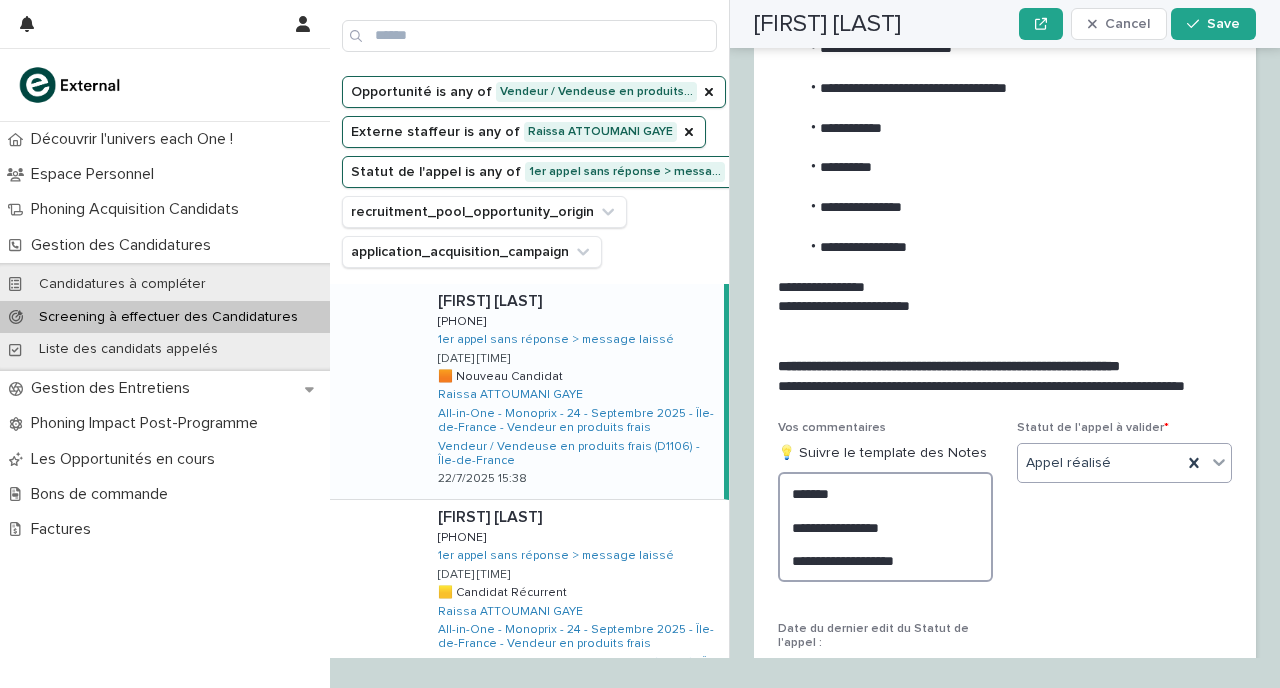 click on "**********" at bounding box center [885, 527] 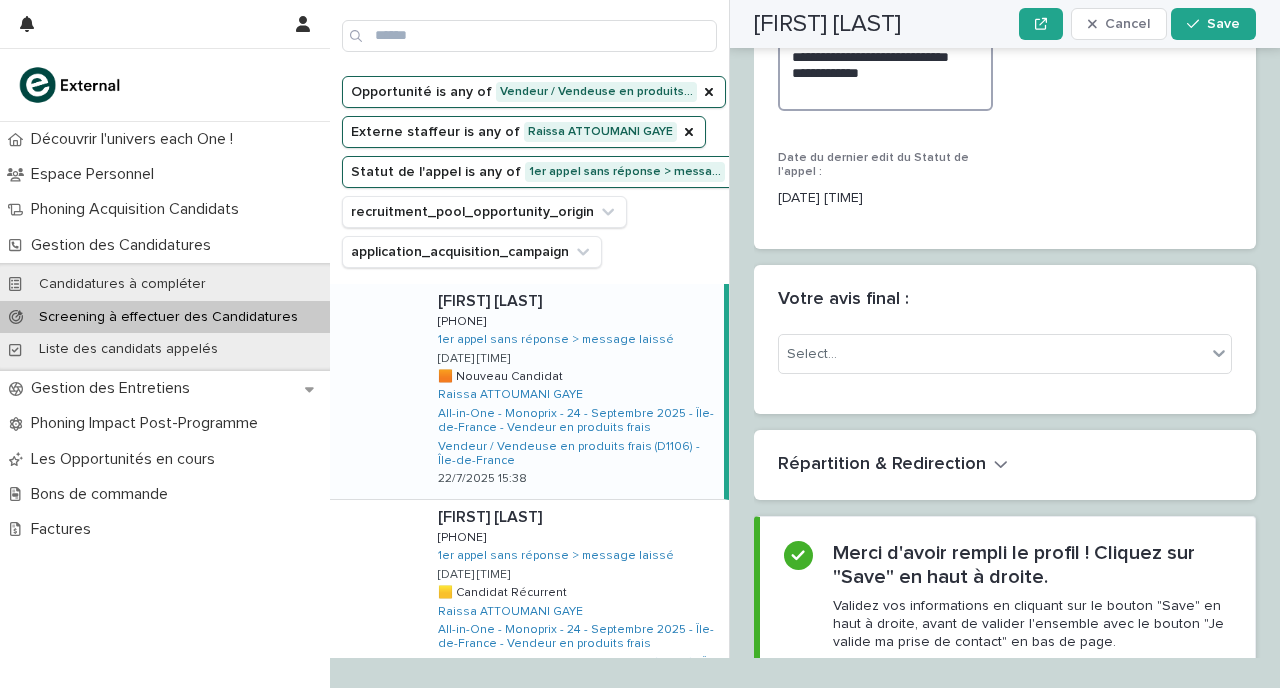 scroll, scrollTop: 2825, scrollLeft: 0, axis: vertical 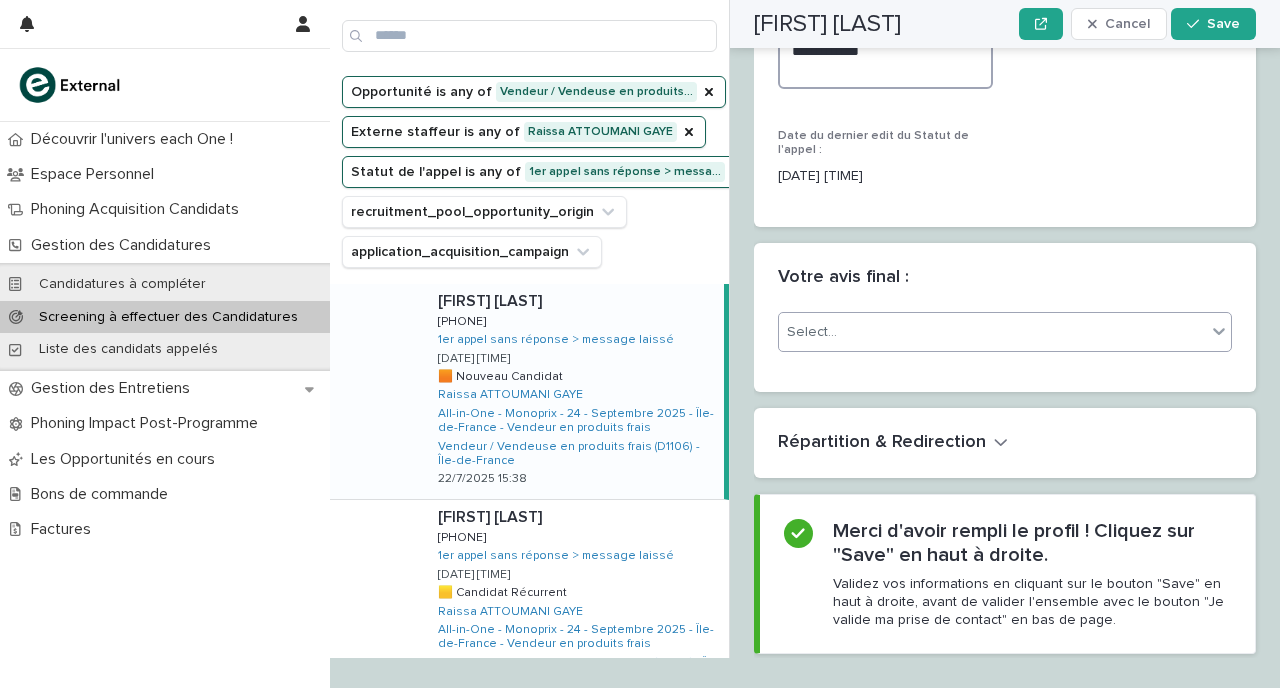 type on "**********" 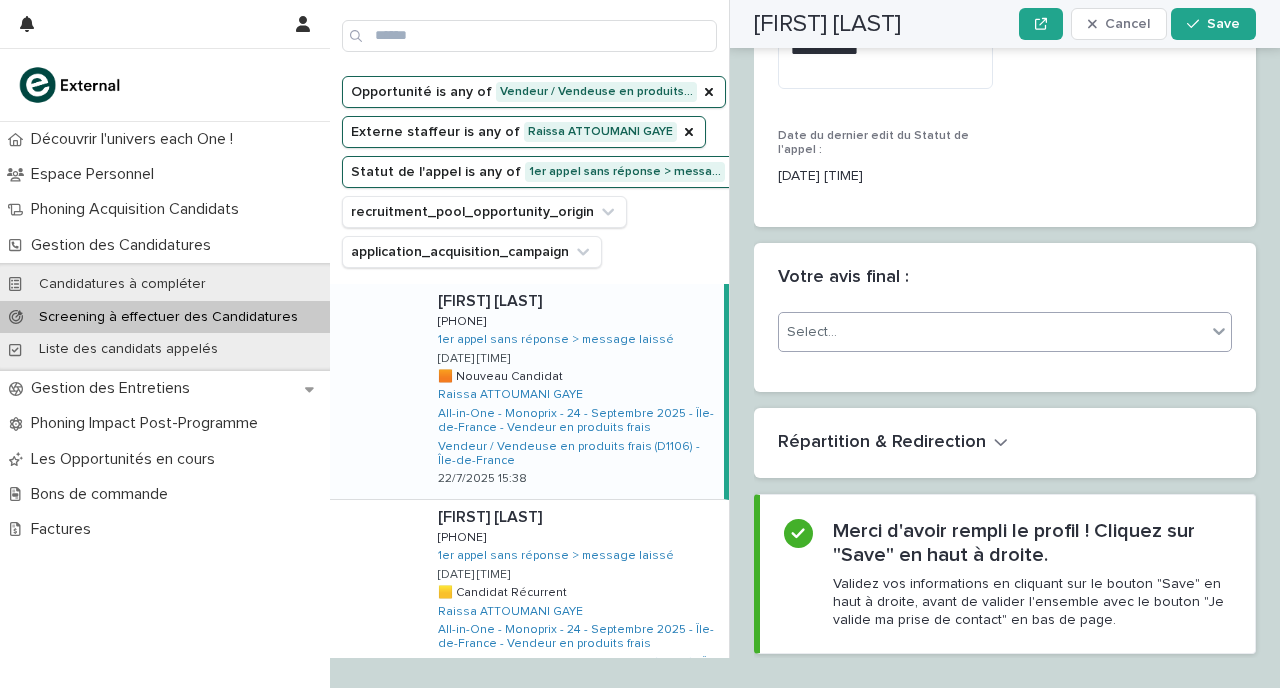 click on "Select..." at bounding box center [992, 332] 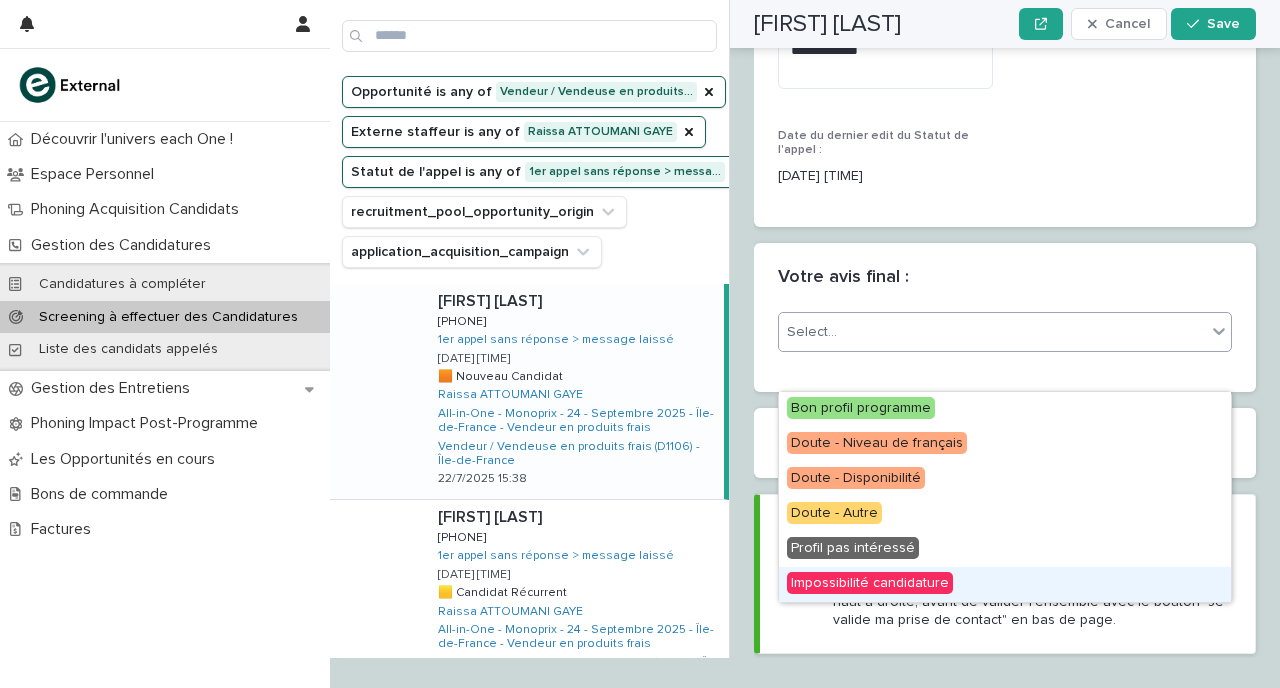 click on "Impossibilité candidature" at bounding box center (870, 583) 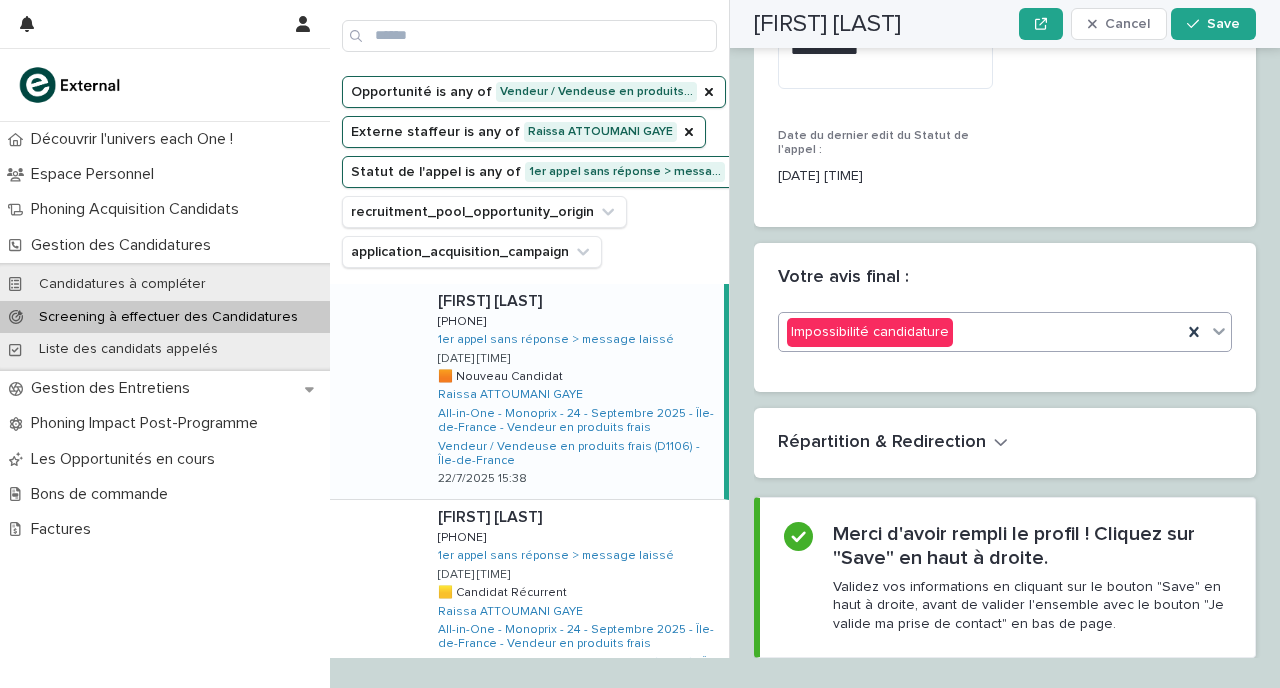 scroll, scrollTop: 2999, scrollLeft: 0, axis: vertical 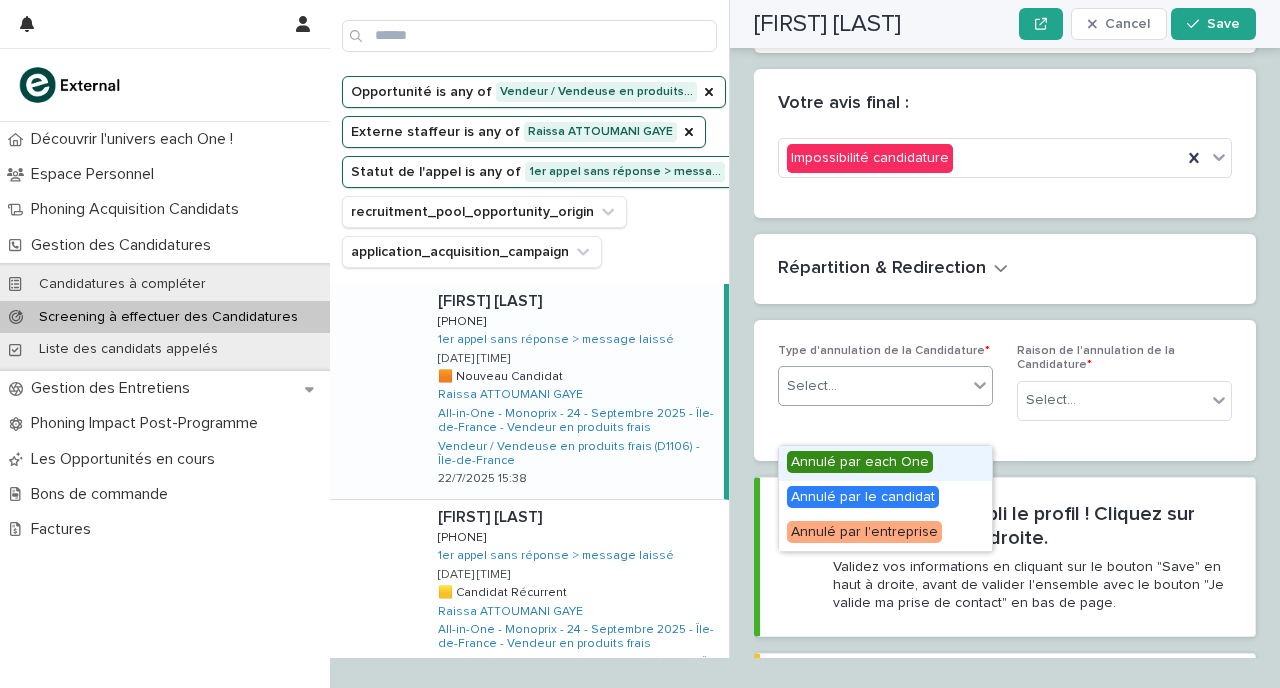 click on "Select..." at bounding box center [873, 386] 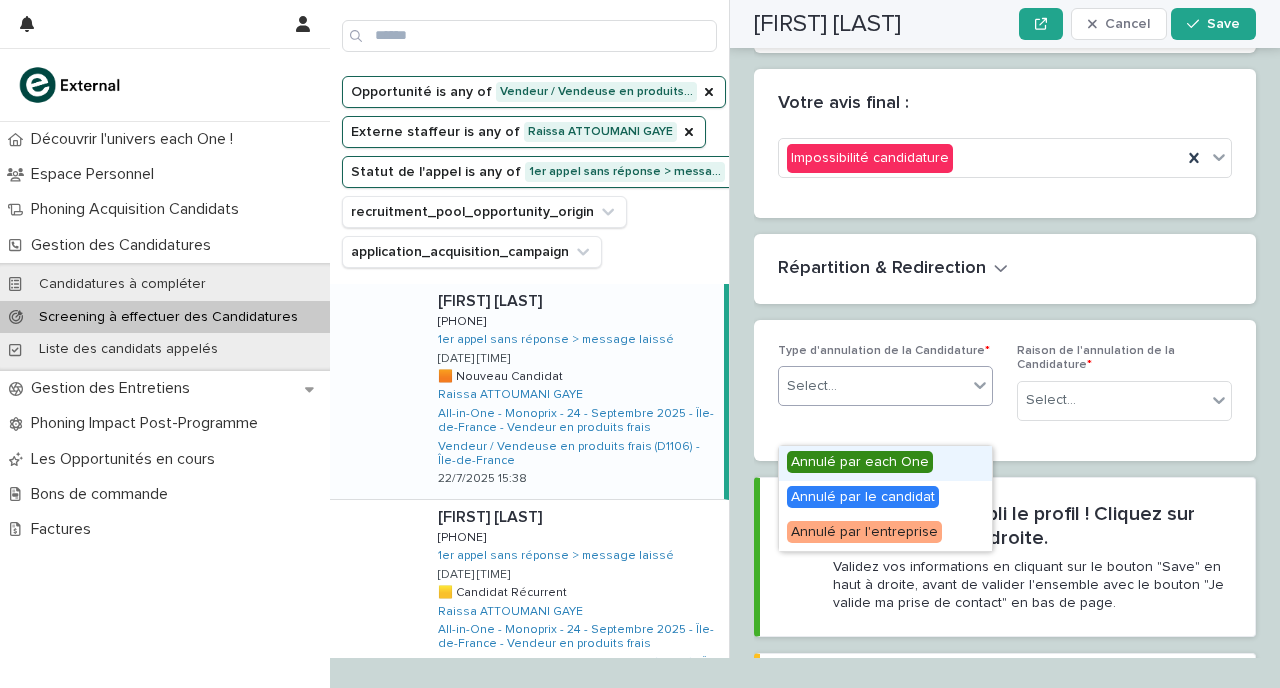click on "Annulé par each One" at bounding box center [860, 462] 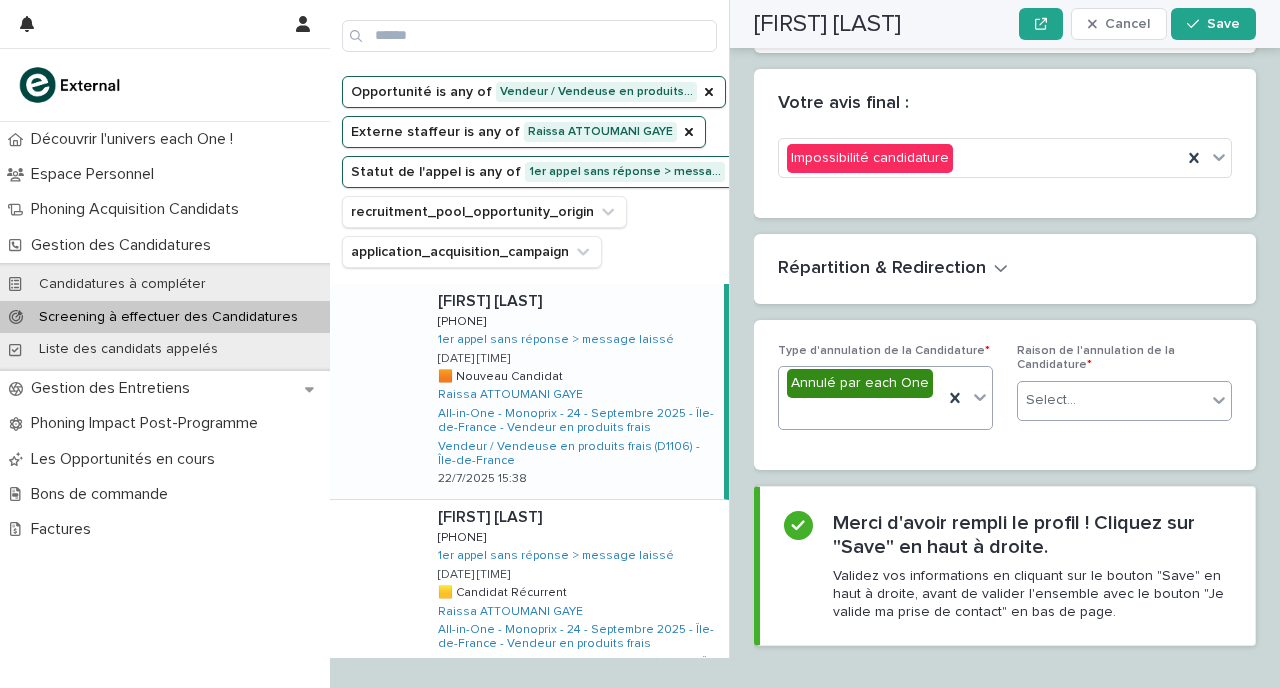 click on "Select..." at bounding box center [1051, 400] 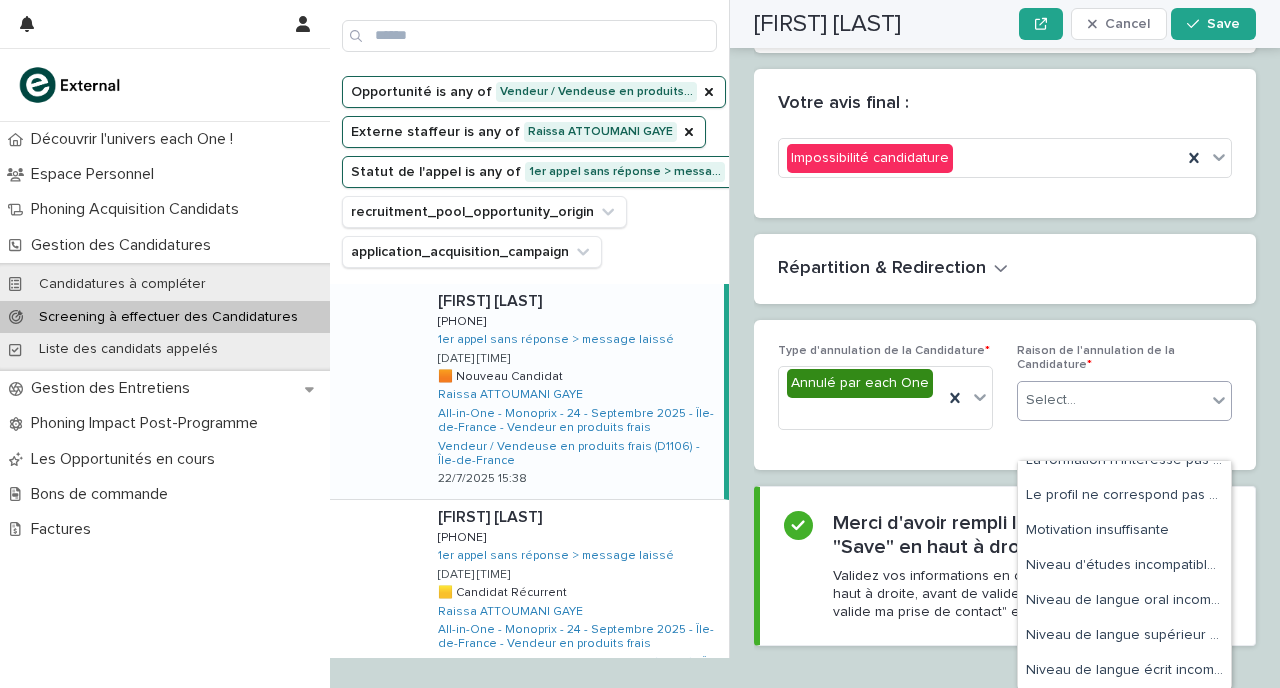 scroll, scrollTop: 509, scrollLeft: 0, axis: vertical 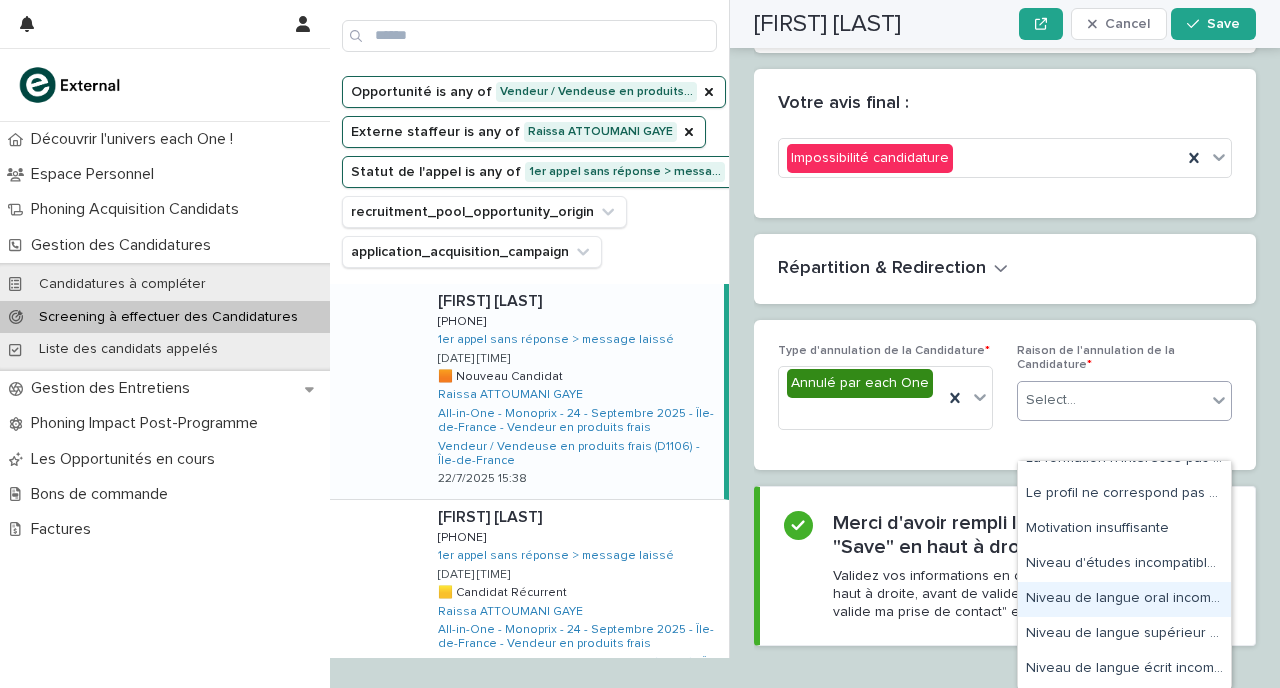 click on "Niveau de langue oral incompatible avec la formation" at bounding box center [1124, 599] 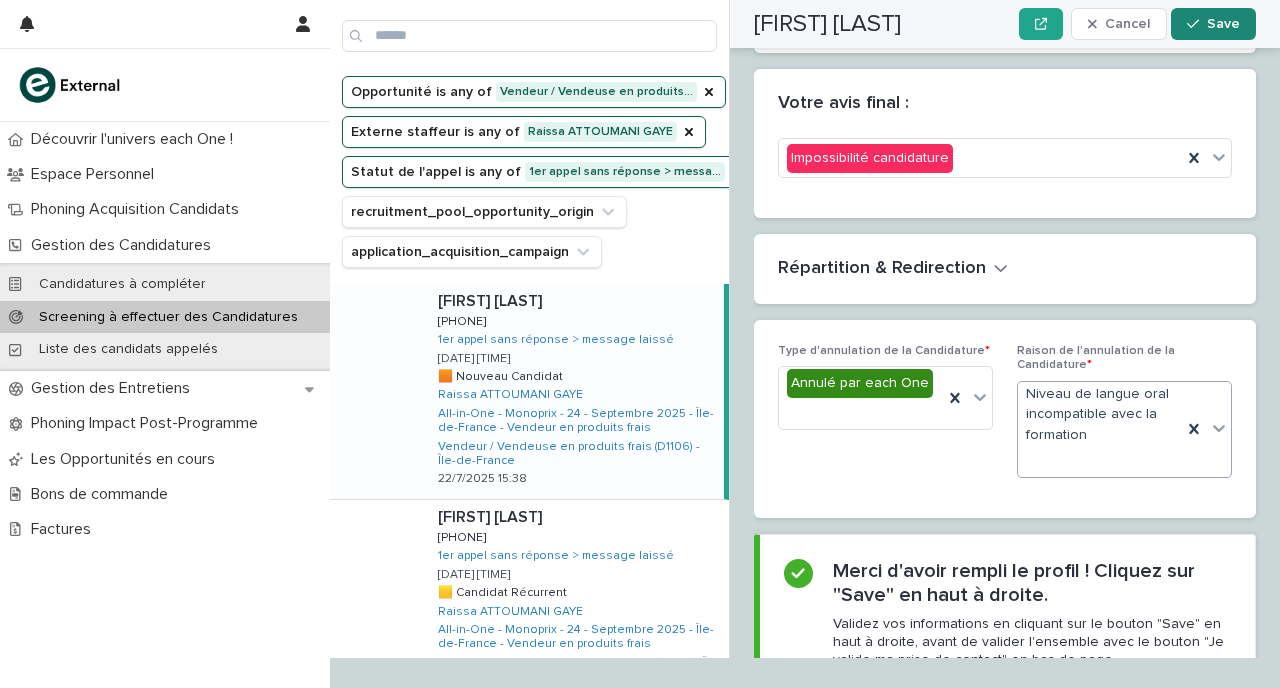 click on "Save" at bounding box center [1223, 24] 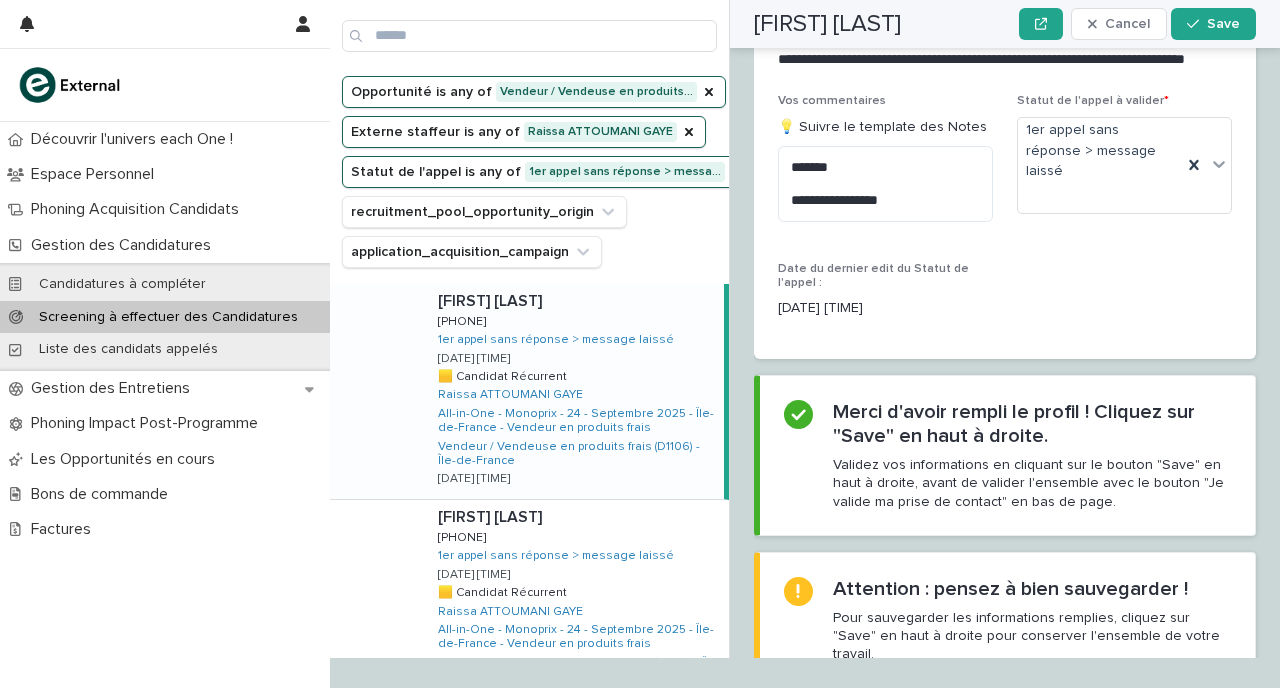 scroll, scrollTop: 2818, scrollLeft: 0, axis: vertical 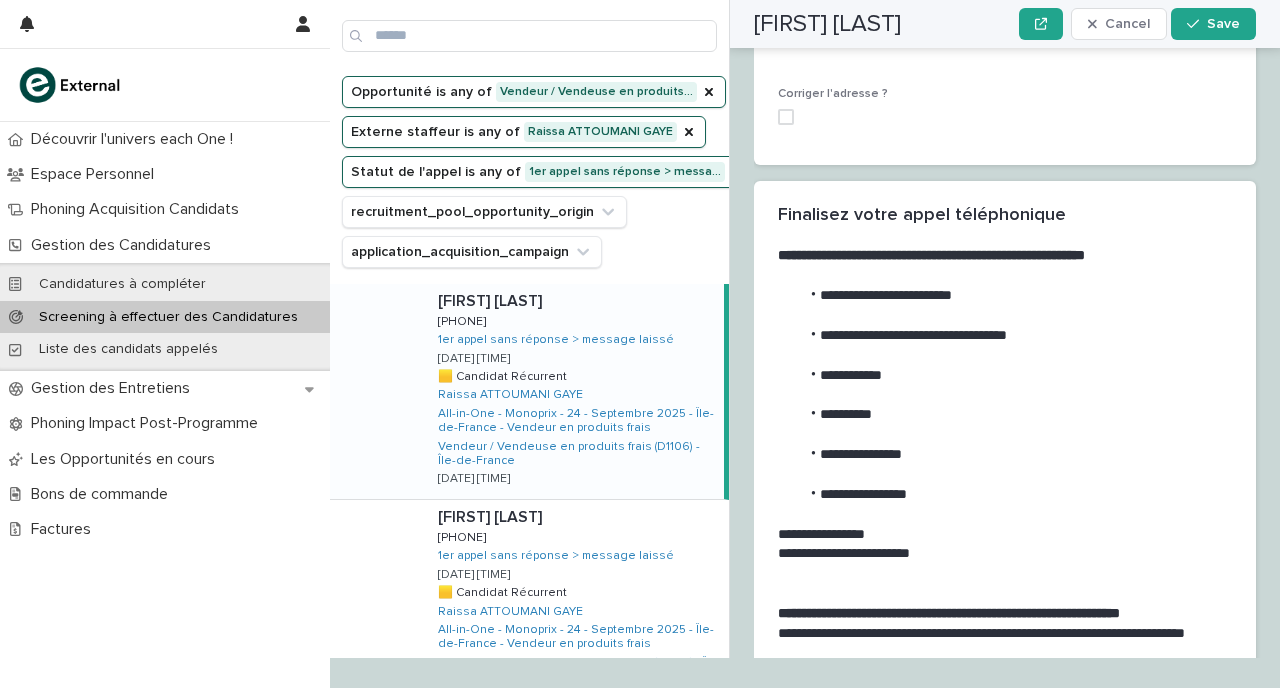 click at bounding box center [577, 301] 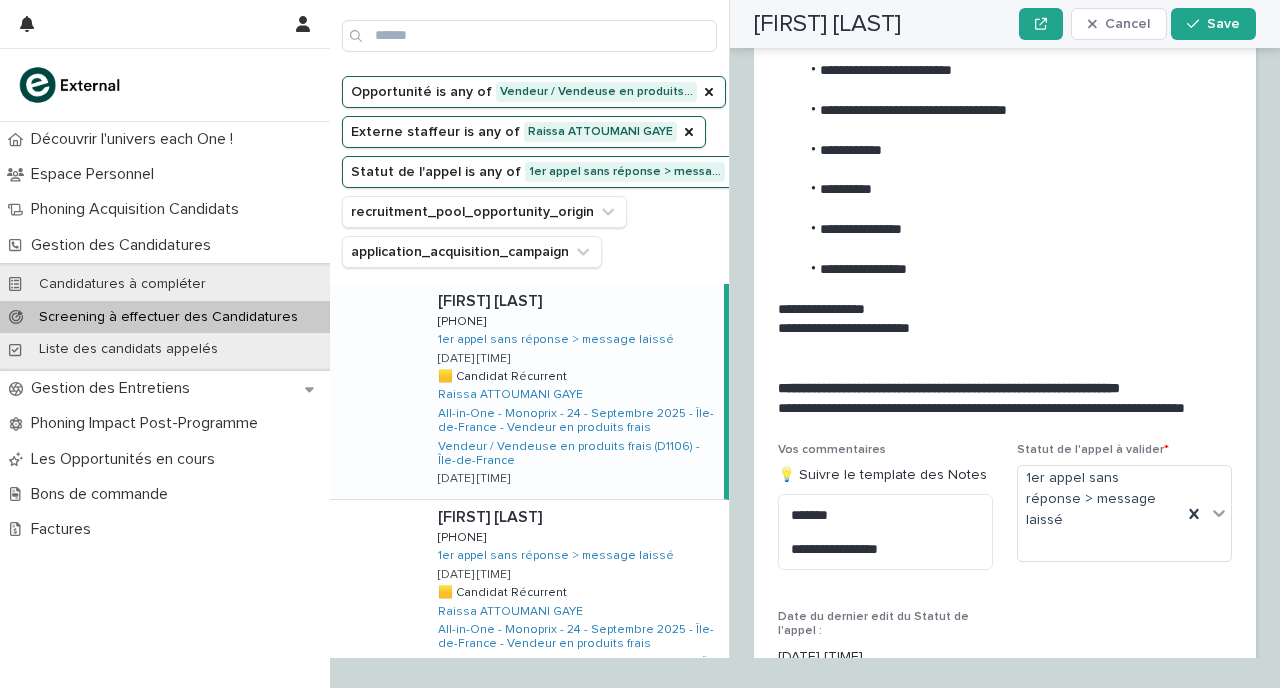 scroll, scrollTop: 3122, scrollLeft: 0, axis: vertical 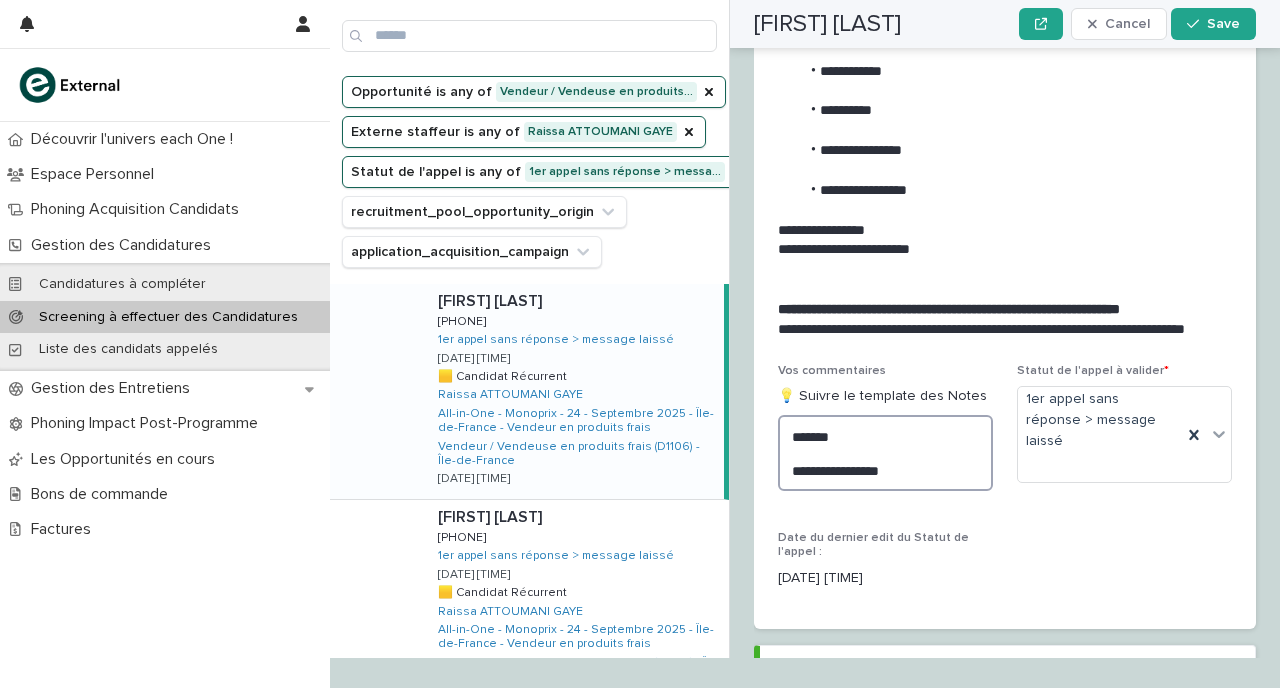 click on "**********" at bounding box center (885, 453) 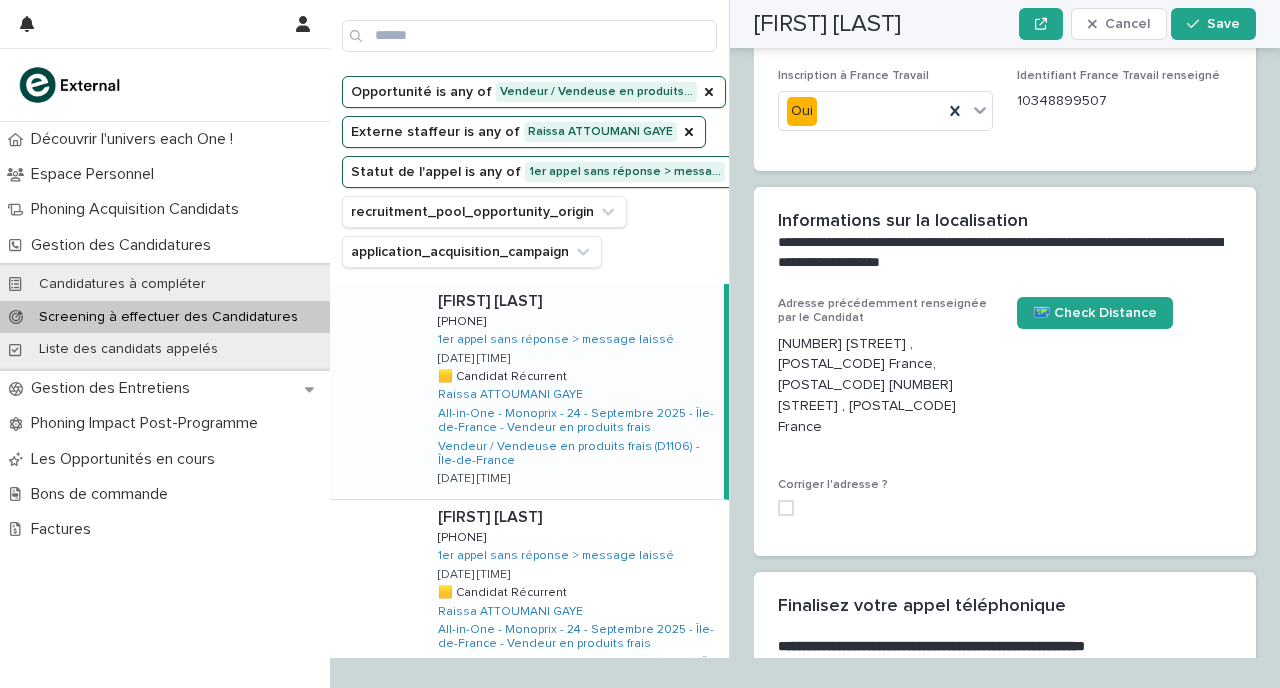 scroll, scrollTop: 2431, scrollLeft: 0, axis: vertical 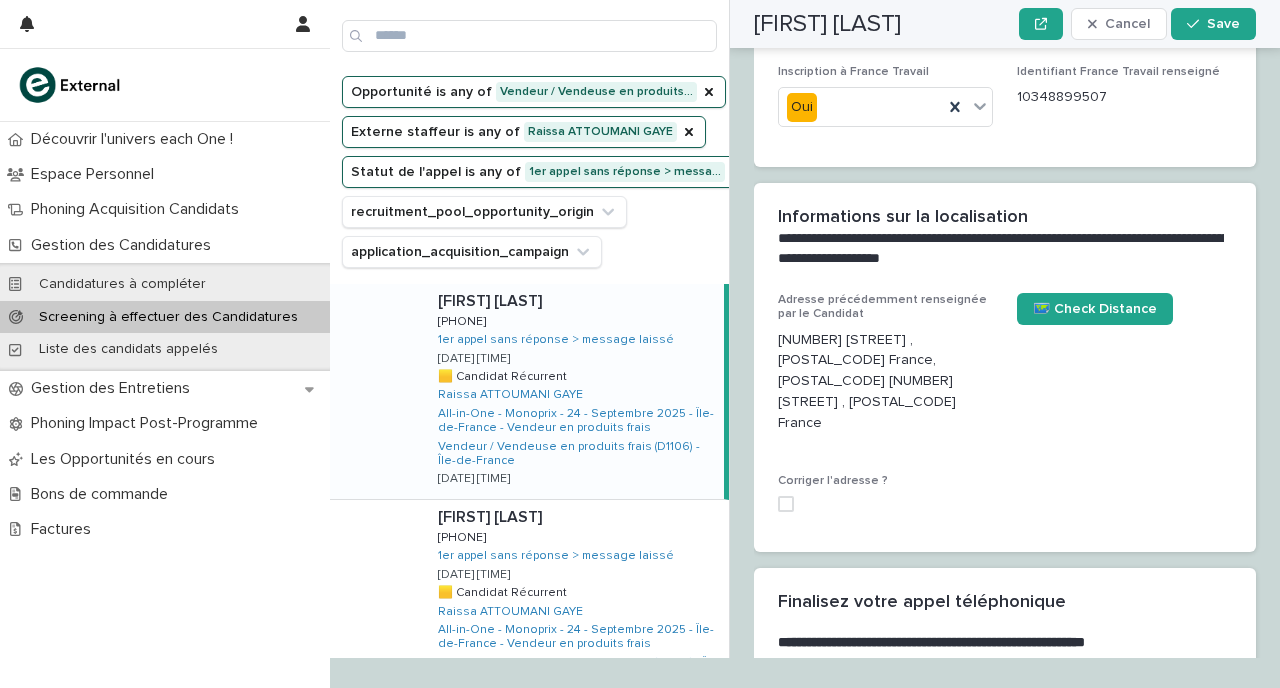 click at bounding box center [786, 504] 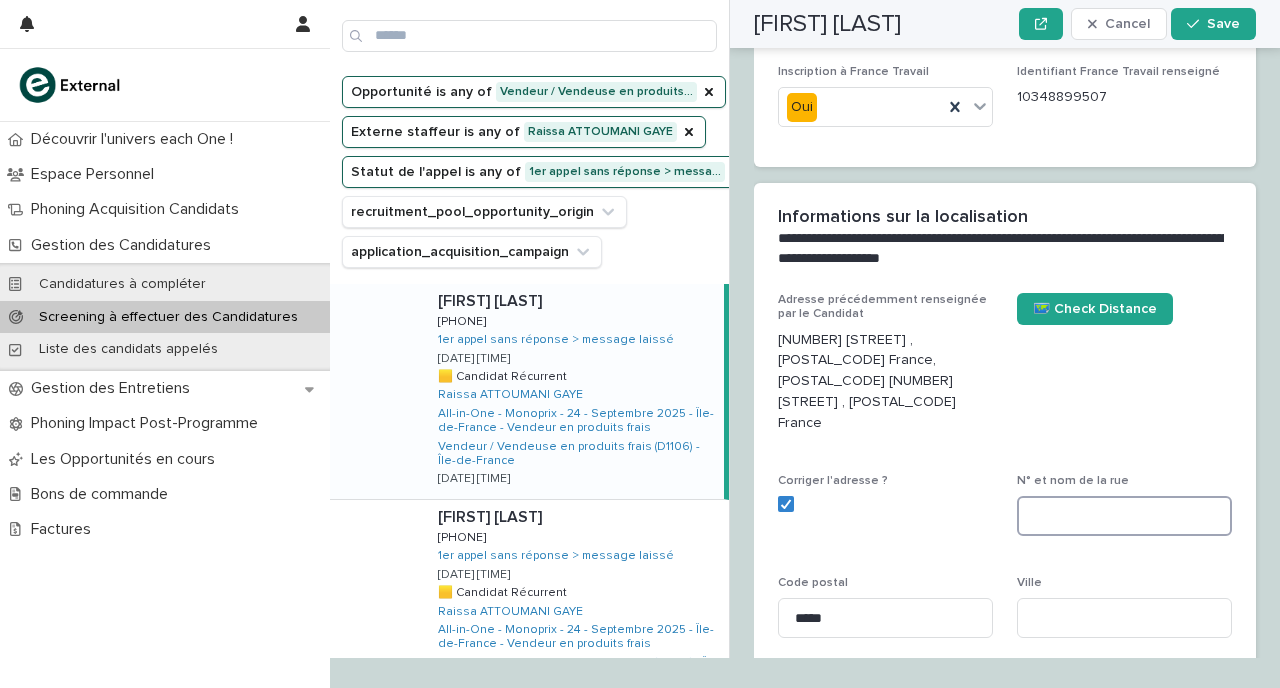 click at bounding box center (1124, 516) 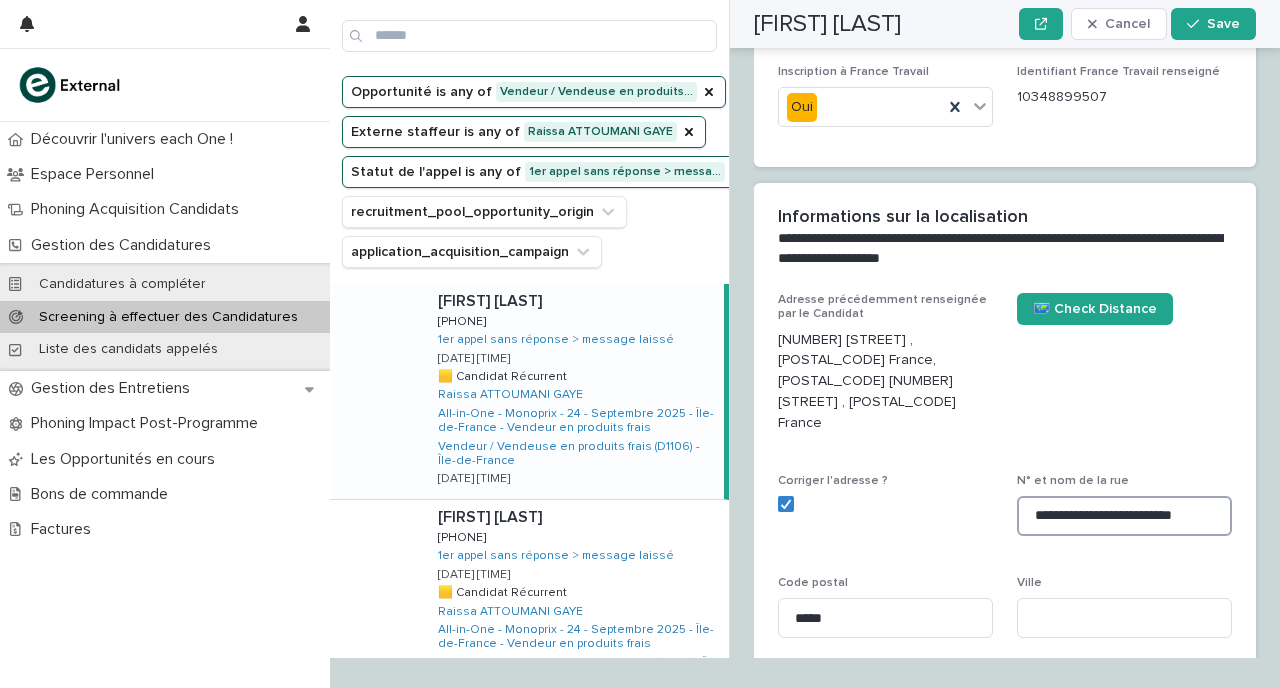scroll, scrollTop: 2542, scrollLeft: 0, axis: vertical 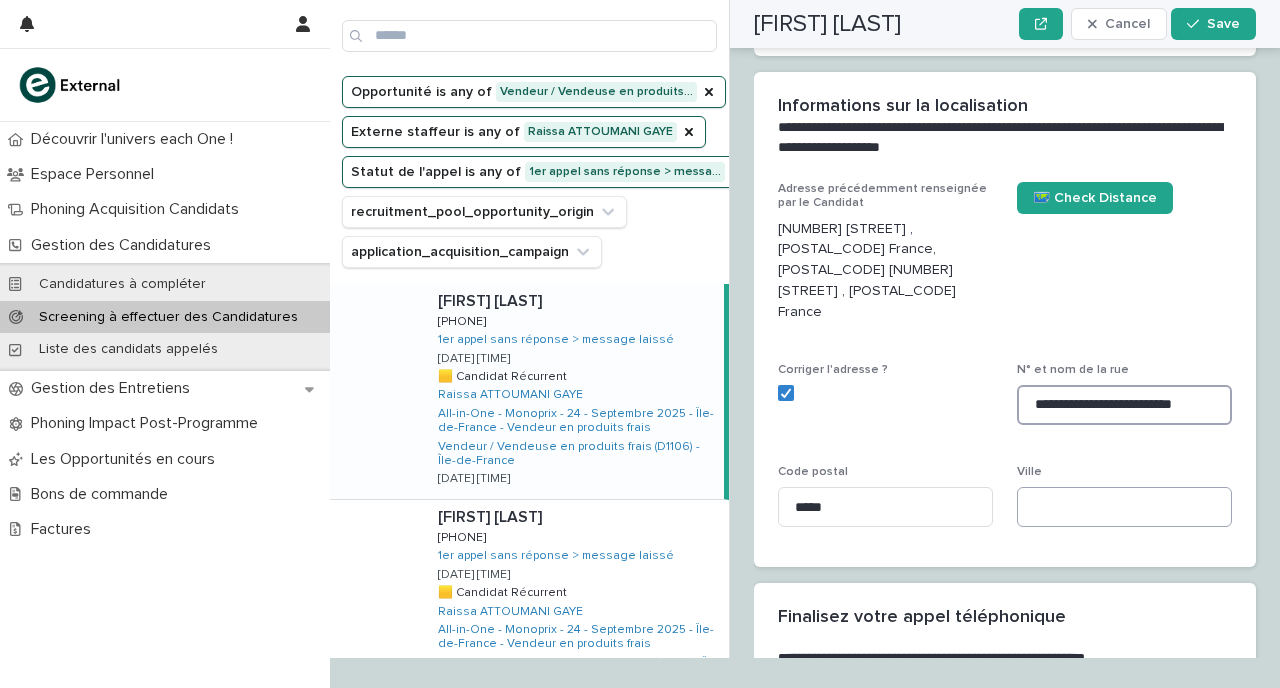 type on "**********" 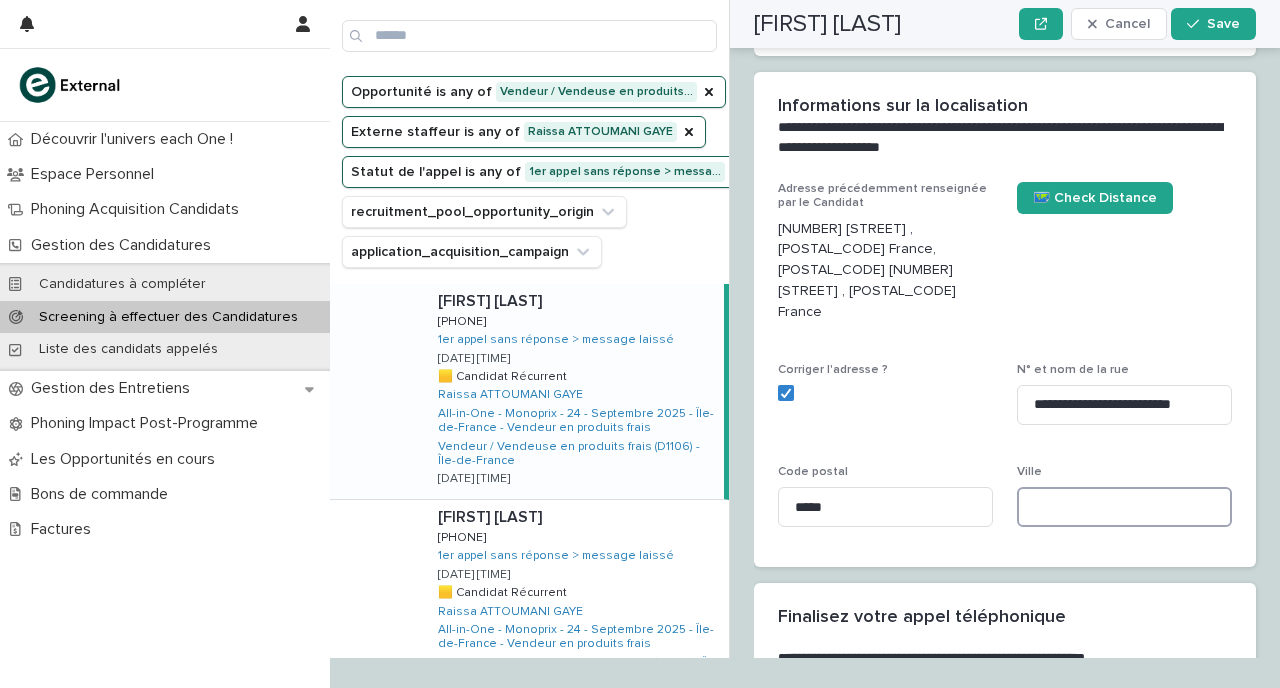 click at bounding box center (1124, 507) 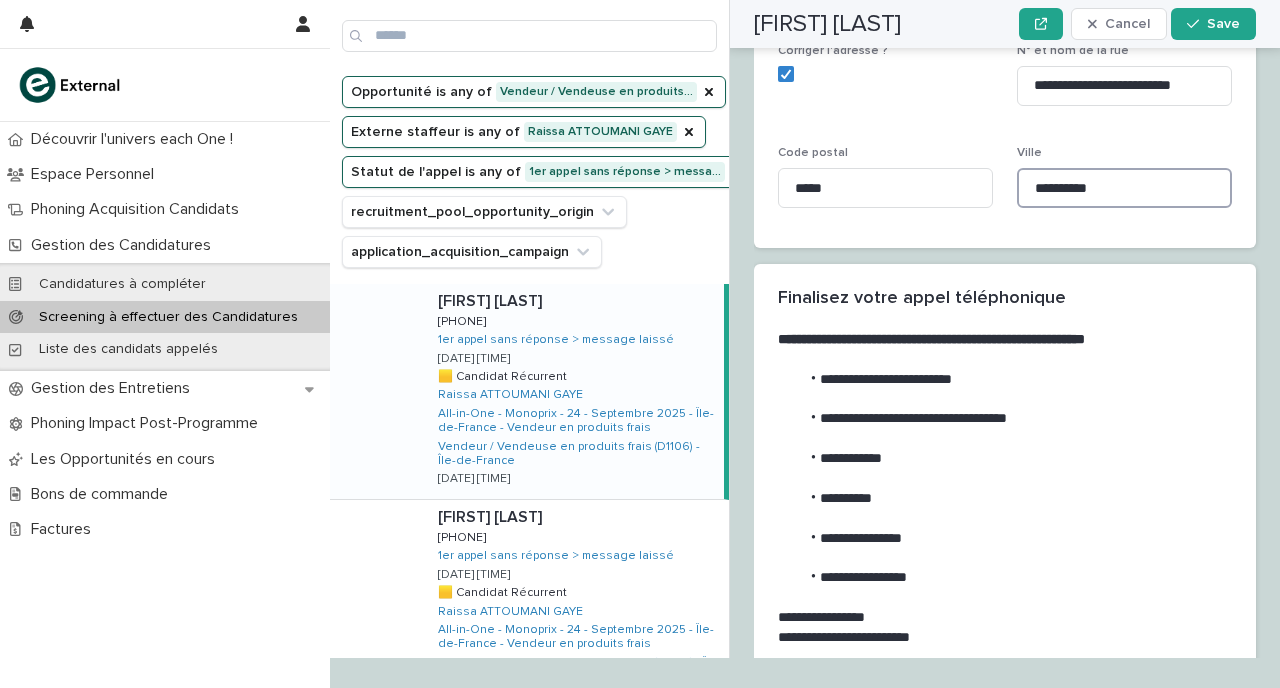 scroll, scrollTop: 2963, scrollLeft: 0, axis: vertical 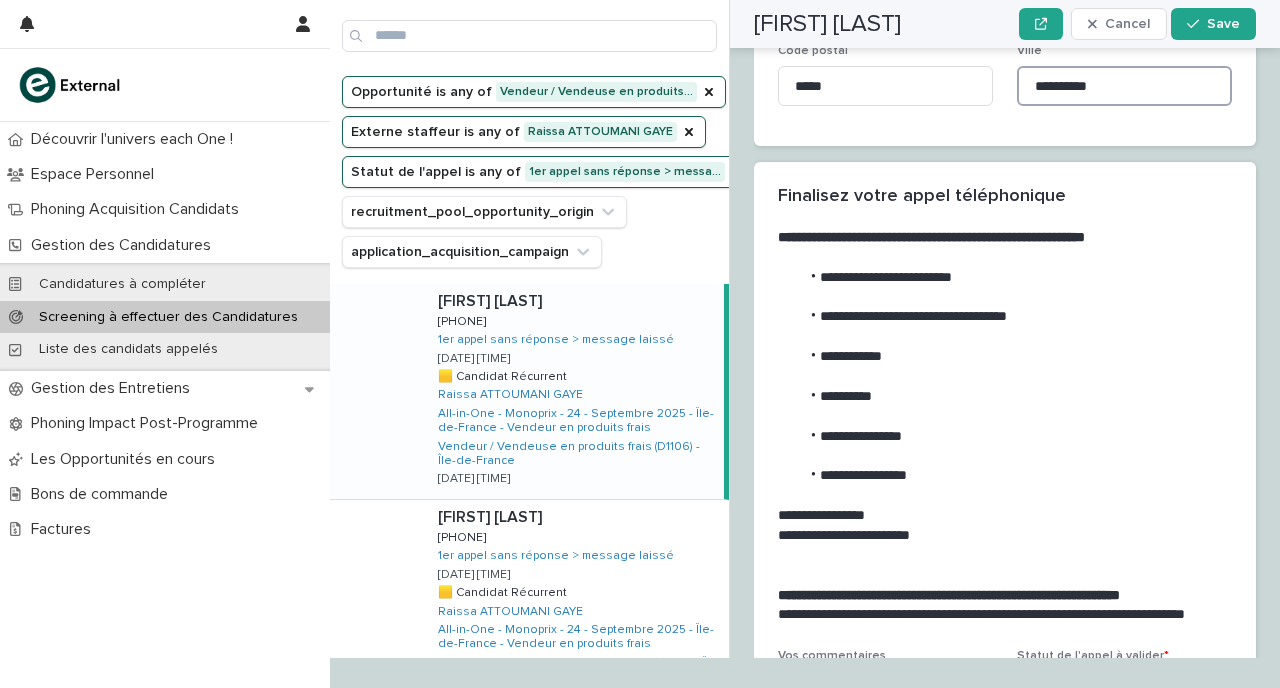 type on "*********" 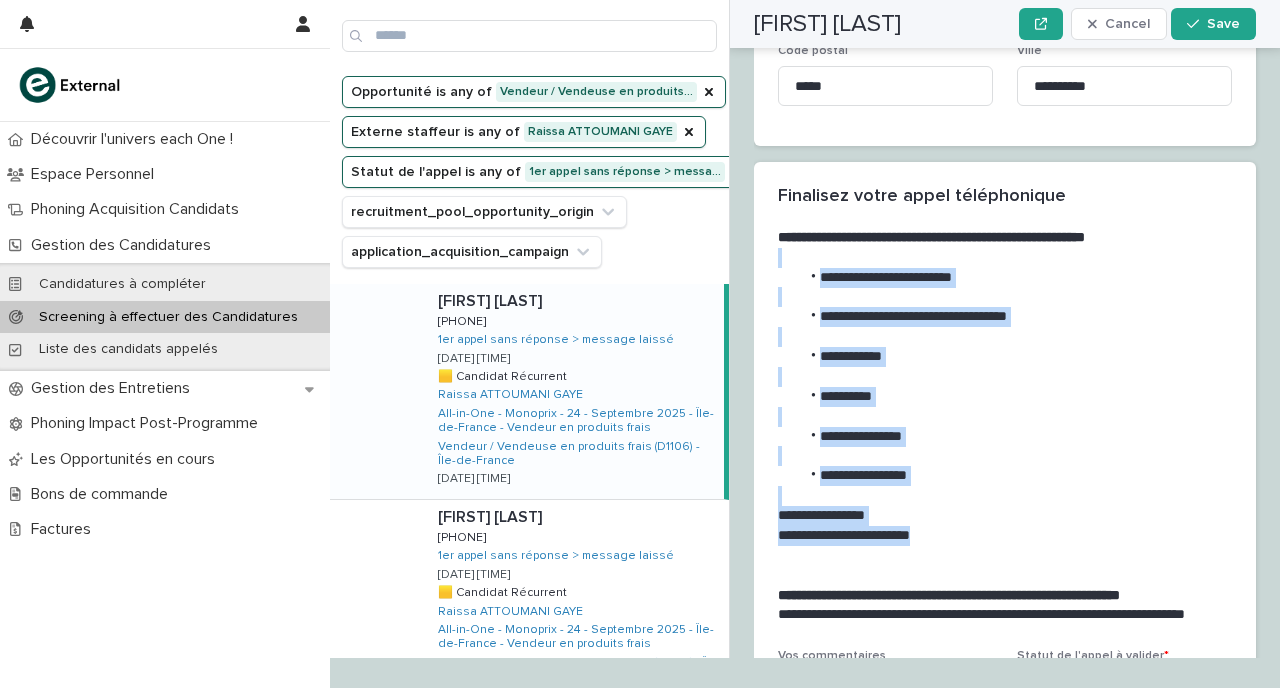 drag, startPoint x: 937, startPoint y: 452, endPoint x: 807, endPoint y: 181, distance: 300.5678 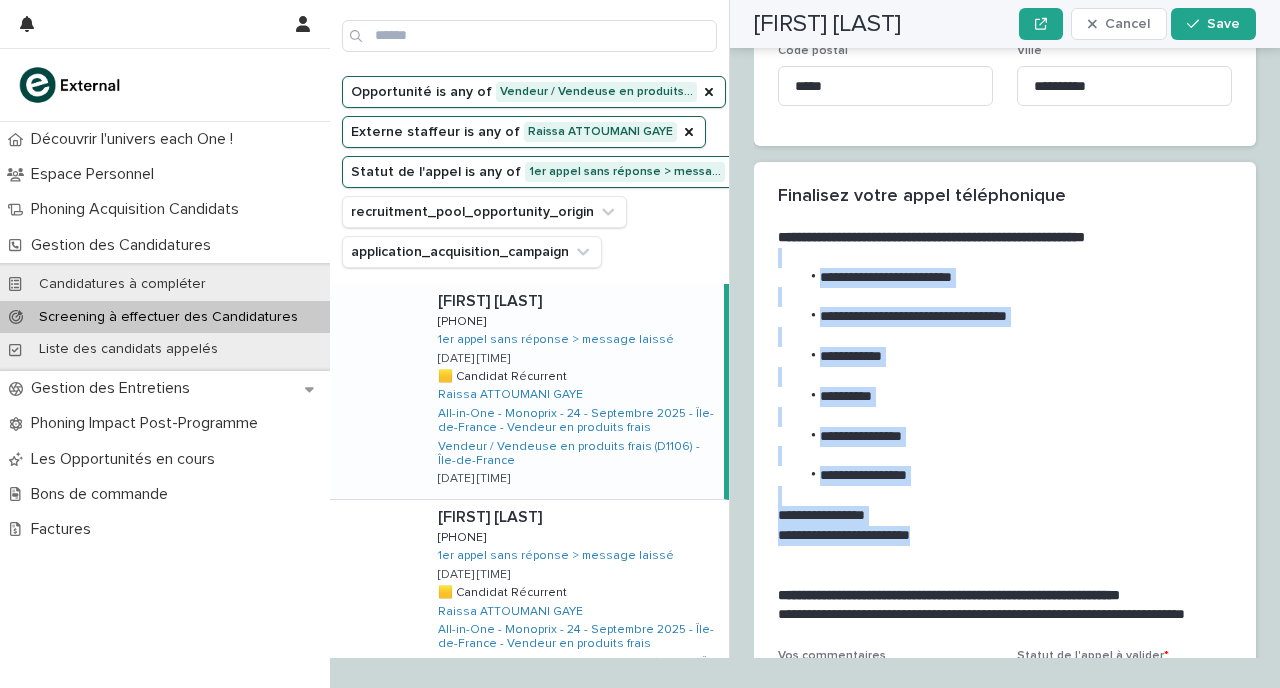 click on "**********" at bounding box center [1001, 416] 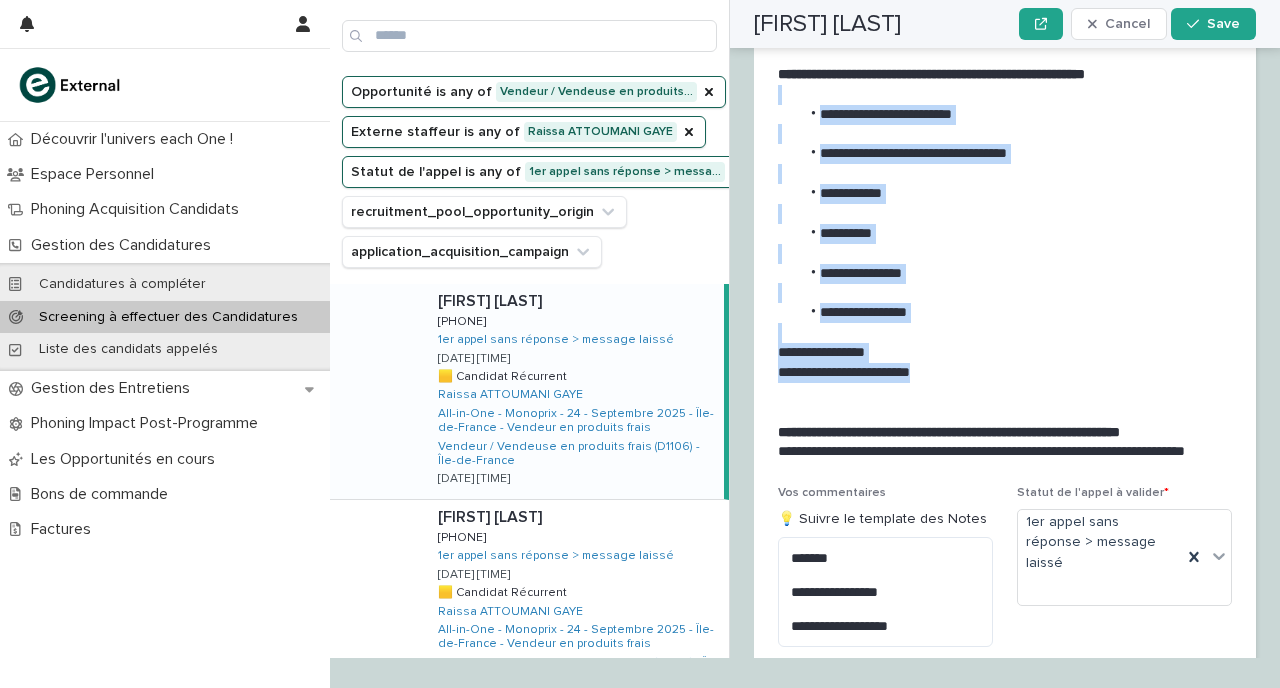 scroll, scrollTop: 3127, scrollLeft: 0, axis: vertical 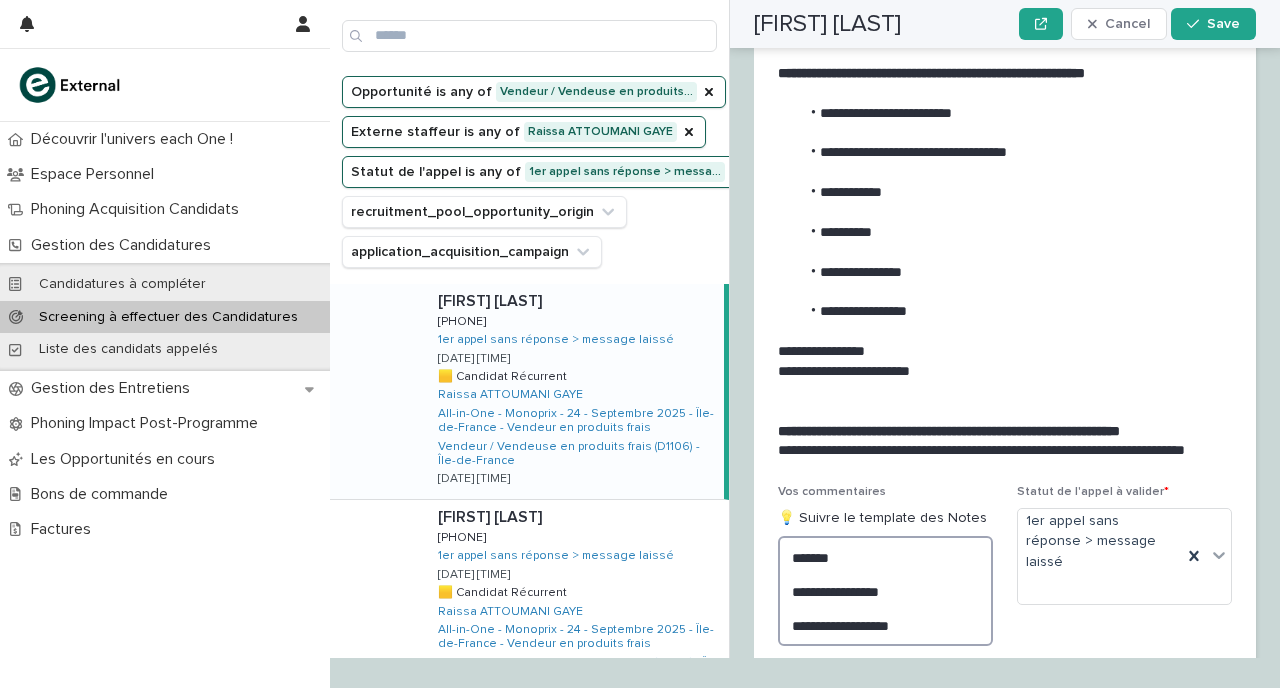 click on "**********" at bounding box center [885, 591] 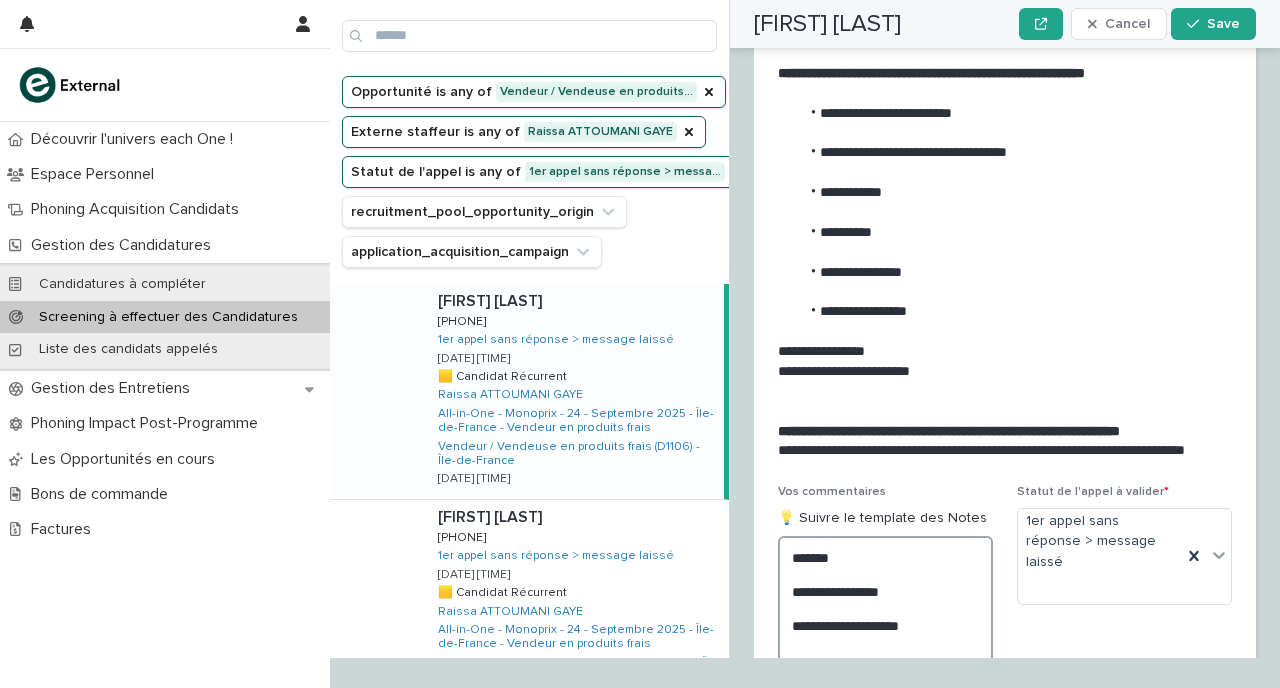 paste on "**********" 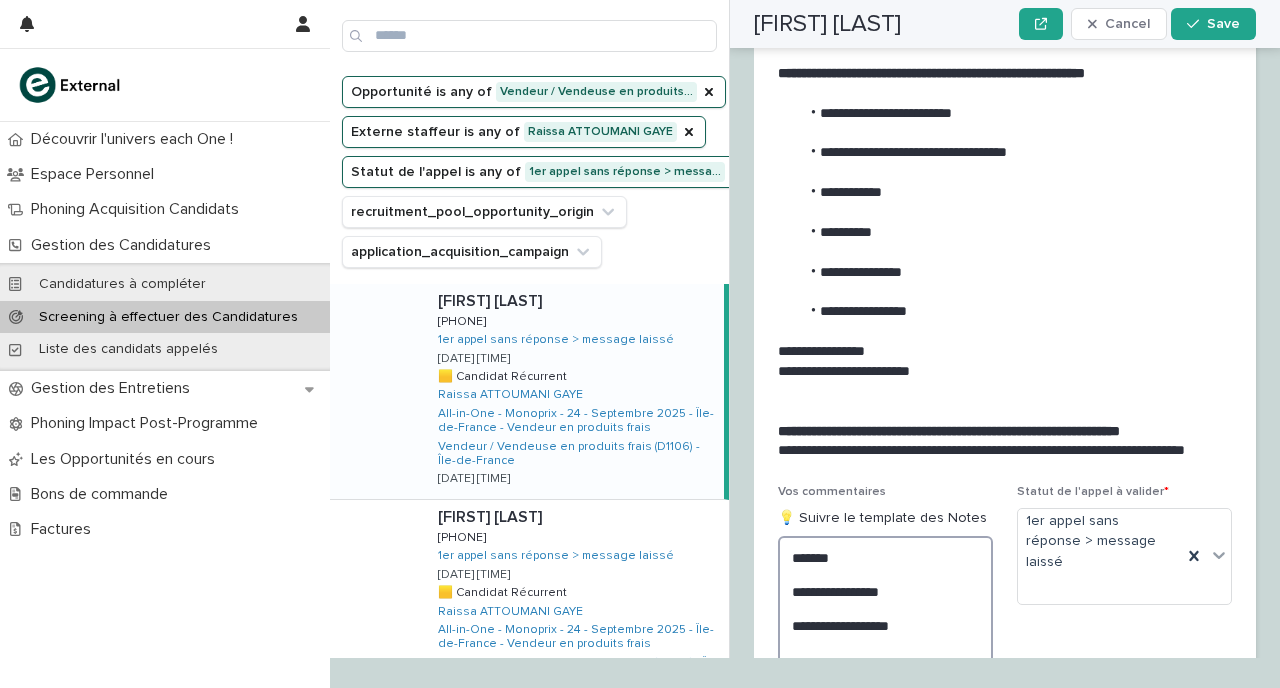 scroll, scrollTop: 3422, scrollLeft: 0, axis: vertical 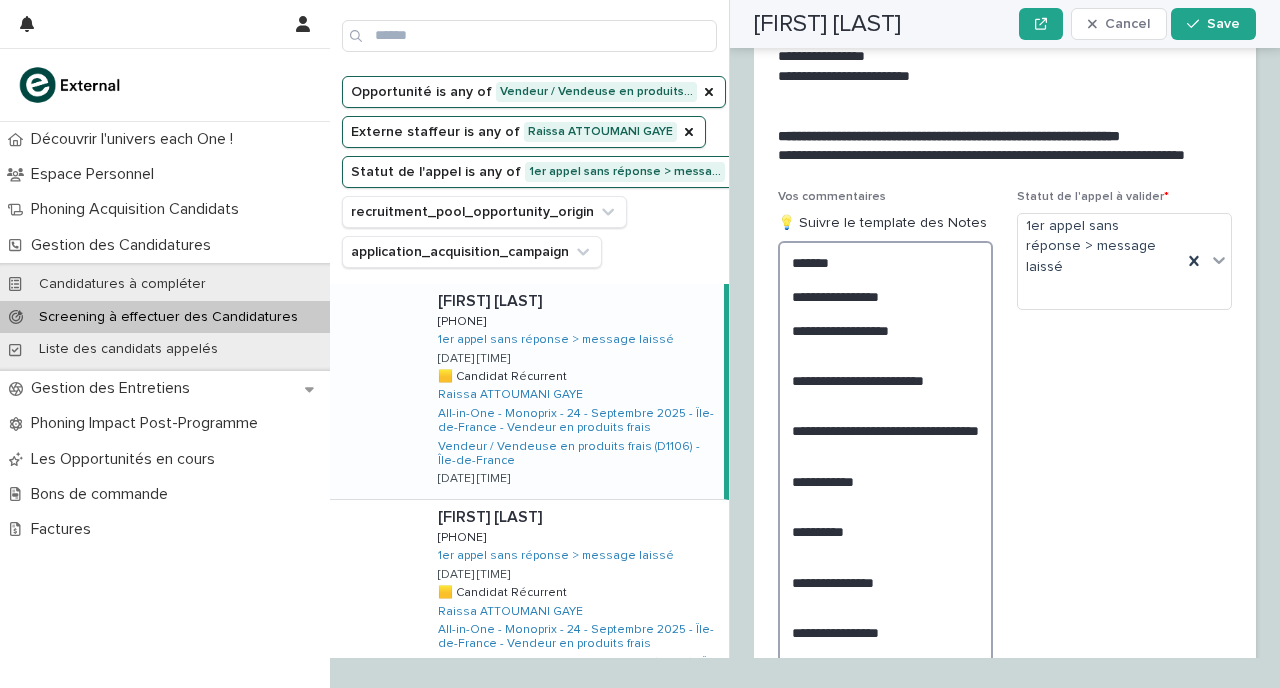 click on "**********" at bounding box center (885, 497) 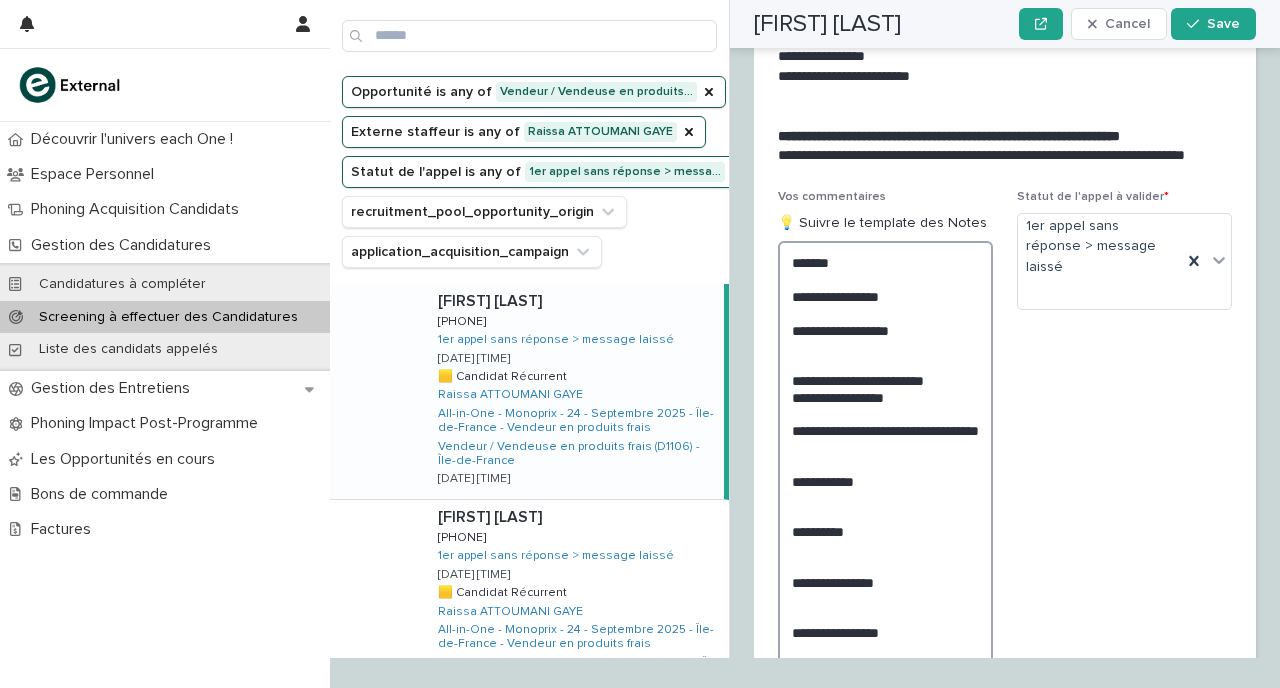 click on "**********" at bounding box center [885, 497] 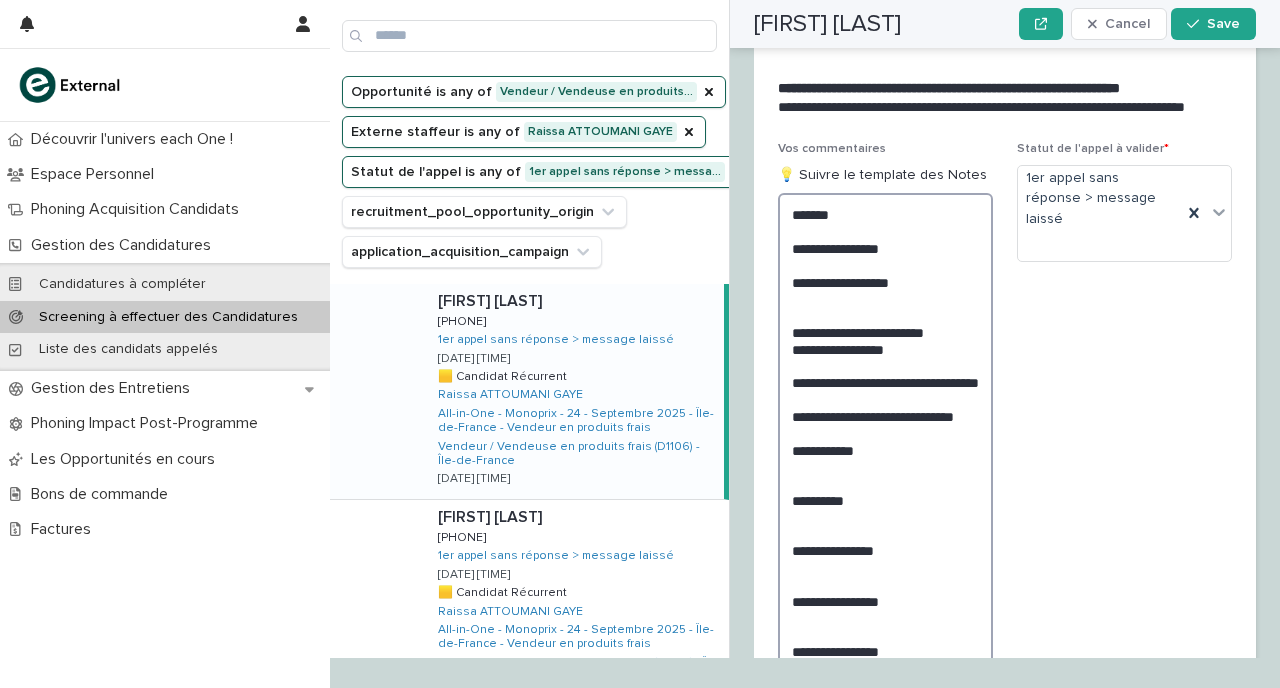 scroll, scrollTop: 3477, scrollLeft: 0, axis: vertical 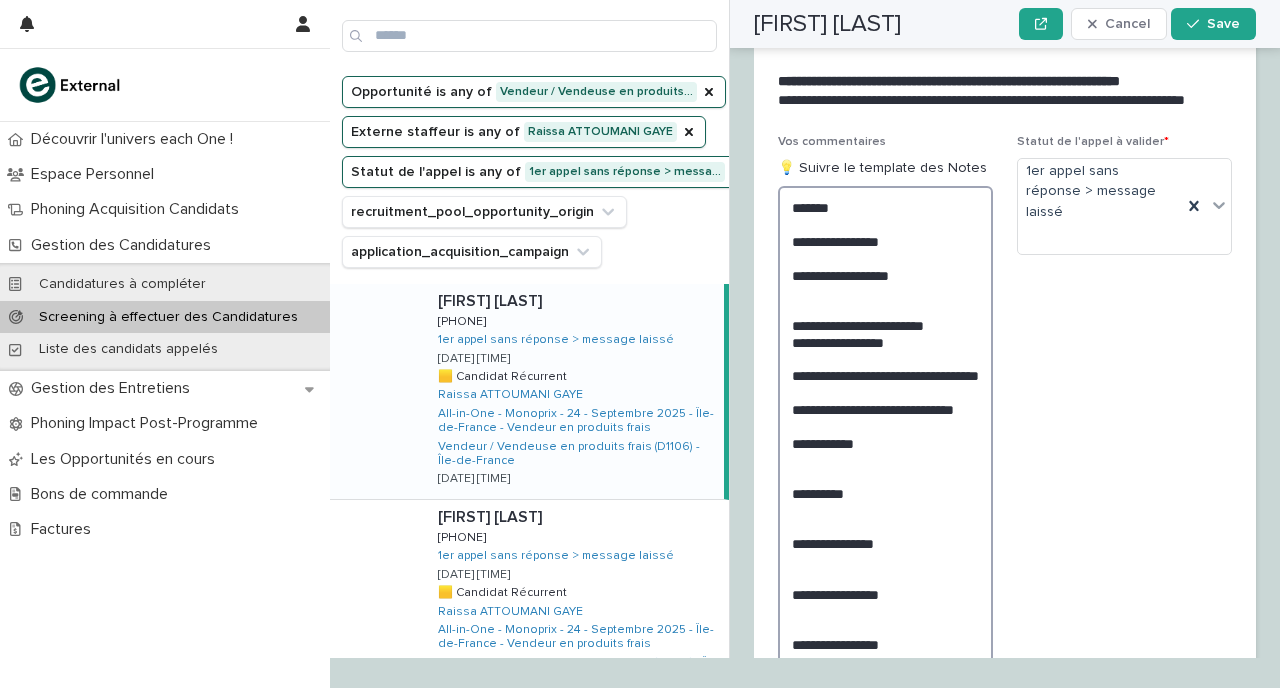 click on "**********" at bounding box center (885, 459) 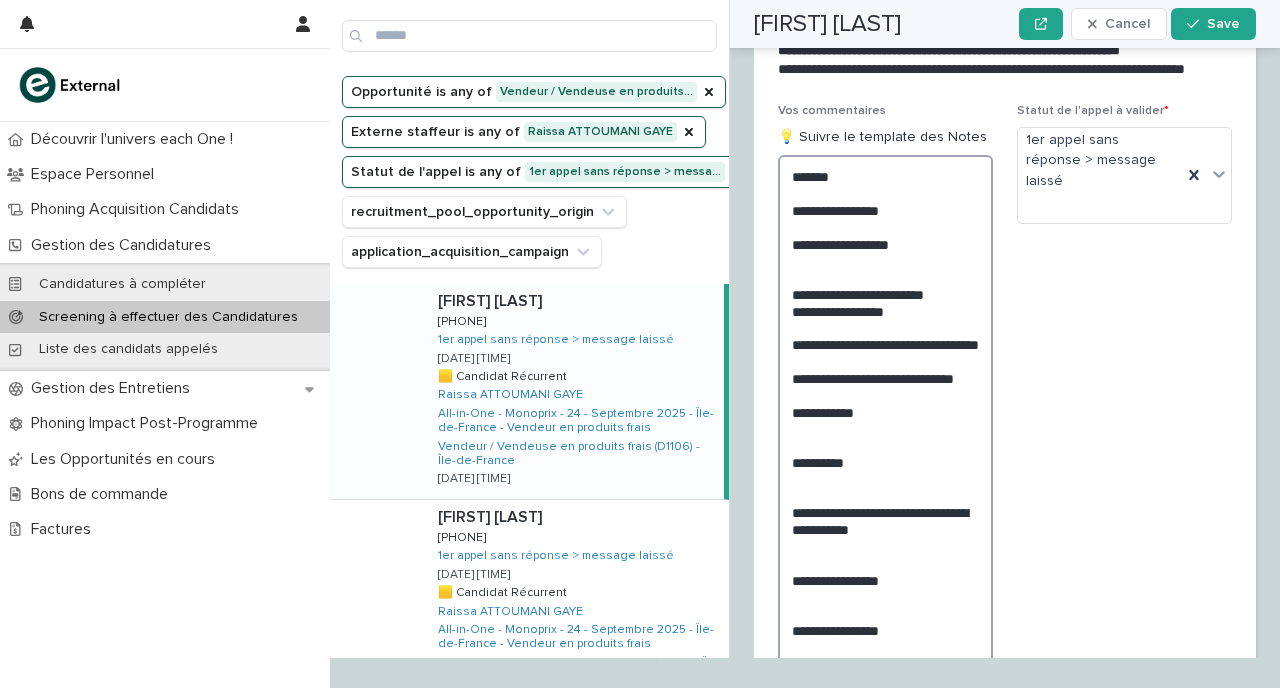 scroll, scrollTop: 3535, scrollLeft: 0, axis: vertical 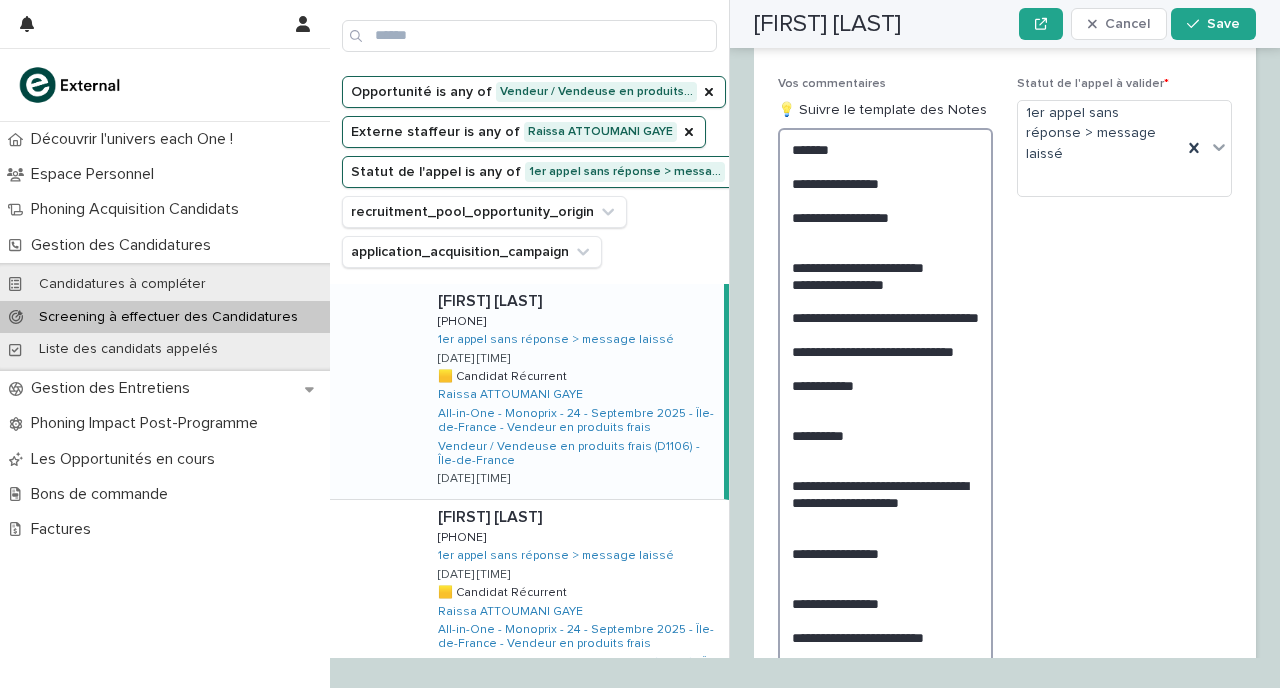 drag, startPoint x: 981, startPoint y: 454, endPoint x: 851, endPoint y: 454, distance: 130 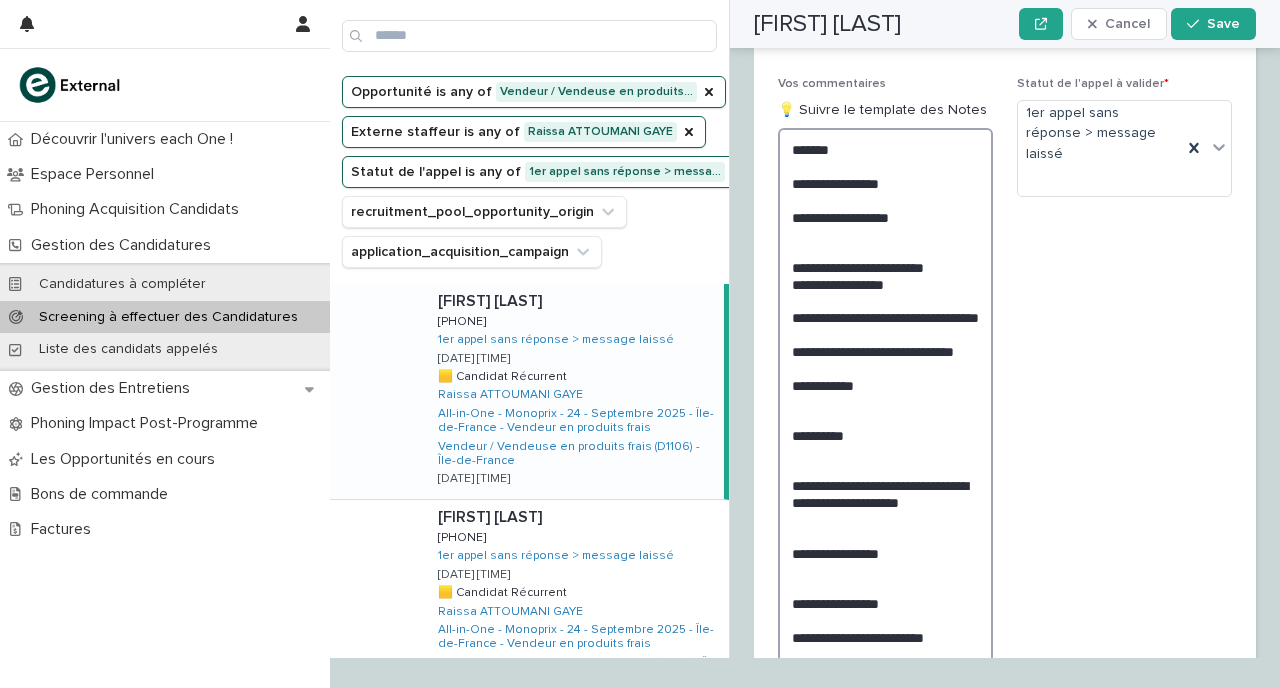 click on "**********" at bounding box center (885, 410) 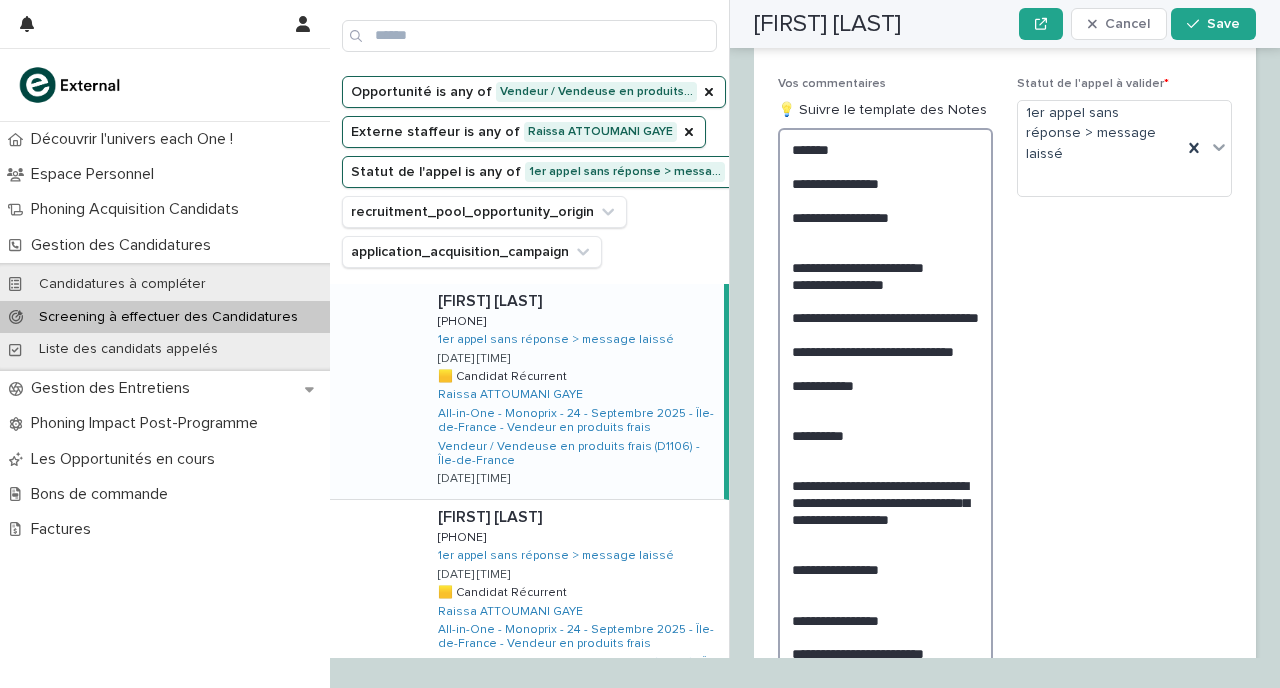 click on "**********" at bounding box center (885, 426) 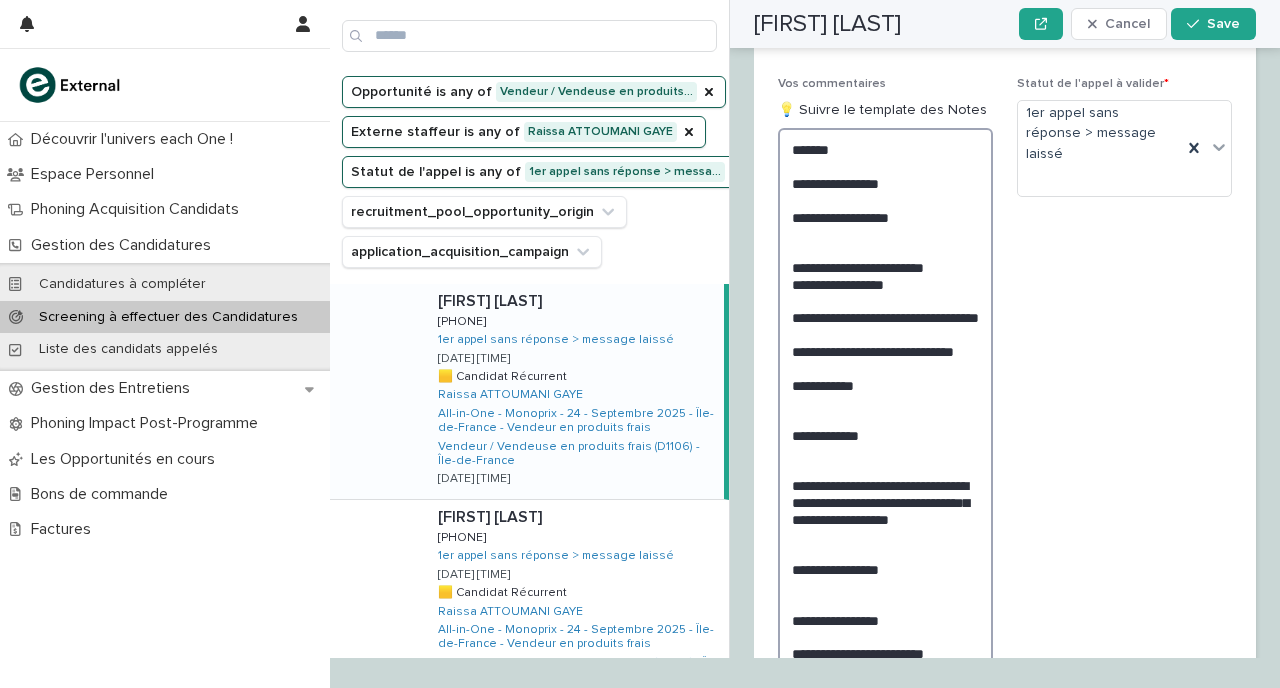 click on "**********" at bounding box center (885, 426) 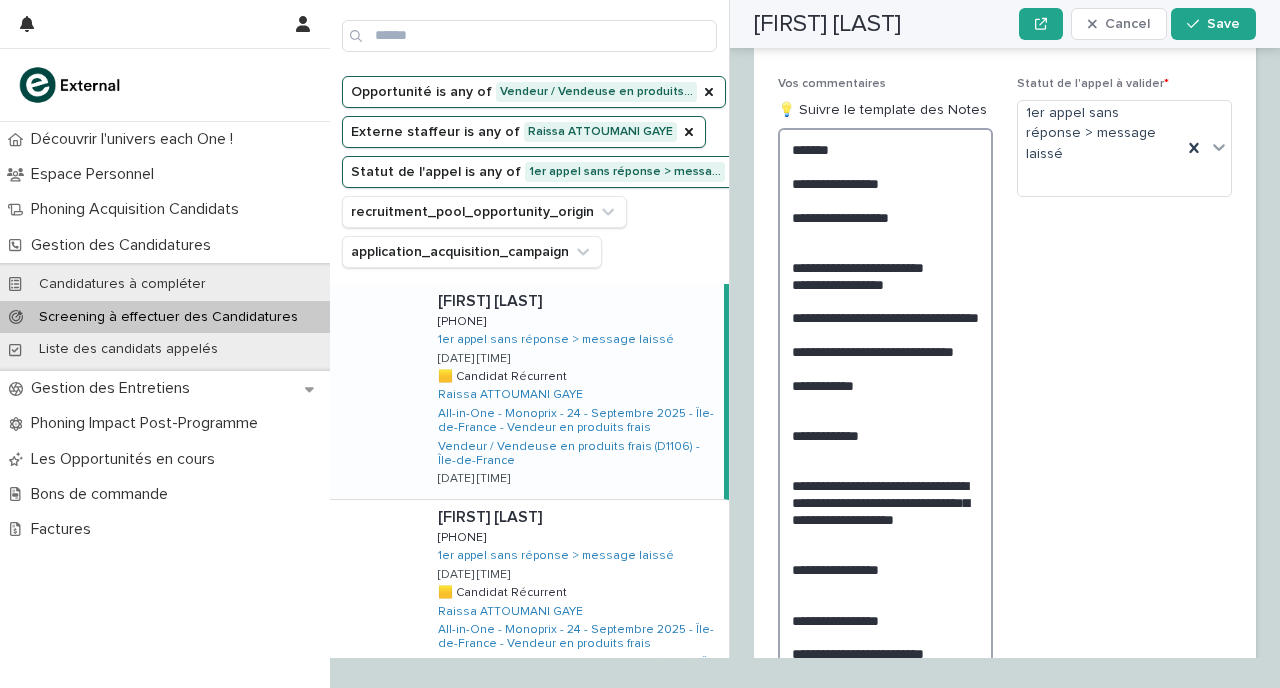 click on "**********" at bounding box center [885, 426] 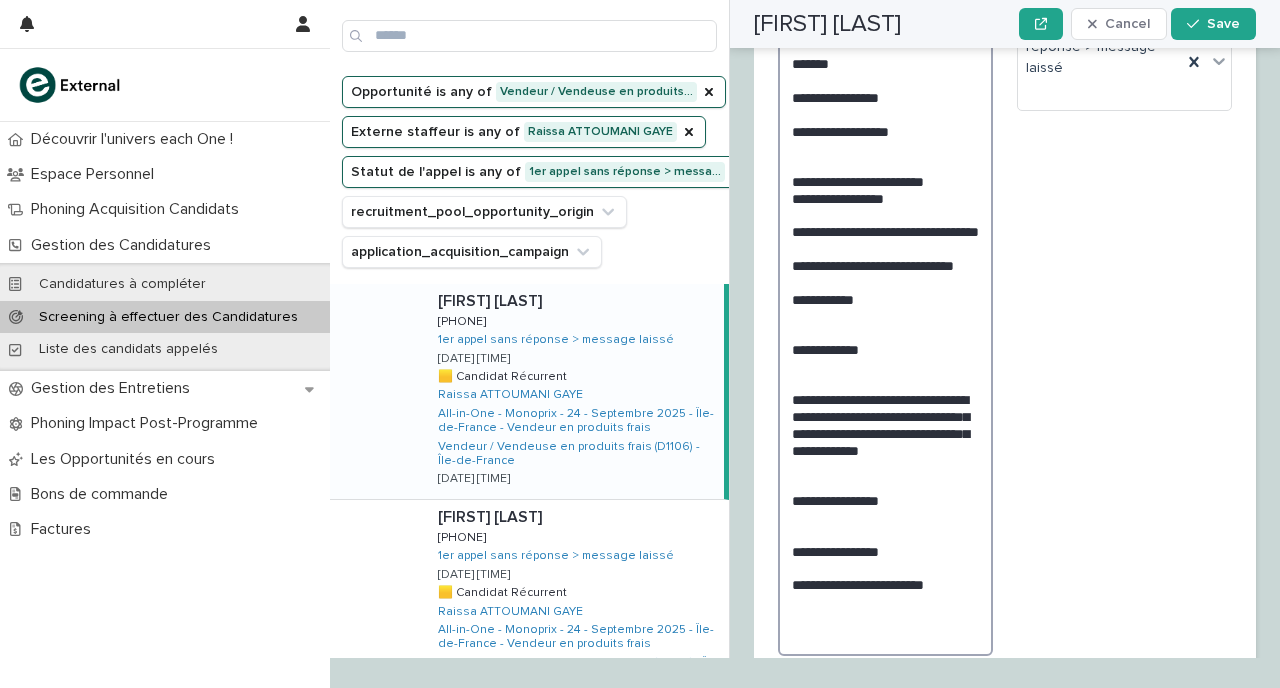 scroll, scrollTop: 3626, scrollLeft: 0, axis: vertical 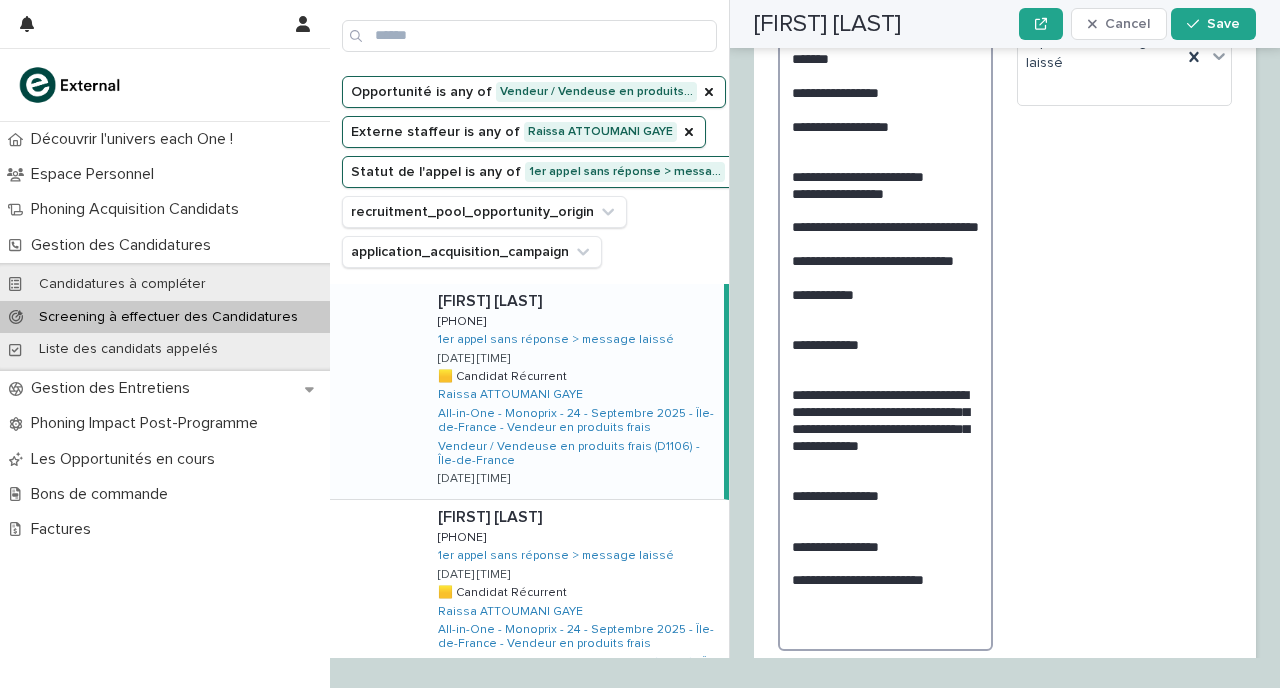 click on "**********" at bounding box center [885, 344] 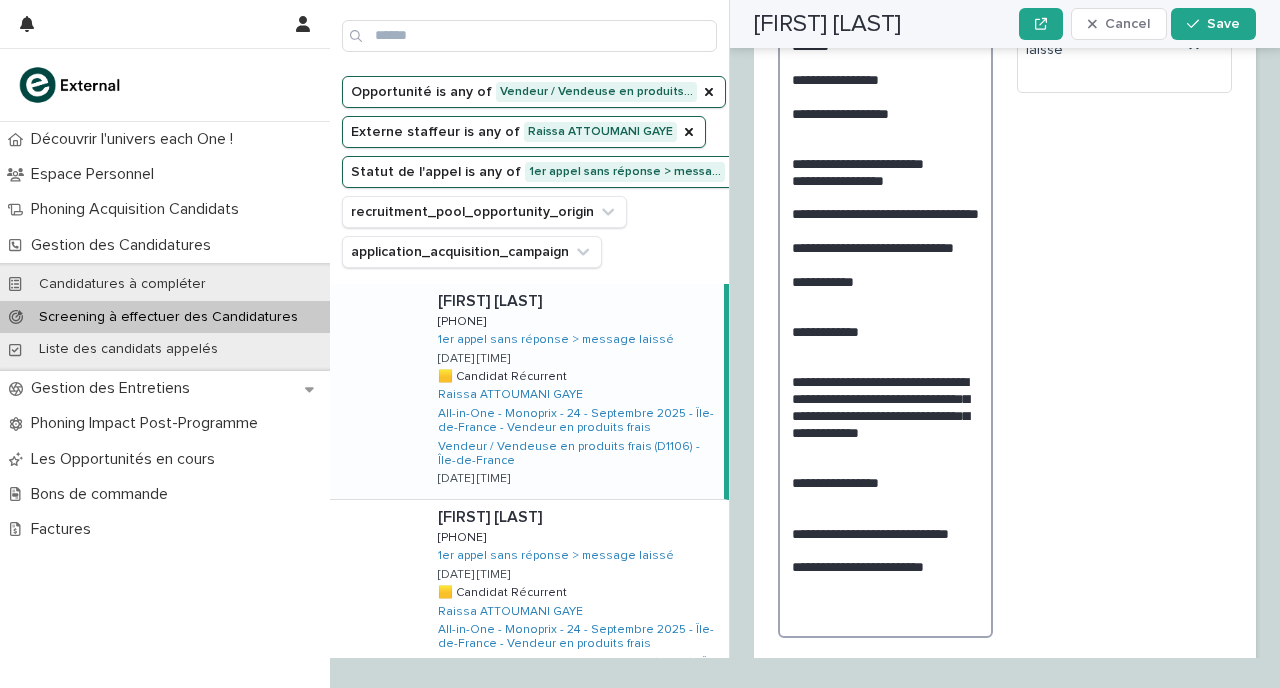 scroll, scrollTop: 3643, scrollLeft: 0, axis: vertical 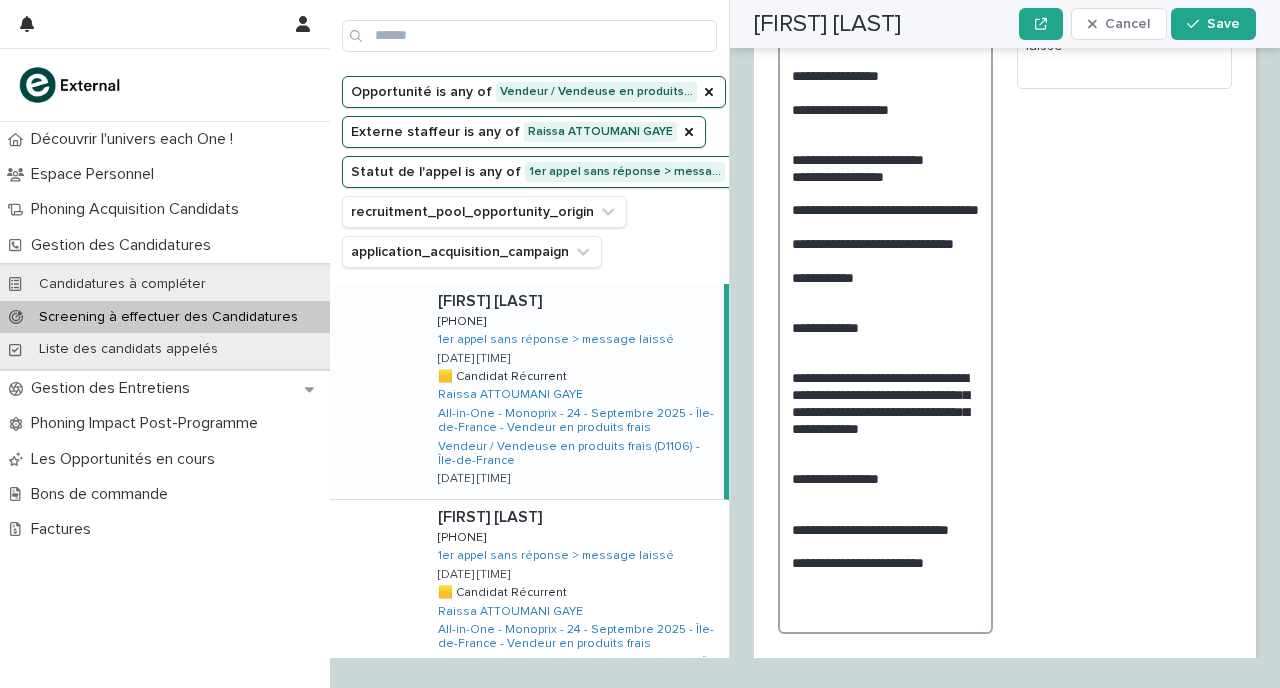 click on "**********" at bounding box center [885, 327] 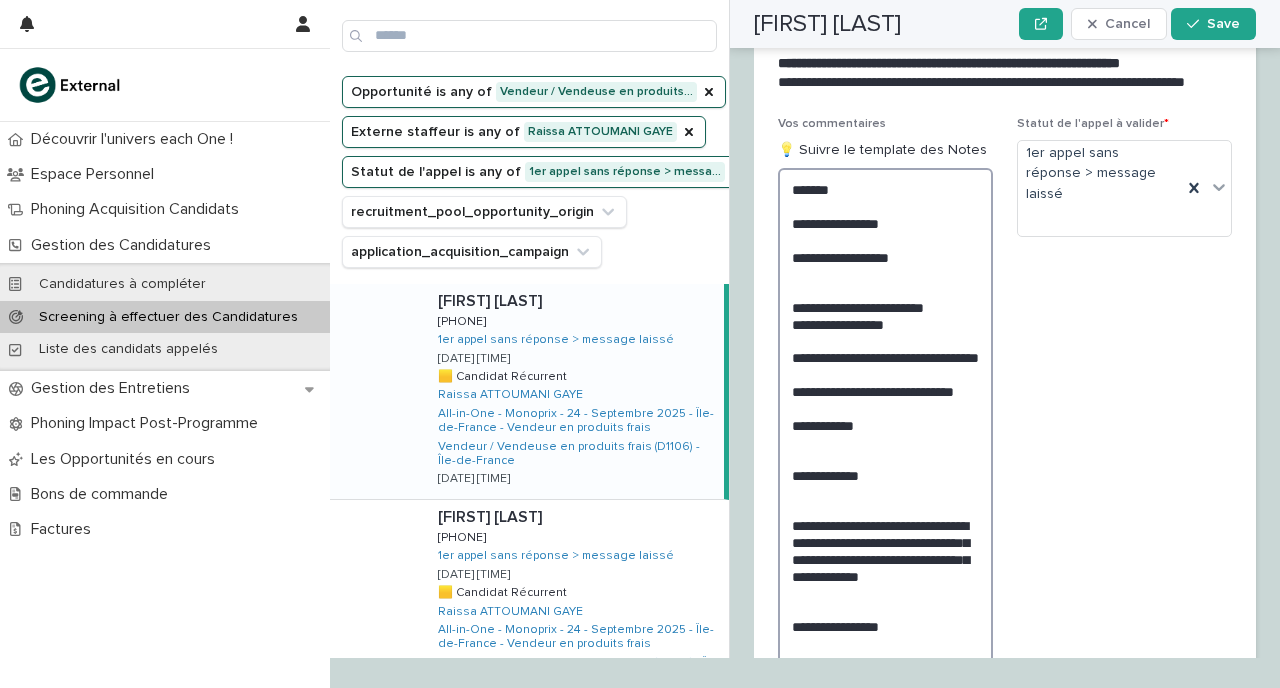 scroll, scrollTop: 3465, scrollLeft: 0, axis: vertical 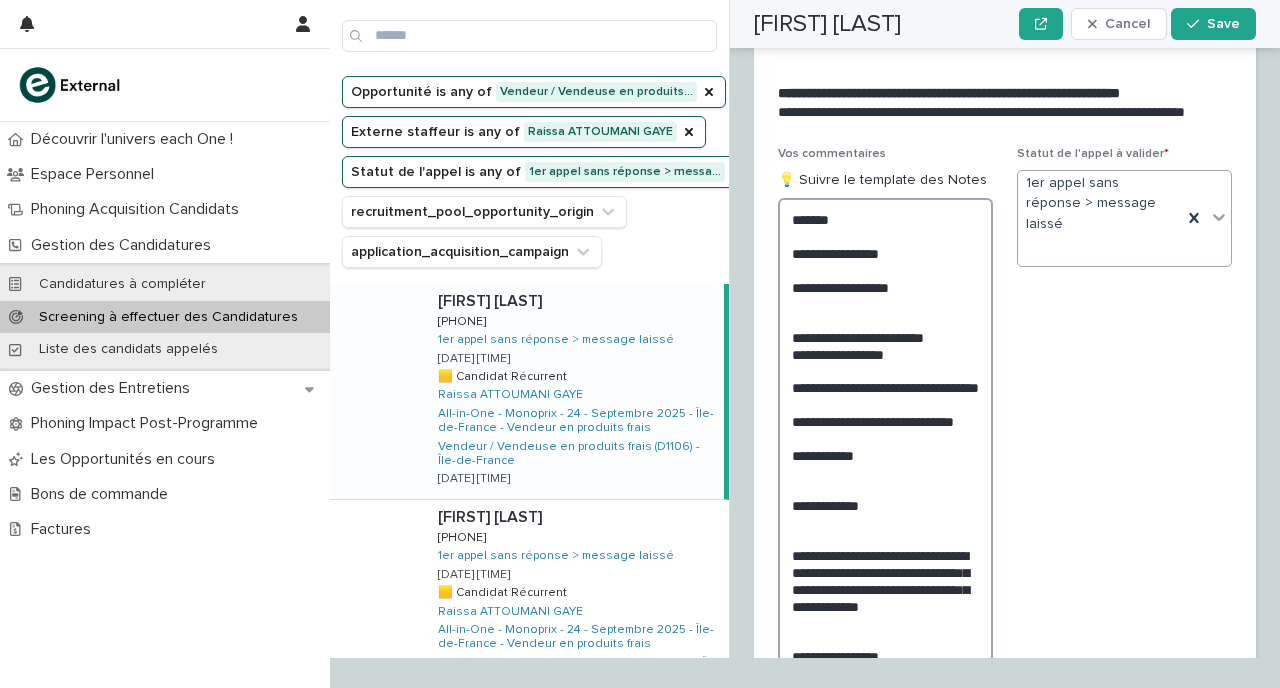 type on "**********" 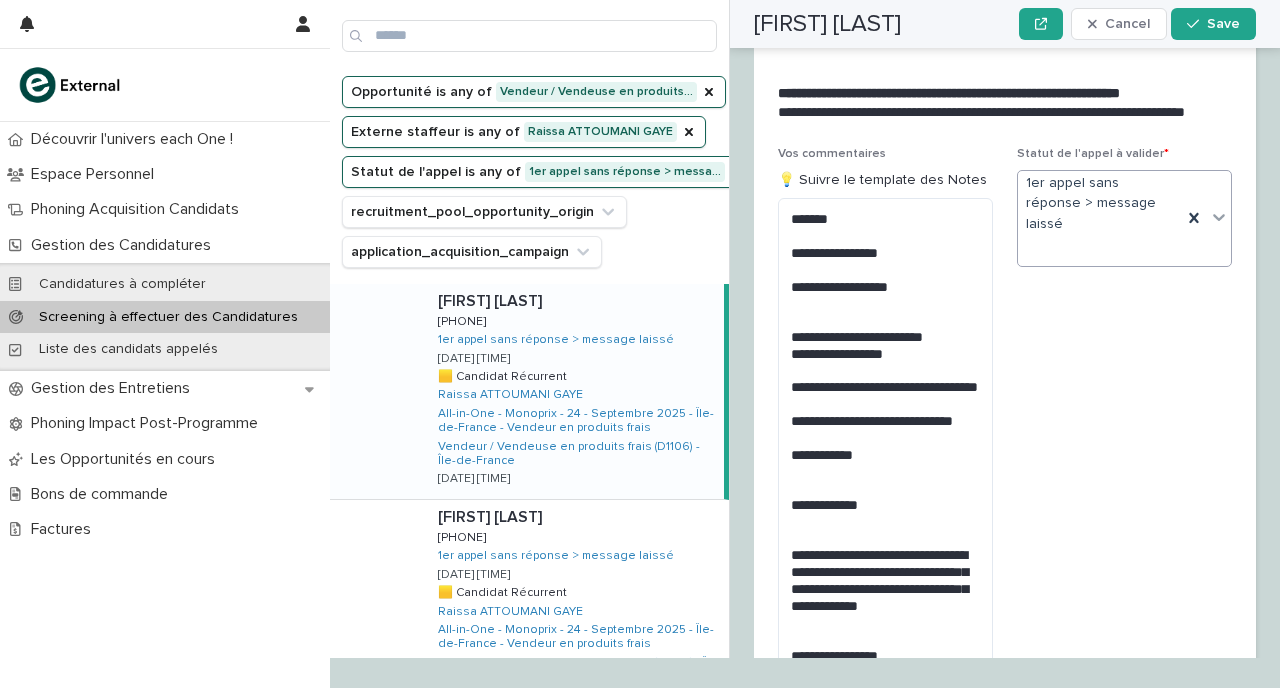 click on "1er appel sans réponse > message laissé" at bounding box center [1100, 218] 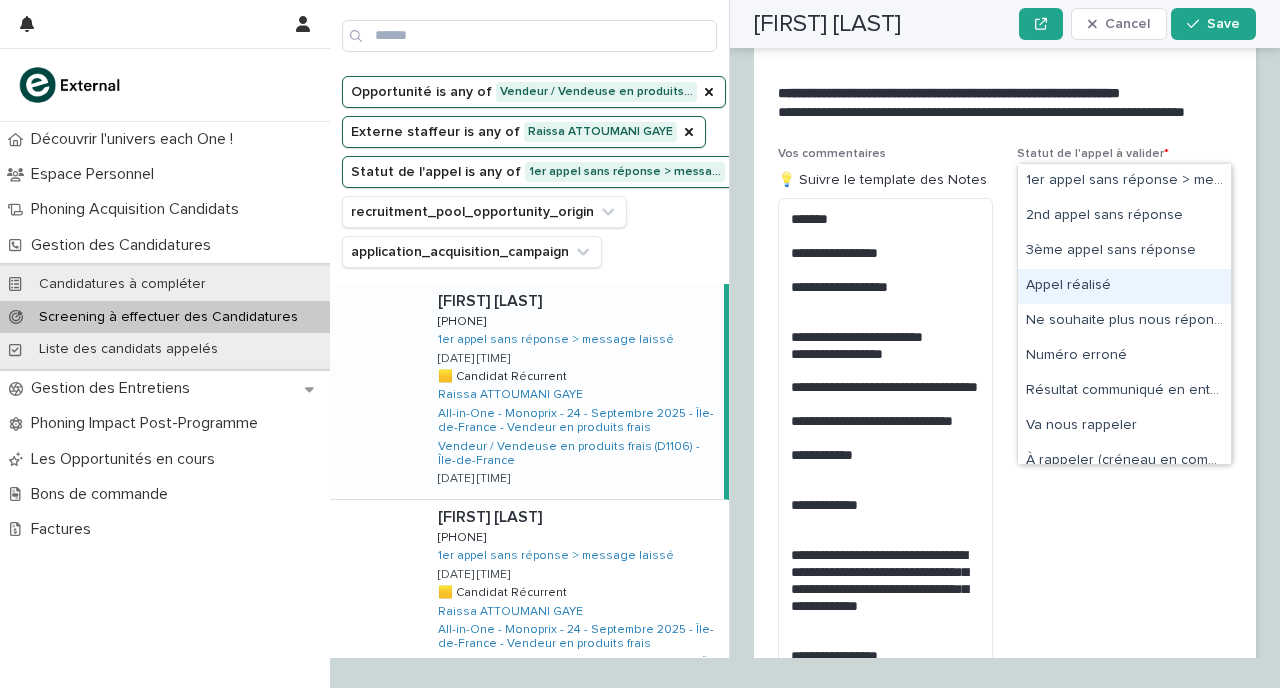 click on "Appel réalisé" at bounding box center (1124, 286) 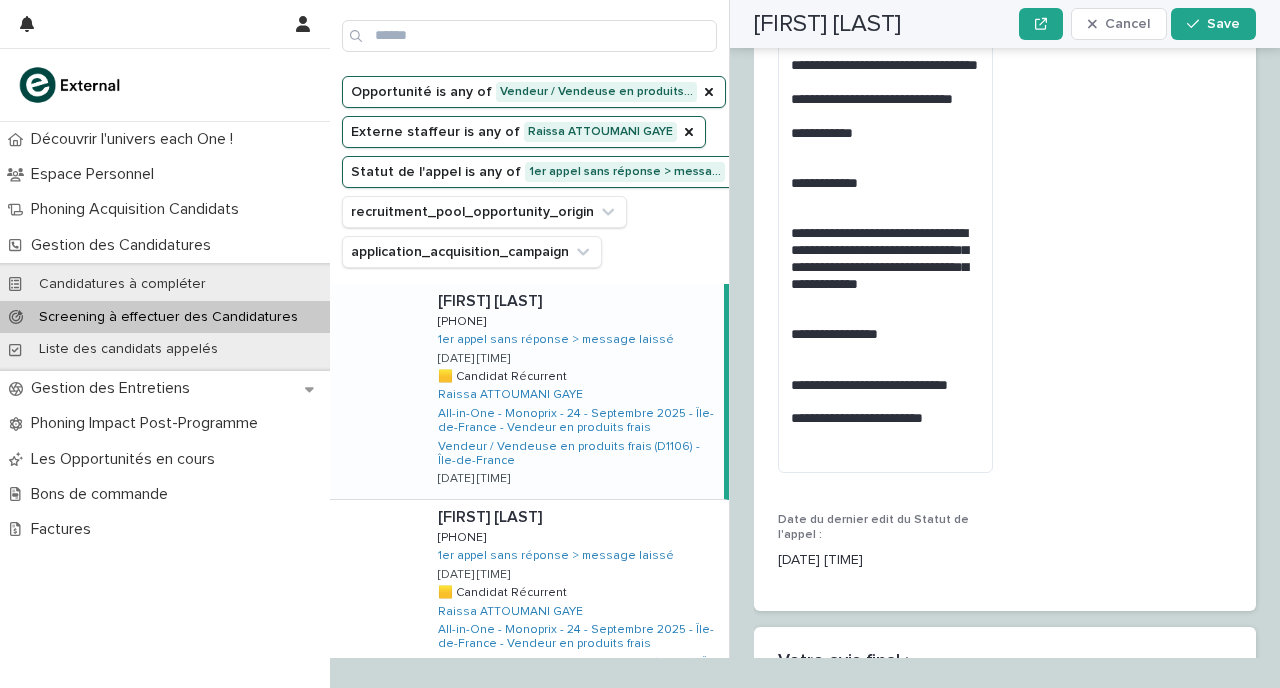 scroll, scrollTop: 3905, scrollLeft: 0, axis: vertical 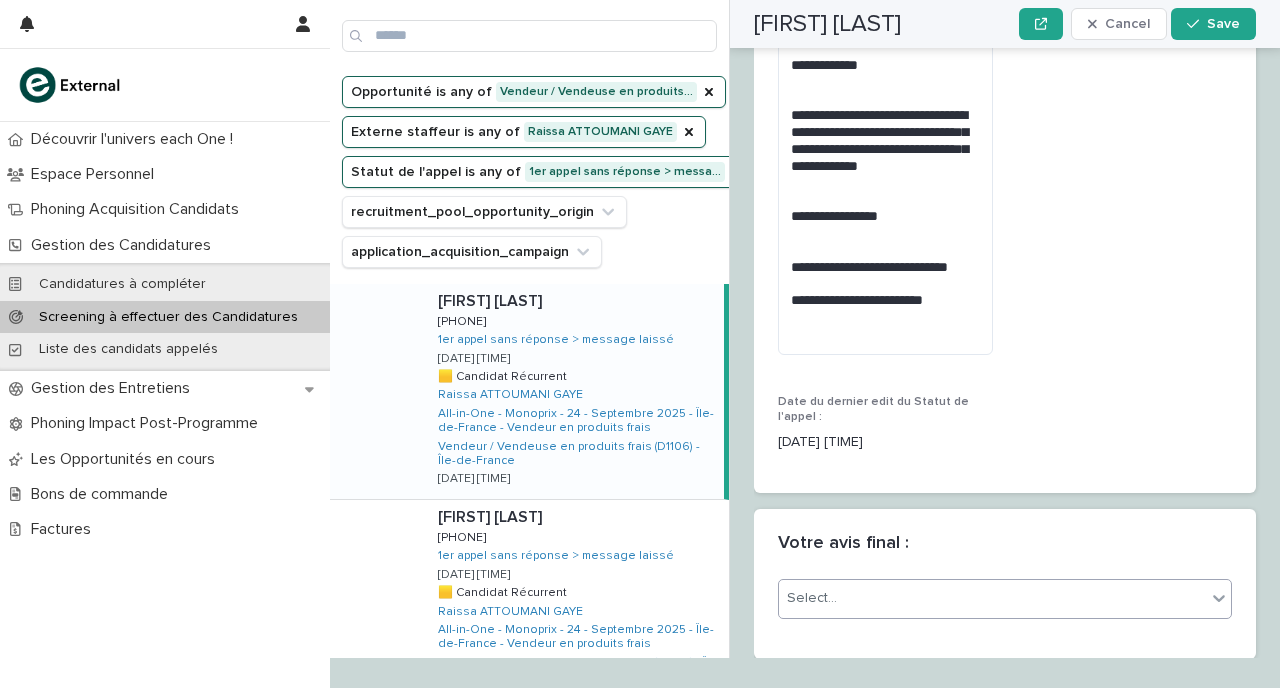 click on "Select..." at bounding box center [992, 598] 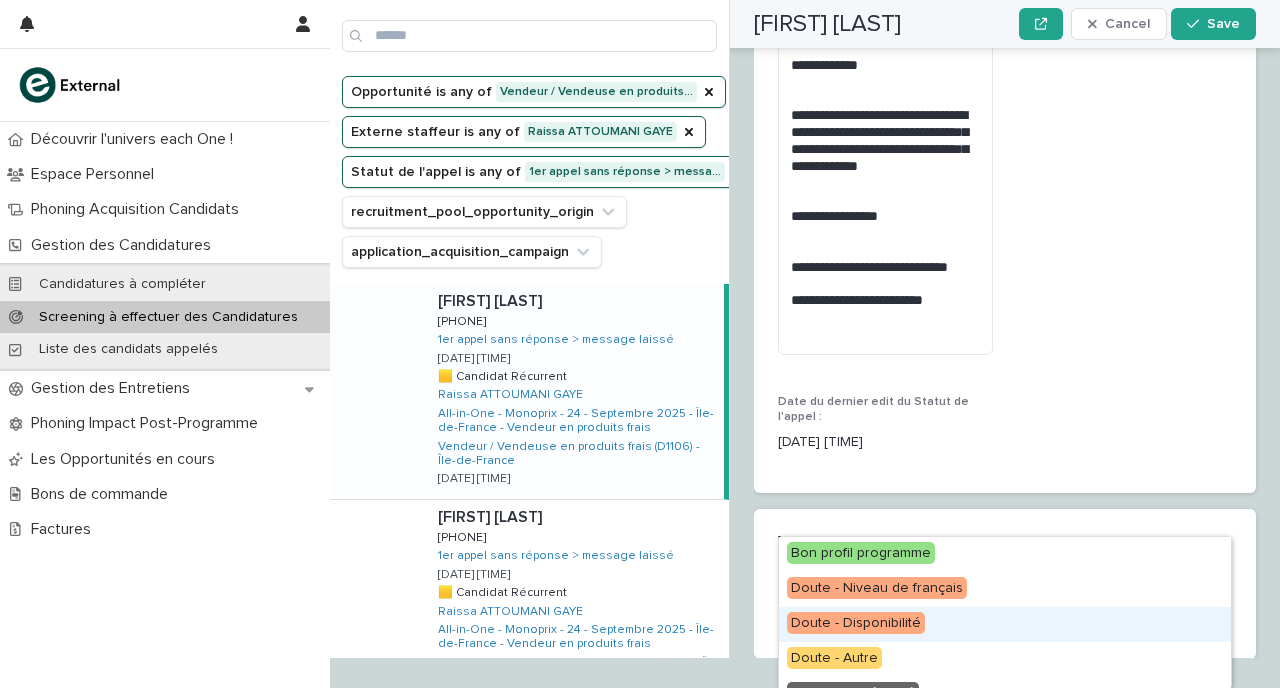 scroll, scrollTop: 57, scrollLeft: 0, axis: vertical 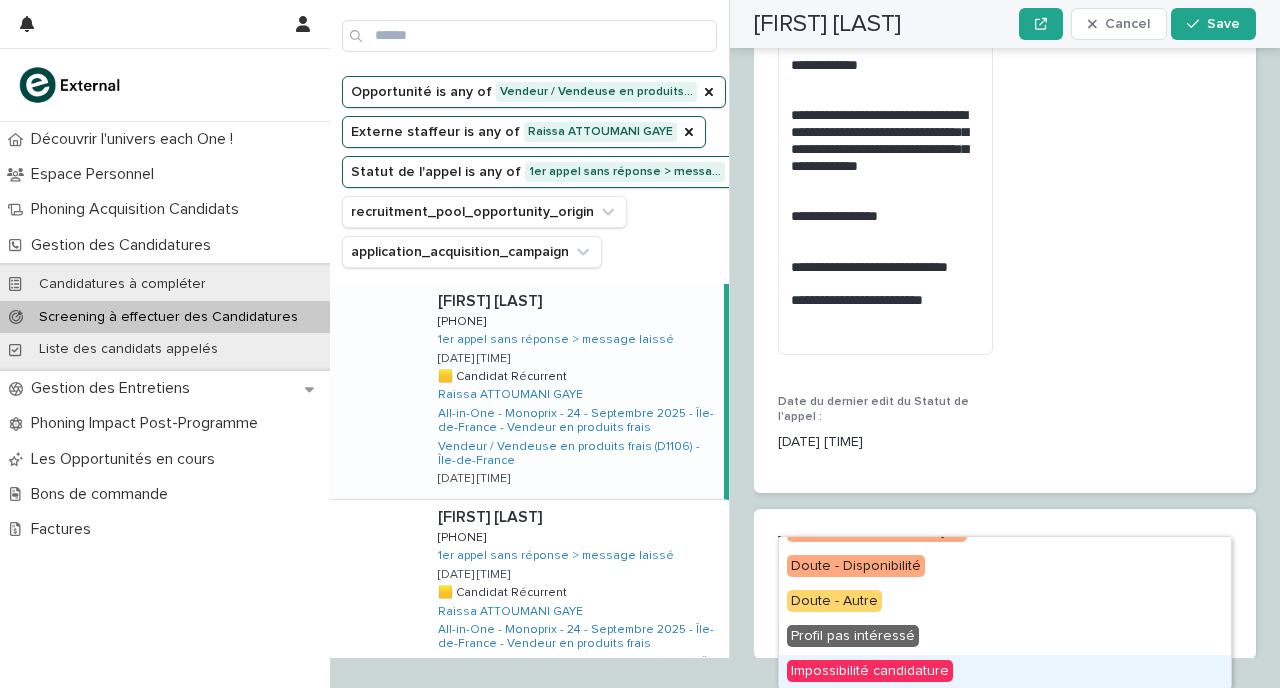 click on "Impossibilité candidature" at bounding box center [870, 671] 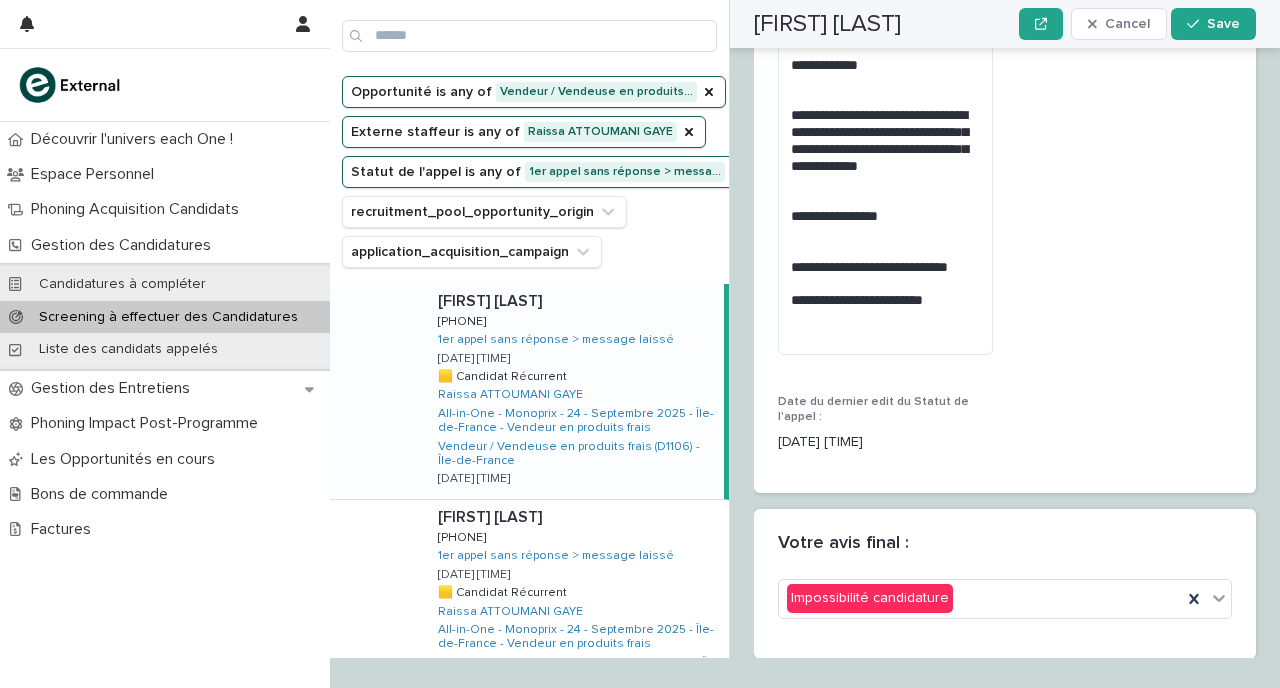 click on "Votre avis final :" at bounding box center (1005, 544) 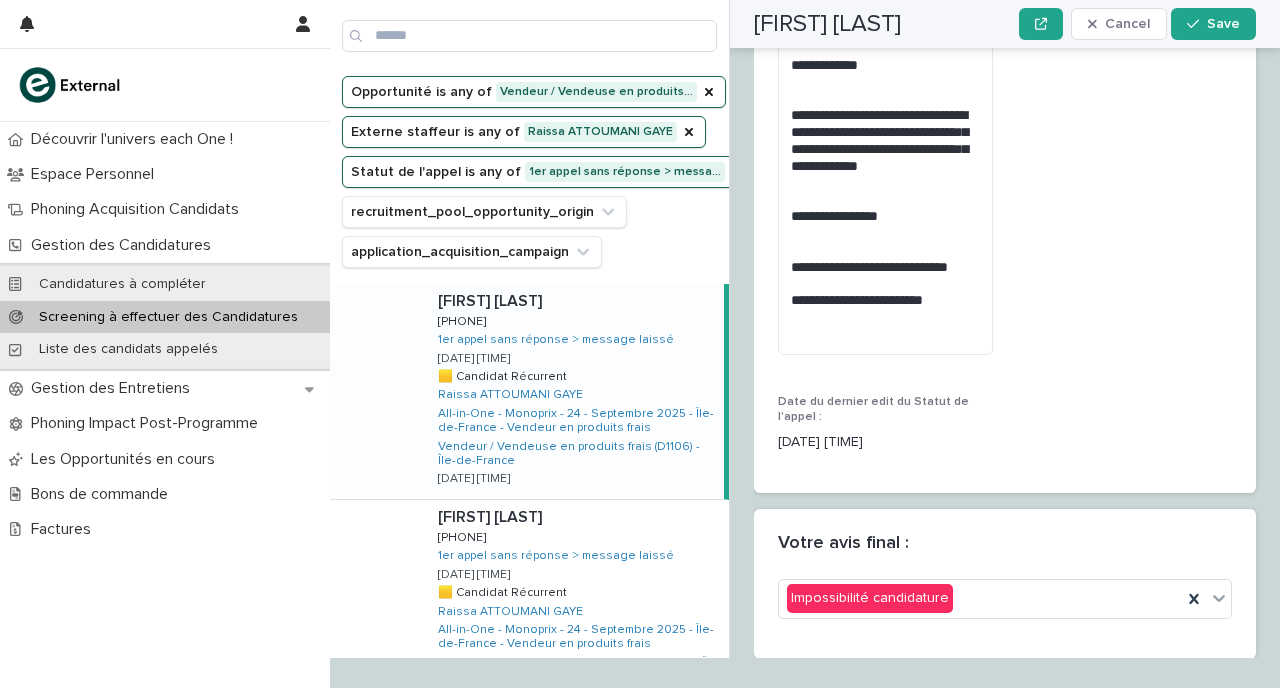 scroll, scrollTop: 4203, scrollLeft: 0, axis: vertical 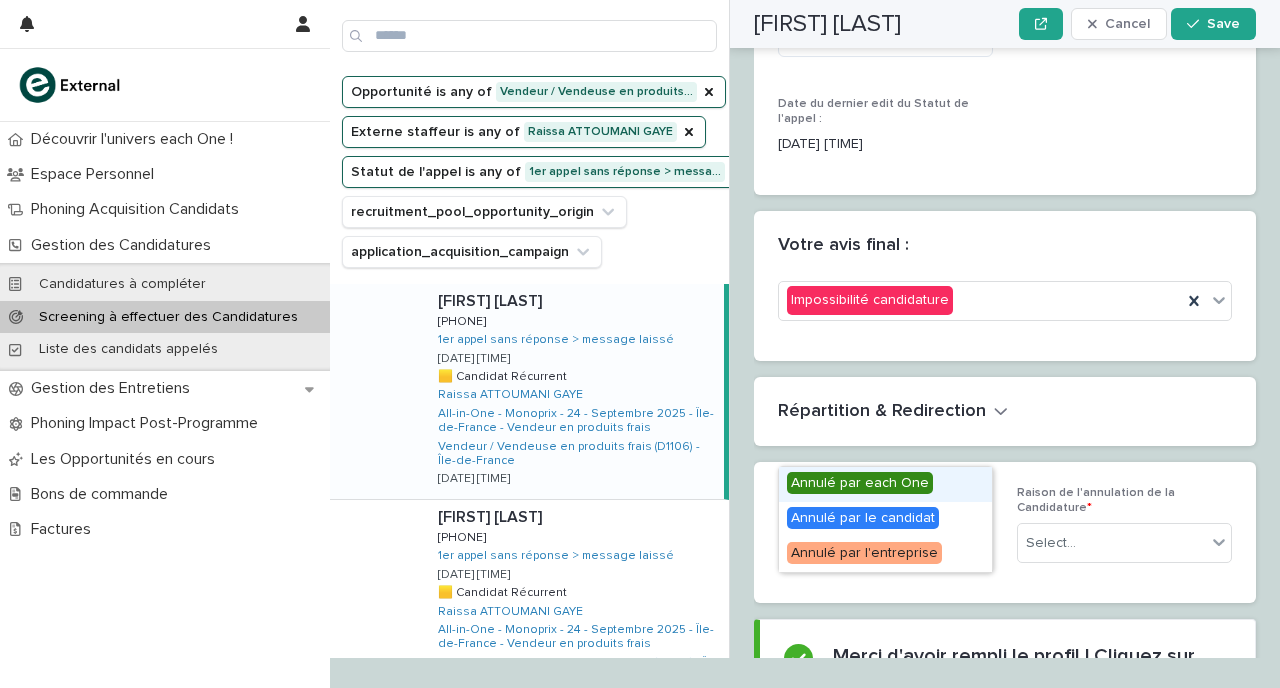 click on "Select..." at bounding box center [873, 528] 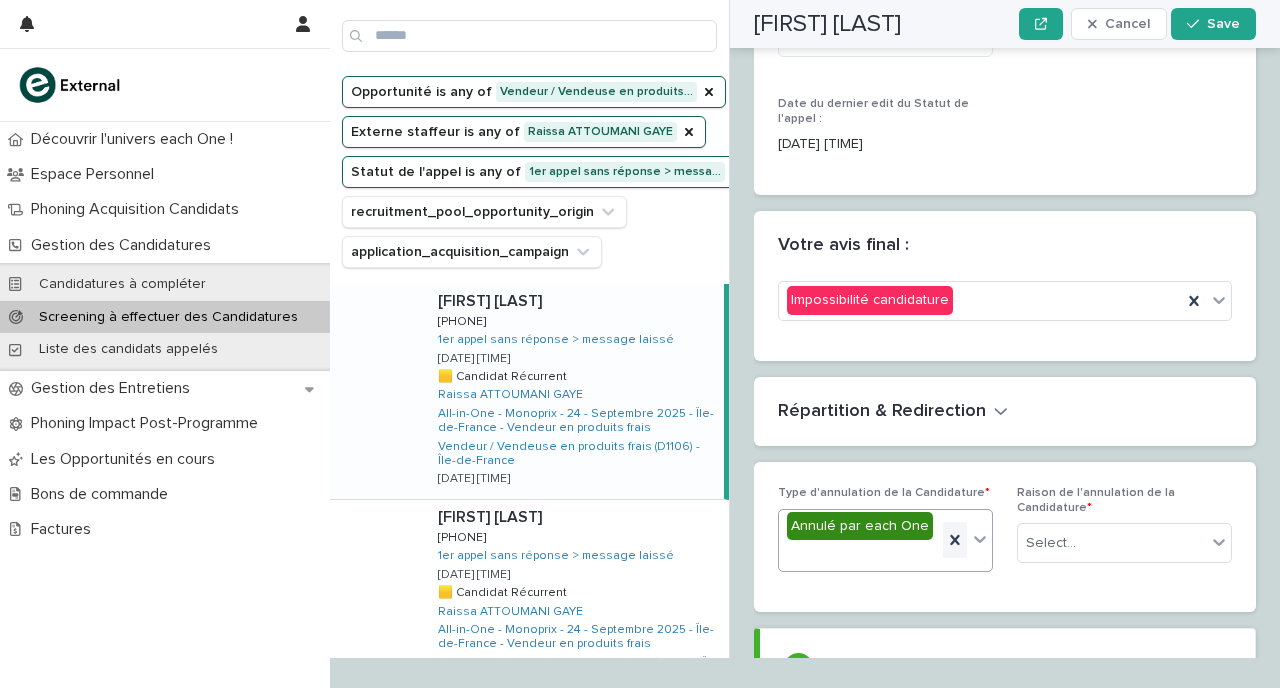 click at bounding box center [955, 540] 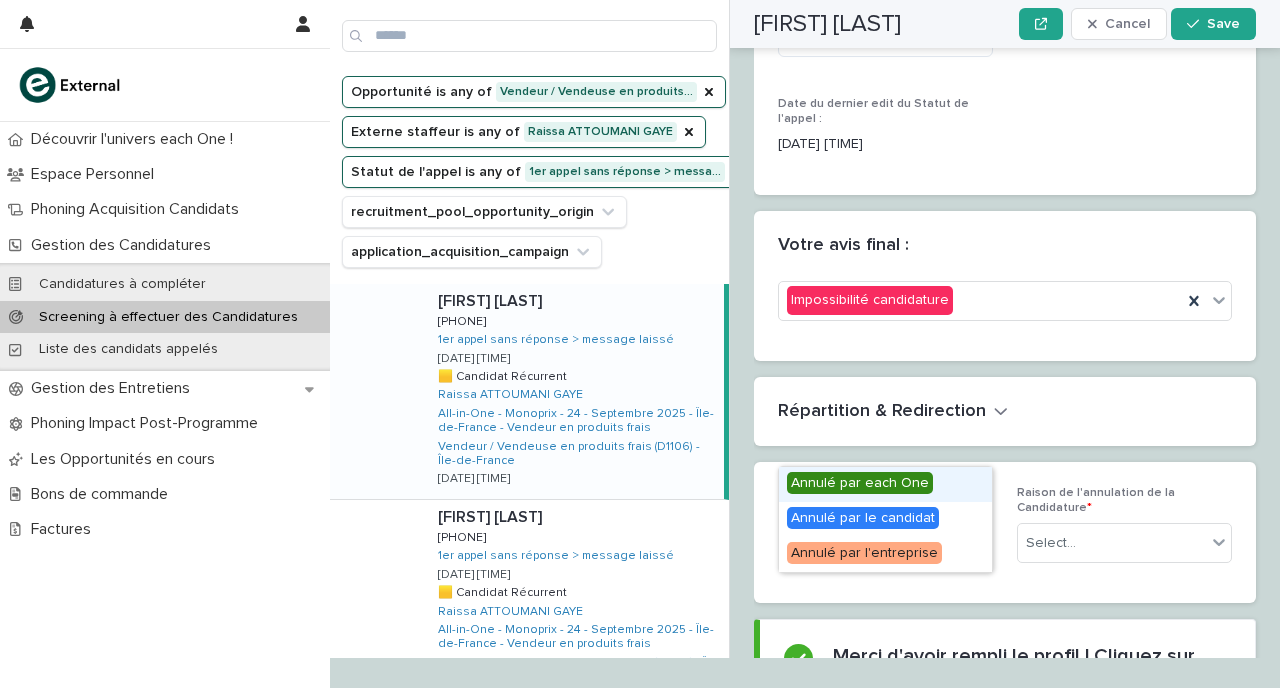 click on "Select..." at bounding box center [873, 528] 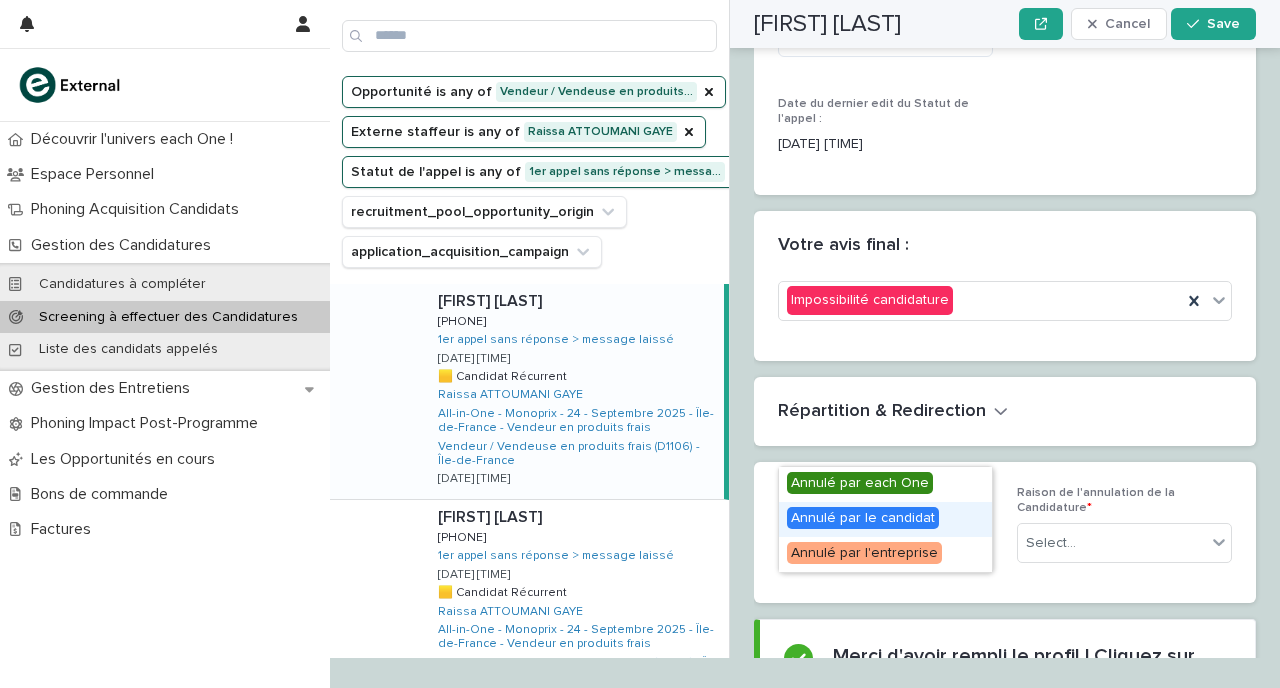 click on "Annulé par le candidat" at bounding box center (863, 518) 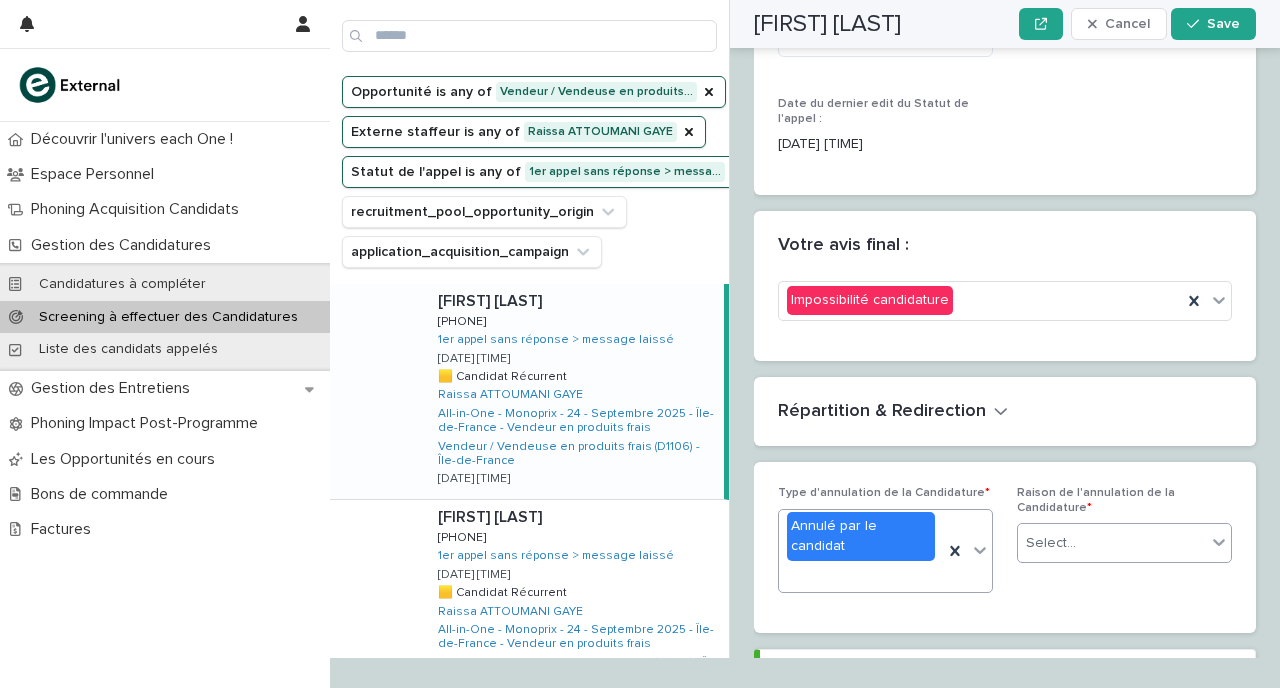 click on "Select..." at bounding box center (1051, 543) 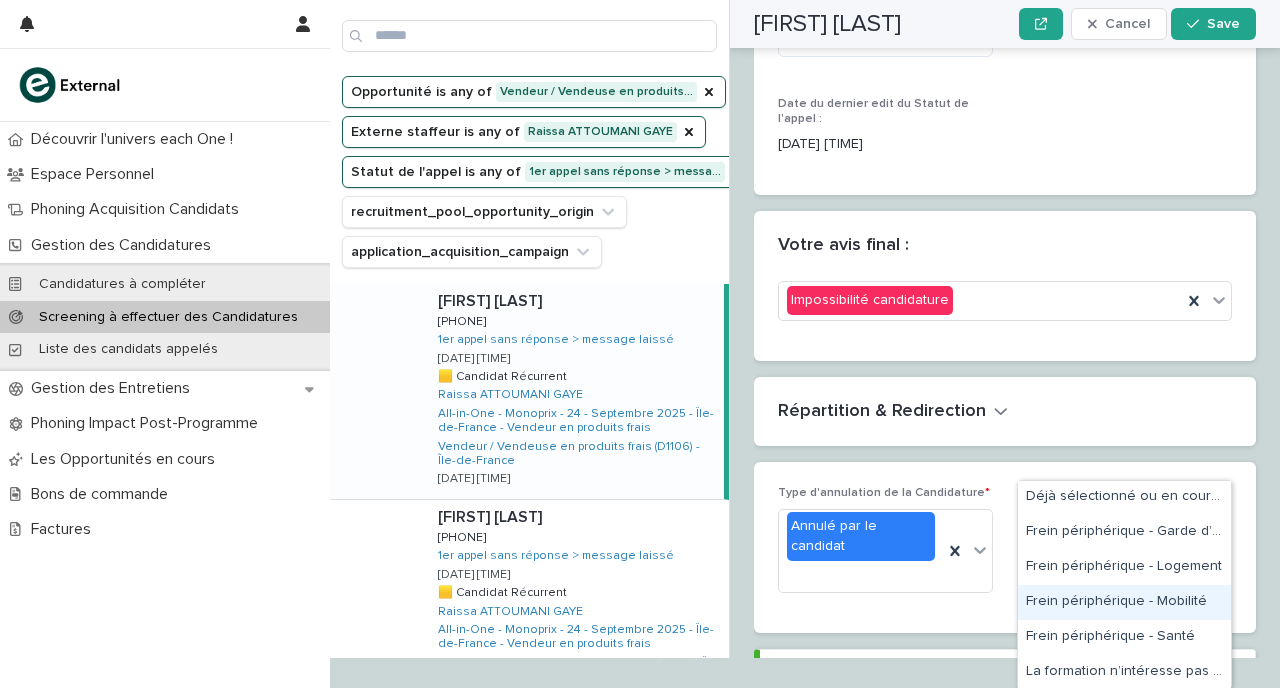 scroll, scrollTop: 312, scrollLeft: 0, axis: vertical 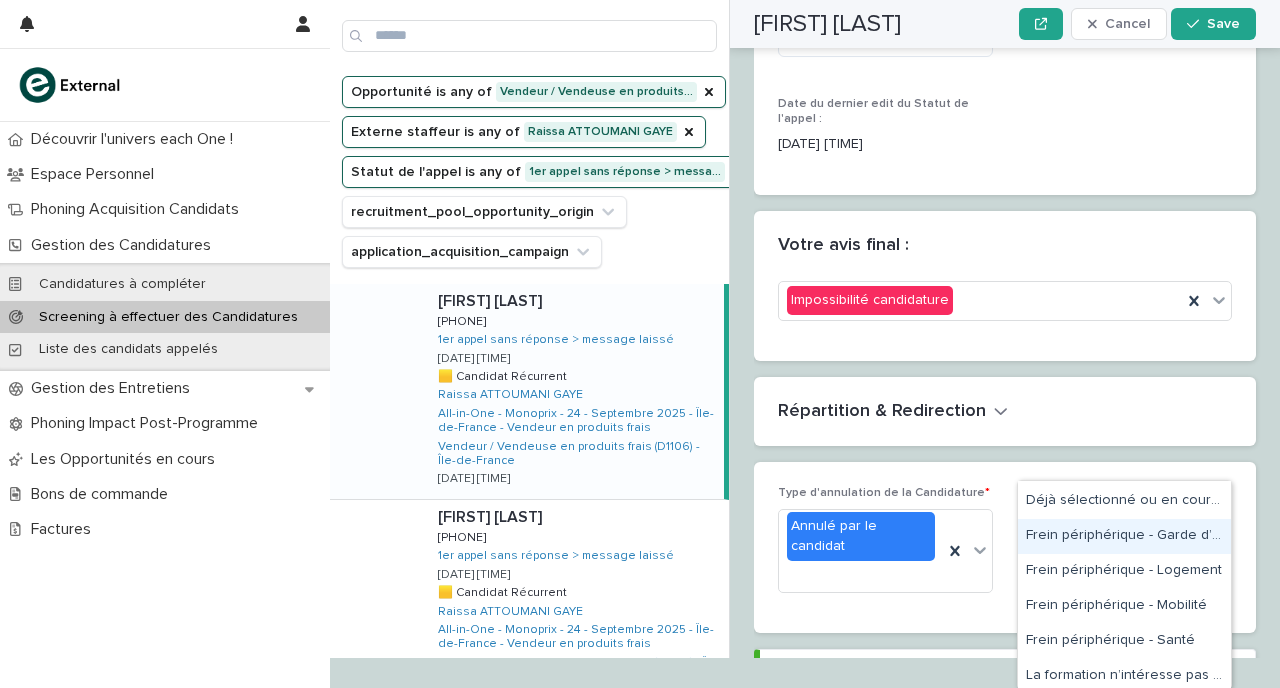 click on "Frein périphérique - Garde d’enfants" at bounding box center [1124, 536] 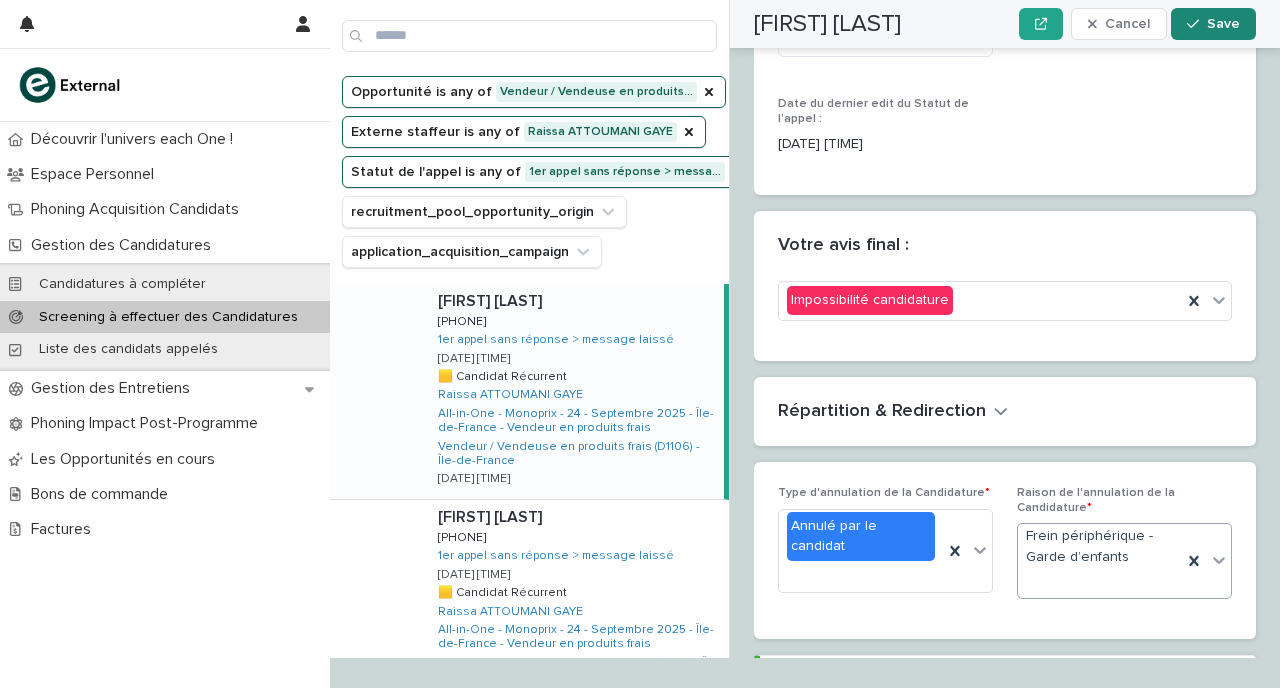 click on "Save" at bounding box center (1213, 24) 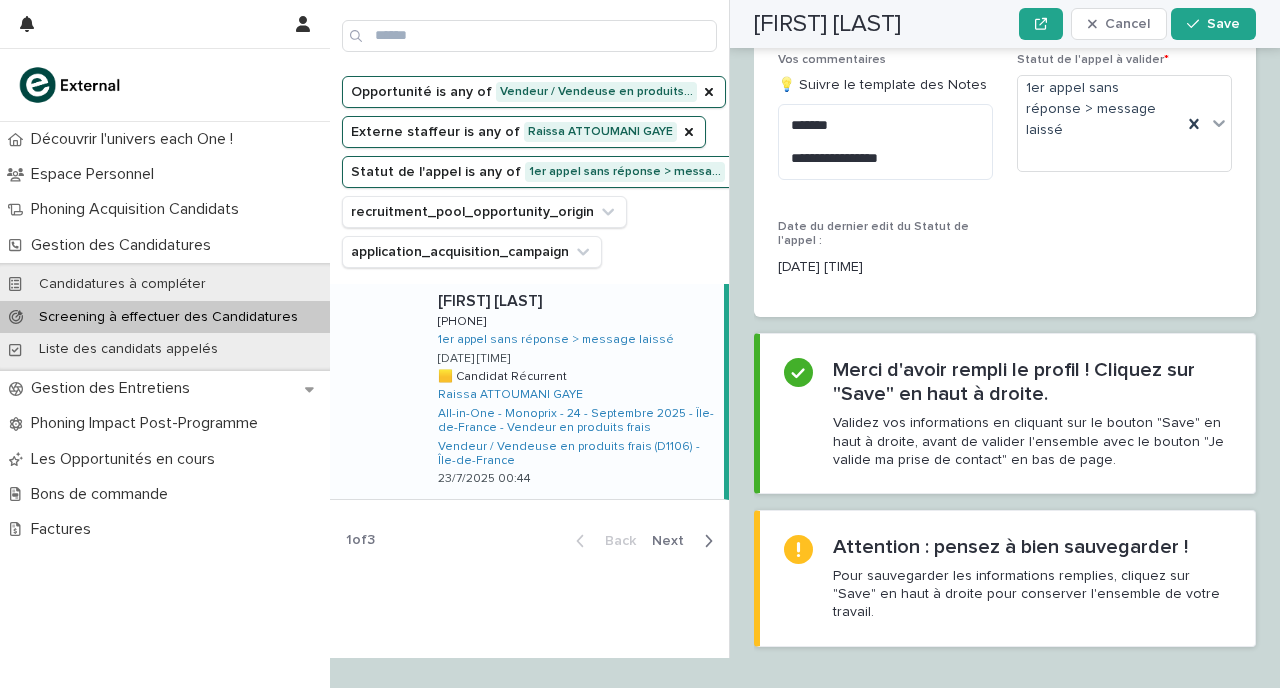 scroll, scrollTop: 2694, scrollLeft: 0, axis: vertical 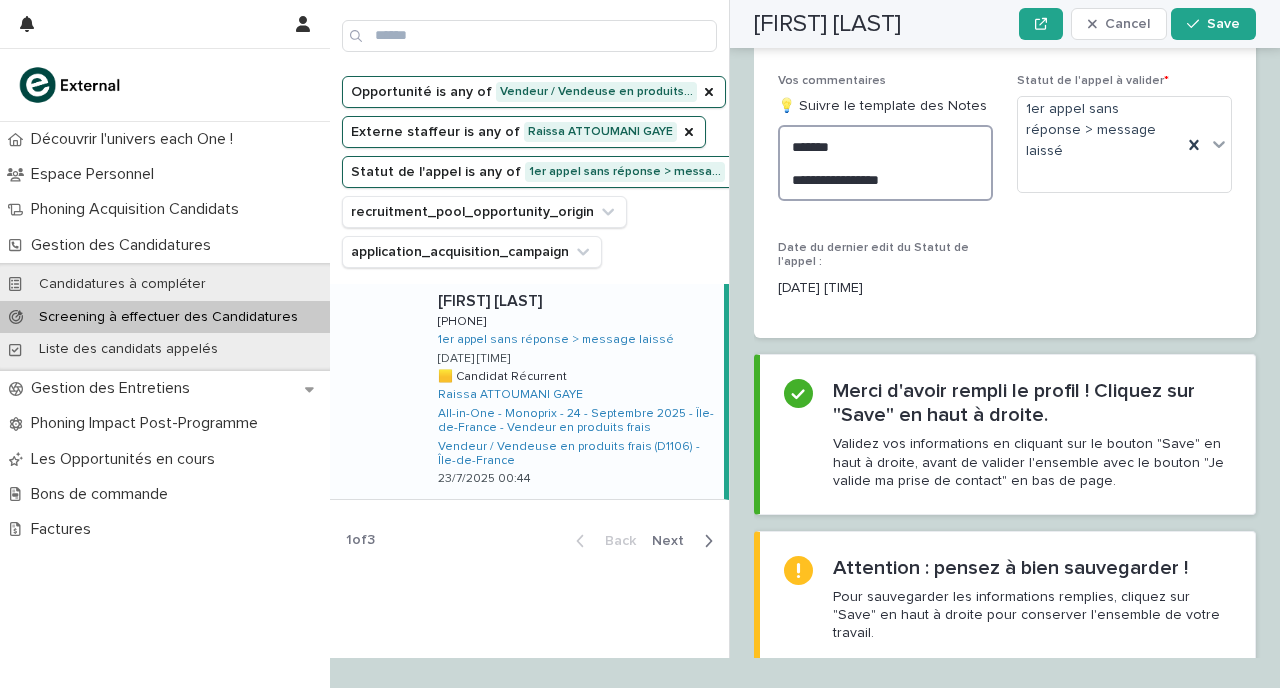 click on "**********" at bounding box center [885, 163] 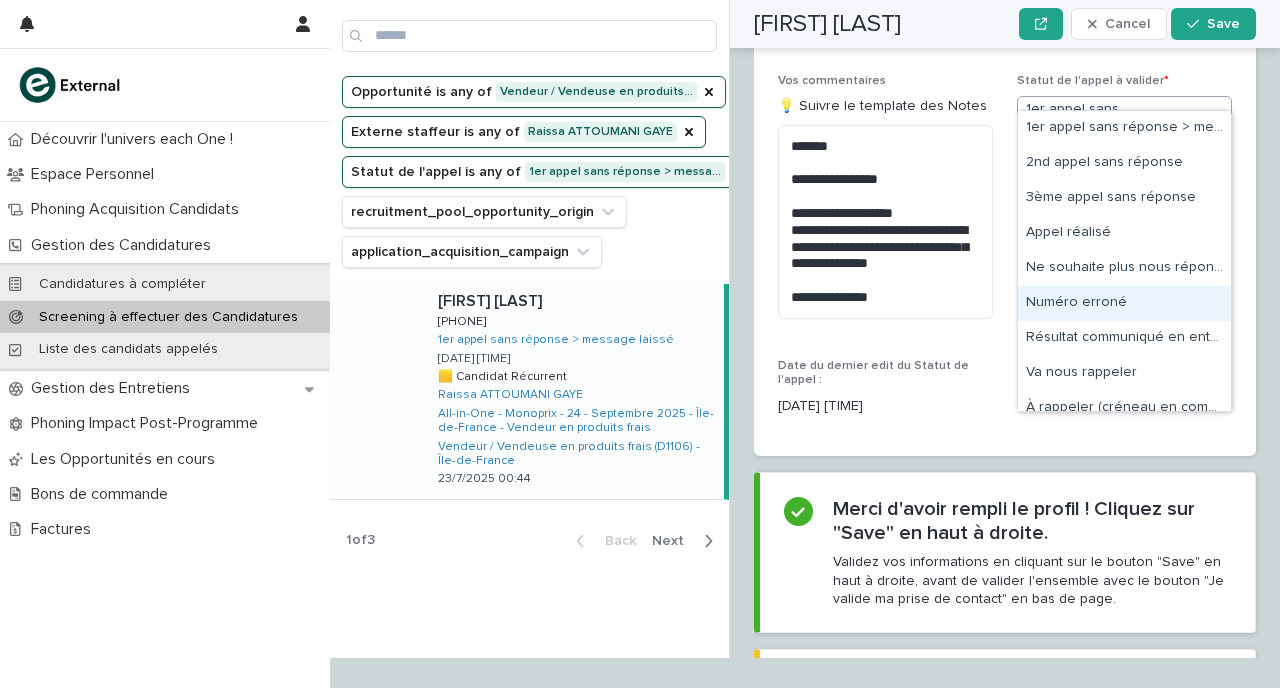 click on "Numéro erroné" at bounding box center (1124, 303) 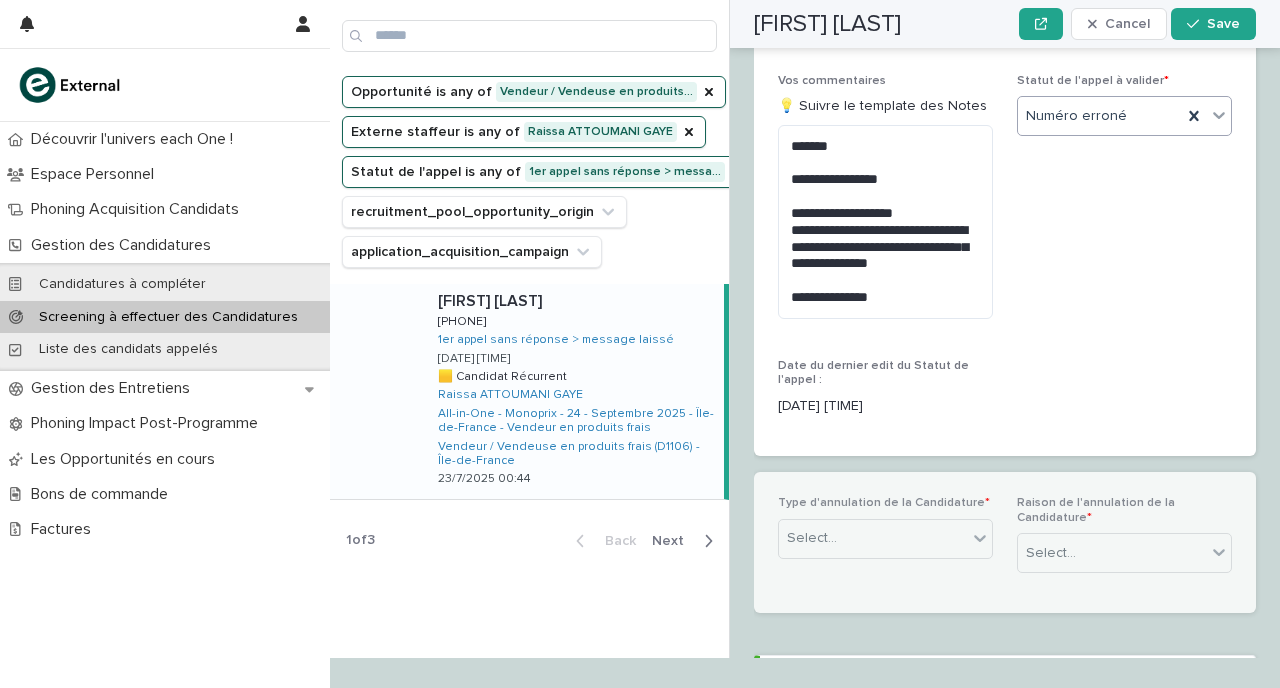 scroll, scrollTop: 2814, scrollLeft: 0, axis: vertical 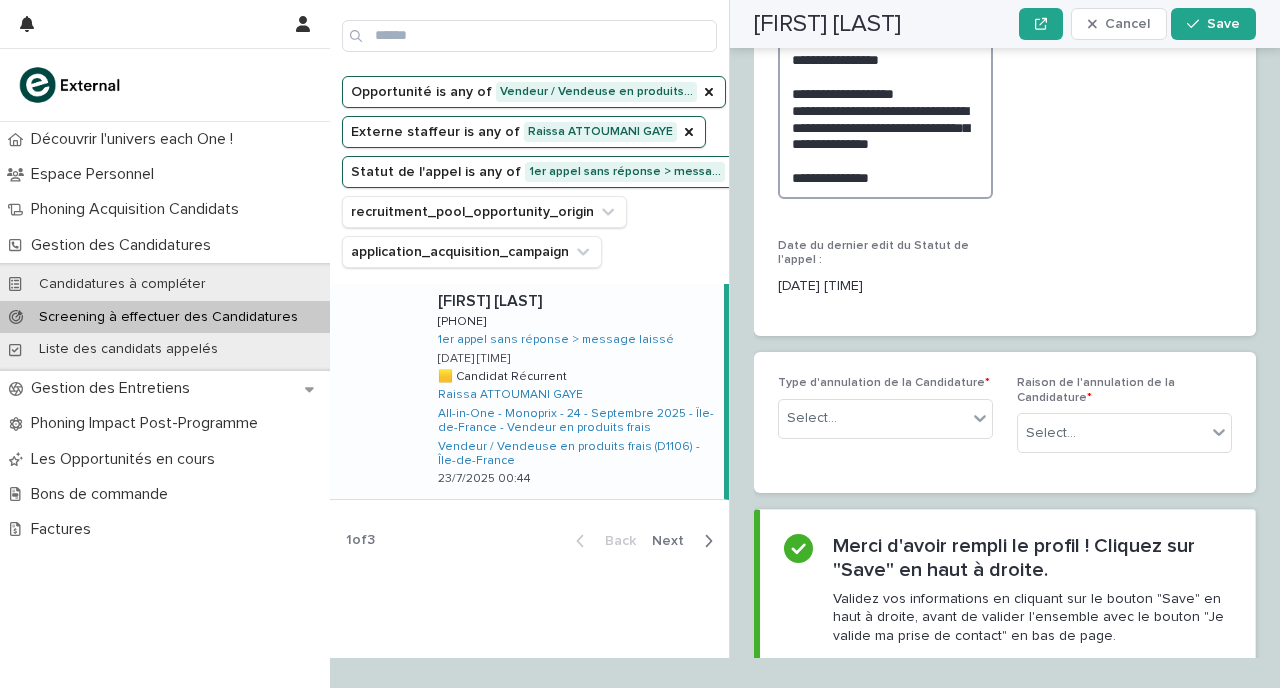 drag, startPoint x: 837, startPoint y: 118, endPoint x: 759, endPoint y: 118, distance: 78 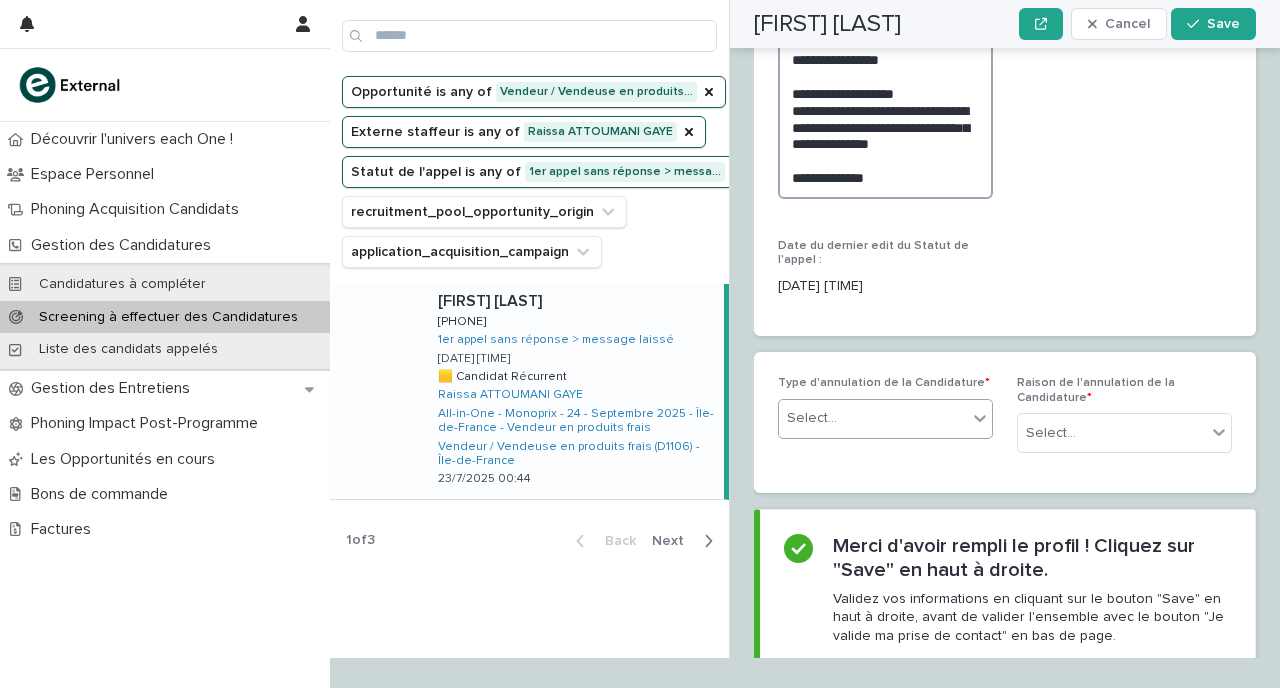 type on "**********" 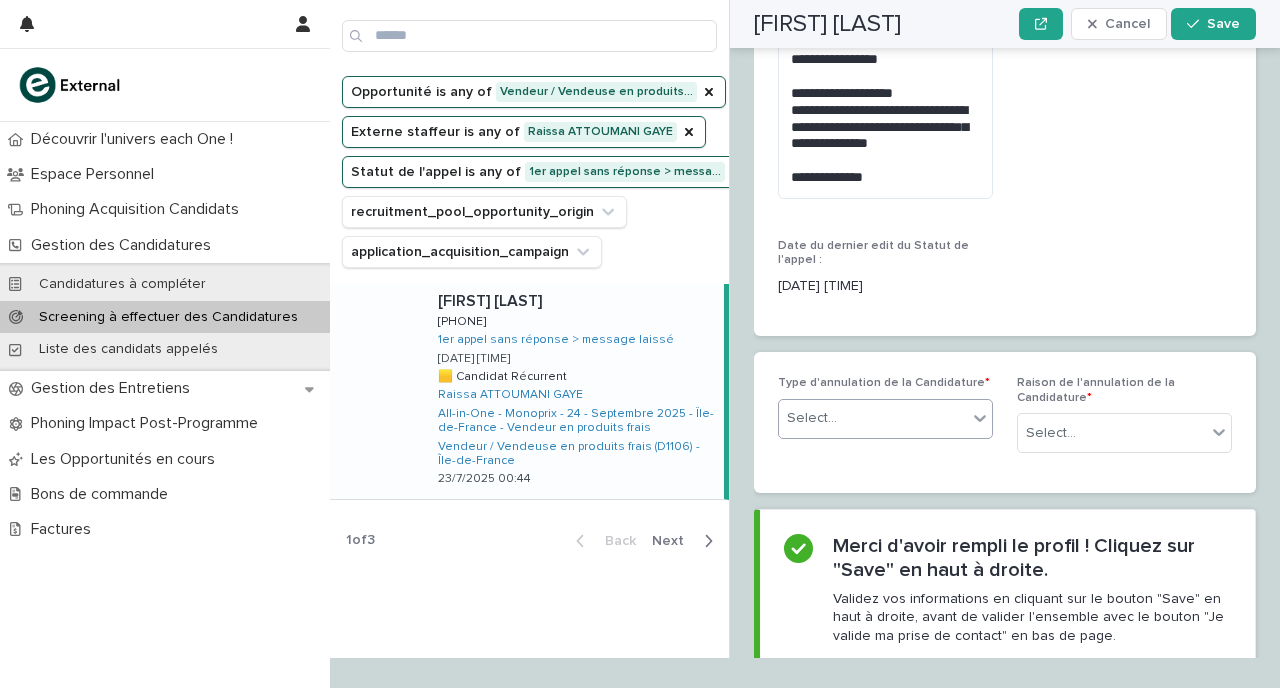 click on "Select..." at bounding box center [812, 418] 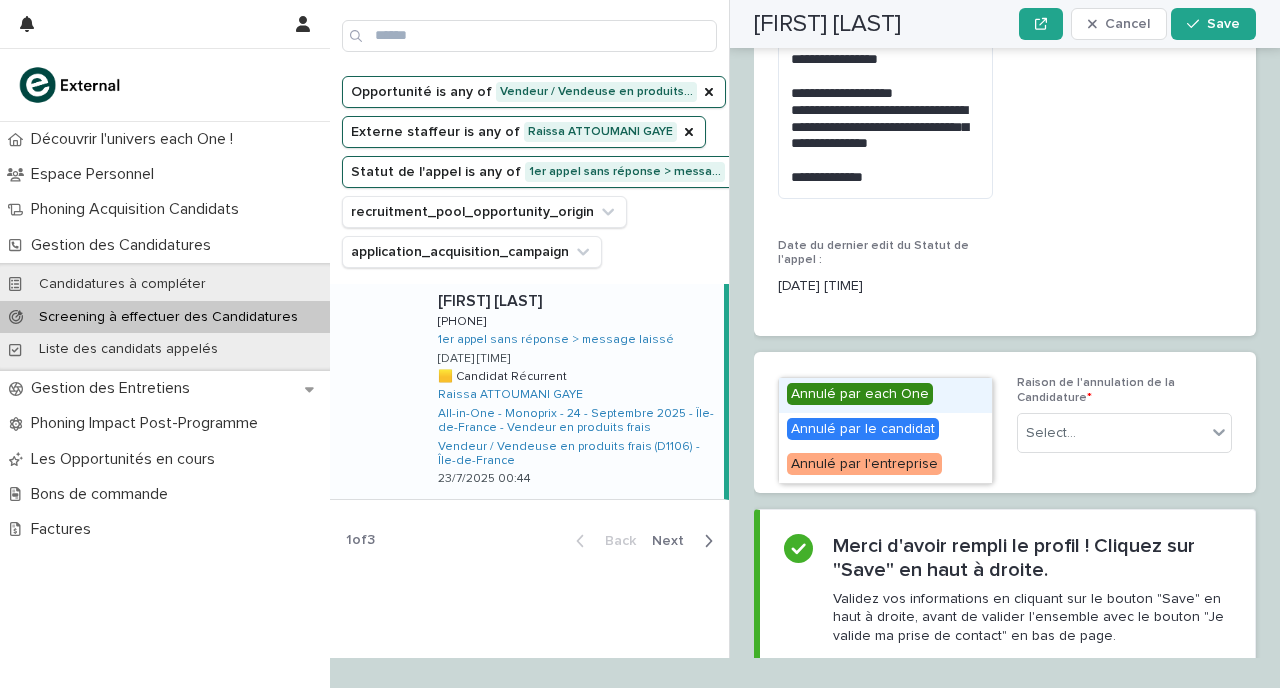 click on "Annulé par each One" at bounding box center (860, 394) 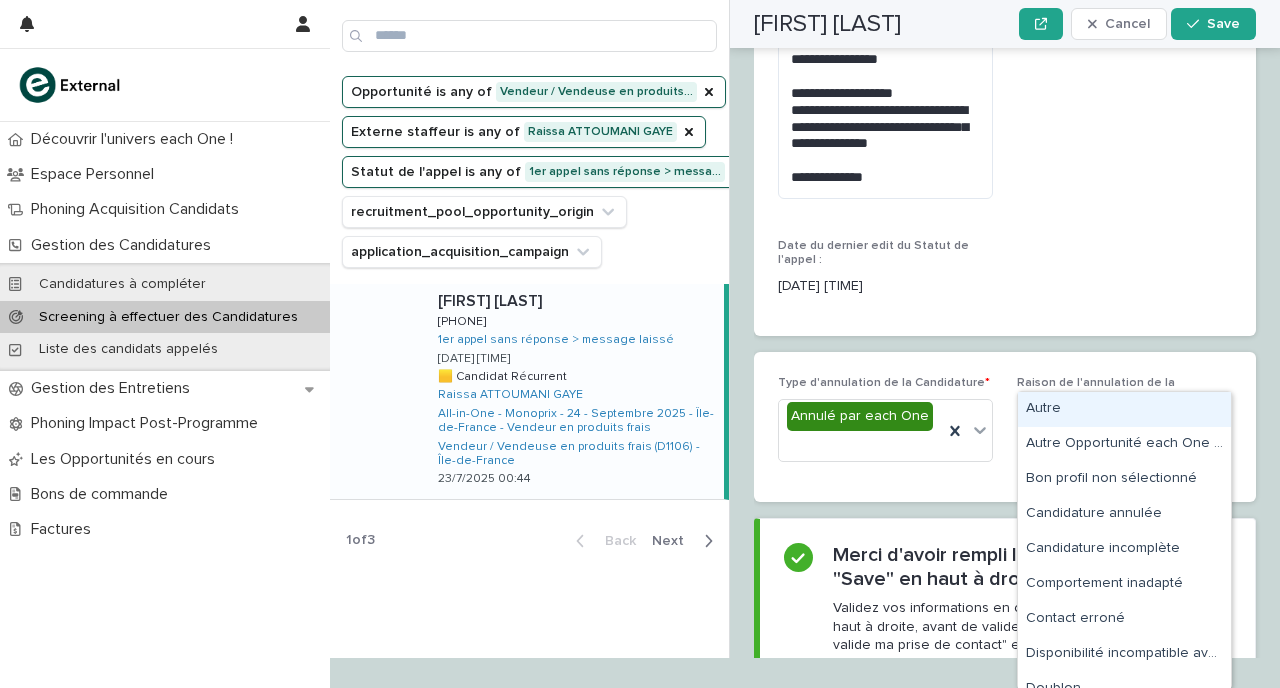 click on "Select..." at bounding box center [1112, 433] 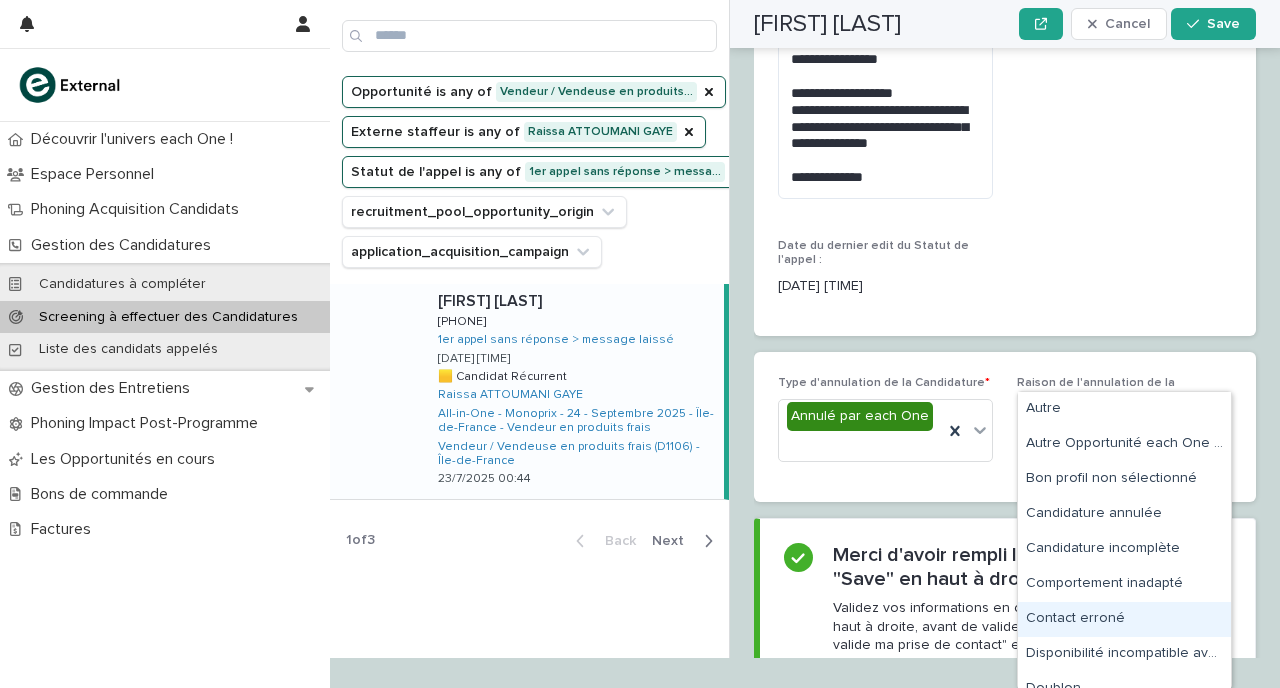 click on "Contact erroné" at bounding box center [1124, 619] 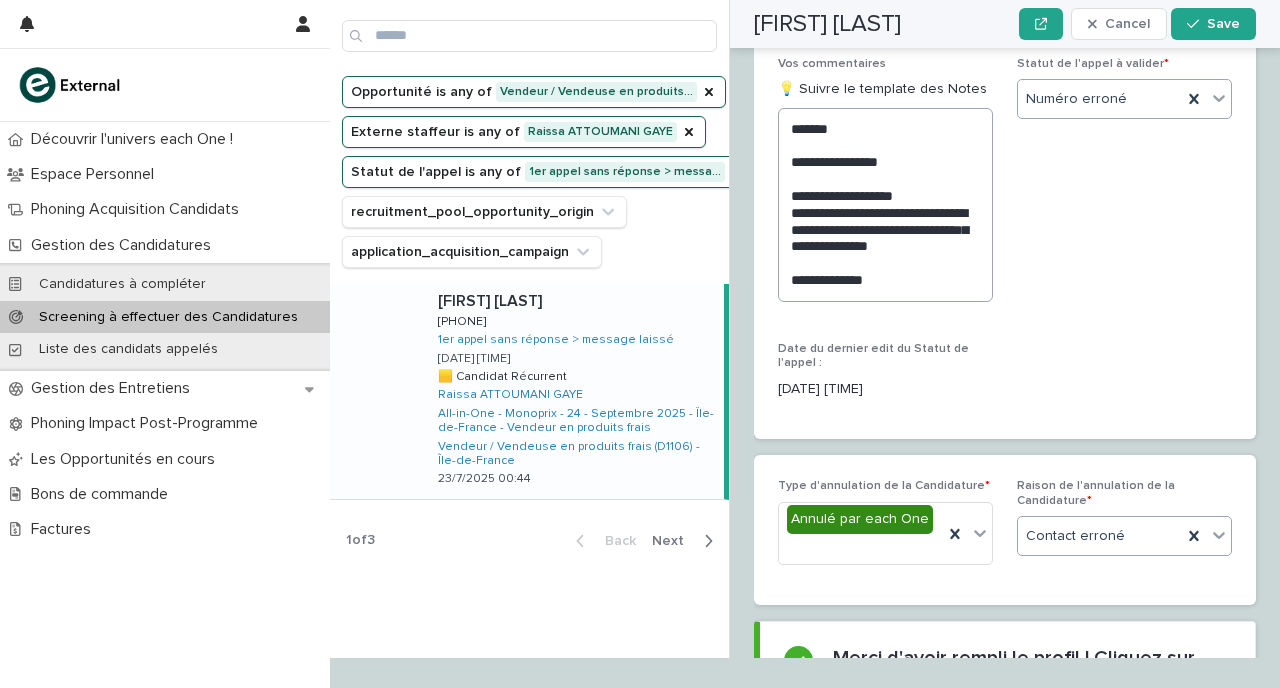 scroll, scrollTop: 2694, scrollLeft: 0, axis: vertical 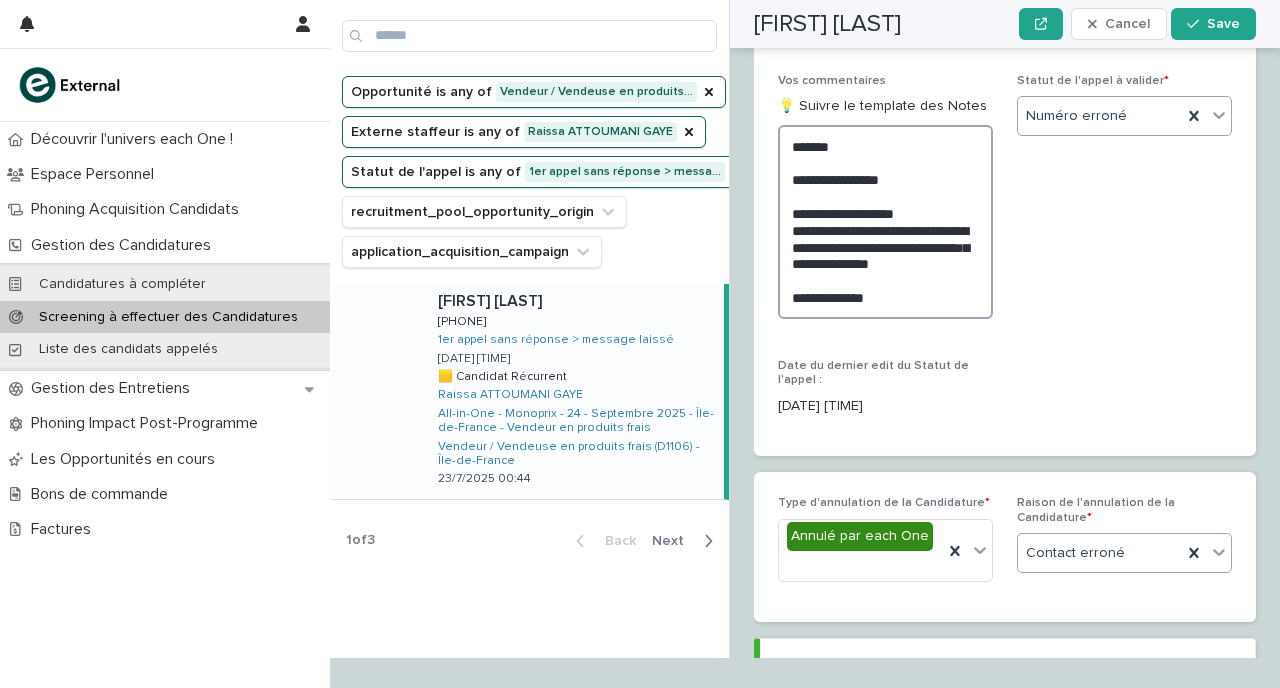 click on "**********" at bounding box center [885, 222] 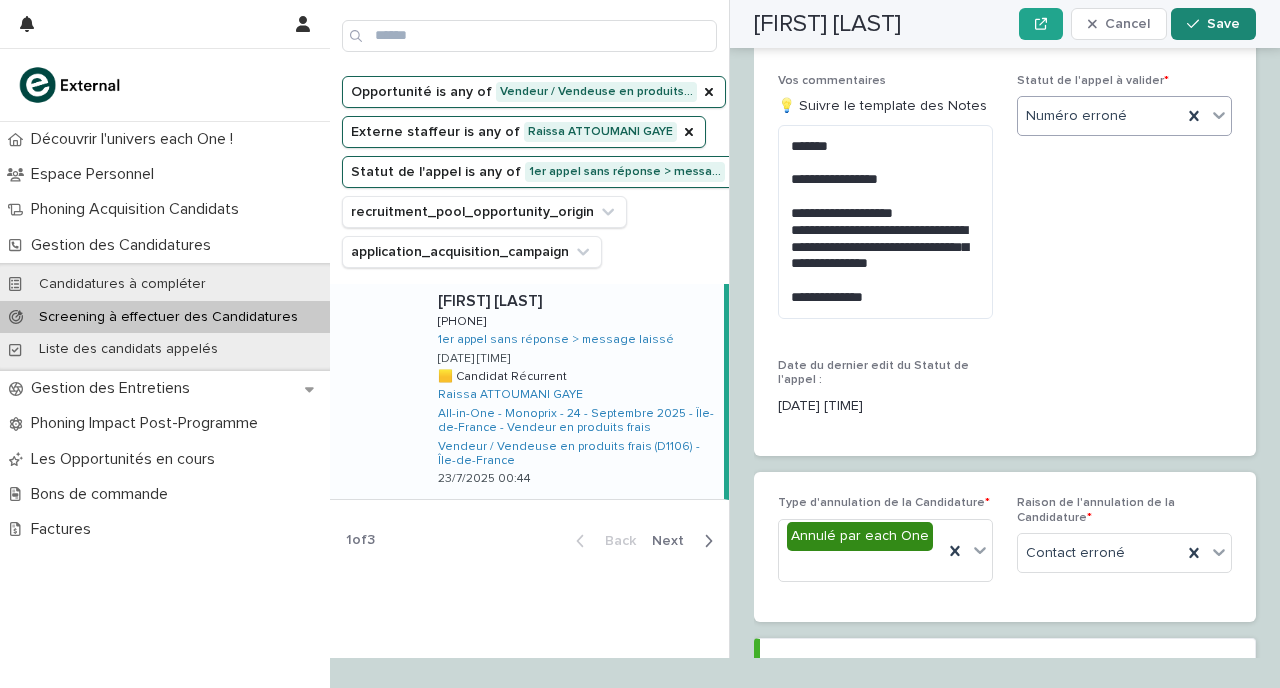 click at bounding box center (1197, 24) 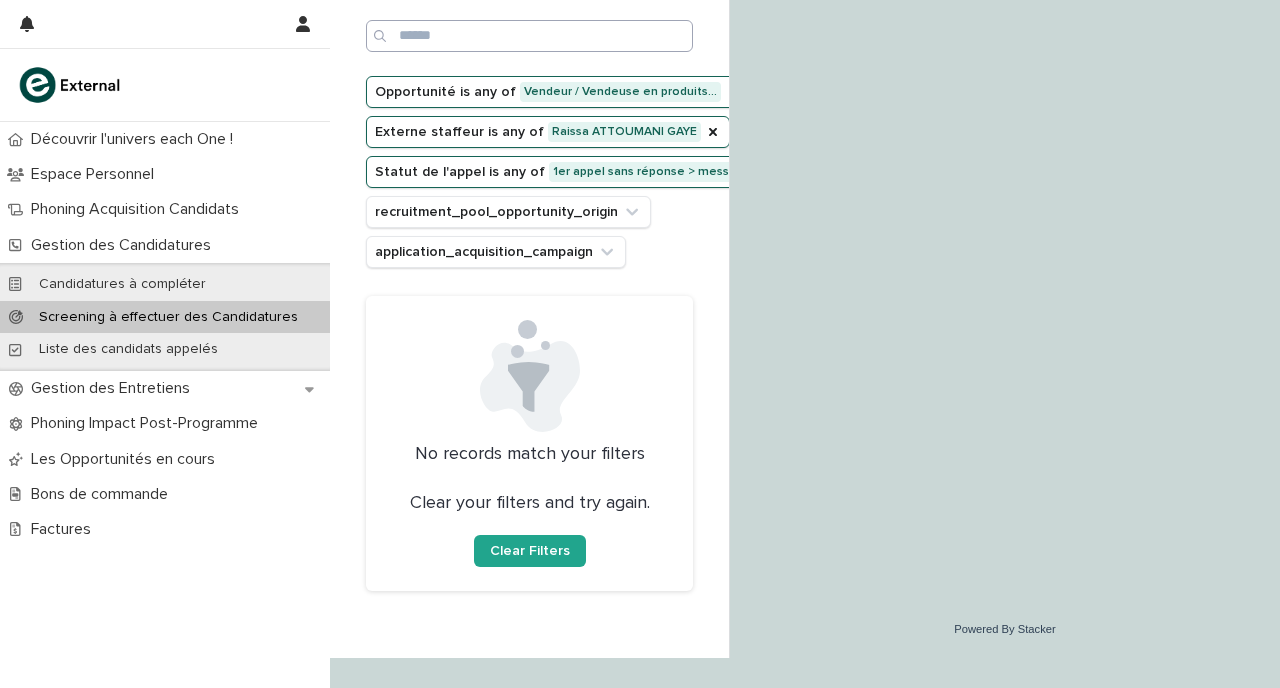 scroll, scrollTop: 0, scrollLeft: 0, axis: both 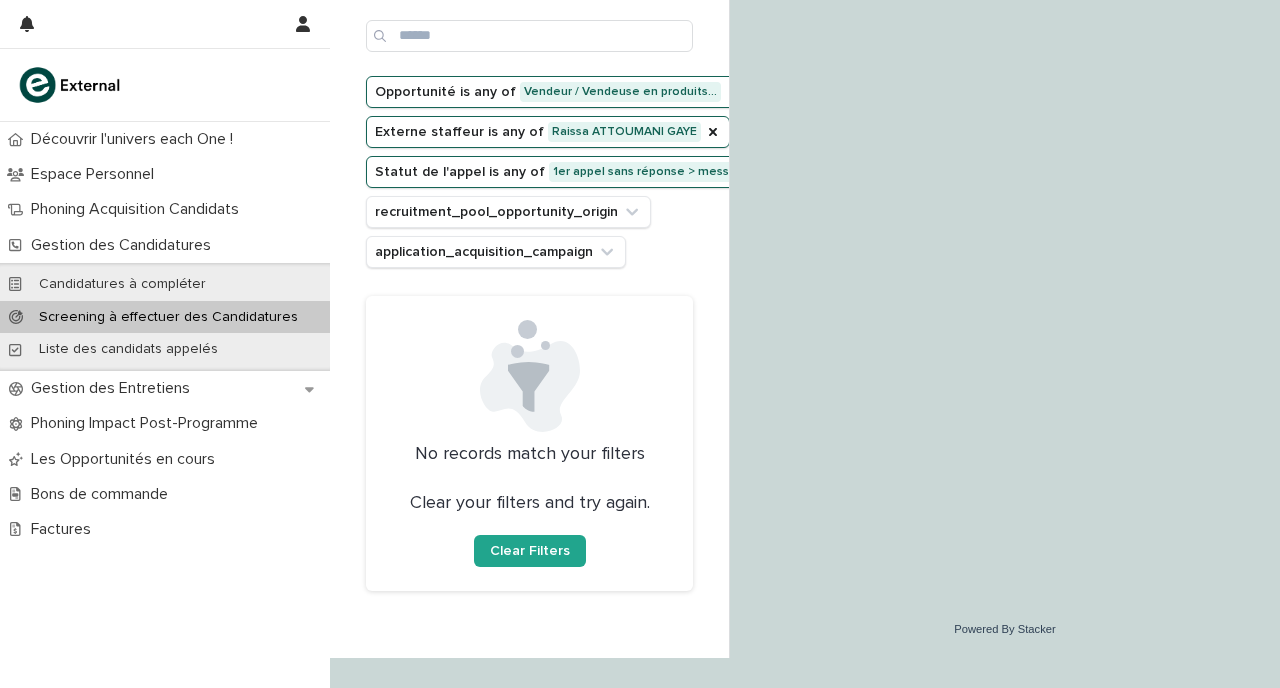 click on "Statut de l'appel is any of 1er appel sans réponse > messa…" at bounding box center [572, 172] 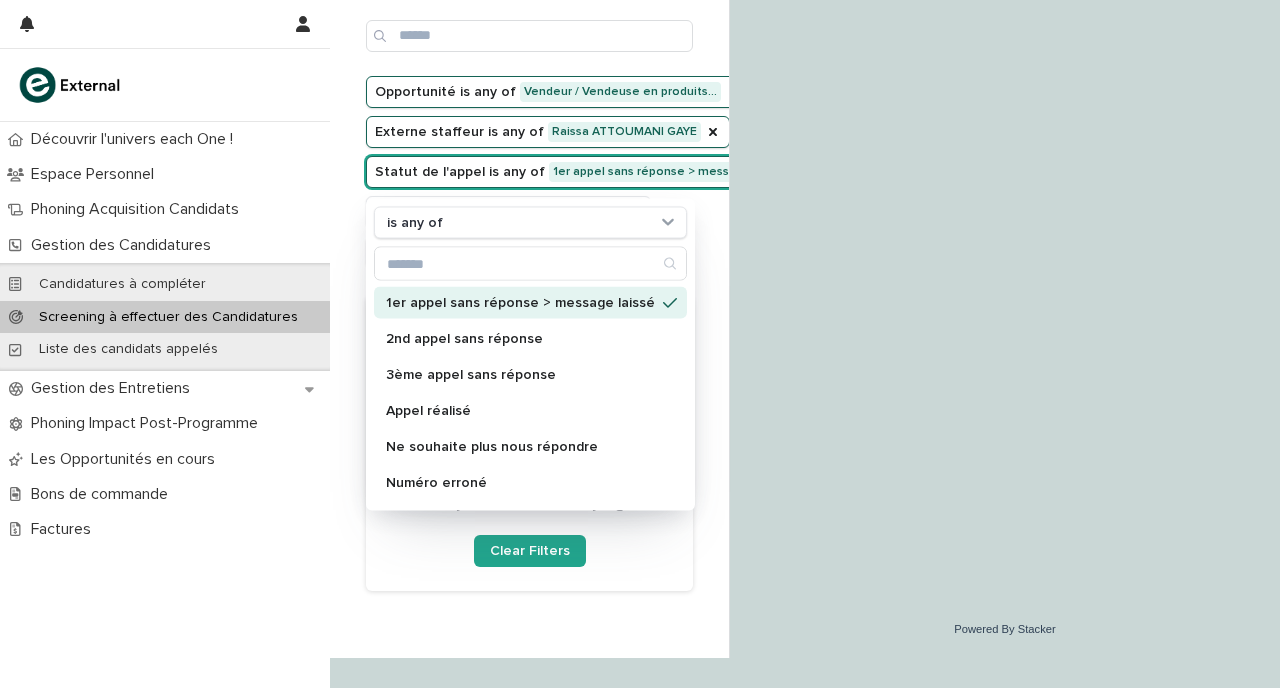 click 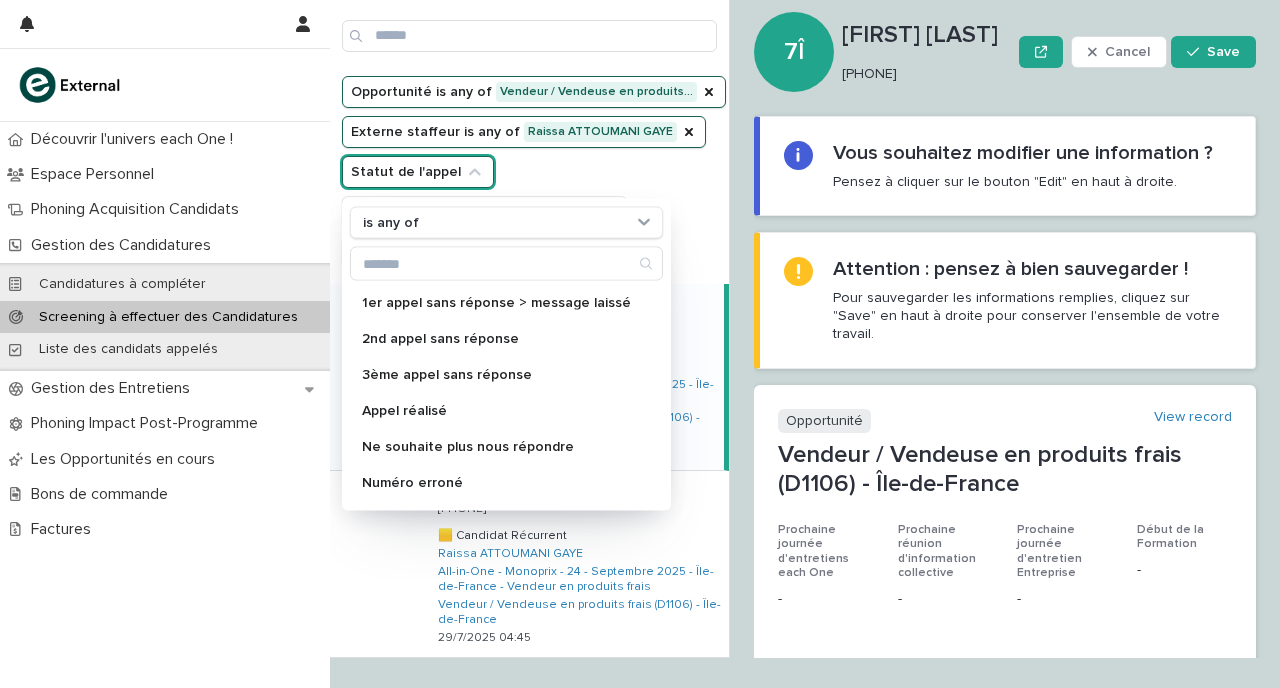 click on "Opportunité is any of Vendeur / Vendeuse en produits… Externe staffeur is any of [NAME] Statut de l'appel is any of 1er appel sans réponse > message laissé 2nd appel sans réponse 3ème appel sans réponse Appel réalisé Ne souhaite plus nous répondre Numéro erroné Résultat communiqué en entretien Va nous rappeler À rappeler (créneau en commentaire) recruitment_pool_opportunity_origin application_acquisition_campaign" at bounding box center [534, 172] 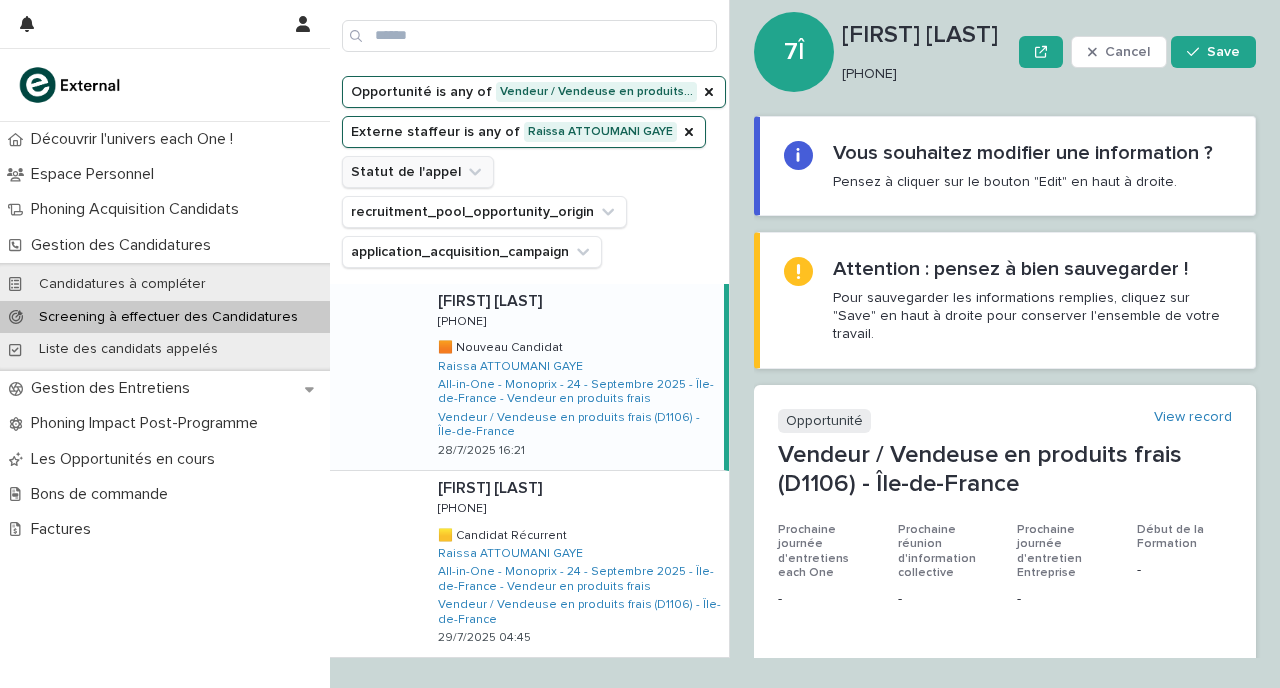 click on "Statut de l'appel" at bounding box center (418, 172) 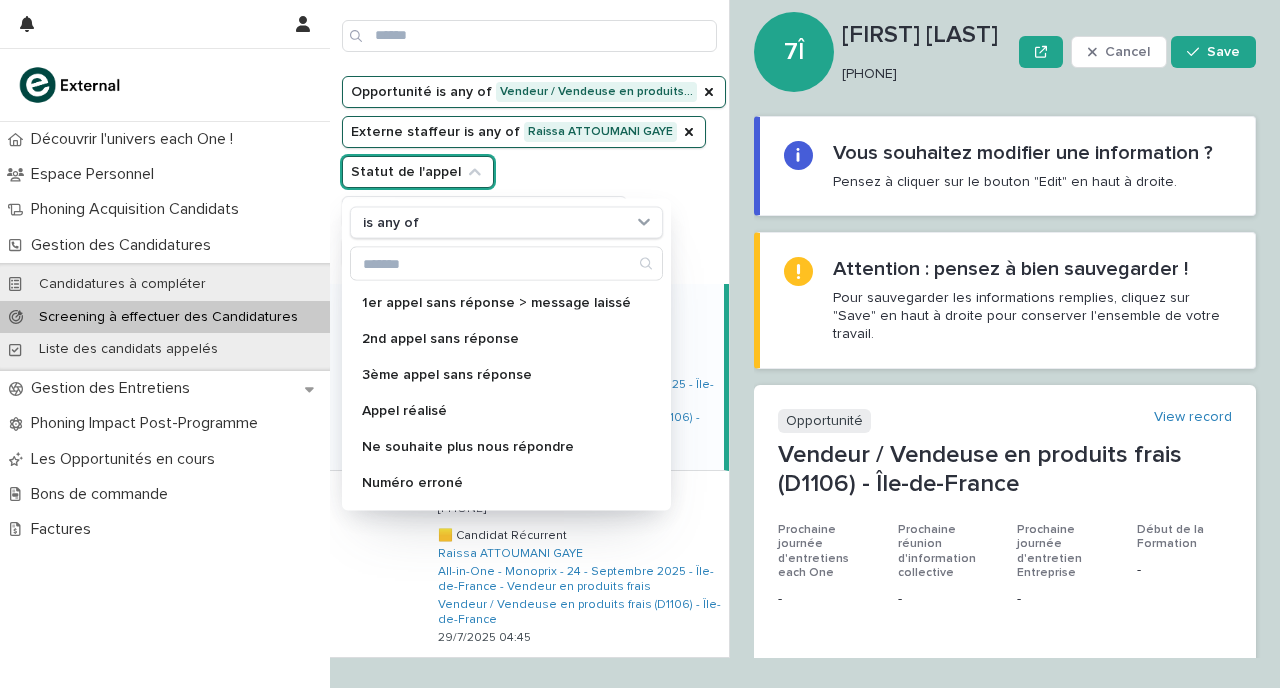 click on "Opportunité is any of Vendeur / Vendeuse en produits… Externe staffeur is any of [NAME] Statut de l'appel is any of 1er appel sans réponse > message laissé 2nd appel sans réponse 3ème appel sans réponse Appel réalisé Ne souhaite plus nous répondre Numéro erroné Résultat communiqué en entretien Va nous rappeler À rappeler (créneau en commentaire) recruitment_pool_opportunity_origin application_acquisition_campaign" at bounding box center (534, 172) 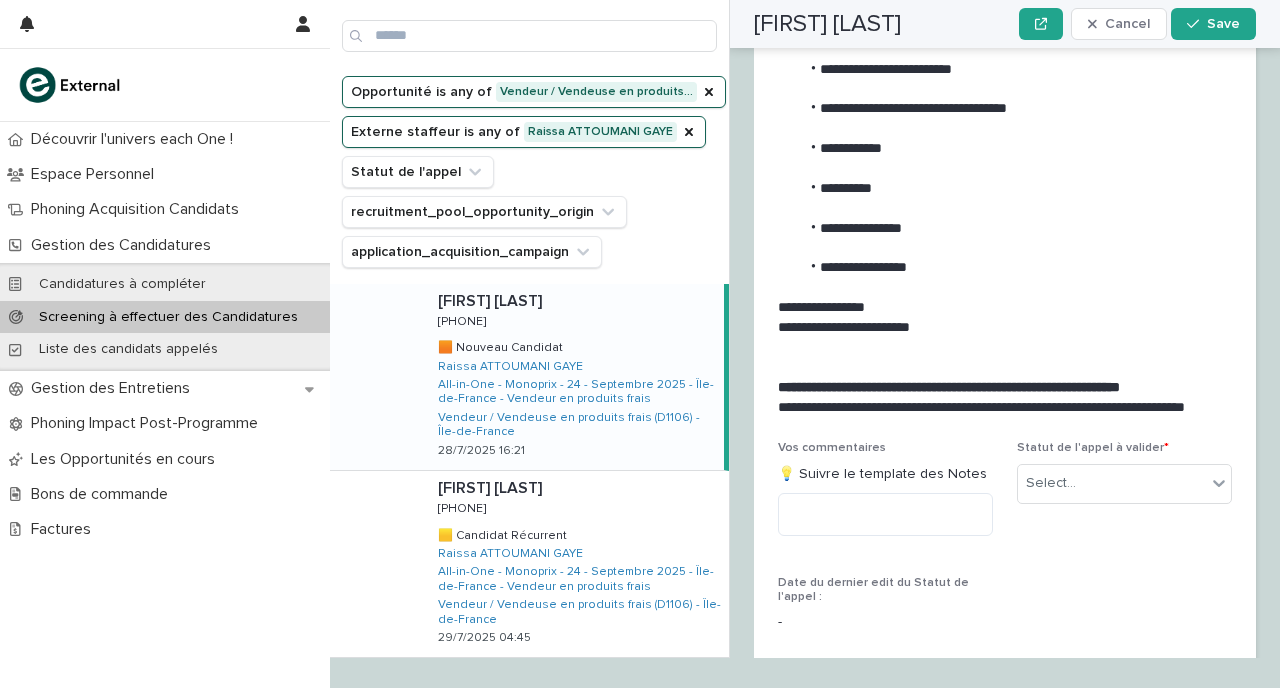 scroll, scrollTop: 2168, scrollLeft: 0, axis: vertical 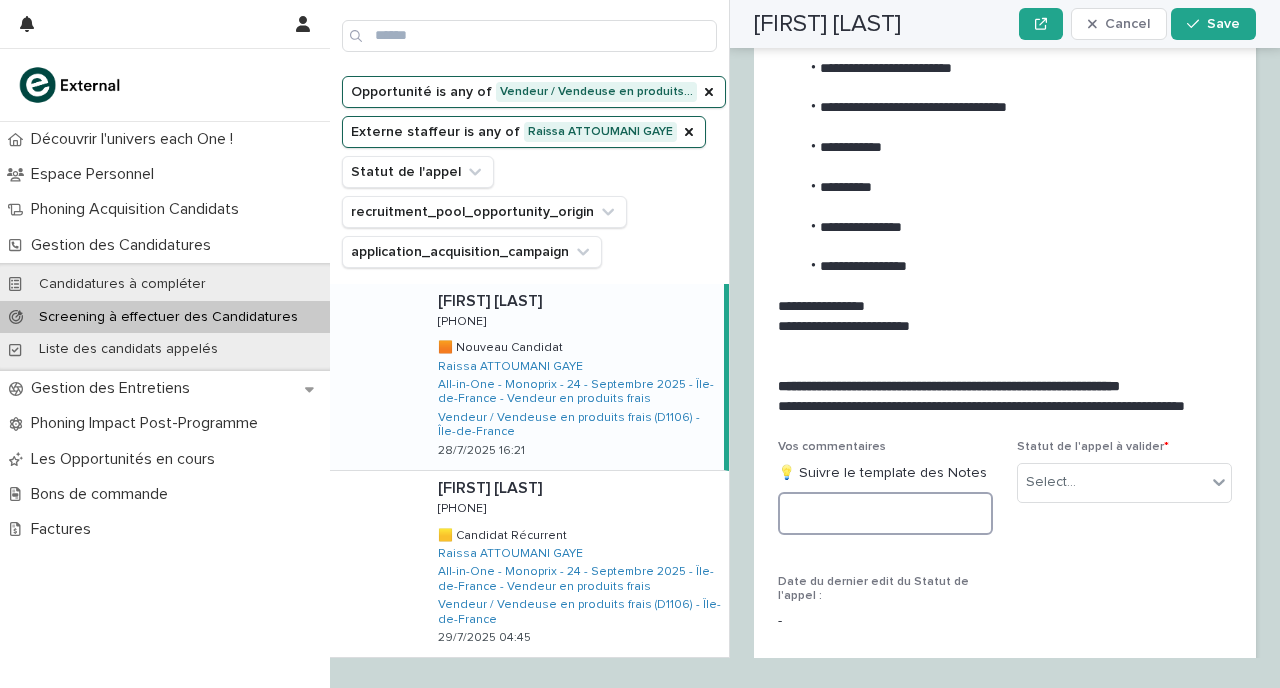 click at bounding box center (885, 513) 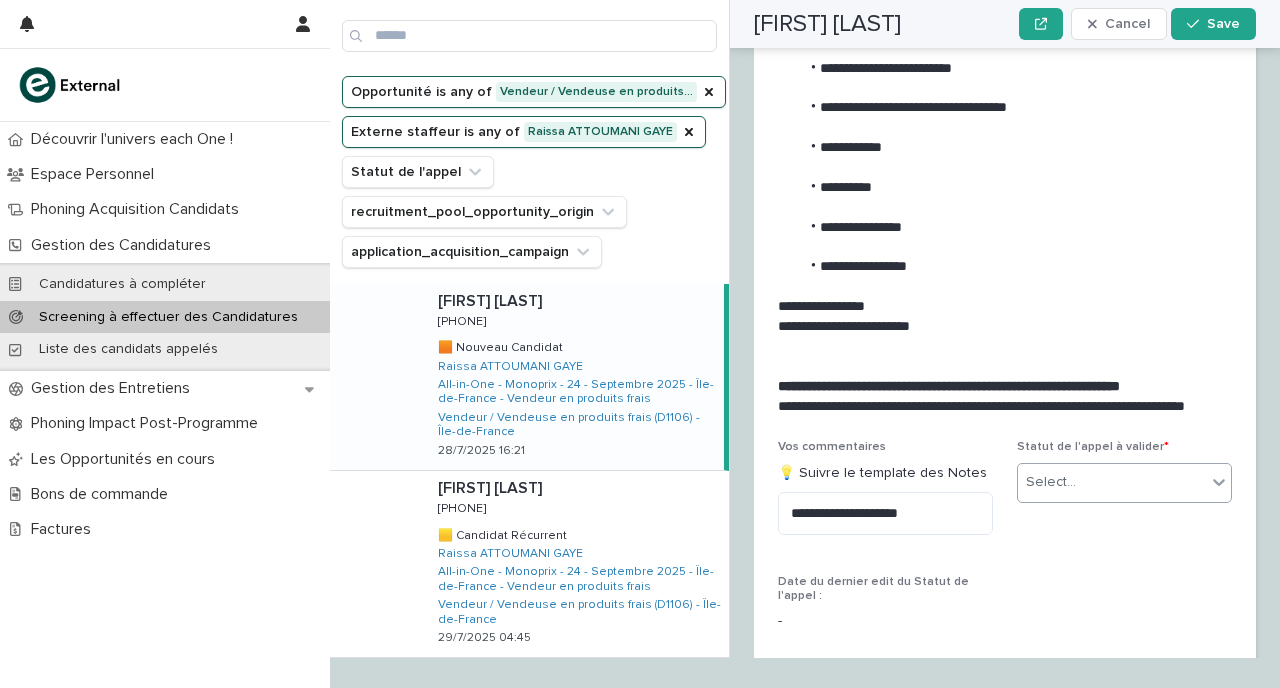 click on "Select..." at bounding box center [1112, 482] 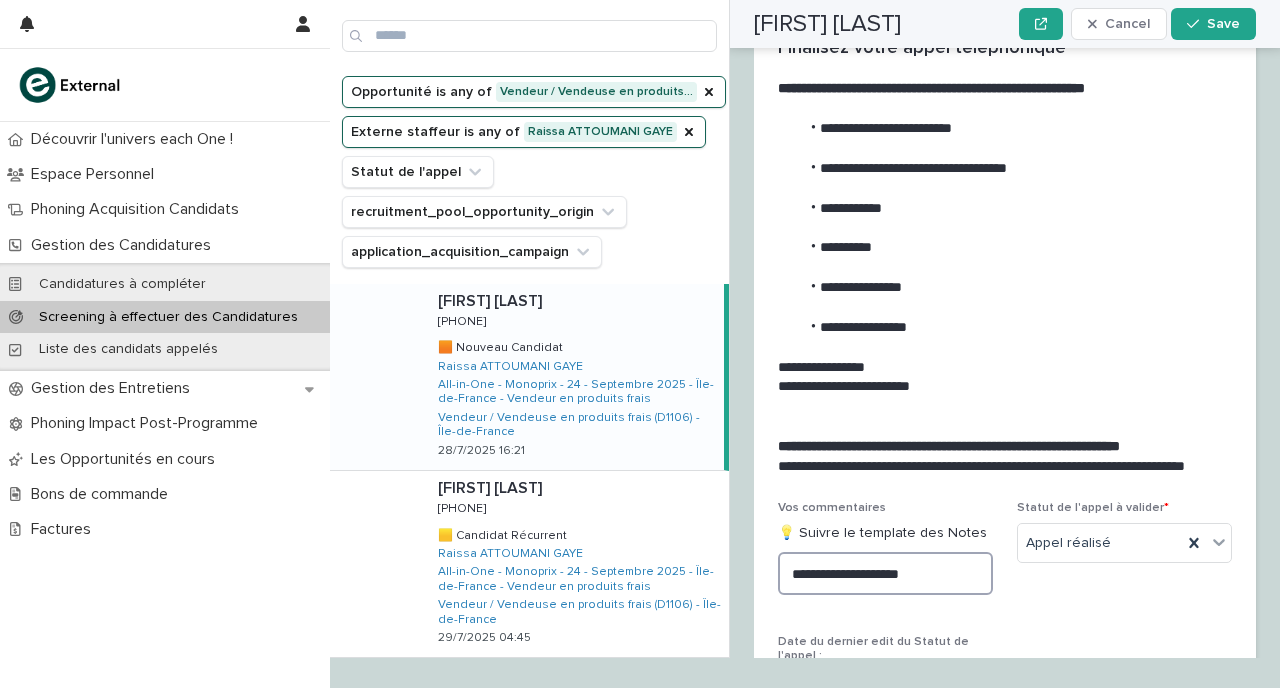 click on "**********" at bounding box center (885, 573) 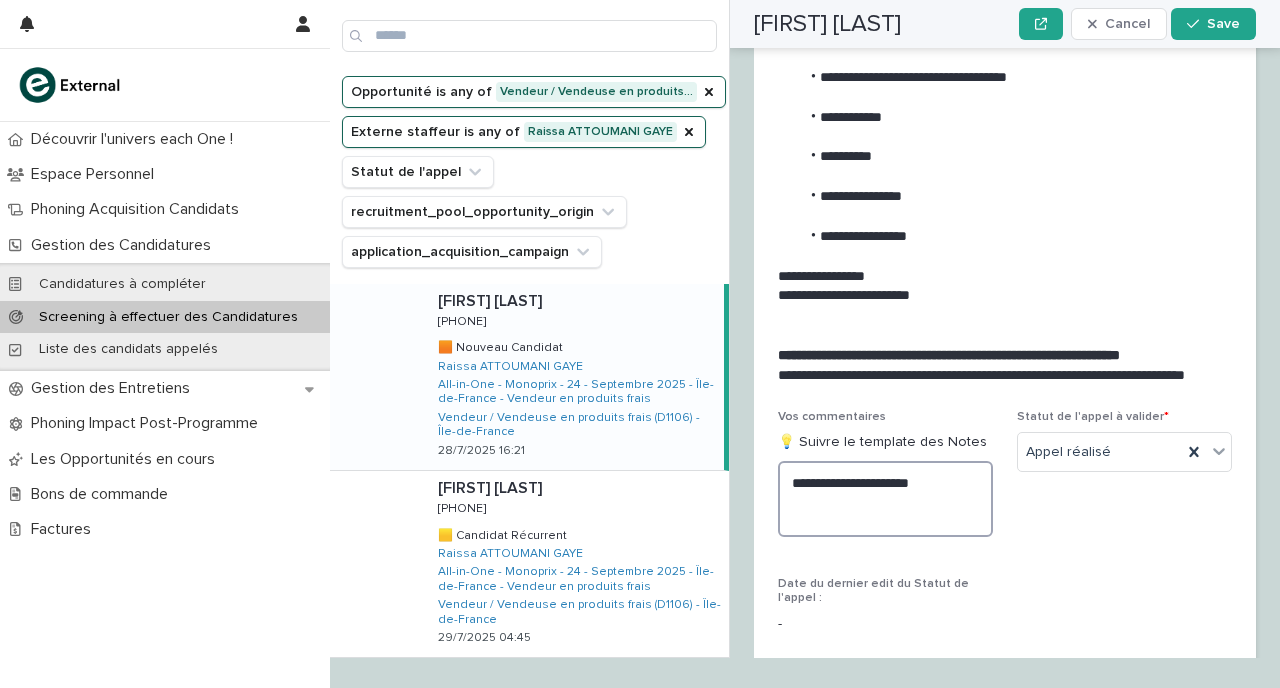 scroll, scrollTop: 2300, scrollLeft: 0, axis: vertical 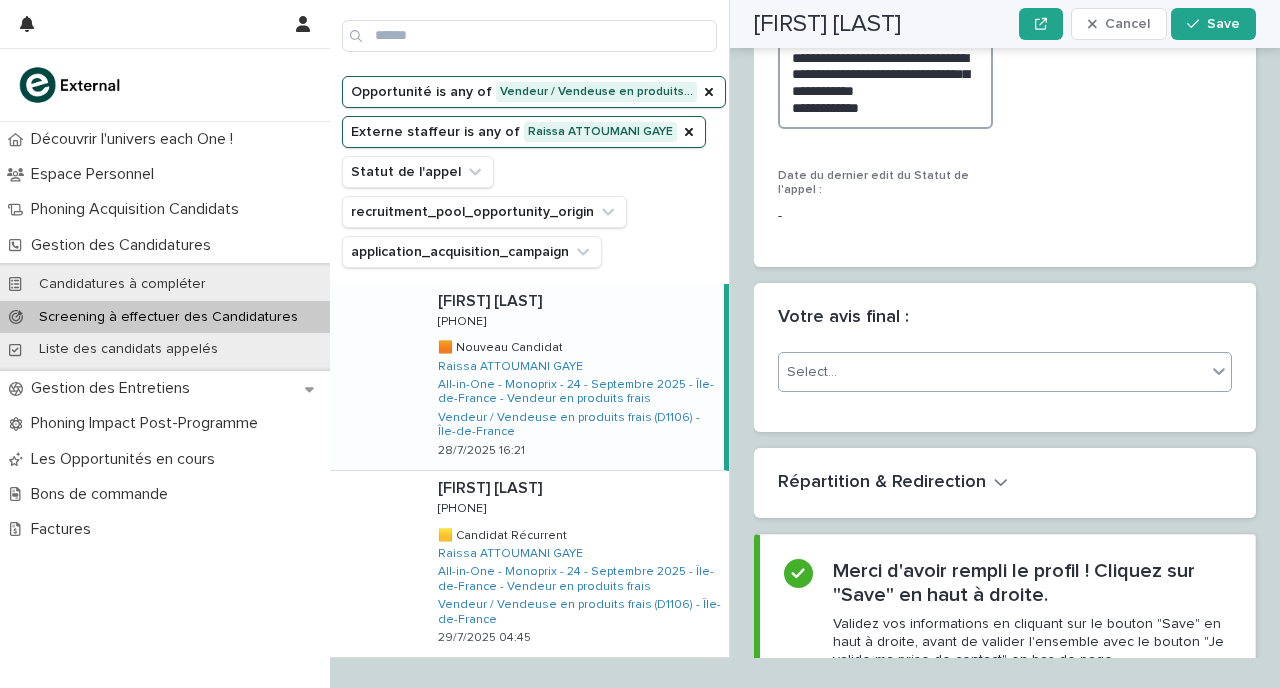 type on "**********" 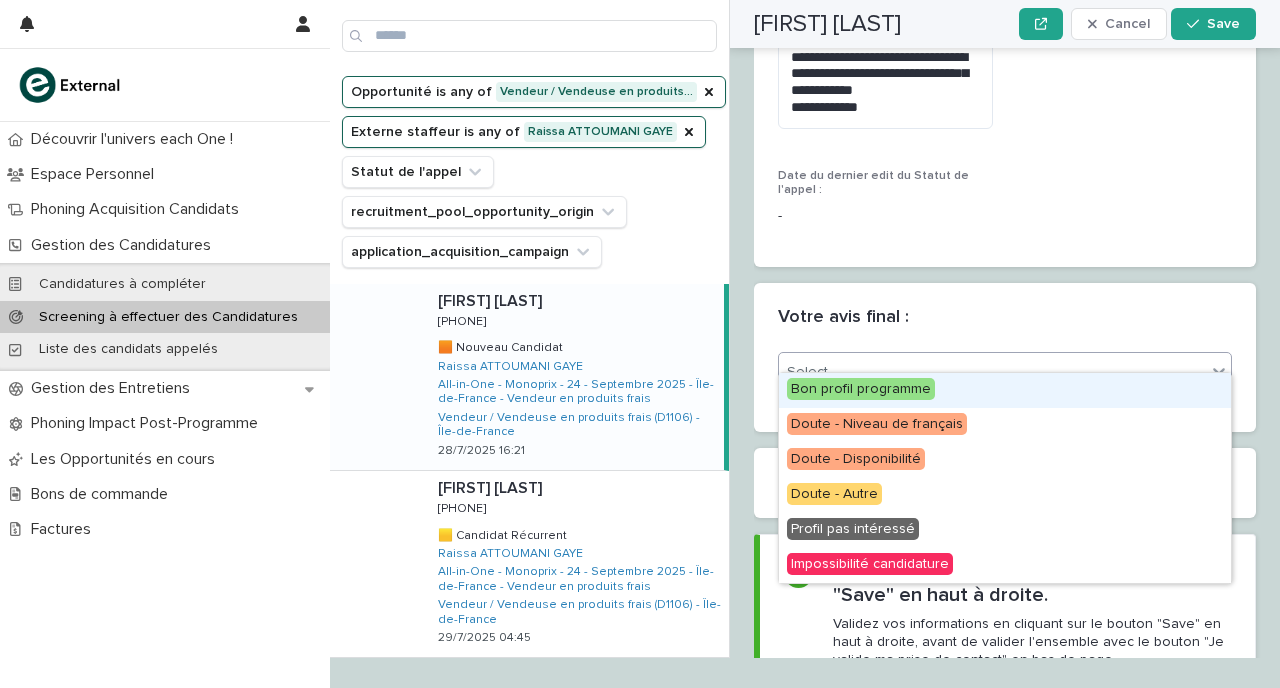 click on "Select..." at bounding box center [992, 372] 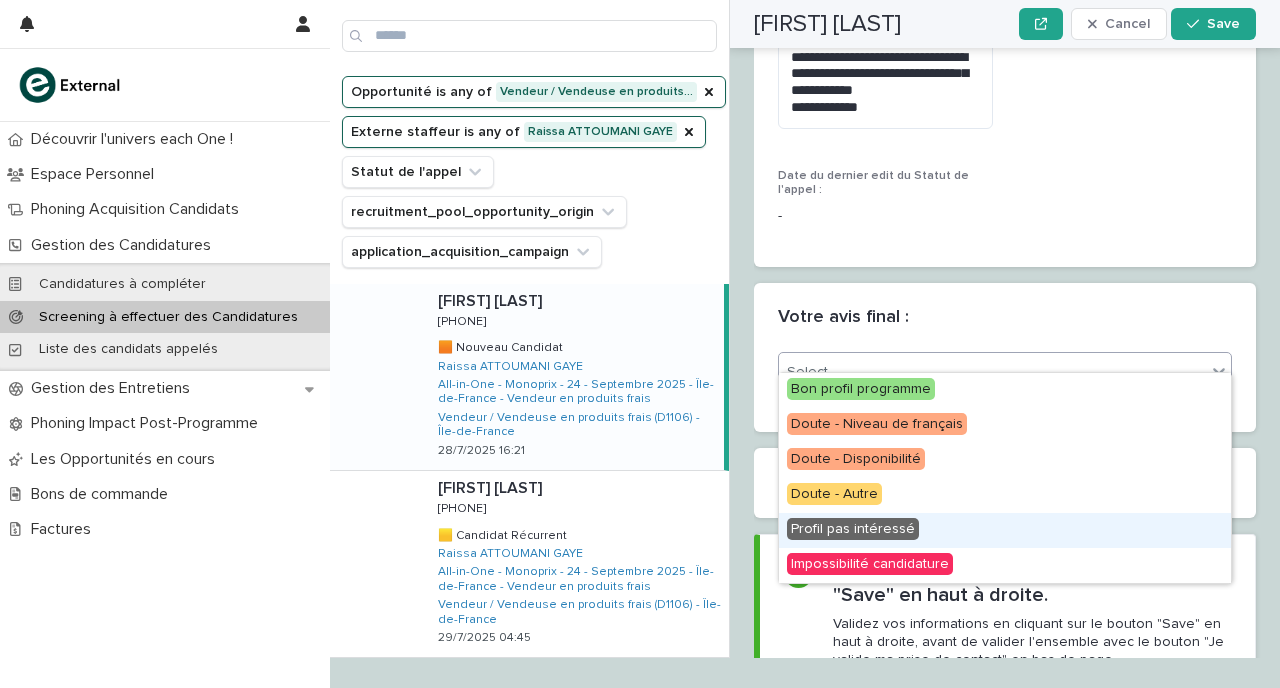 drag, startPoint x: 904, startPoint y: 548, endPoint x: 897, endPoint y: 536, distance: 13.892444 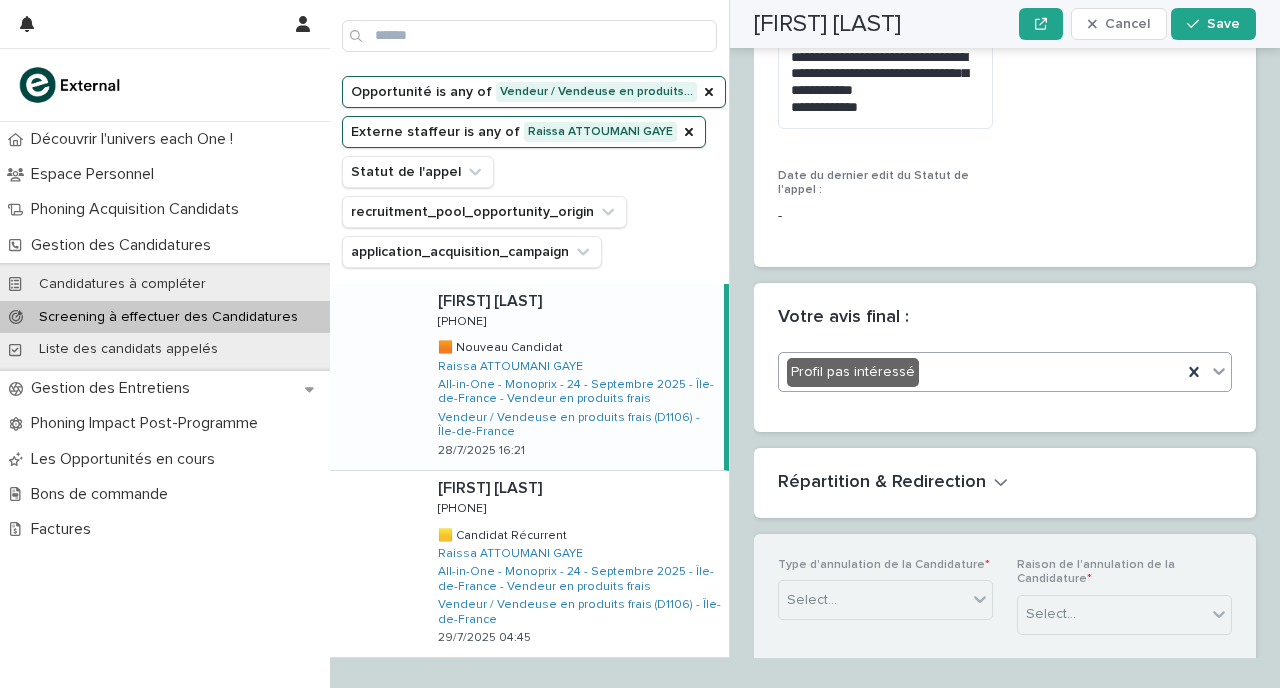 scroll, scrollTop: 2898, scrollLeft: 0, axis: vertical 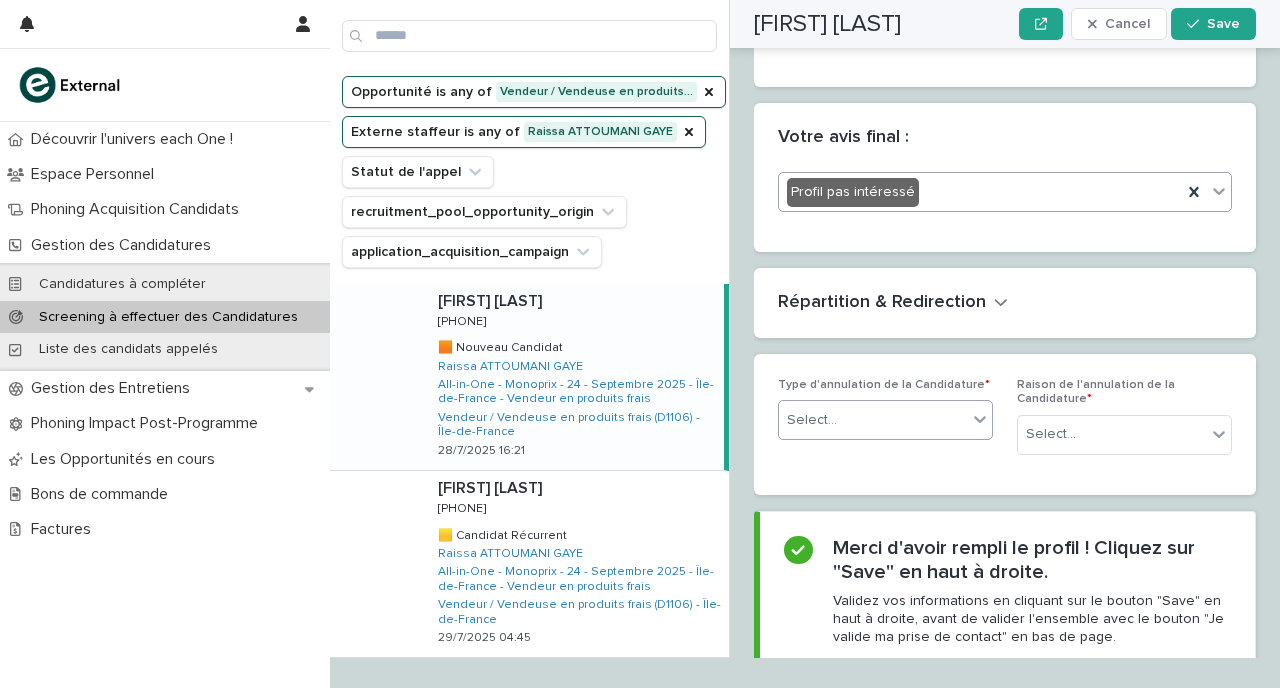 click on "Select..." at bounding box center (873, 420) 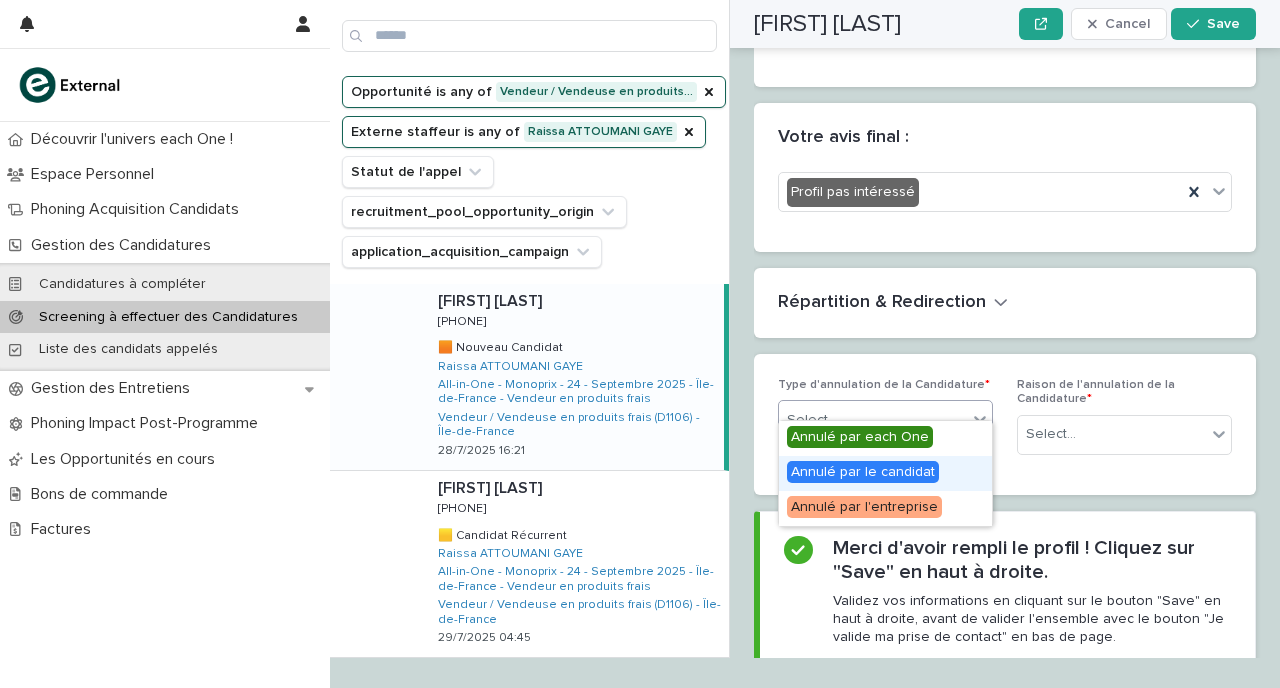 click on "Annulé par le candidat" at bounding box center (863, 472) 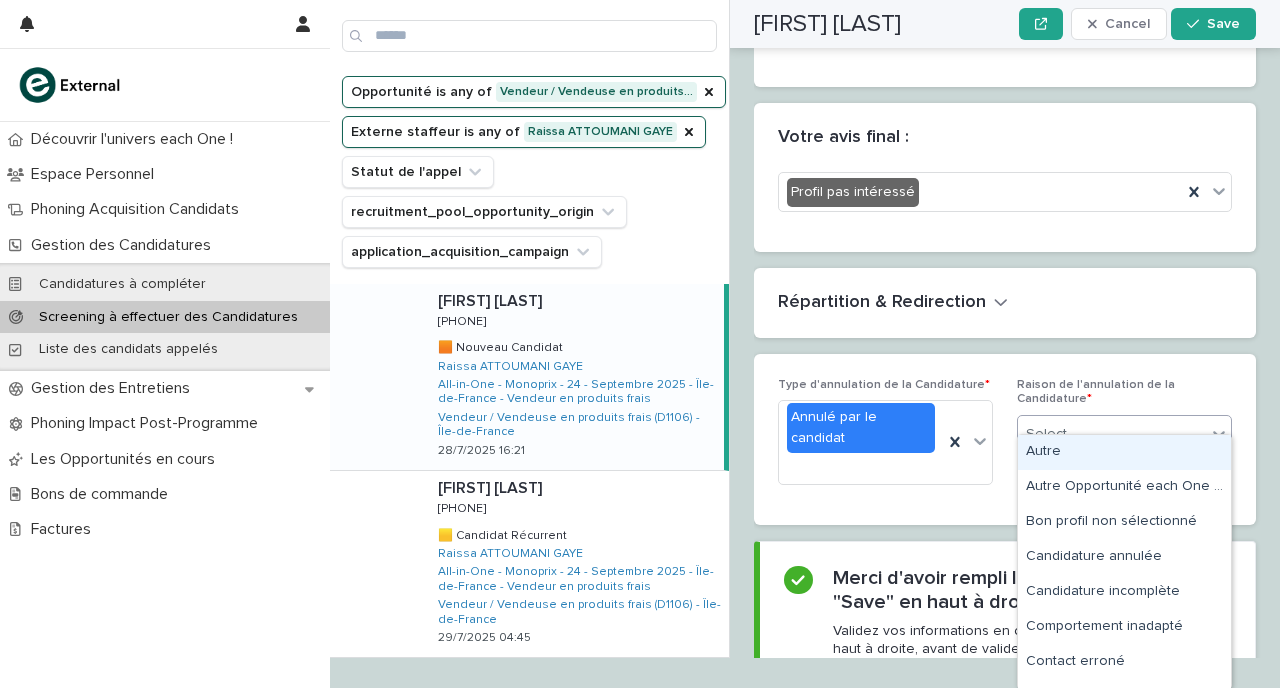 click on "Select..." at bounding box center [1051, 434] 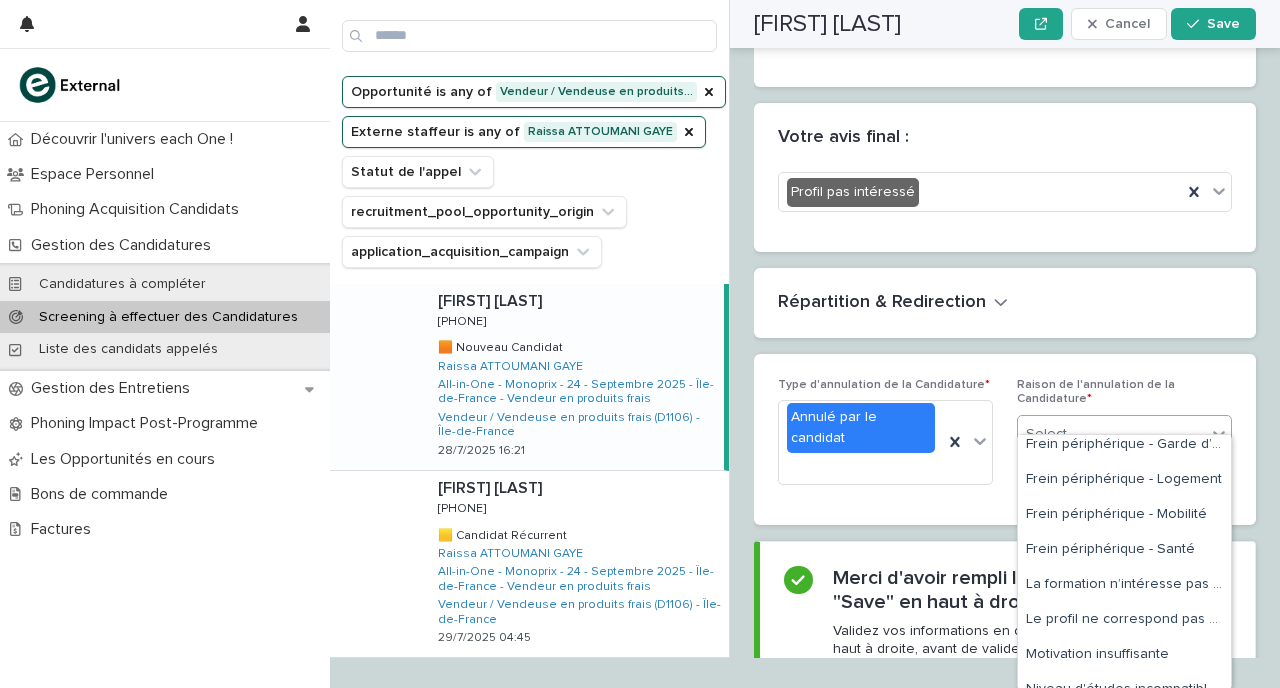 scroll, scrollTop: 358, scrollLeft: 0, axis: vertical 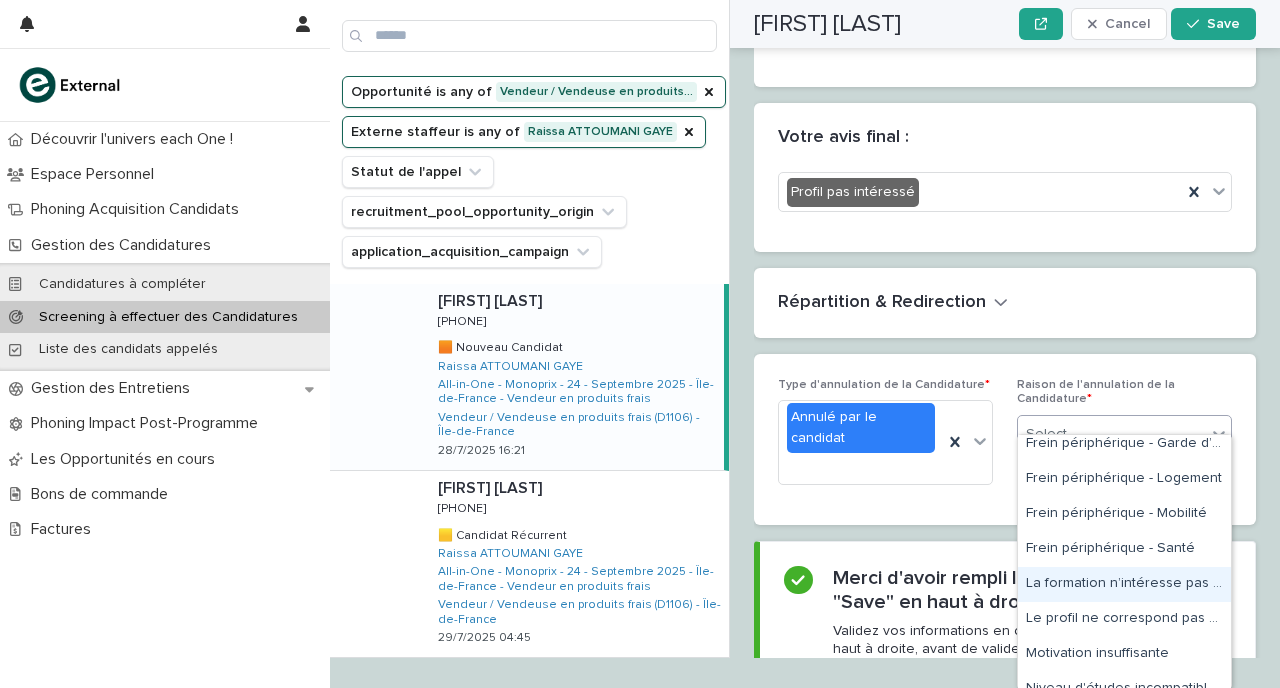 click on "La formation n’intéresse pas la personne" at bounding box center (1124, 584) 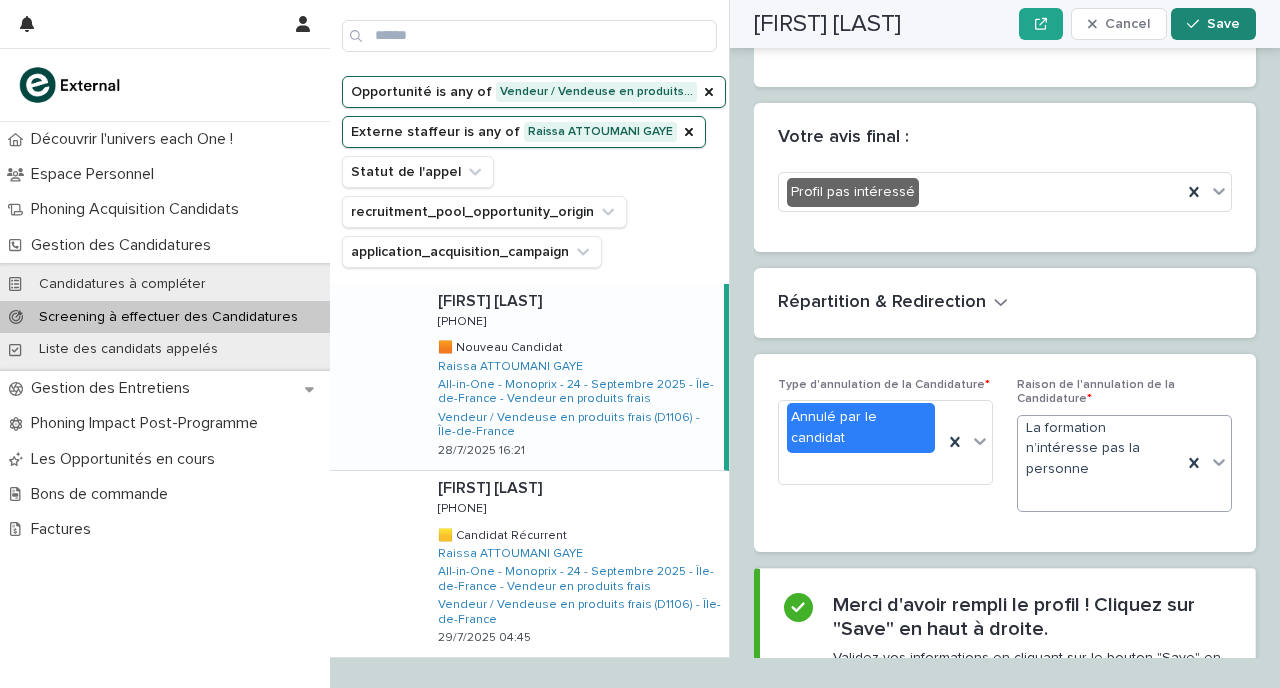click on "Save" at bounding box center (1213, 24) 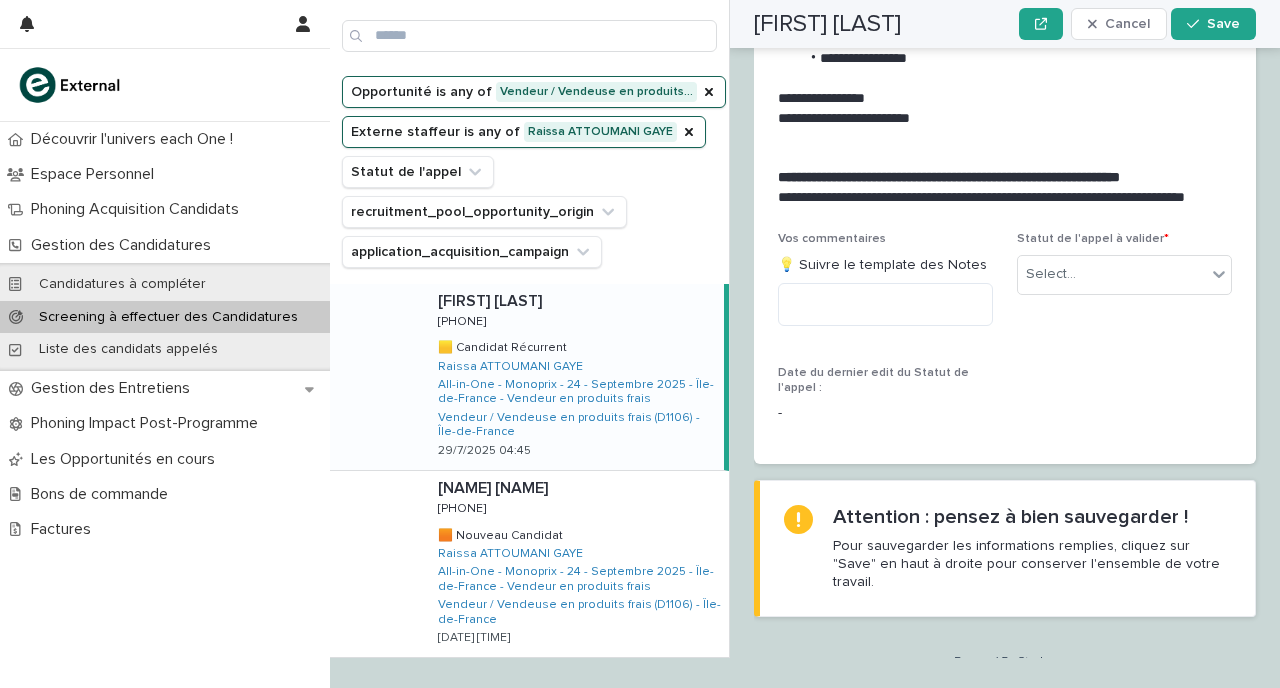 scroll, scrollTop: 2402, scrollLeft: 0, axis: vertical 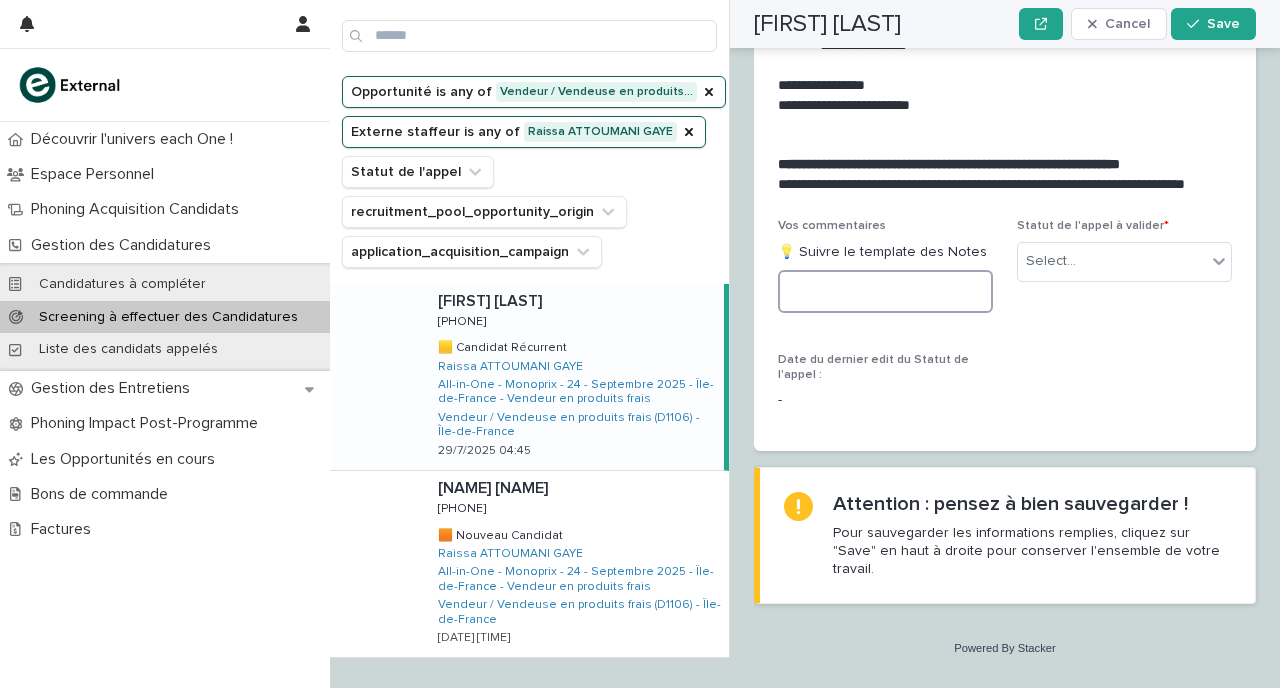 click at bounding box center [885, 291] 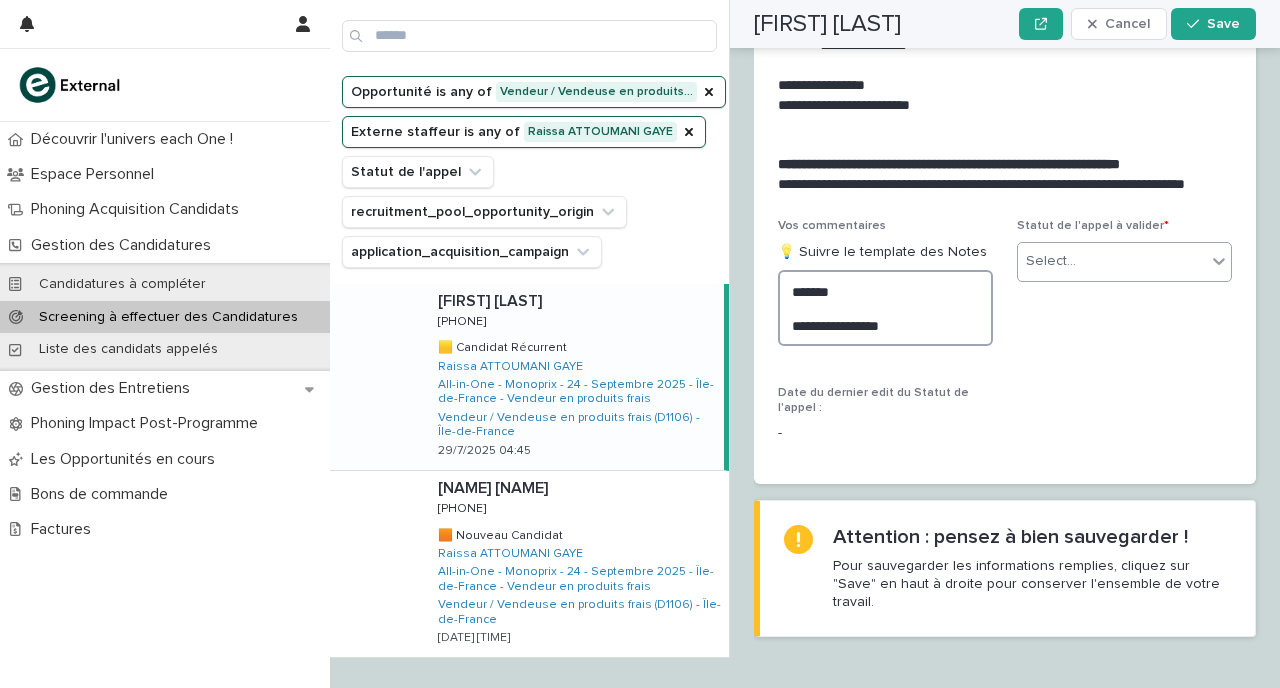 type on "**********" 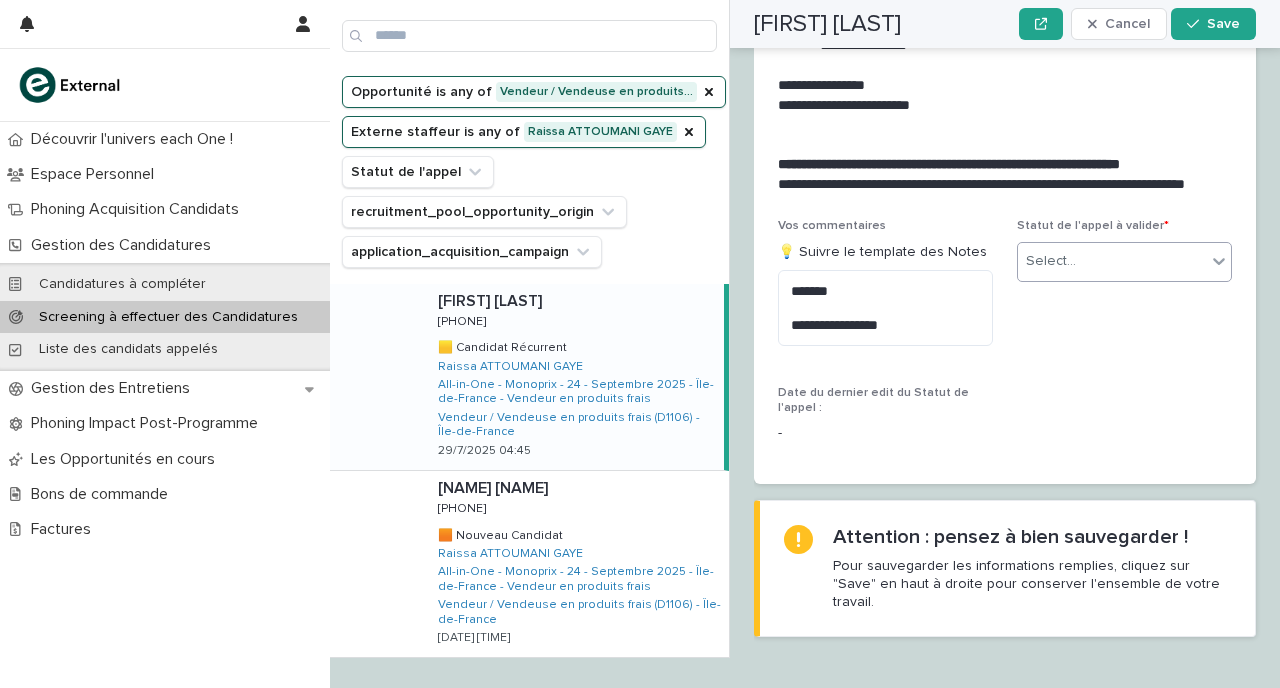 click on "Select..." at bounding box center (1112, 261) 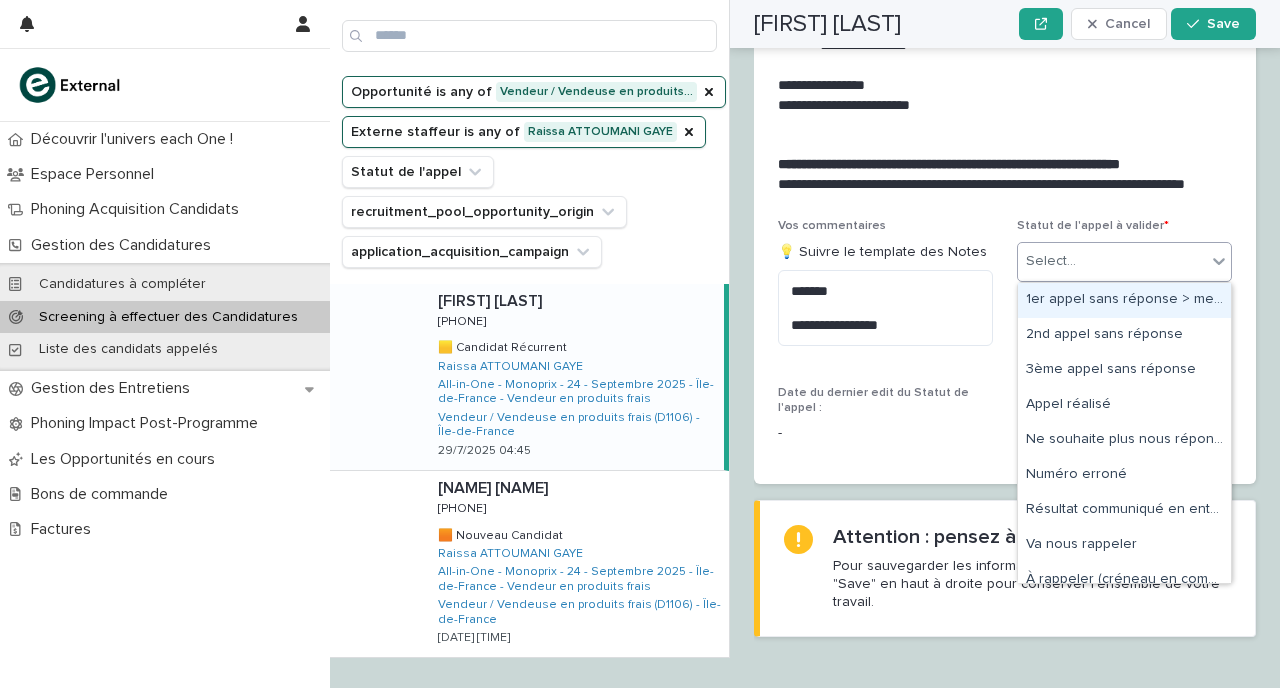 click on "1er appel sans réponse > message laissé" at bounding box center [1124, 300] 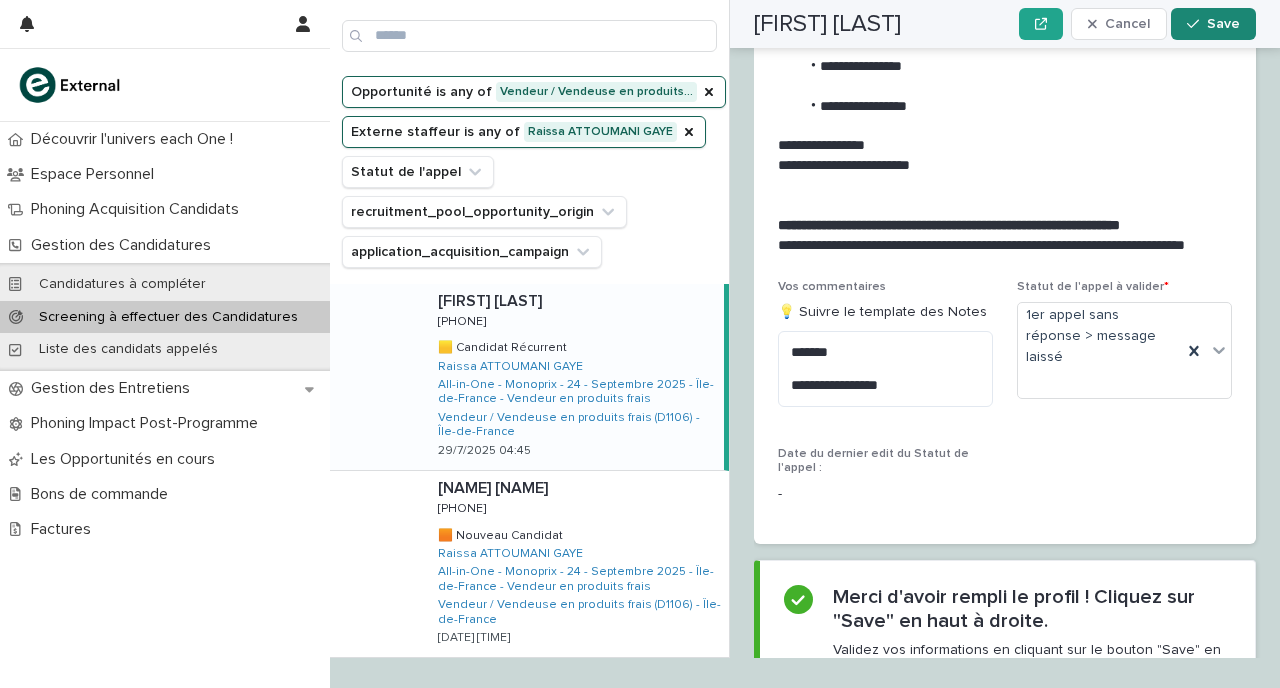 click on "Save" at bounding box center (1223, 24) 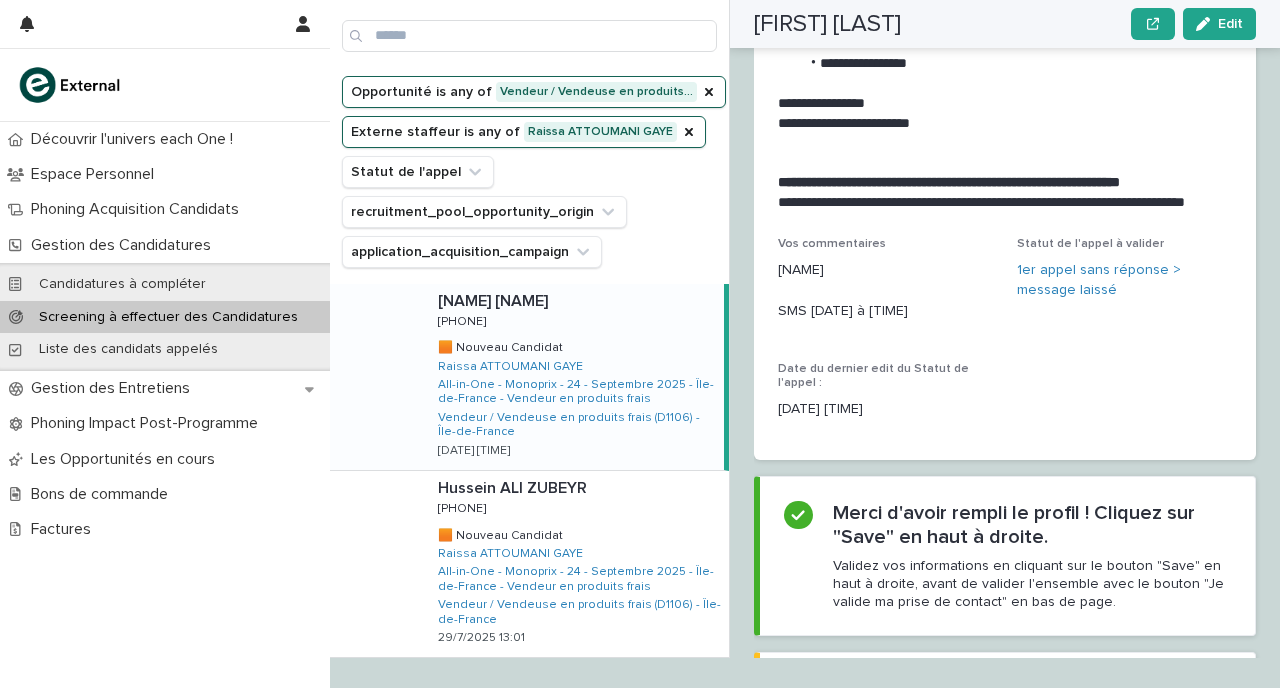 scroll, scrollTop: 2301, scrollLeft: 0, axis: vertical 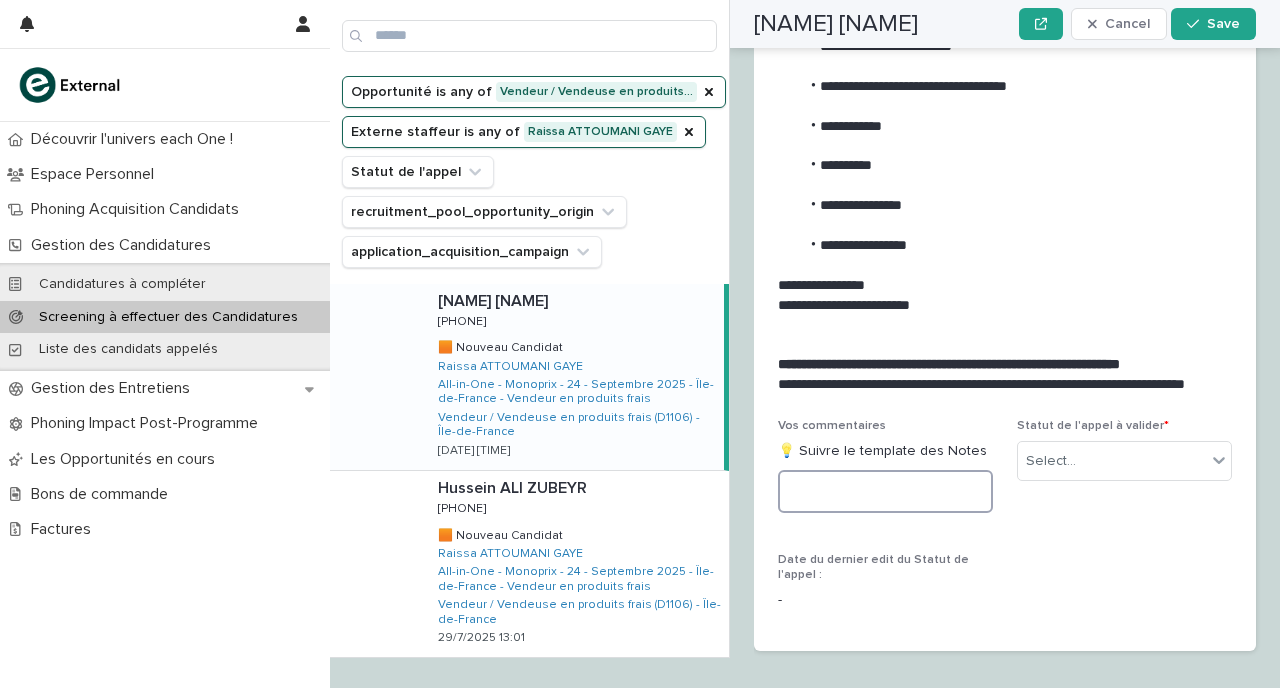 click at bounding box center (885, 491) 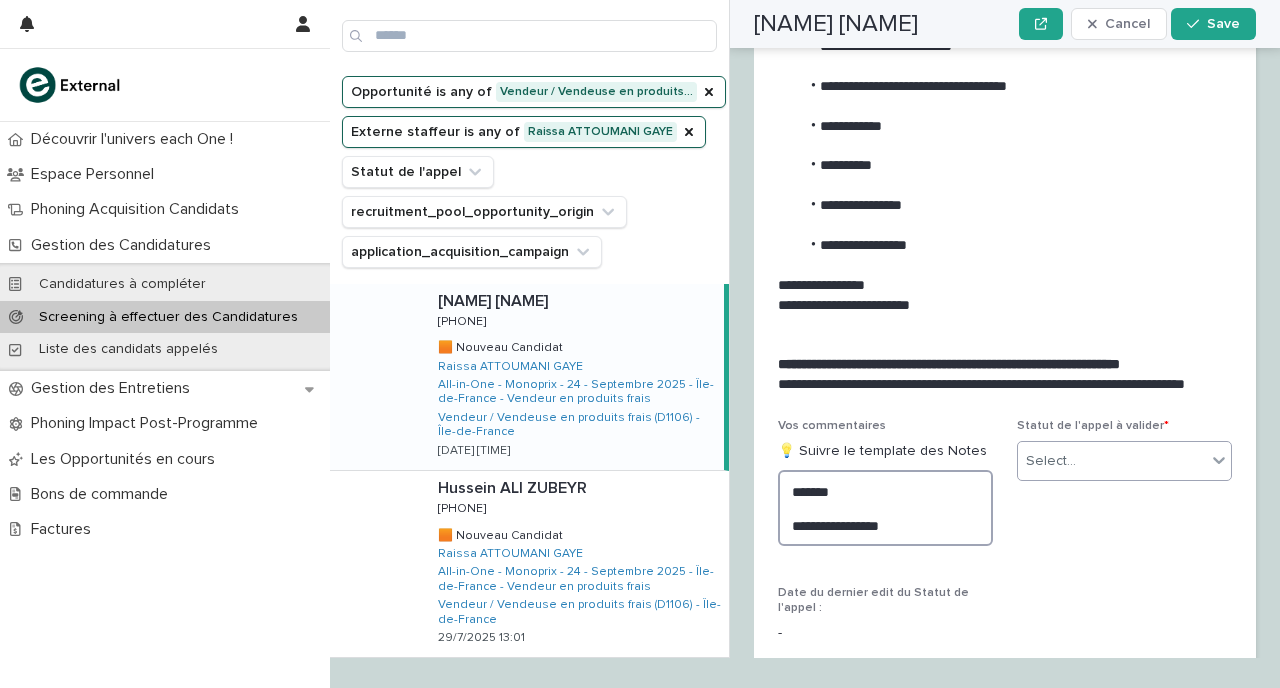 type on "**********" 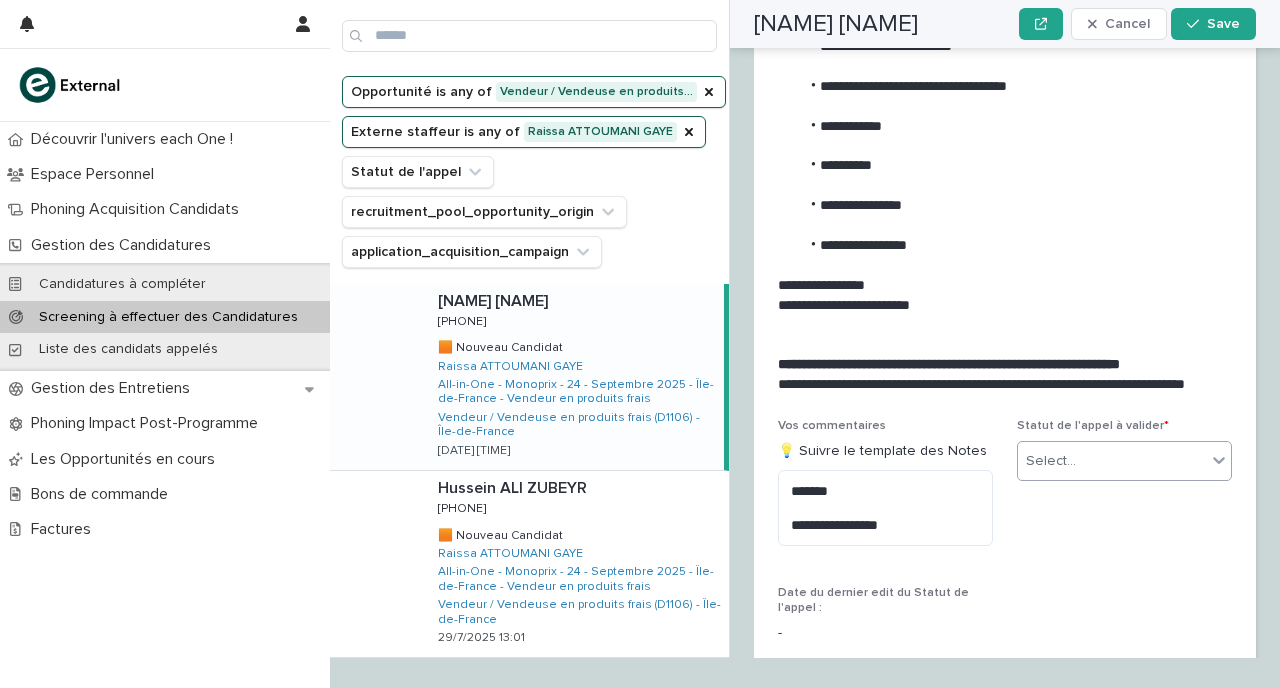click on "Select..." at bounding box center [1124, 461] 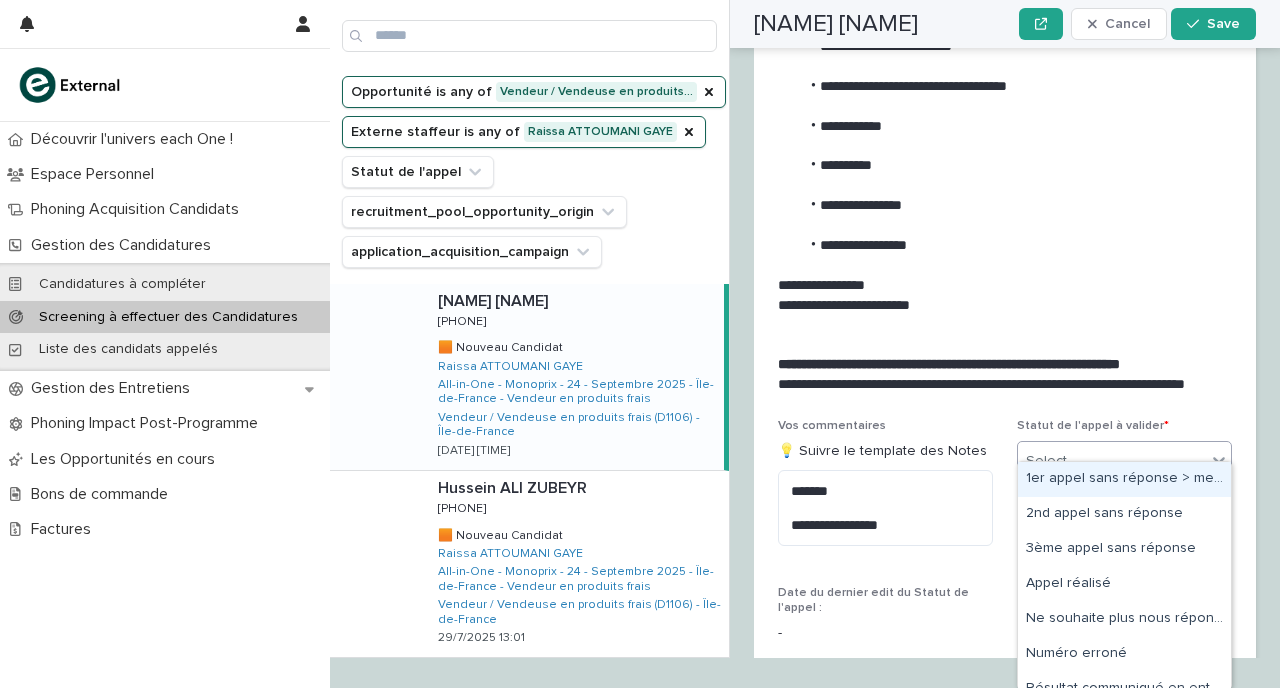 click on "1er appel sans réponse > message laissé" at bounding box center [1124, 479] 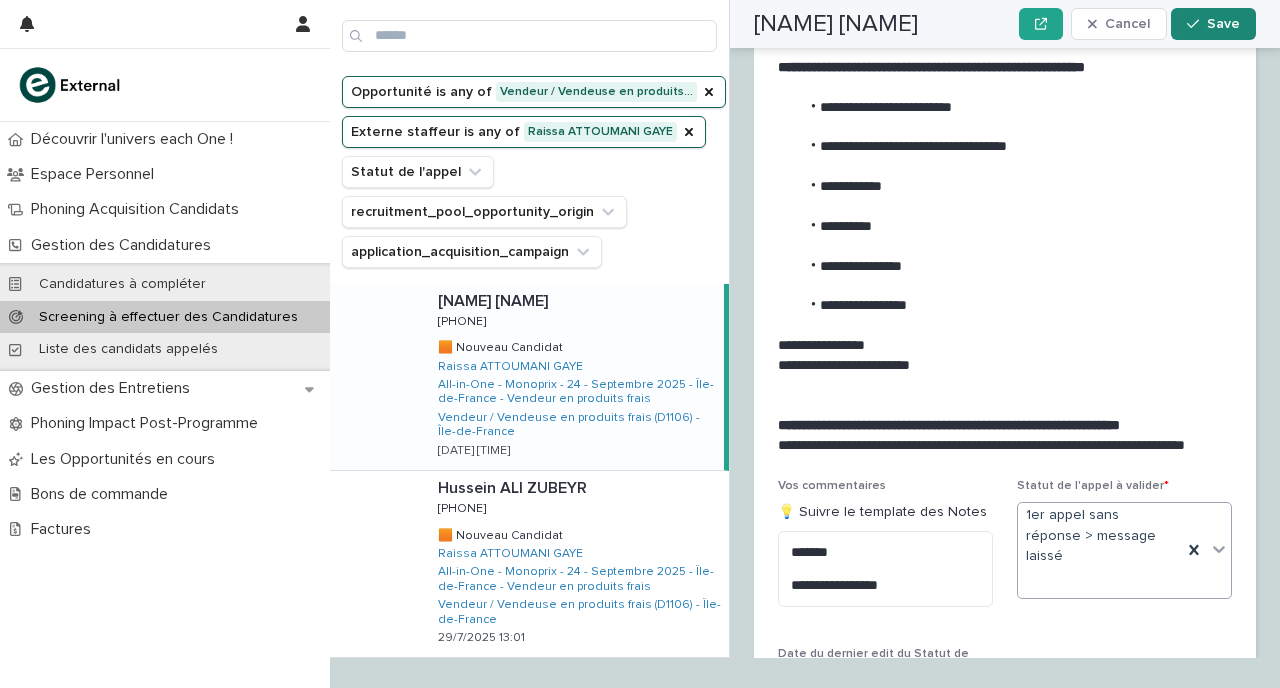 click on "Save" at bounding box center [1213, 24] 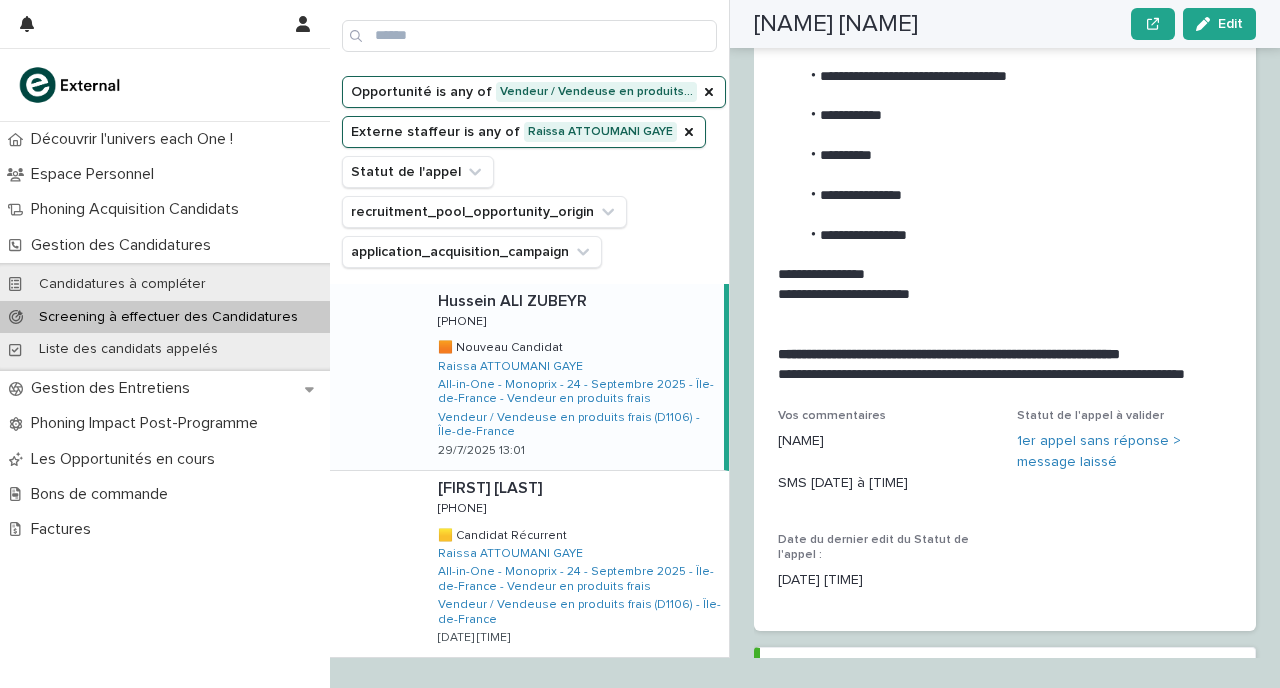 scroll, scrollTop: 2201, scrollLeft: 0, axis: vertical 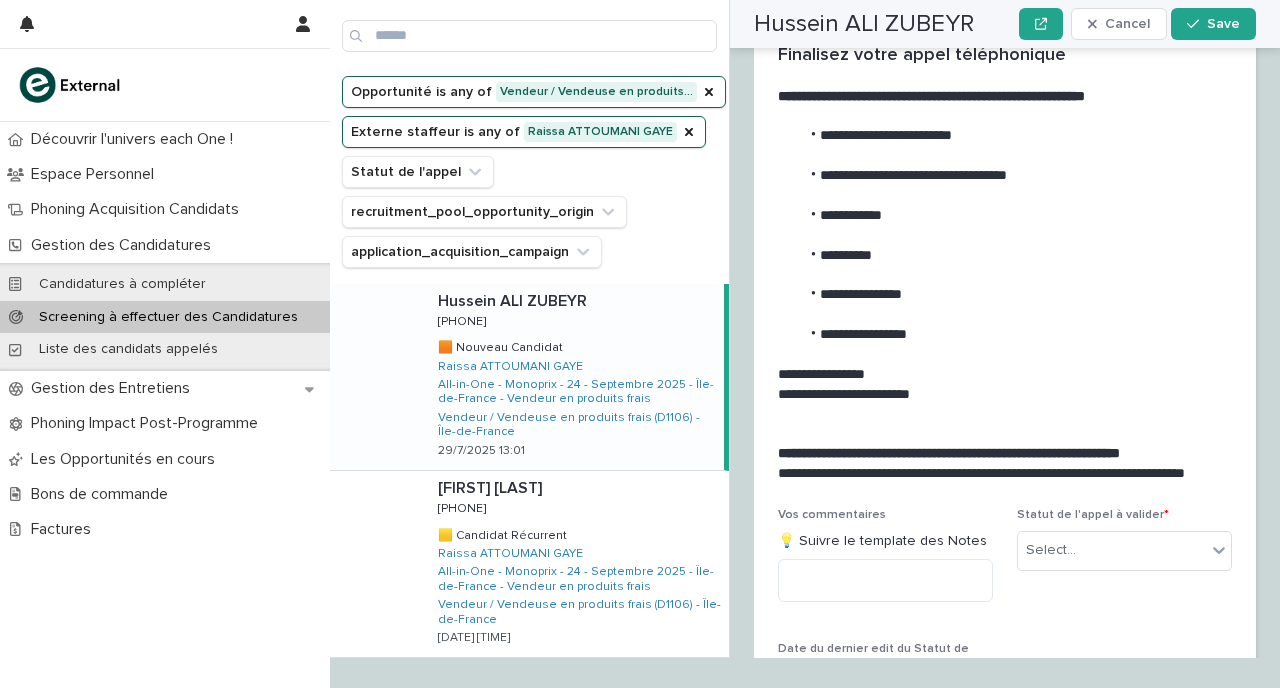 click on "[FIRST] [LAST] [FIRST] [LAST]  [PHONE] [PHONE]  🟧 Nouveau Candidat 🟧 Nouveau Candidat  [FIRST] [LAST]   All-in-One - Monoprix - 24 - Septembre 2025 - Île-de-France - Vendeur en produits frais   Vendeur / Vendeuse en produits frais (D1106) - Île-de-France   29/7/2025 13:01" at bounding box center (573, 377) 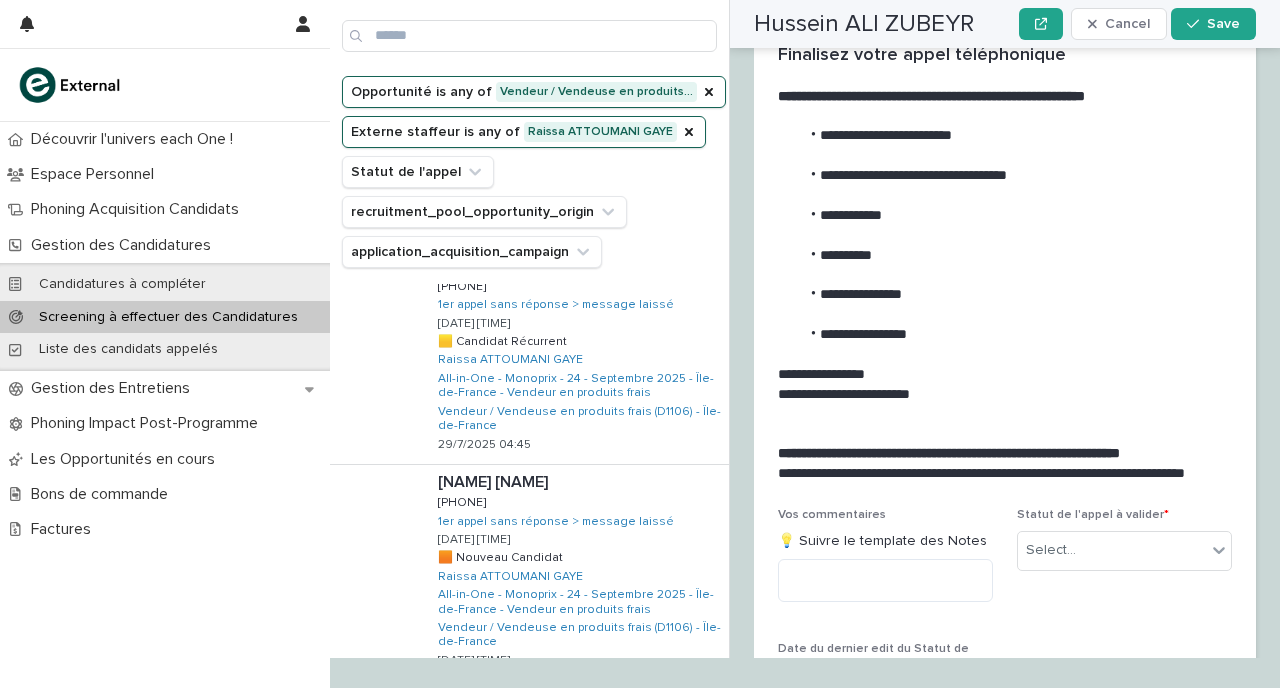 scroll, scrollTop: 1337, scrollLeft: 0, axis: vertical 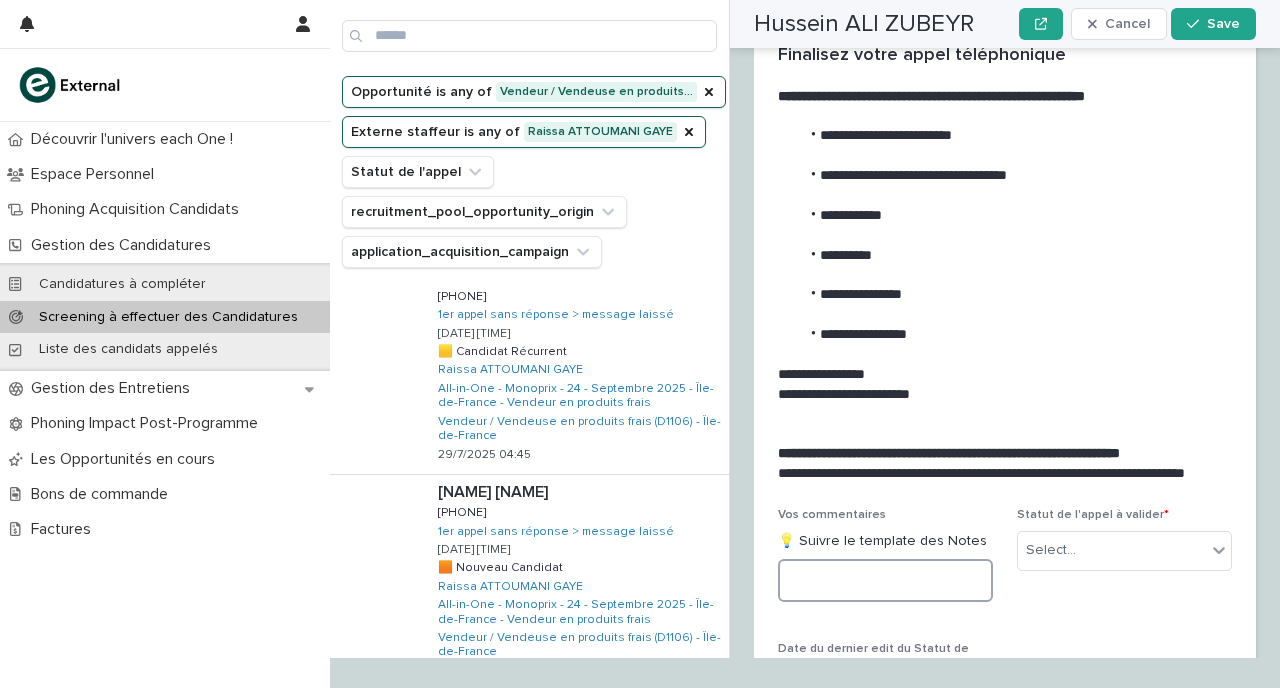 click at bounding box center [885, 580] 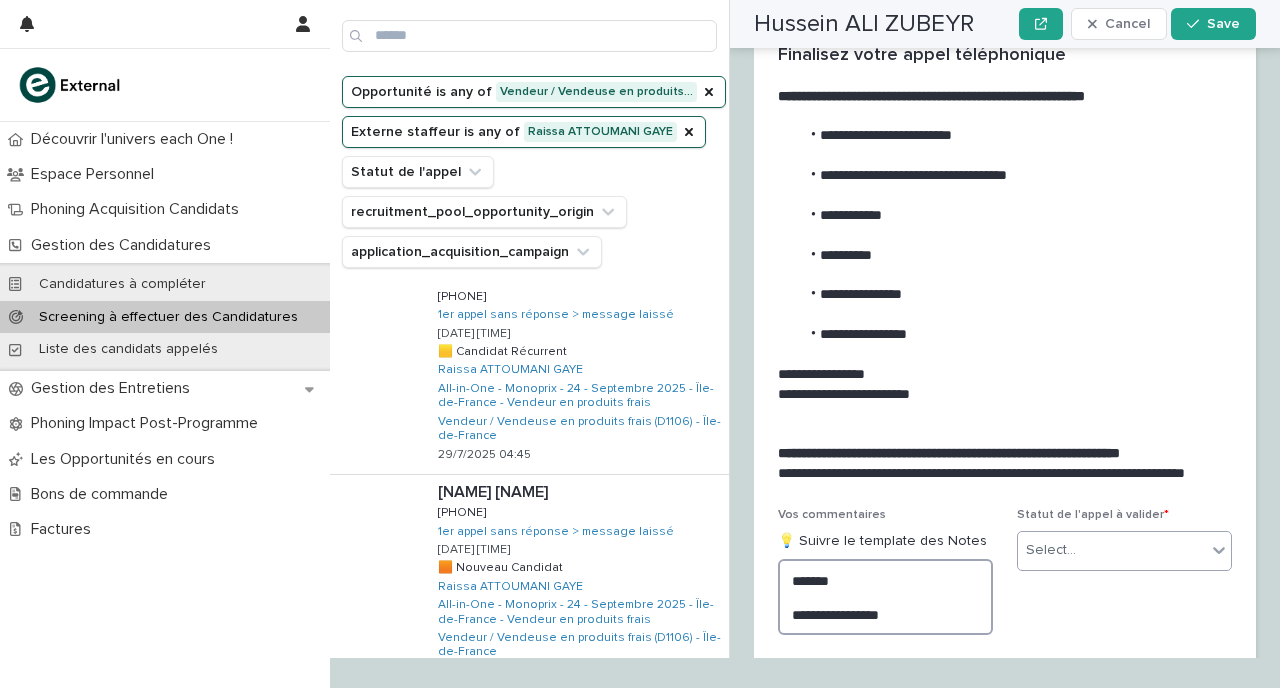 type on "**********" 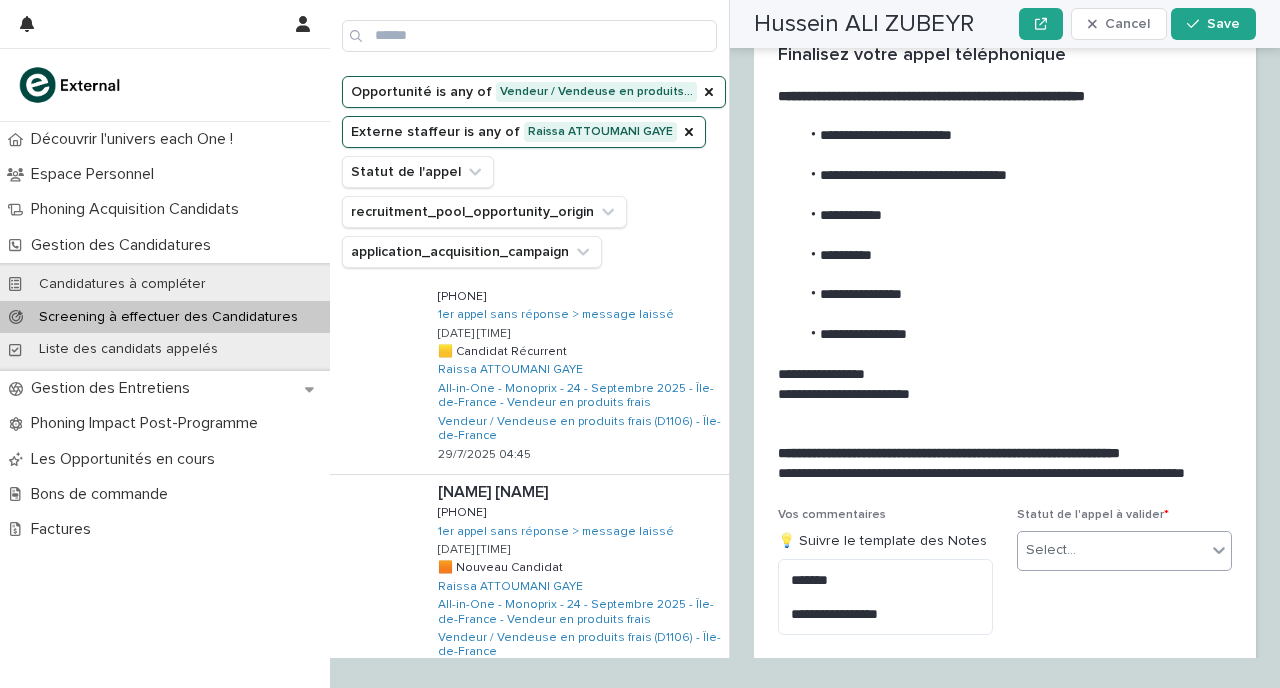 click on "Select..." at bounding box center [1051, 550] 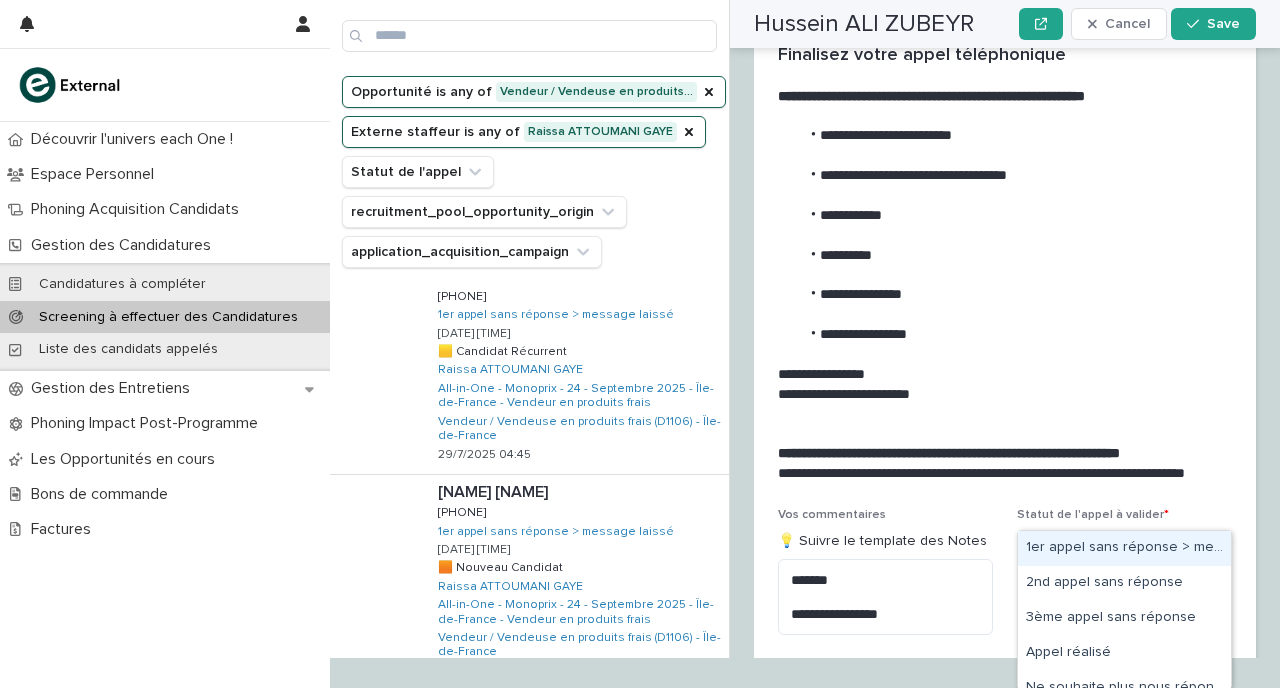 click on "1er appel sans réponse > message laissé" at bounding box center (1124, 548) 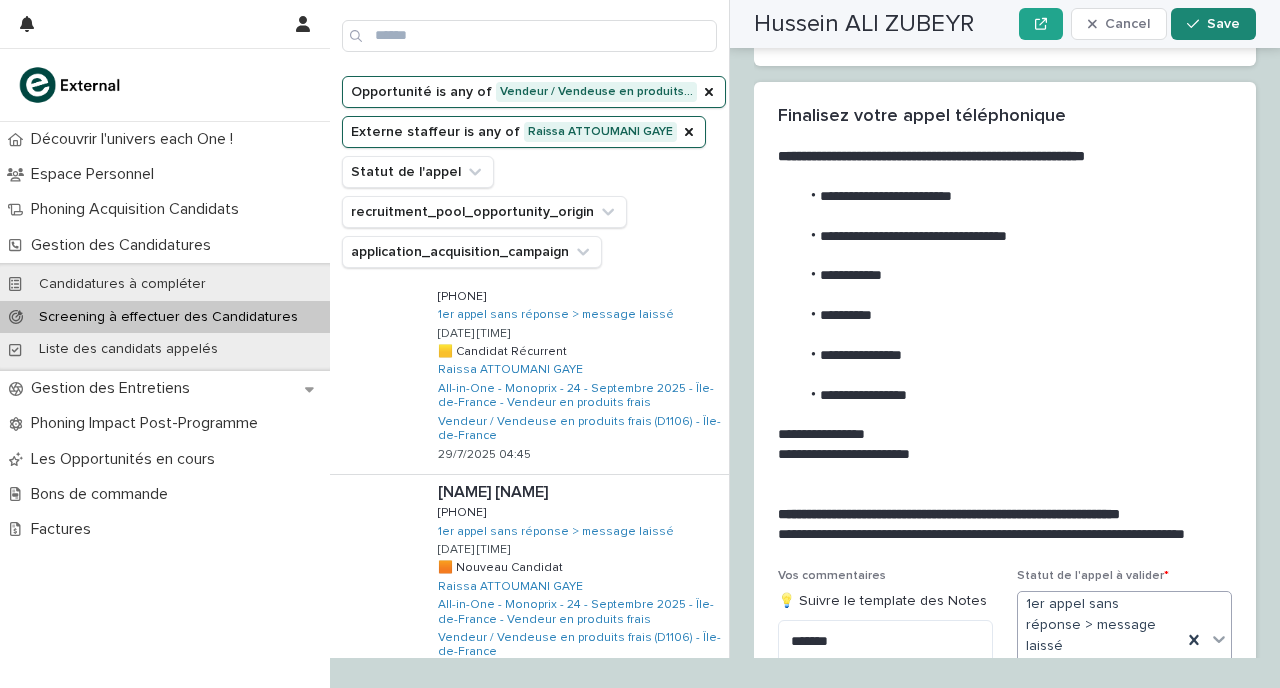 click on "Save" at bounding box center (1223, 24) 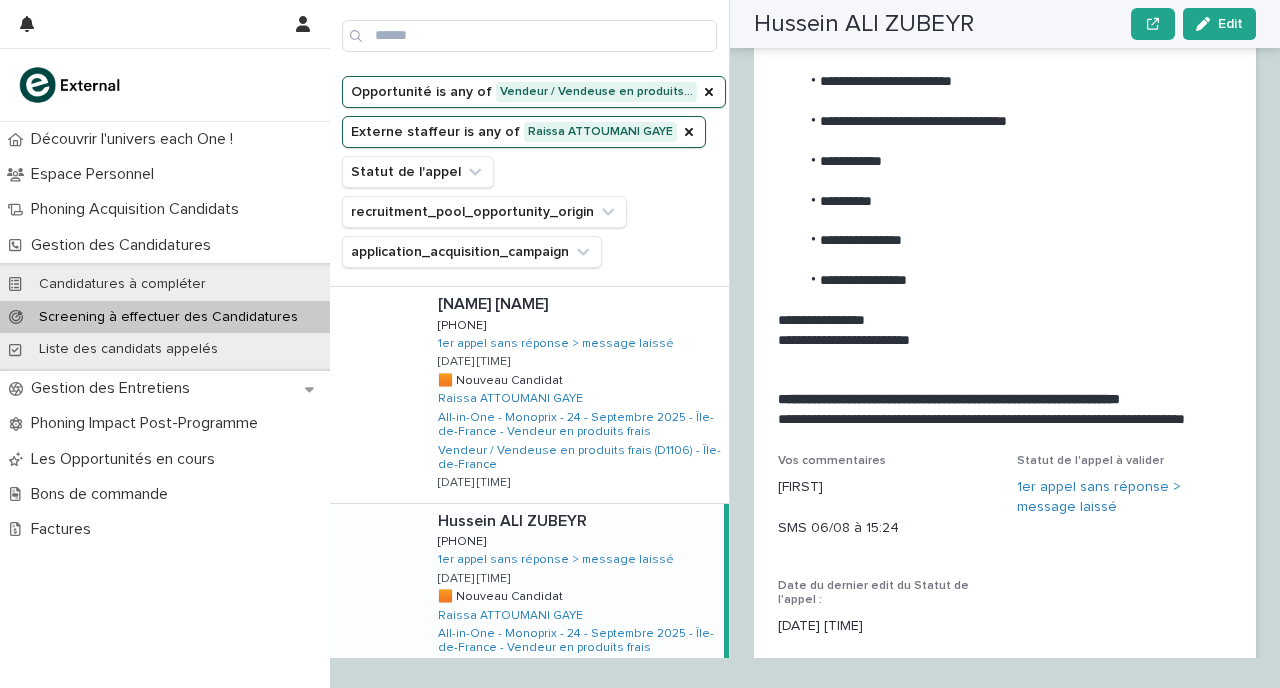 scroll, scrollTop: 1150, scrollLeft: 0, axis: vertical 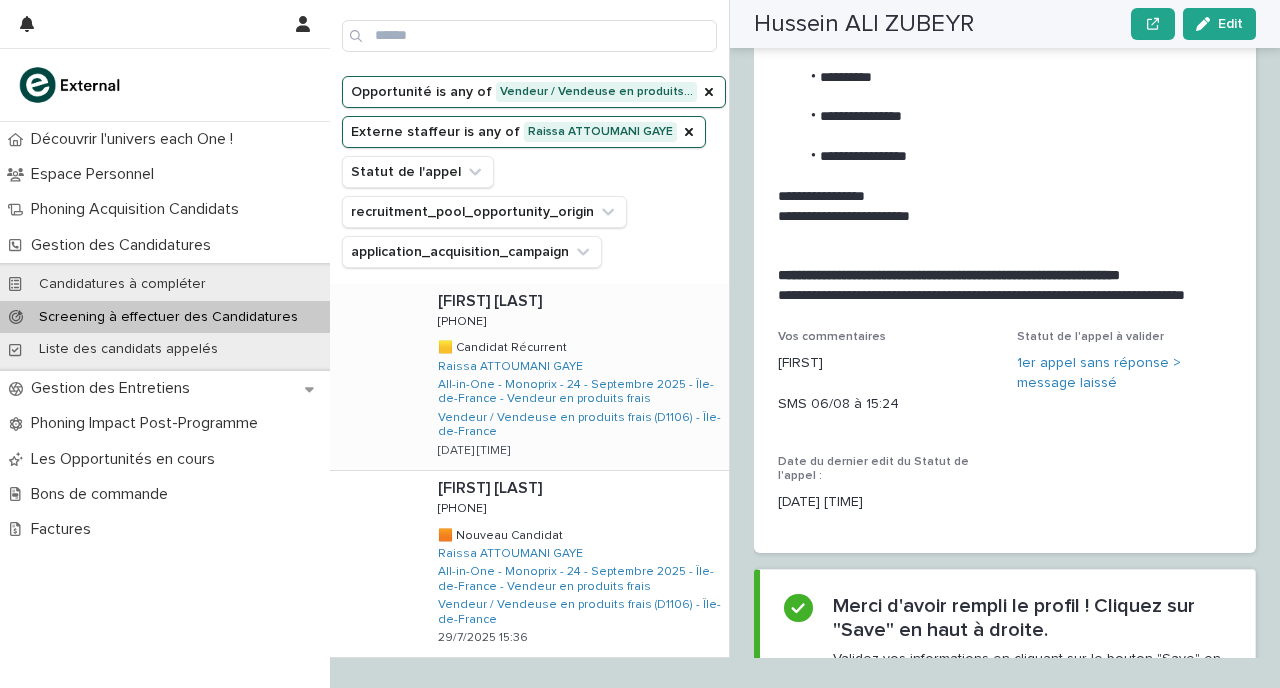 click on "[FIRST] [LAST] [FIRST] [LAST]  [PHONE] [PHONE]  🟨 Candidat Récurrent 🟨 Candidat Récurrent  [FIRST] [LAST]   All-in-One - Monoprix - 24 - Septembre 2025 - Île-de-France - Vendeur en produits frais   Vendeur / Vendeuse en produits frais (D1106) - Île-de-France   29/7/2025 15:26" at bounding box center [575, 377] 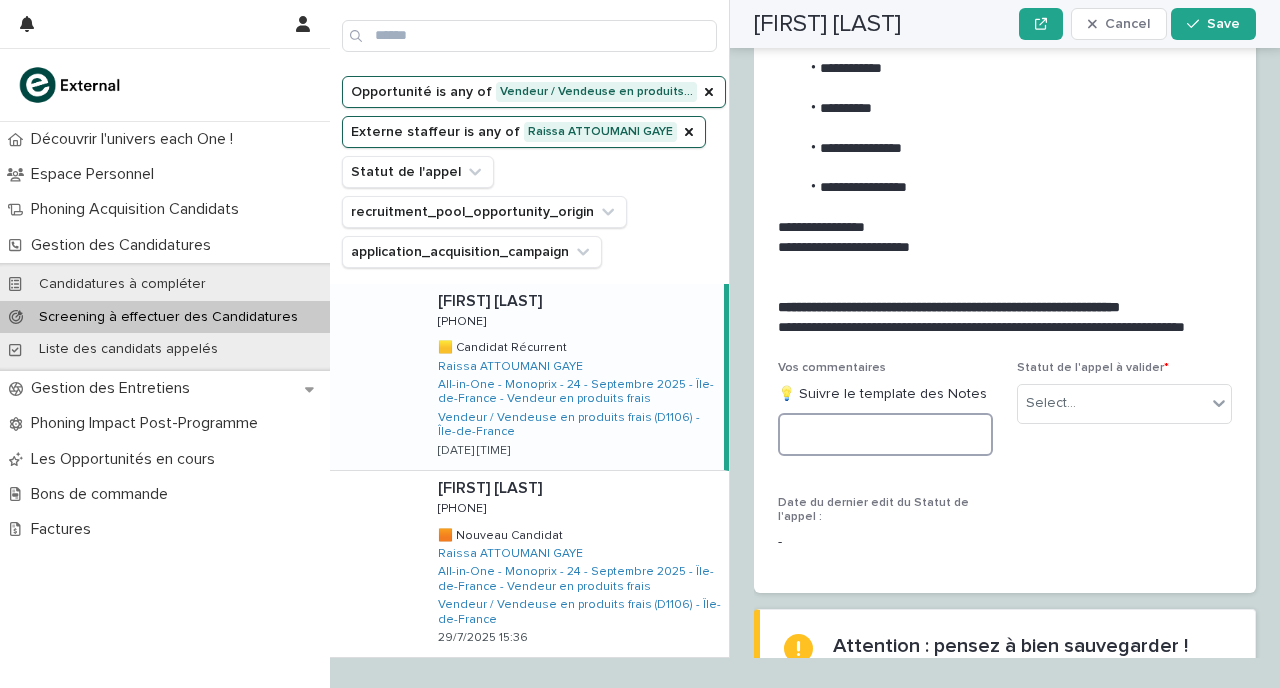 click at bounding box center (885, 434) 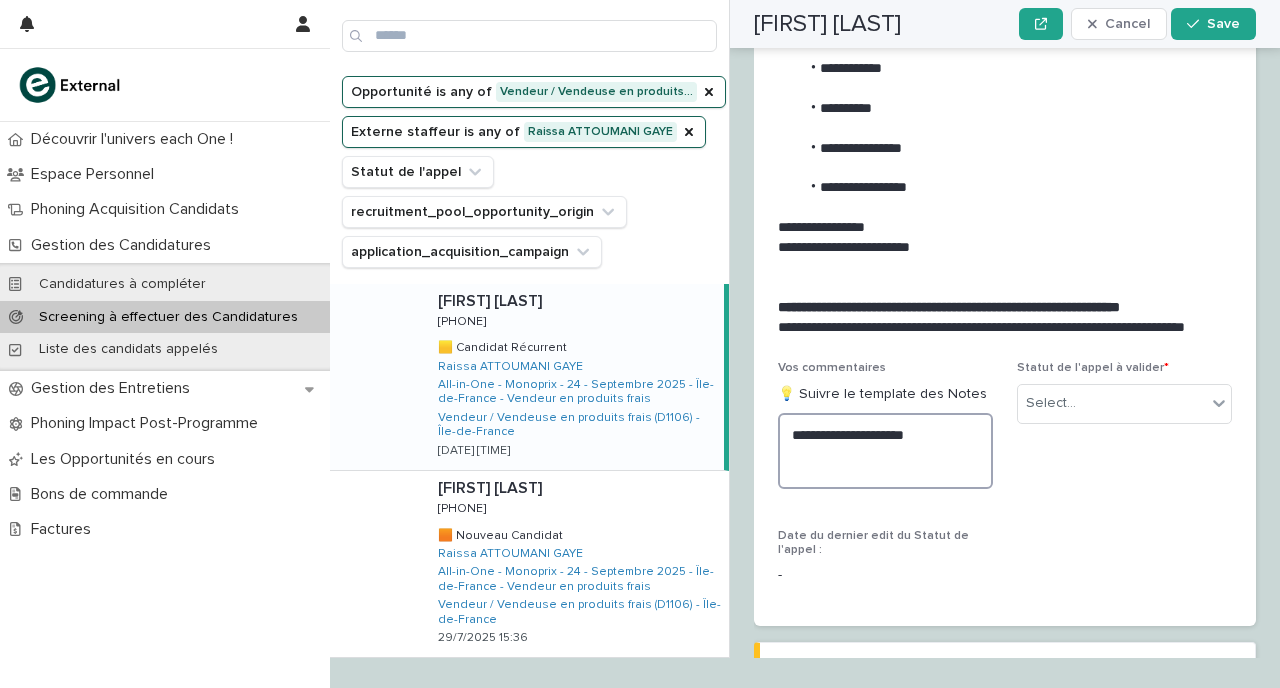 paste on "**********" 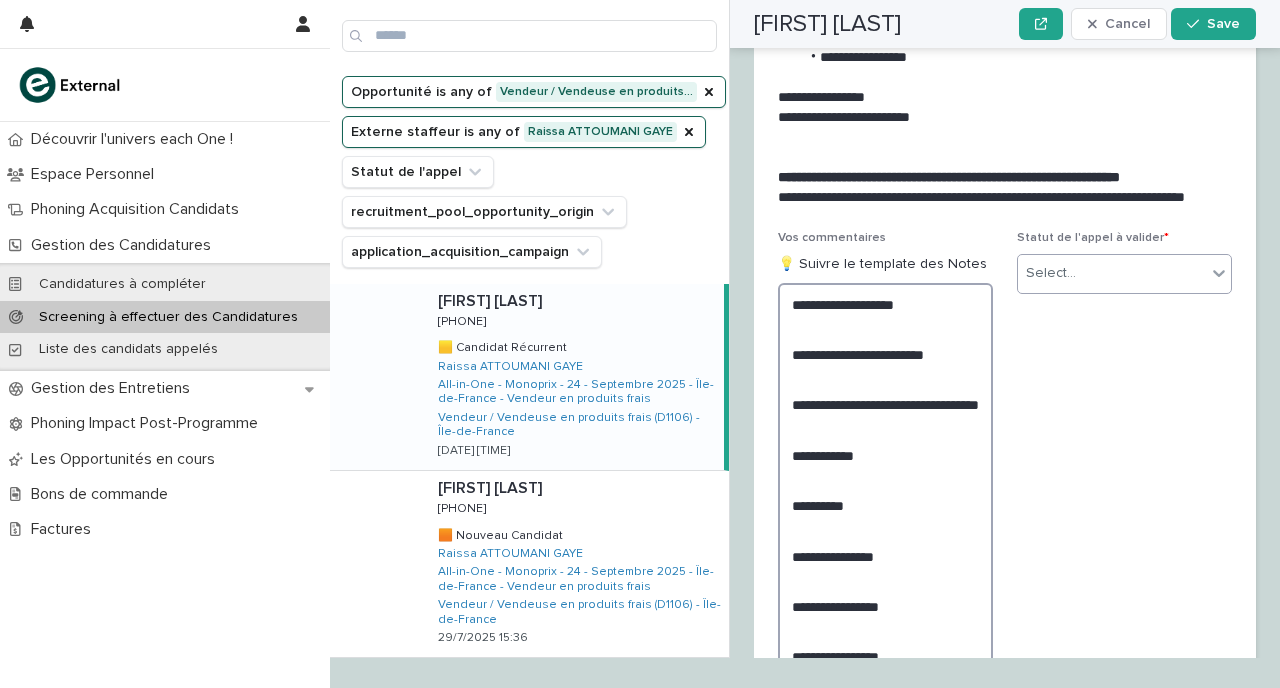 scroll, scrollTop: 2479, scrollLeft: 0, axis: vertical 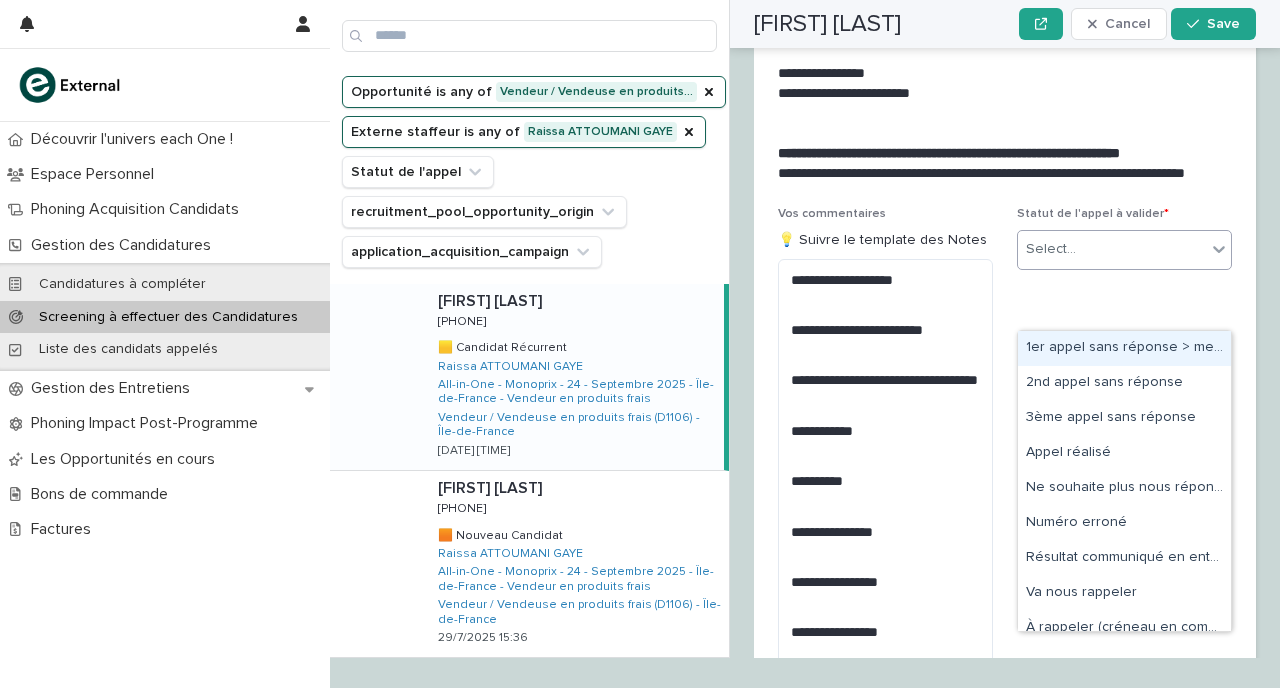 click on "Select..." at bounding box center (1112, 249) 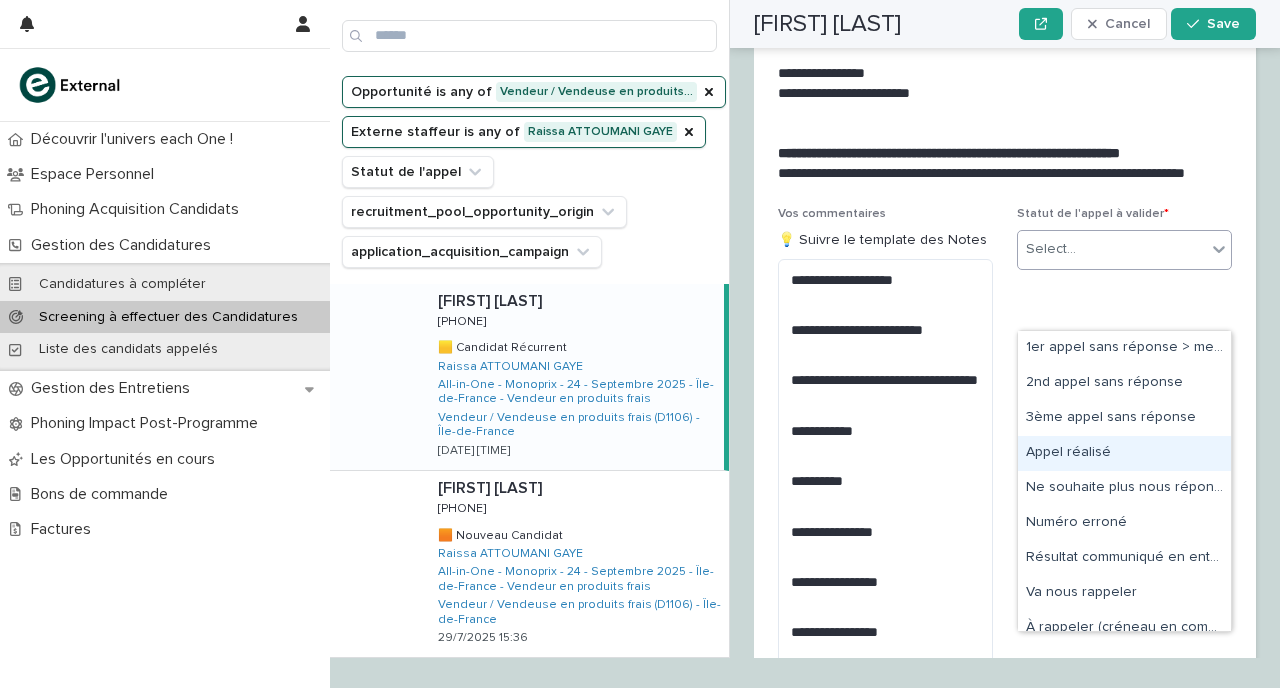 click on "Appel réalisé" at bounding box center (1124, 453) 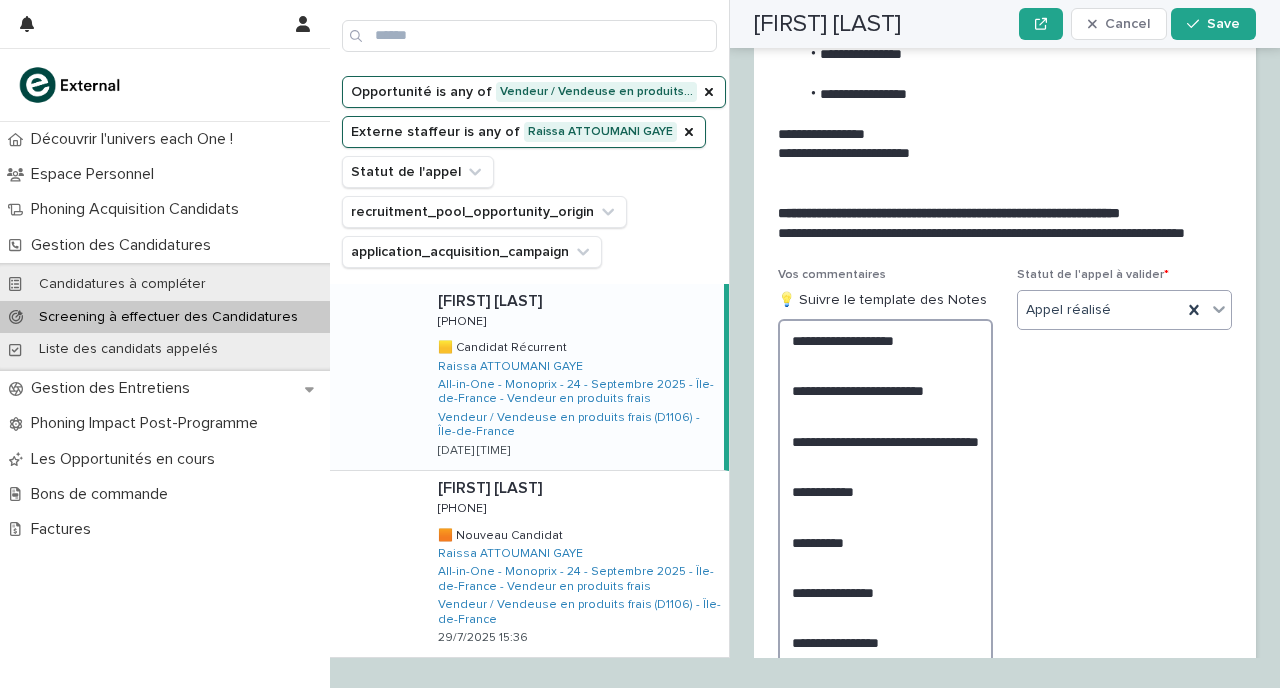 click on "**********" at bounding box center (885, 542) 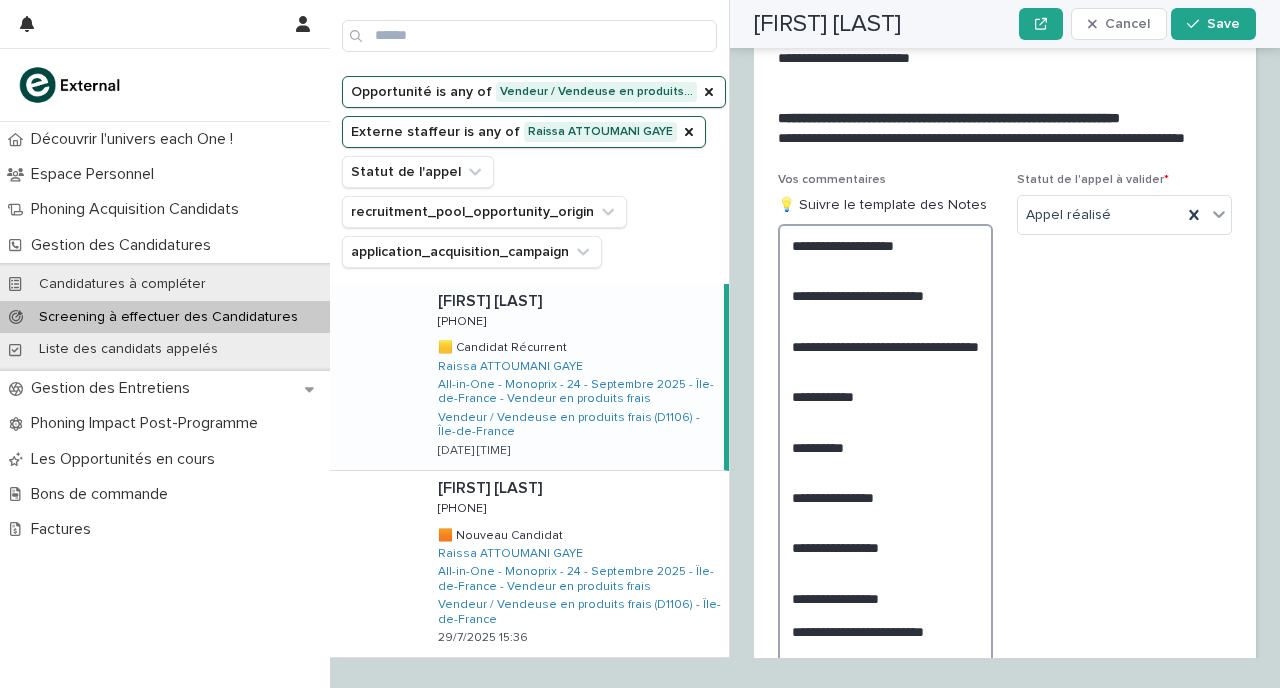 scroll, scrollTop: 2578, scrollLeft: 0, axis: vertical 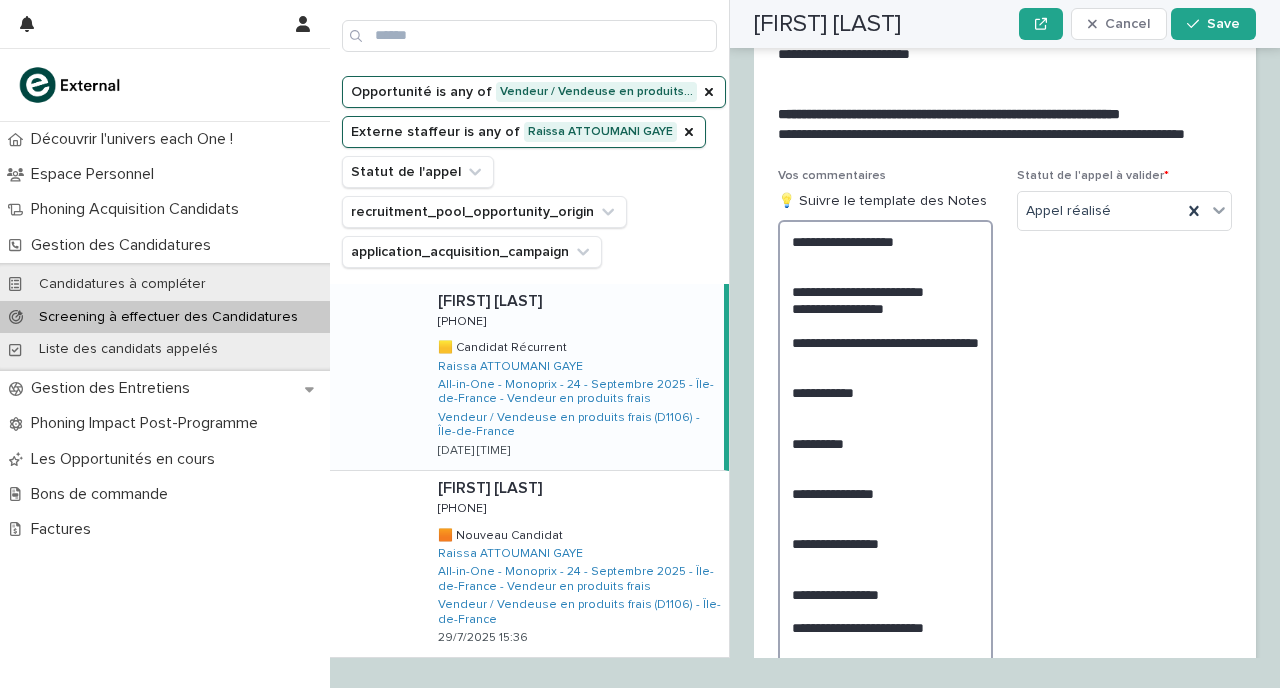 click on "**********" at bounding box center [885, 443] 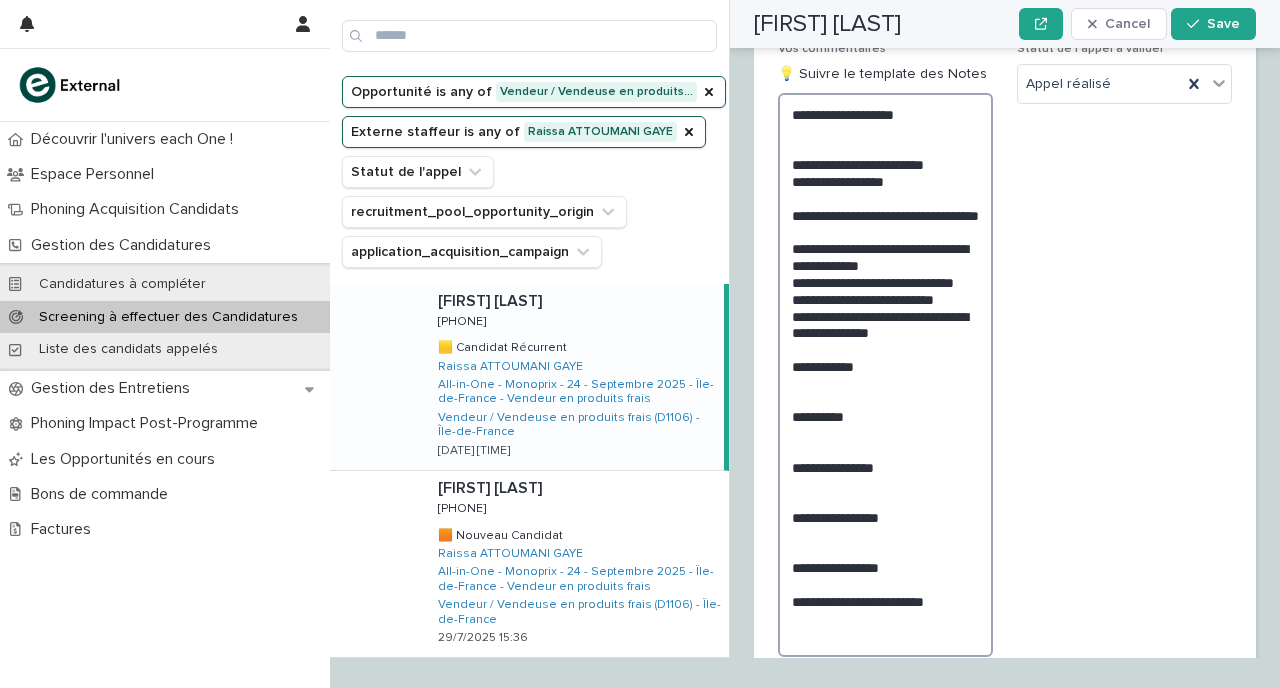 scroll, scrollTop: 2742, scrollLeft: 0, axis: vertical 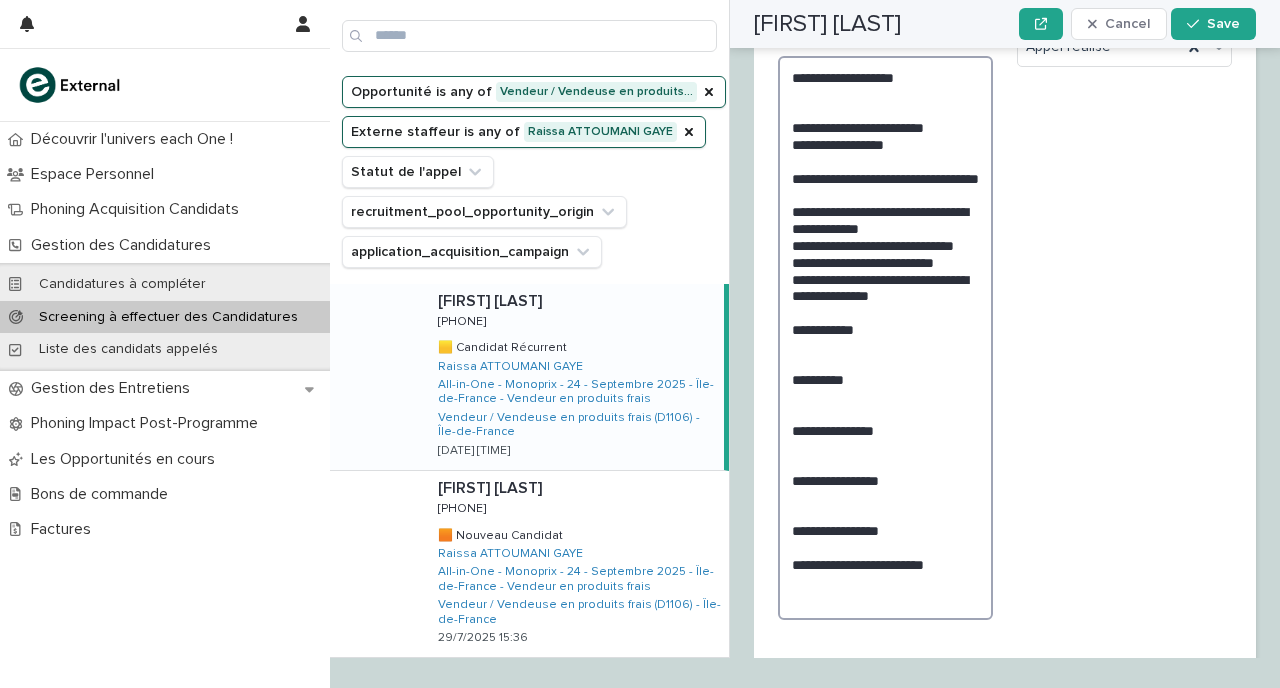 click on "**********" at bounding box center [885, 338] 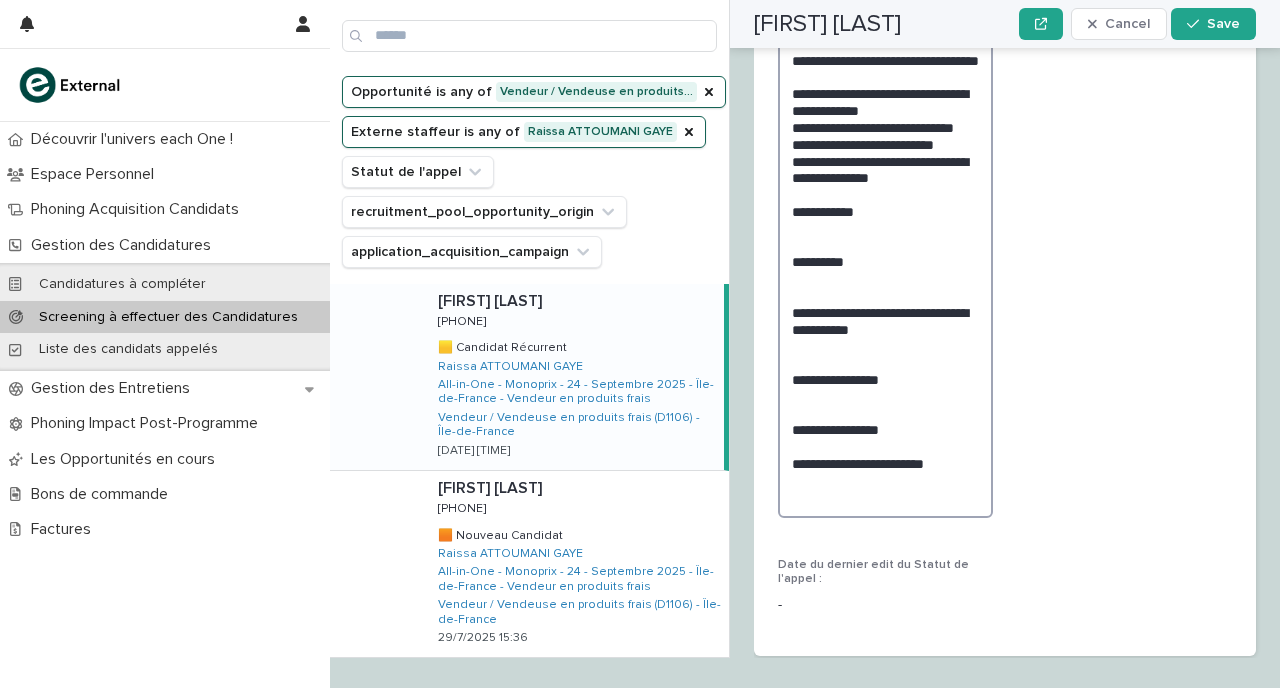 scroll, scrollTop: 2861, scrollLeft: 0, axis: vertical 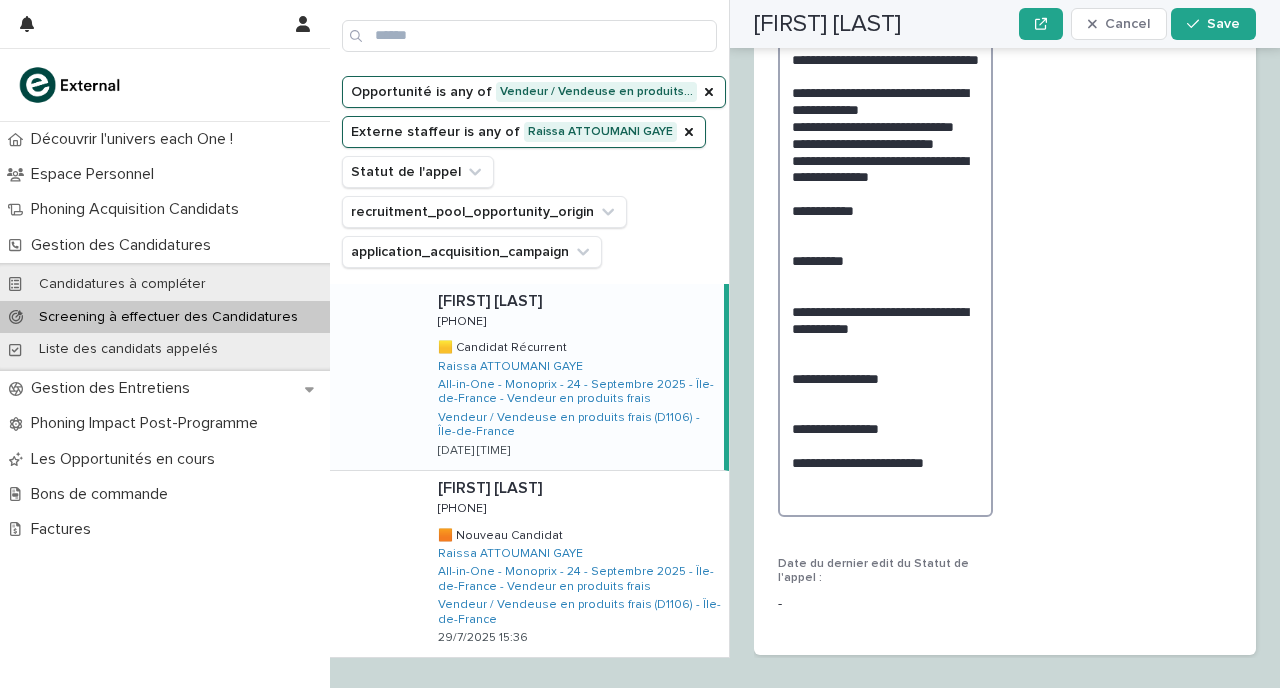 click on "**********" at bounding box center [885, 227] 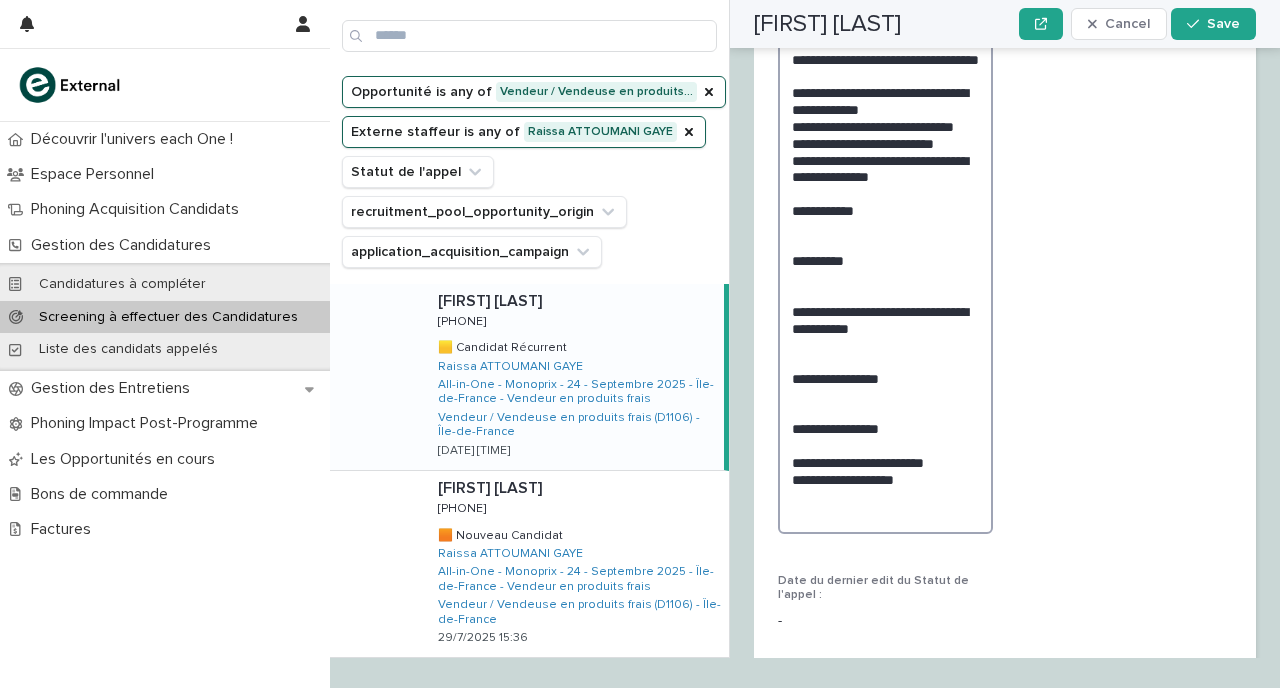 click on "**********" at bounding box center (885, 235) 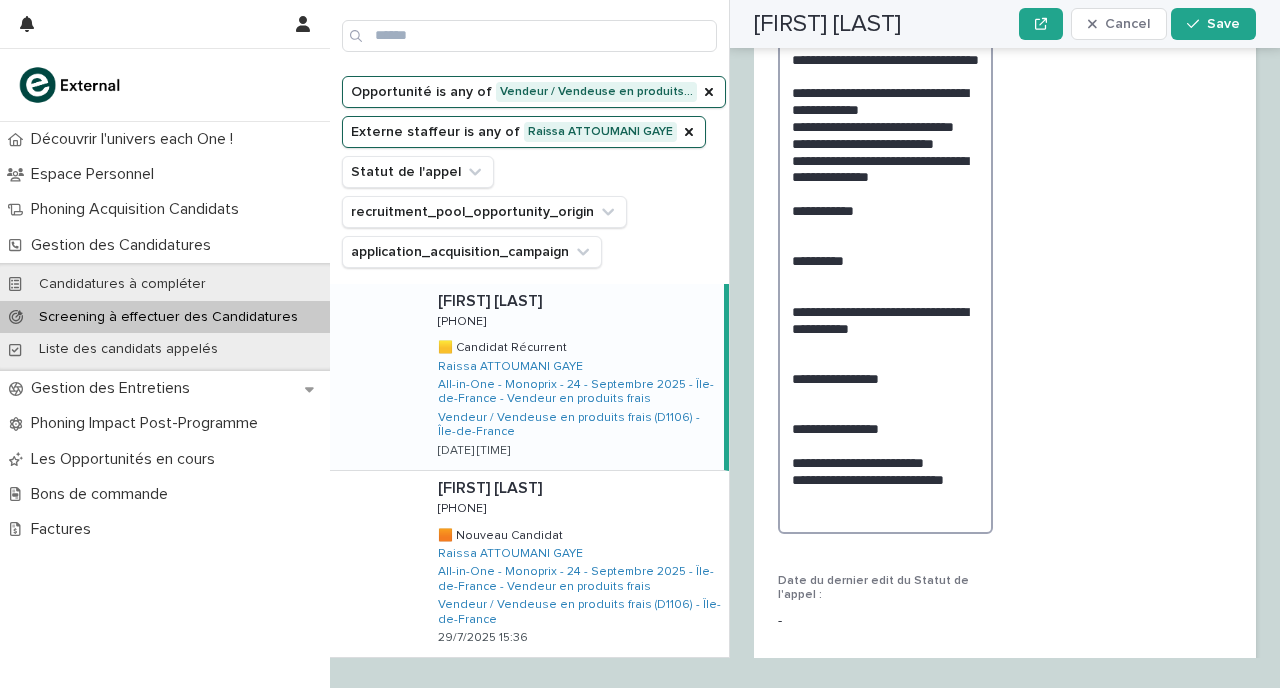 drag, startPoint x: 977, startPoint y: 572, endPoint x: 795, endPoint y: 564, distance: 182.17574 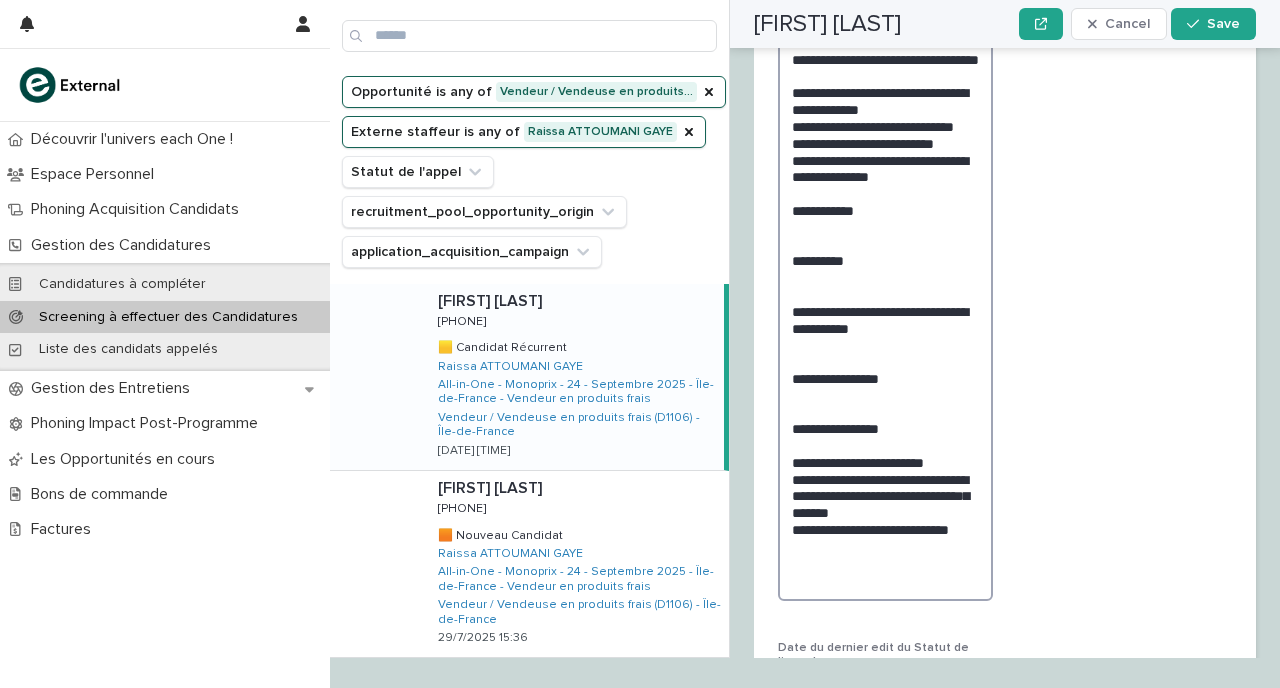 scroll, scrollTop: 2923, scrollLeft: 0, axis: vertical 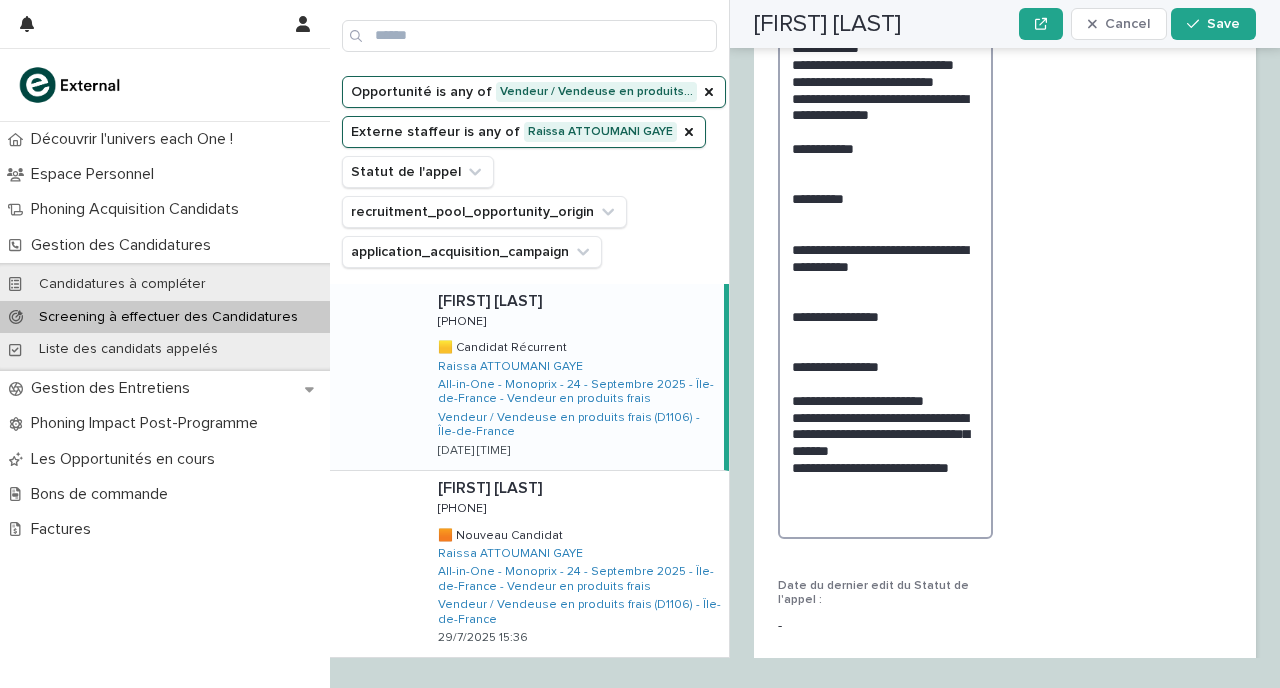 click on "**********" at bounding box center (885, 207) 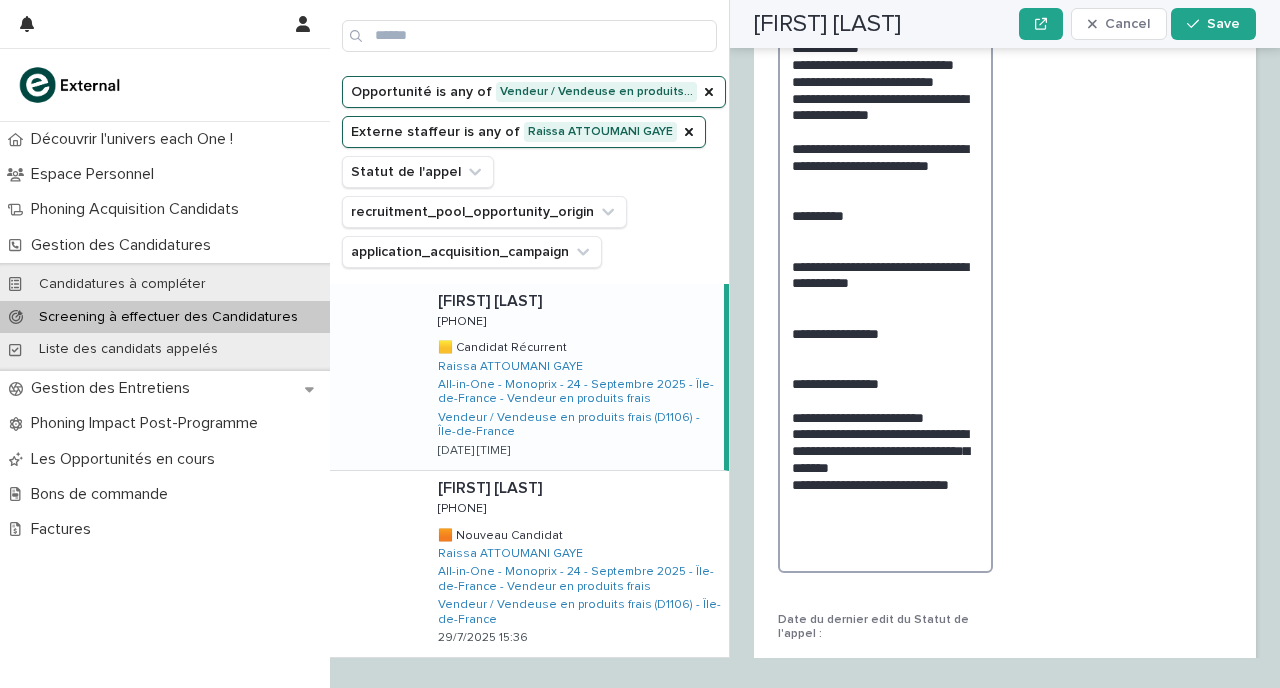click on "**********" at bounding box center (885, 224) 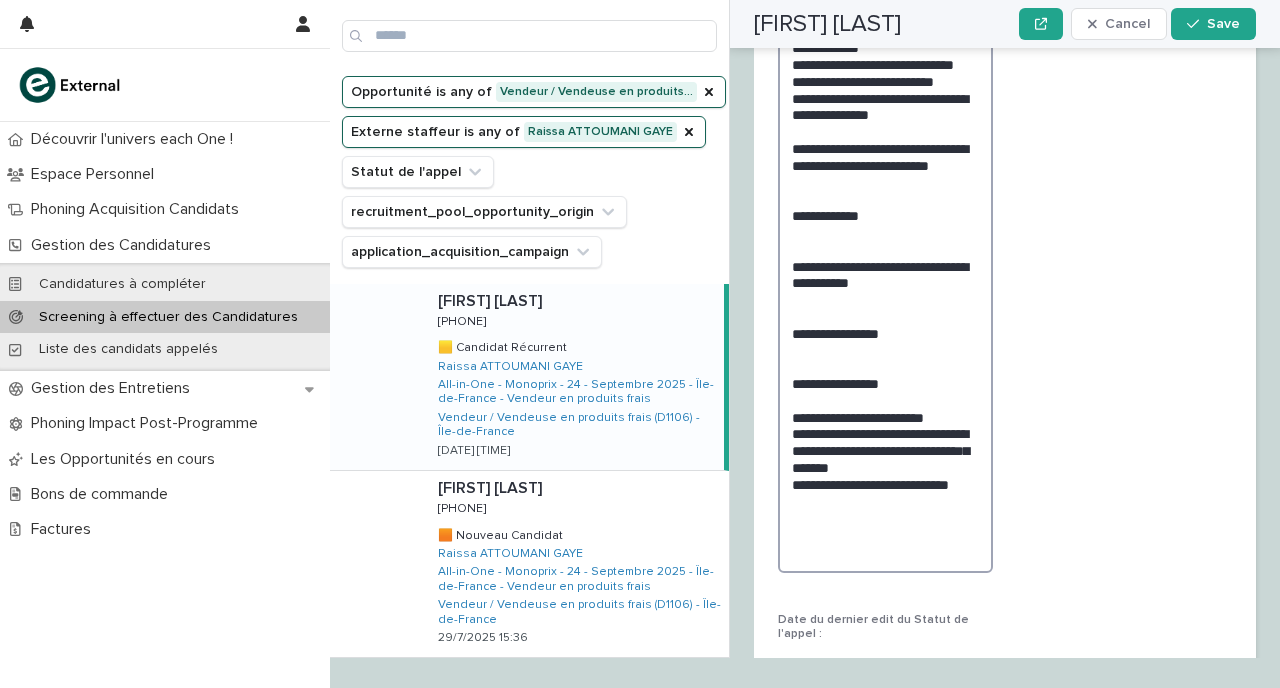 click on "**********" at bounding box center (885, 224) 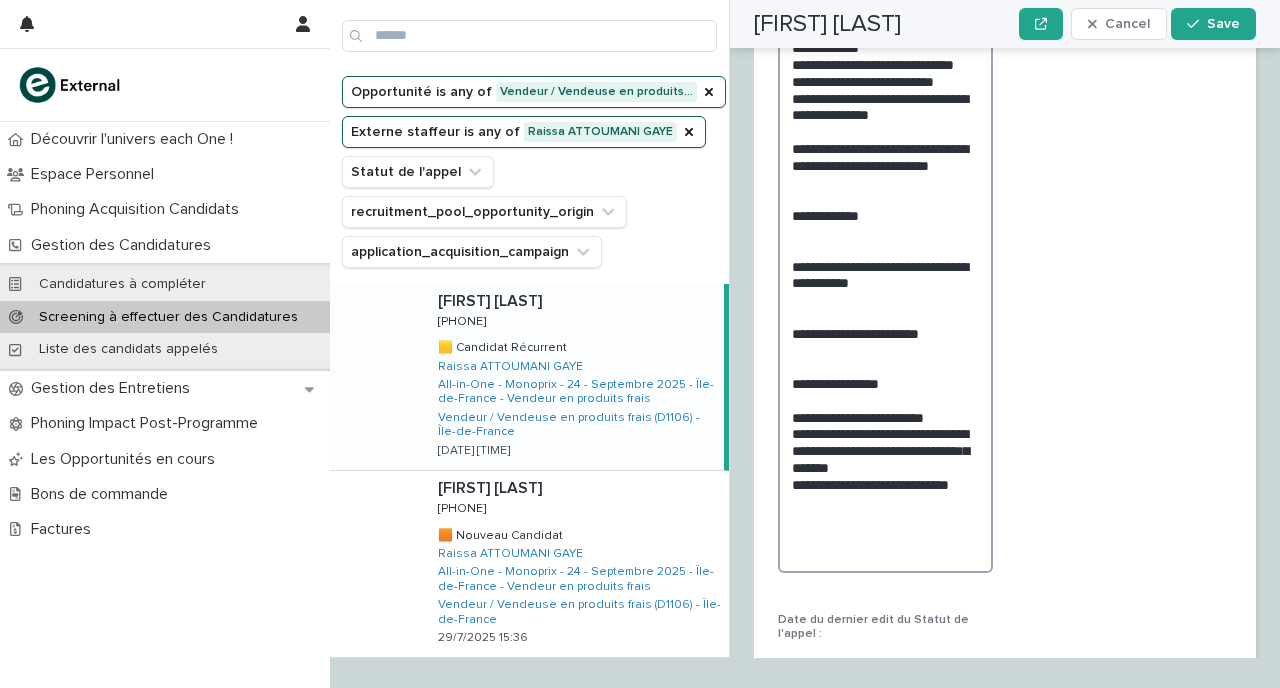 click on "**********" at bounding box center (885, 224) 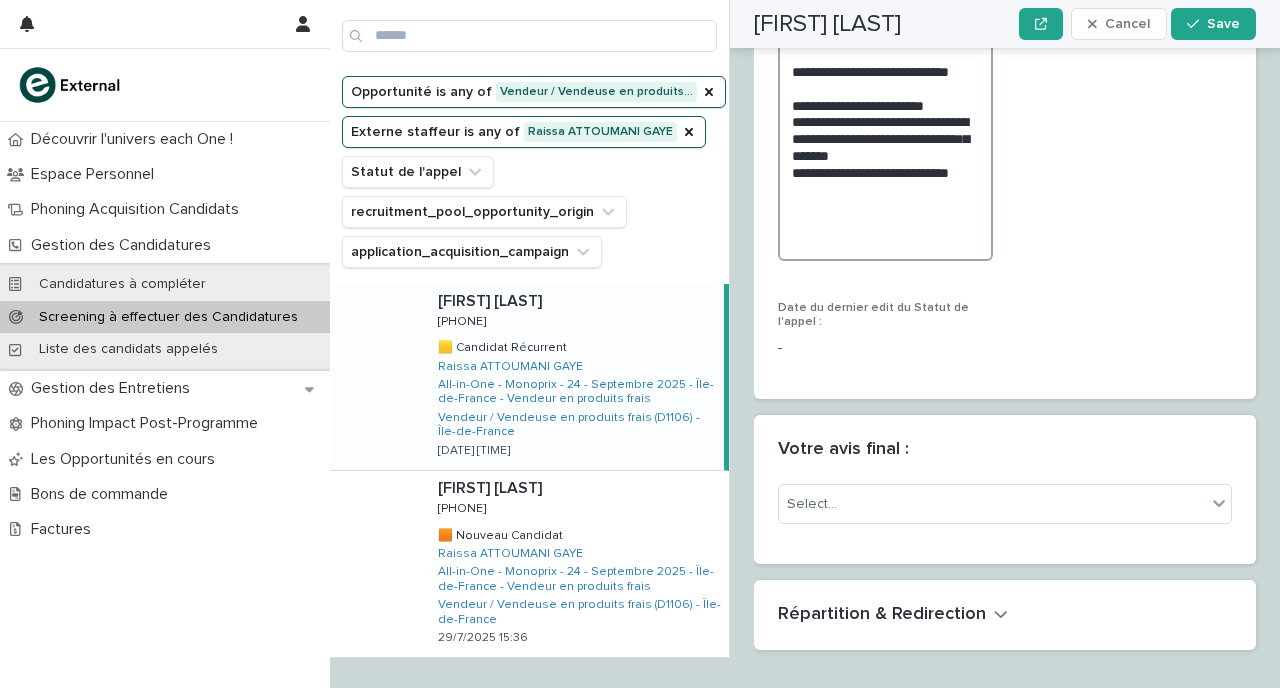 scroll, scrollTop: 3299, scrollLeft: 0, axis: vertical 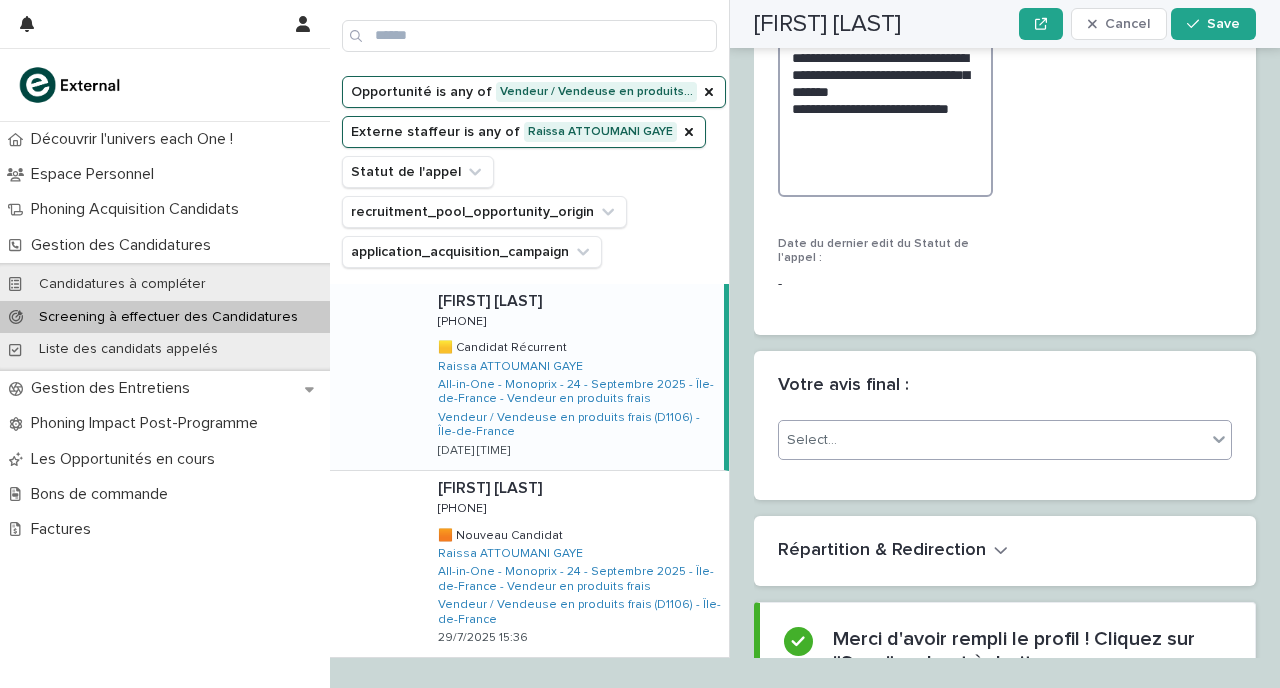 type on "**********" 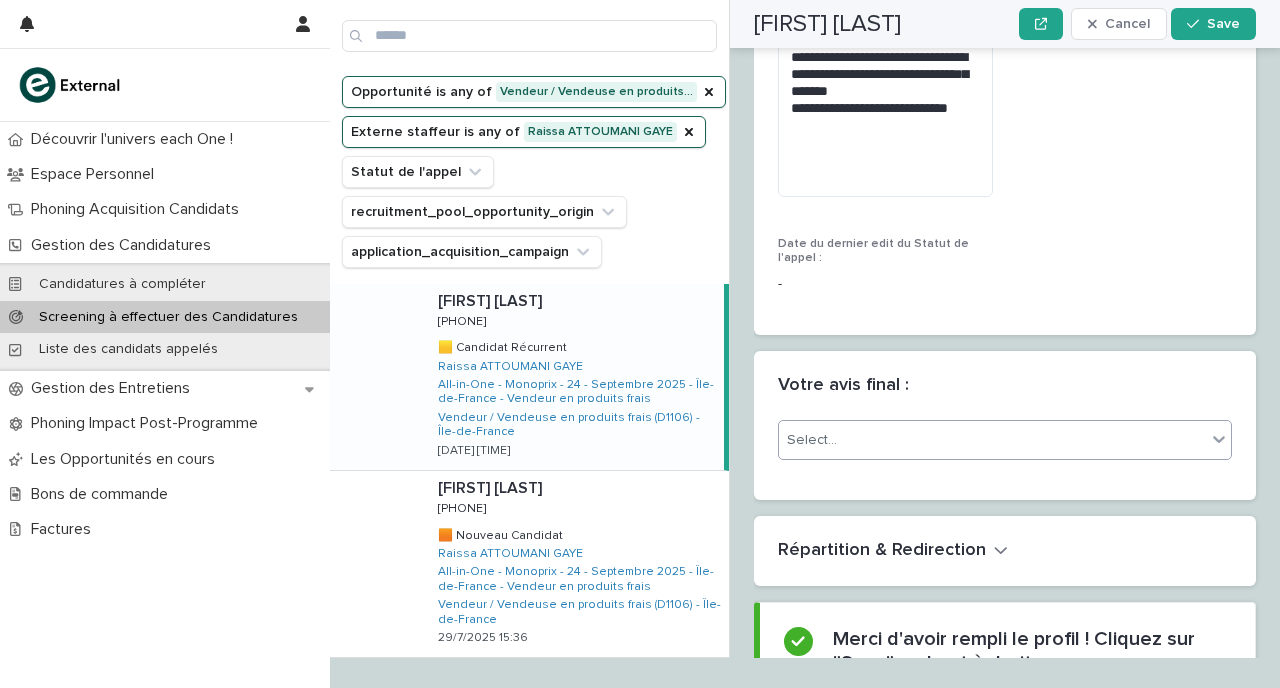 click on "Select..." at bounding box center [992, 440] 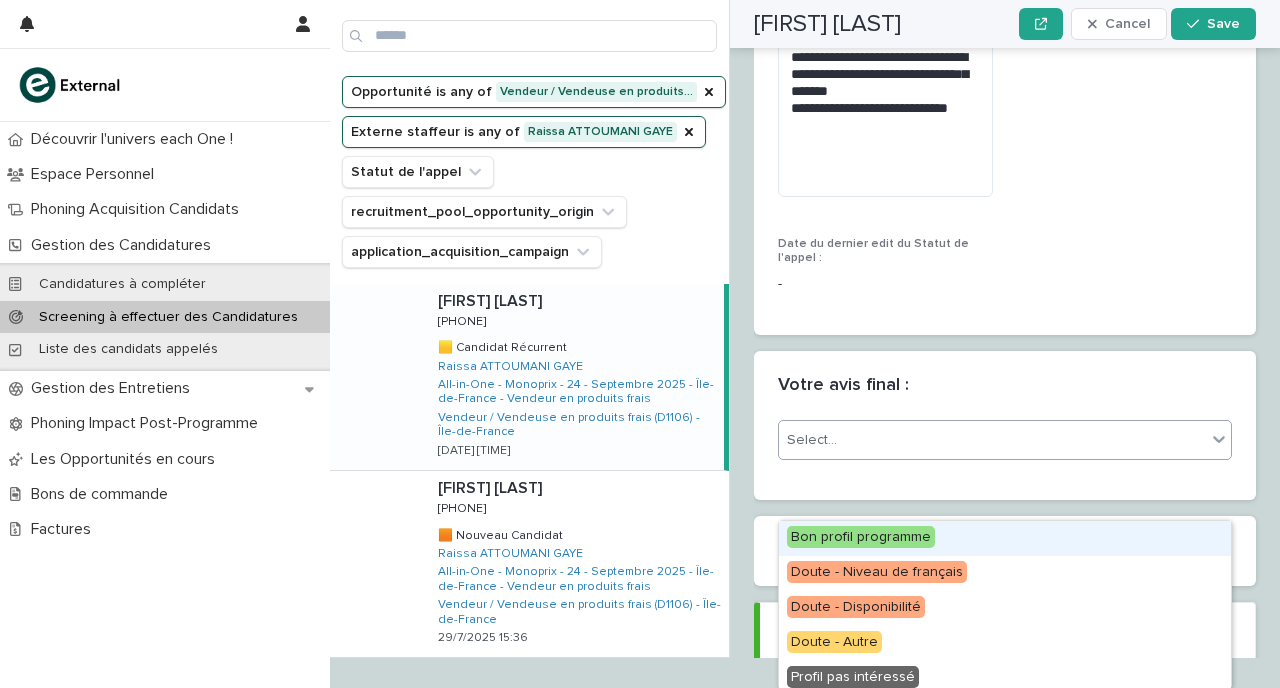 click on "Bon profil programme" at bounding box center [1005, 538] 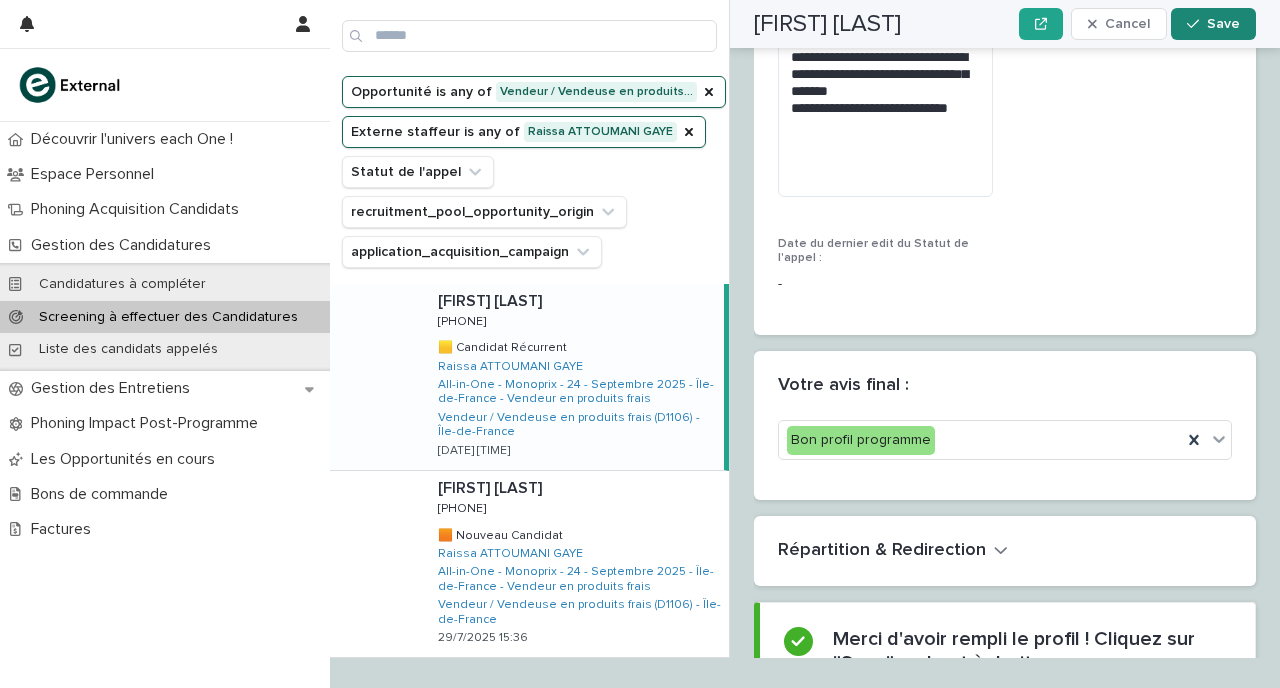 click on "Save" at bounding box center (1213, 24) 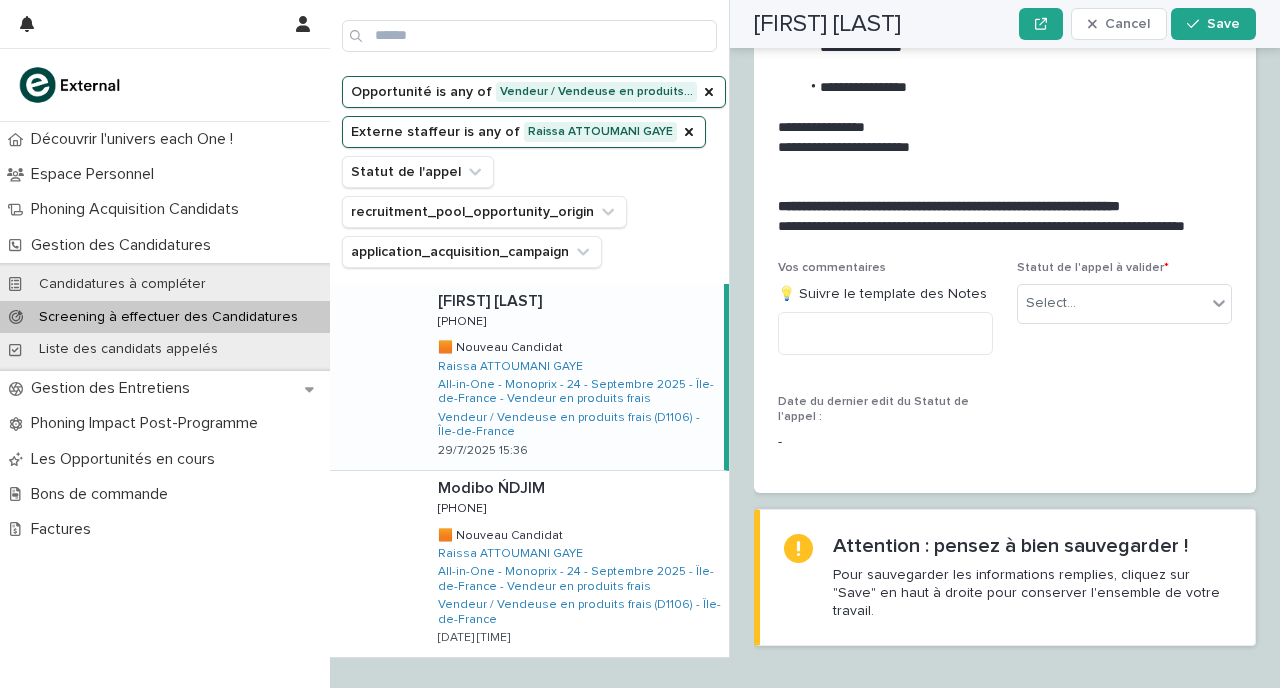 scroll, scrollTop: 2438, scrollLeft: 0, axis: vertical 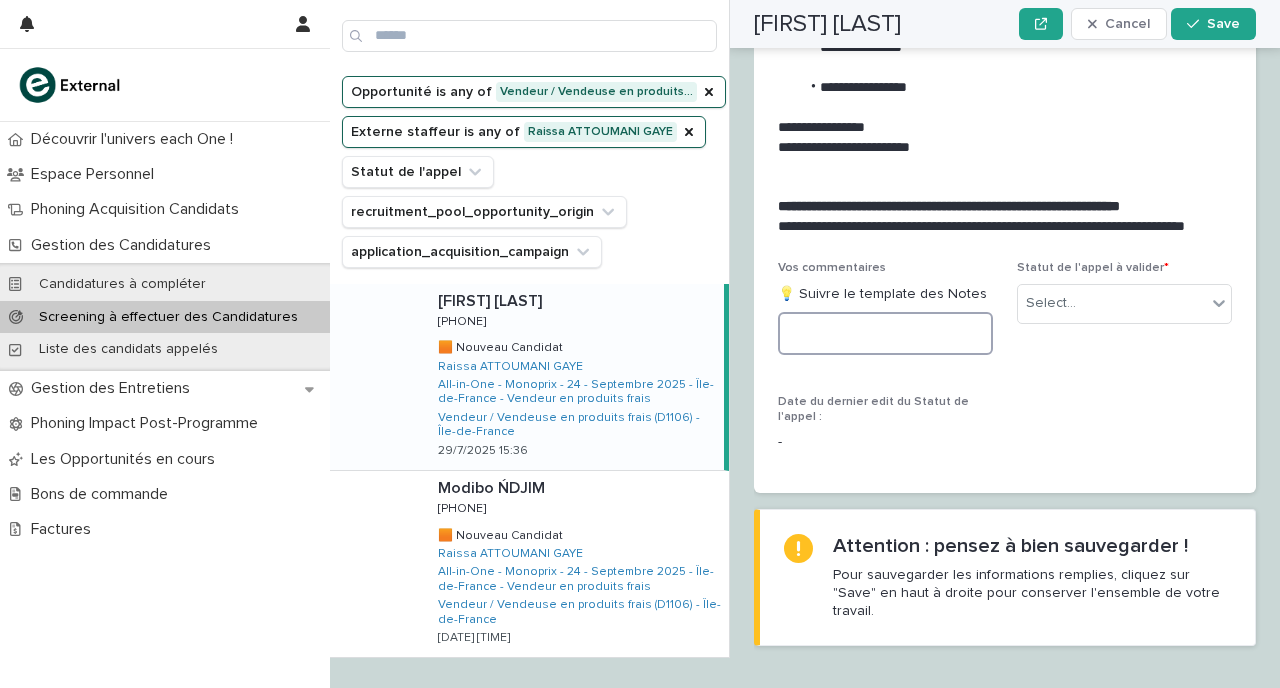 click at bounding box center (885, 333) 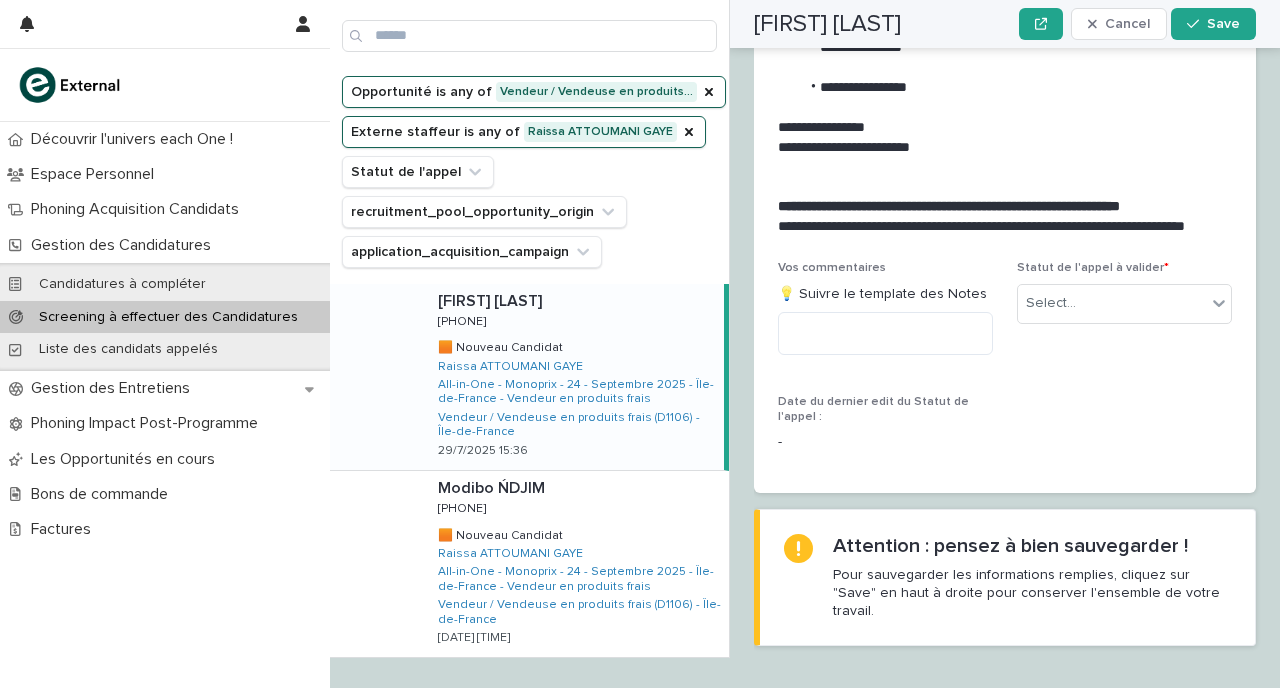 click on "[NAME] [NAME]  [PHONE] [PHONE]  🟧 Nouveau Candidat 🟧 Nouveau Candidat  [NAME]   All-in-One - Monoprix - 24 - Septembre [YEAR] - Île-de-France - Vendeur en produits frais   Vendeur / Vendeuse en produits frais (D1106) - Île-de-France   [DATE] [TIME]" at bounding box center [573, 377] 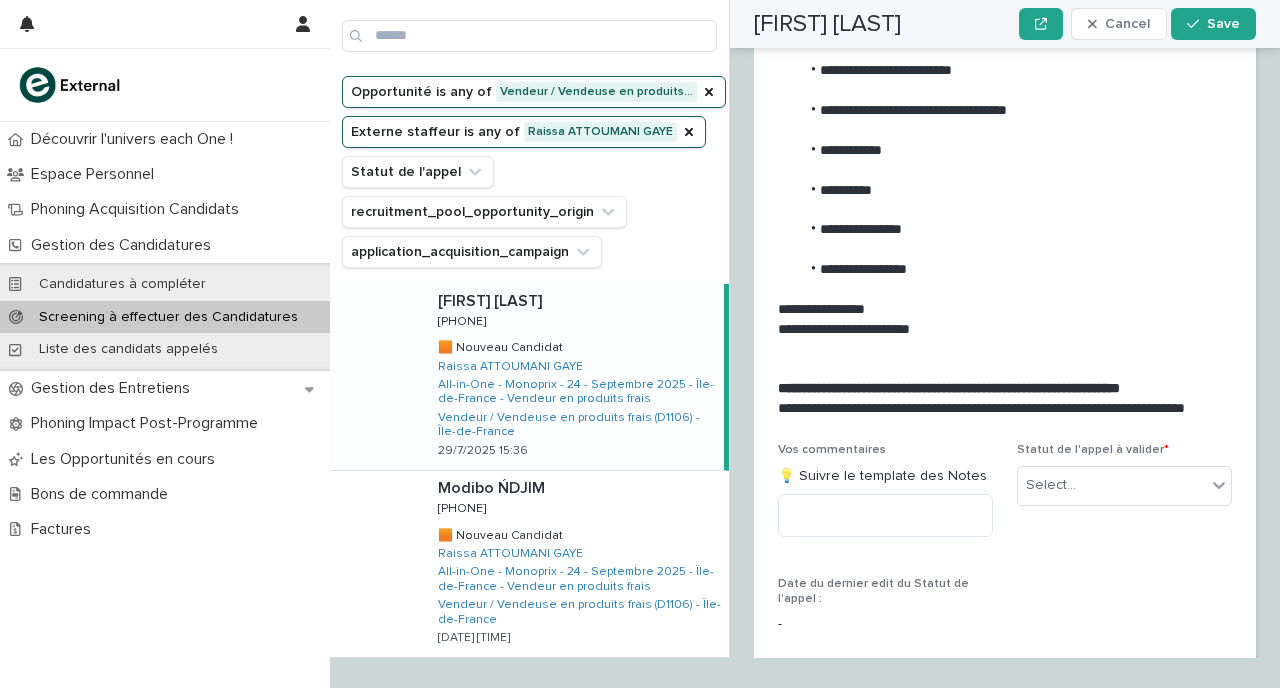 scroll, scrollTop: 2257, scrollLeft: 0, axis: vertical 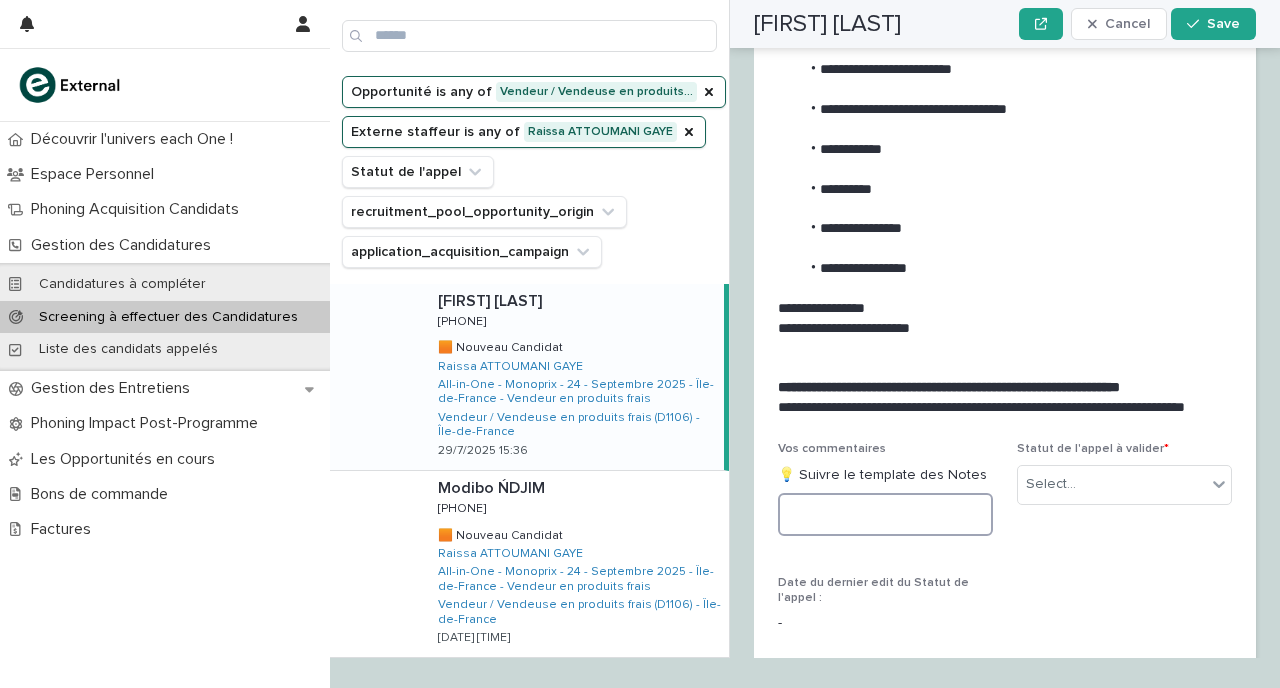 click at bounding box center [885, 514] 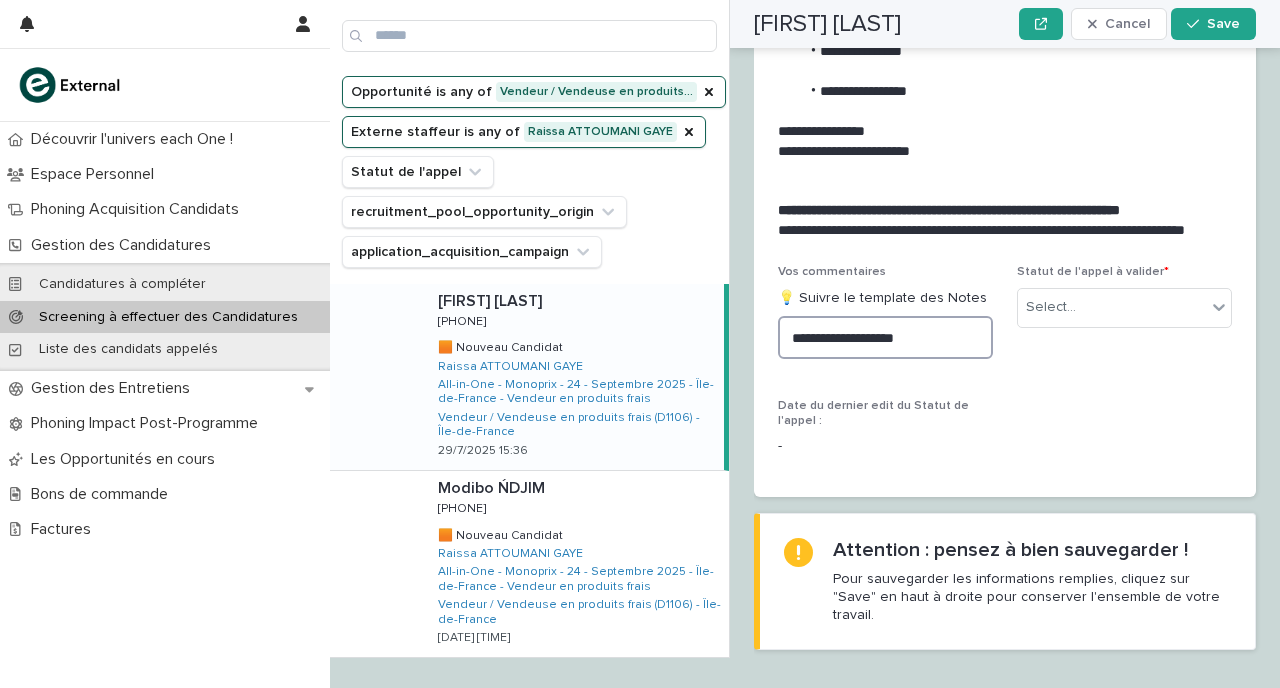 scroll, scrollTop: 2438, scrollLeft: 0, axis: vertical 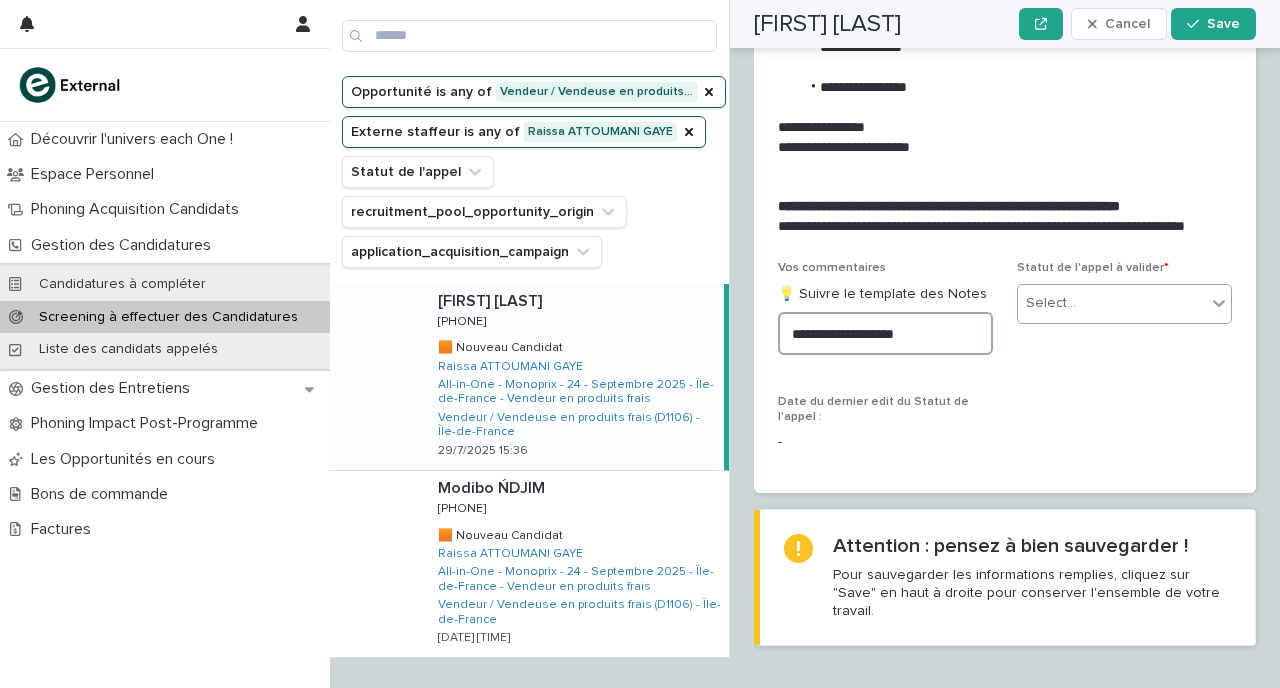 type on "**********" 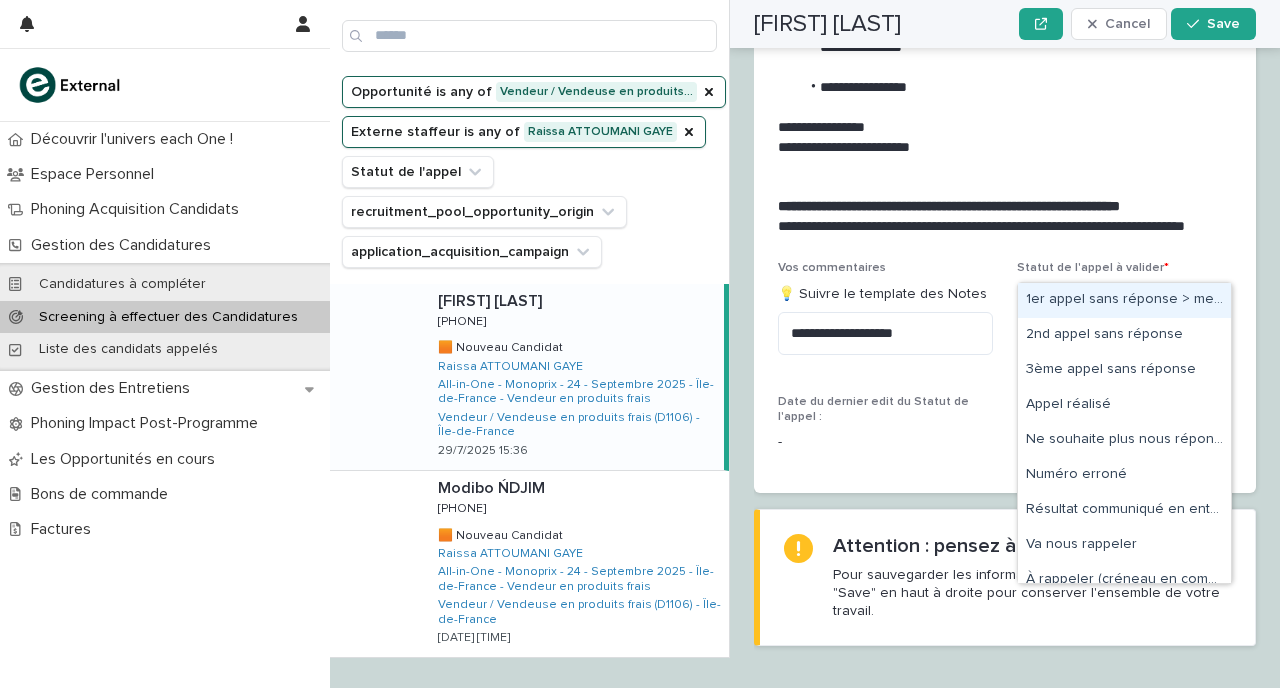 click on "Select..." at bounding box center (1112, 303) 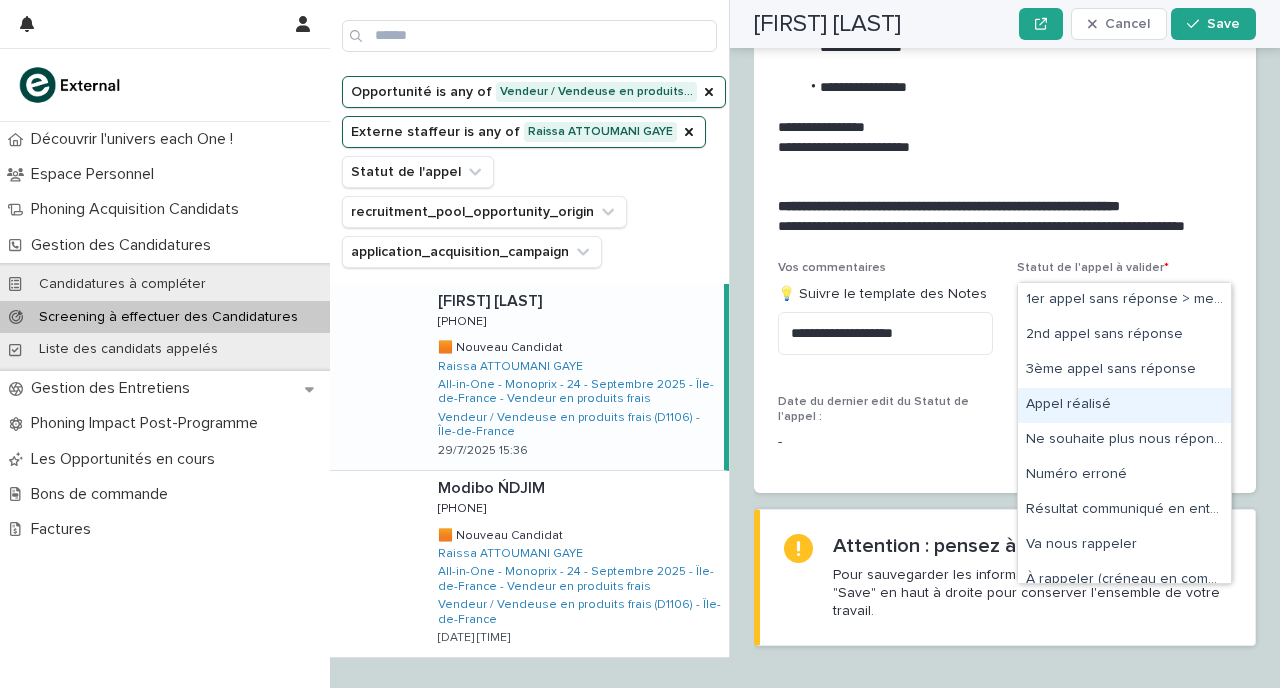 click on "Appel réalisé" at bounding box center (1124, 405) 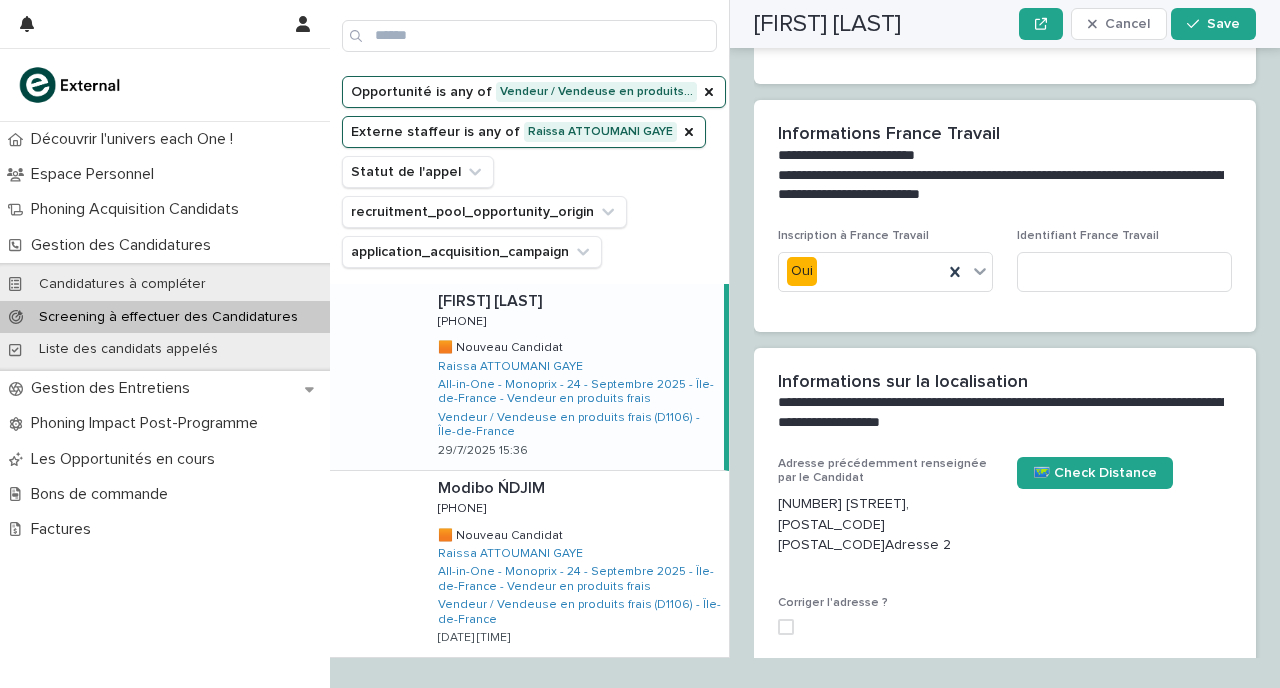 scroll, scrollTop: 1656, scrollLeft: 0, axis: vertical 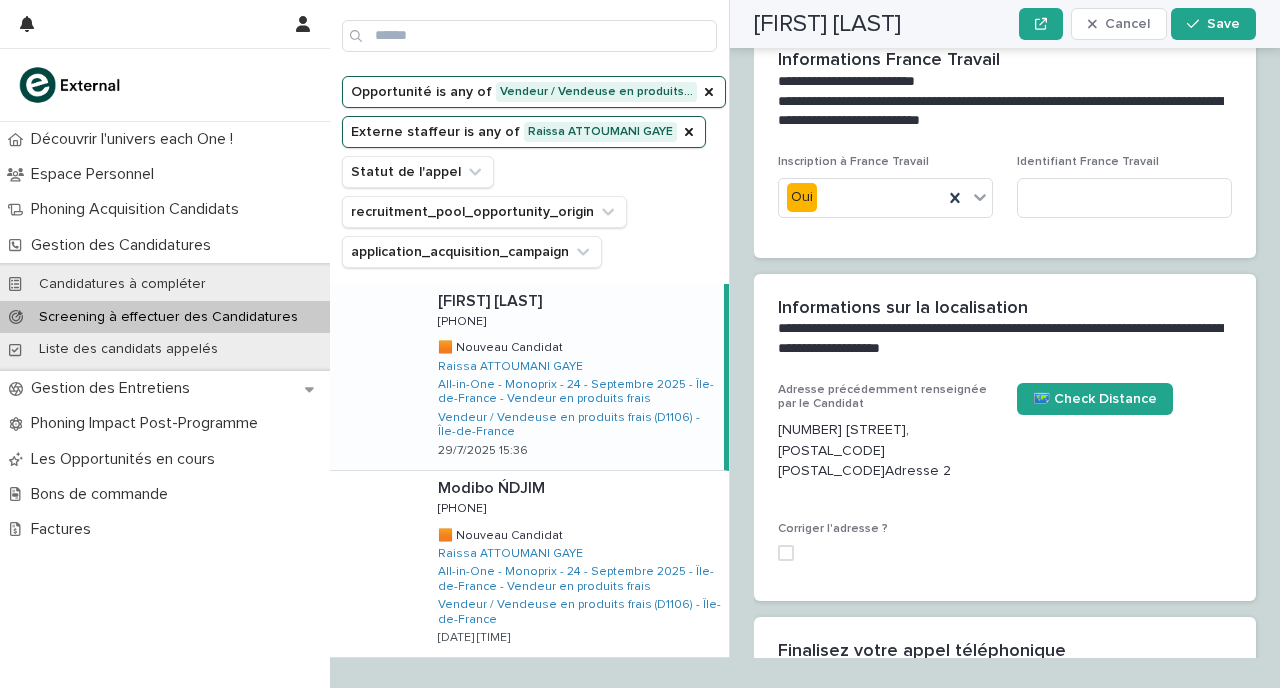 click on "Corriger l'adresse ?" at bounding box center (885, 549) 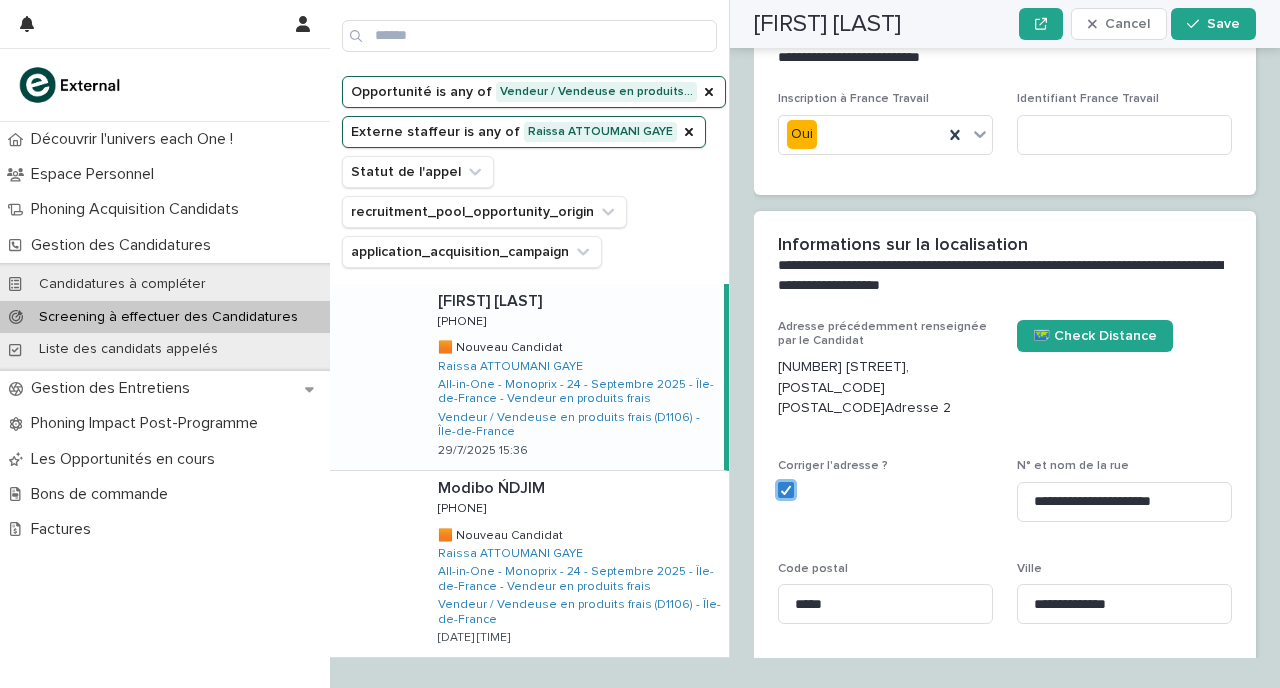 scroll, scrollTop: 1908, scrollLeft: 0, axis: vertical 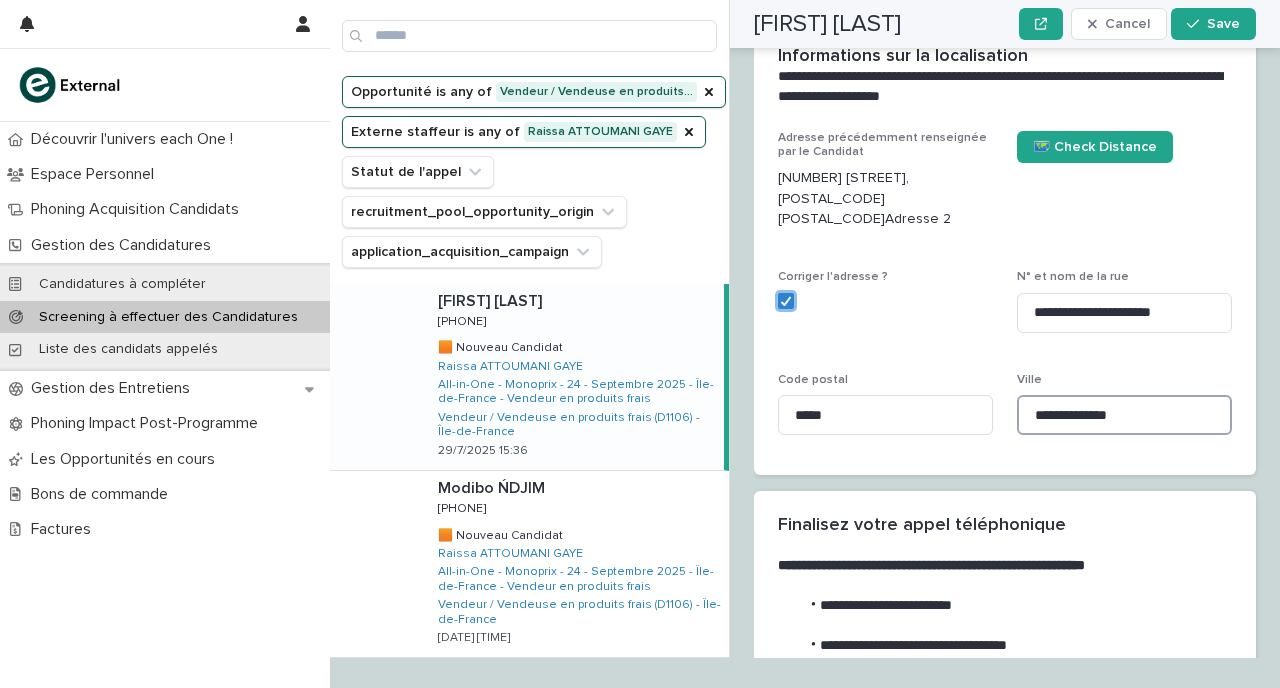 click on "**********" at bounding box center [1124, 415] 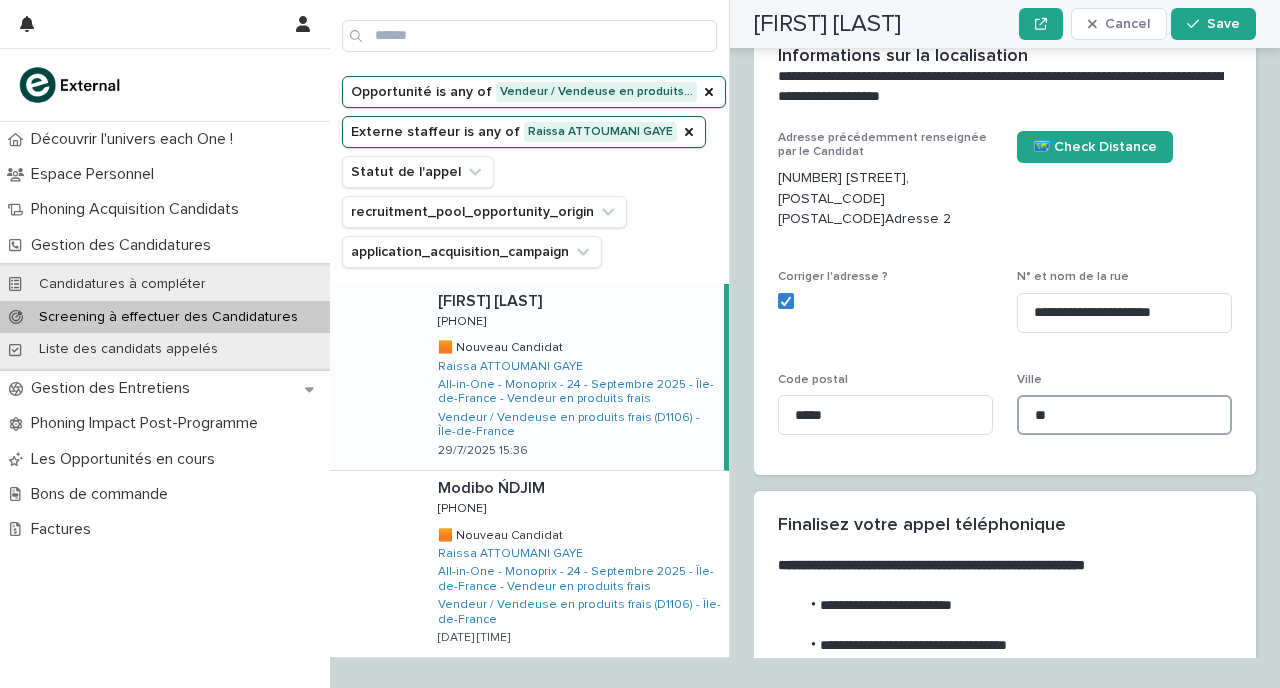 type on "*" 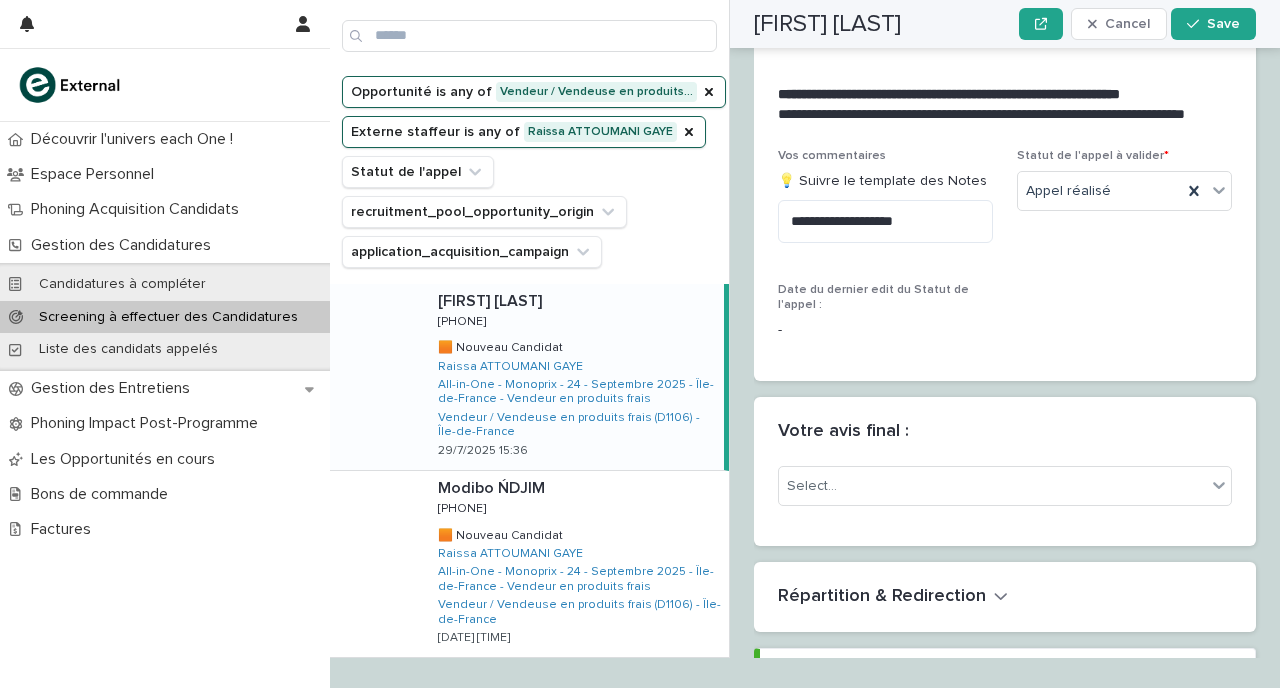scroll, scrollTop: 2733, scrollLeft: 0, axis: vertical 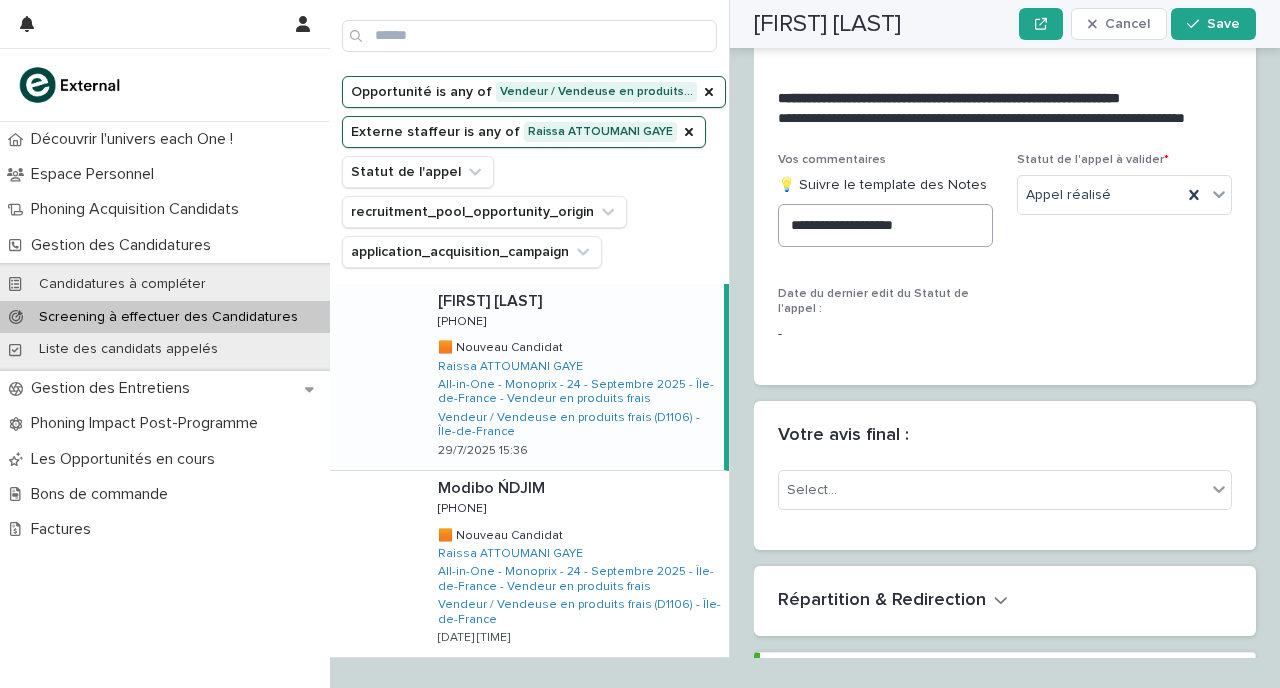 type 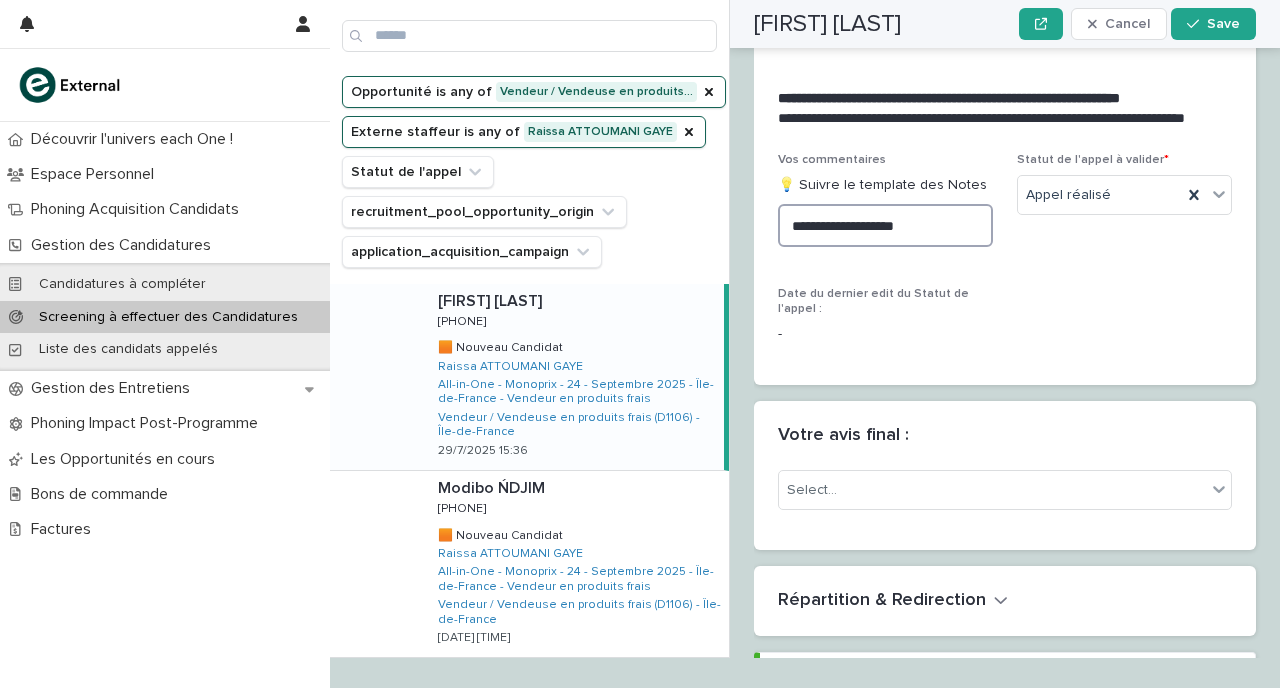 click on "**********" at bounding box center [885, 225] 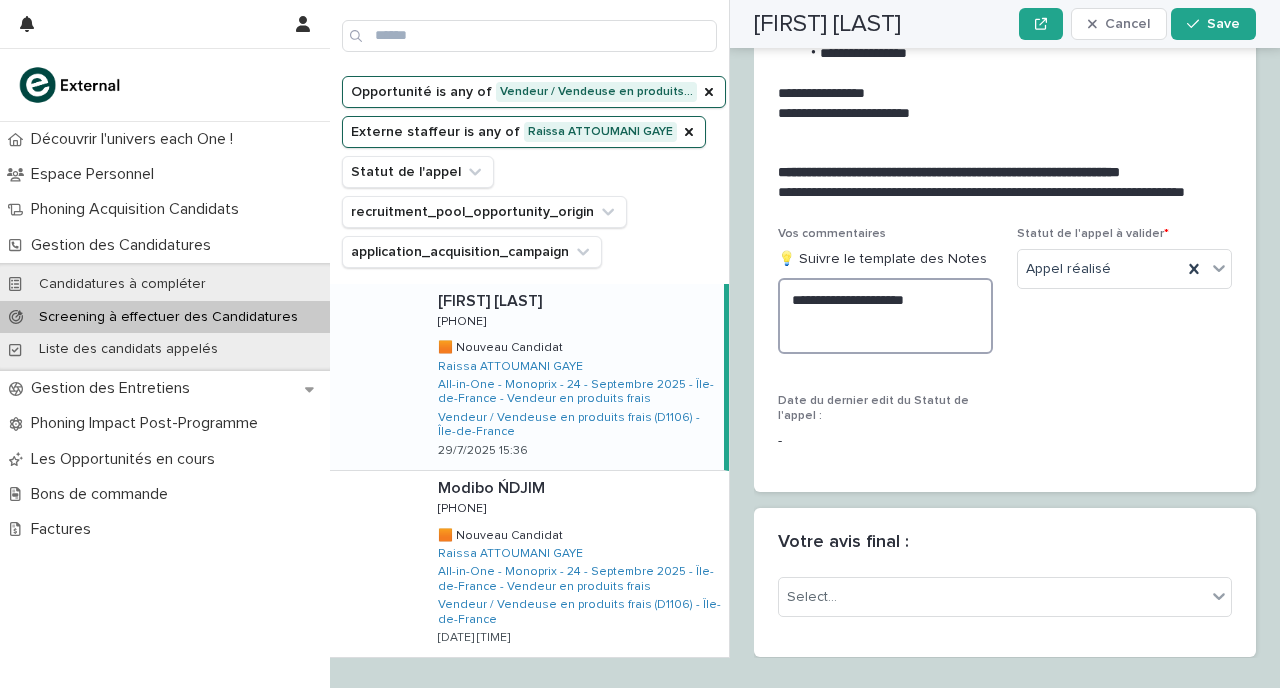 scroll, scrollTop: 2660, scrollLeft: 0, axis: vertical 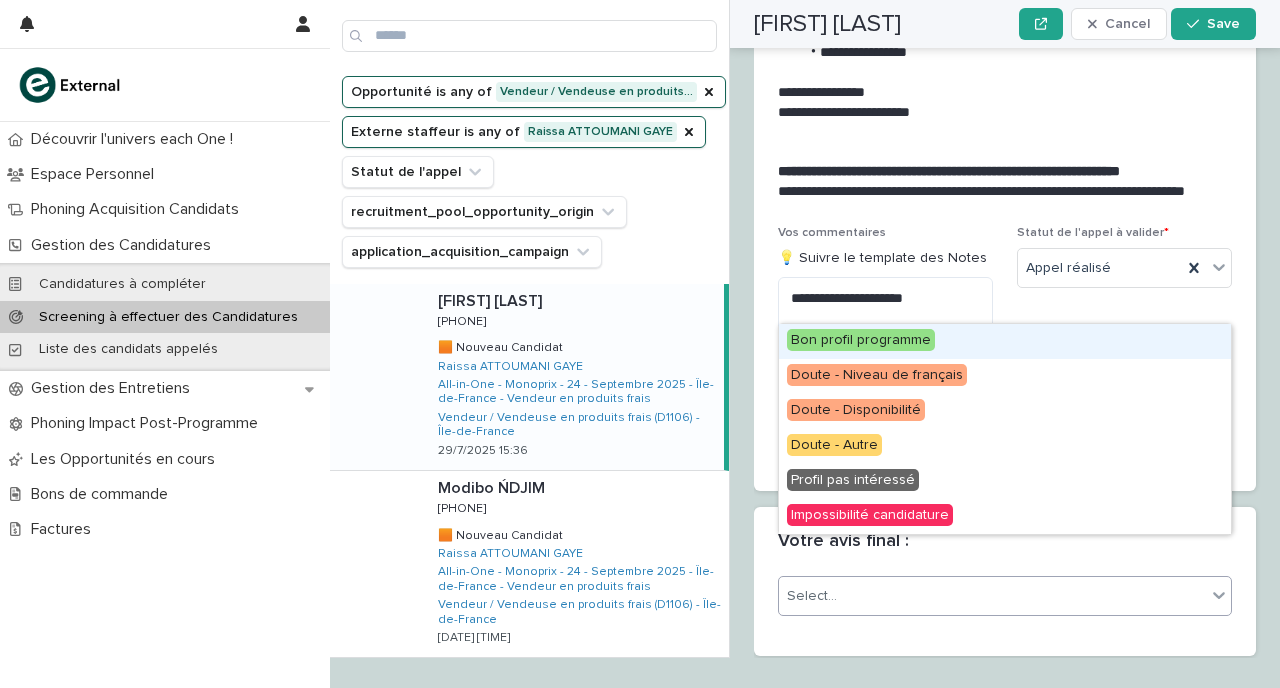 click on "Select..." at bounding box center (992, 596) 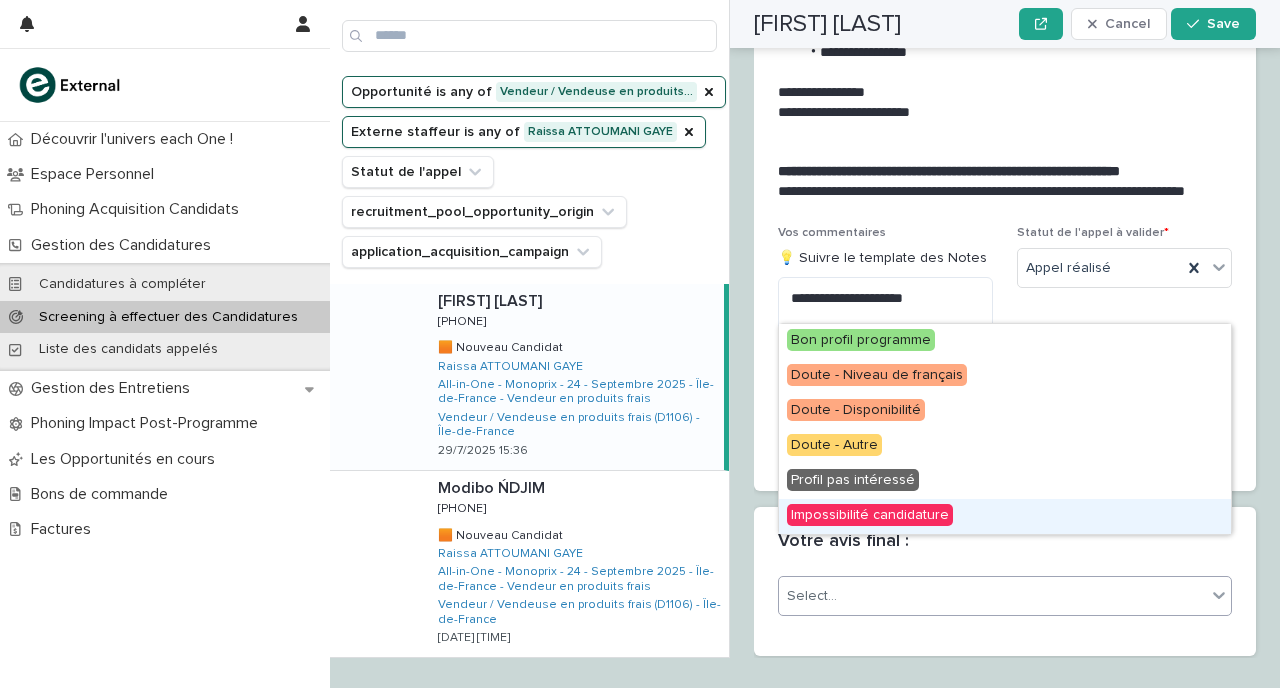 click on "Impossibilité candidature" at bounding box center (870, 515) 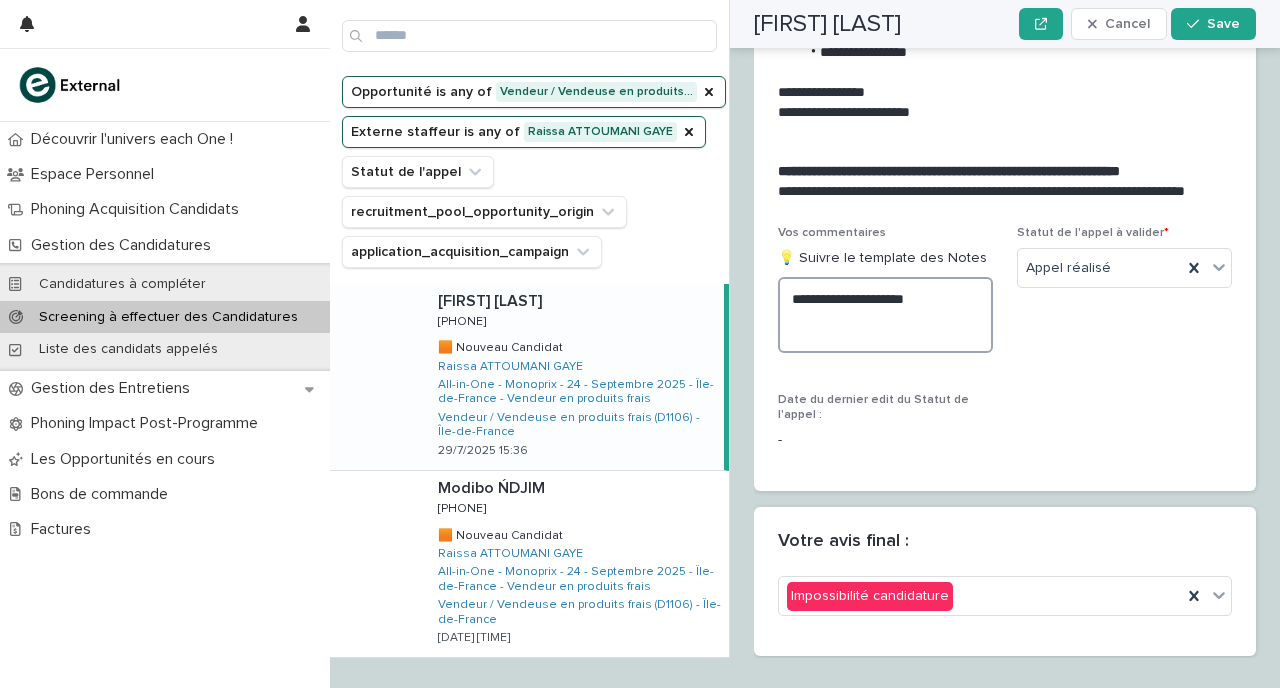 click on "**********" at bounding box center [885, 315] 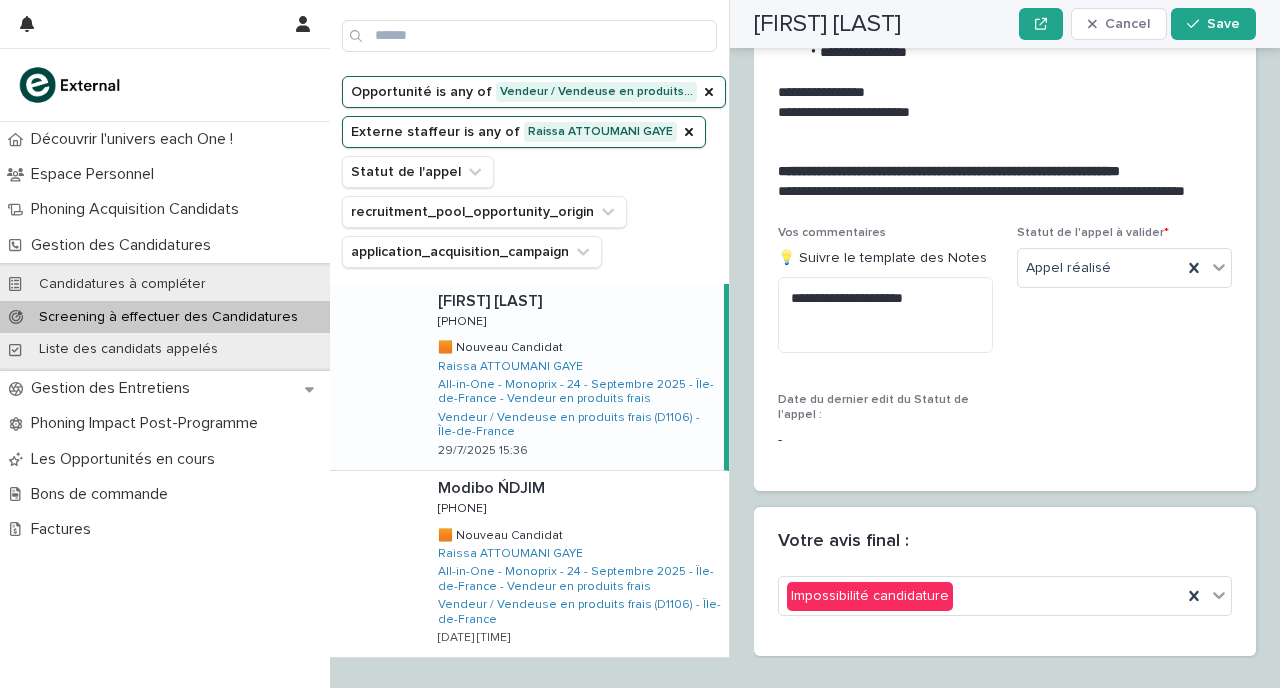 click on "**********" at bounding box center (1005, 346) 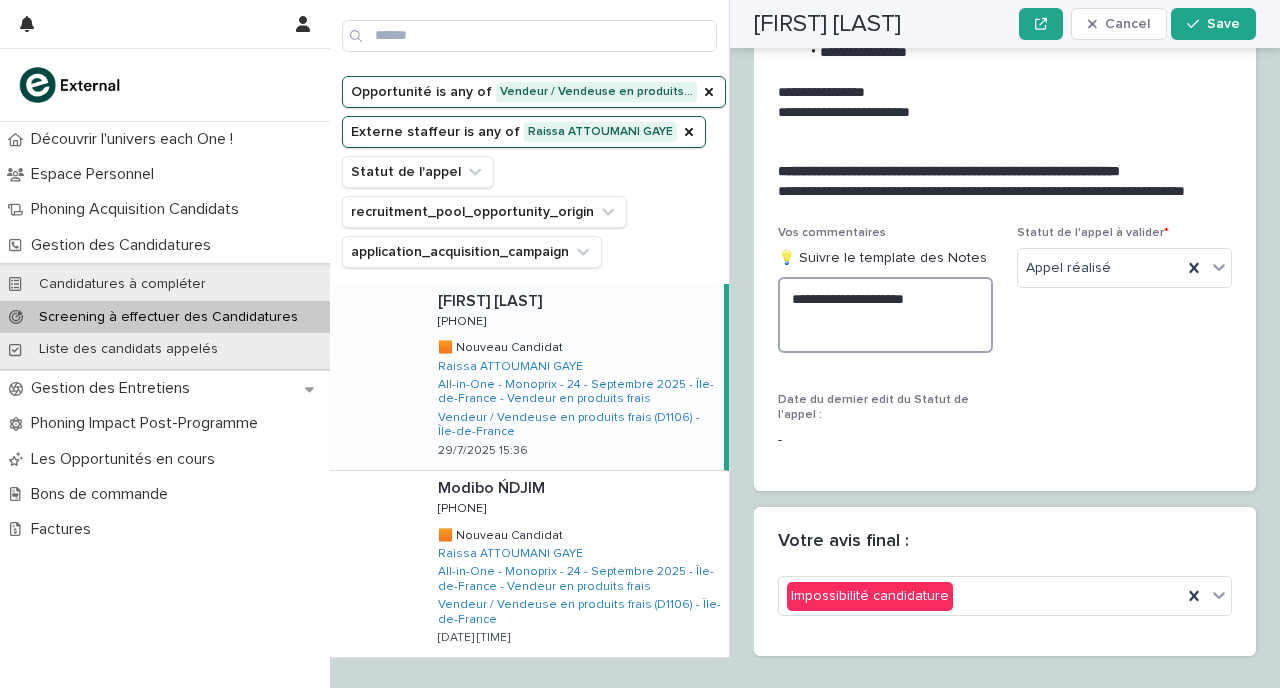 click on "**********" at bounding box center [885, 315] 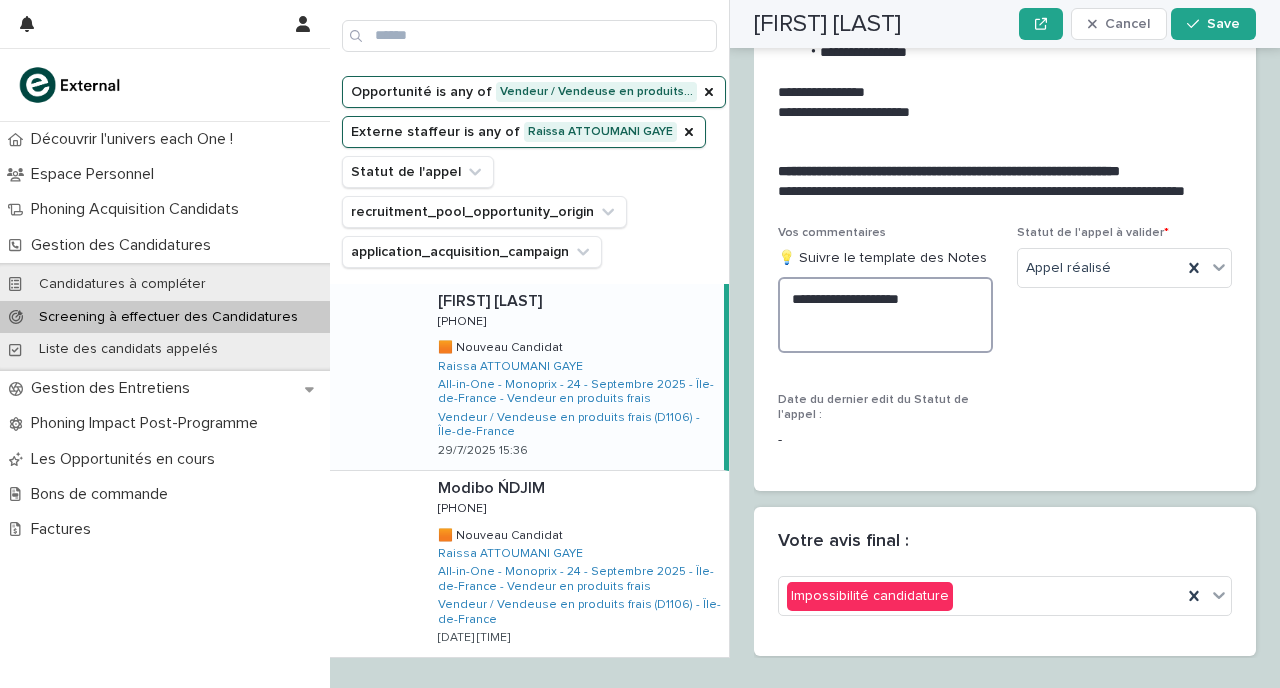 click on "**********" at bounding box center (885, 315) 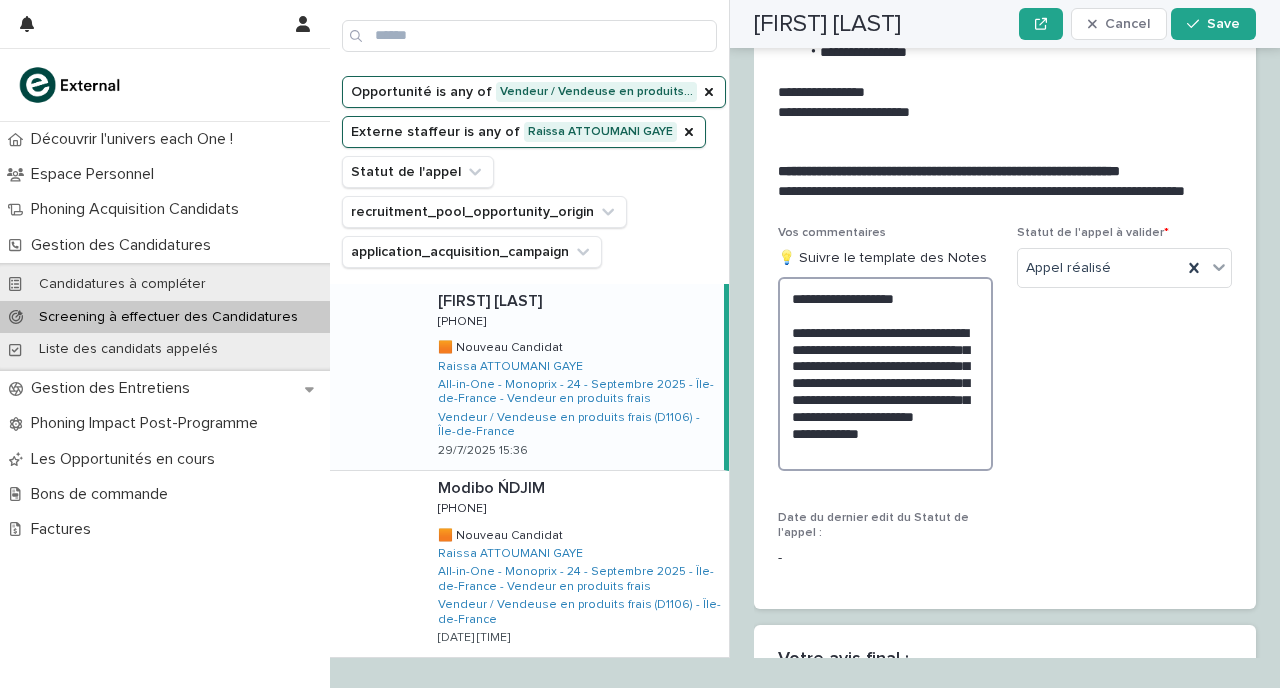click on "**********" at bounding box center (885, 374) 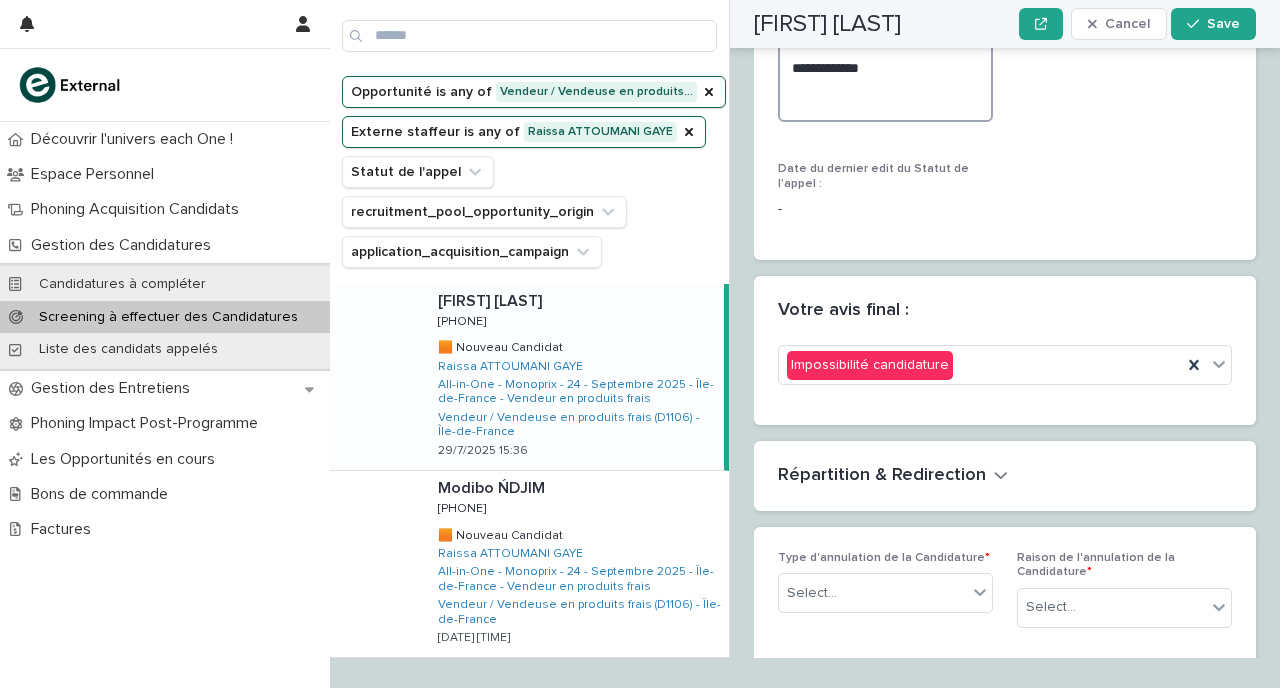 scroll, scrollTop: 3131, scrollLeft: 0, axis: vertical 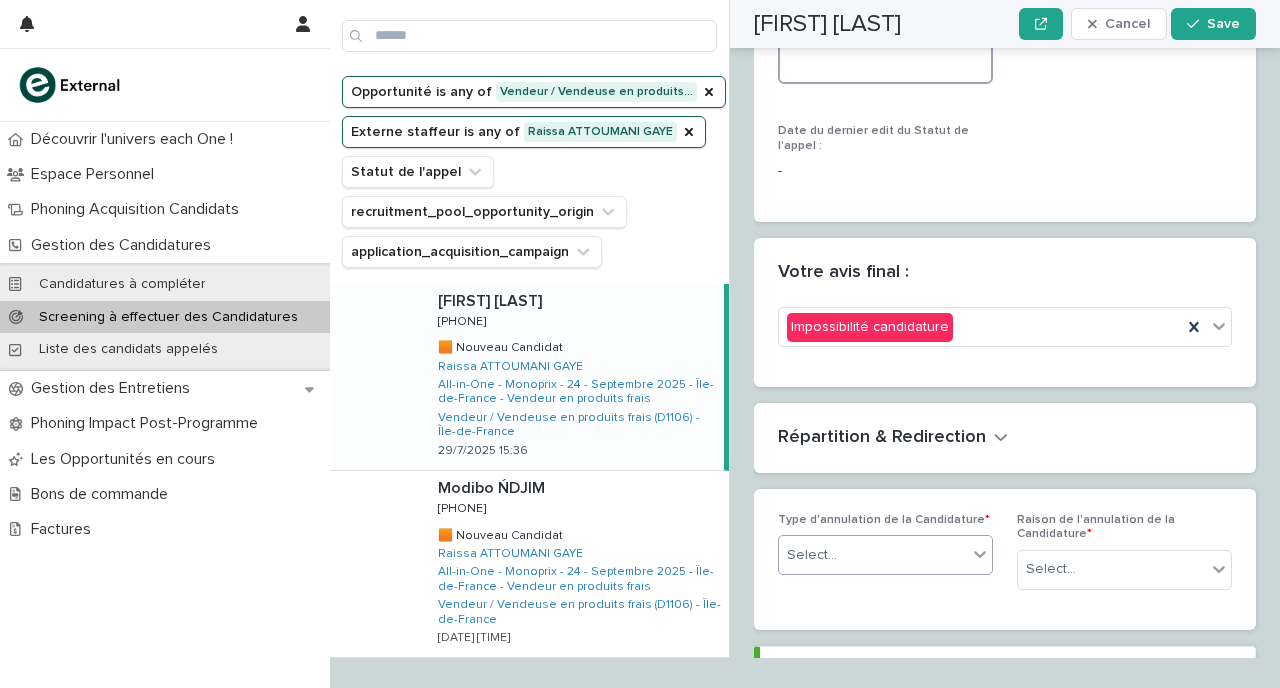 type on "**********" 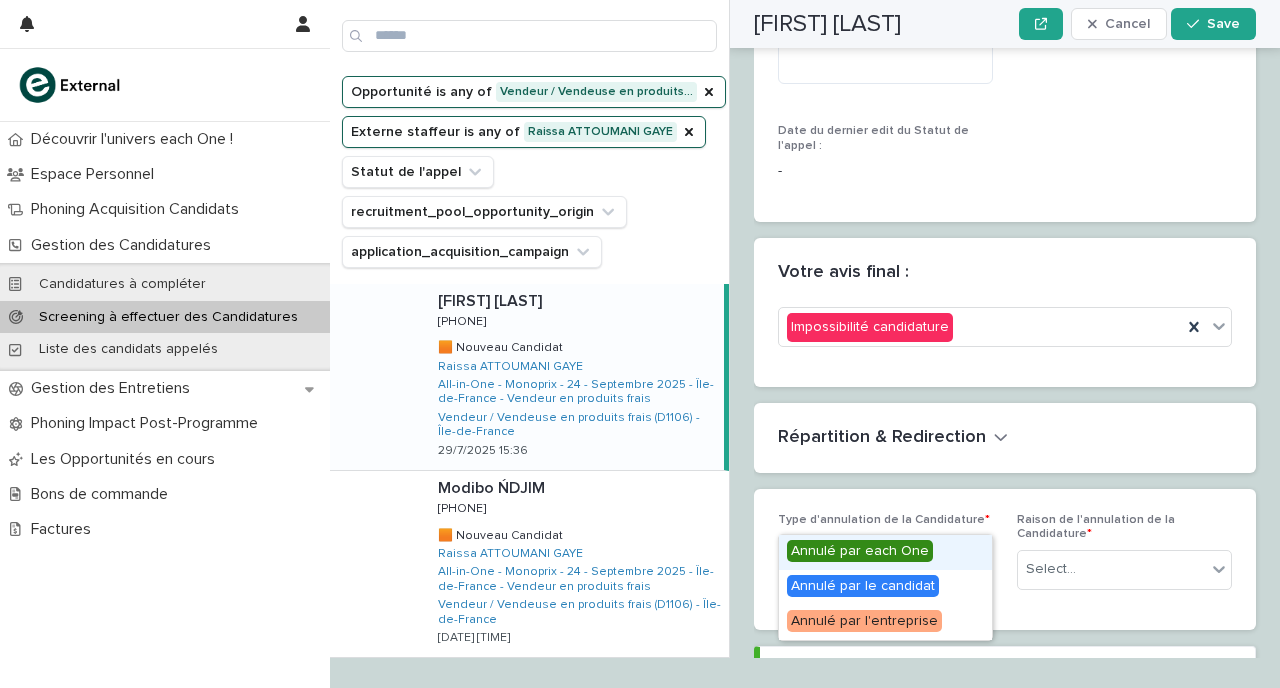 click on "Select..." at bounding box center [885, 555] 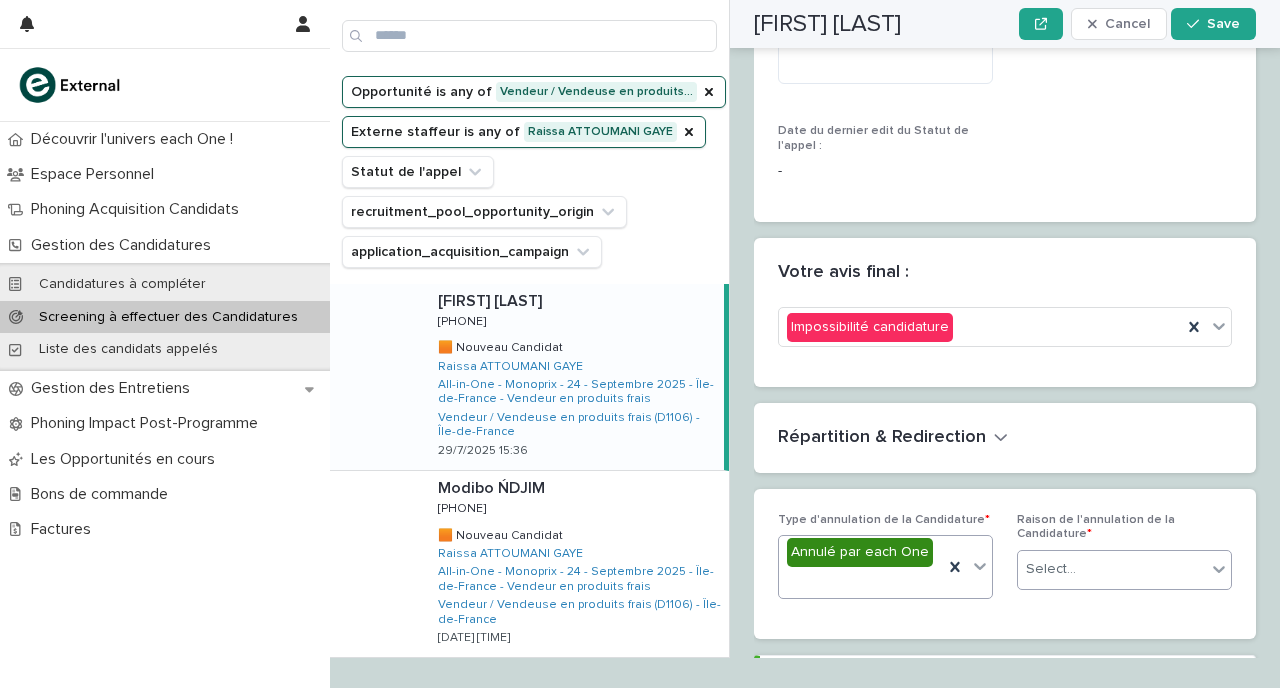 click on "Select..." at bounding box center [1112, 569] 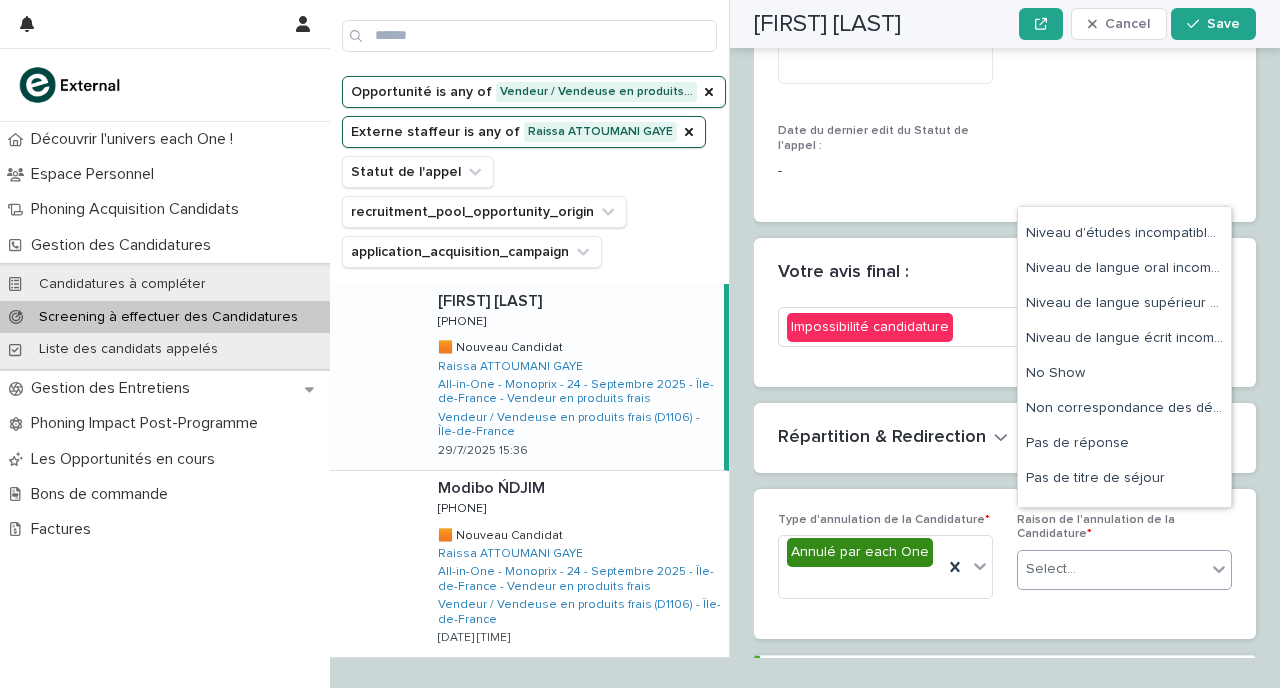 scroll, scrollTop: 633, scrollLeft: 0, axis: vertical 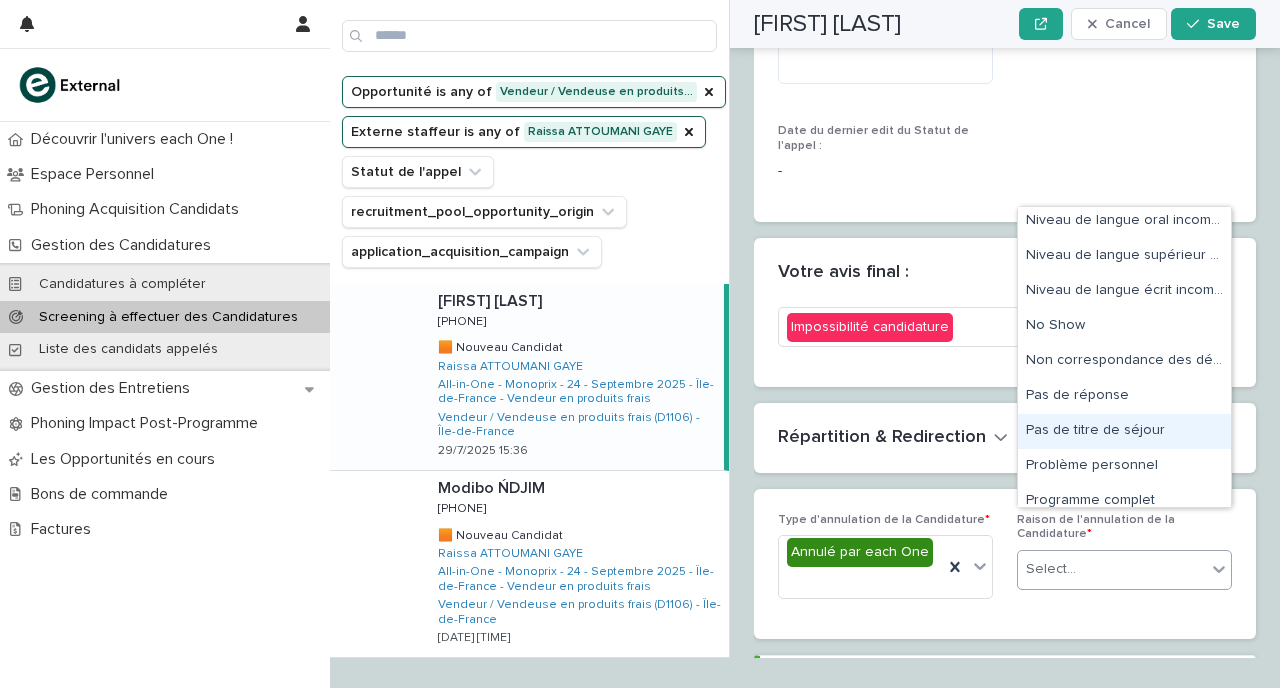 click on "Pas de titre de séjour" at bounding box center (1124, 431) 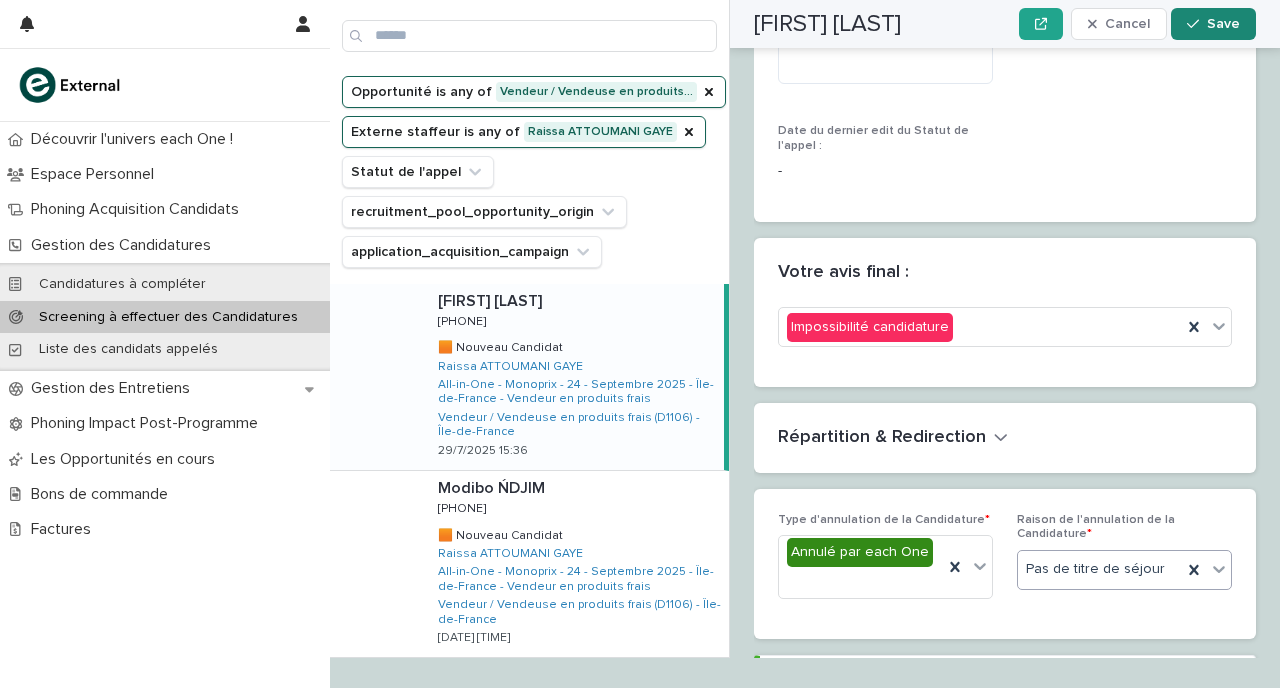 click on "Save" at bounding box center [1223, 24] 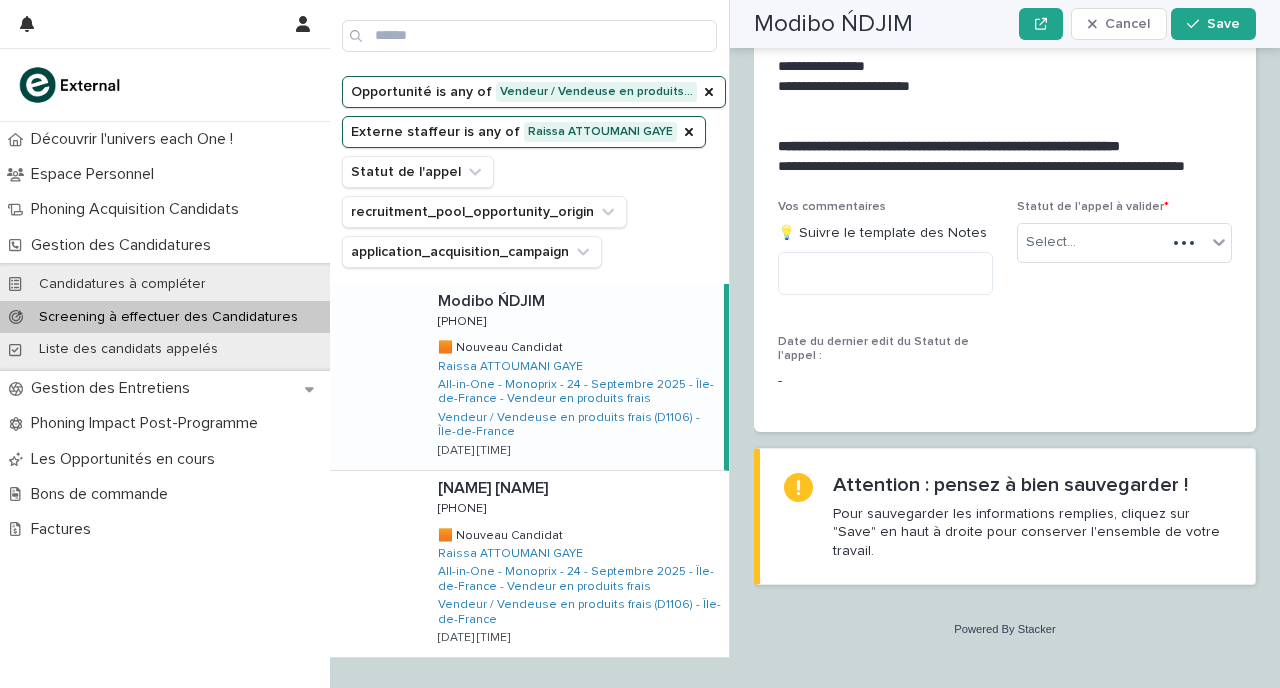 scroll, scrollTop: 2368, scrollLeft: 0, axis: vertical 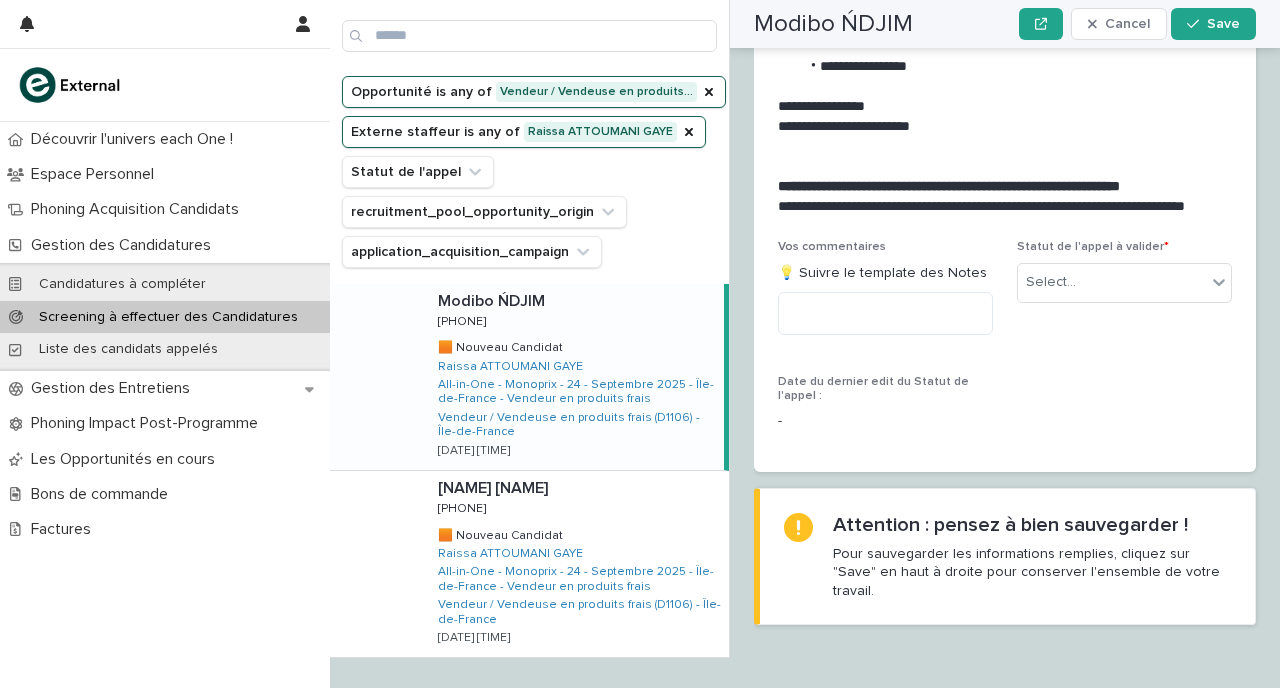 click on "[NAME] [NAME]  [PHONE] [PHONE]  🟧 Nouveau Candidat 🟧 Nouveau Candidat  [NAME]   All-in-One - Monoprix - 24 - Septembre [YEAR] - Île-de-France - Vendeur en produits frais   Vendeur / Vendeuse en produits frais (D1106) - Île-de-France   [DATE] [TIME]" at bounding box center [573, 377] 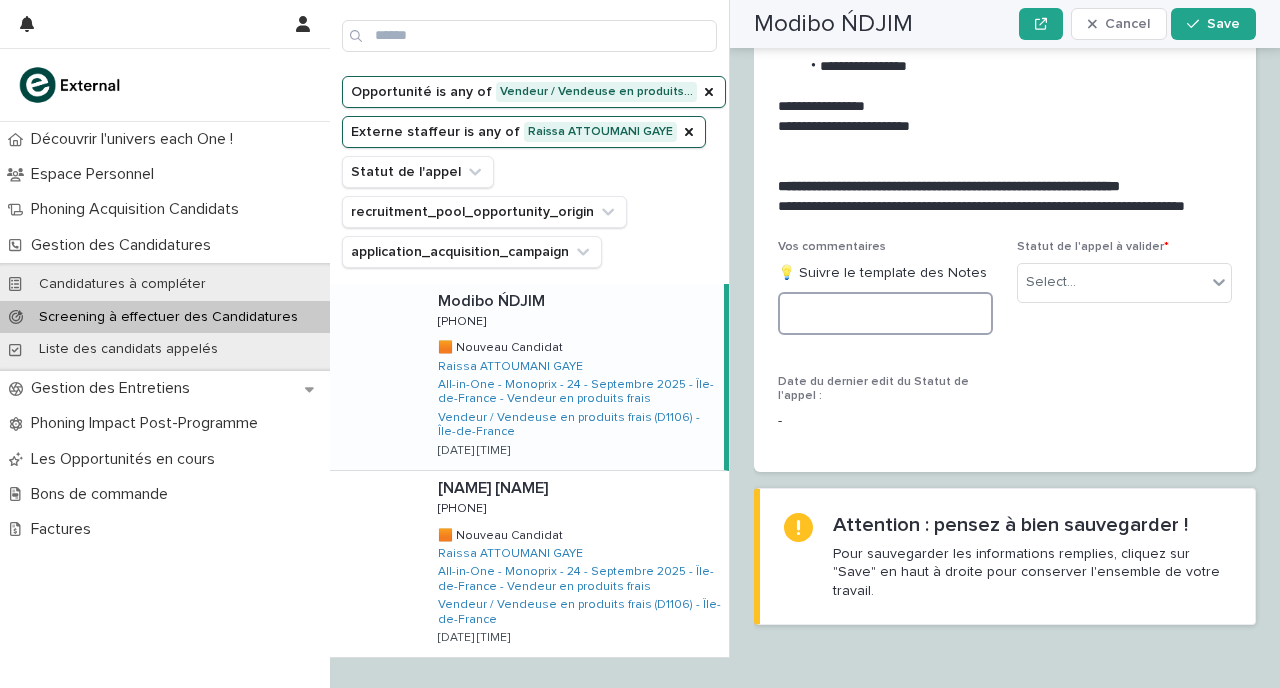 click at bounding box center [885, 313] 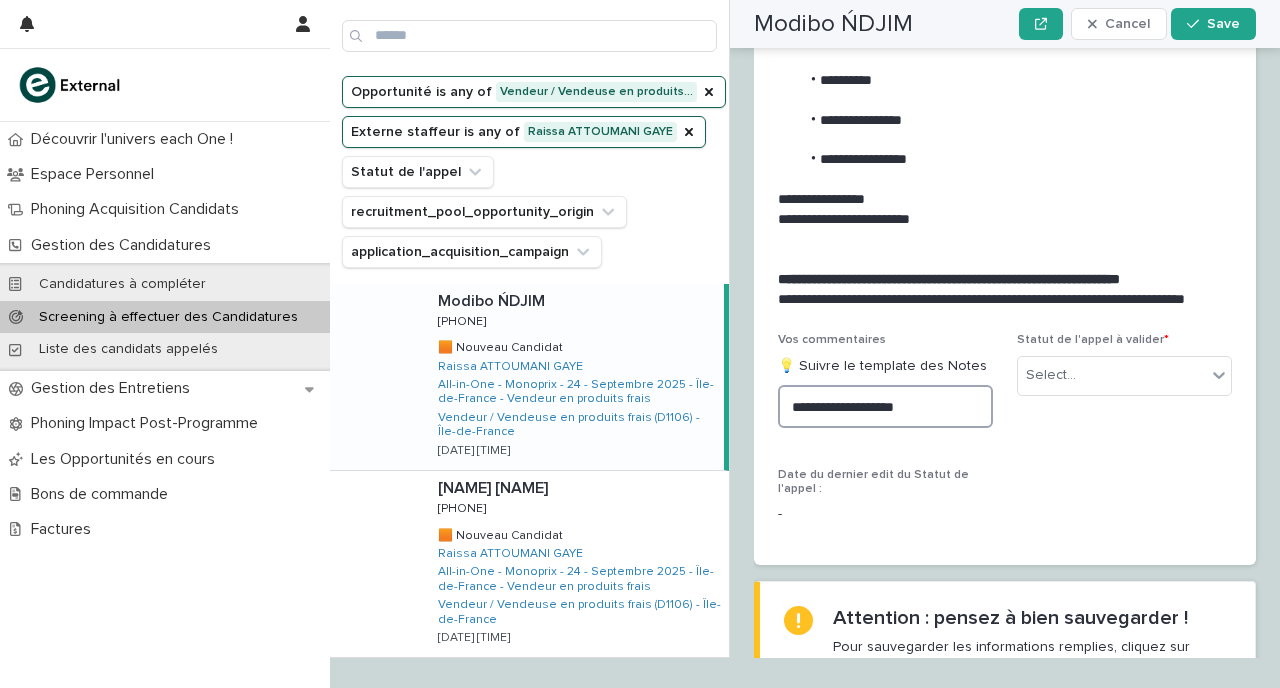 scroll, scrollTop: 2276, scrollLeft: 0, axis: vertical 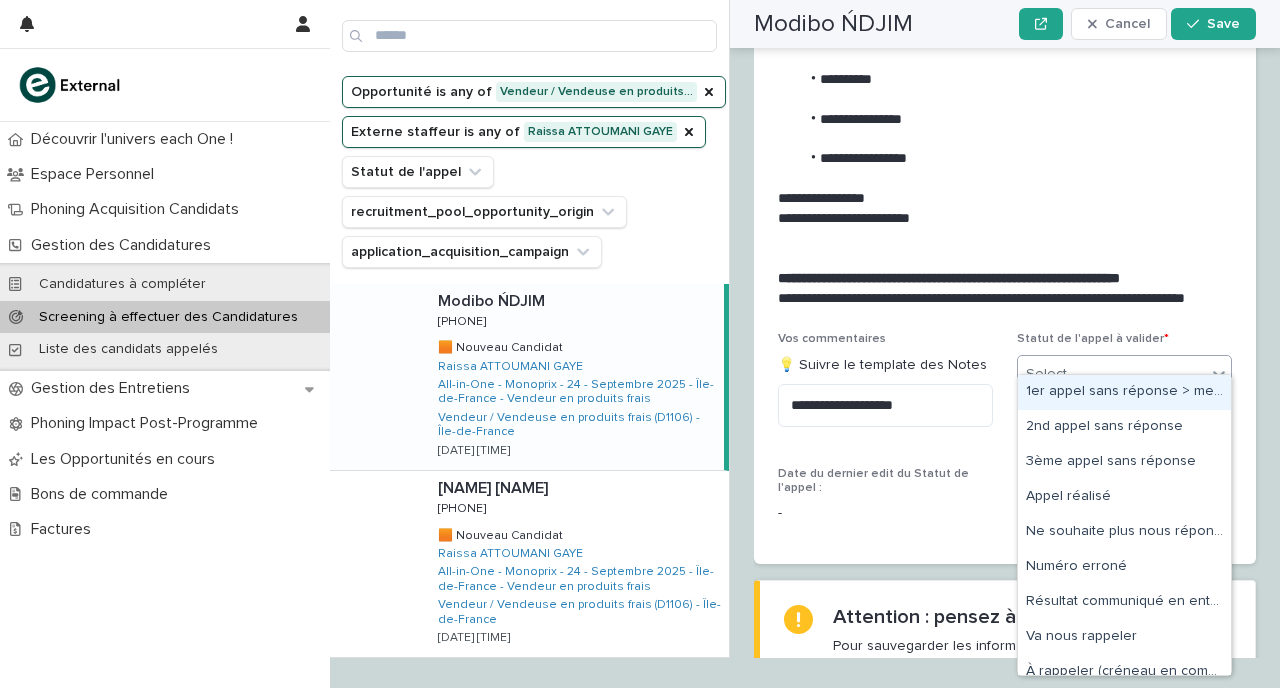 click on "Select..." at bounding box center [1051, 374] 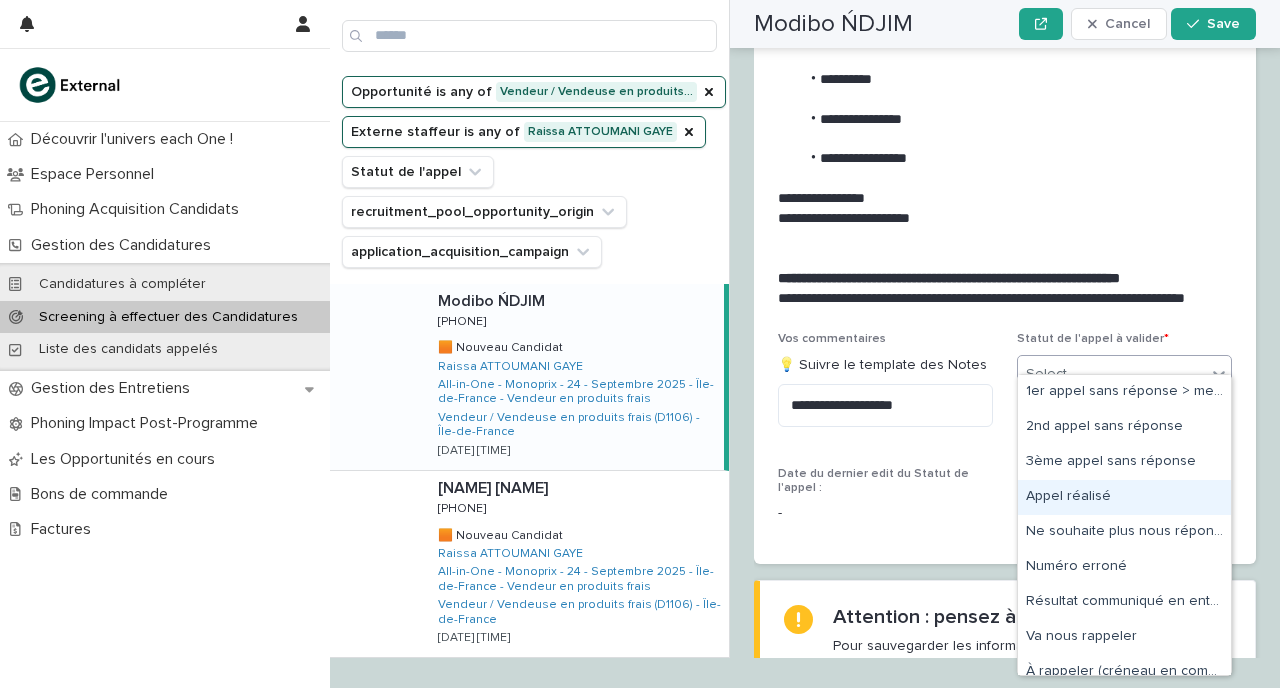 click on "Appel réalisé" at bounding box center [1124, 497] 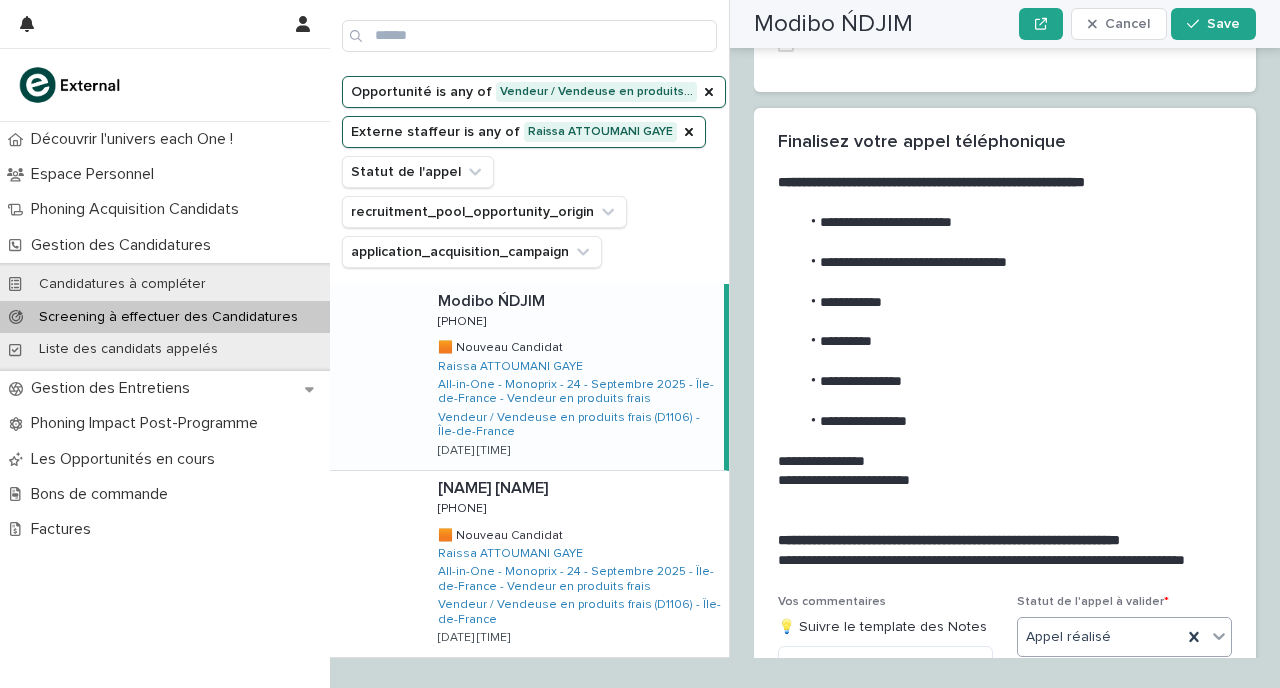 scroll, scrollTop: 2076, scrollLeft: 0, axis: vertical 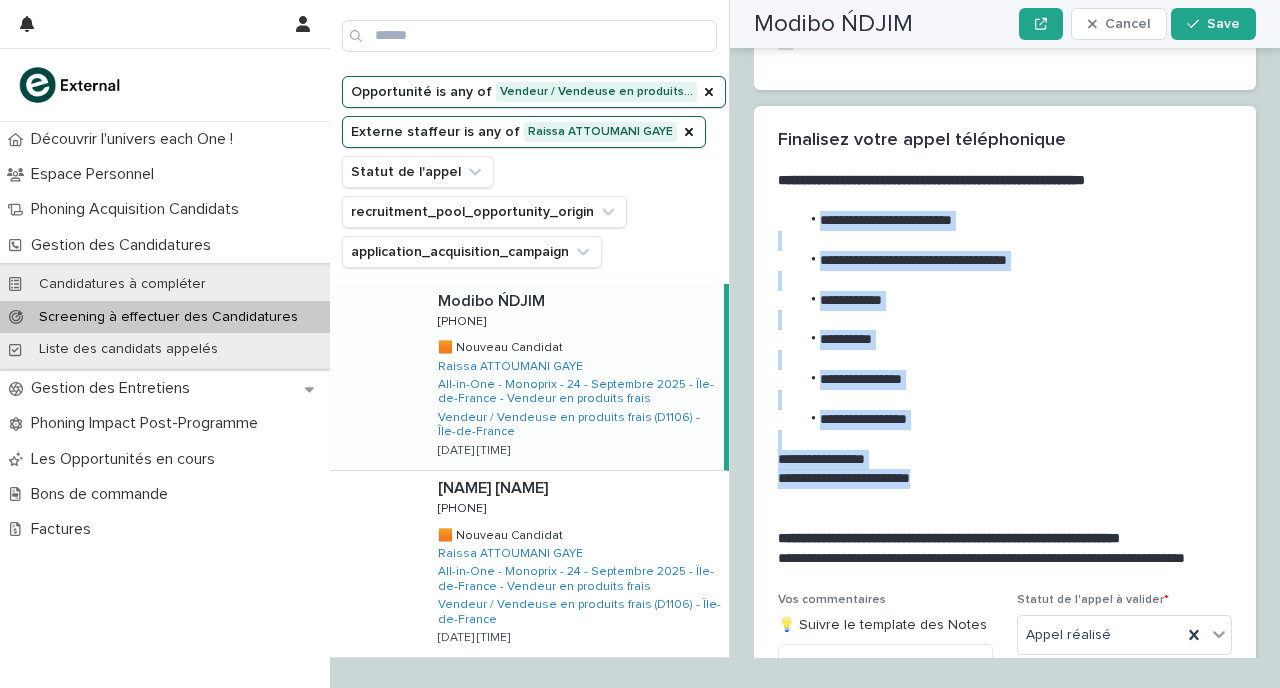 drag, startPoint x: 932, startPoint y: 457, endPoint x: 791, endPoint y: 196, distance: 296.6513 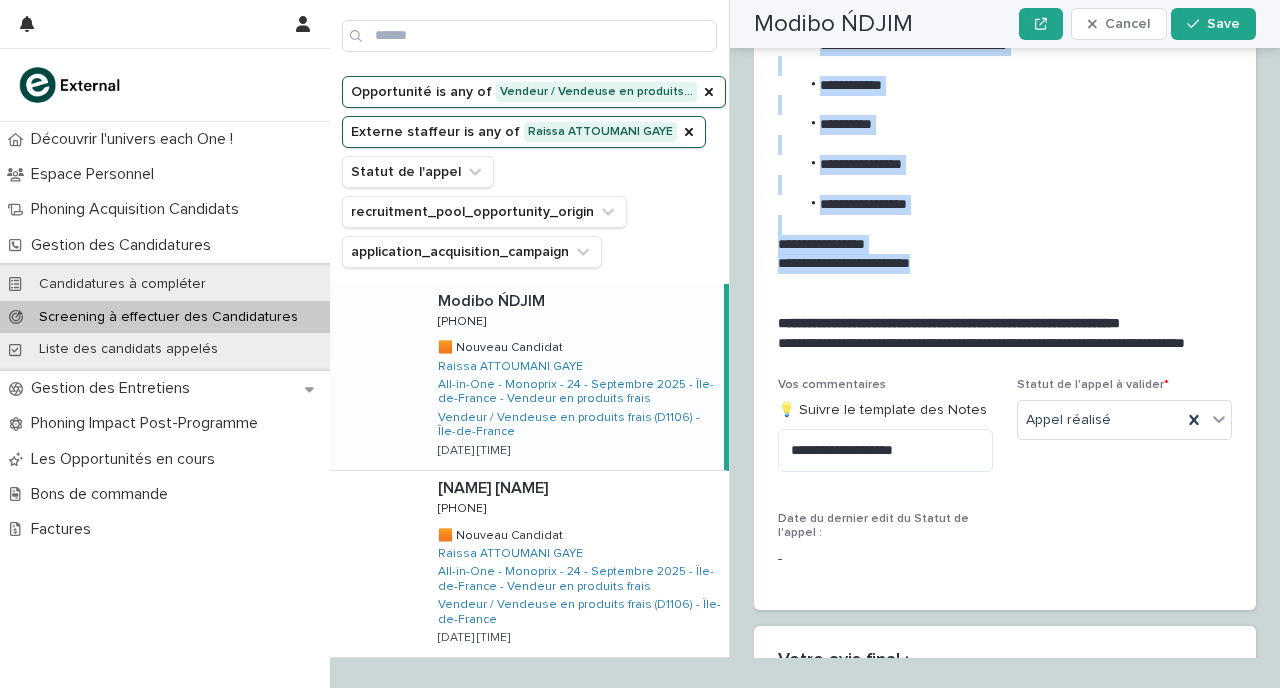 scroll, scrollTop: 2332, scrollLeft: 0, axis: vertical 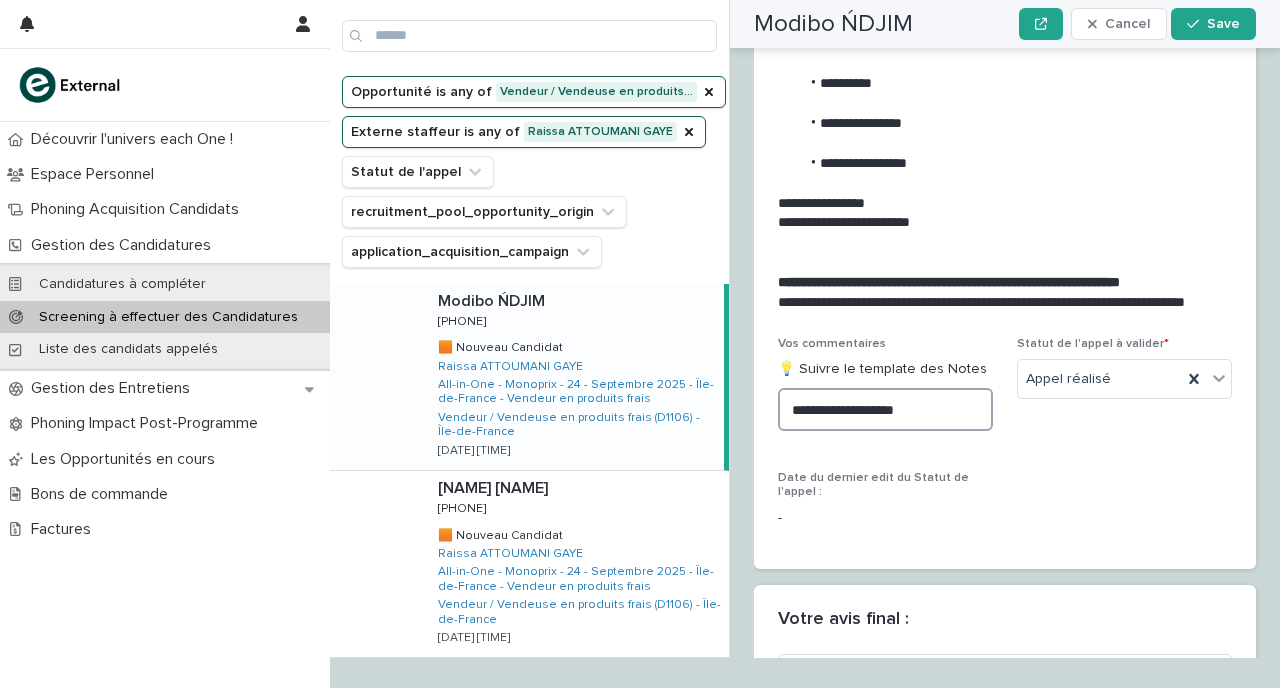 click on "**********" at bounding box center (885, 409) 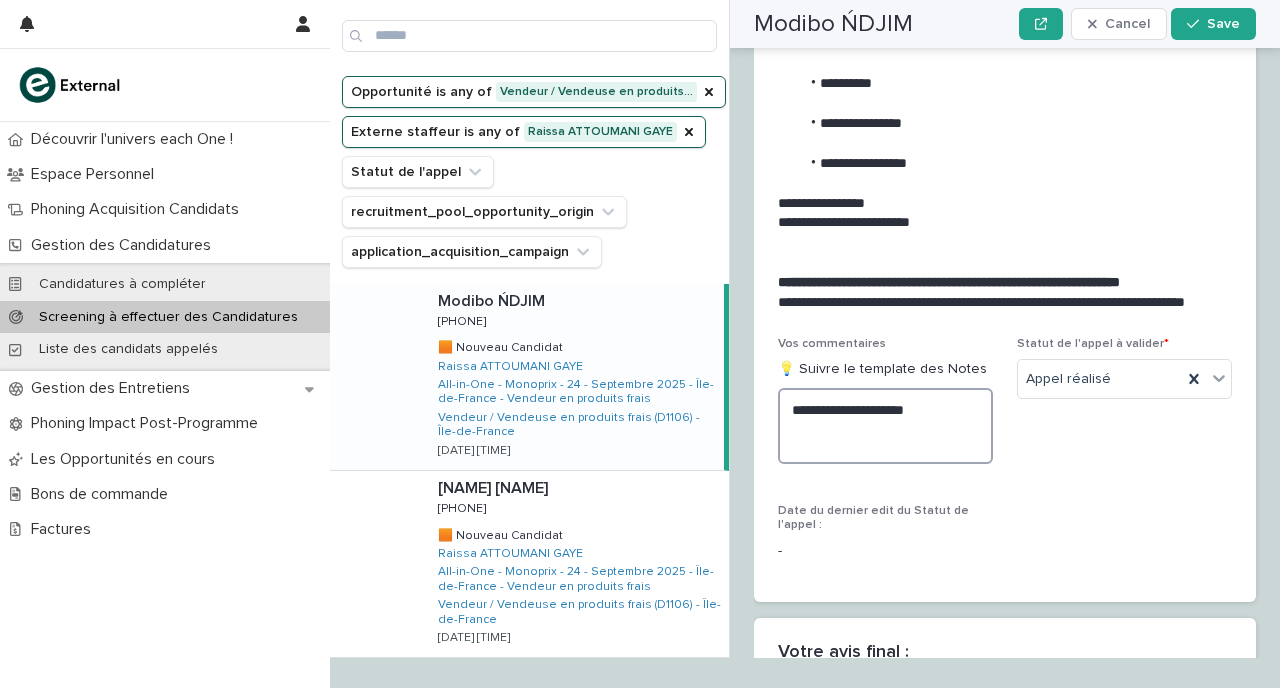 paste on "**********" 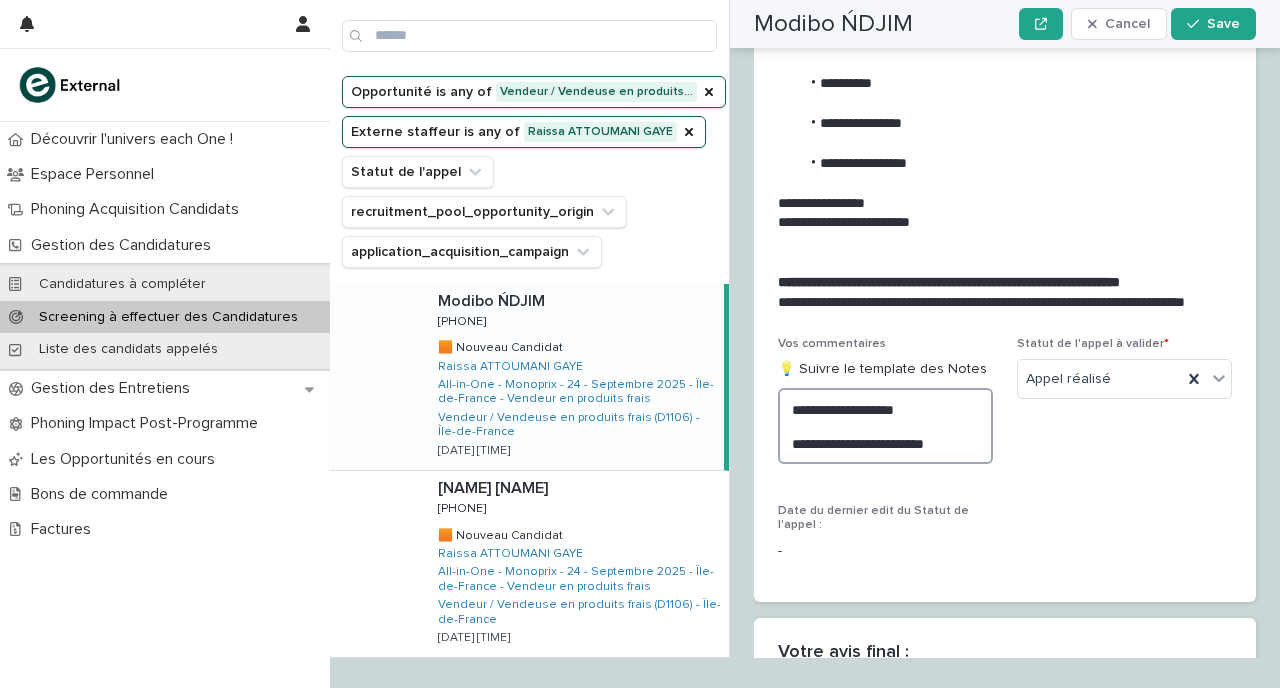 scroll, scrollTop: 2457, scrollLeft: 0, axis: vertical 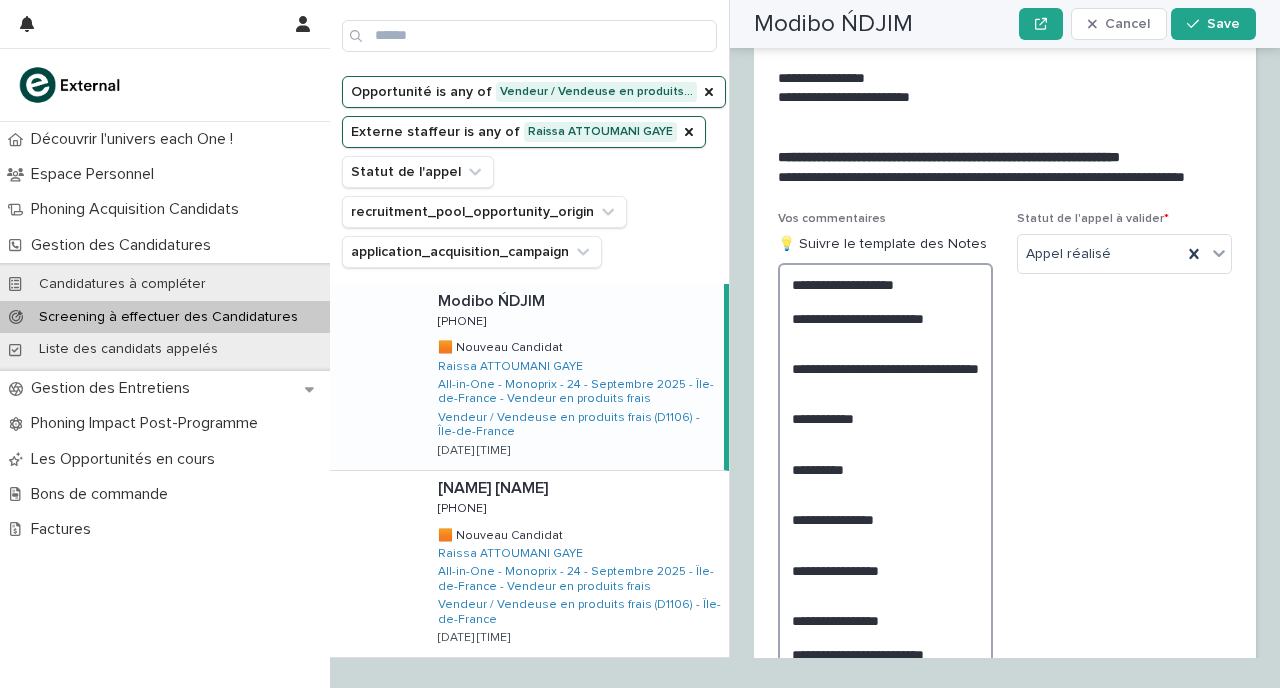 click on "**********" at bounding box center [885, 477] 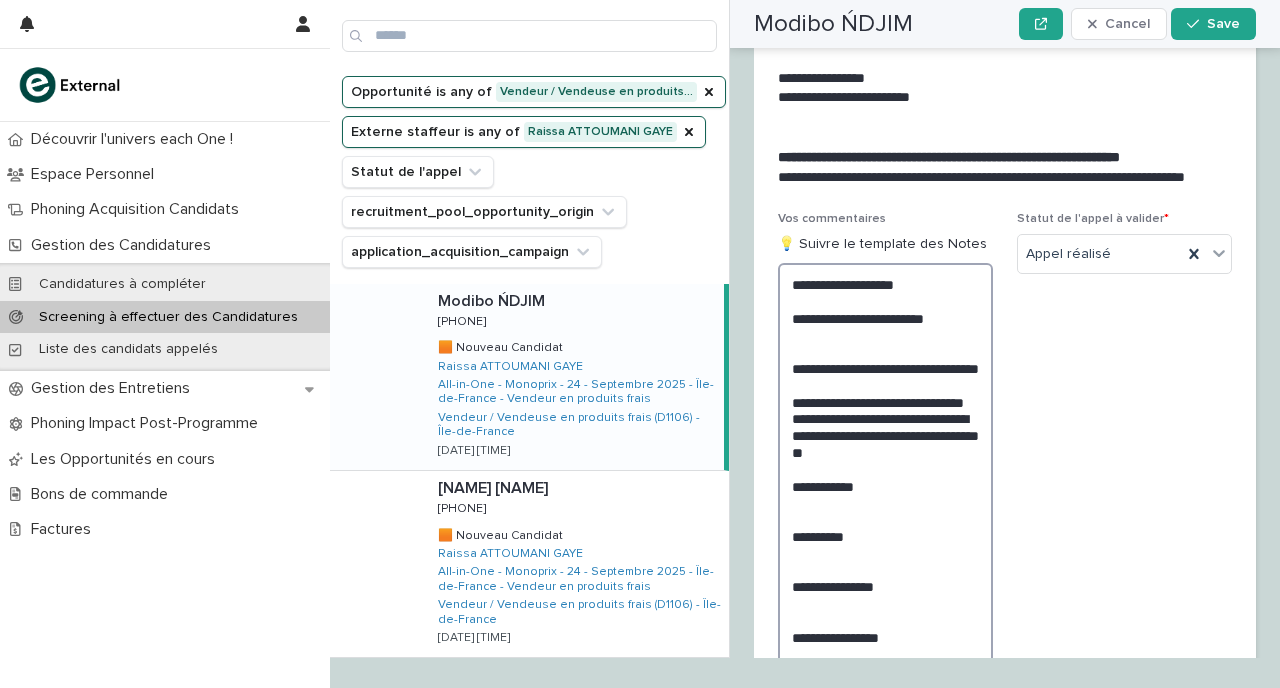 click on "**********" at bounding box center (885, 528) 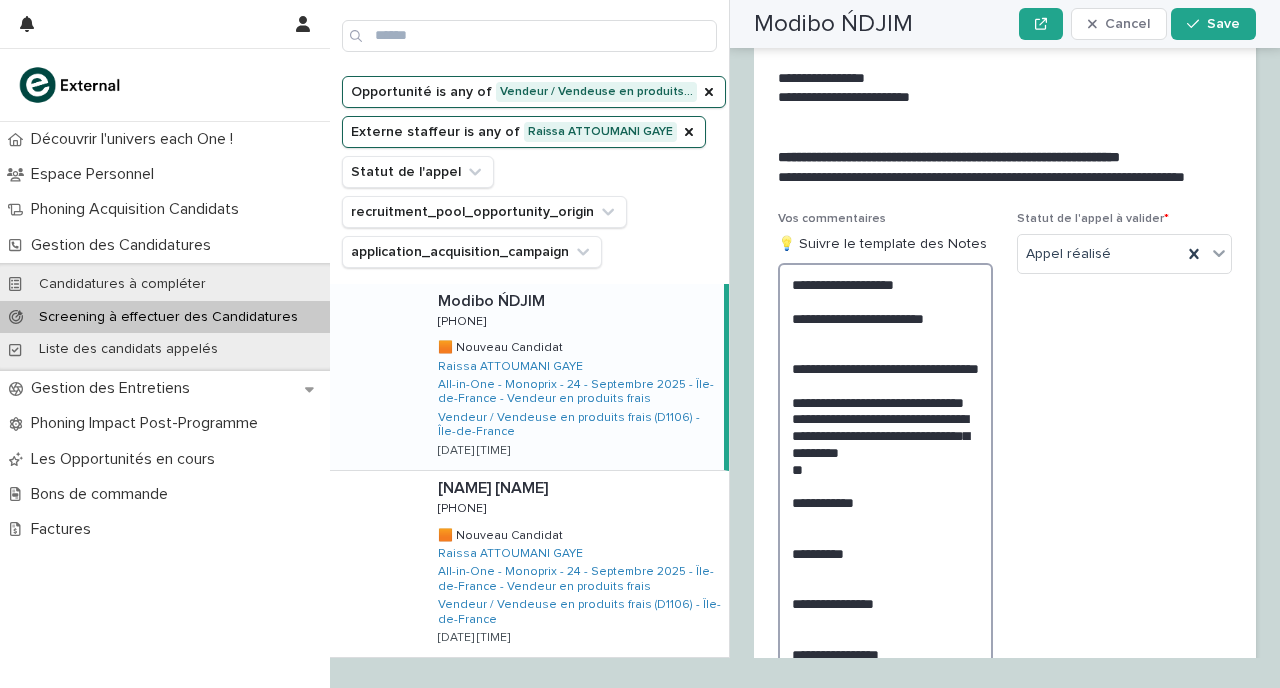 click on "**********" at bounding box center (885, 528) 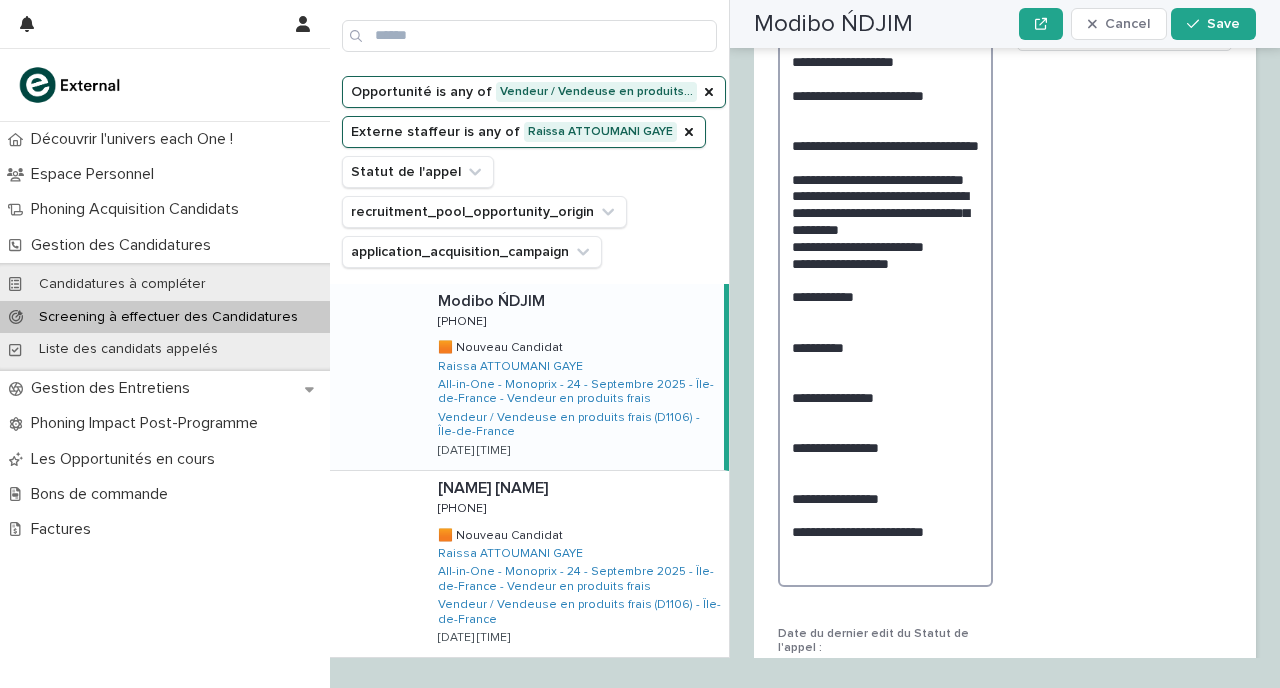 scroll, scrollTop: 2686, scrollLeft: 0, axis: vertical 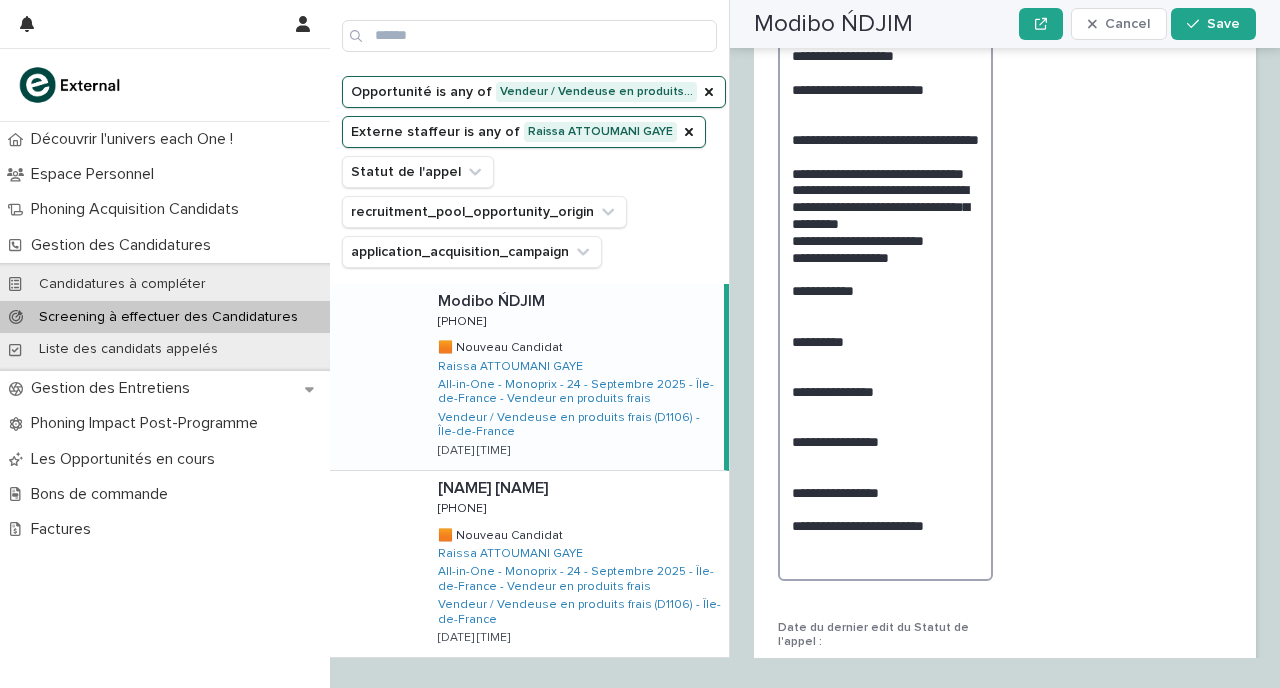 click on "**********" at bounding box center (885, 307) 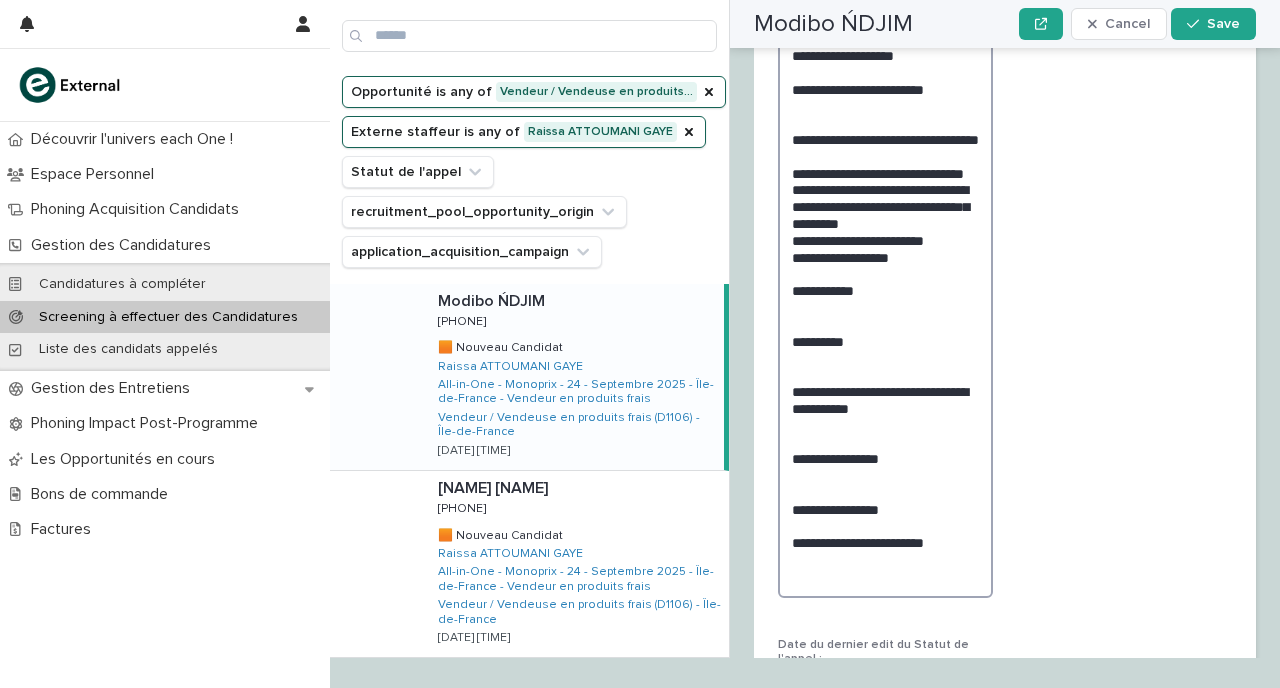 click on "**********" at bounding box center [885, 316] 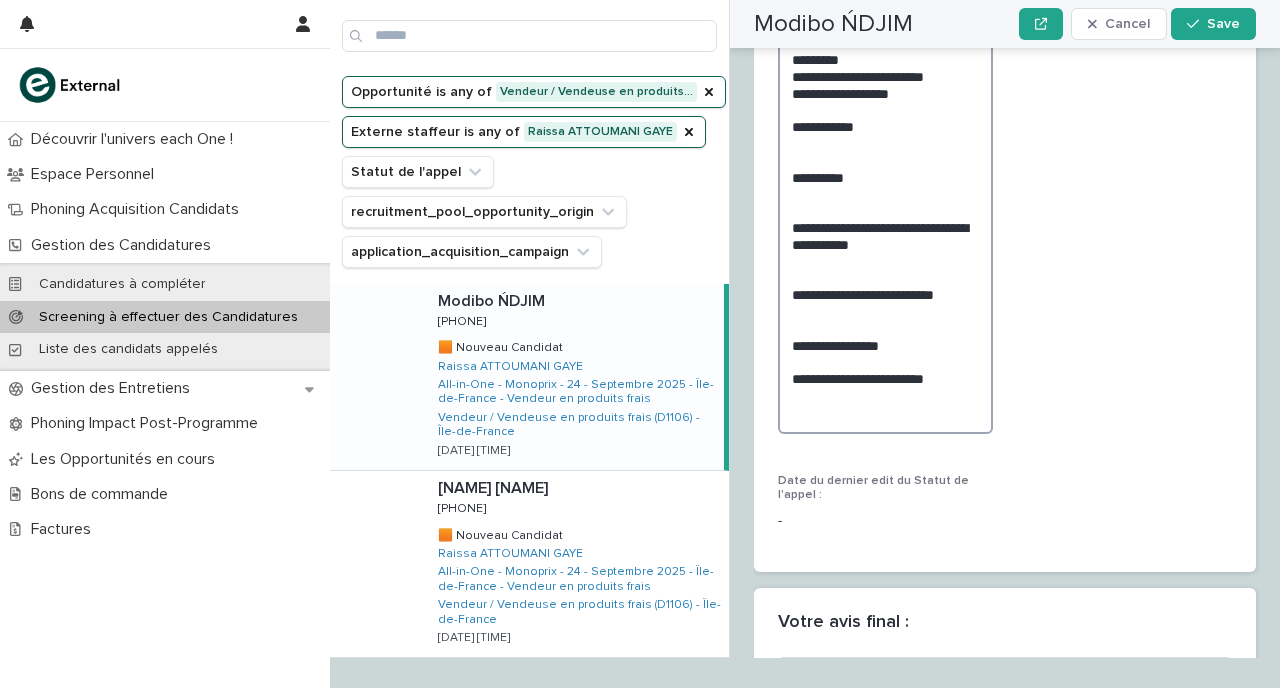 scroll, scrollTop: 2855, scrollLeft: 0, axis: vertical 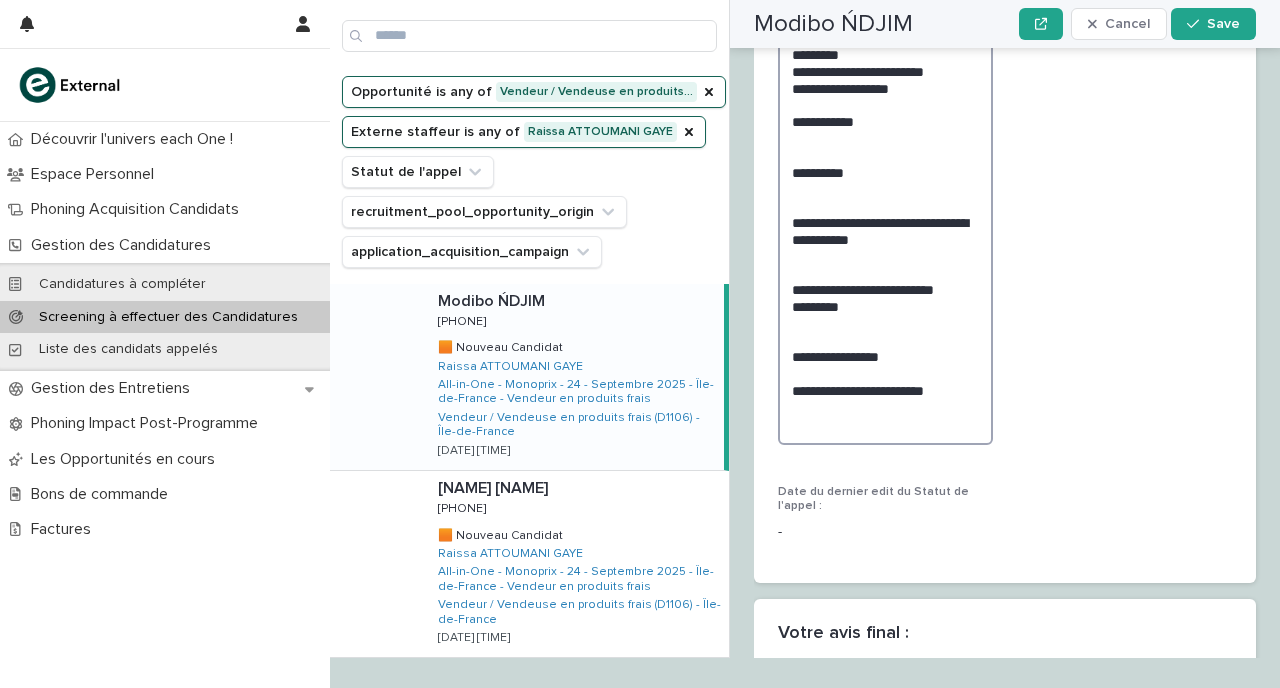 click on "**********" at bounding box center [885, 155] 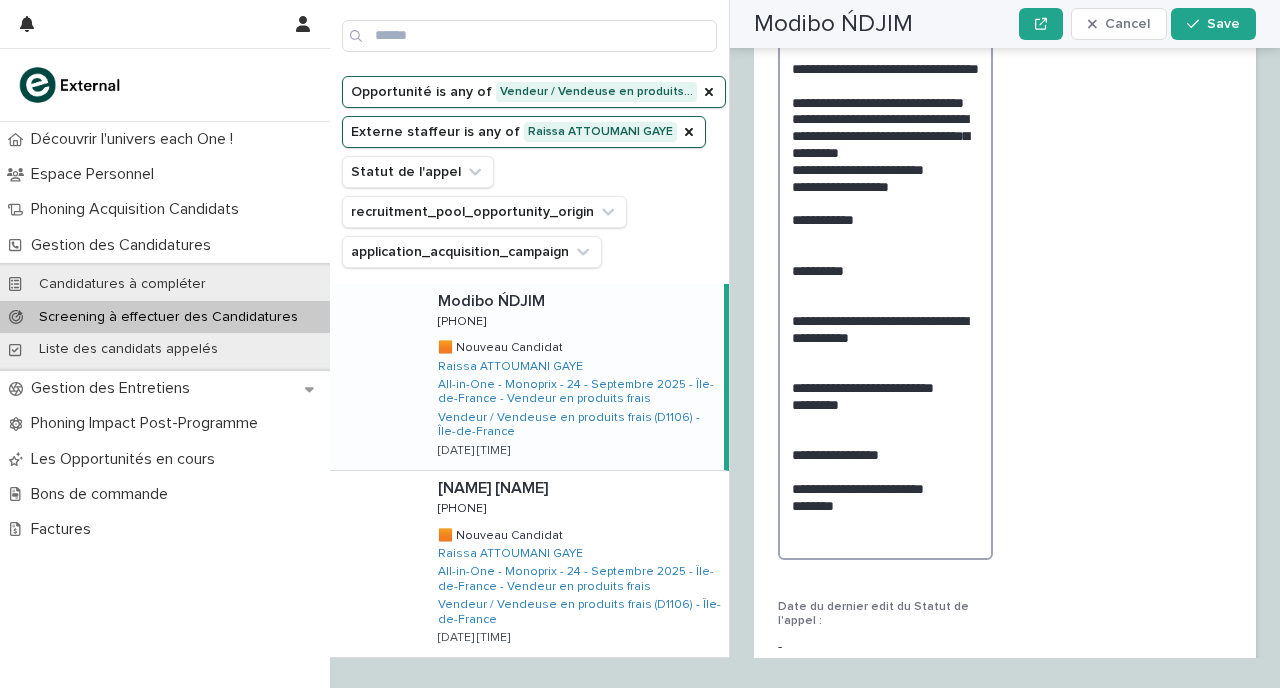 scroll, scrollTop: 2733, scrollLeft: 0, axis: vertical 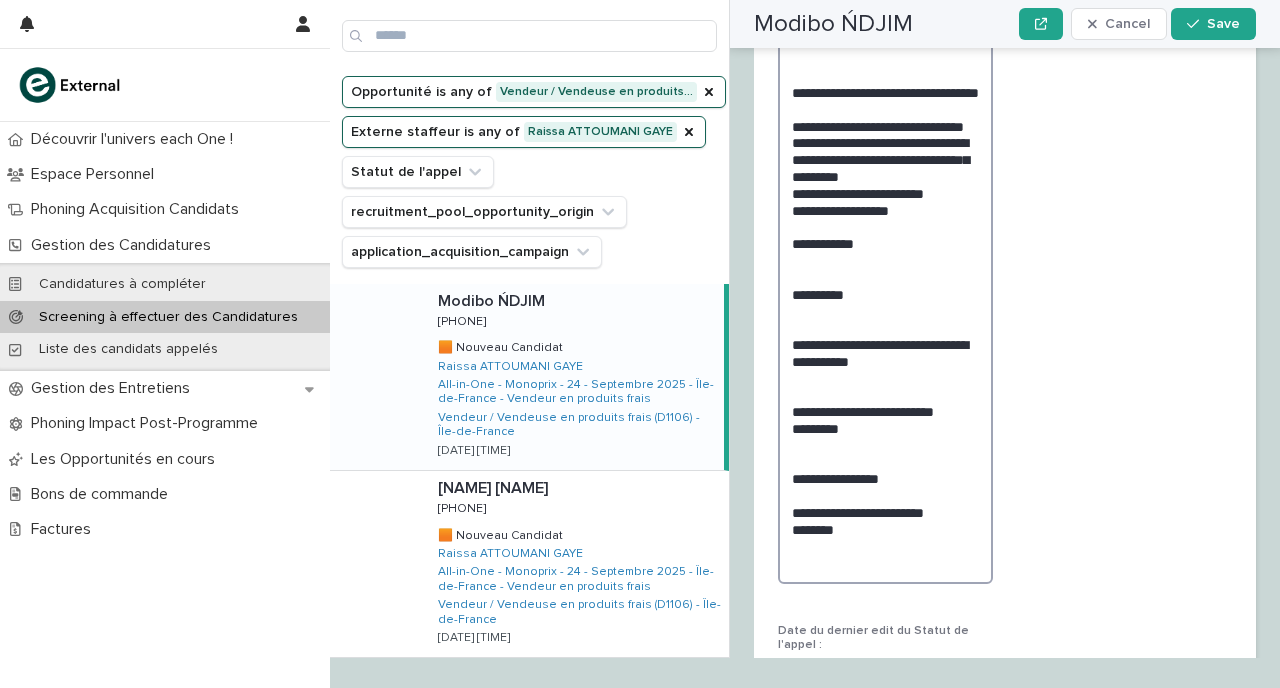 click on "**********" at bounding box center (885, 285) 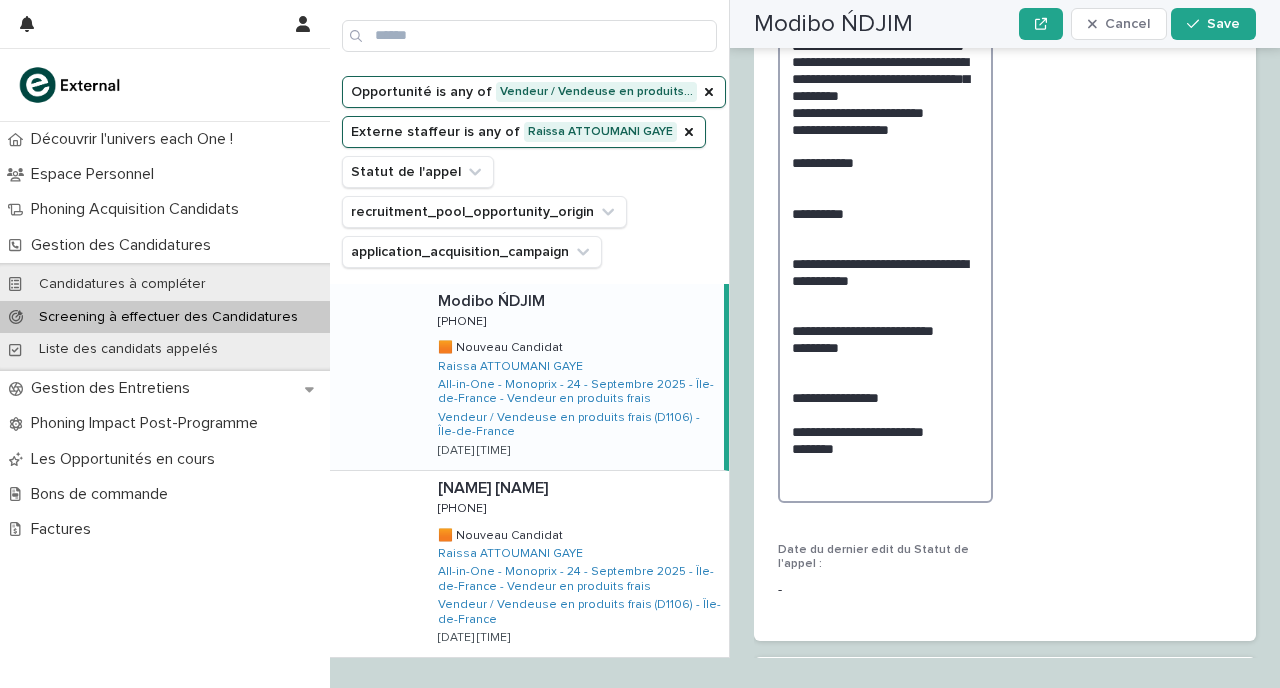 scroll, scrollTop: 2821, scrollLeft: 0, axis: vertical 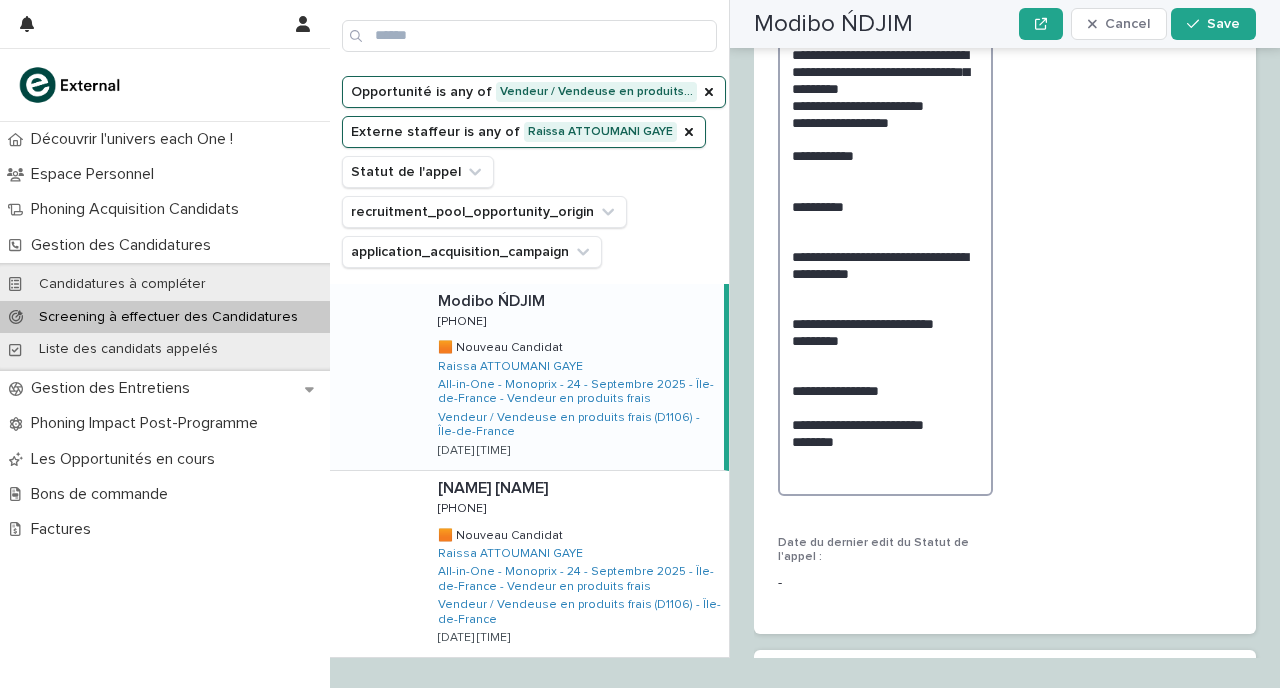click on "**********" at bounding box center (885, 197) 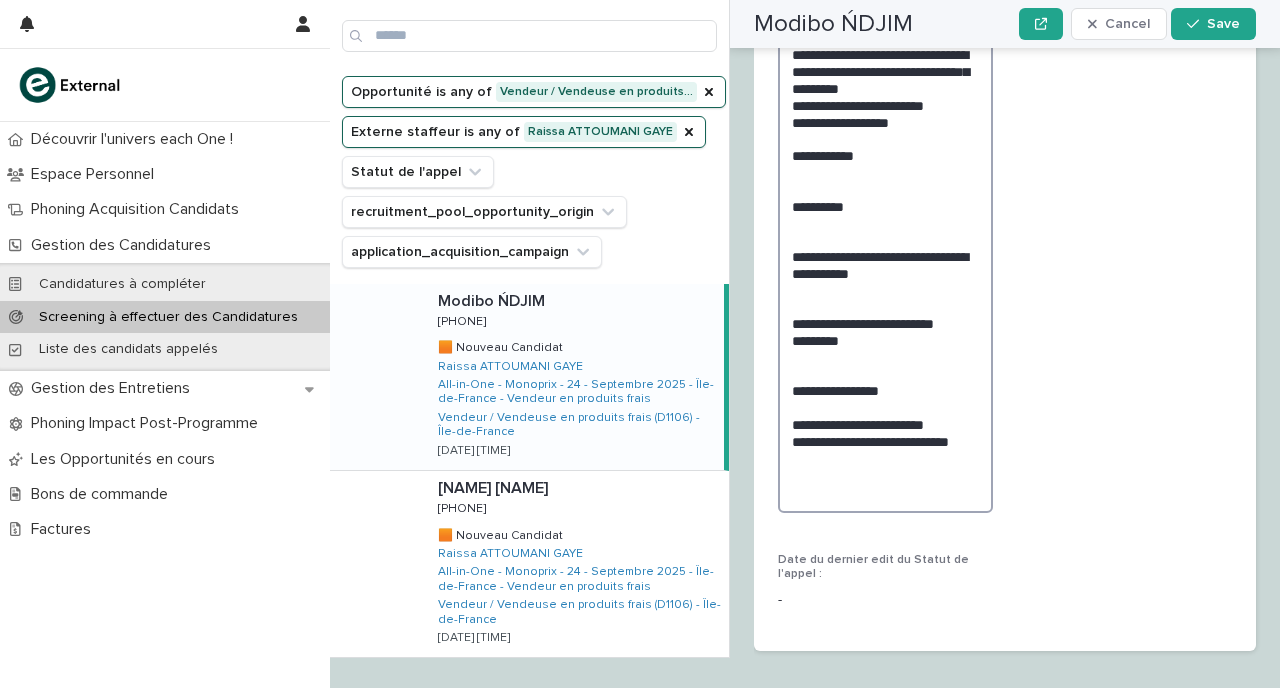 click on "**********" at bounding box center (885, 206) 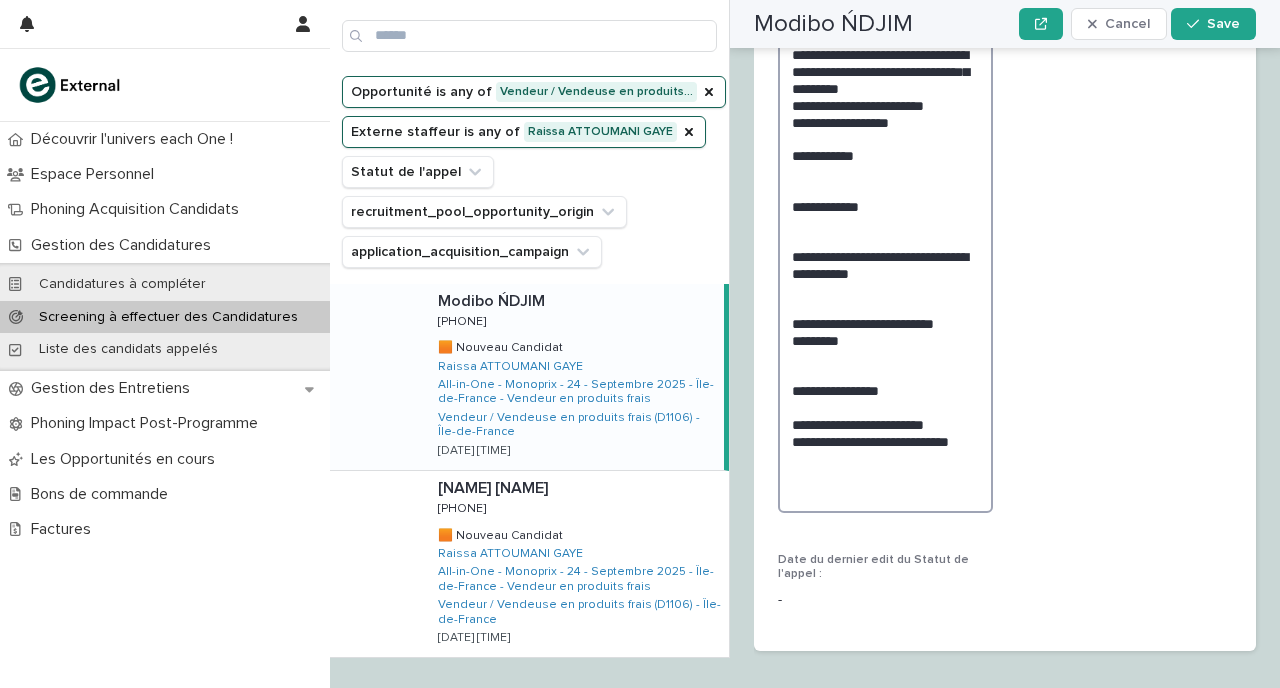 click on "**********" at bounding box center [885, 206] 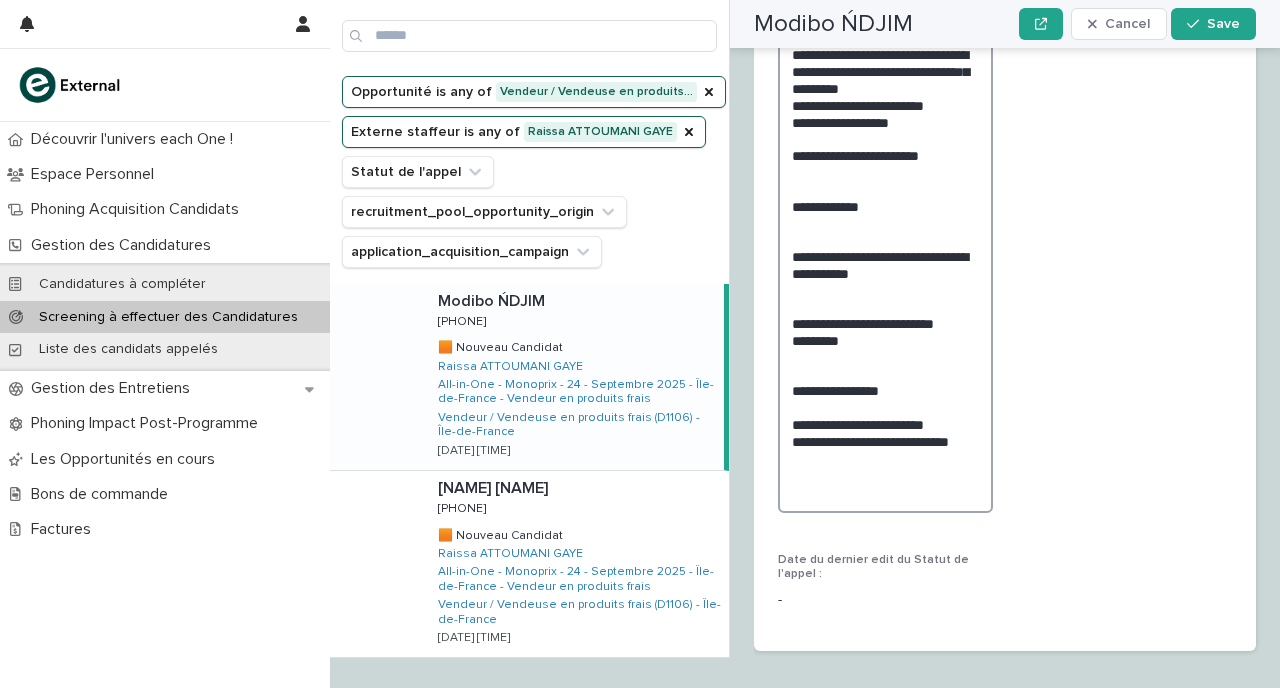 scroll, scrollTop: 2814, scrollLeft: 0, axis: vertical 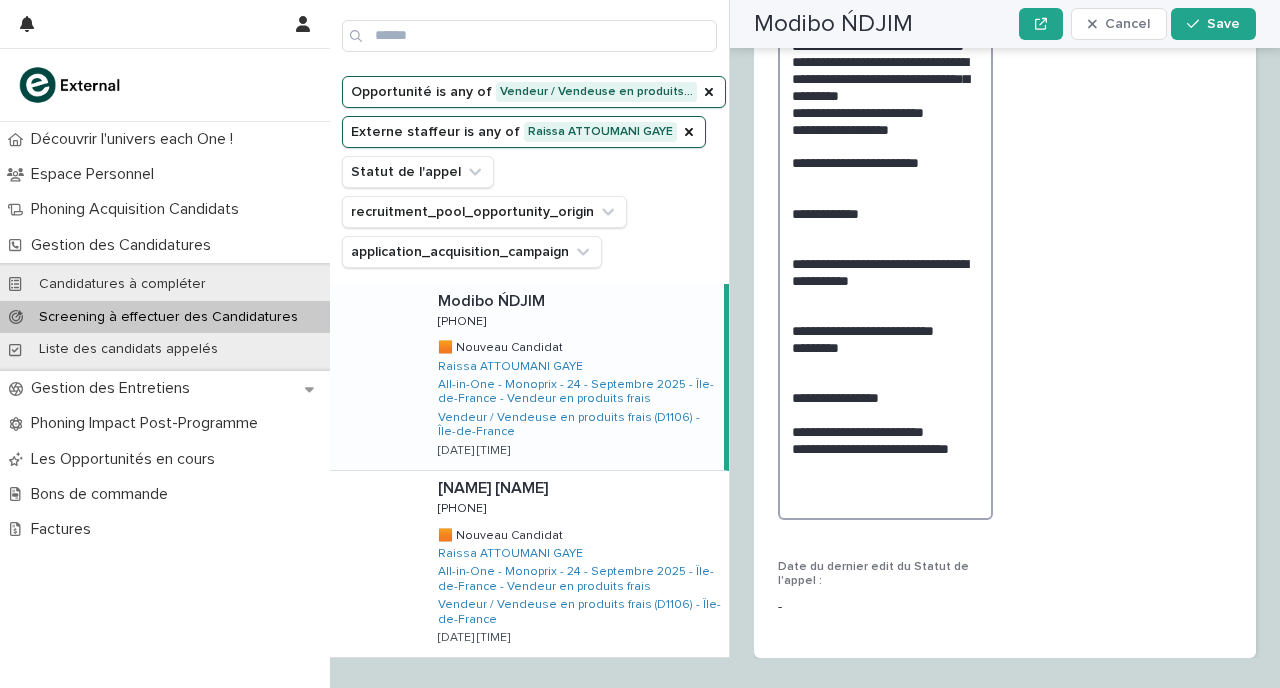 click on "**********" at bounding box center (885, 213) 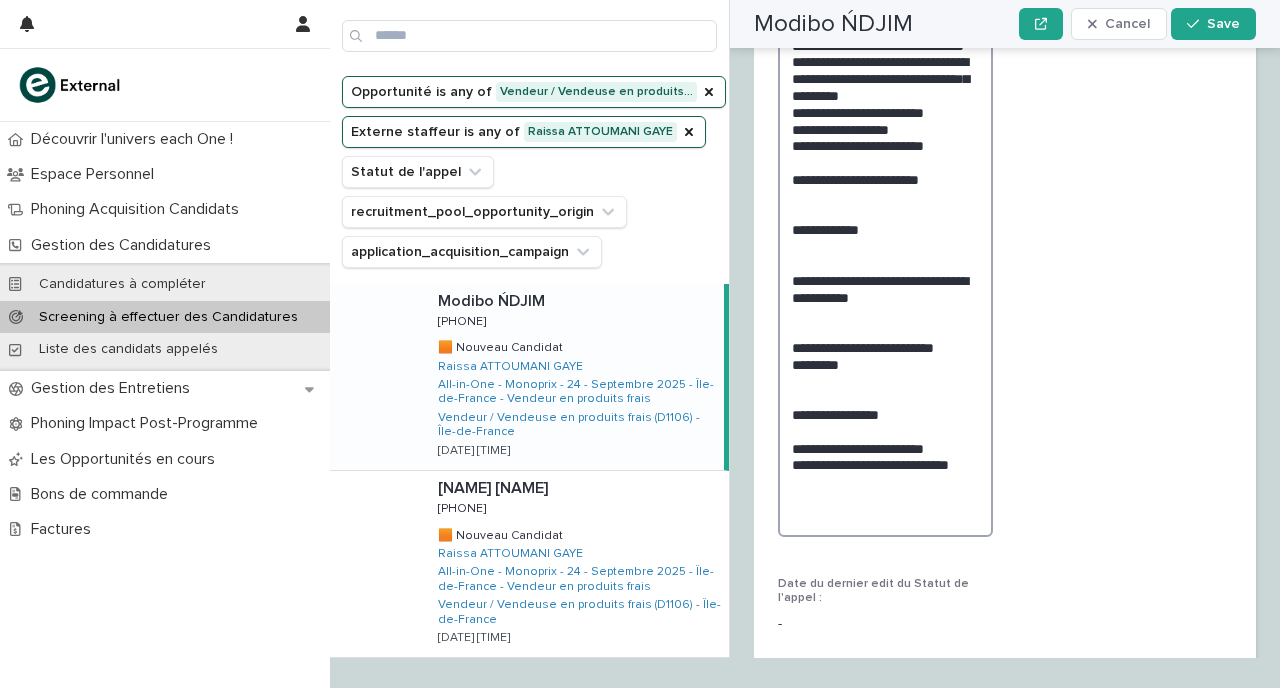 click on "**********" at bounding box center (885, 221) 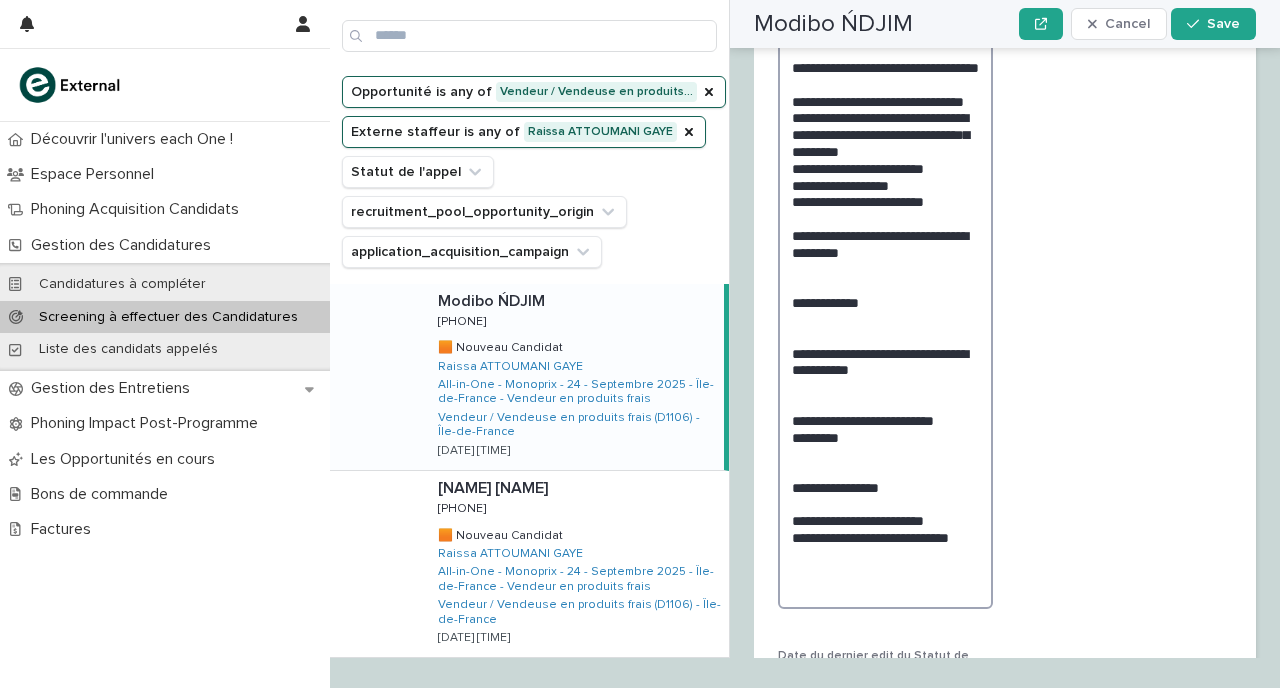 scroll, scrollTop: 2754, scrollLeft: 0, axis: vertical 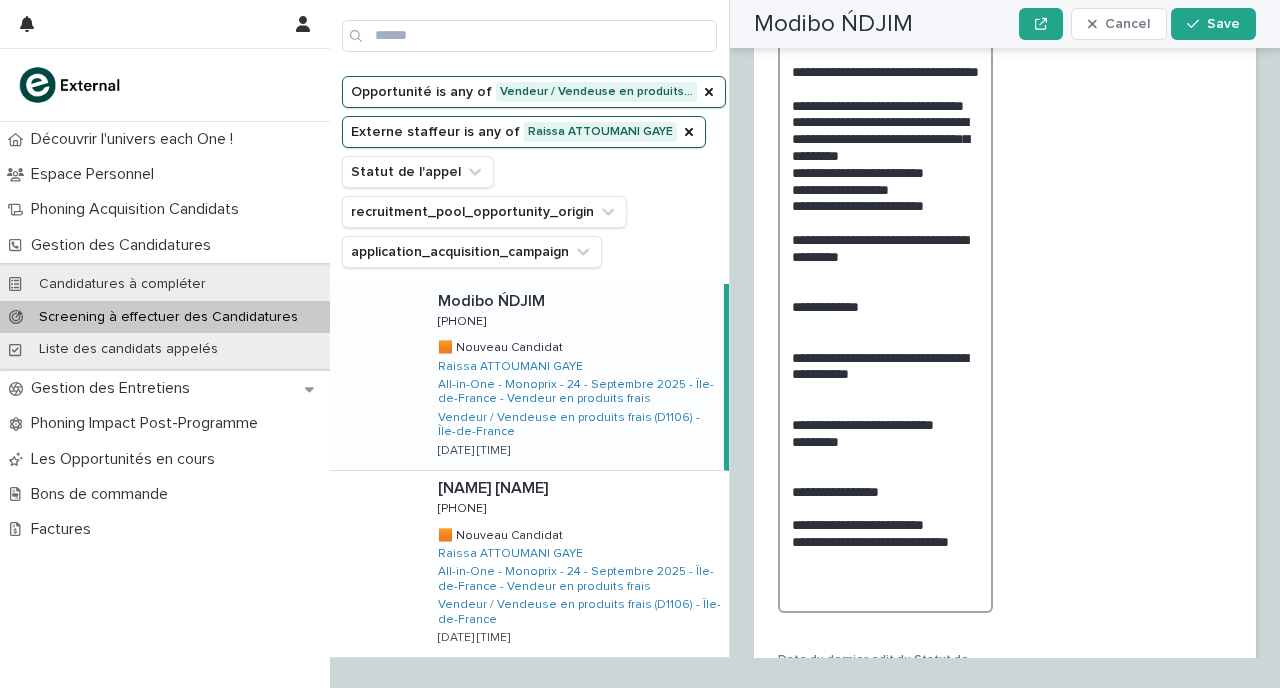click on "**********" at bounding box center [885, 289] 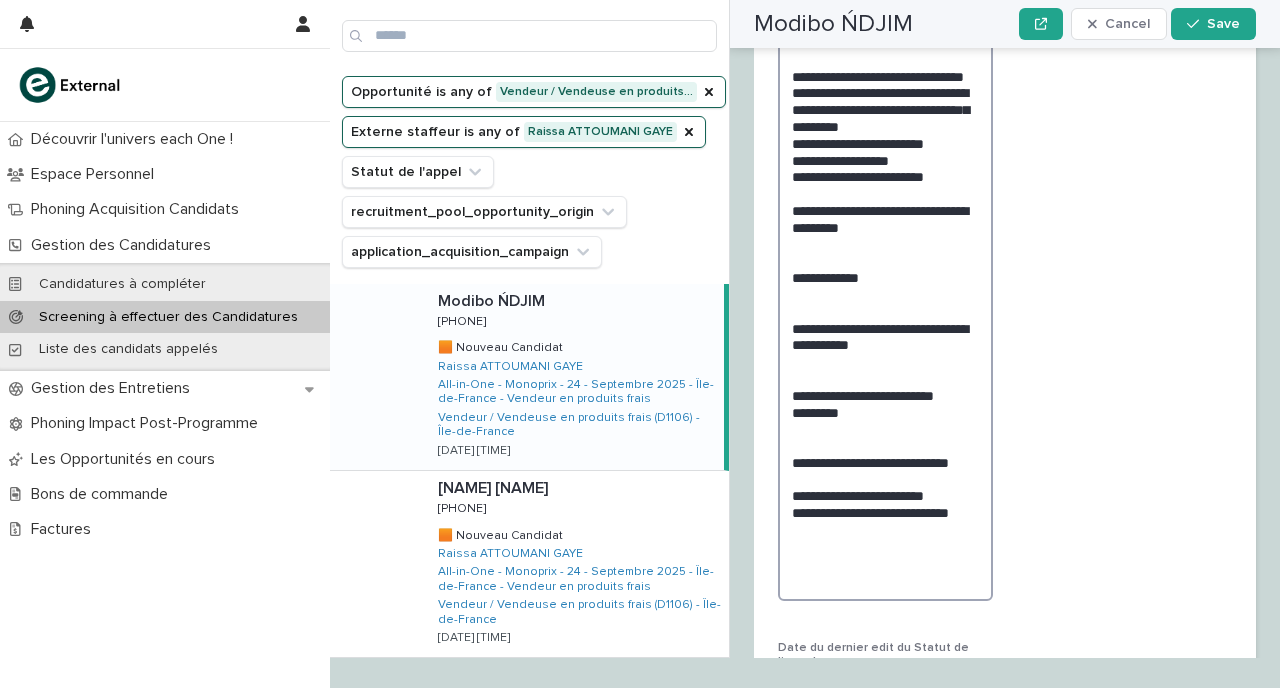 scroll, scrollTop: 2786, scrollLeft: 0, axis: vertical 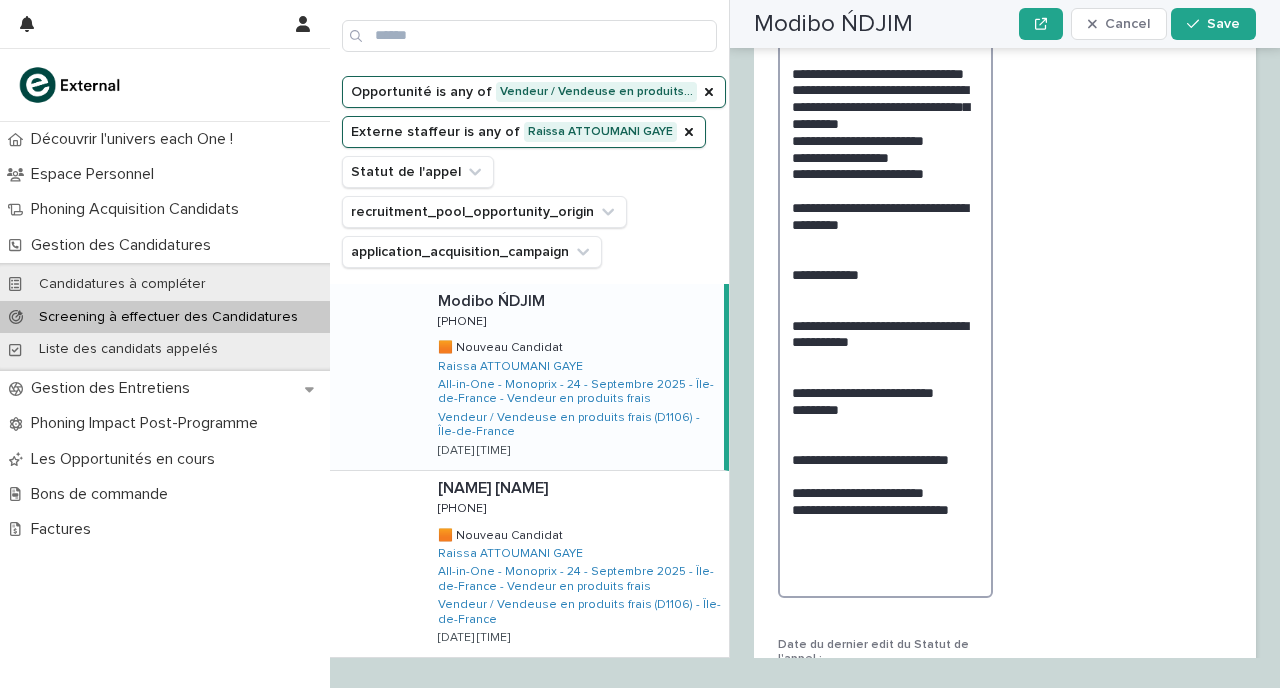 click on "**********" at bounding box center [885, 266] 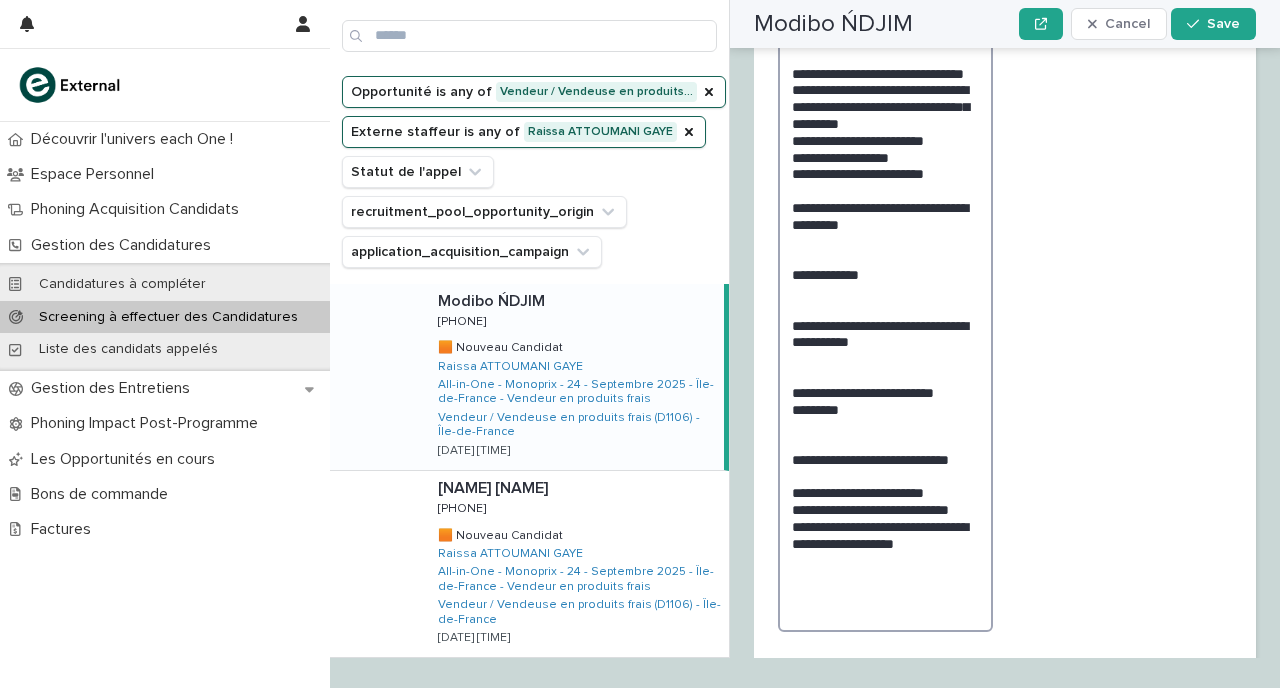 click on "**********" at bounding box center [885, 283] 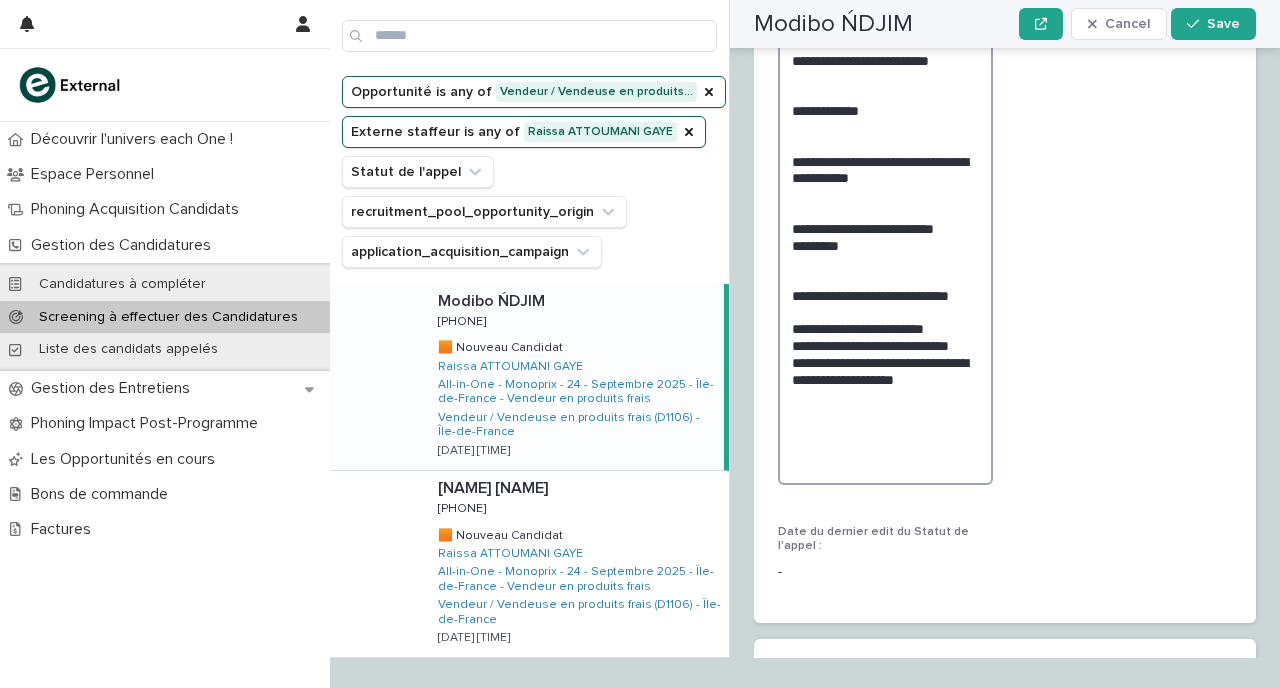 scroll, scrollTop: 3056, scrollLeft: 0, axis: vertical 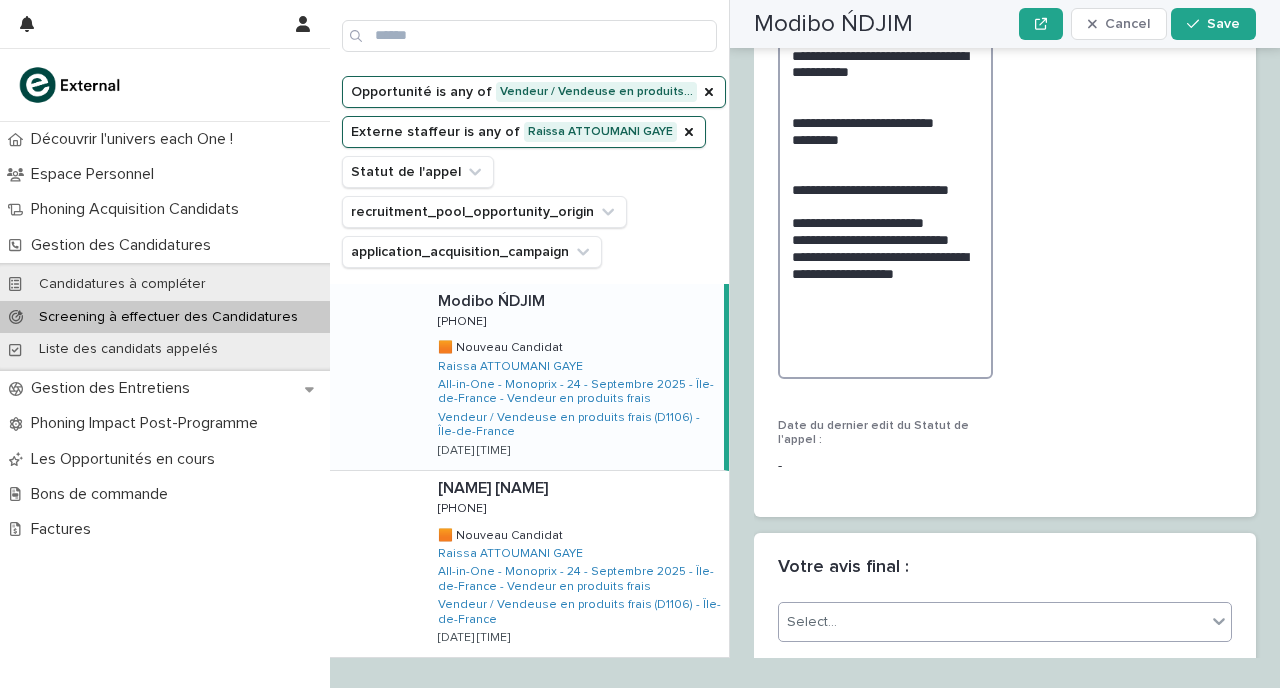 type on "**********" 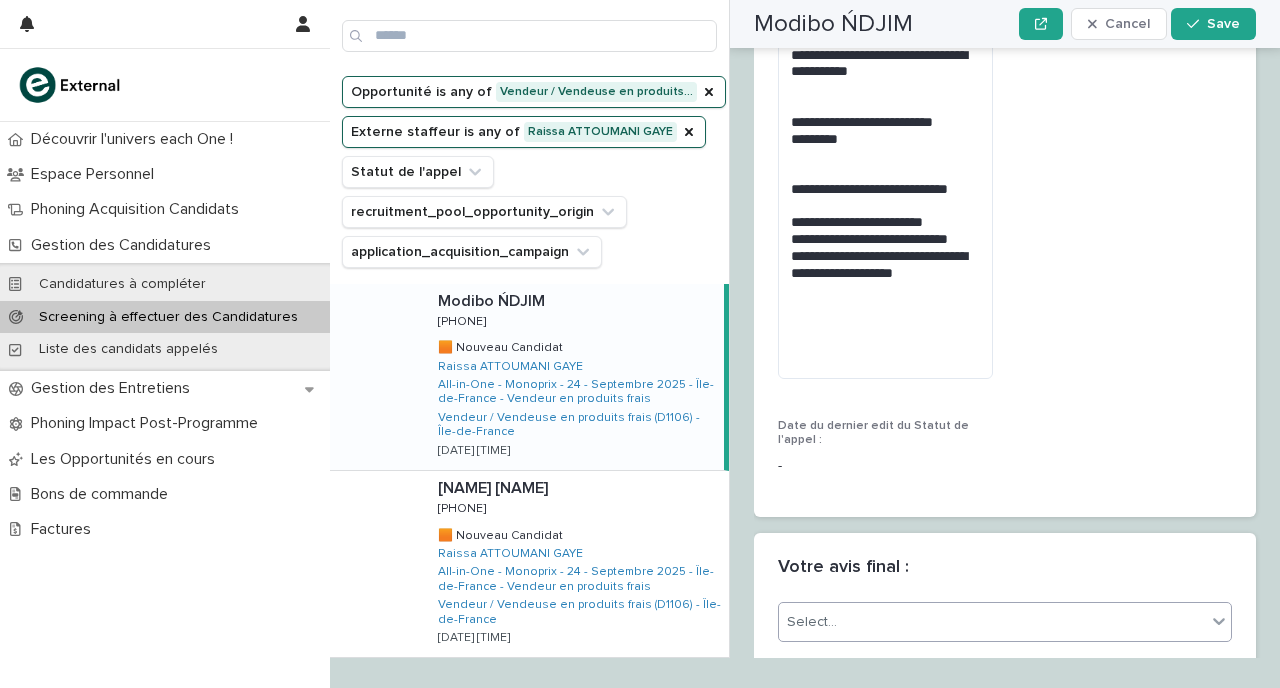 click on "Select..." at bounding box center (992, 622) 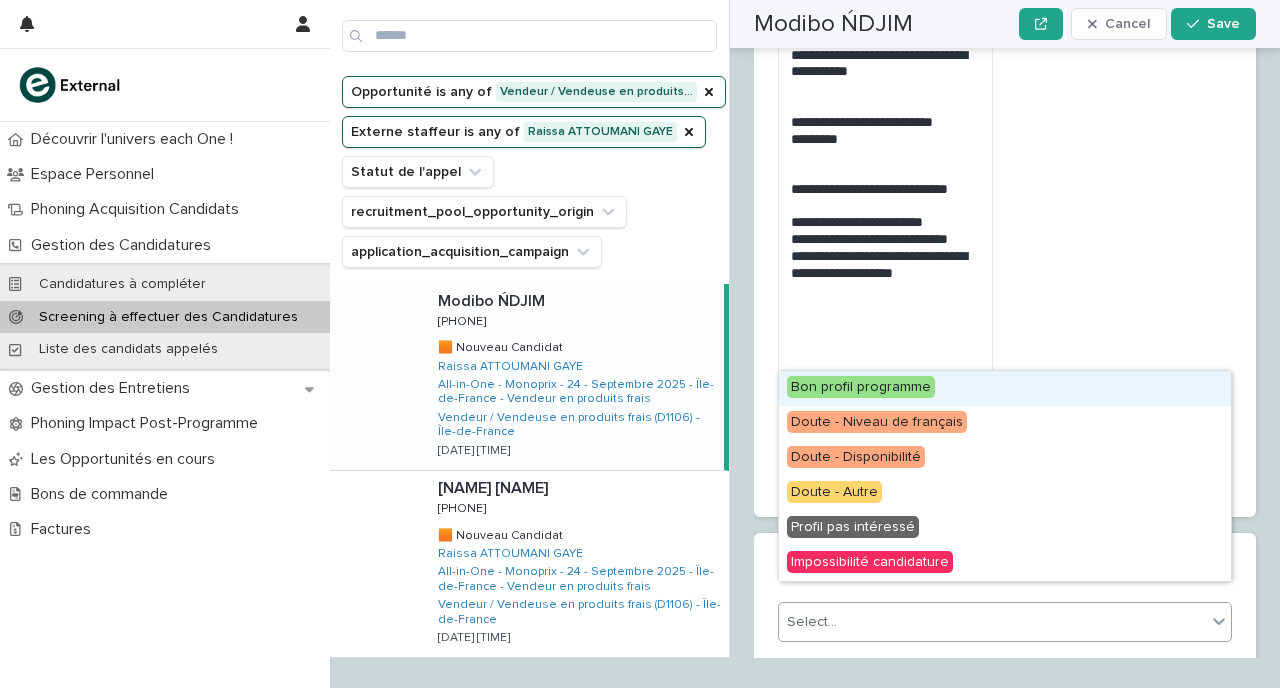 click on "Bon profil programme" at bounding box center (861, 387) 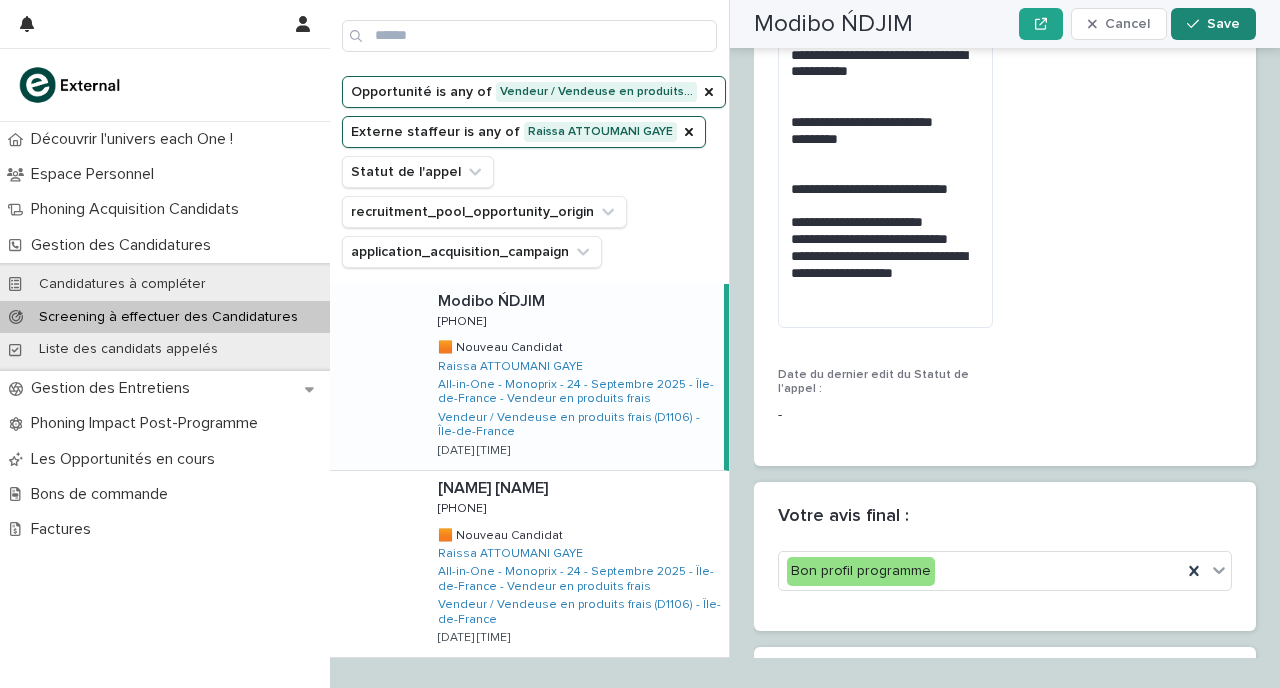 click on "Save" at bounding box center [1223, 24] 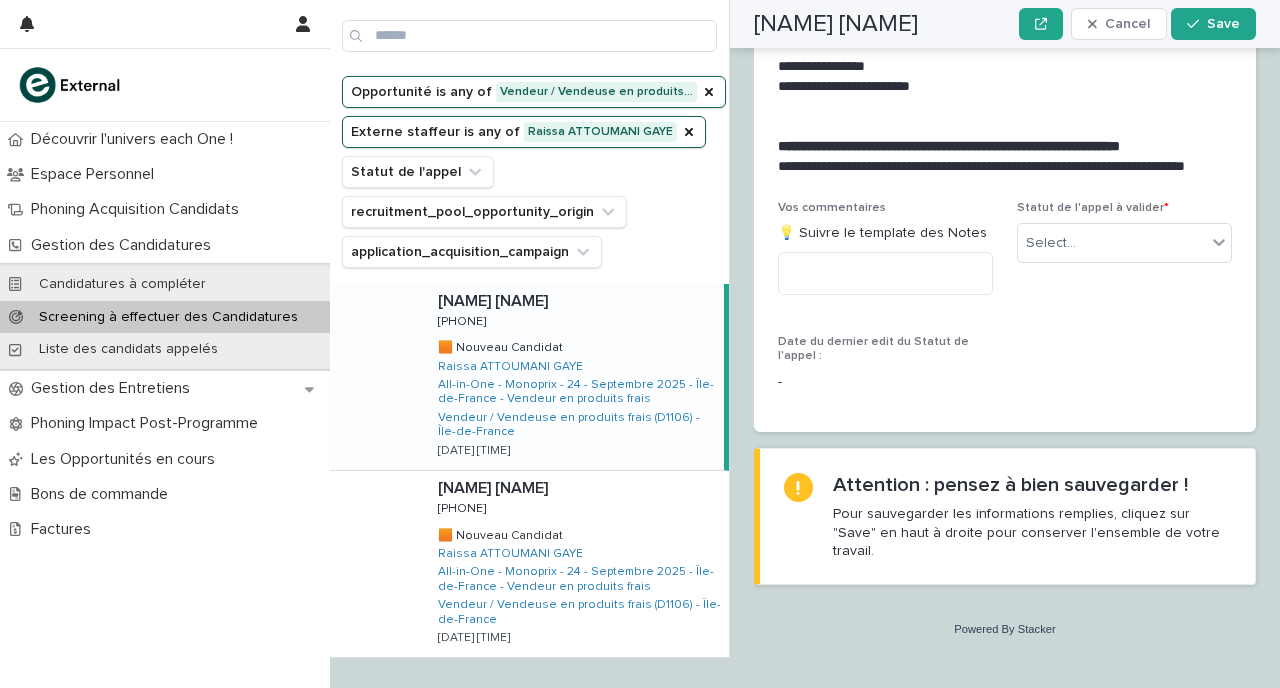 scroll, scrollTop: 2497, scrollLeft: 0, axis: vertical 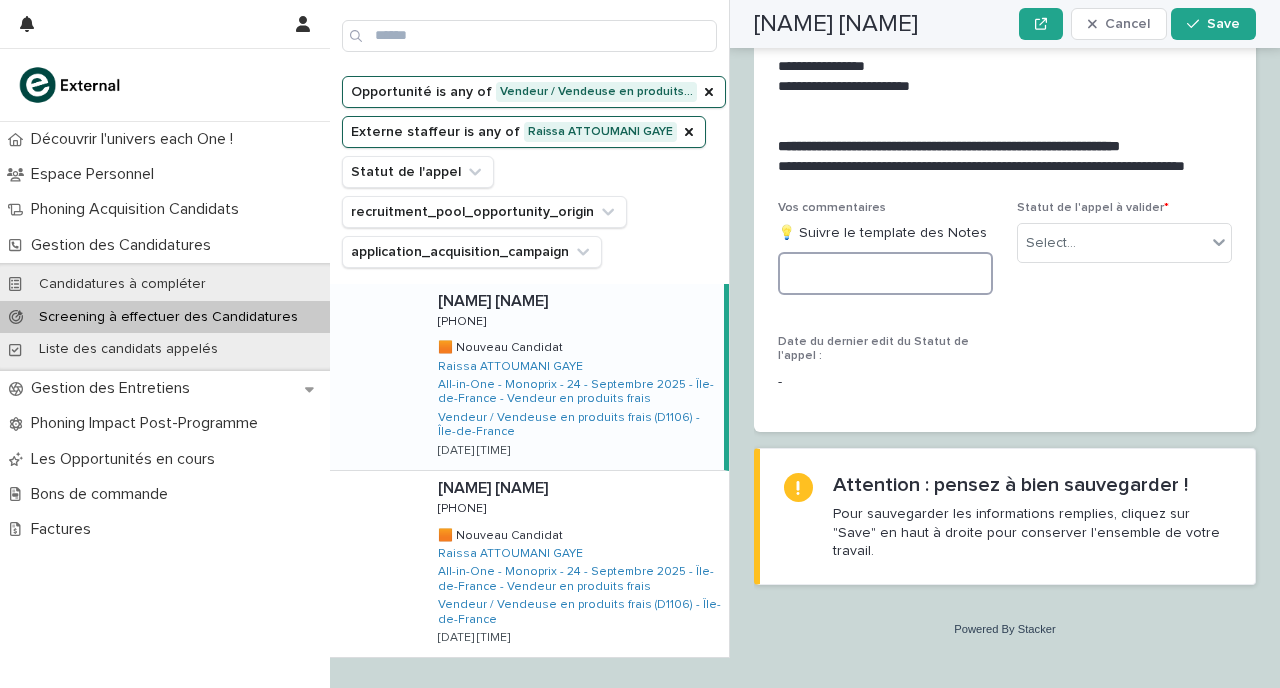 click at bounding box center [885, 273] 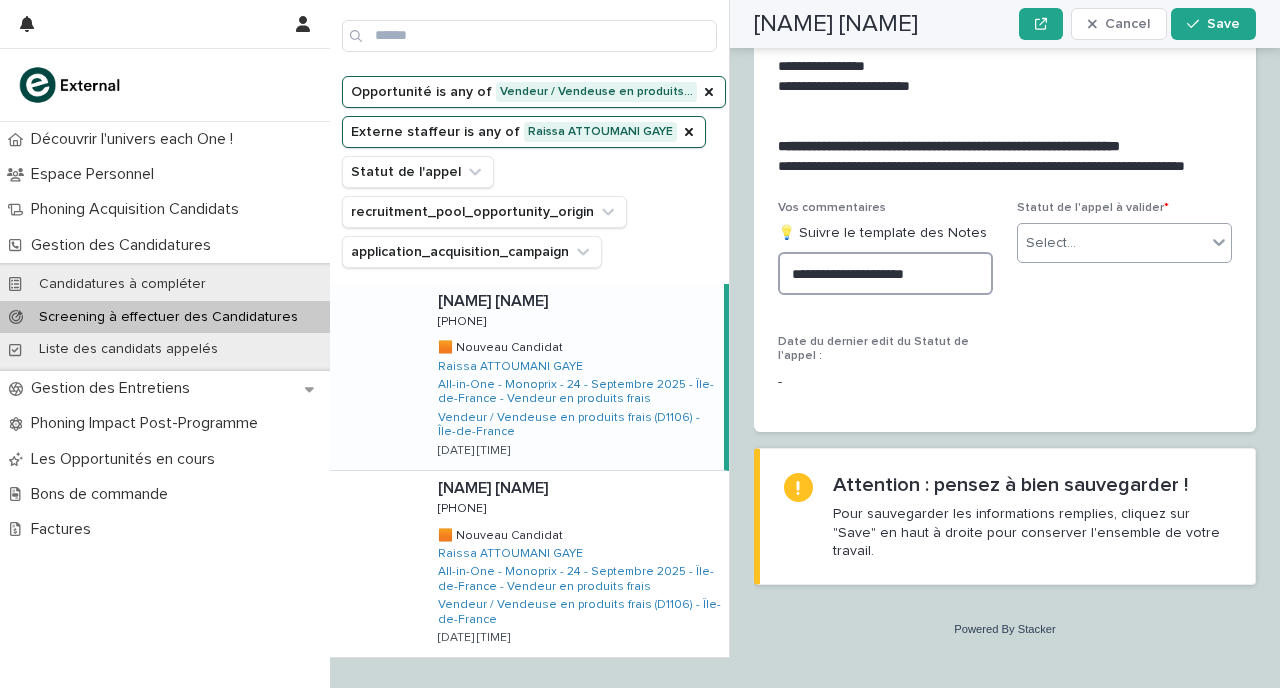 paste on "**********" 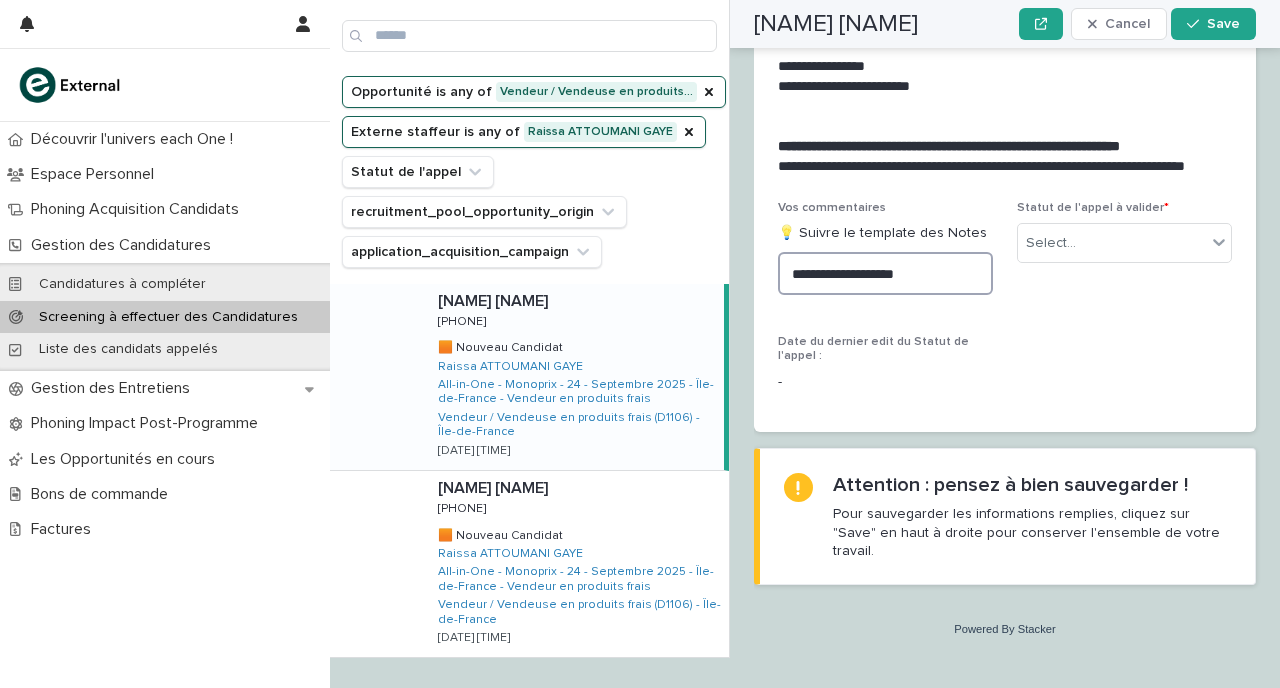scroll, scrollTop: 2526, scrollLeft: 0, axis: vertical 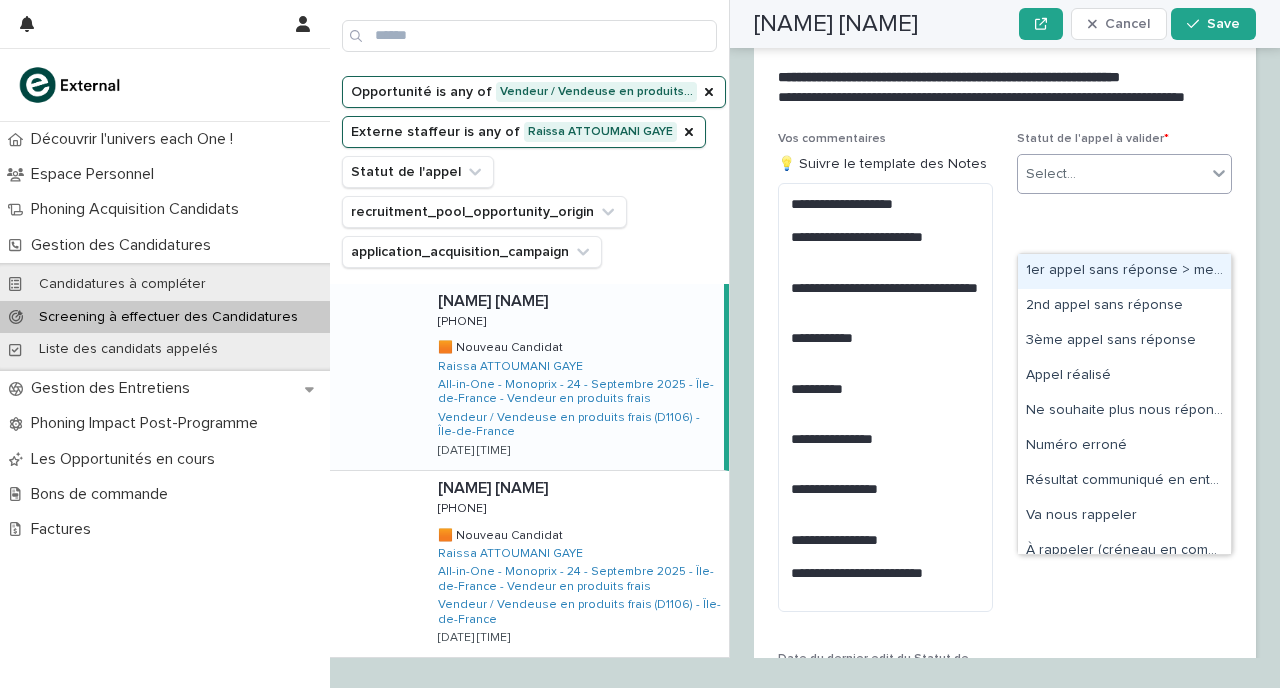 click on "Select..." at bounding box center (1112, 174) 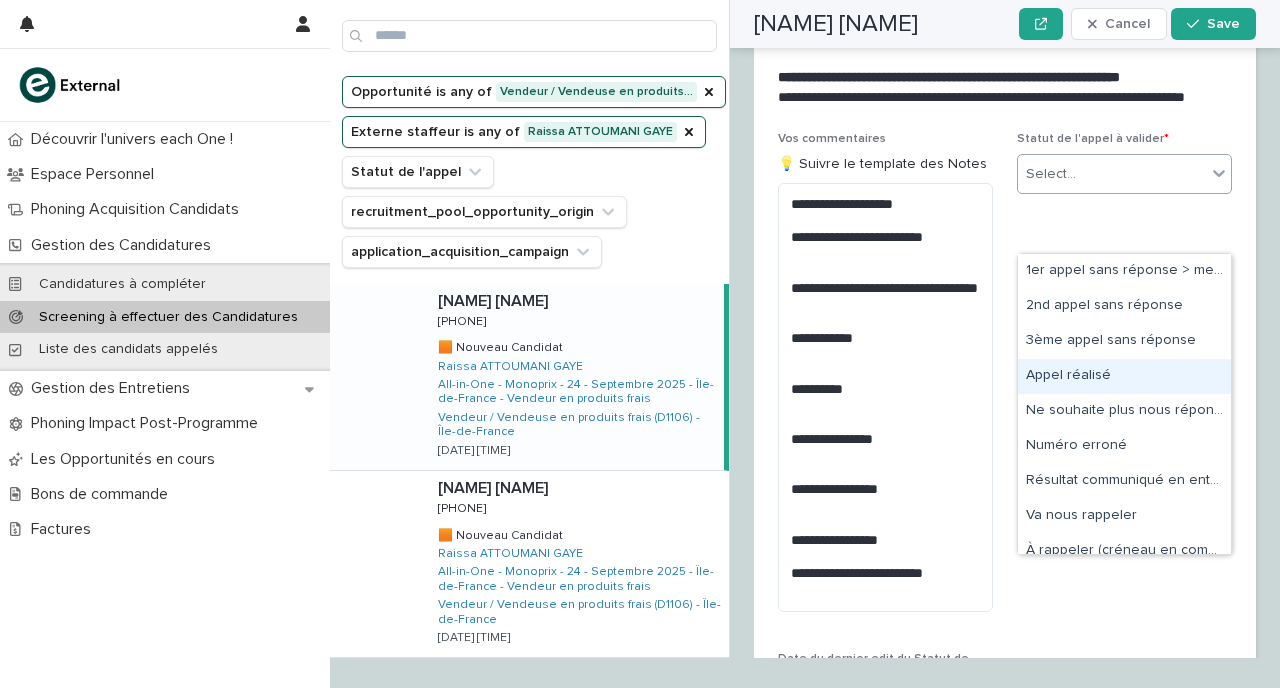 click on "Appel réalisé" at bounding box center (1124, 376) 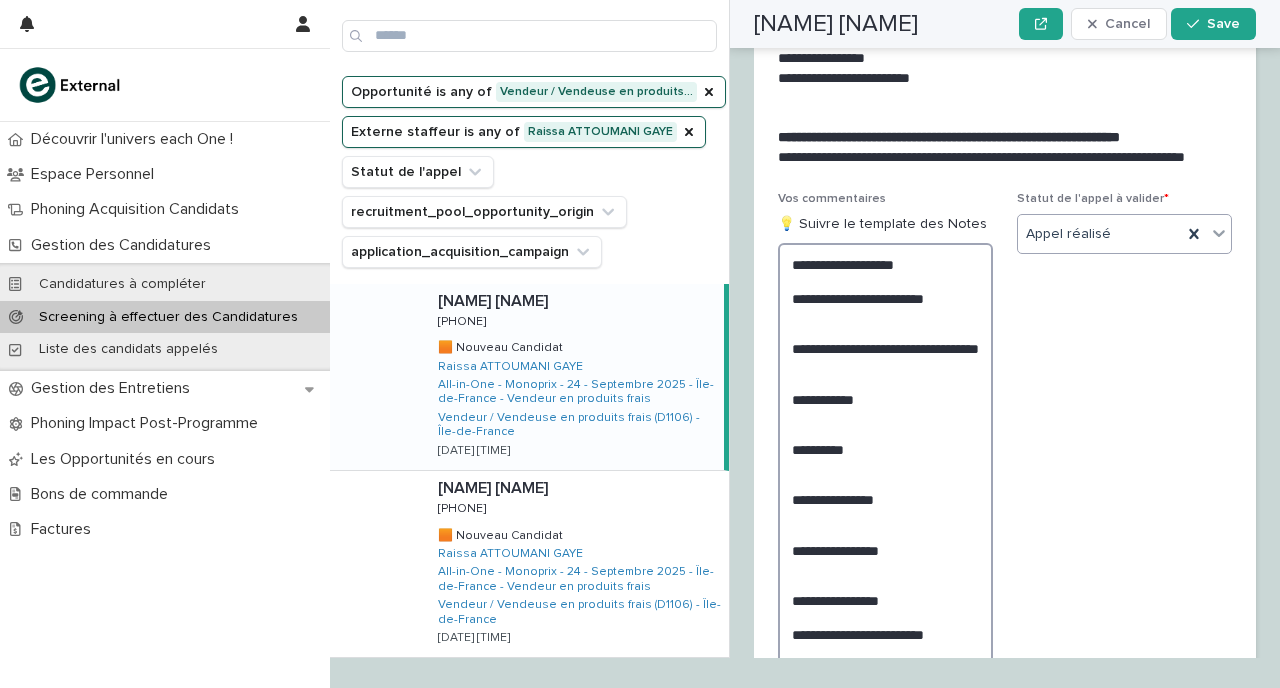 click on "**********" at bounding box center [885, 457] 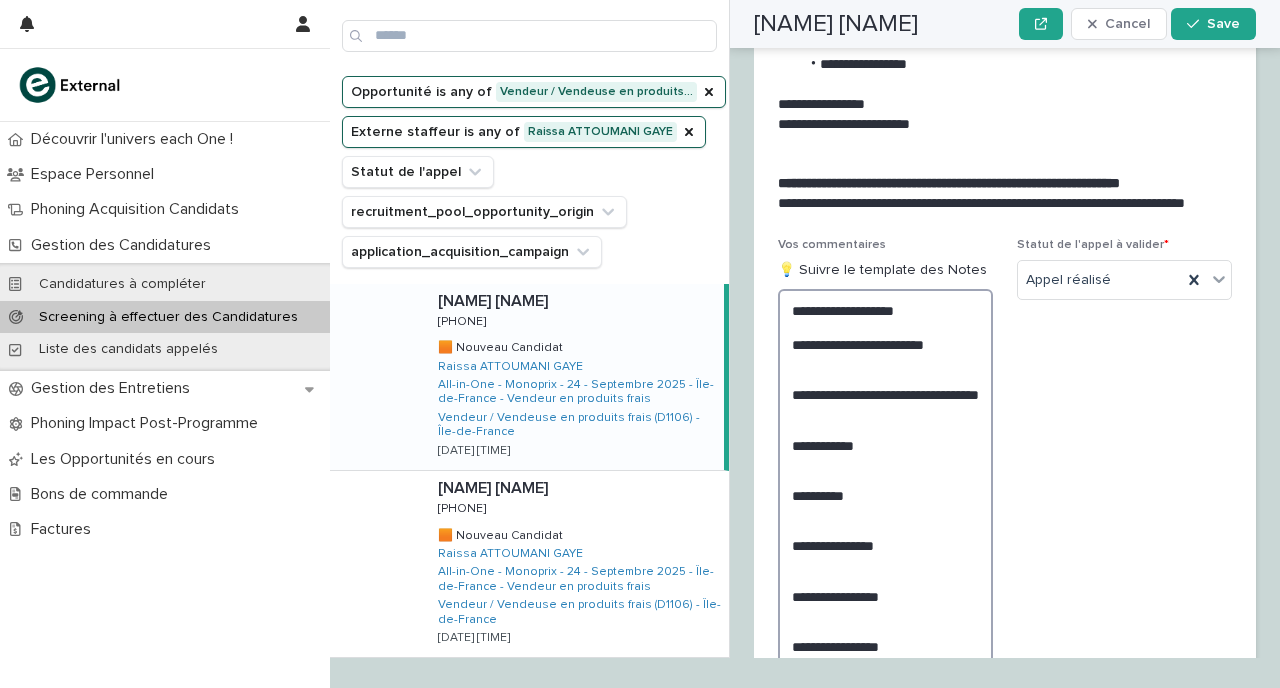 scroll, scrollTop: 2483, scrollLeft: 0, axis: vertical 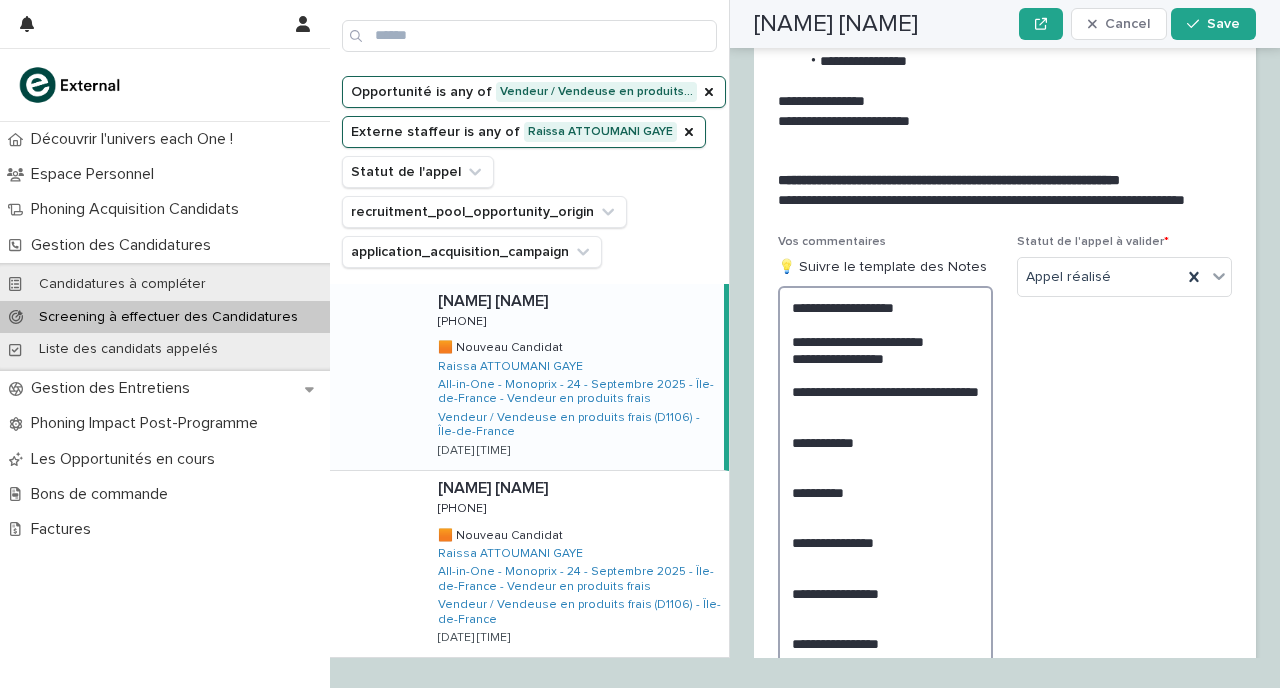 click on "**********" at bounding box center (885, 500) 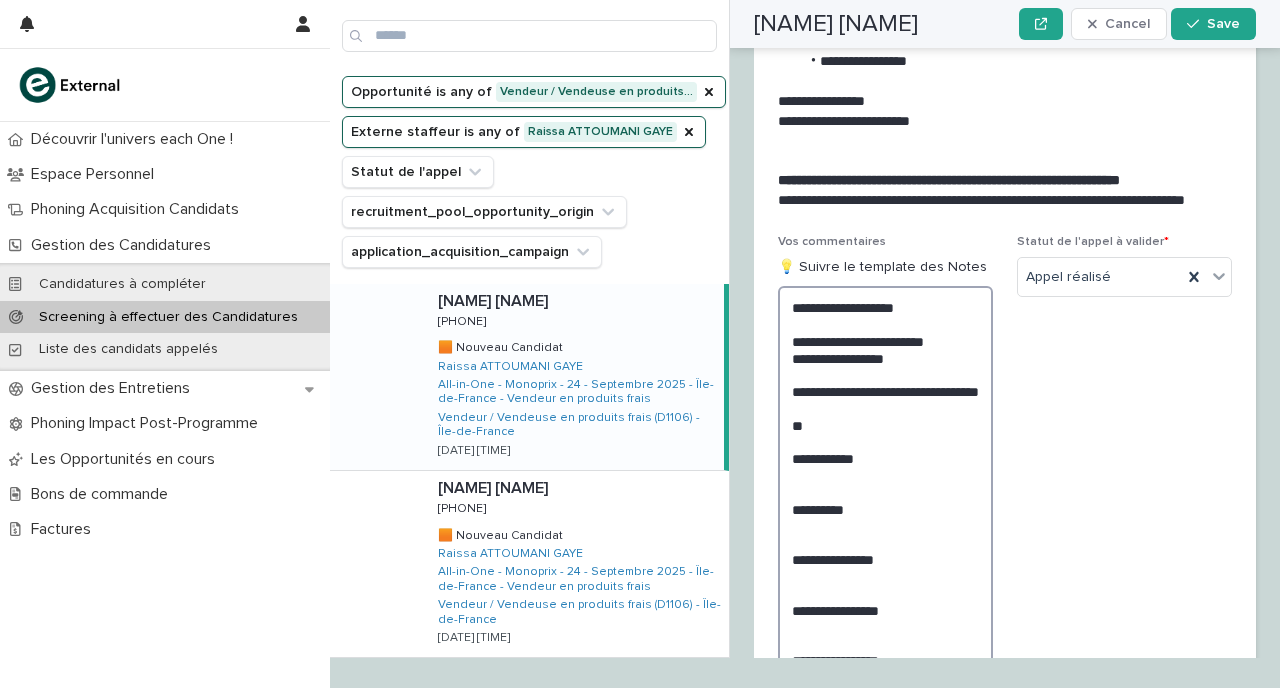 click on "**********" at bounding box center [885, 509] 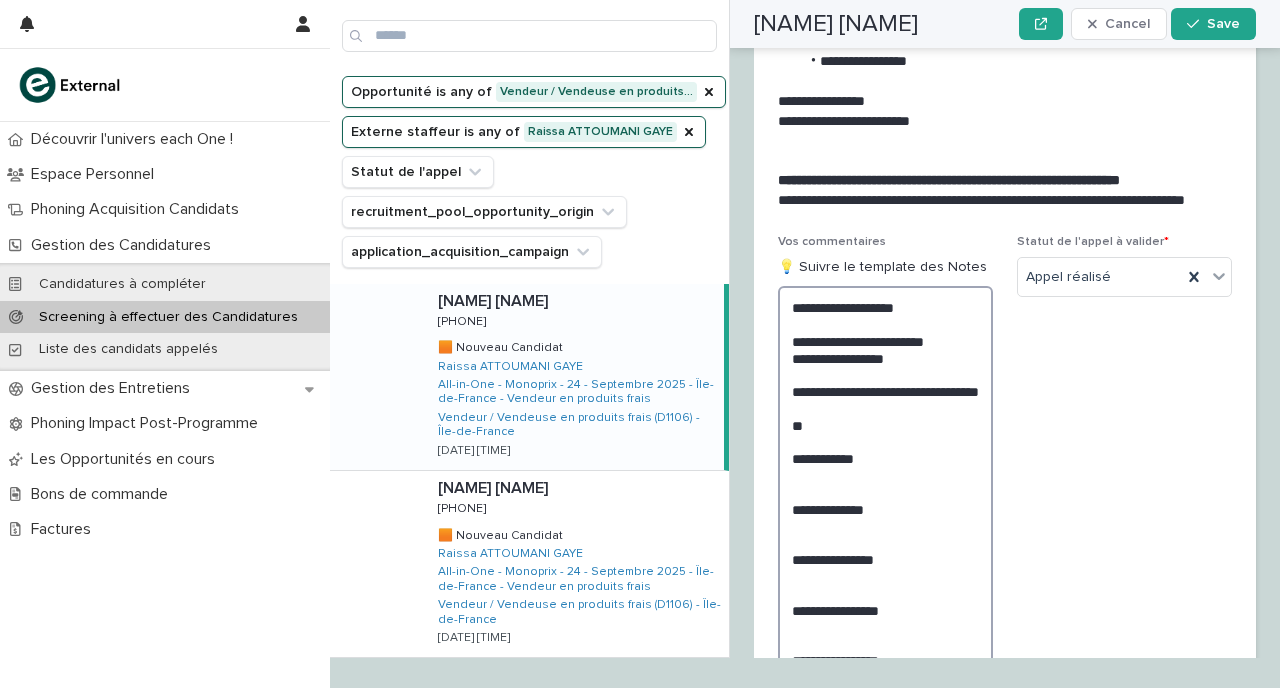 click on "**********" at bounding box center [885, 509] 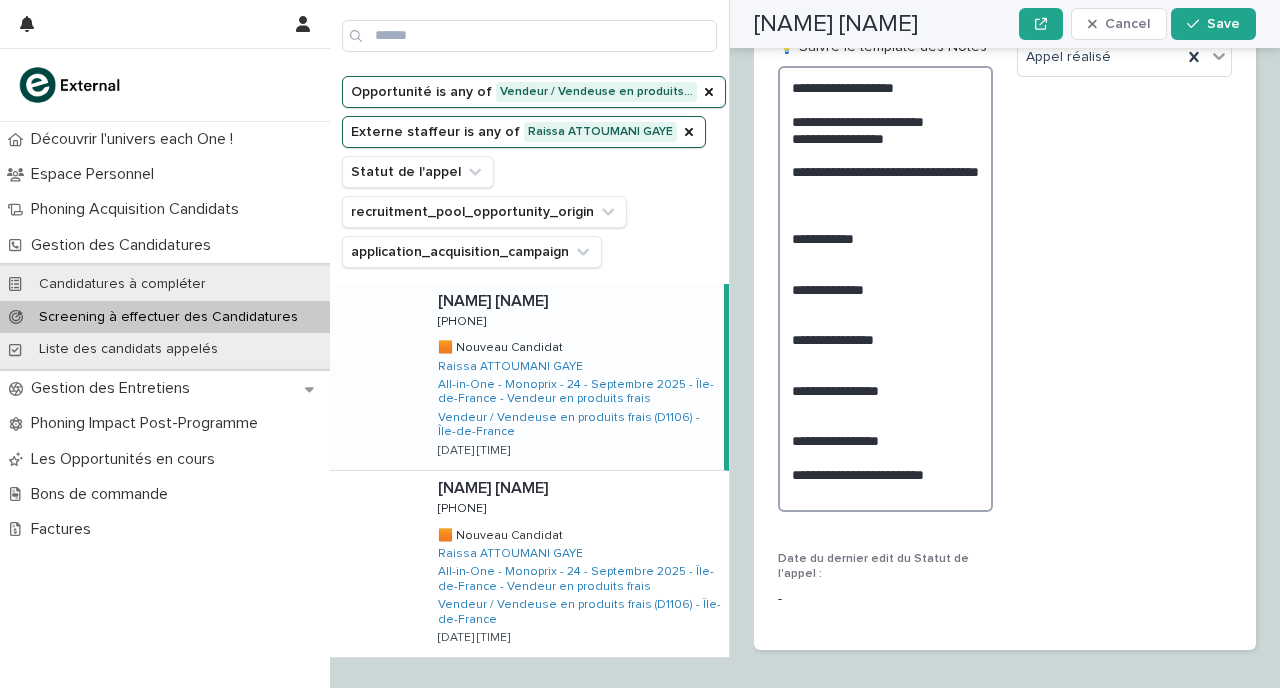 scroll, scrollTop: 2708, scrollLeft: 0, axis: vertical 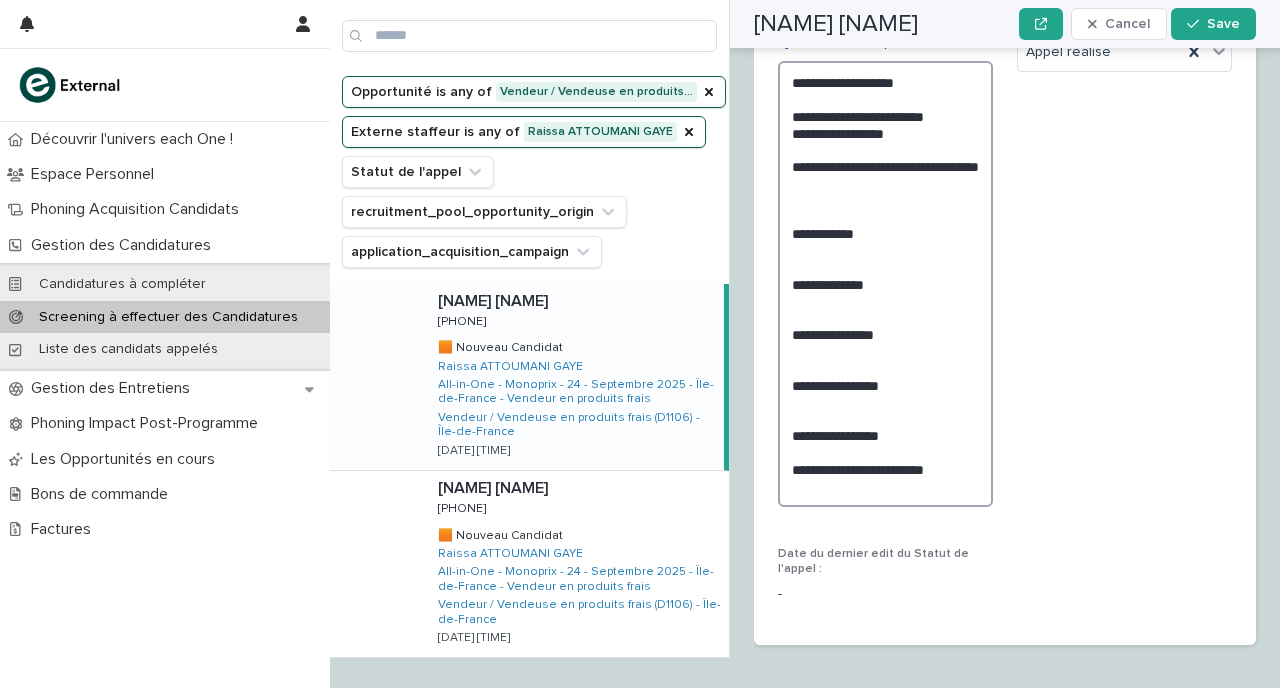 click on "**********" at bounding box center [885, 284] 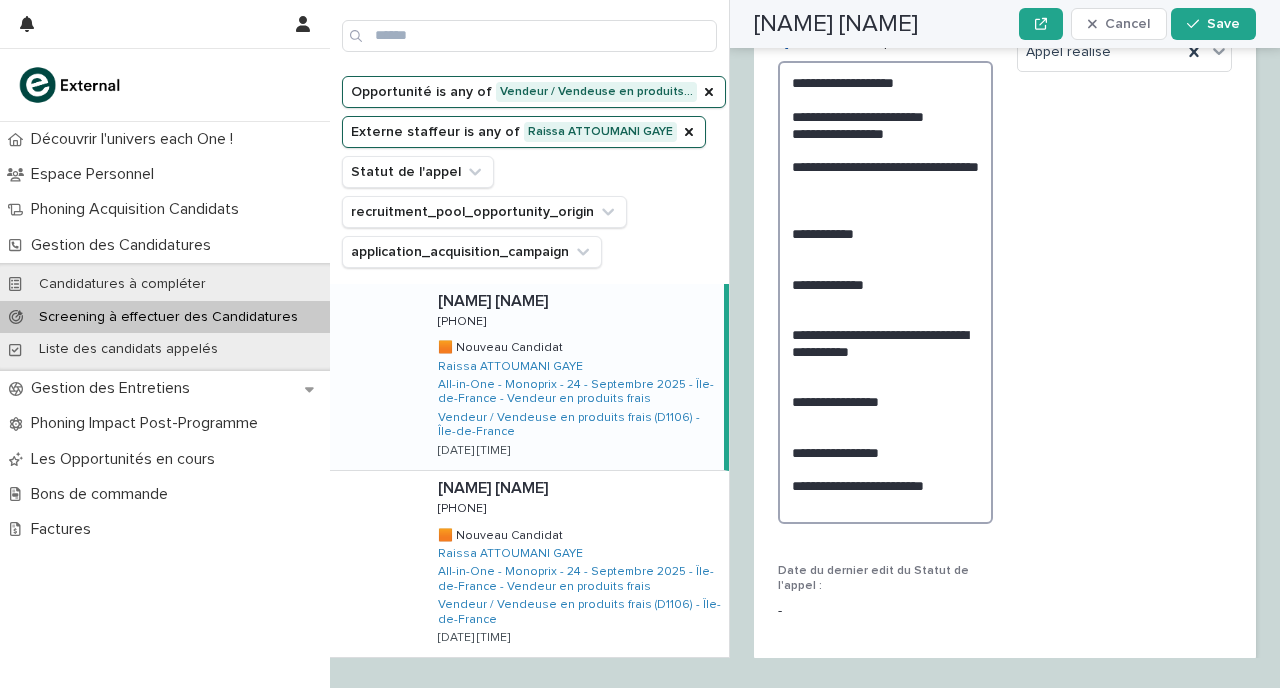 click on "**********" at bounding box center [885, 292] 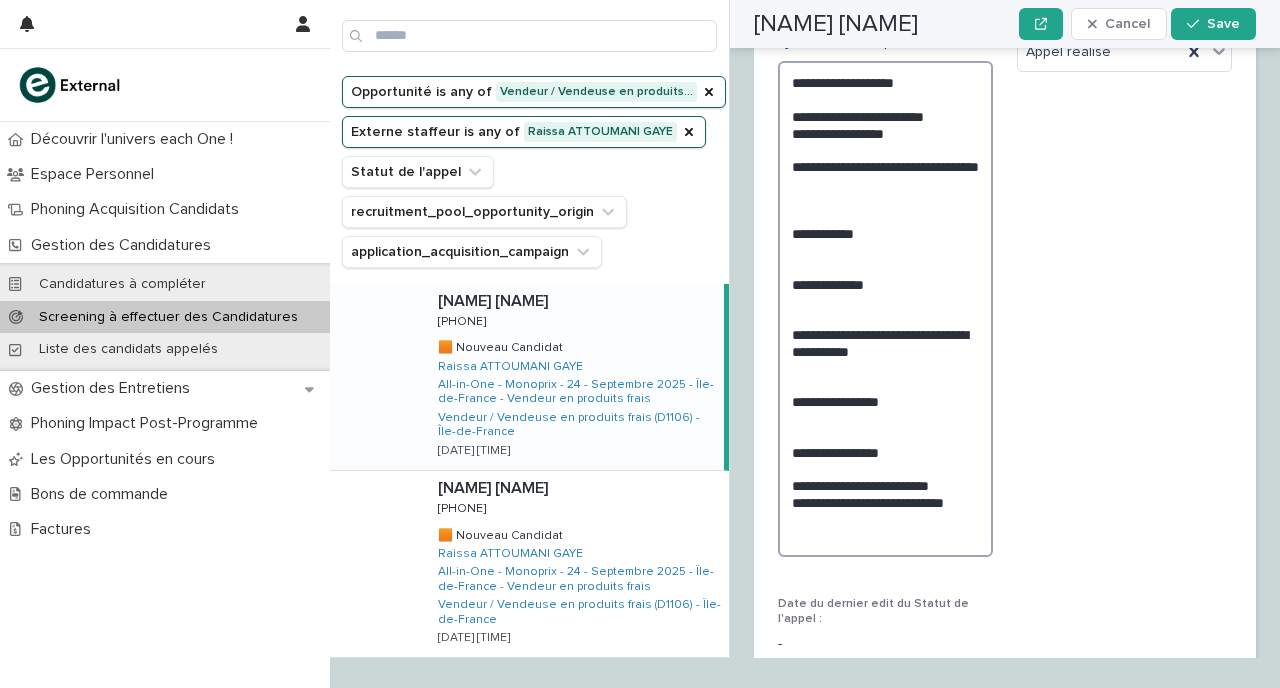 click on "**********" at bounding box center (885, 309) 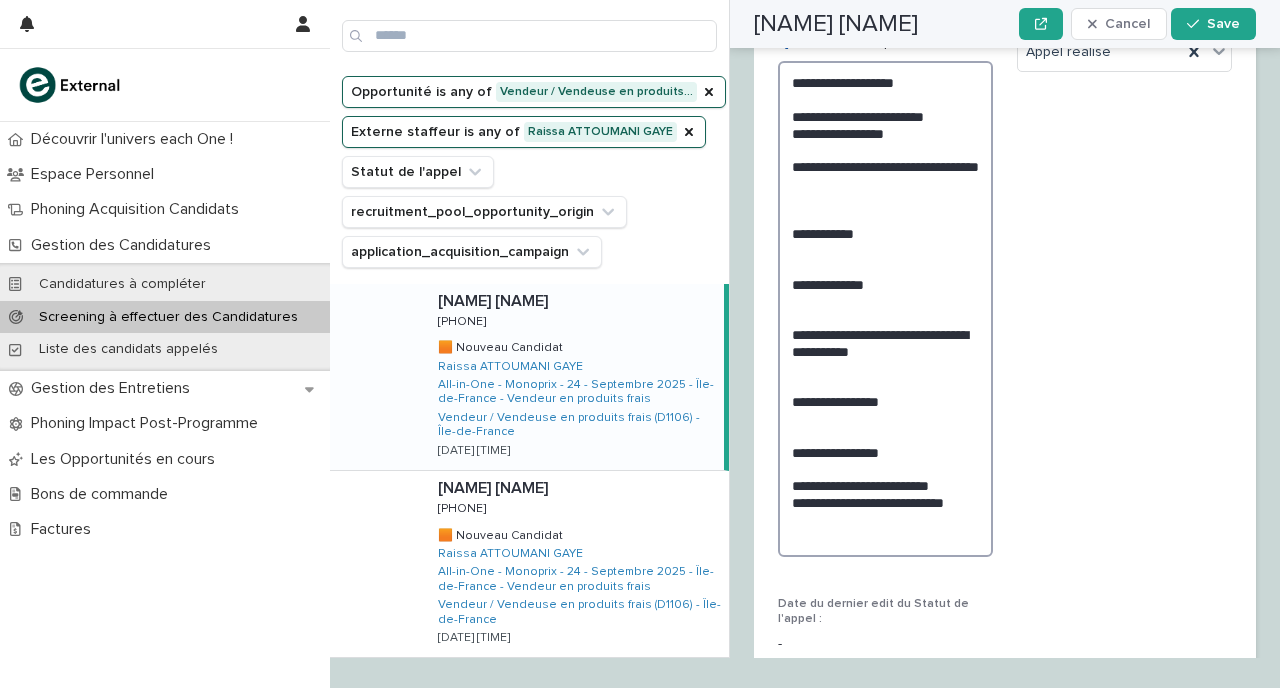 click on "**********" at bounding box center (885, 309) 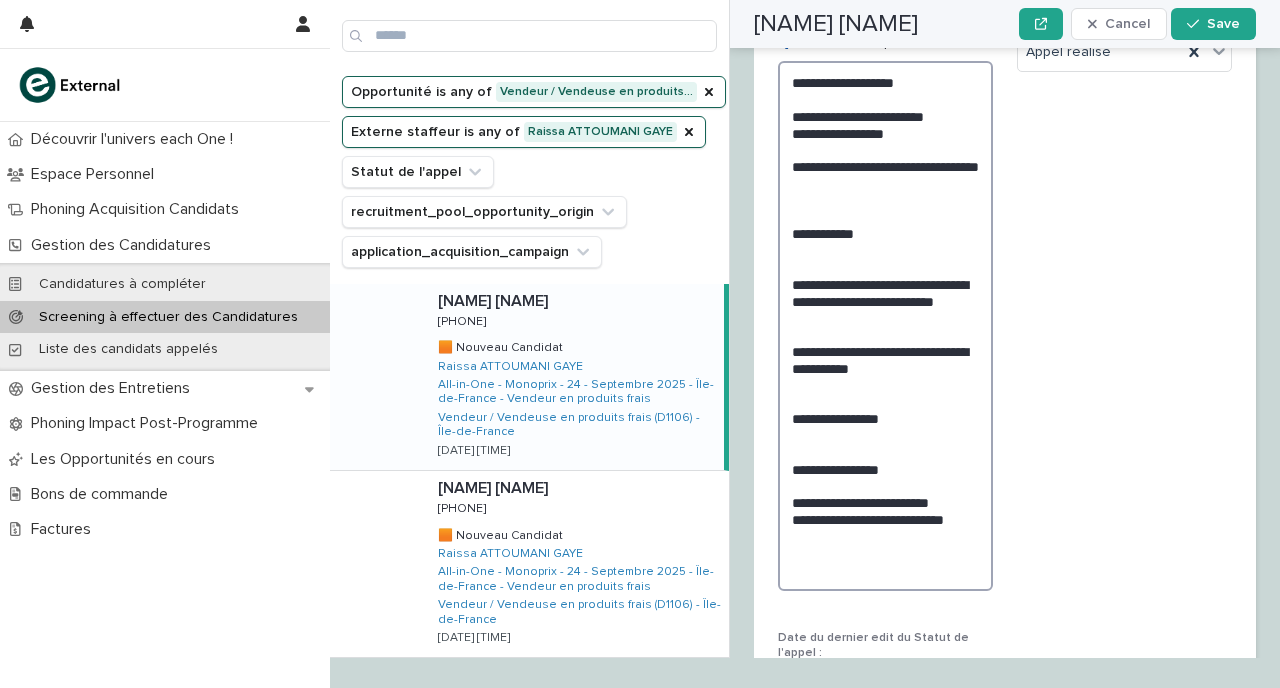 drag, startPoint x: 908, startPoint y: 391, endPoint x: 879, endPoint y: 368, distance: 37.01351 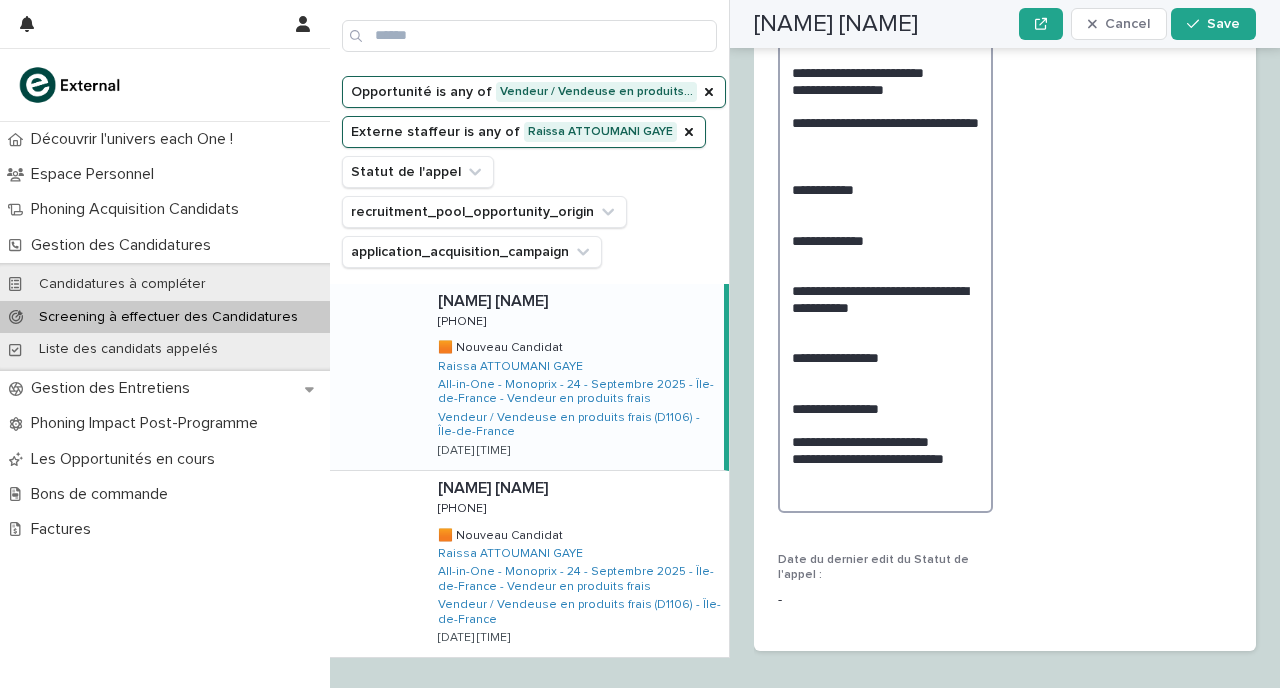 scroll, scrollTop: 2754, scrollLeft: 0, axis: vertical 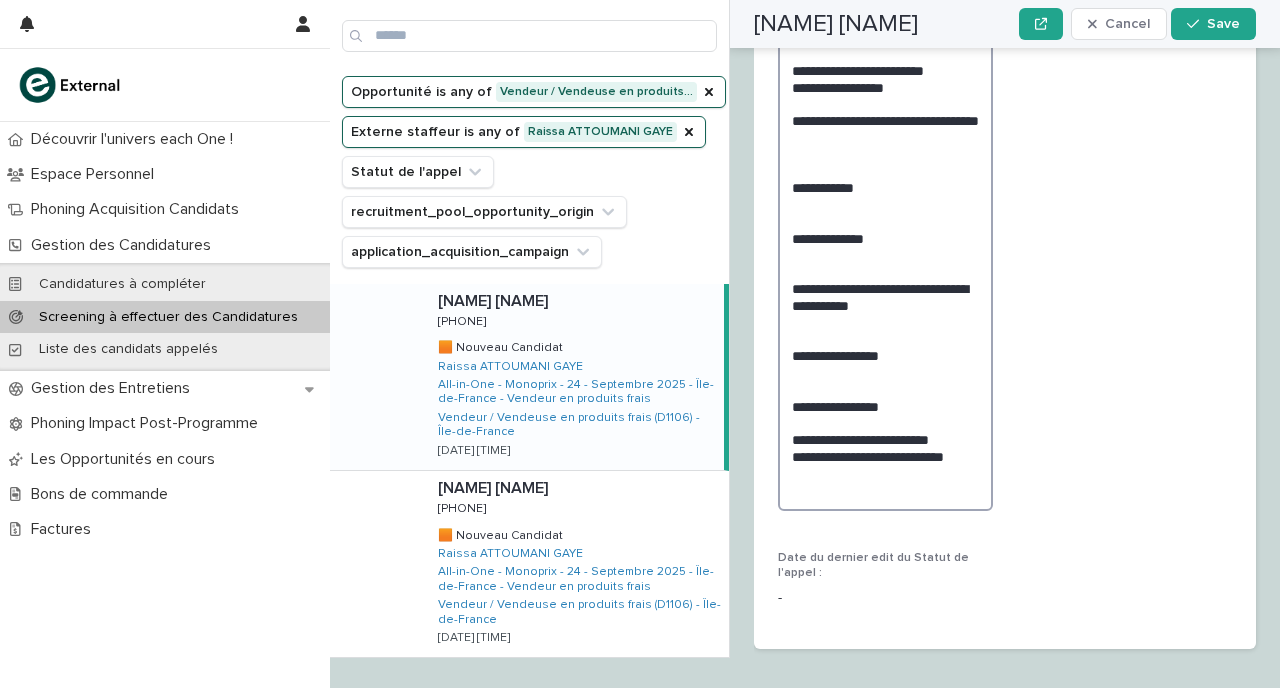 click on "**********" at bounding box center [885, 263] 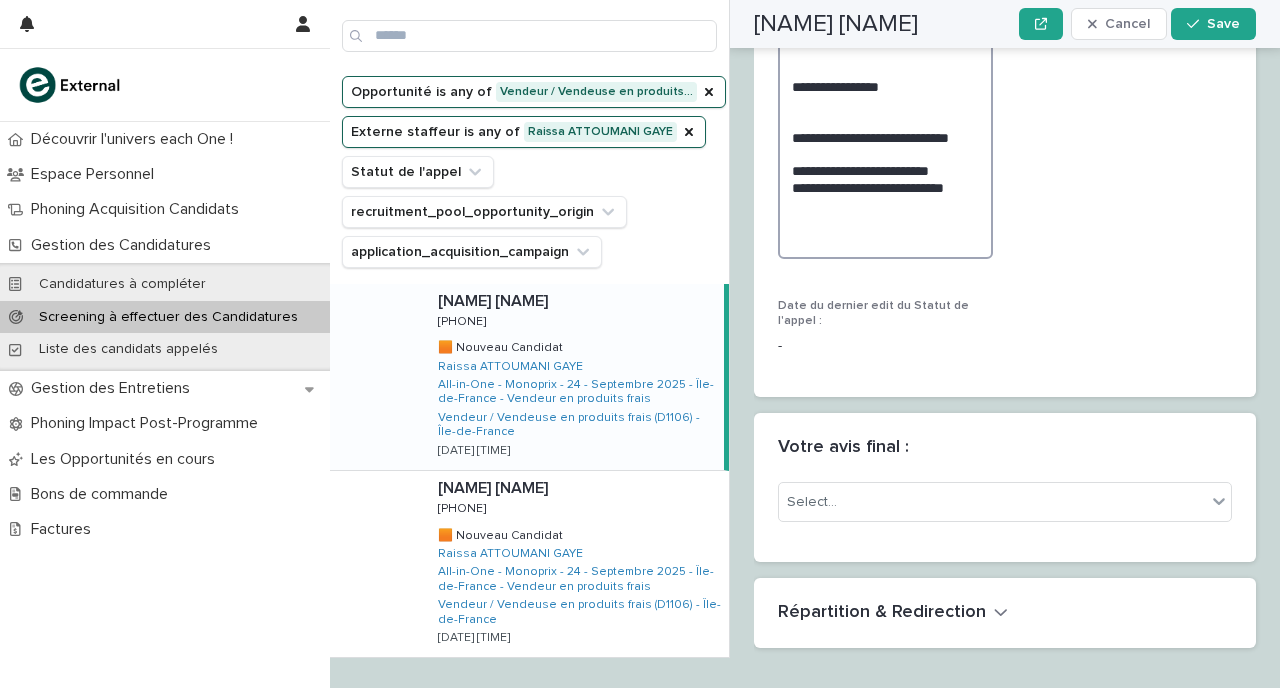 scroll, scrollTop: 3100, scrollLeft: 0, axis: vertical 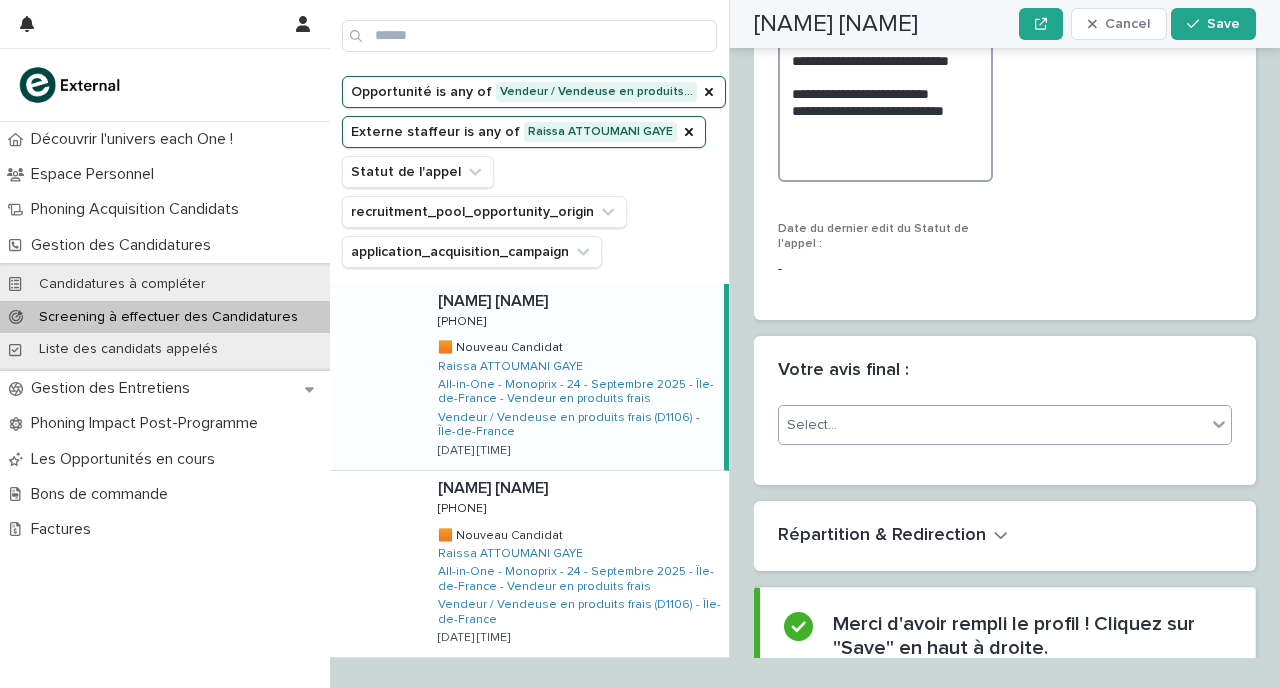 type on "**********" 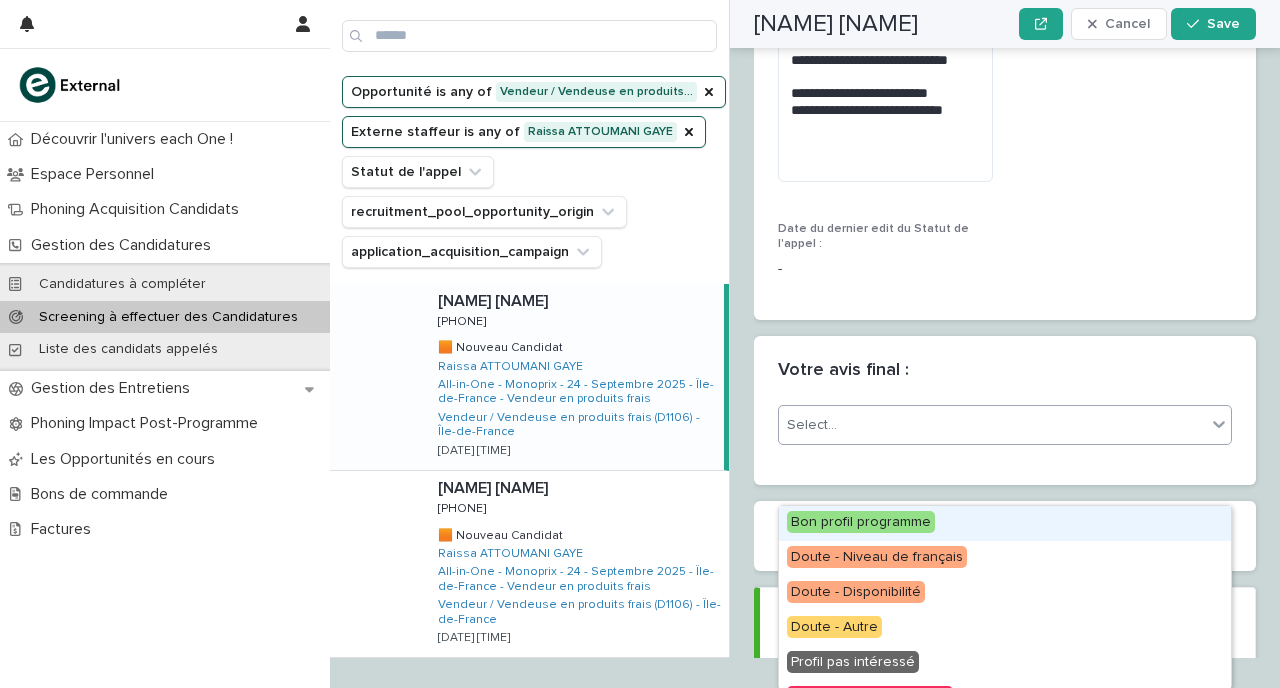 click on "Select..." at bounding box center [992, 425] 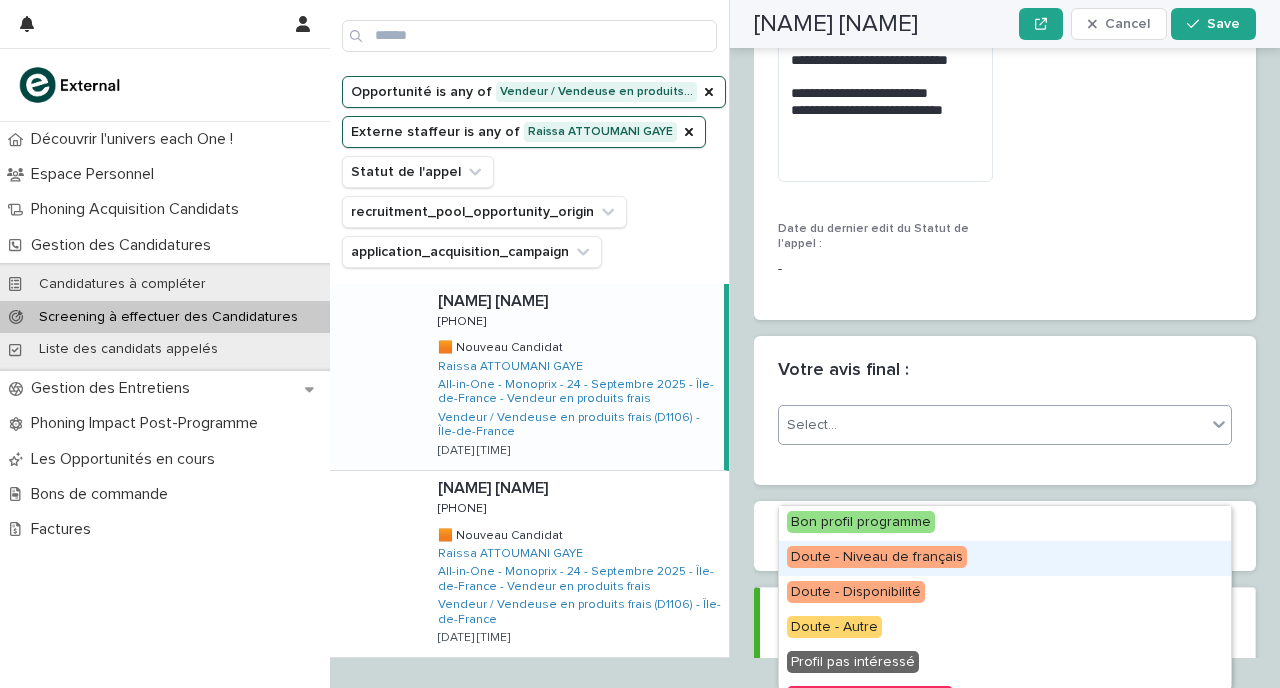click on "Doute - Niveau de français" at bounding box center (877, 557) 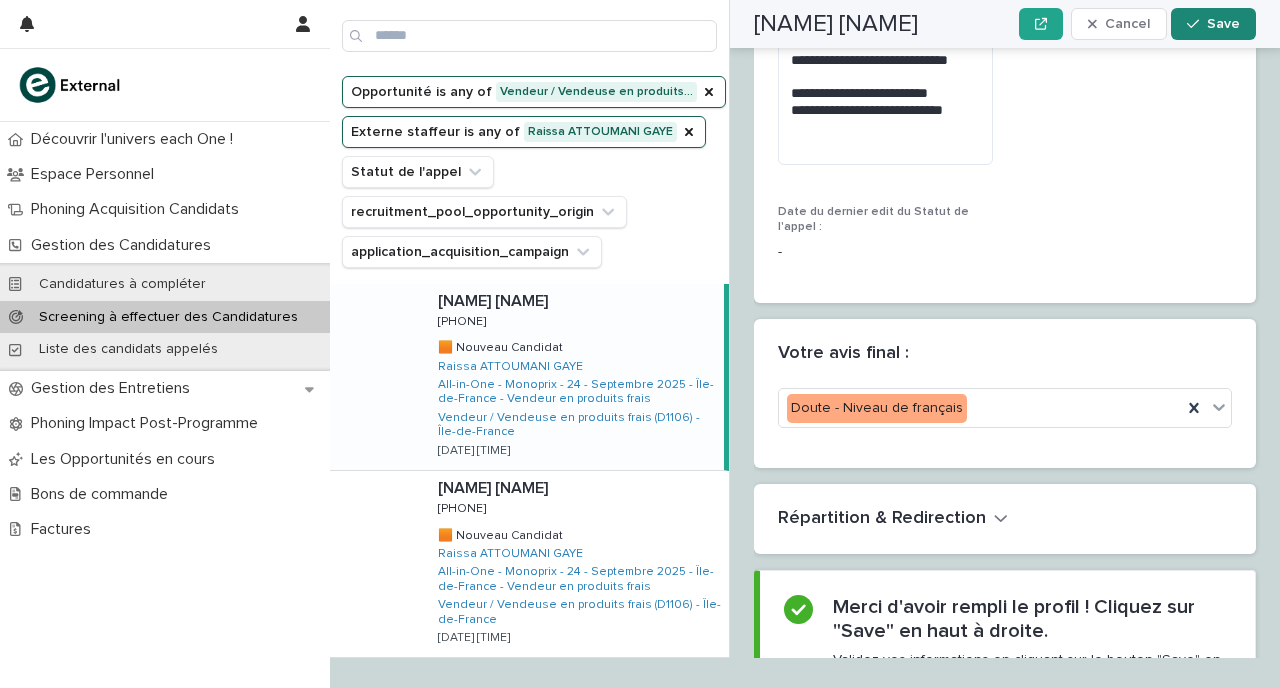 click on "Save" at bounding box center (1213, 24) 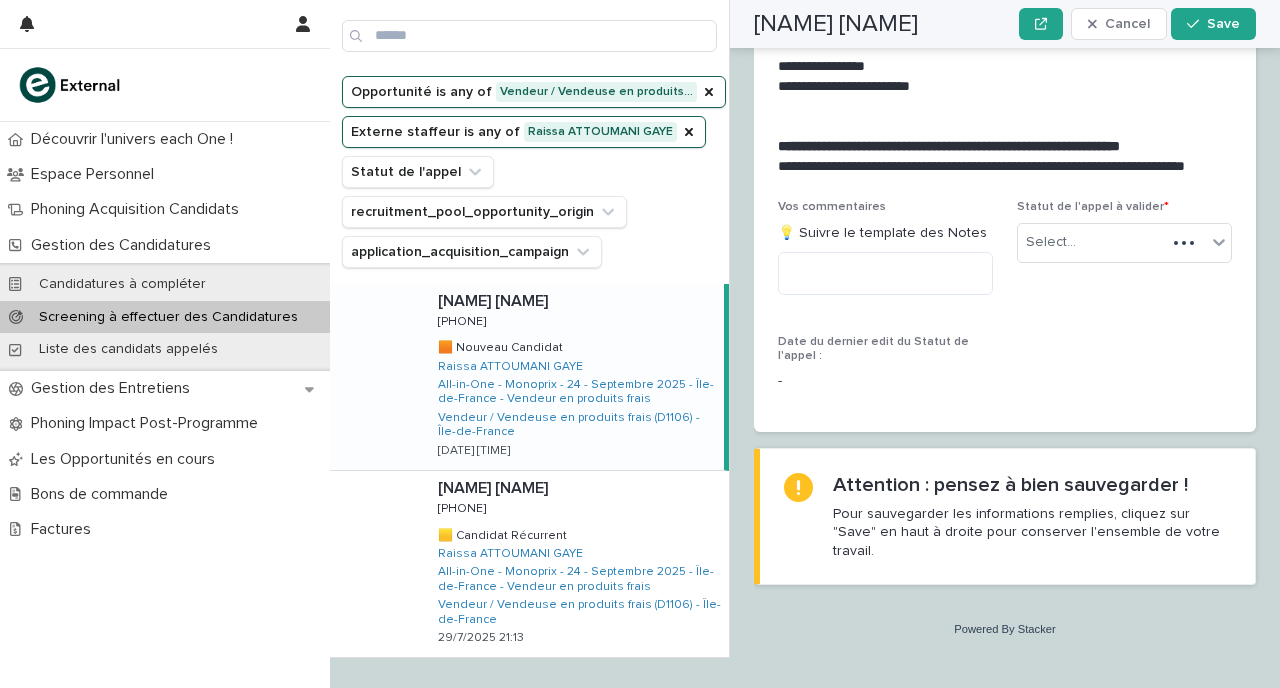 scroll, scrollTop: 2368, scrollLeft: 0, axis: vertical 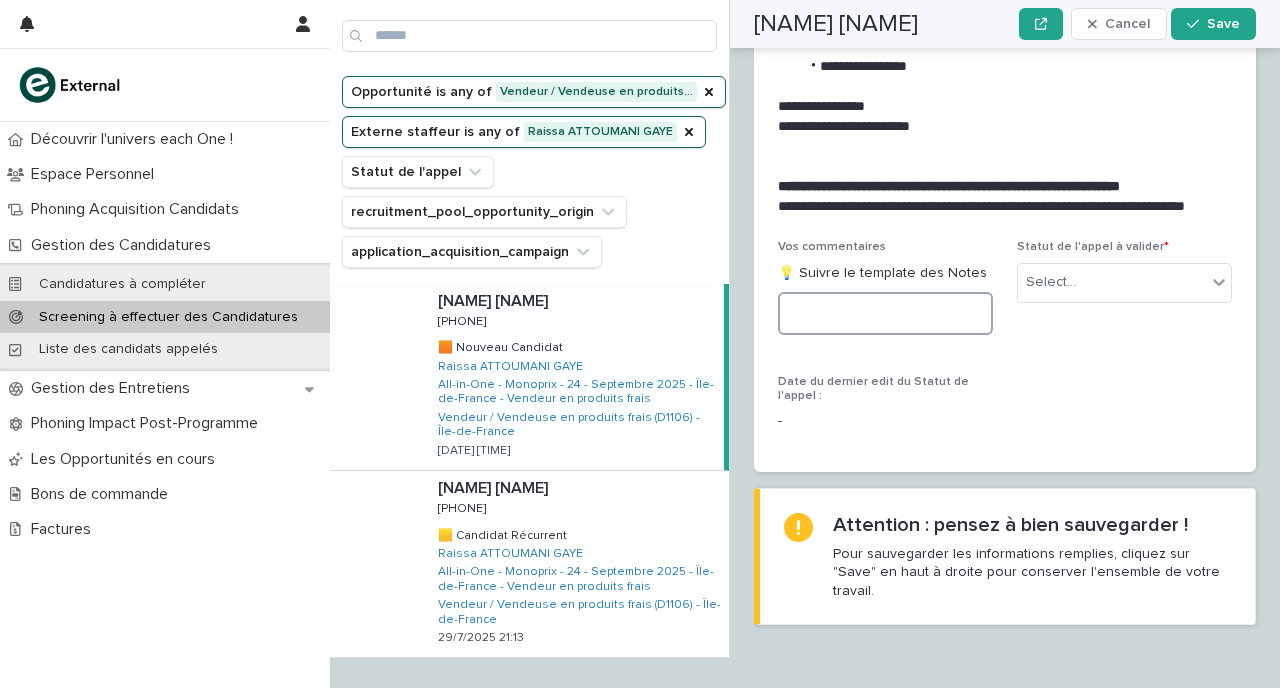 click at bounding box center [885, 313] 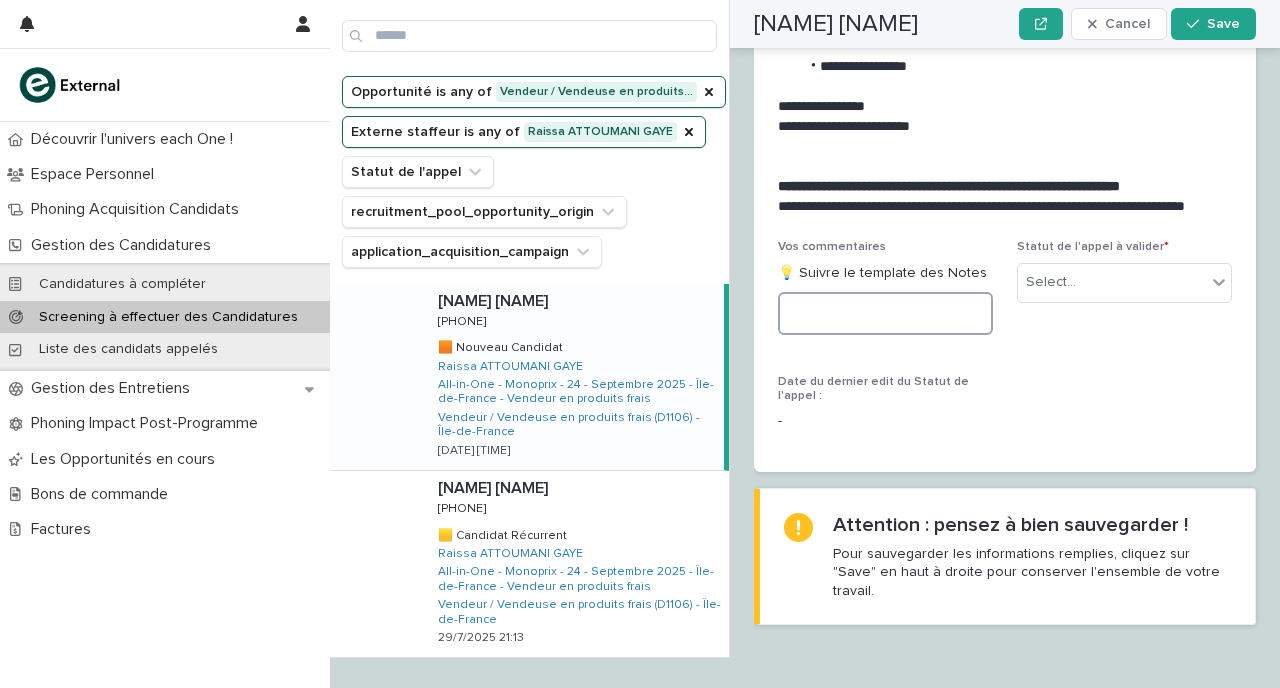 click at bounding box center [885, 313] 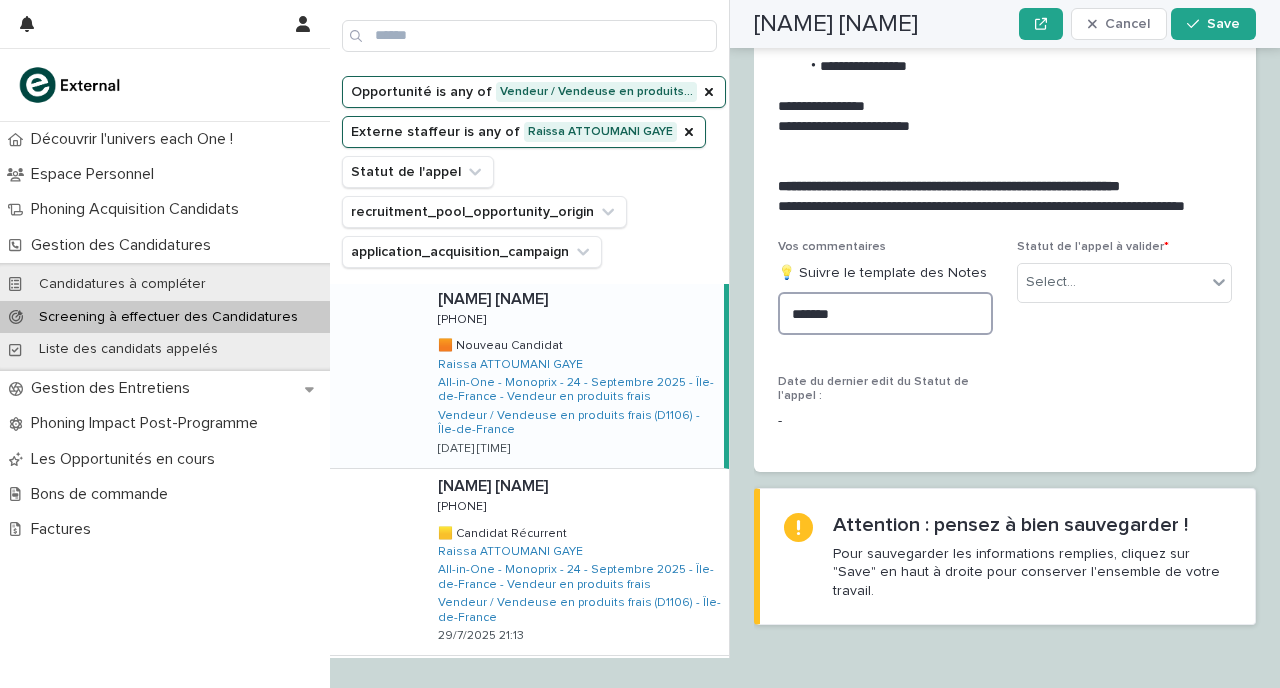scroll, scrollTop: 0, scrollLeft: 0, axis: both 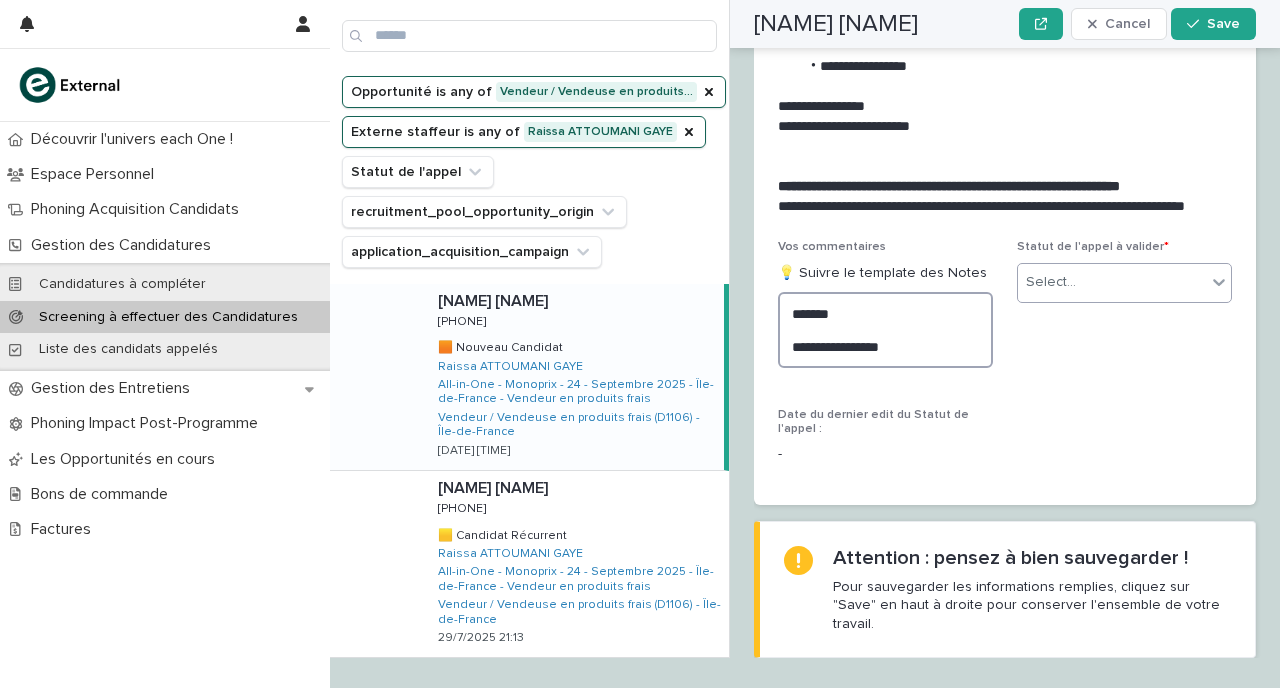 type on "**********" 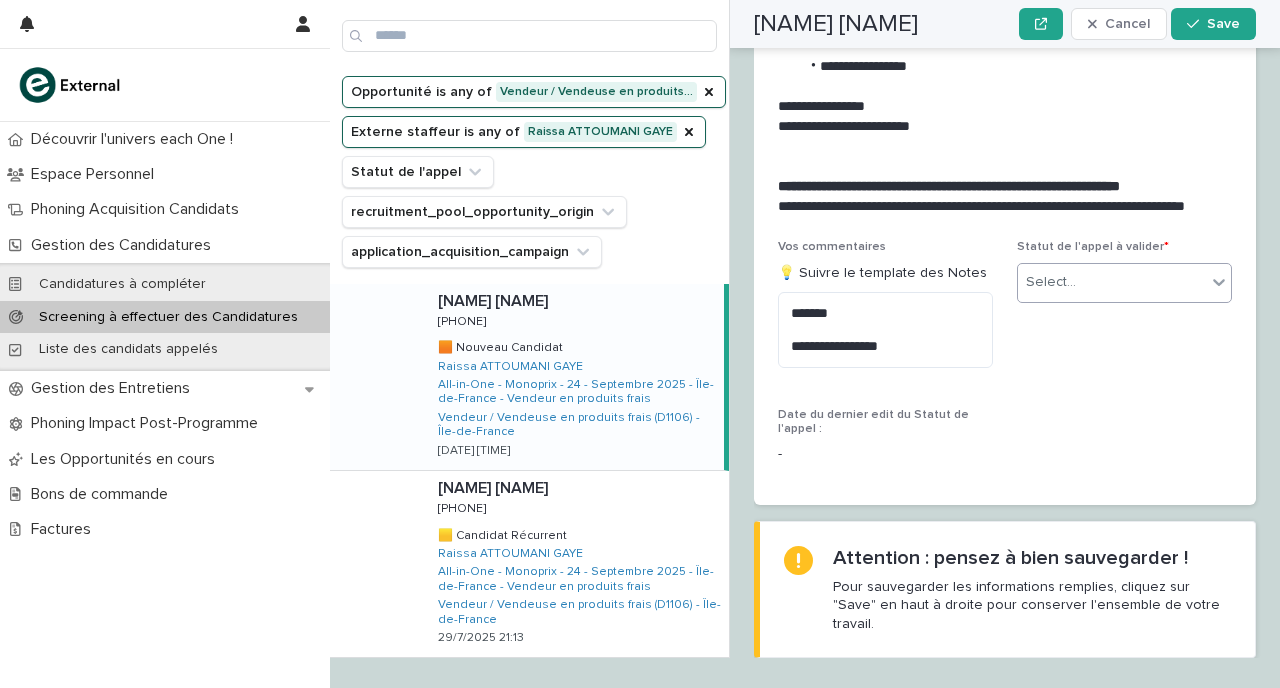 click on "Select..." at bounding box center (1112, 282) 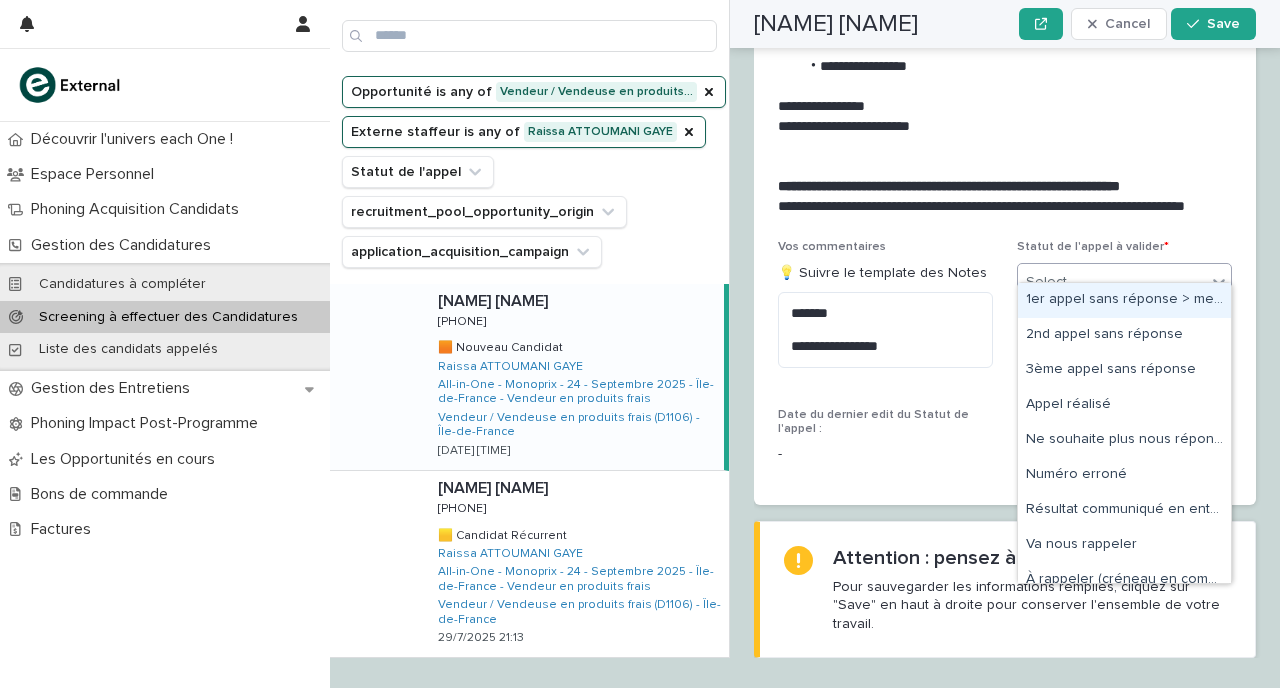 click on "1er appel sans réponse > message laissé" at bounding box center [1124, 300] 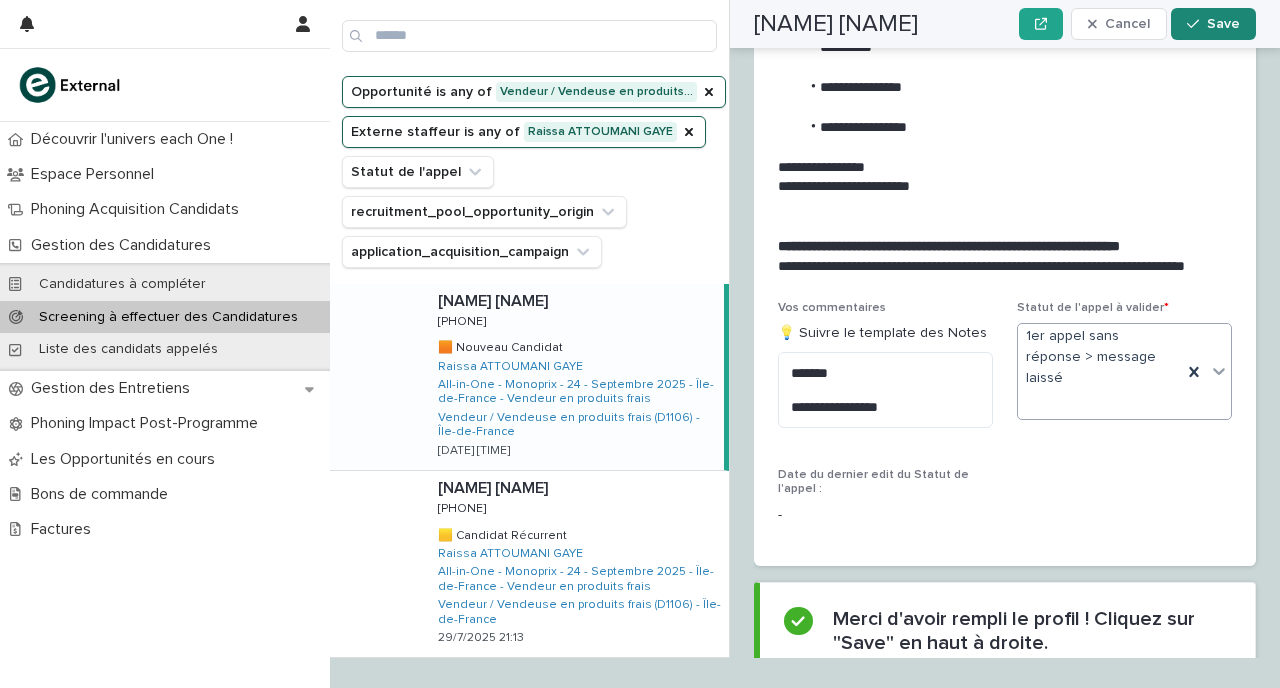 click on "Save" at bounding box center (1213, 24) 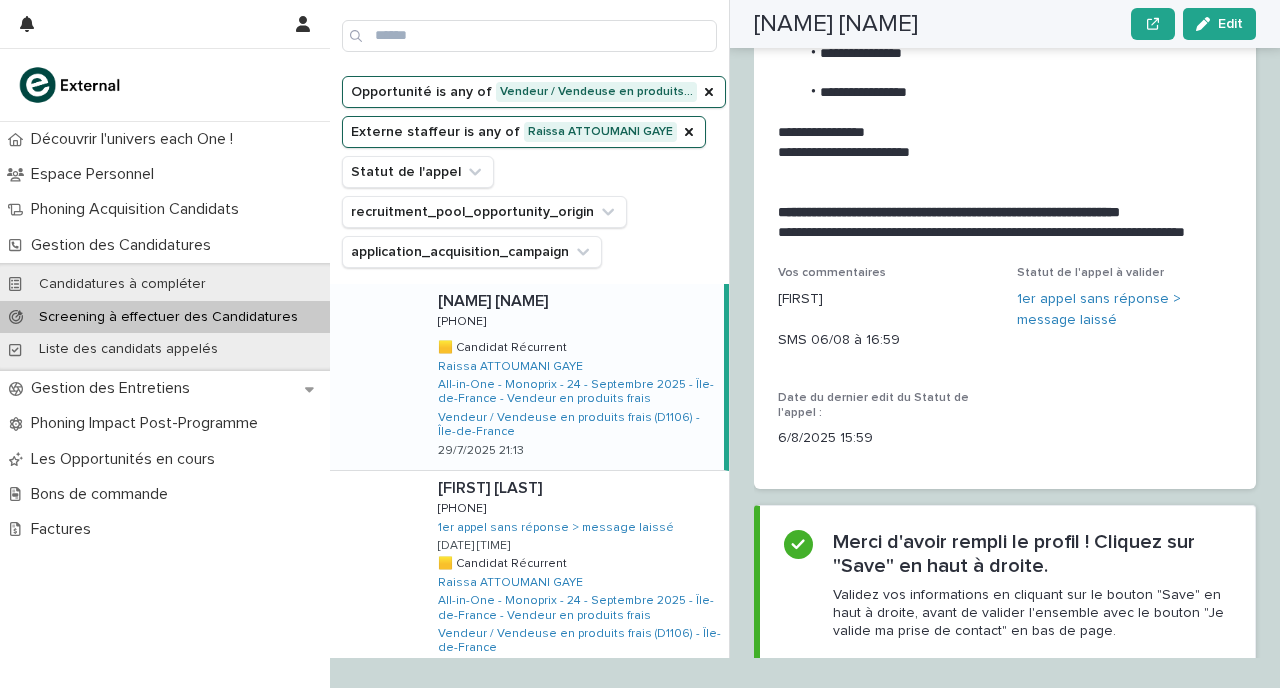 scroll, scrollTop: 2268, scrollLeft: 0, axis: vertical 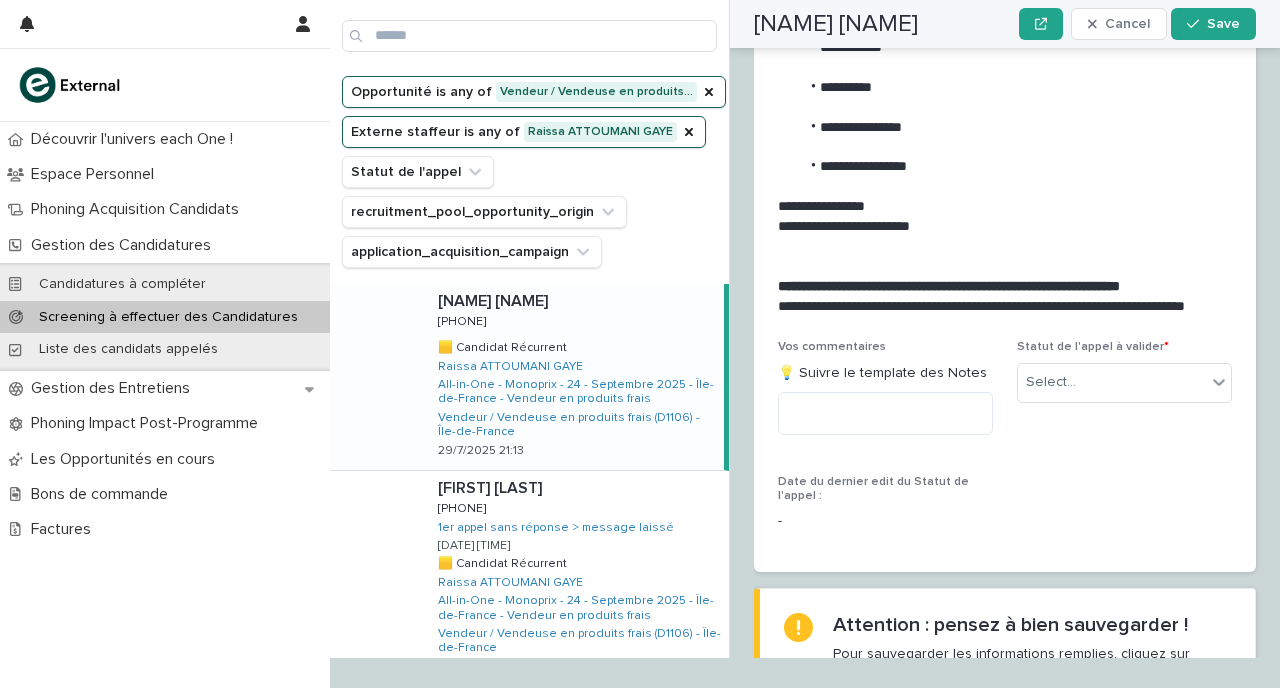 click on "[NAME] [NAME]  [PHONE] [PHONE]  🟨 Candidat Récurrent 🟨 Candidat Récurrent  [NAME]   All-in-One - Monoprix - 24 - Septembre [YEAR] - Île-de-France - Vendeur en produits frais   Vendeur / Vendeuse en produits frais (D1106) - Île-de-France   [DATE] [TIME]" at bounding box center [573, 377] 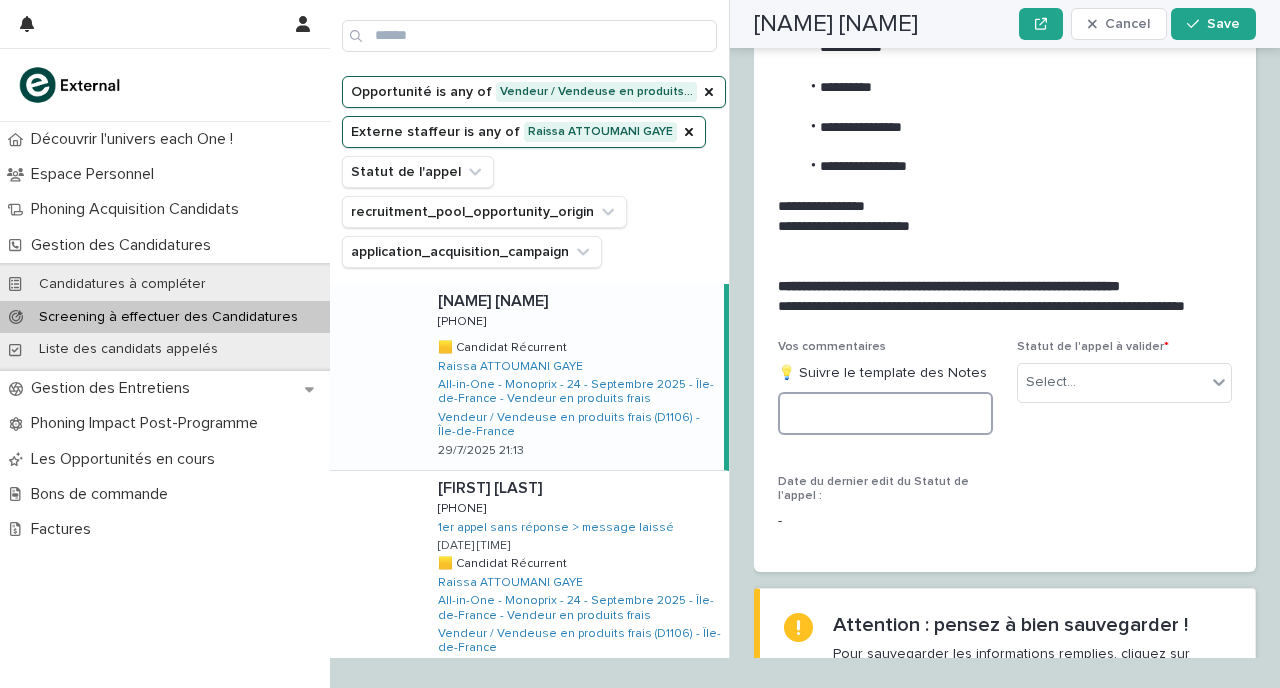 click at bounding box center (885, 413) 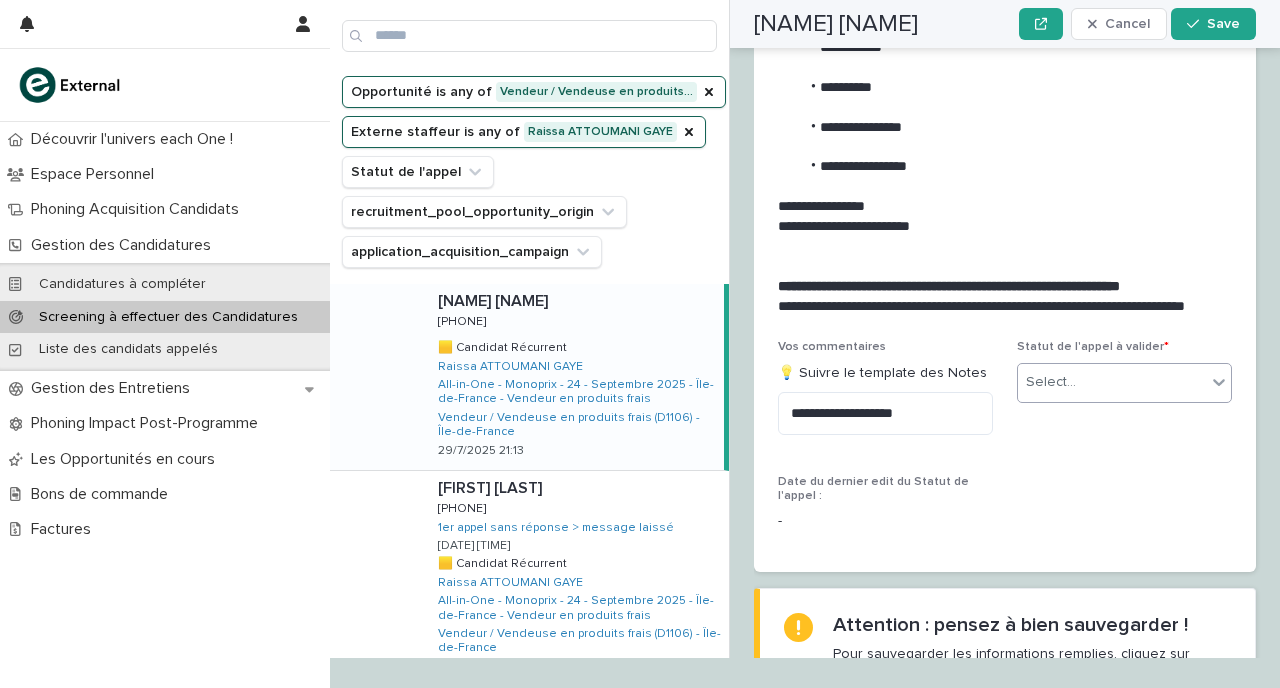 click on "Select..." at bounding box center [1051, 382] 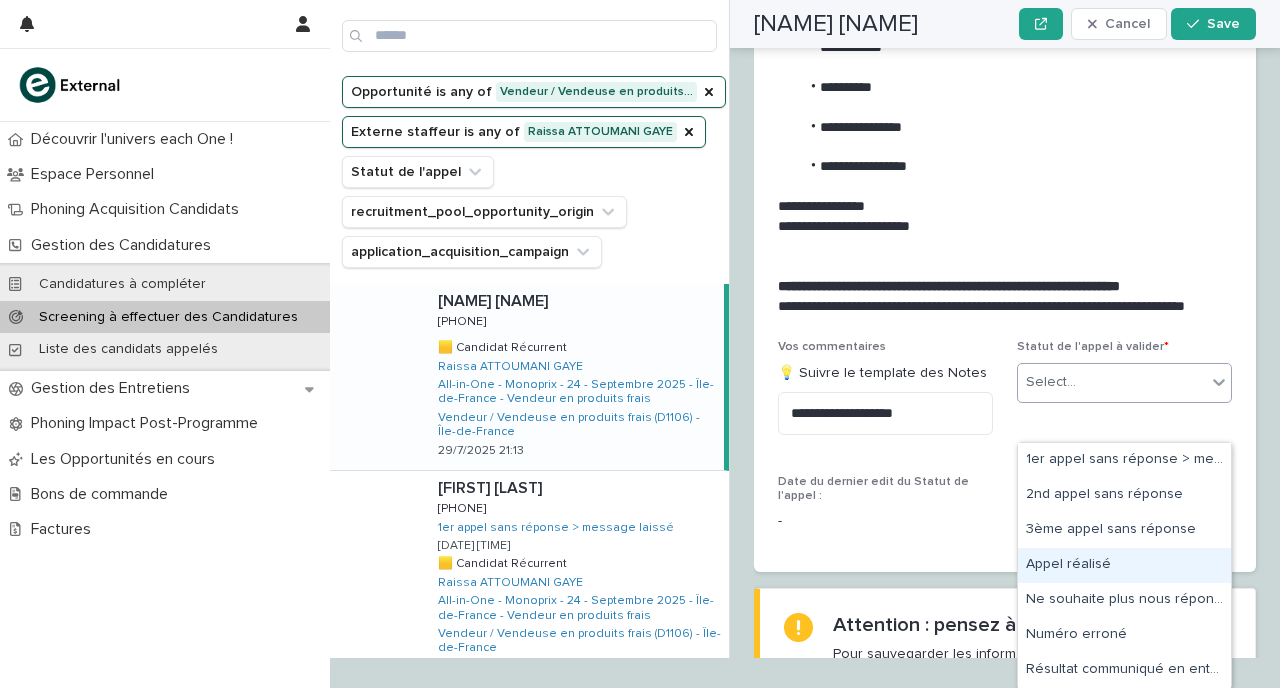 click on "Appel réalisé" at bounding box center [1124, 565] 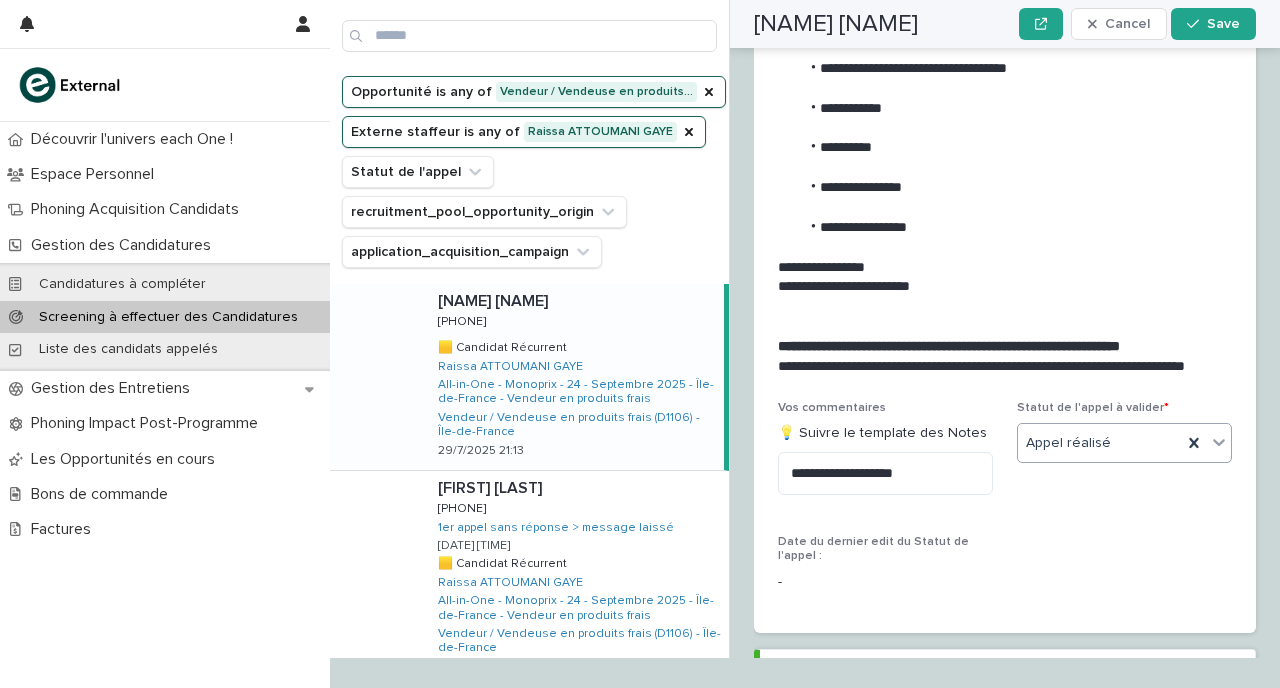click on "Vos commentaires" at bounding box center [885, 408] 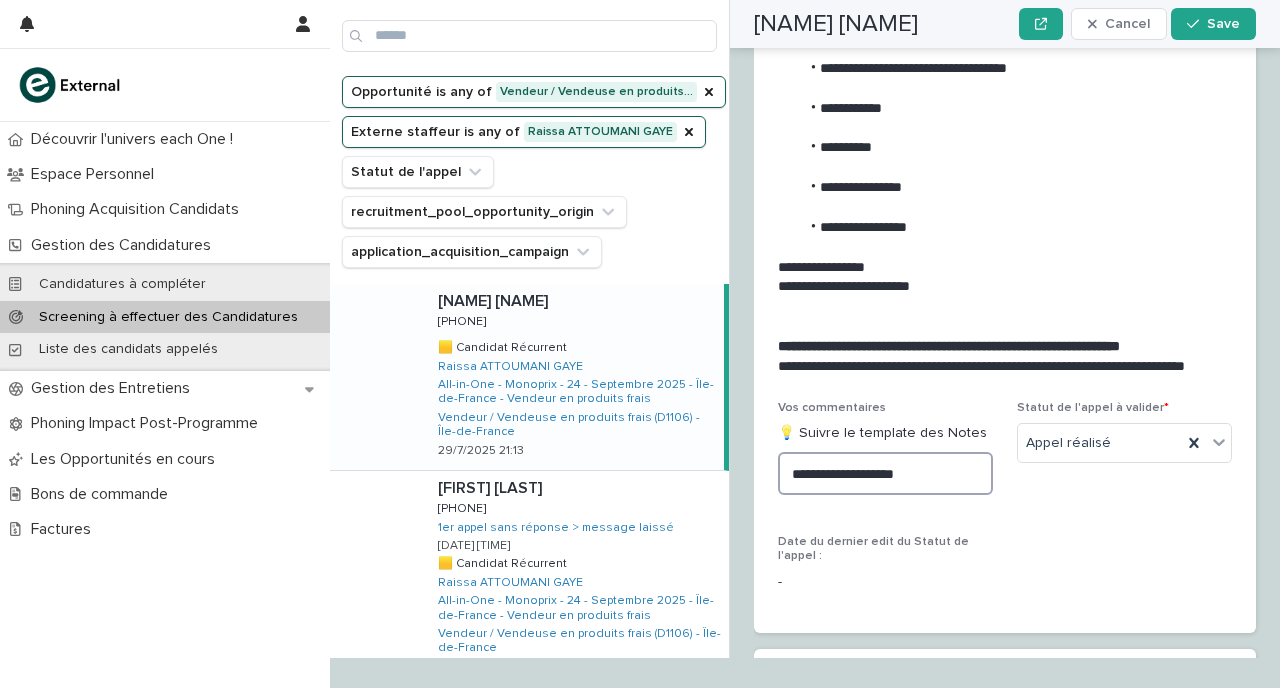 click on "**********" at bounding box center (885, 473) 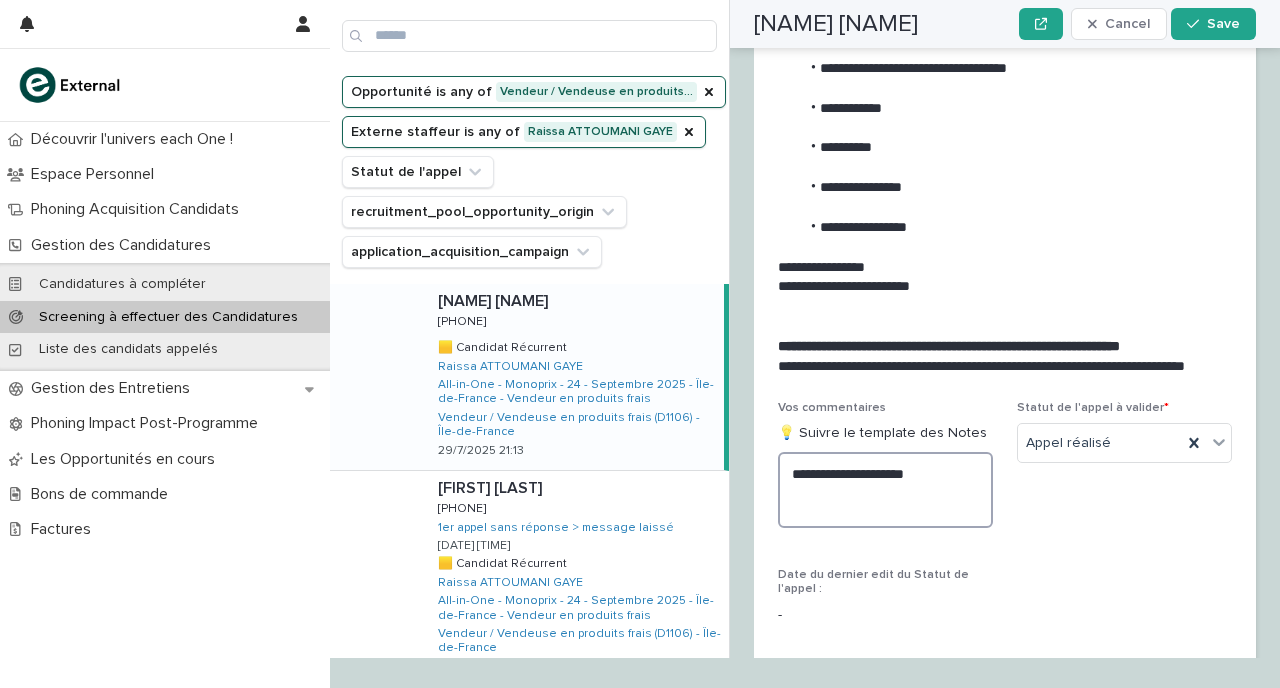 paste on "**********" 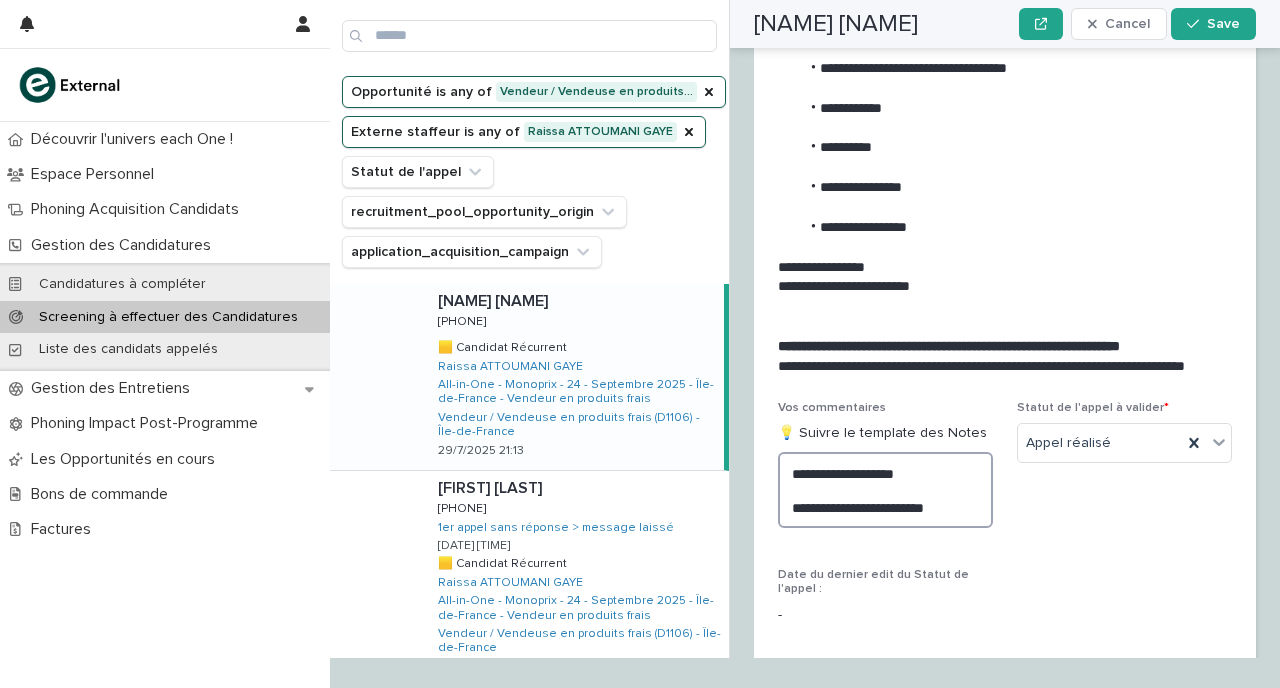 scroll, scrollTop: 2516, scrollLeft: 0, axis: vertical 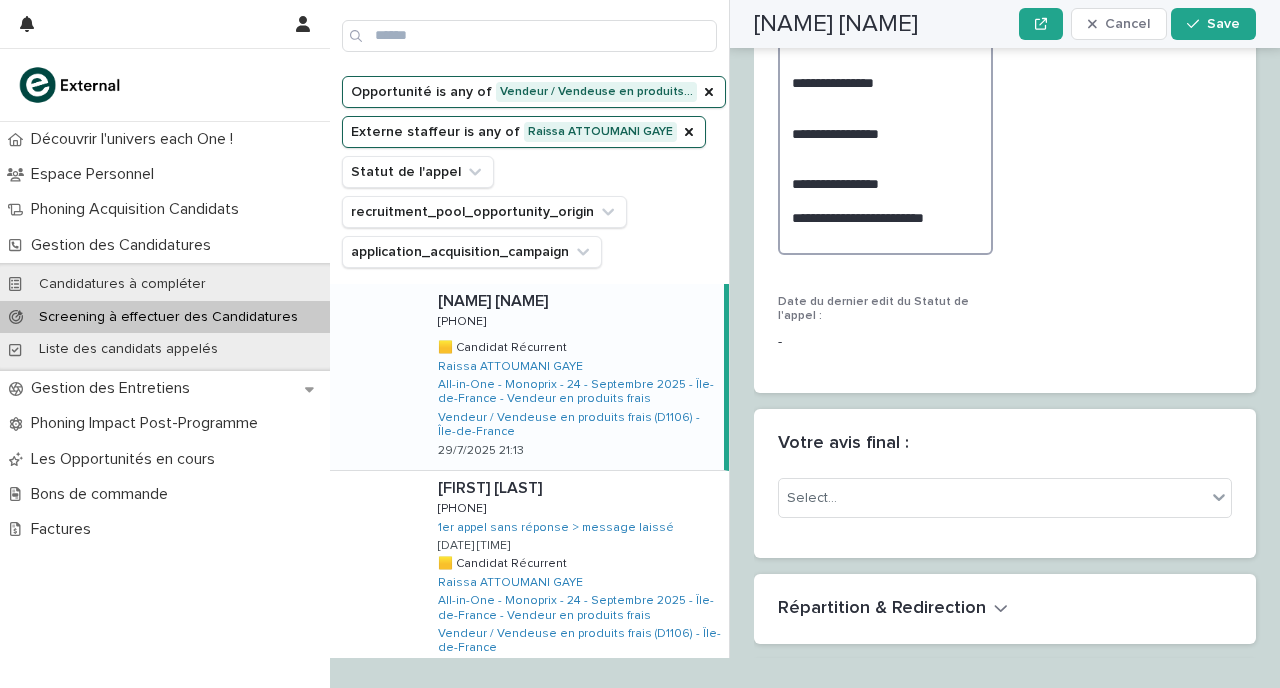 drag, startPoint x: 793, startPoint y: 295, endPoint x: 956, endPoint y: 663, distance: 402.48355 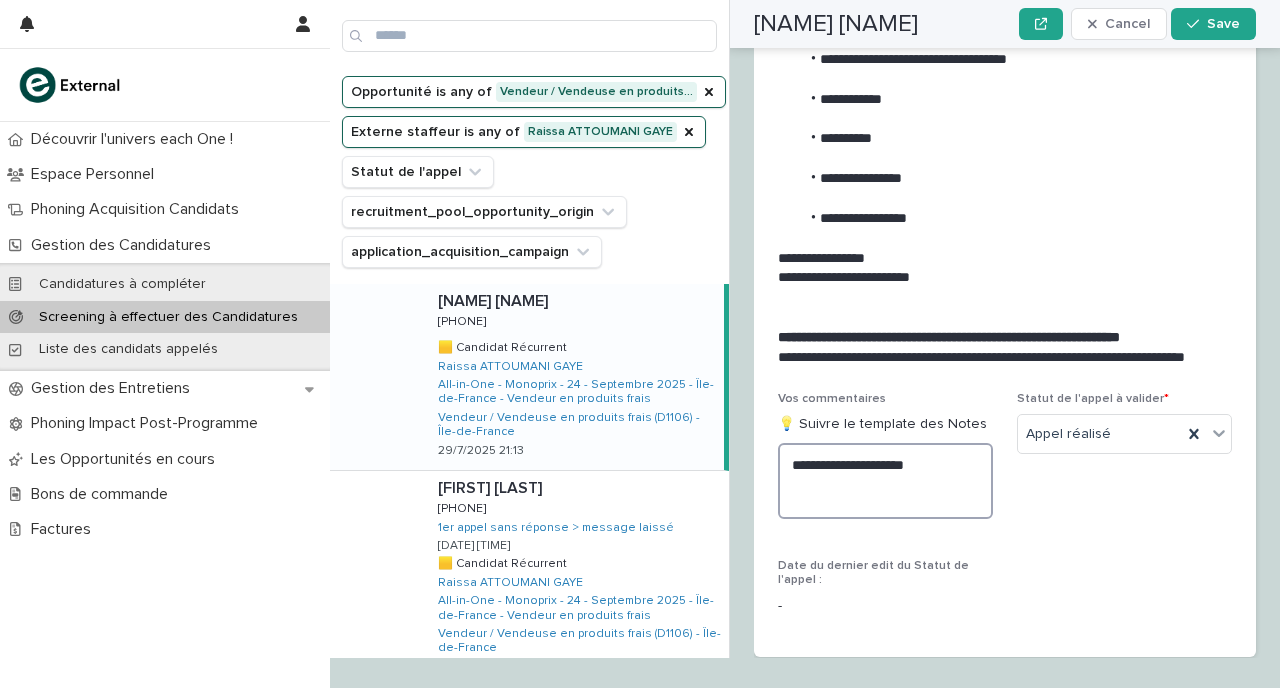 scroll, scrollTop: 2278, scrollLeft: 0, axis: vertical 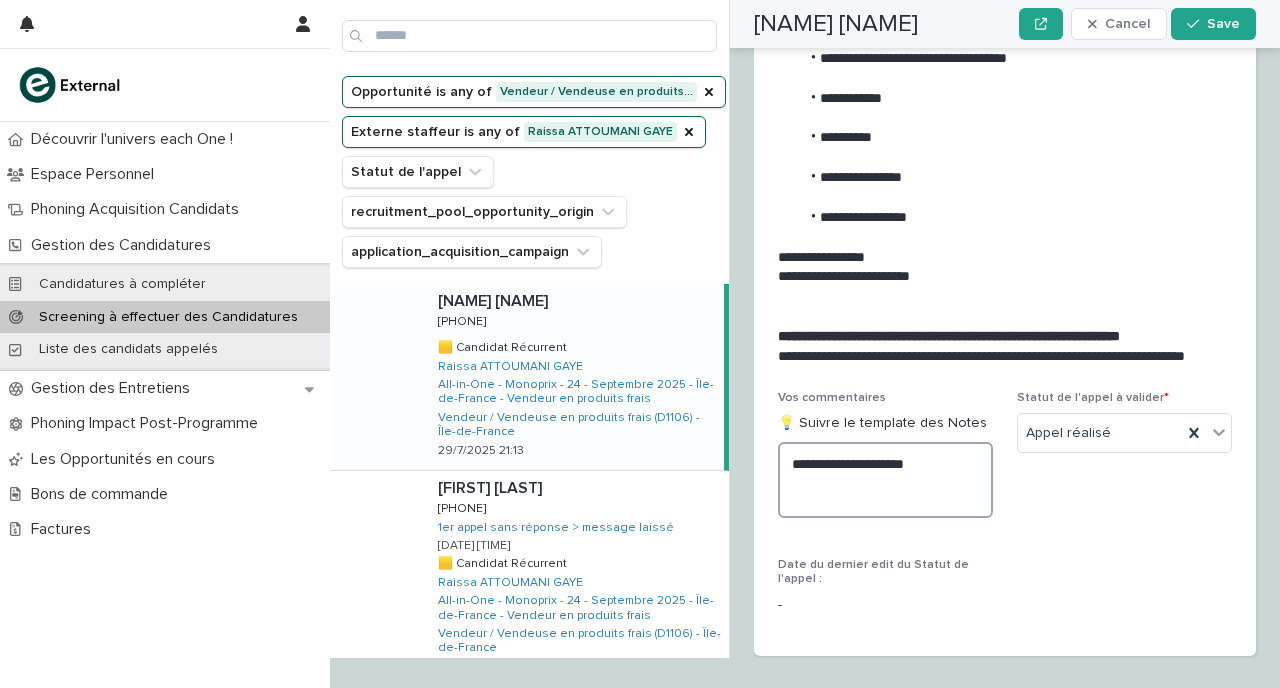 paste on "**********" 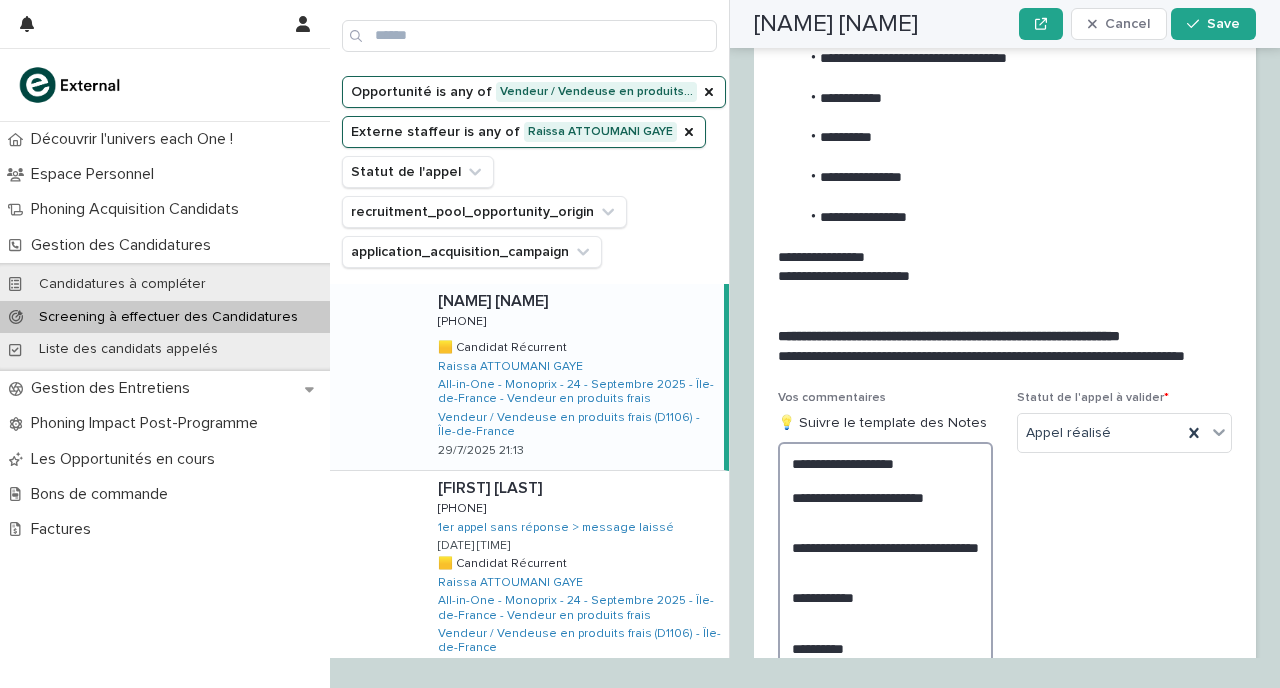 scroll, scrollTop: 2516, scrollLeft: 0, axis: vertical 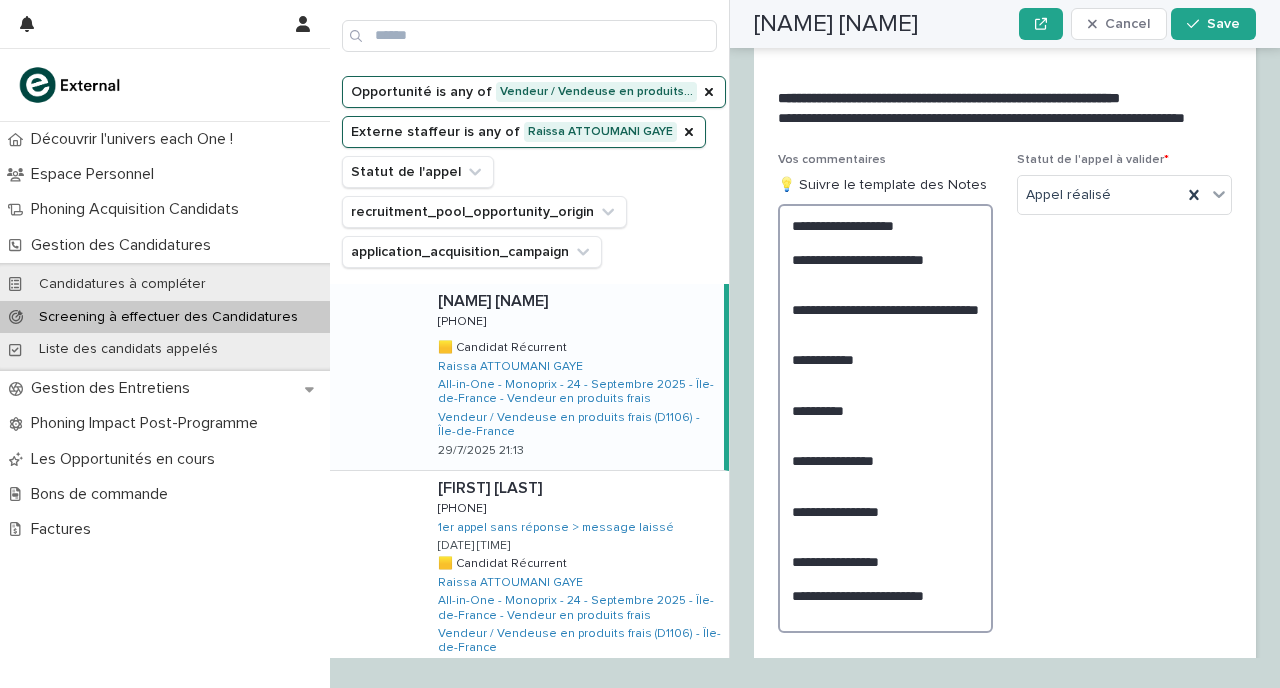 click on "**********" at bounding box center [885, 418] 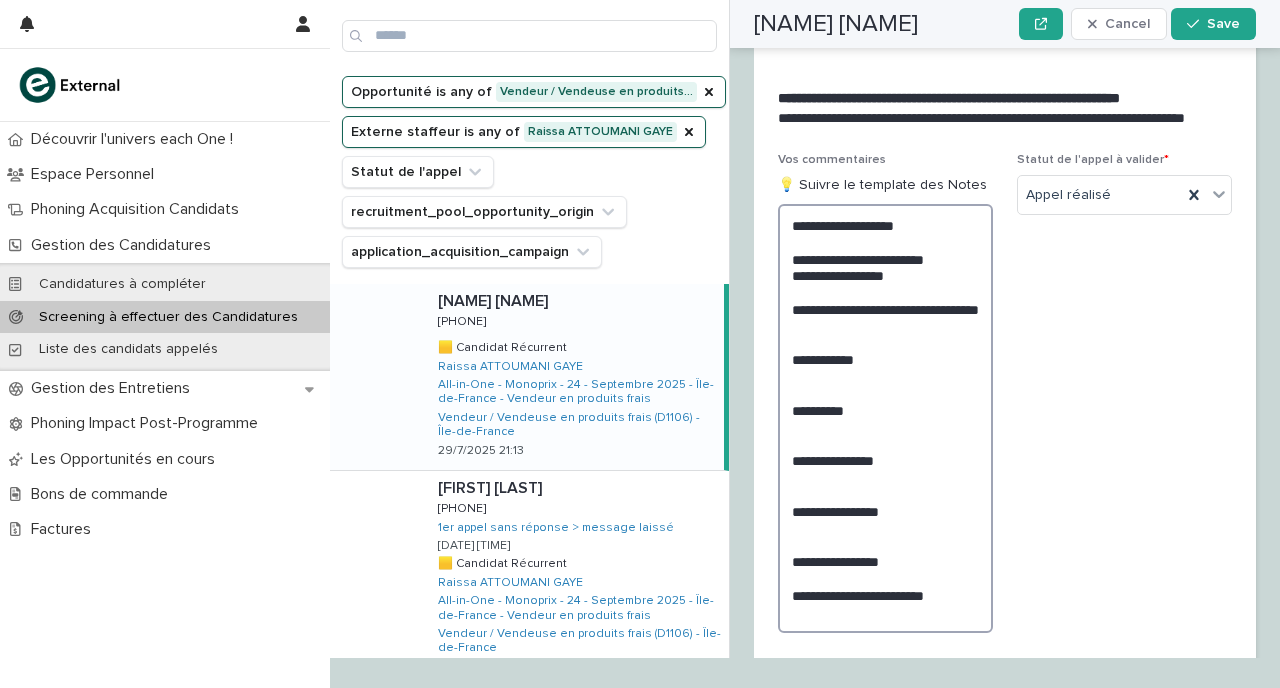 click on "**********" at bounding box center (885, 418) 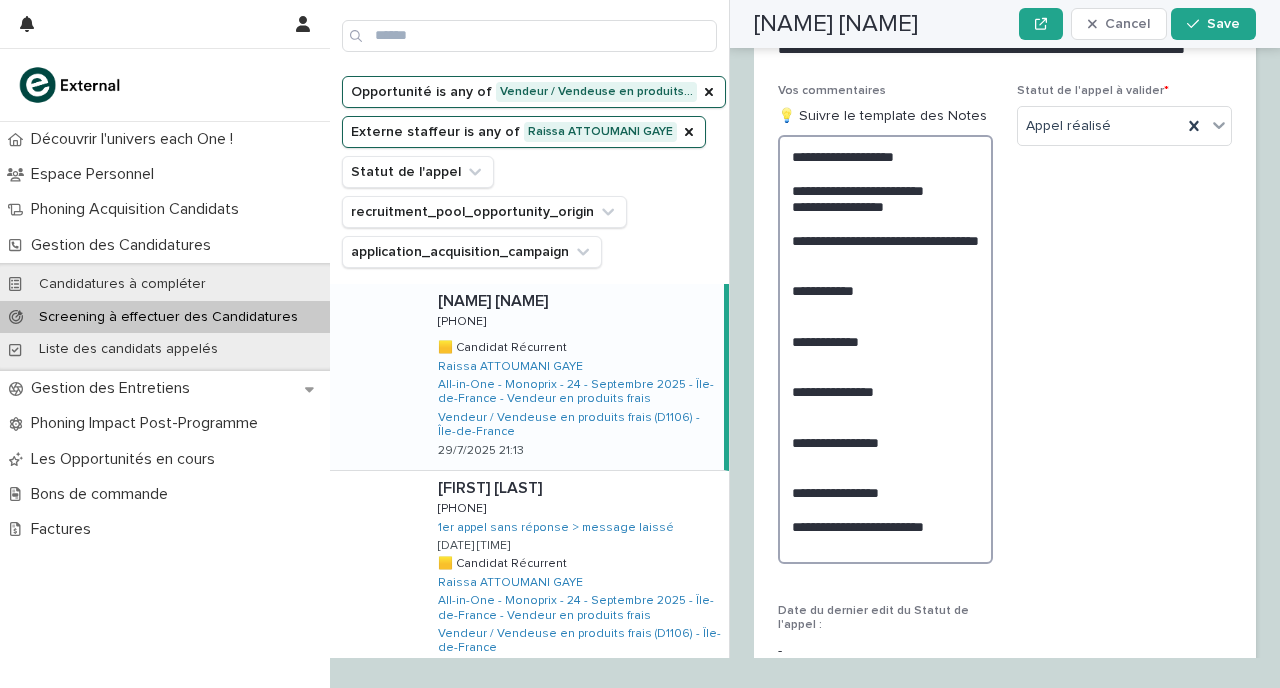 scroll, scrollTop: 2589, scrollLeft: 0, axis: vertical 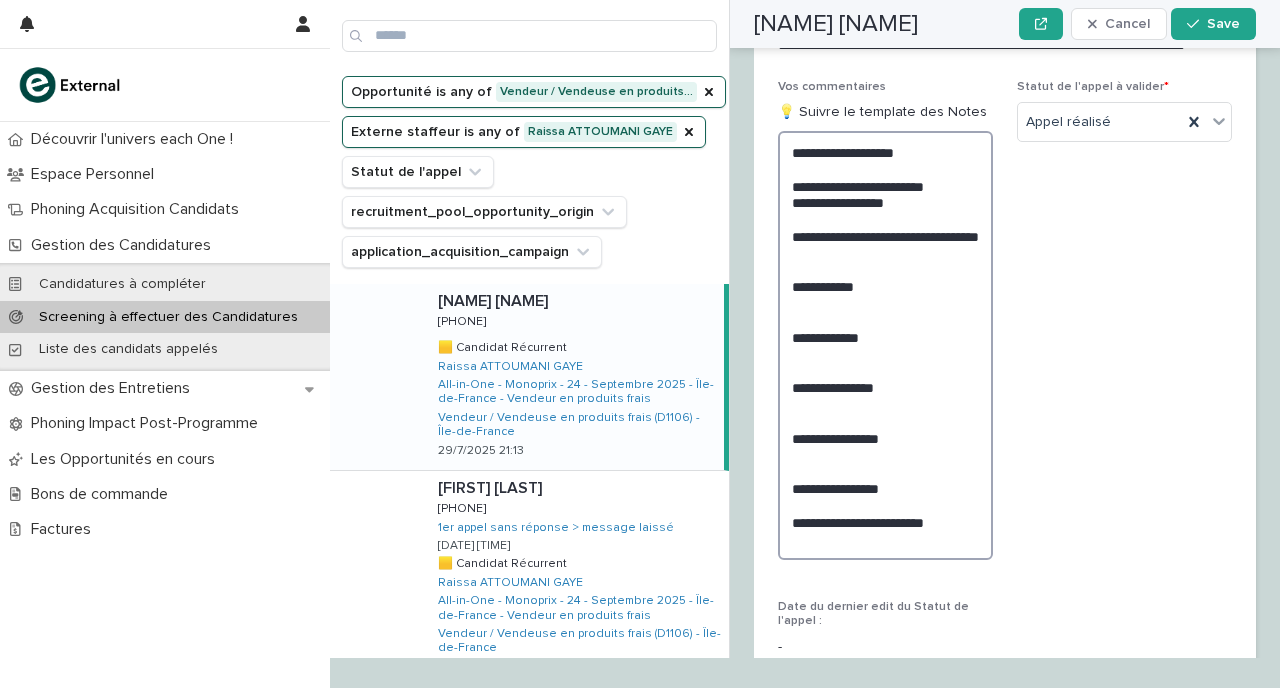 click on "**********" at bounding box center (885, 345) 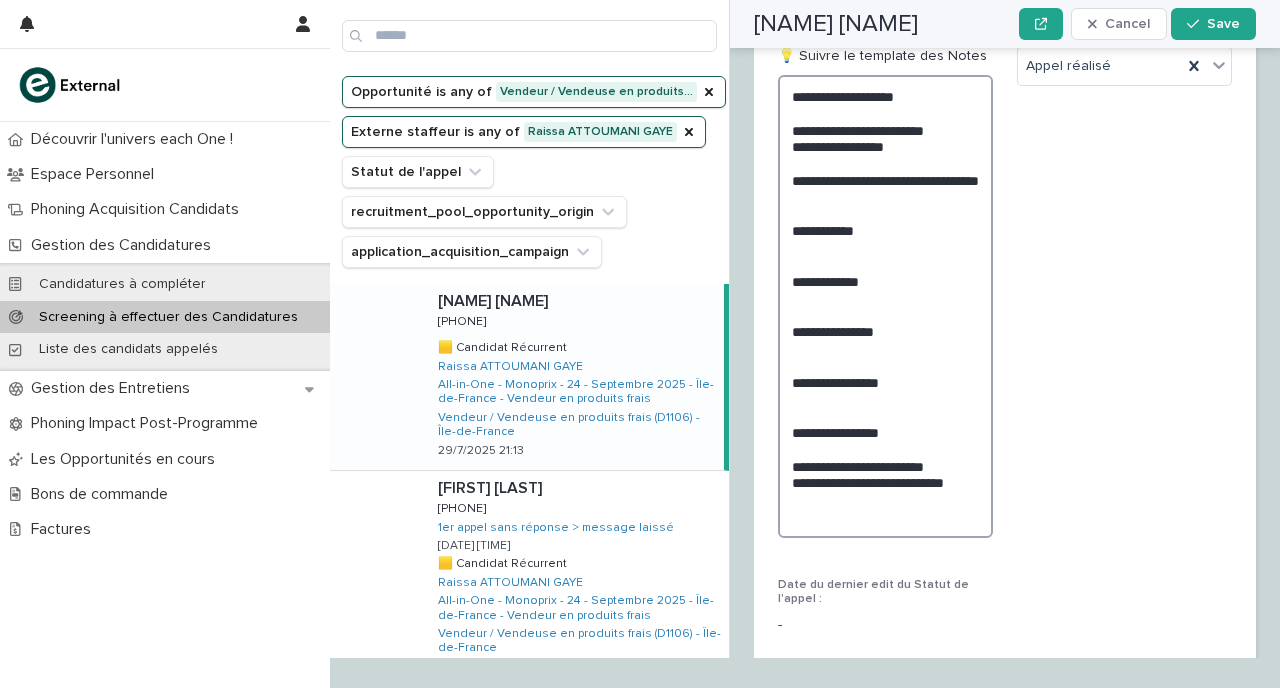 scroll, scrollTop: 2647, scrollLeft: 0, axis: vertical 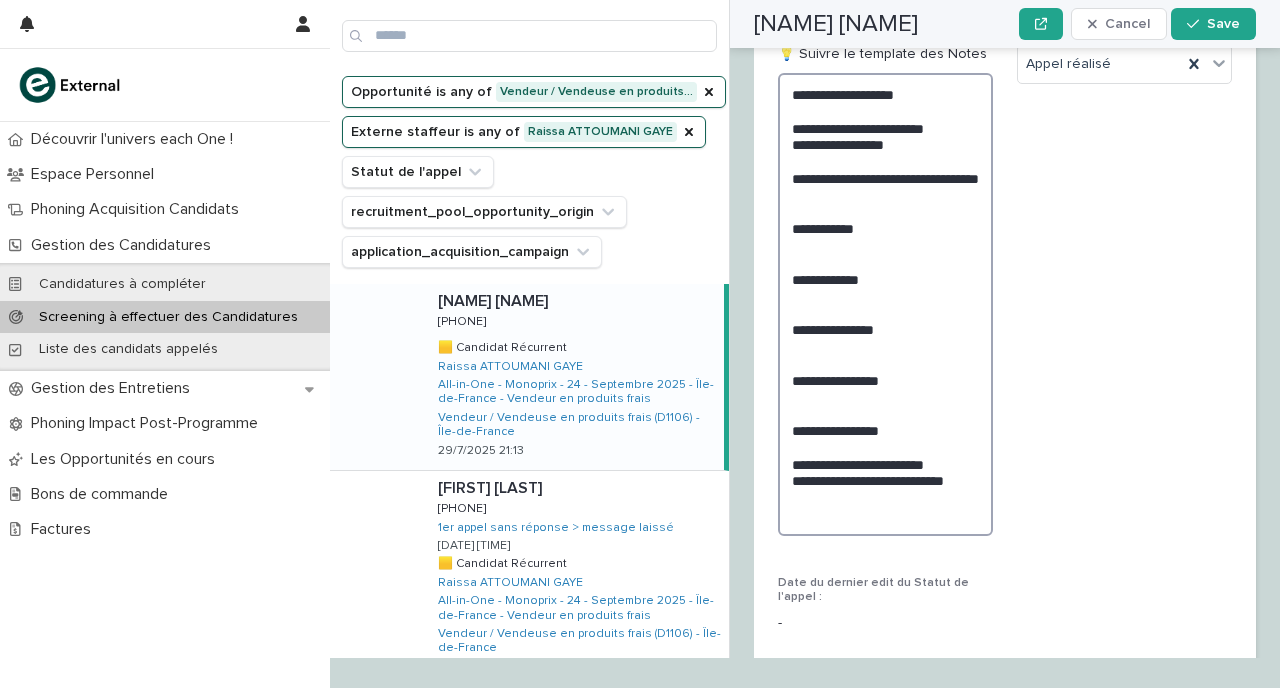click on "**********" at bounding box center (885, 304) 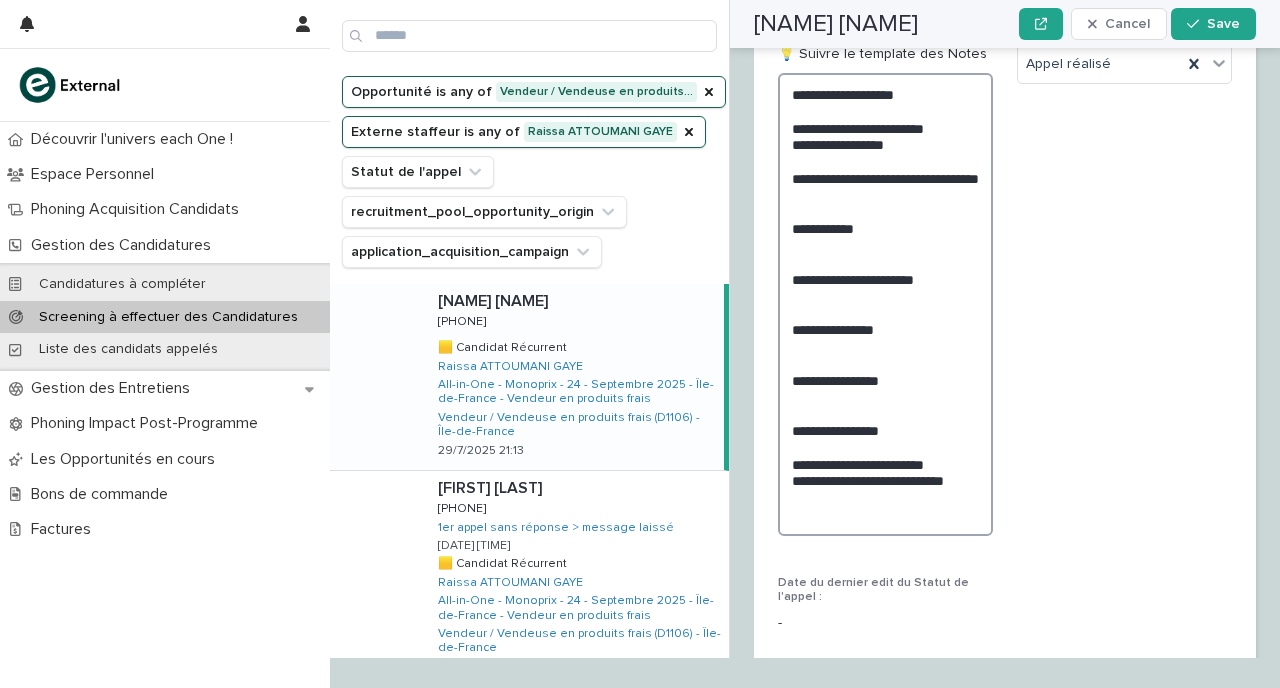 click on "**********" at bounding box center (885, 304) 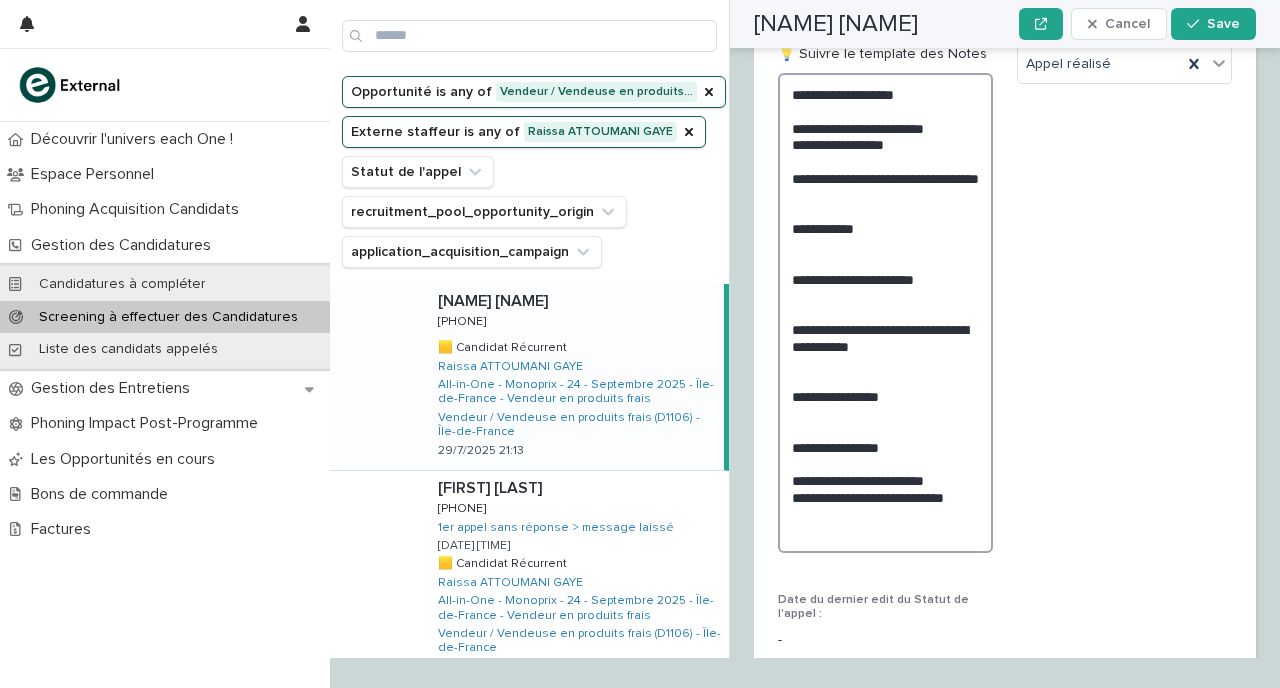 click on "**********" at bounding box center (885, 313) 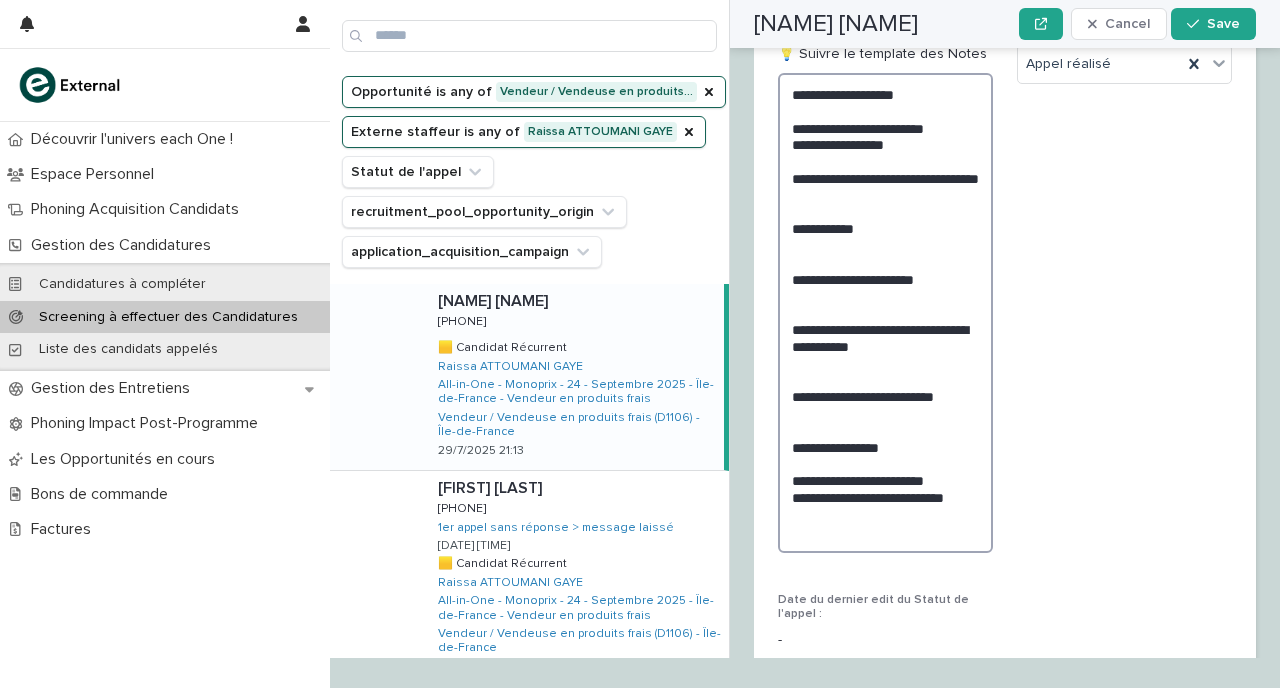 click on "**********" at bounding box center (885, 313) 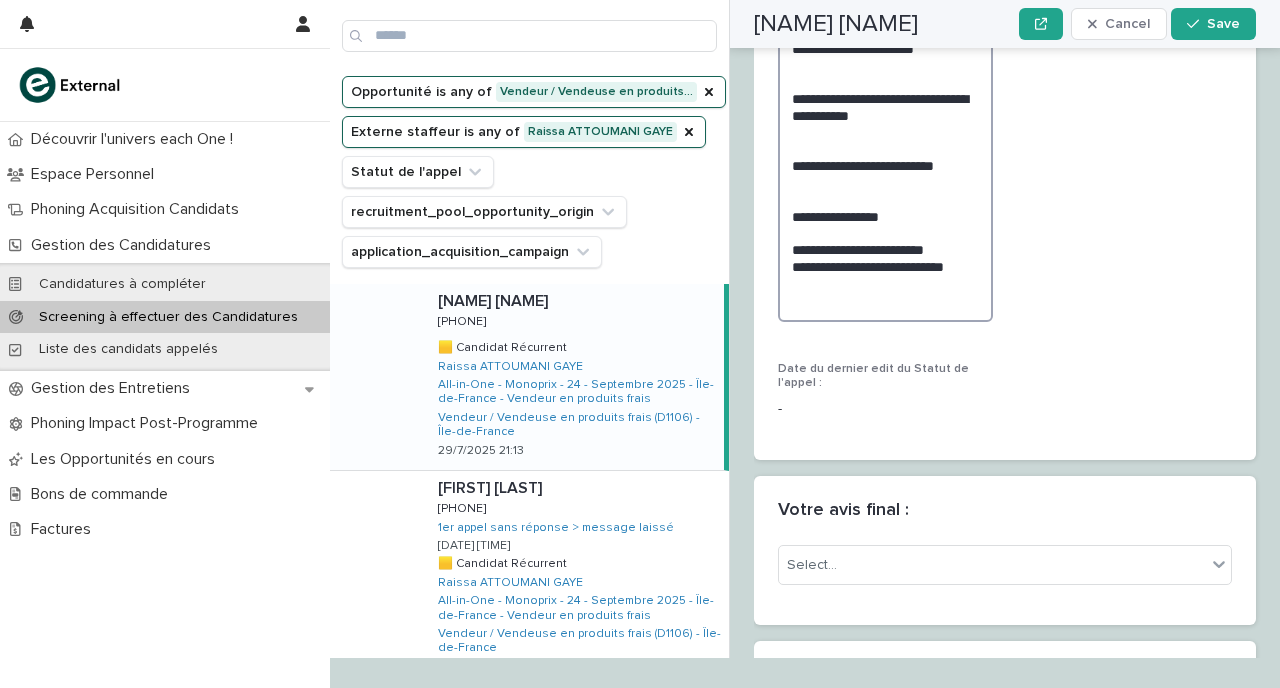 scroll, scrollTop: 2849, scrollLeft: 0, axis: vertical 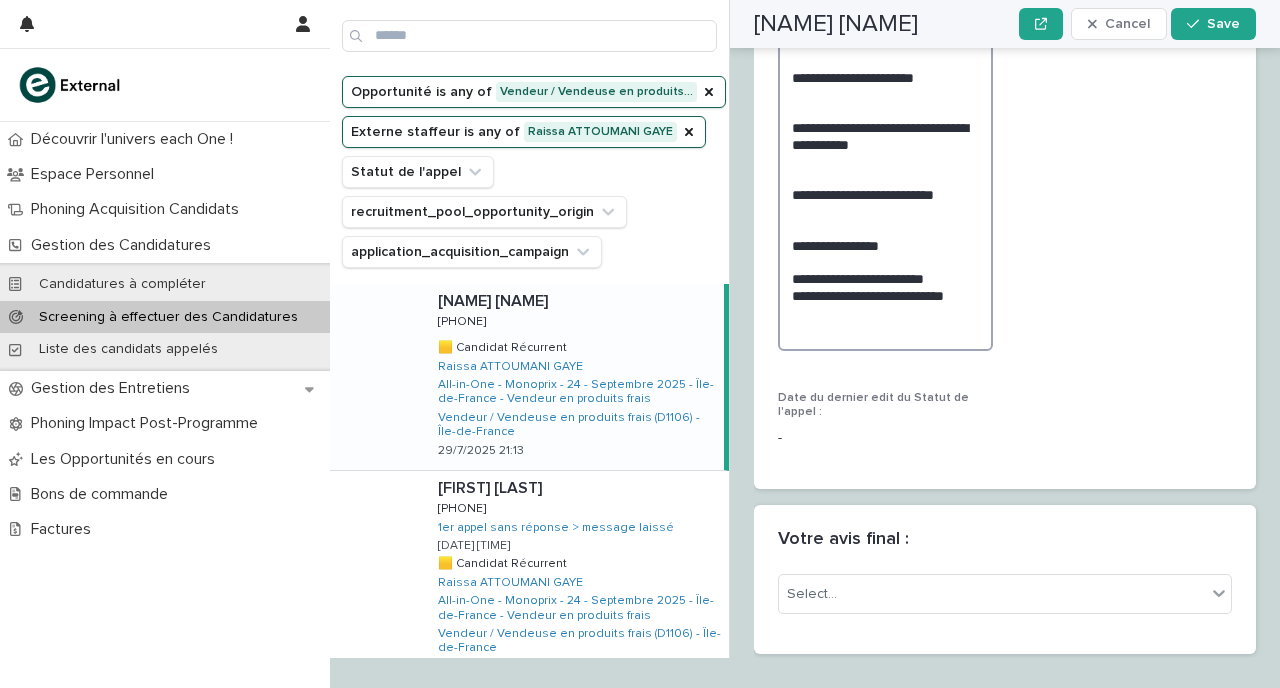 click on "**********" at bounding box center (885, 111) 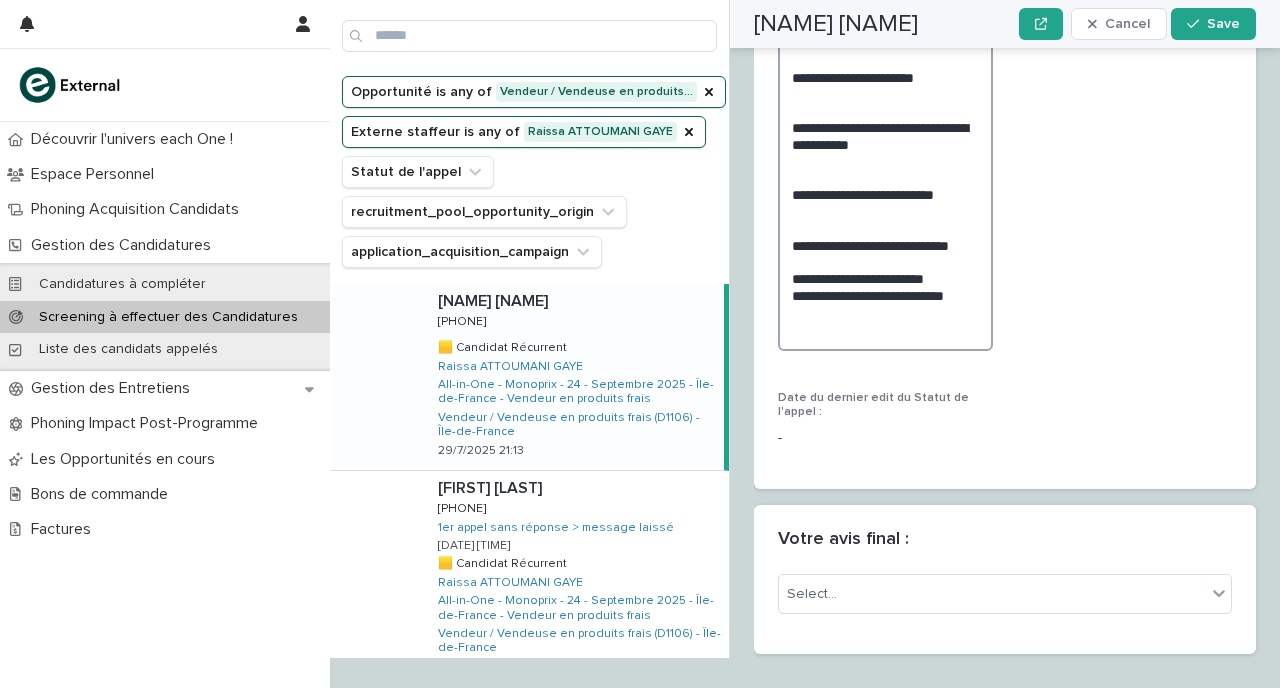 type on "**********" 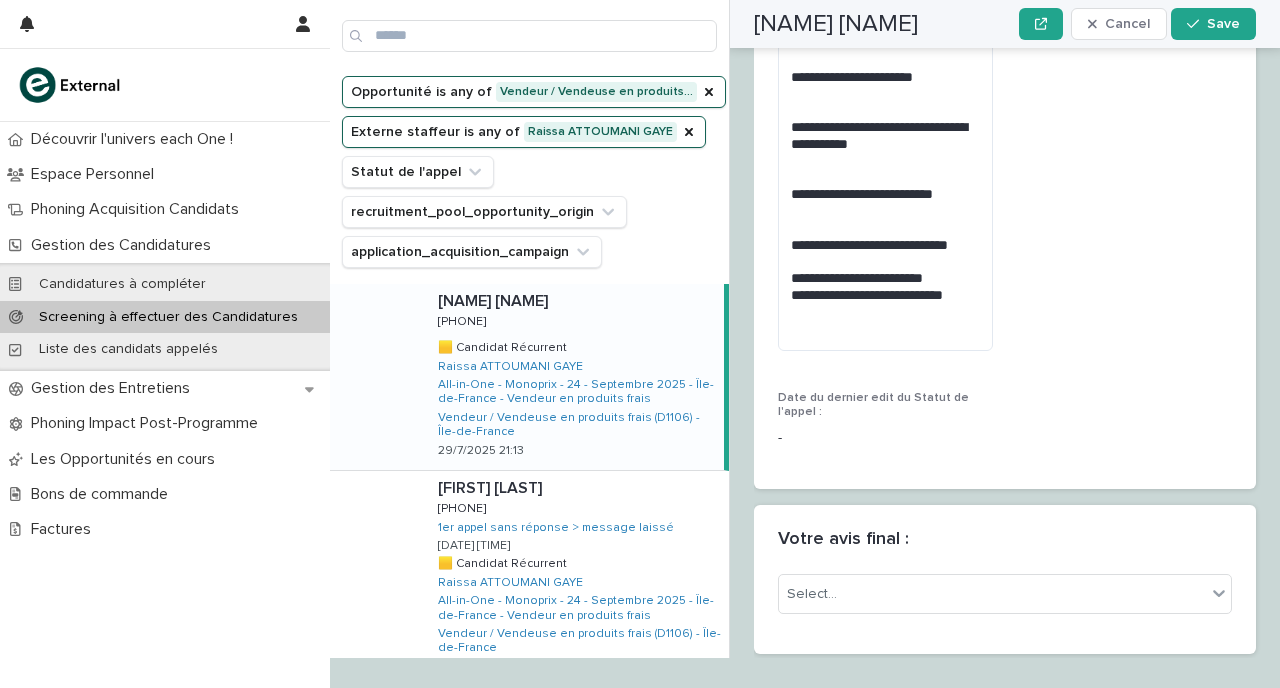 click on "**********" at bounding box center [1005, 142] 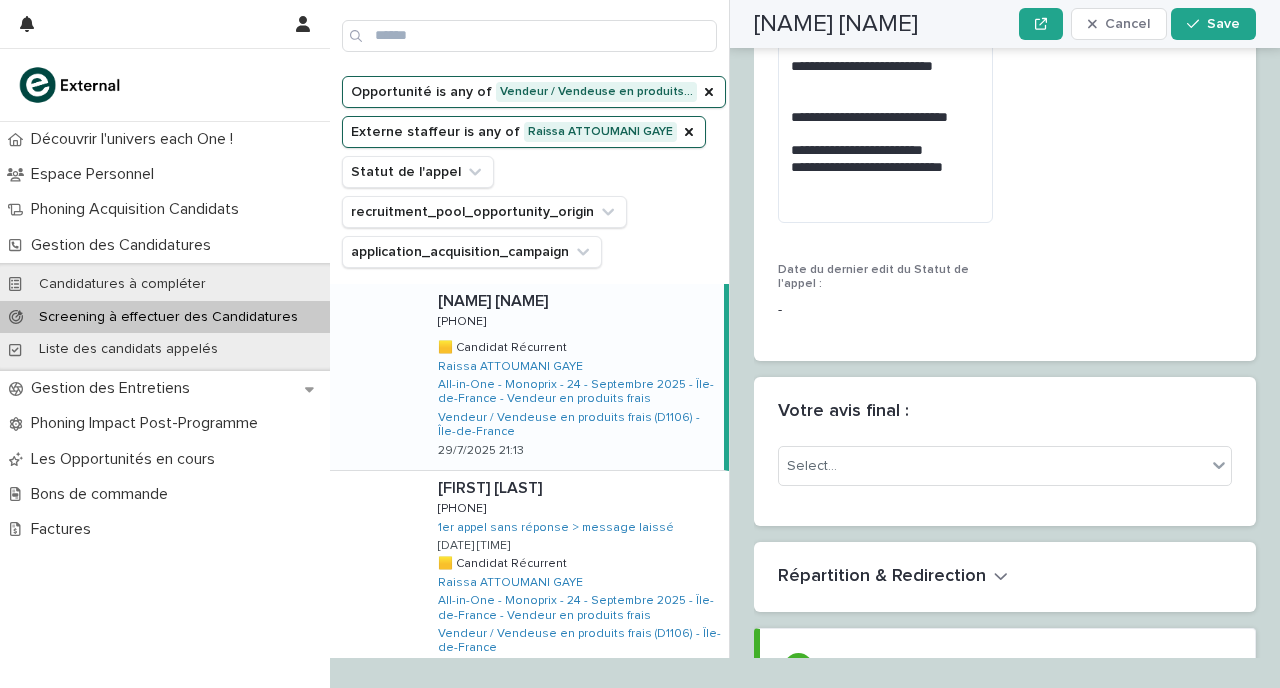scroll, scrollTop: 2978, scrollLeft: 0, axis: vertical 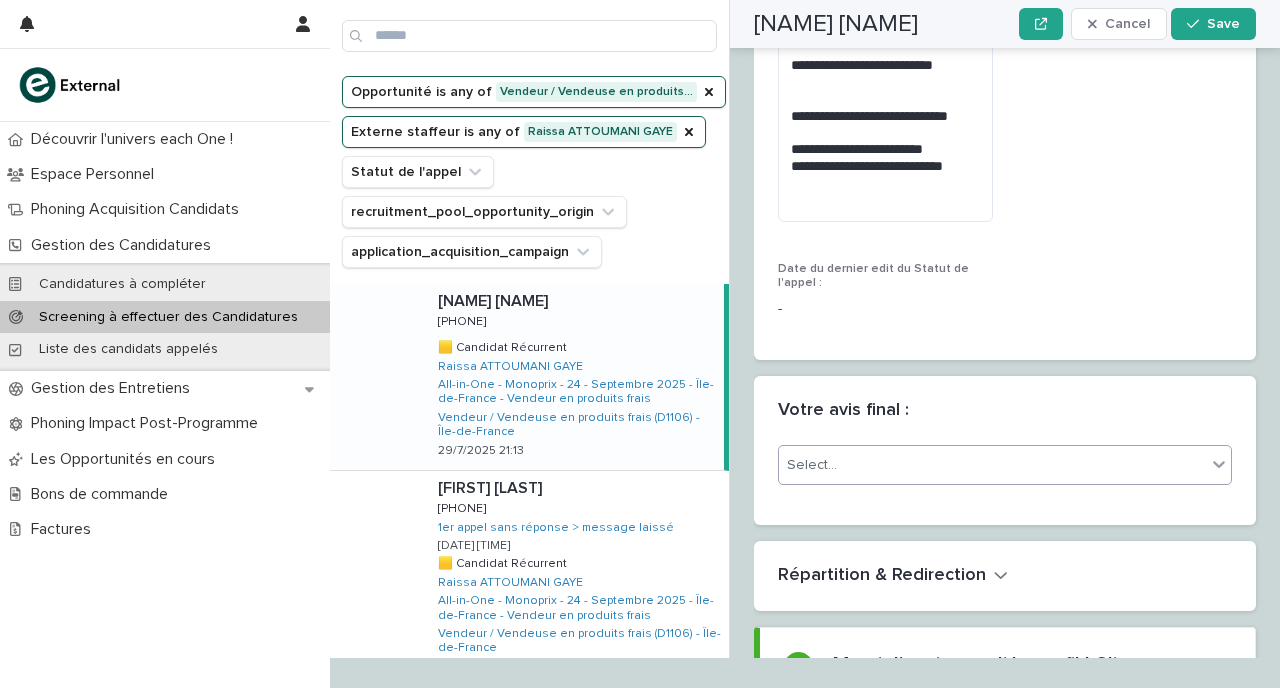 click on "Select..." at bounding box center [992, 465] 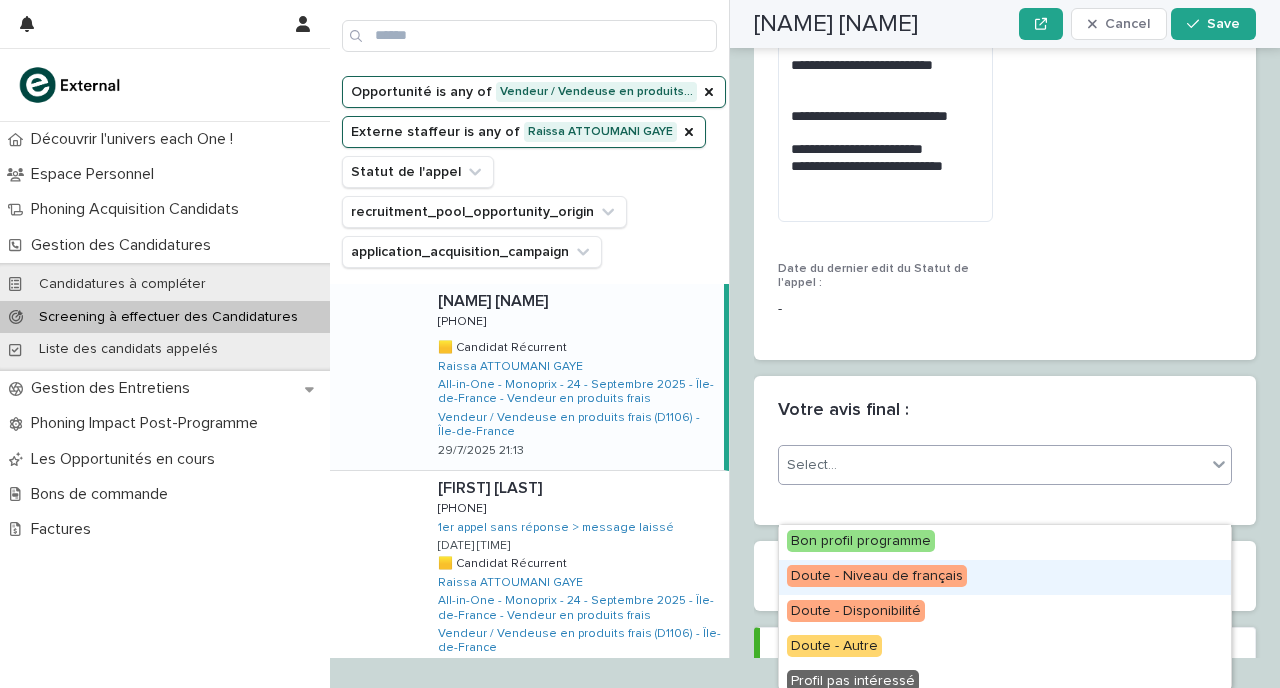 click on "Doute - Niveau de français" at bounding box center [877, 576] 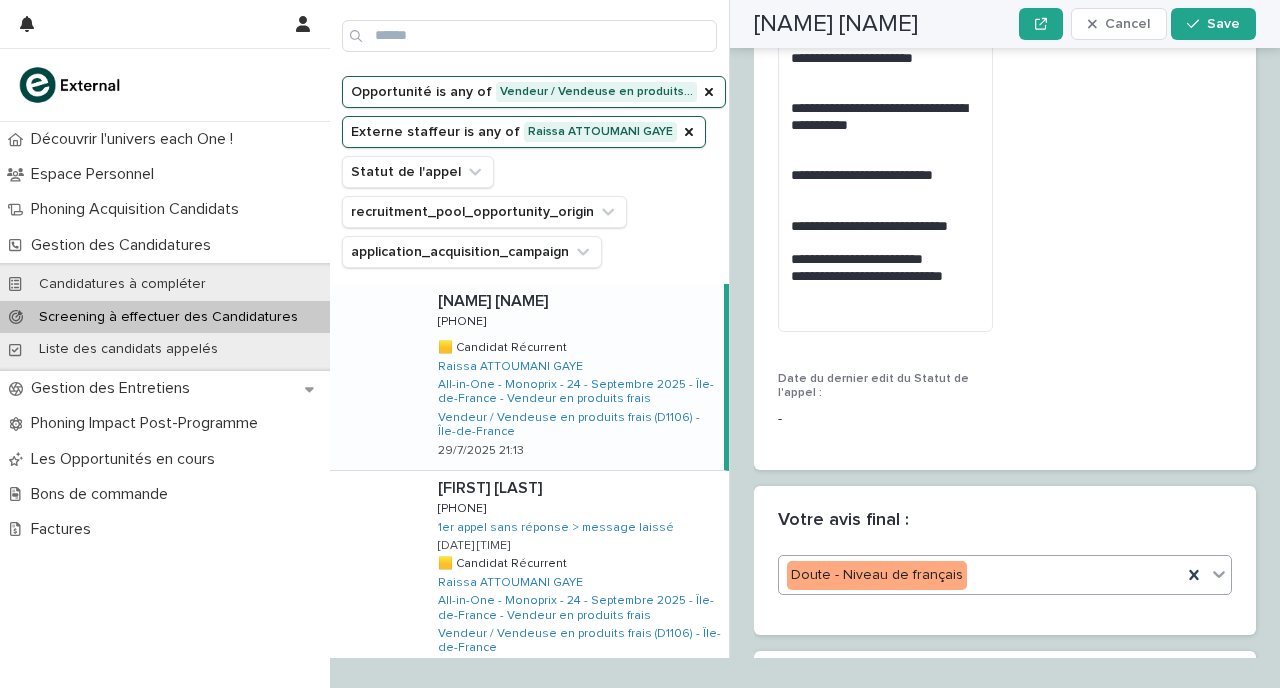 scroll, scrollTop: 2910, scrollLeft: 0, axis: vertical 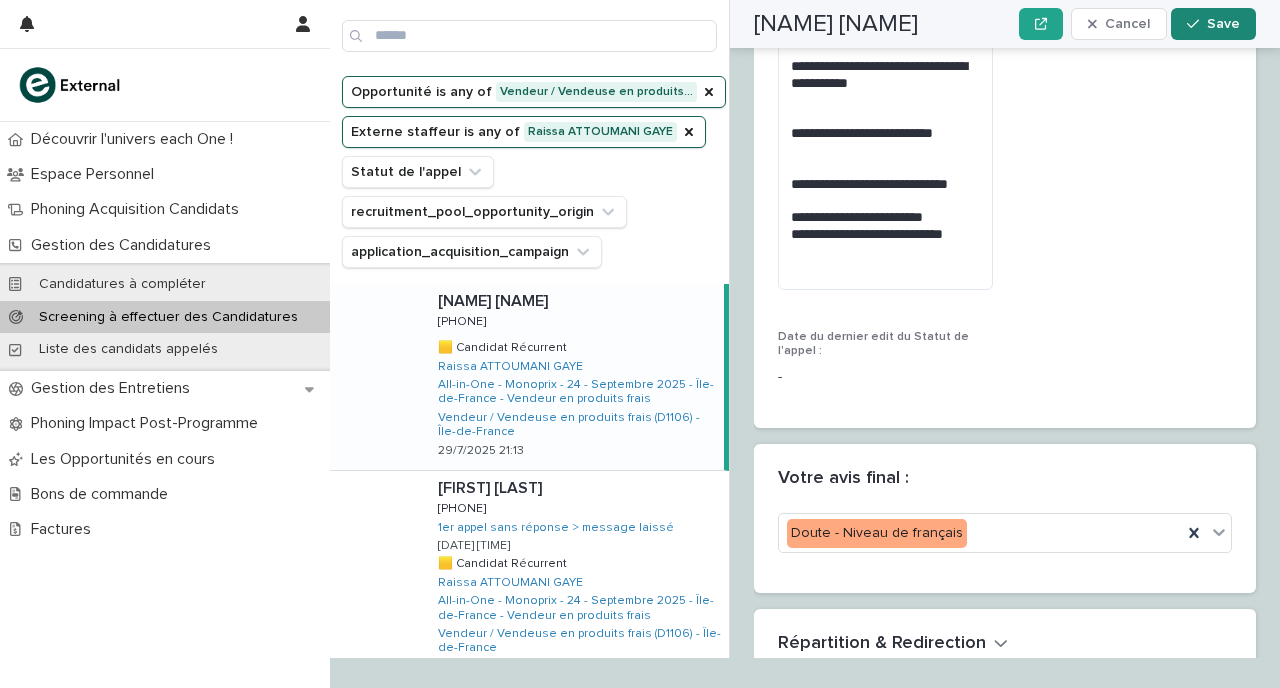 click 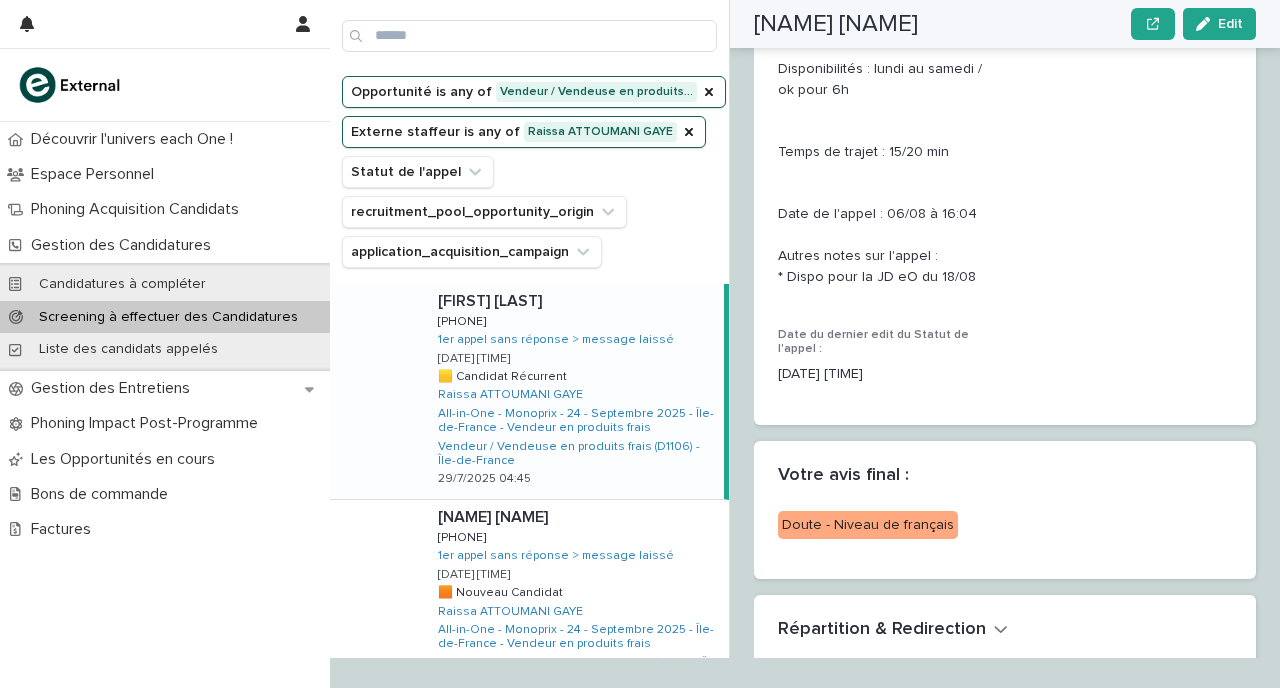 scroll, scrollTop: 2730, scrollLeft: 0, axis: vertical 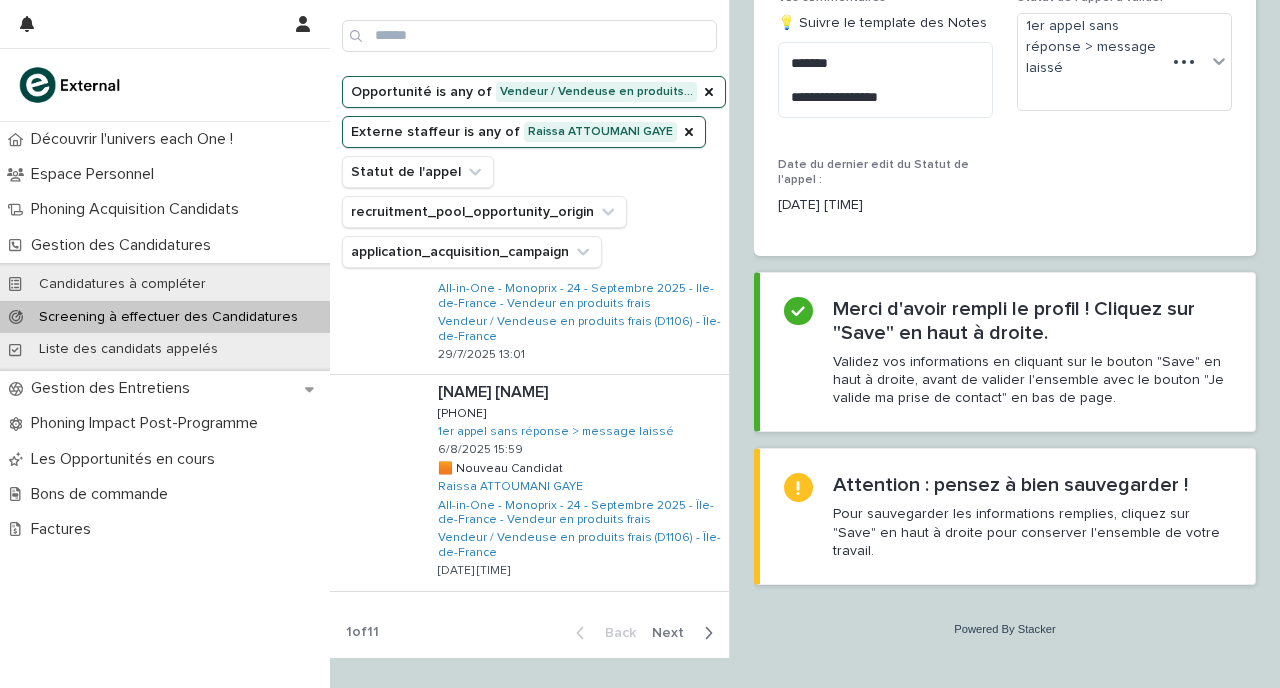 click on "Next" at bounding box center (674, 633) 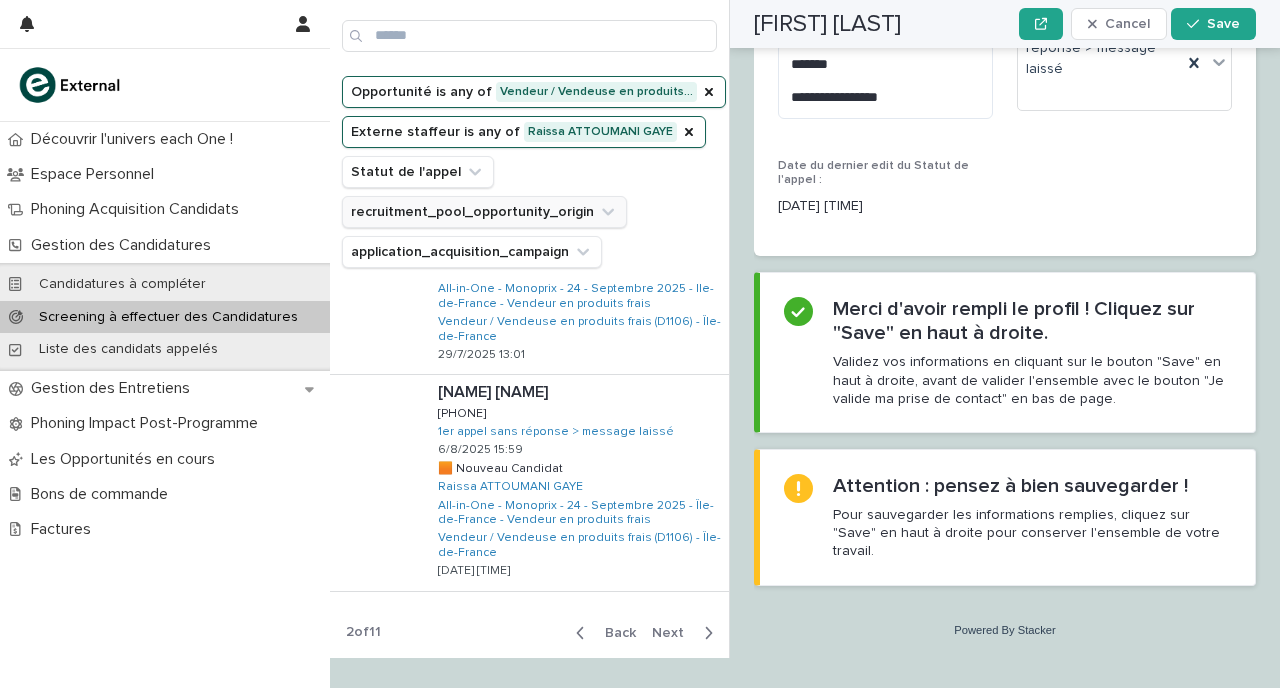 scroll, scrollTop: 2671, scrollLeft: 0, axis: vertical 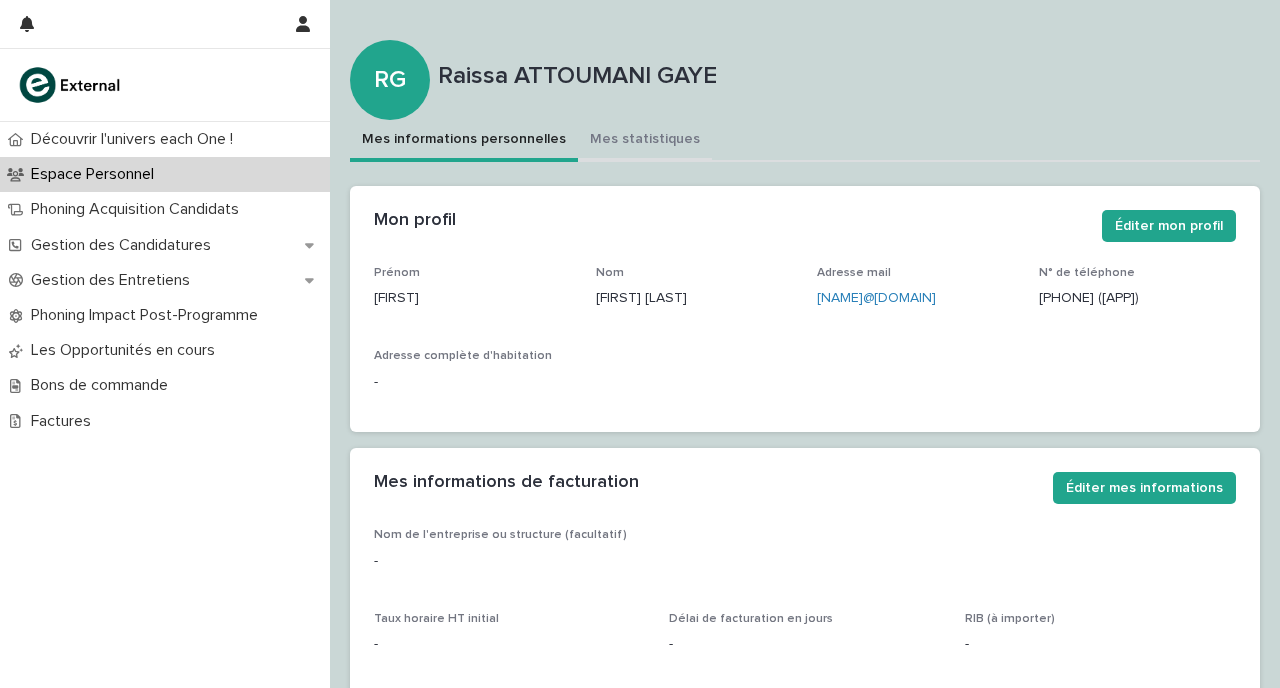 click on "Mes statistiques" at bounding box center (645, 141) 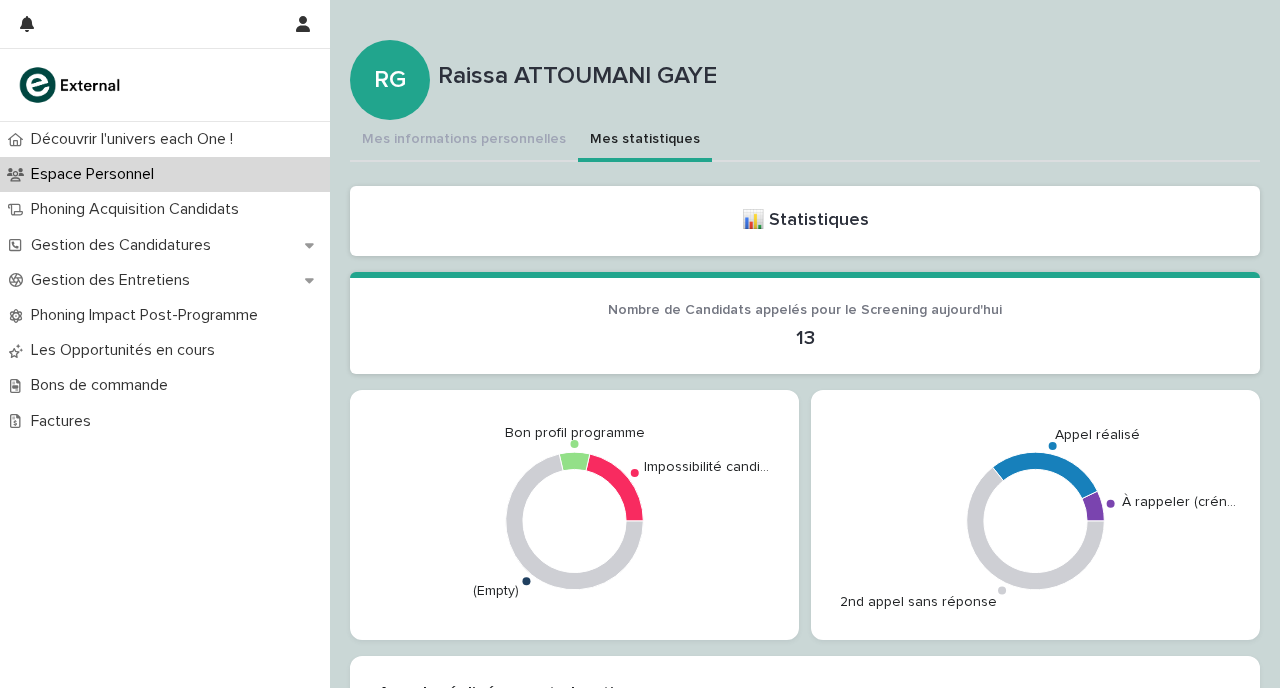 click on "Mes statistiques" at bounding box center (645, 141) 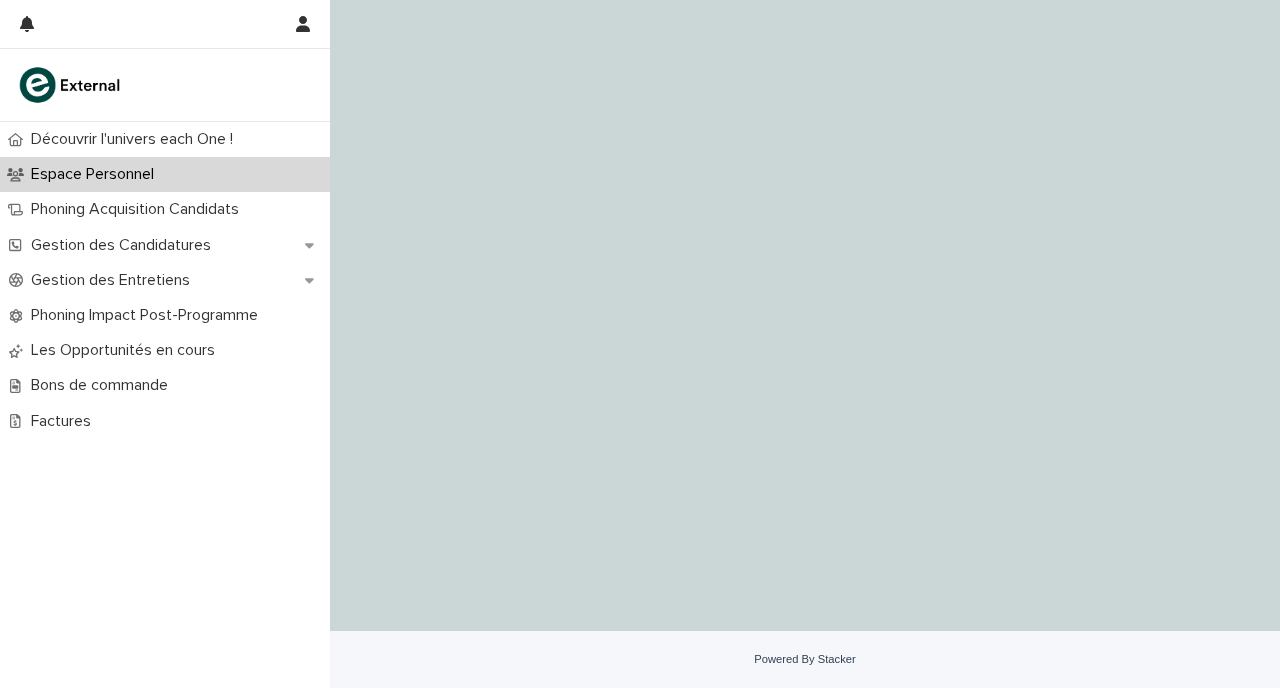 scroll, scrollTop: 0, scrollLeft: 0, axis: both 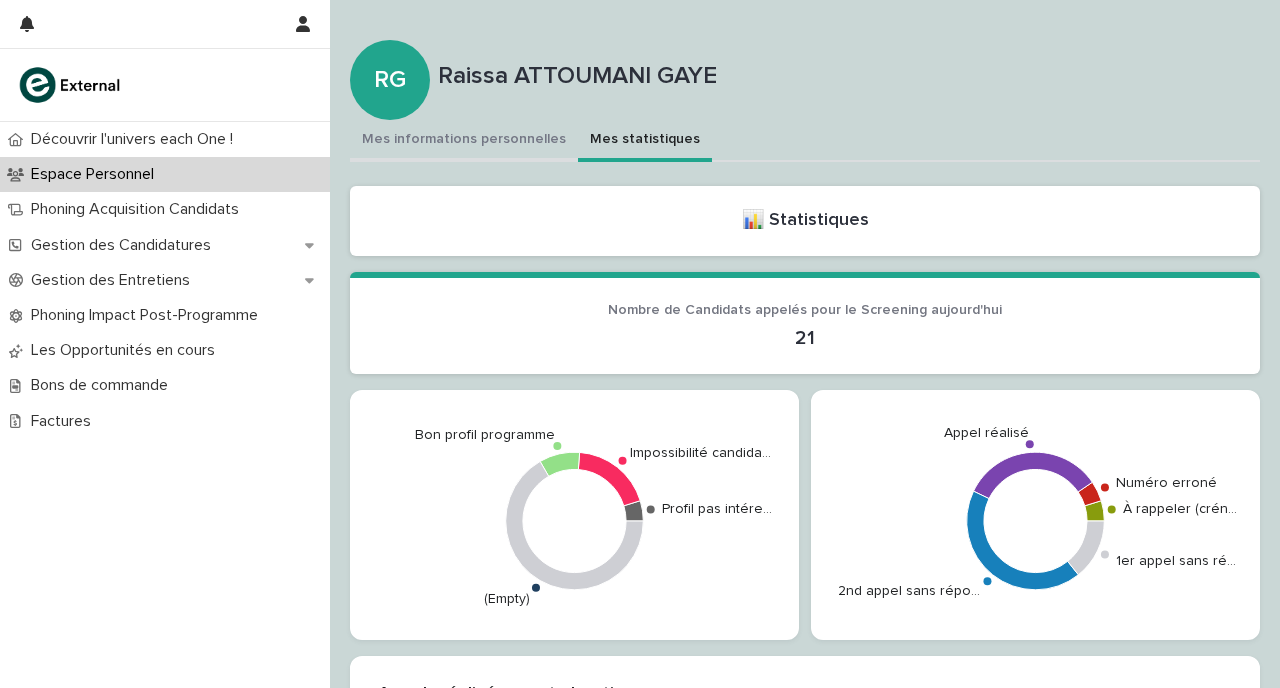 click on "Mes informations personnelles" at bounding box center (464, 141) 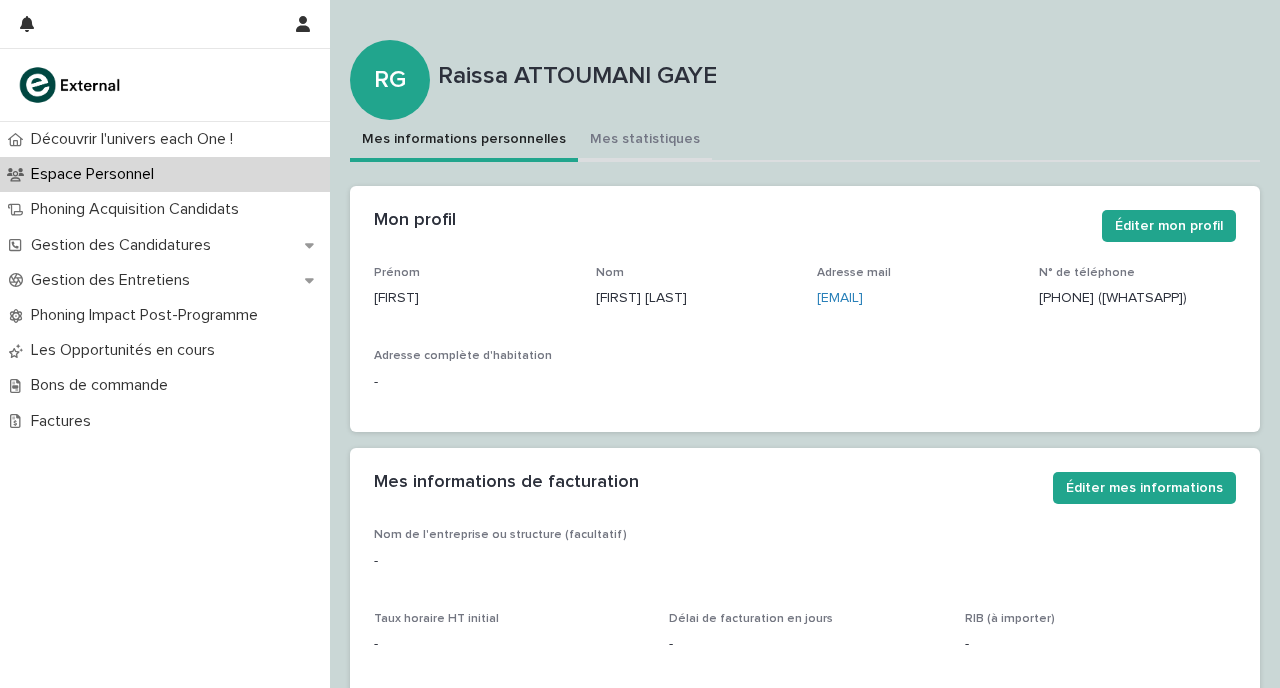 click on "Mes statistiques" at bounding box center [645, 141] 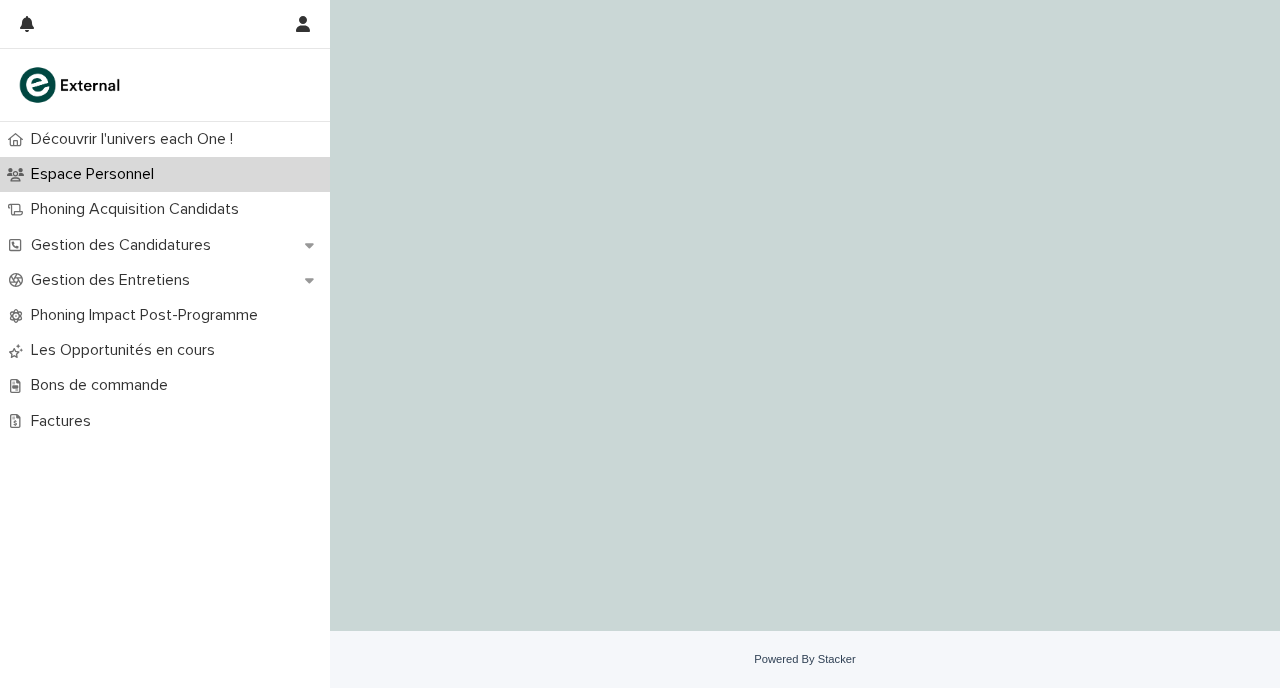 scroll, scrollTop: 0, scrollLeft: 0, axis: both 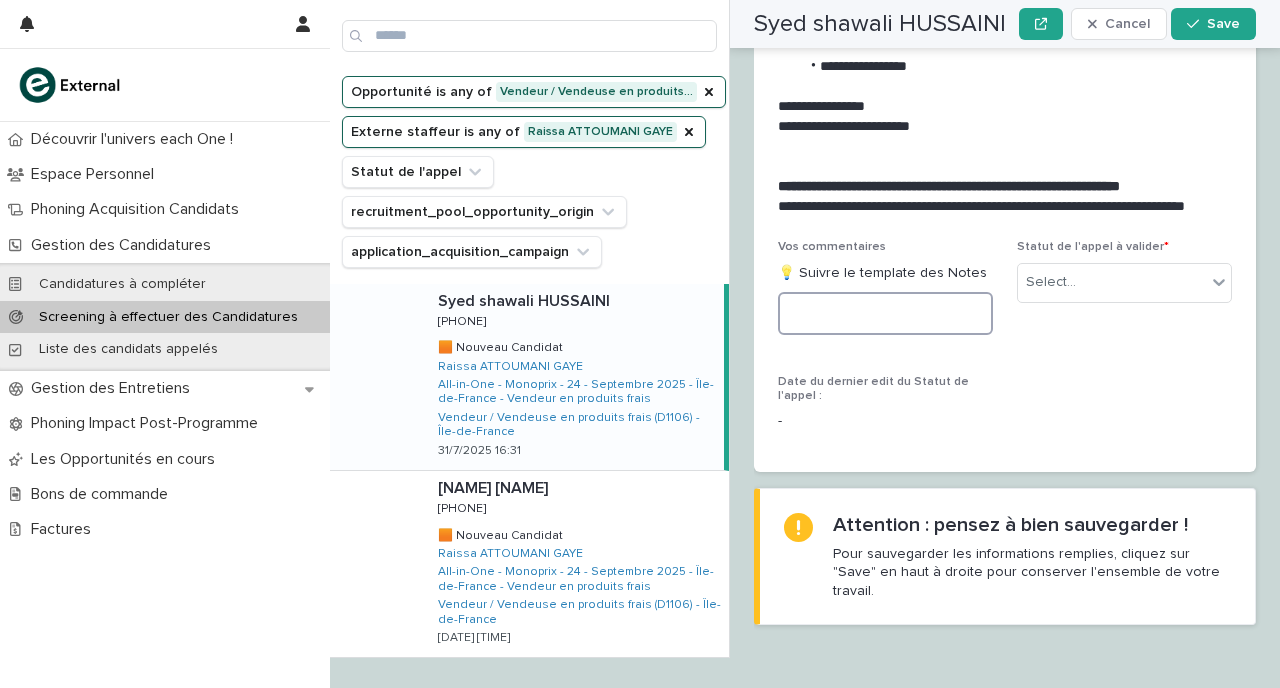 click at bounding box center (885, 313) 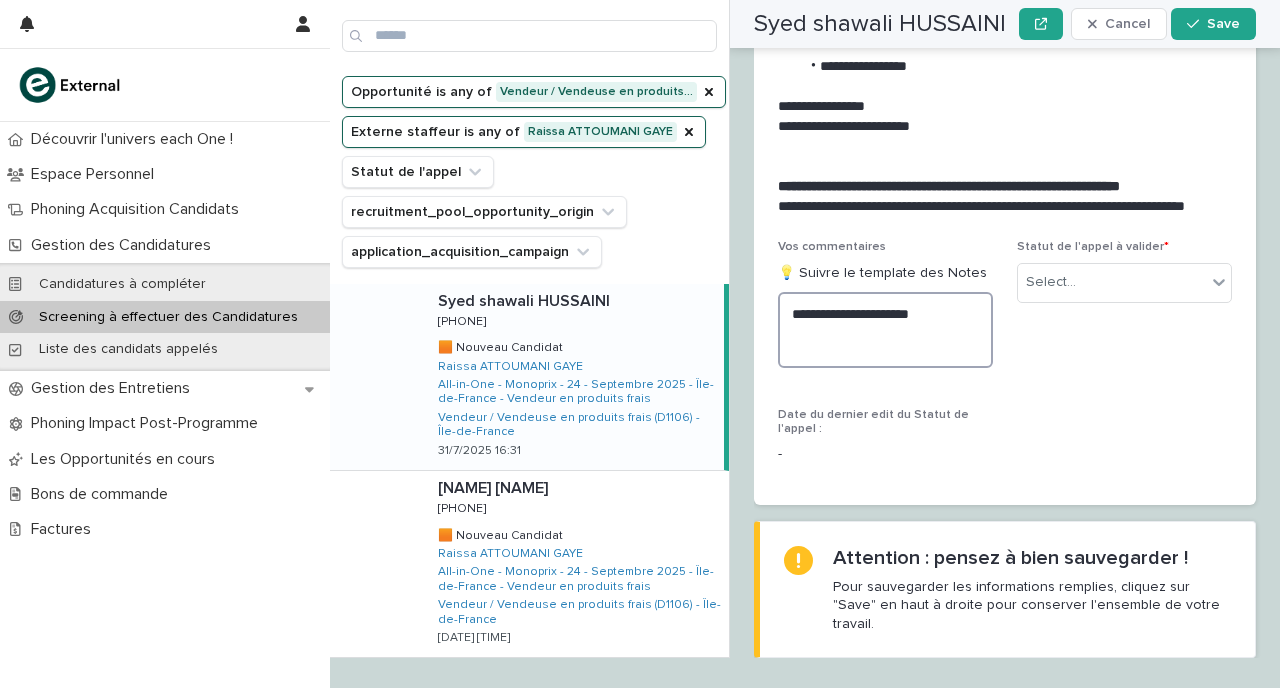 paste on "**********" 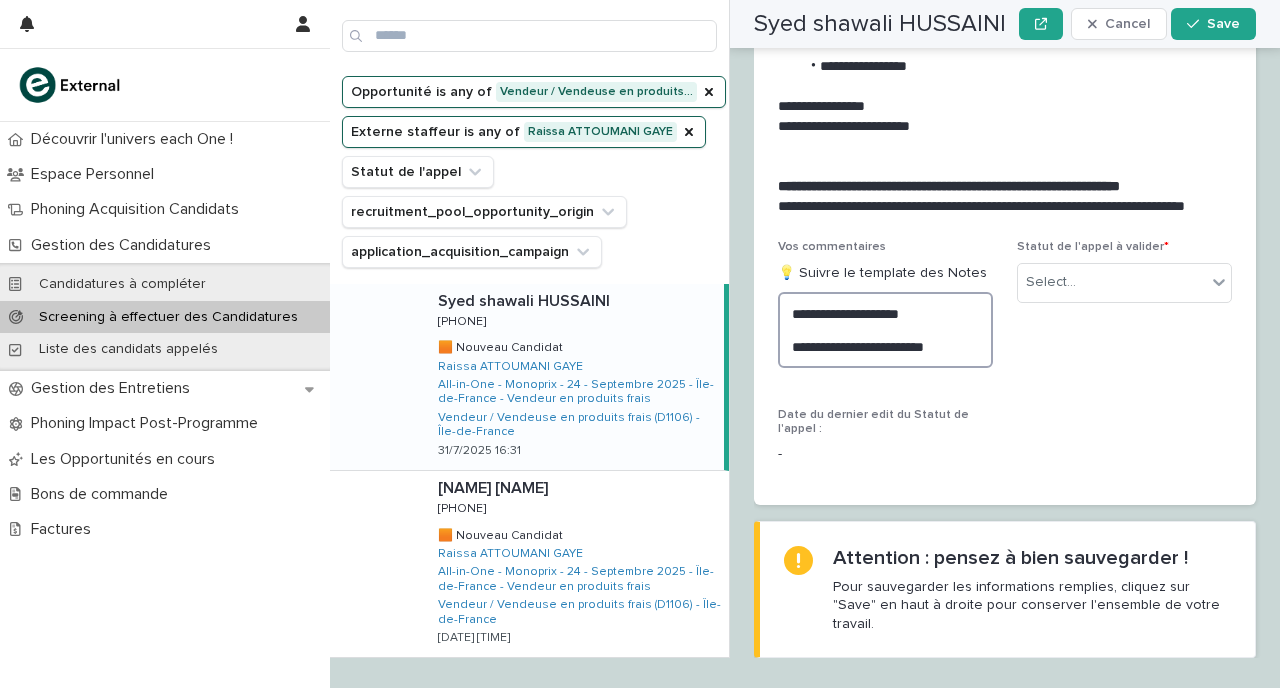scroll, scrollTop: 2477, scrollLeft: 0, axis: vertical 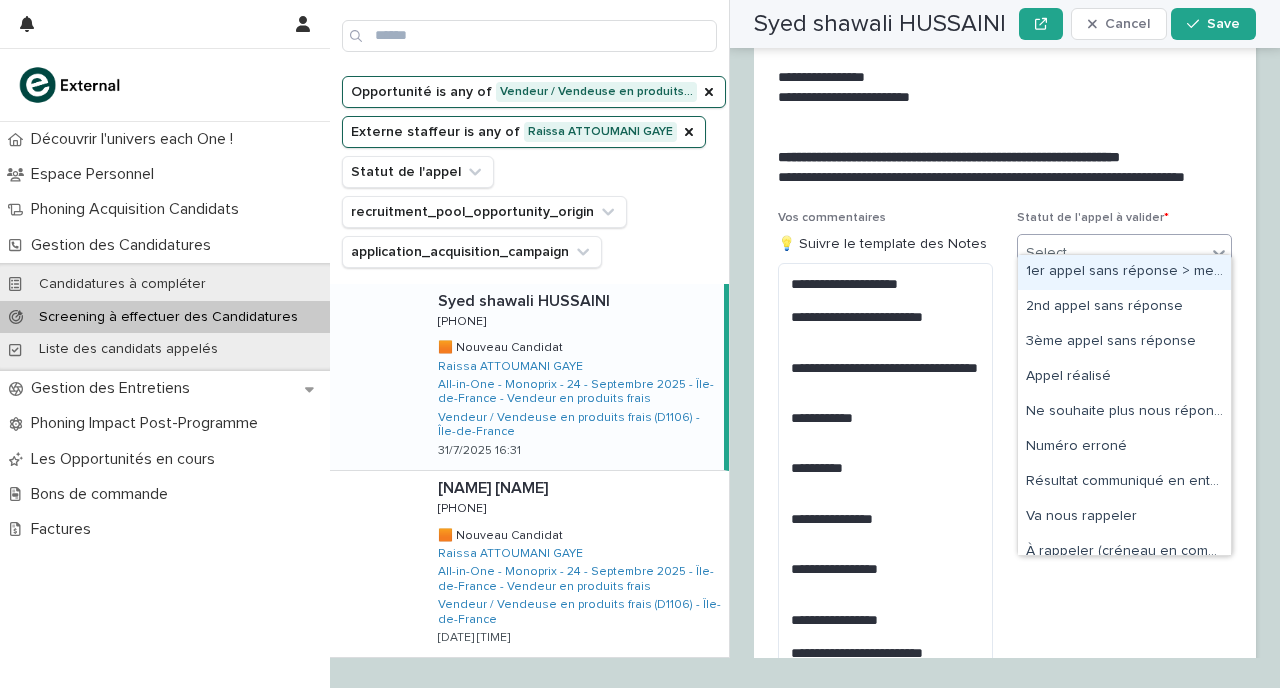 click on "Select..." at bounding box center [1112, 253] 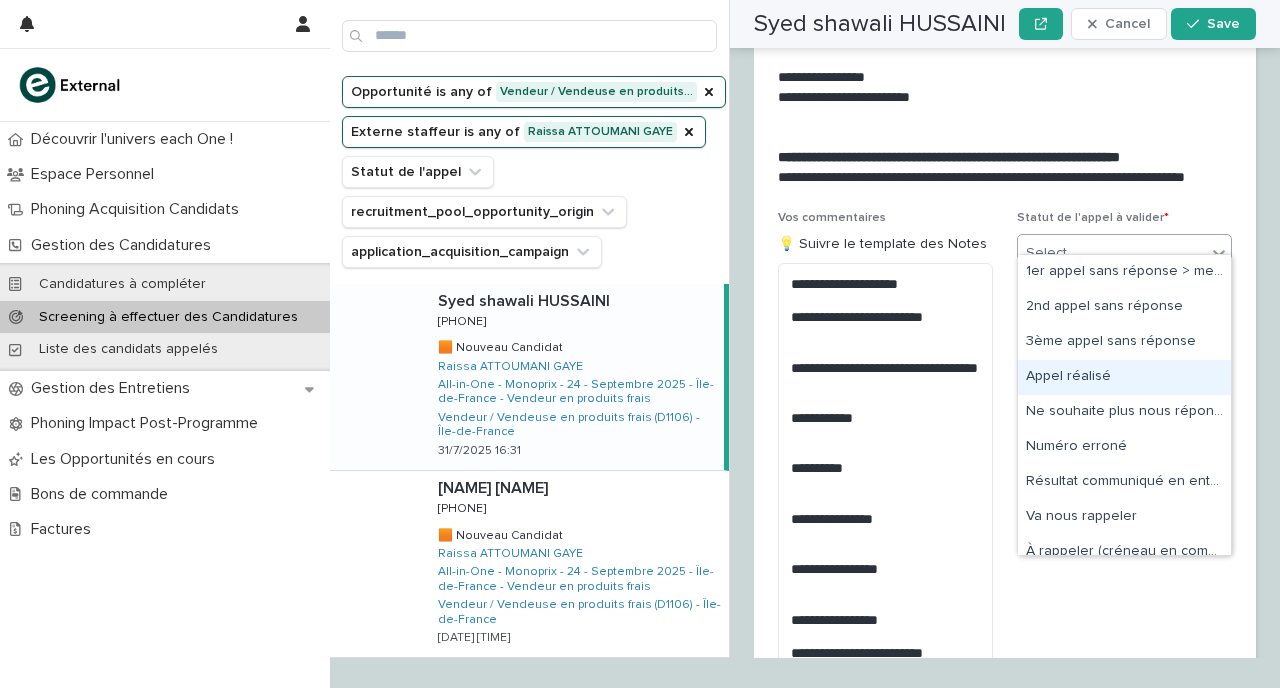 click on "Appel réalisé" at bounding box center (1124, 377) 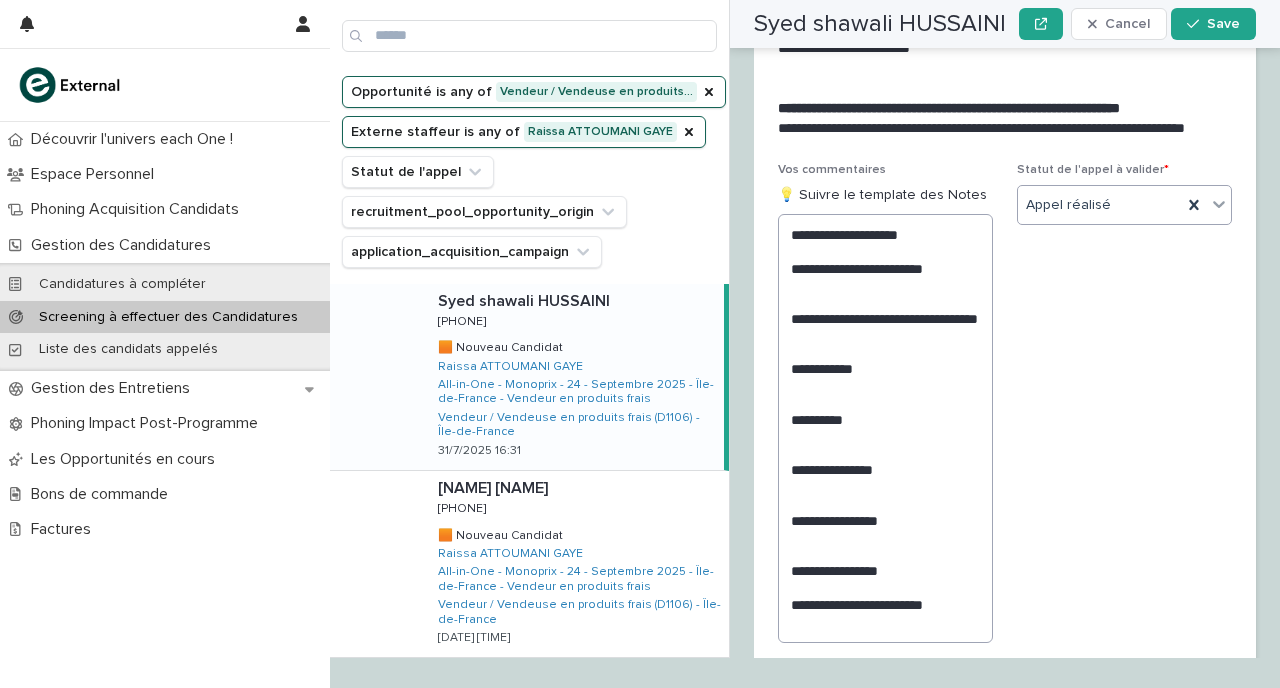 scroll, scrollTop: 2603, scrollLeft: 0, axis: vertical 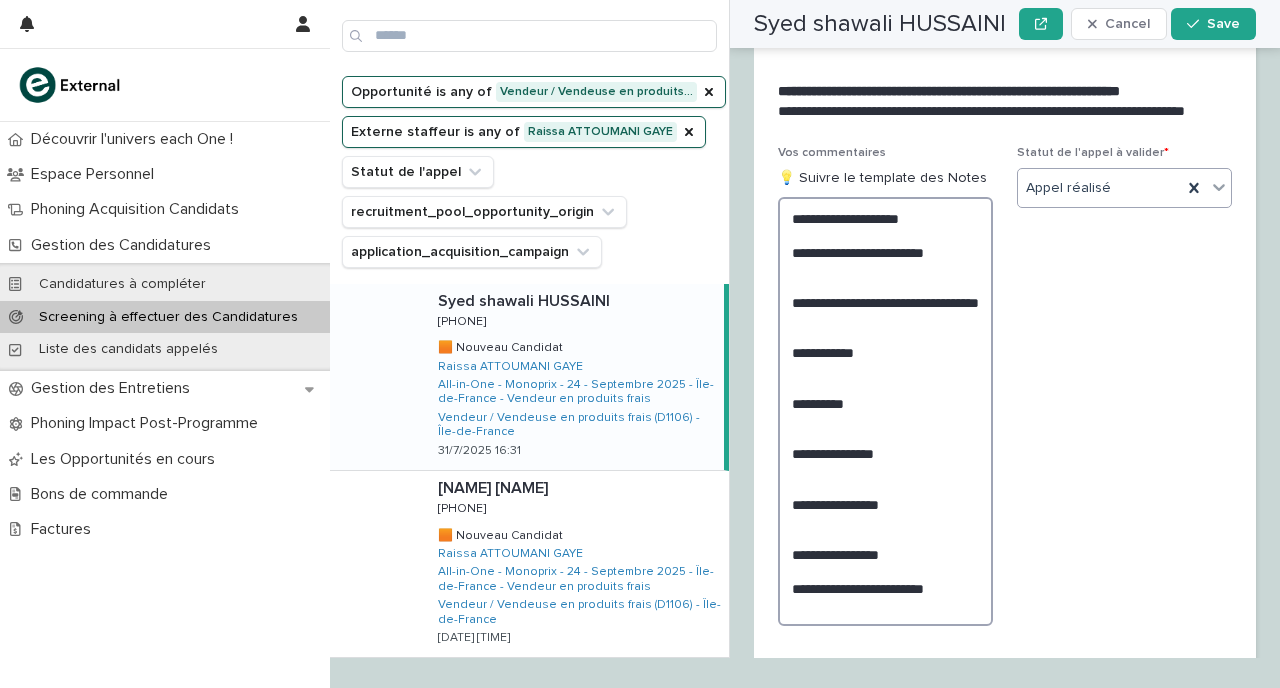 click on "**********" at bounding box center (885, 411) 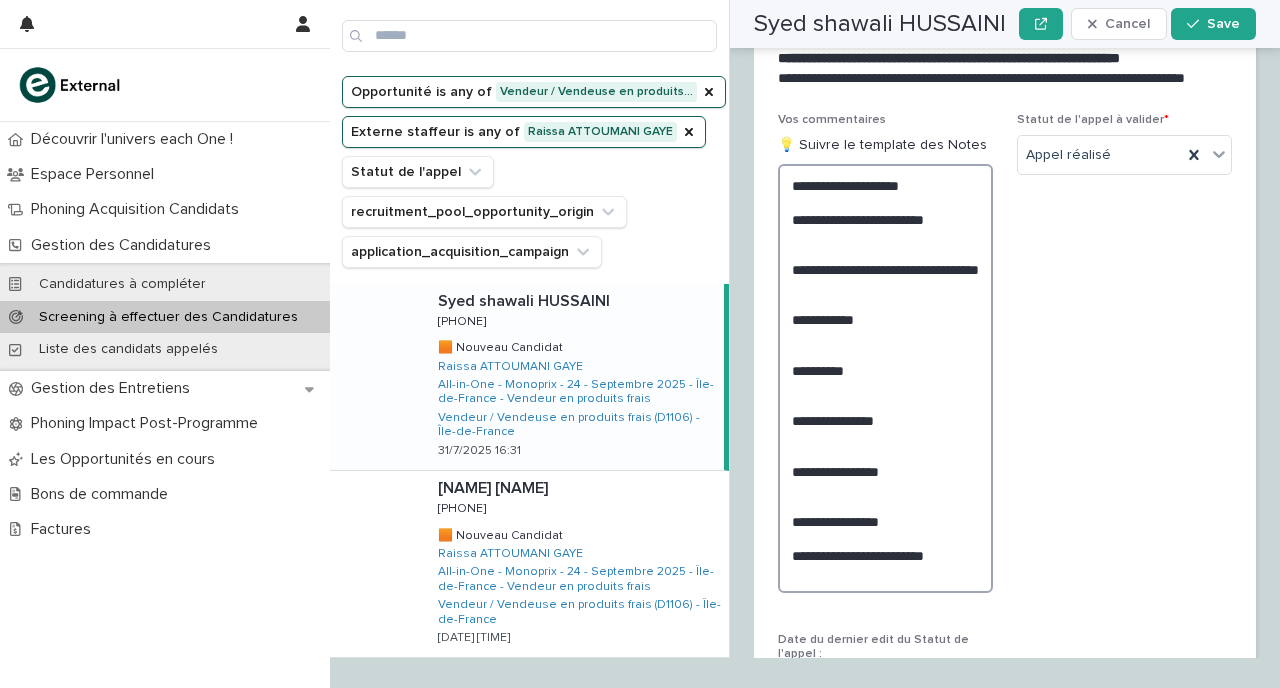 scroll, scrollTop: 2635, scrollLeft: 0, axis: vertical 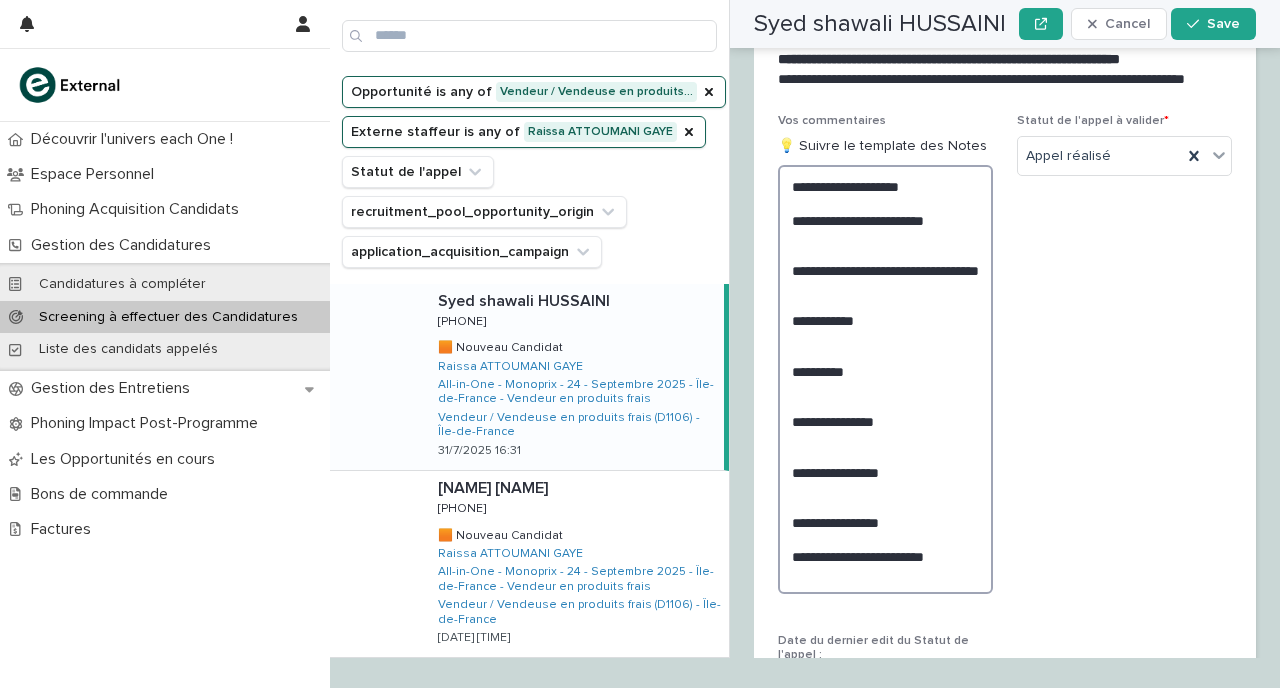 click on "**********" at bounding box center (885, 379) 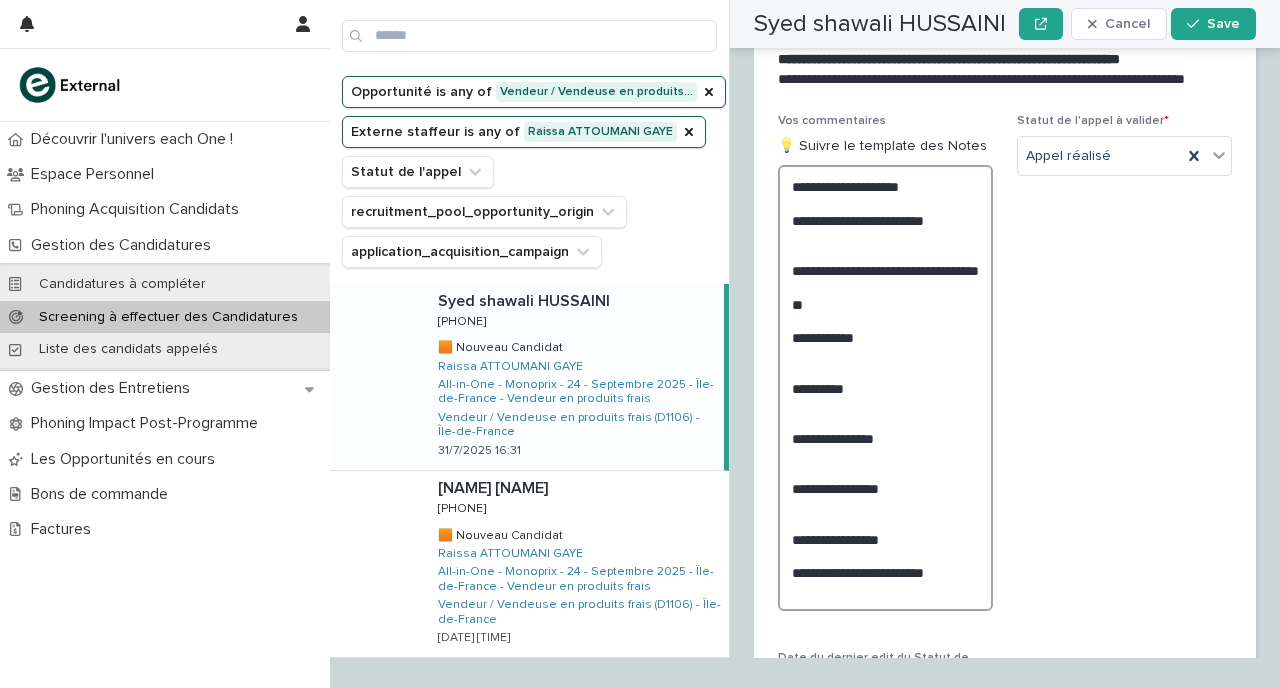 click on "**********" at bounding box center (885, 388) 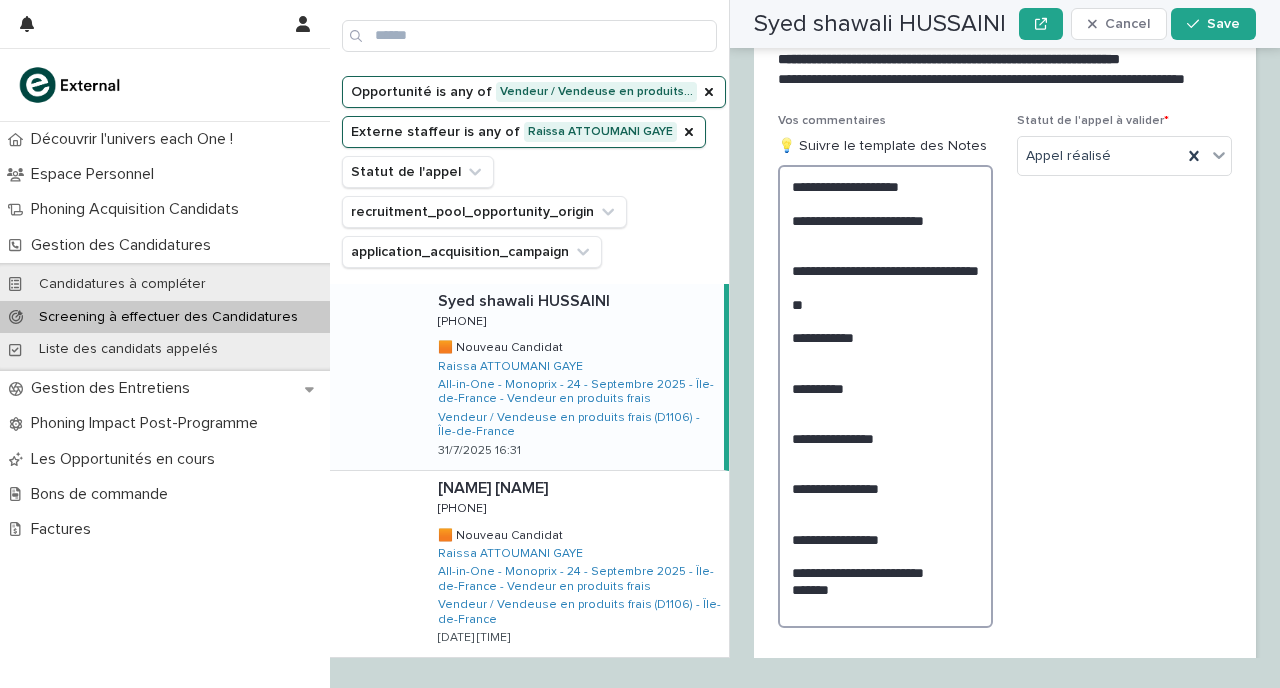 type on "**********" 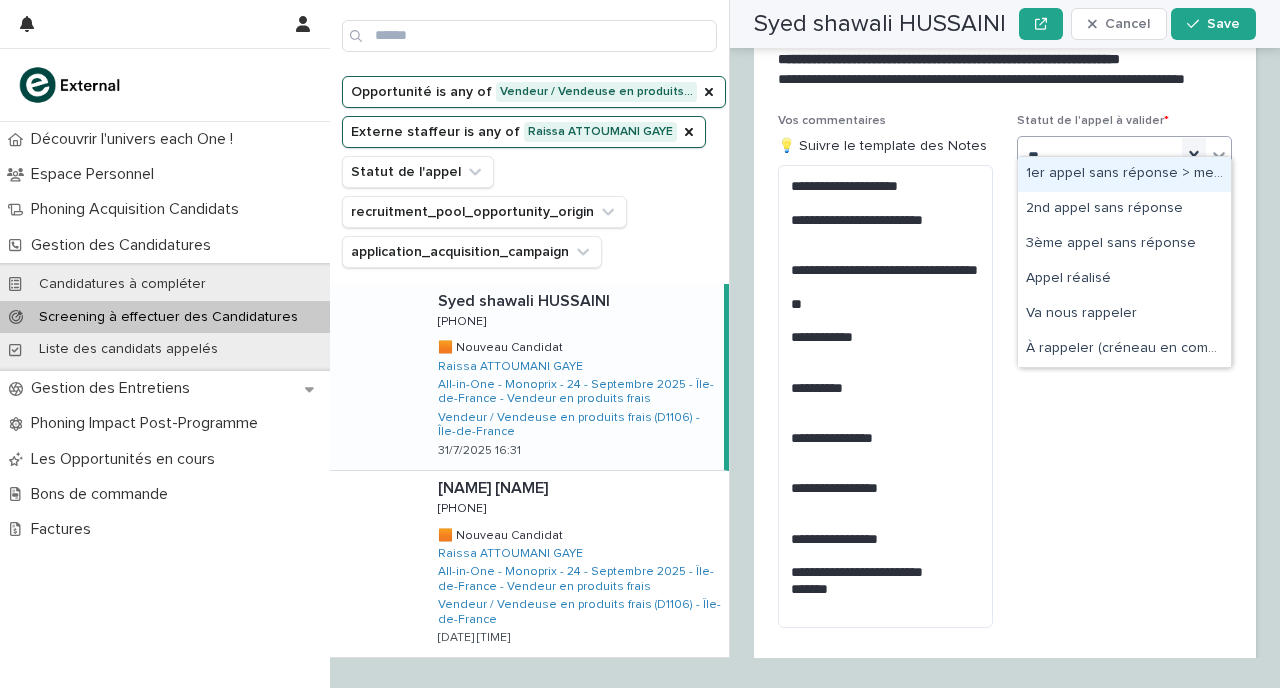 type on "**" 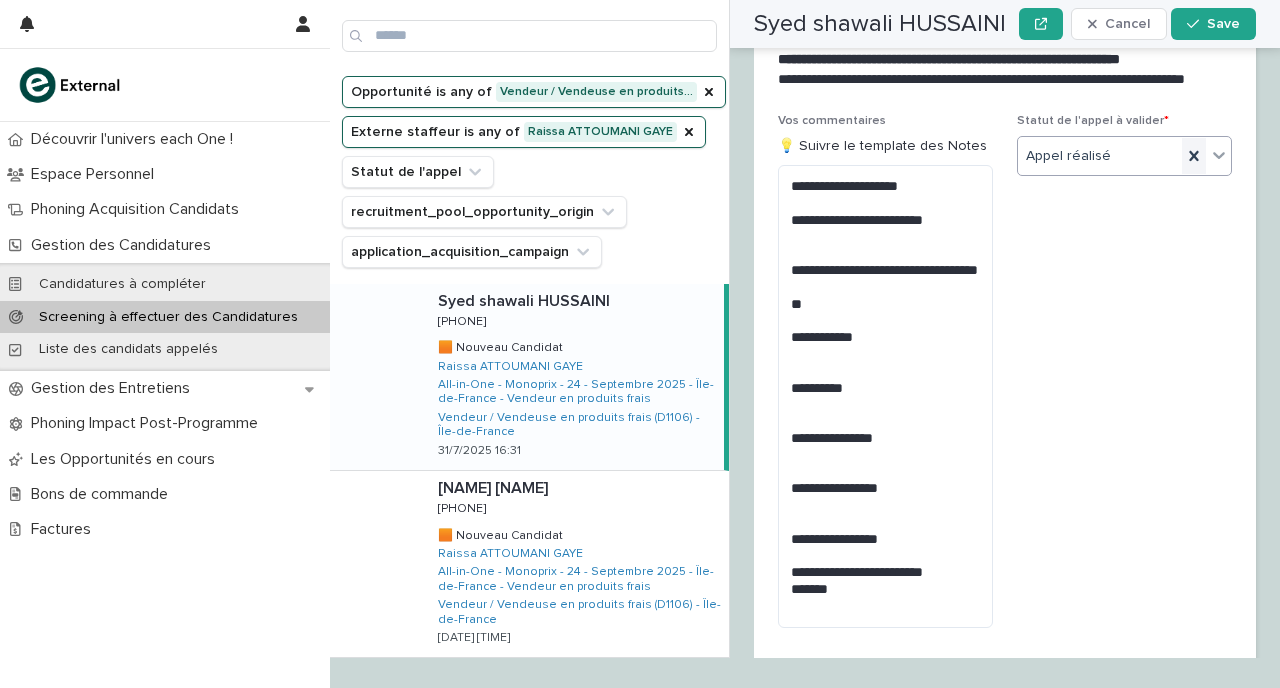 click 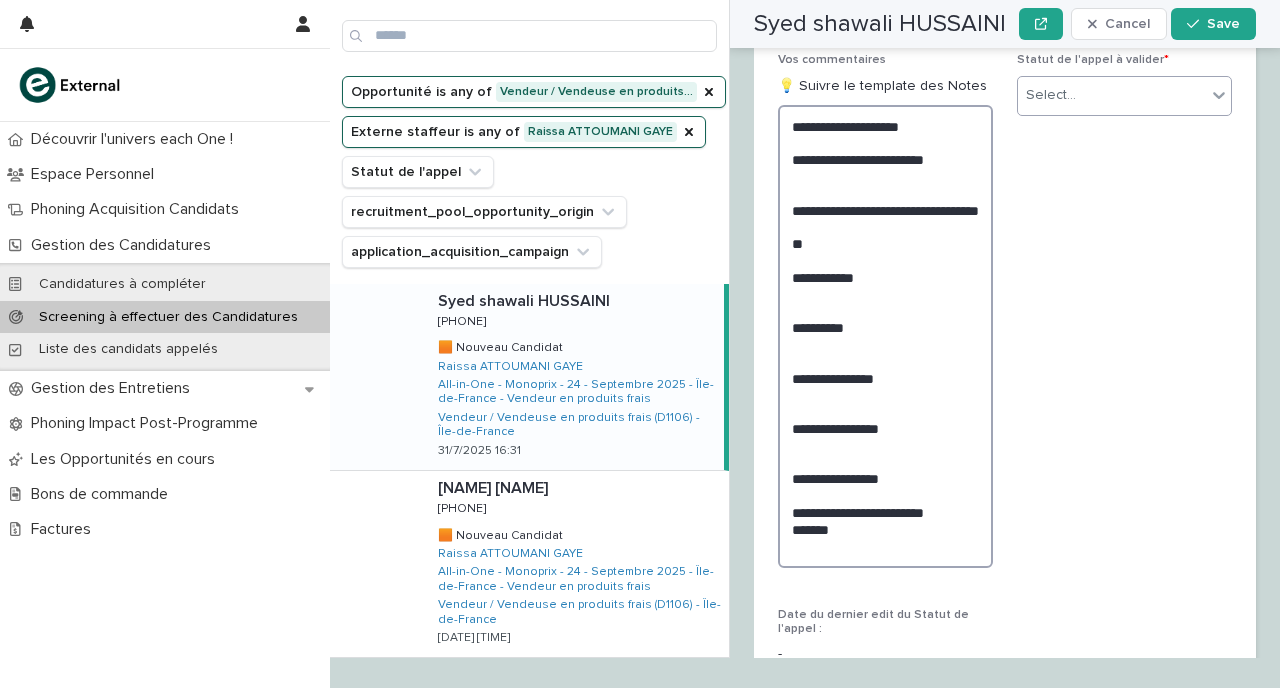 click on "**********" at bounding box center (885, 336) 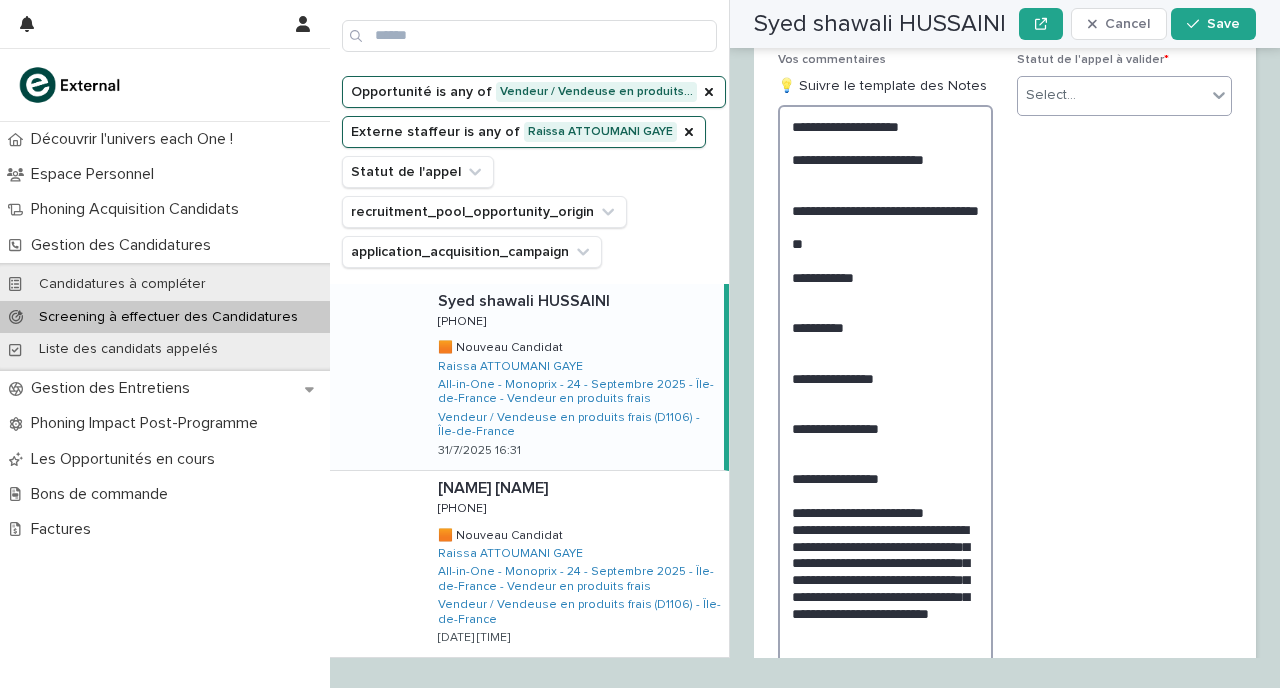 click on "**********" at bounding box center [885, 387] 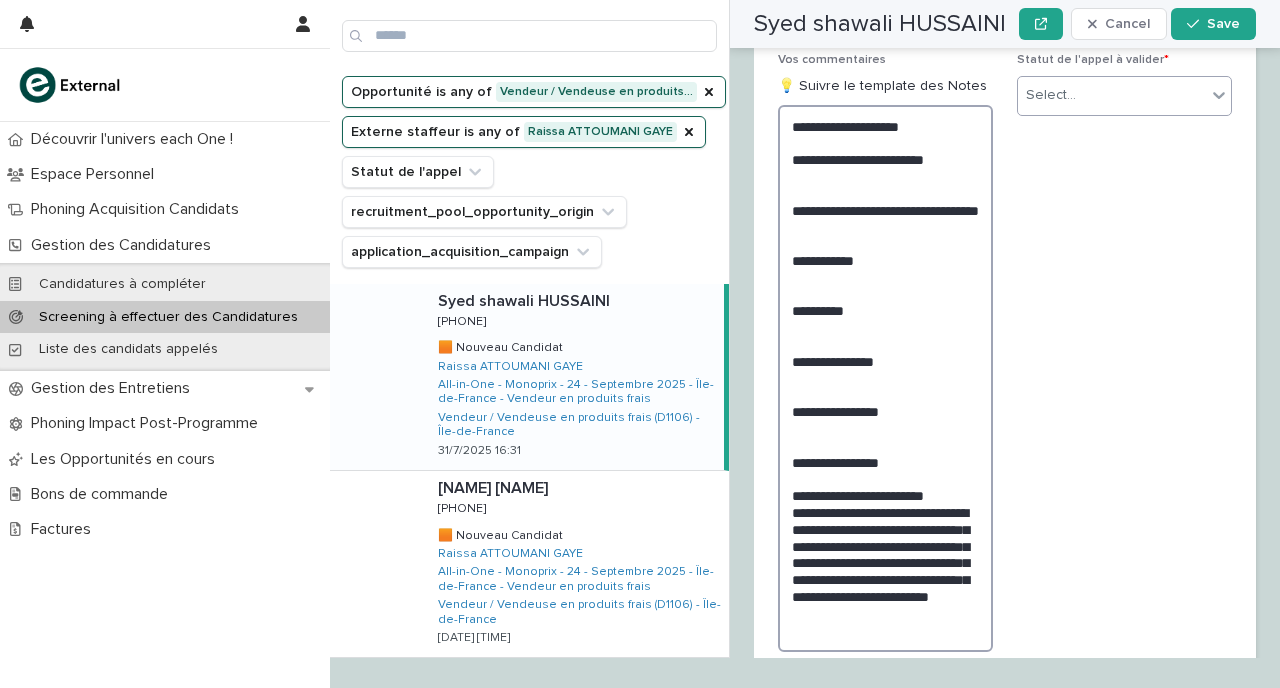 click on "**********" at bounding box center (885, 378) 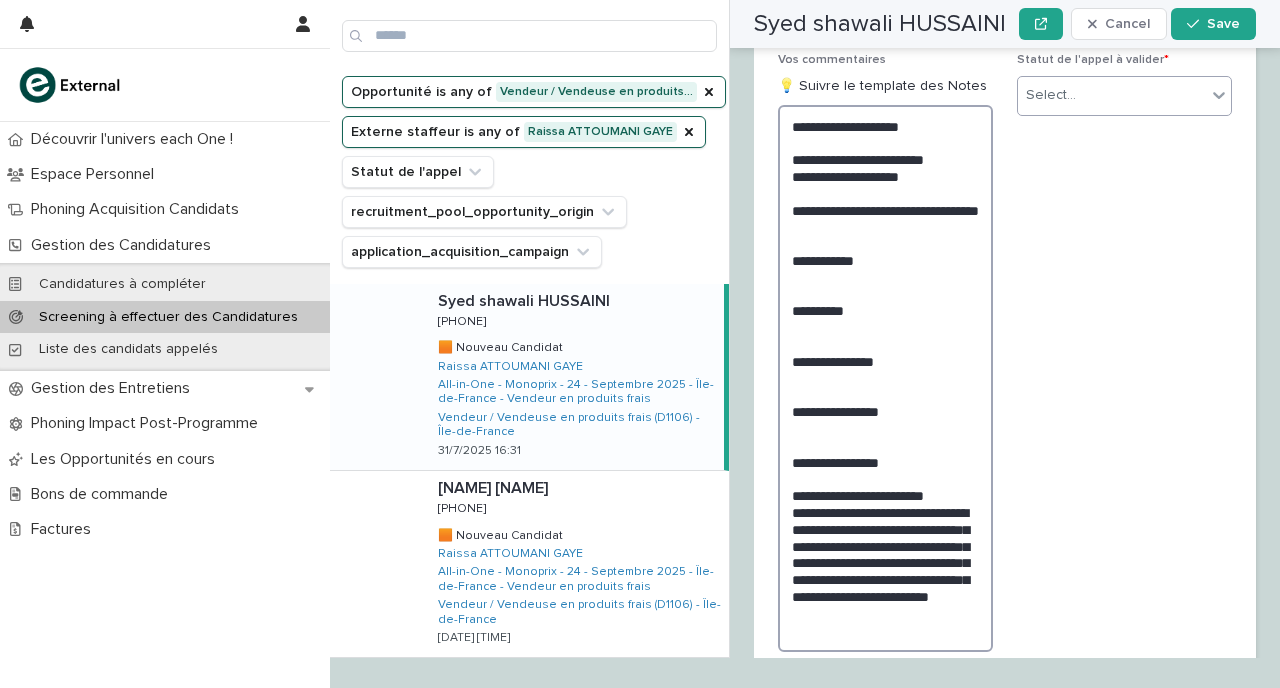 click on "**********" at bounding box center [885, 378] 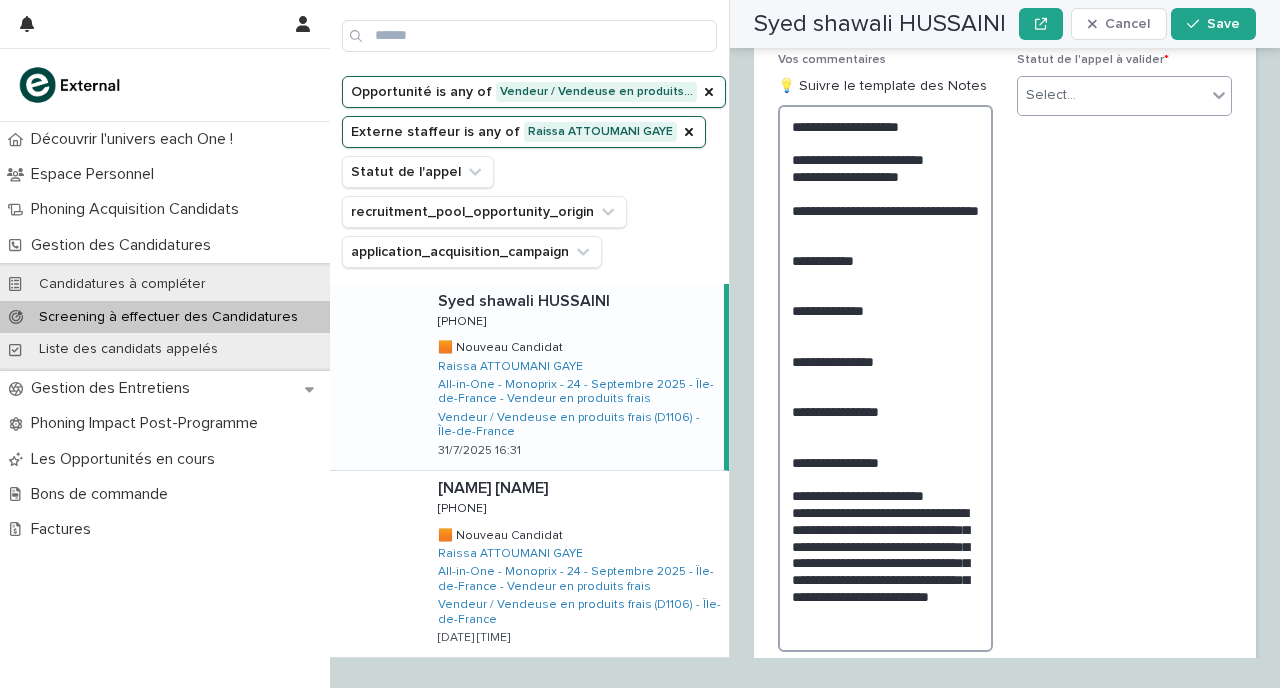 click on "**********" at bounding box center (885, 378) 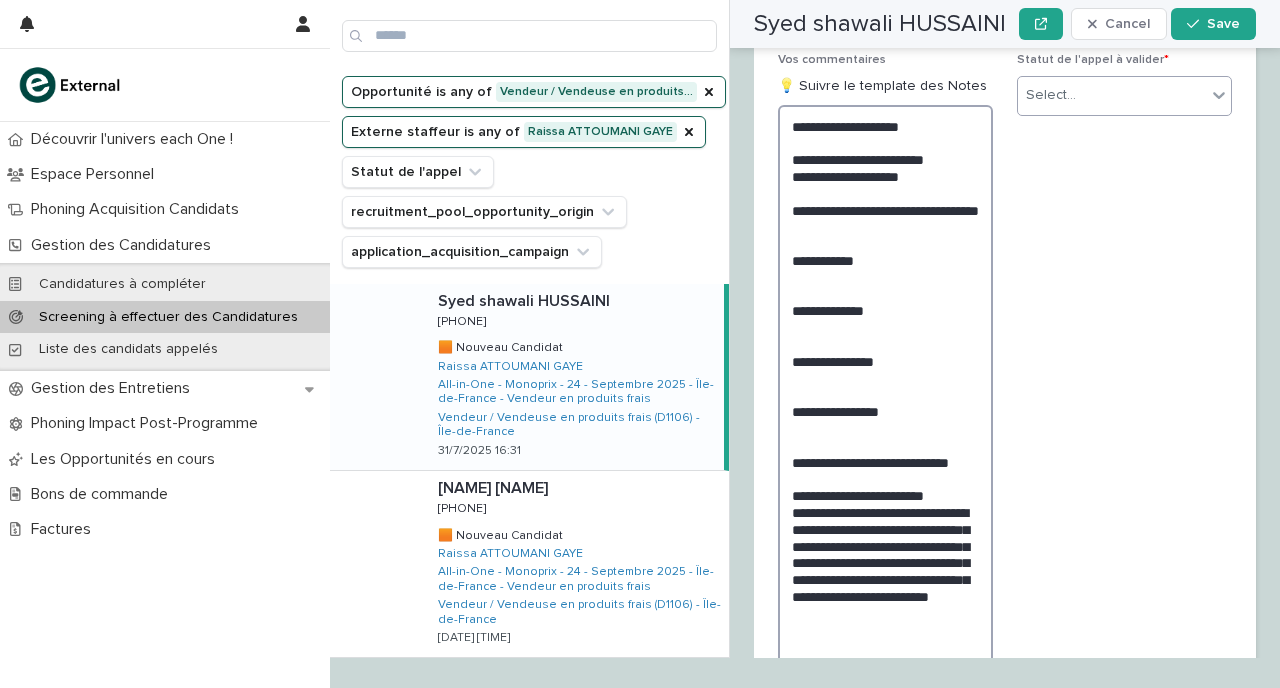 click on "**********" at bounding box center (885, 387) 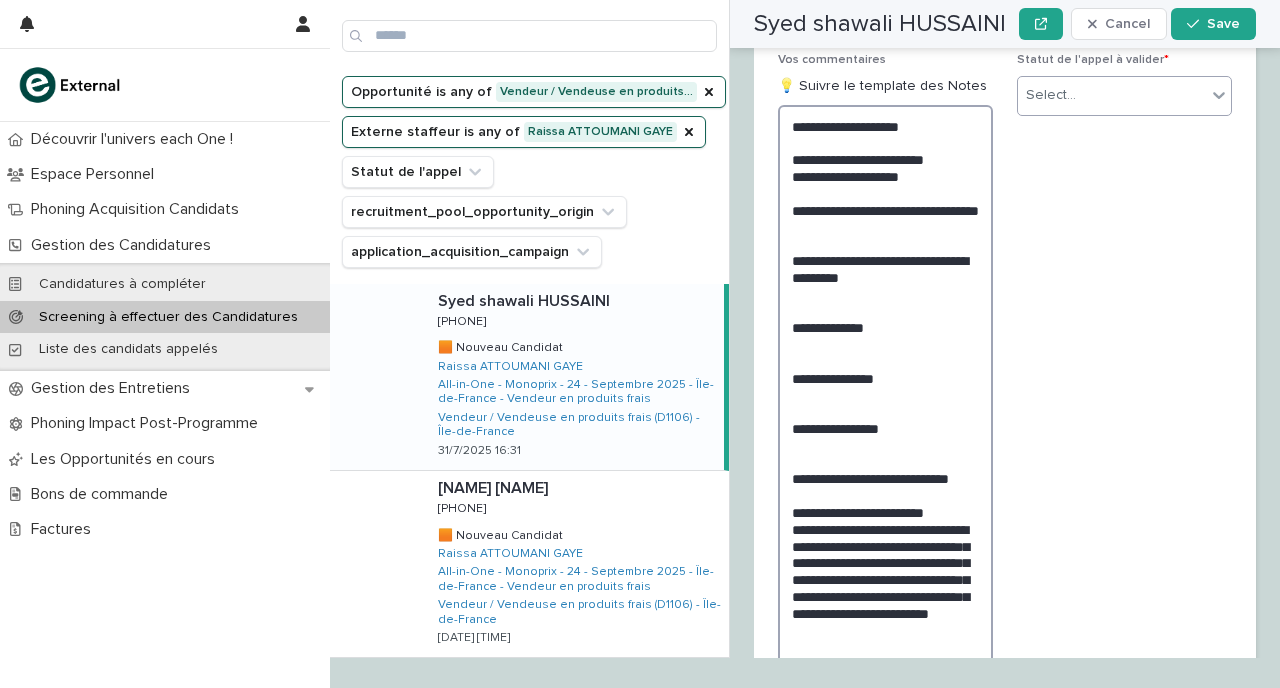 click on "**********" at bounding box center [885, 395] 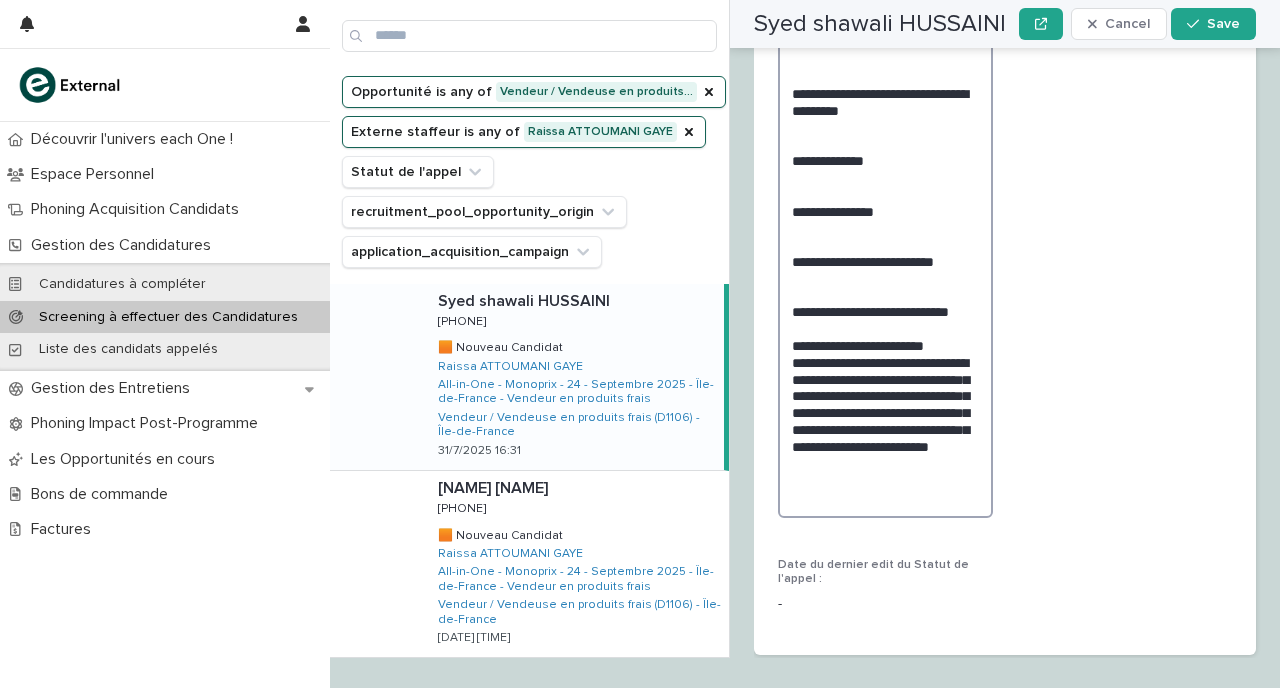 scroll, scrollTop: 2831, scrollLeft: 0, axis: vertical 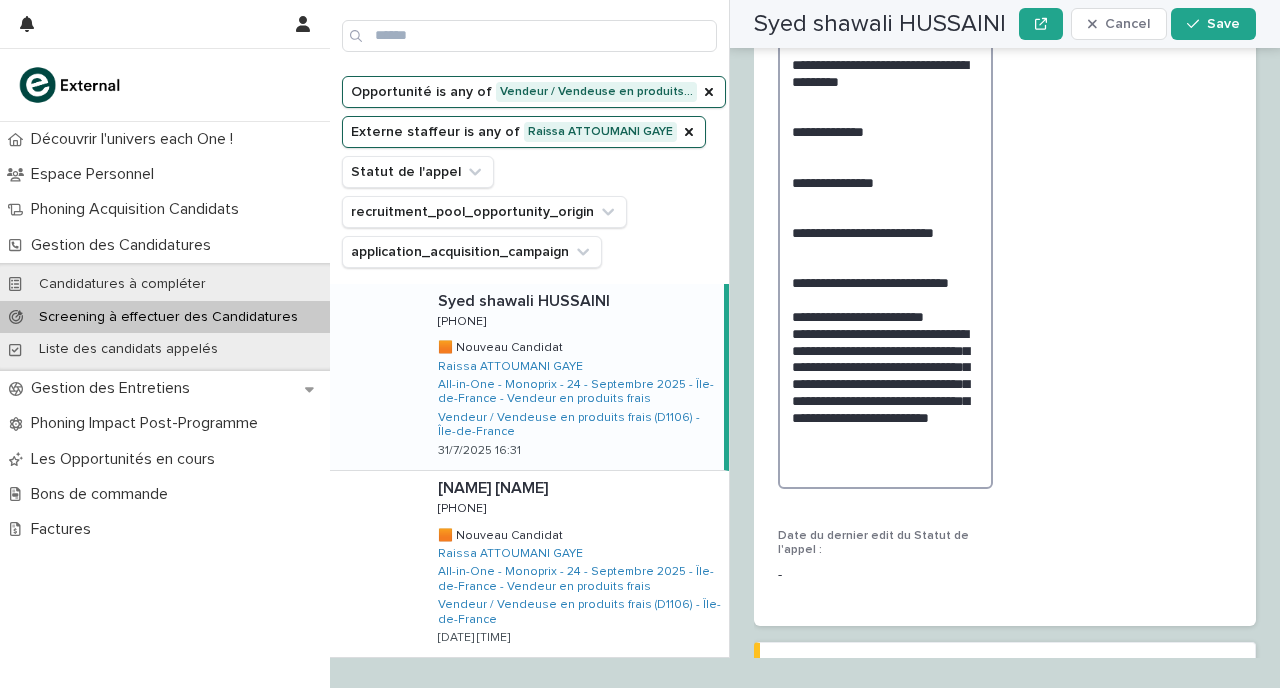 click on "**********" at bounding box center [885, 199] 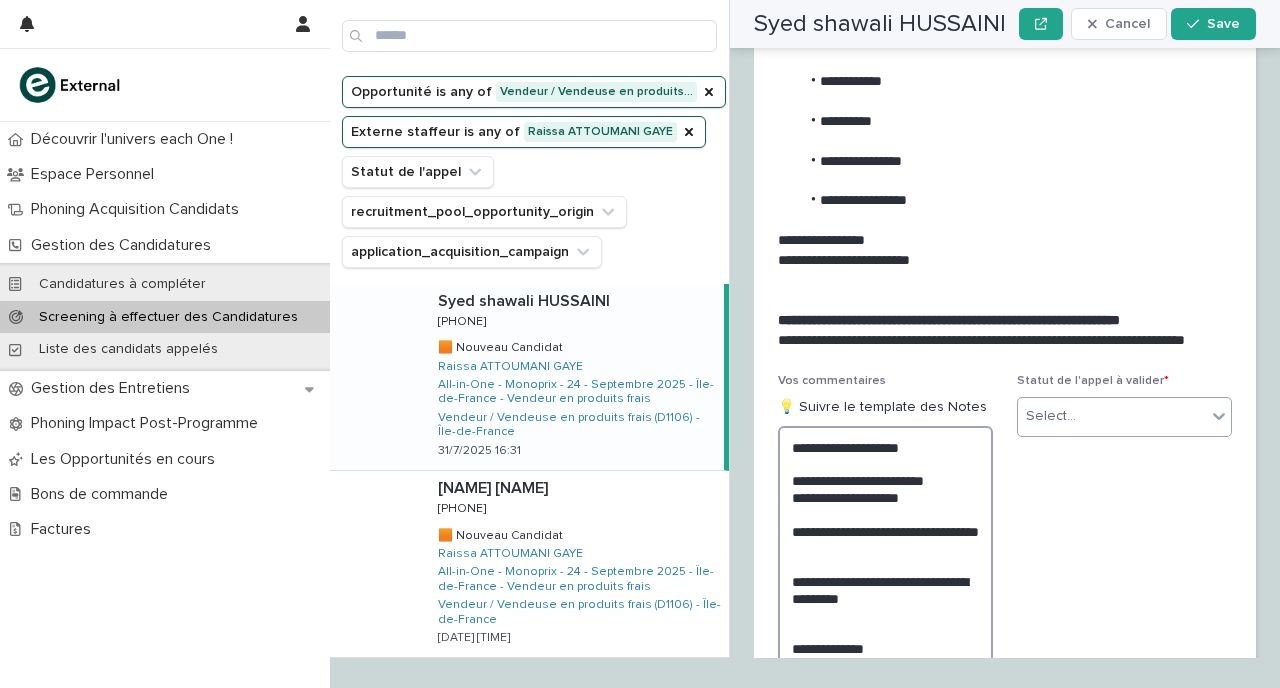 scroll, scrollTop: 2313, scrollLeft: 0, axis: vertical 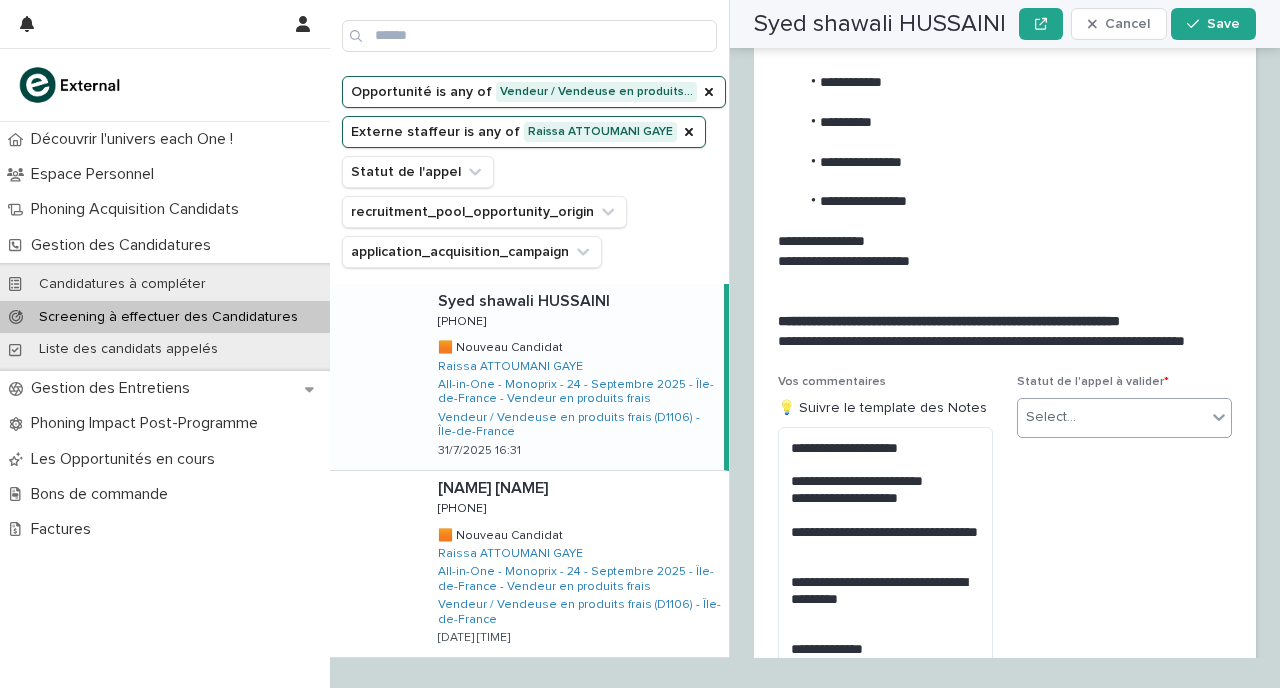 click on "Statut de l'appel à valider * Select..." at bounding box center (1124, 414) 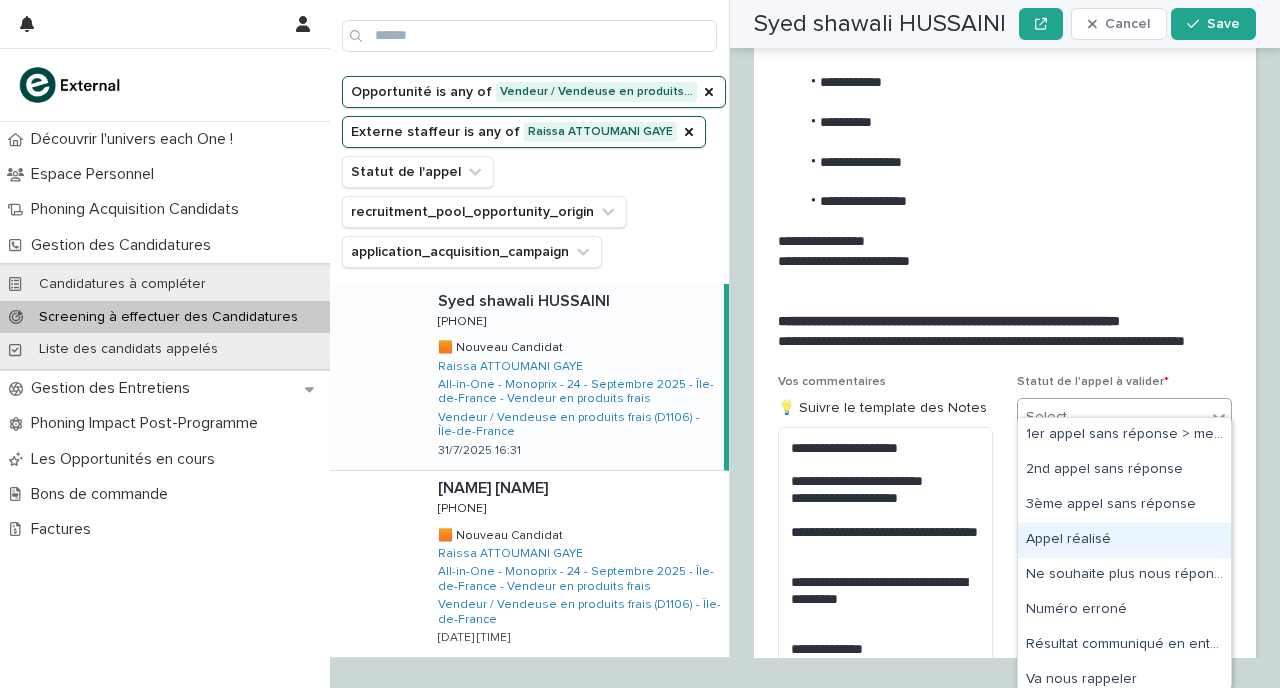 click on "Appel réalisé" at bounding box center [1124, 540] 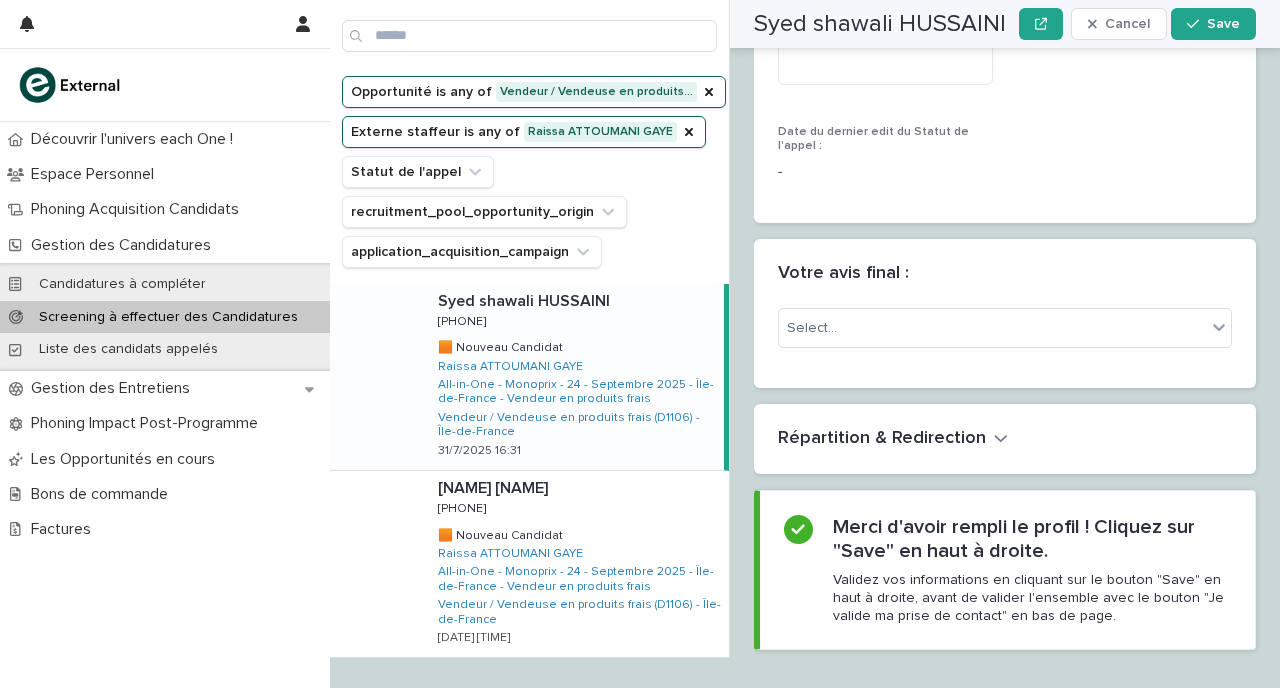 scroll, scrollTop: 3285, scrollLeft: 0, axis: vertical 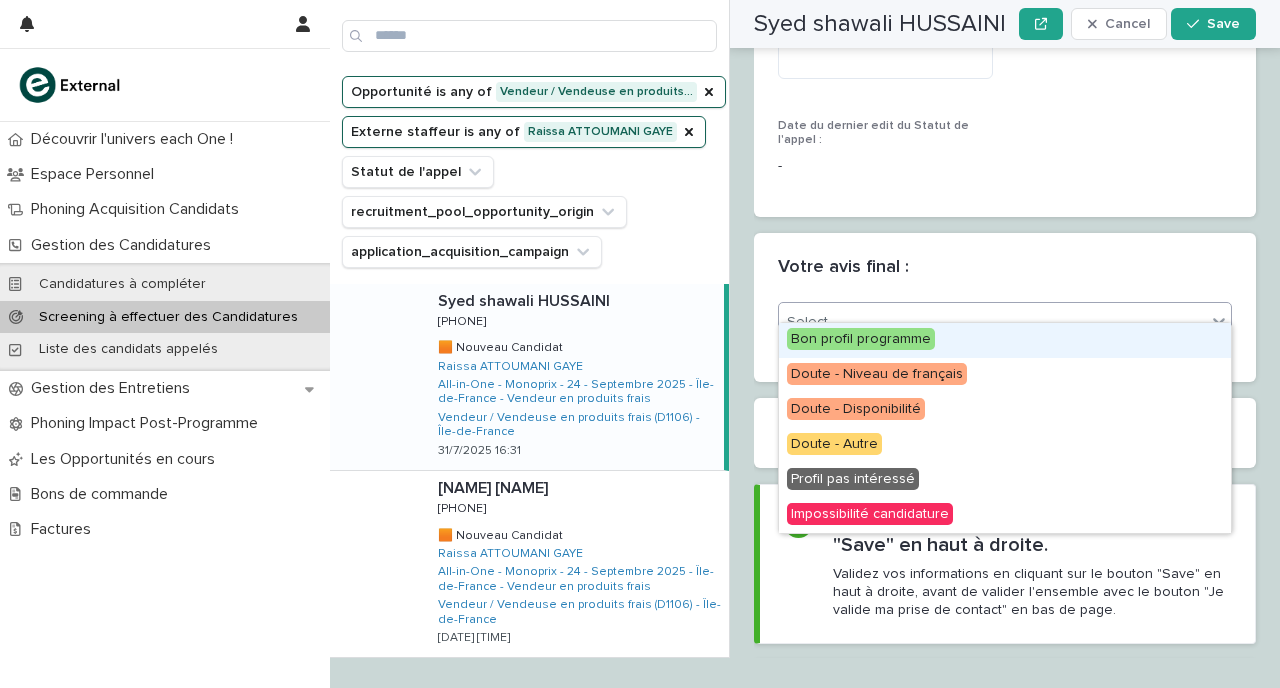 click on "Select..." at bounding box center [992, 322] 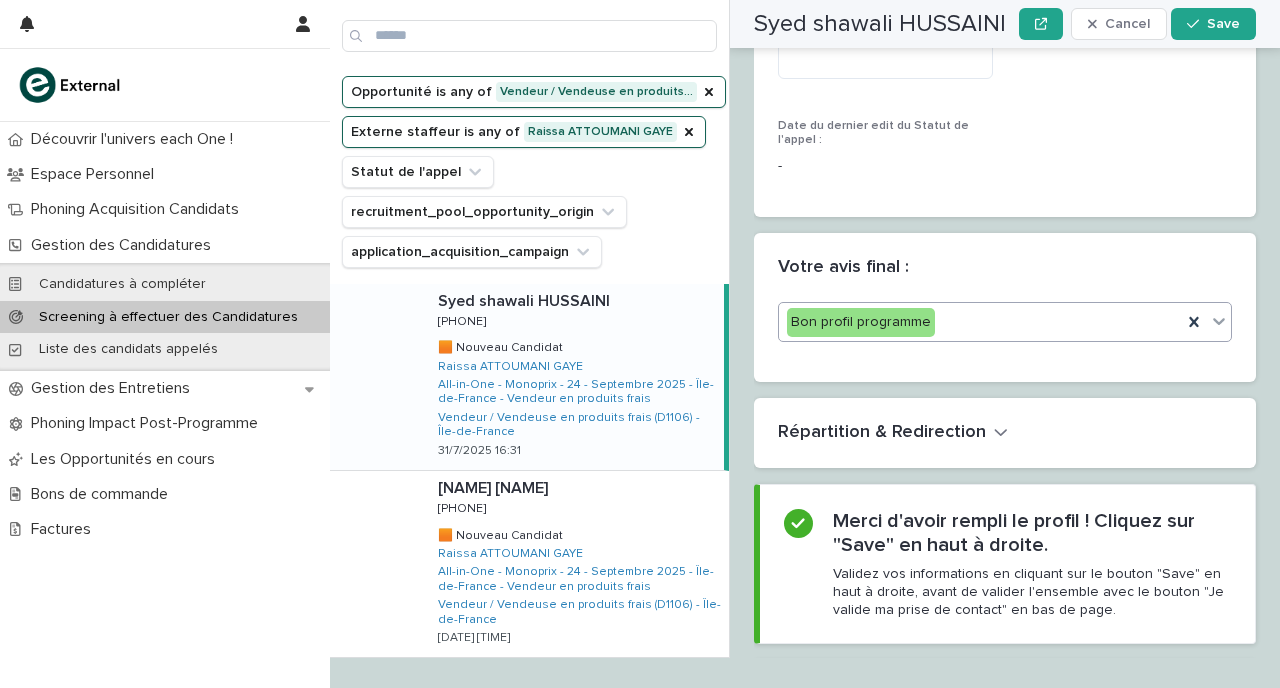 click on "Répartition & Redirection" at bounding box center (882, 433) 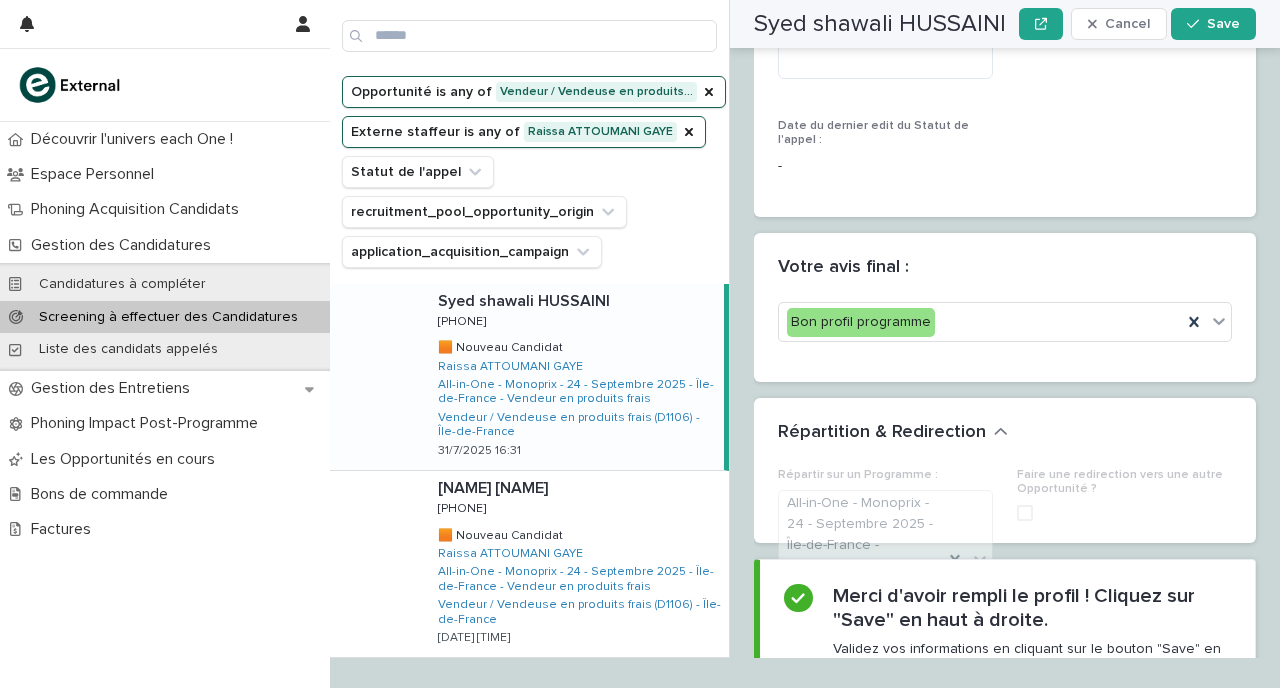 scroll, scrollTop: 3359, scrollLeft: 0, axis: vertical 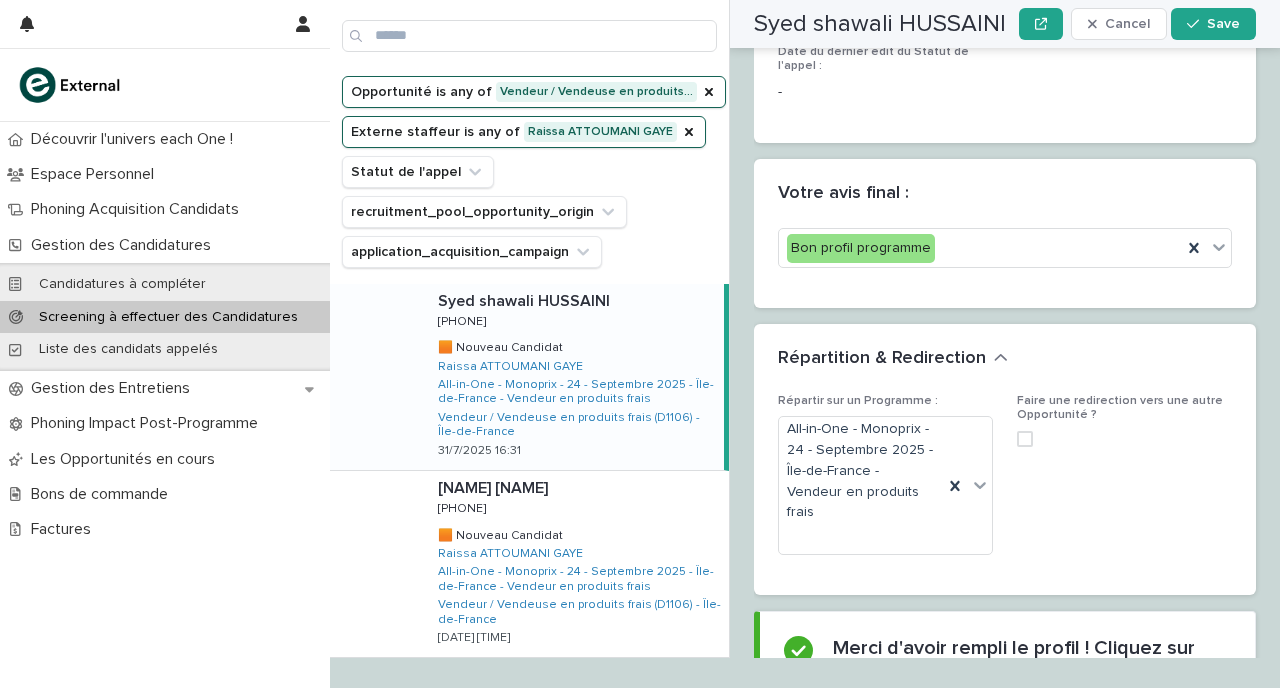 click at bounding box center (1025, 439) 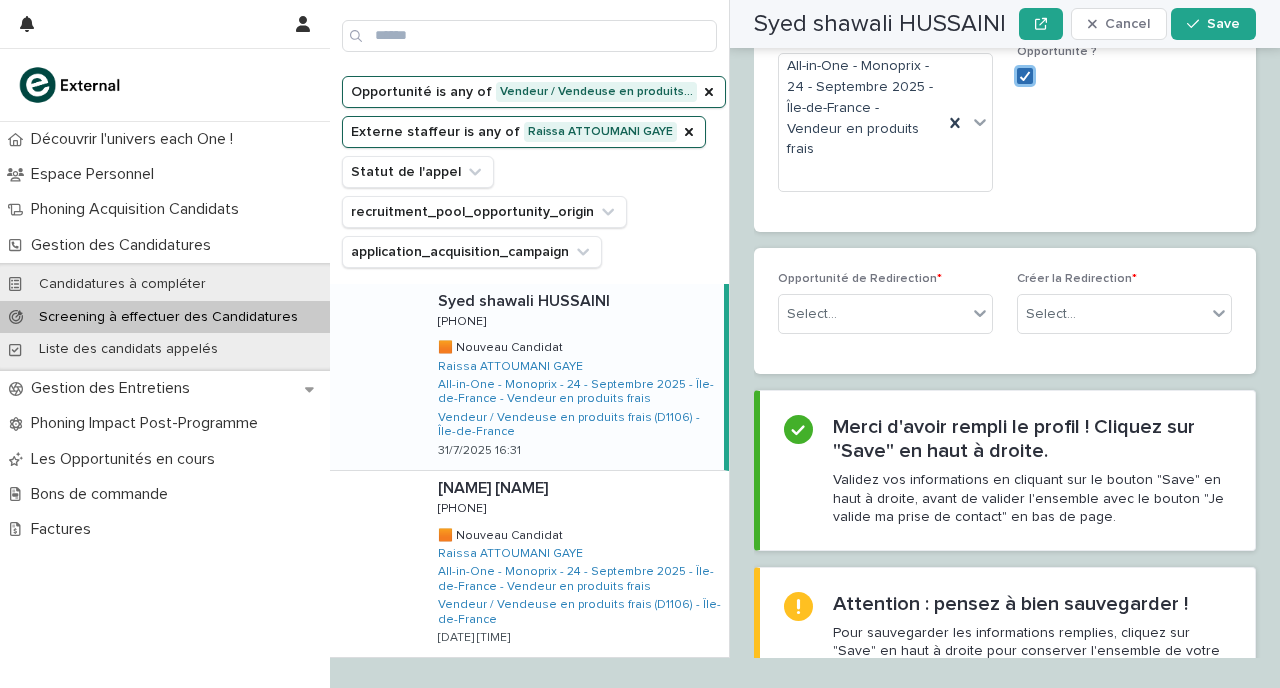 scroll, scrollTop: 3727, scrollLeft: 0, axis: vertical 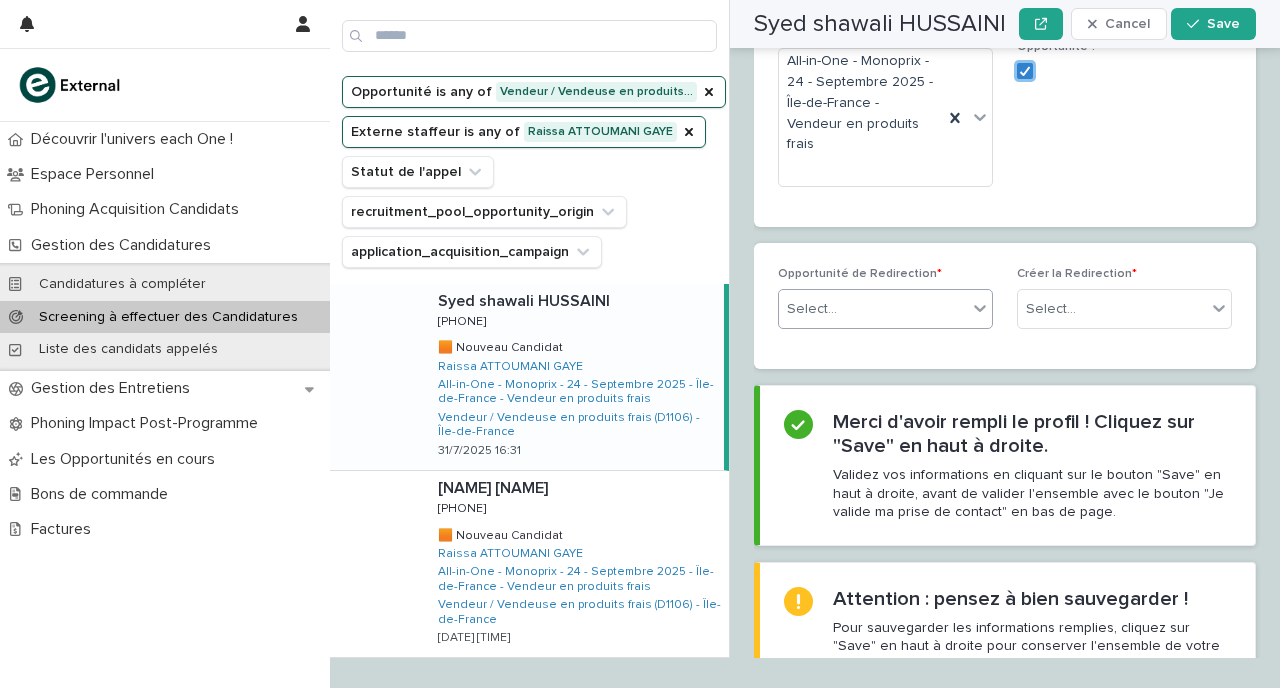 click on "Select..." at bounding box center (873, 309) 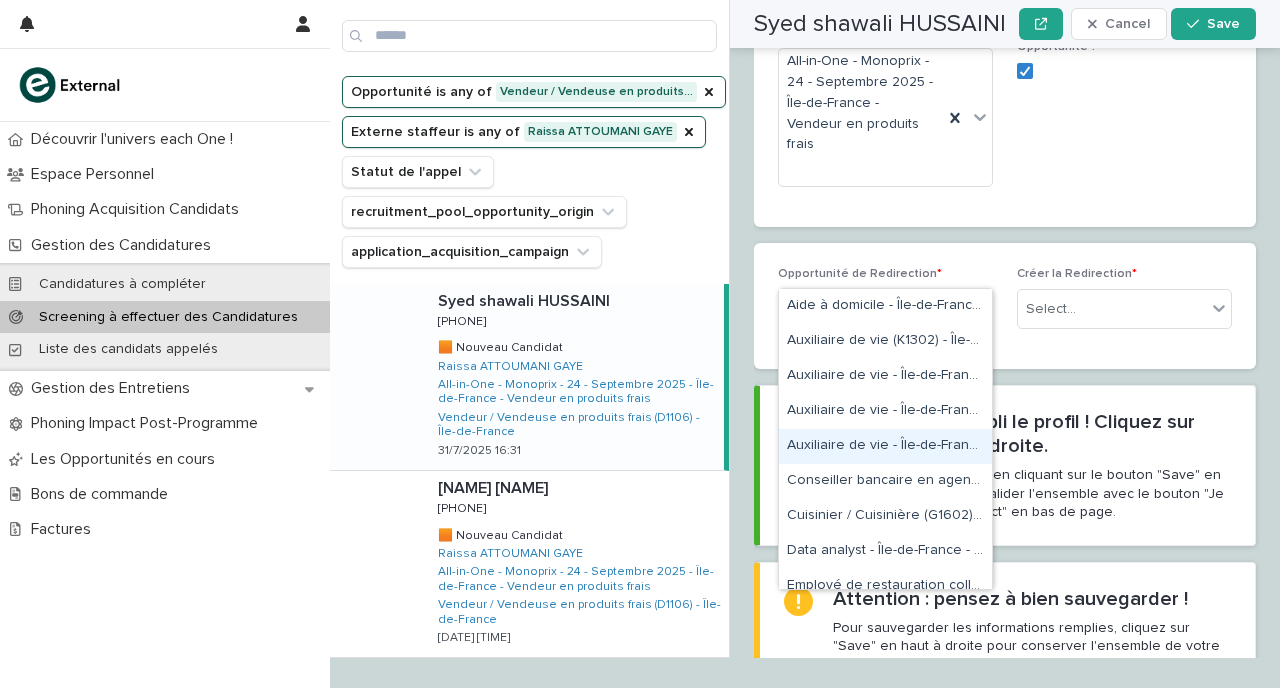 scroll, scrollTop: 43, scrollLeft: 0, axis: vertical 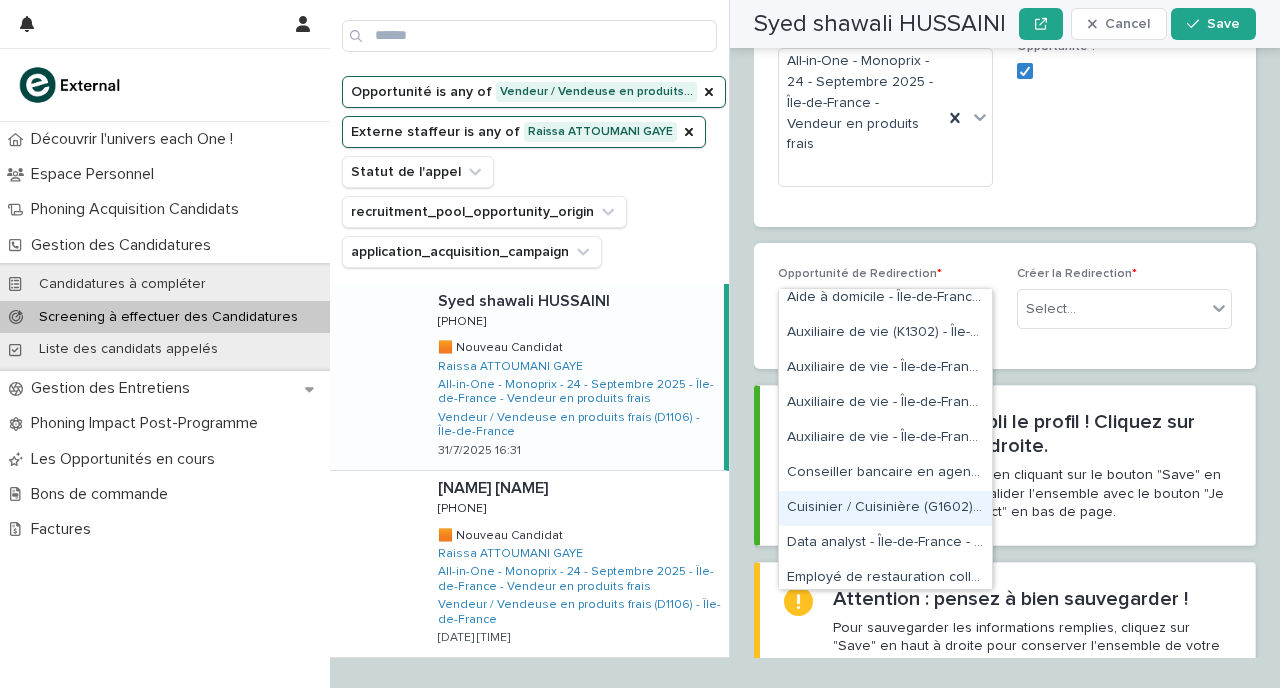 click on "Cuisinier / Cuisinière (G1602) - Île-de-France" at bounding box center (885, 508) 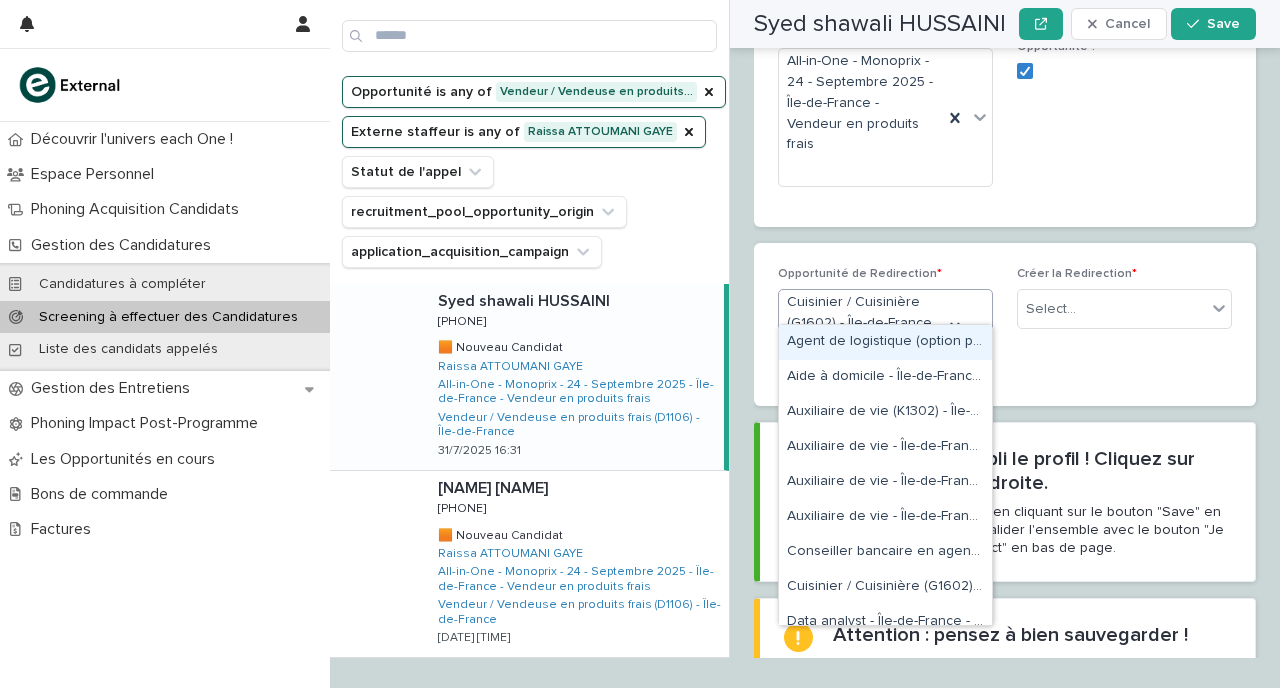 click on "Cuisinier / Cuisinière (G1602) - Île-de-France" at bounding box center (861, 313) 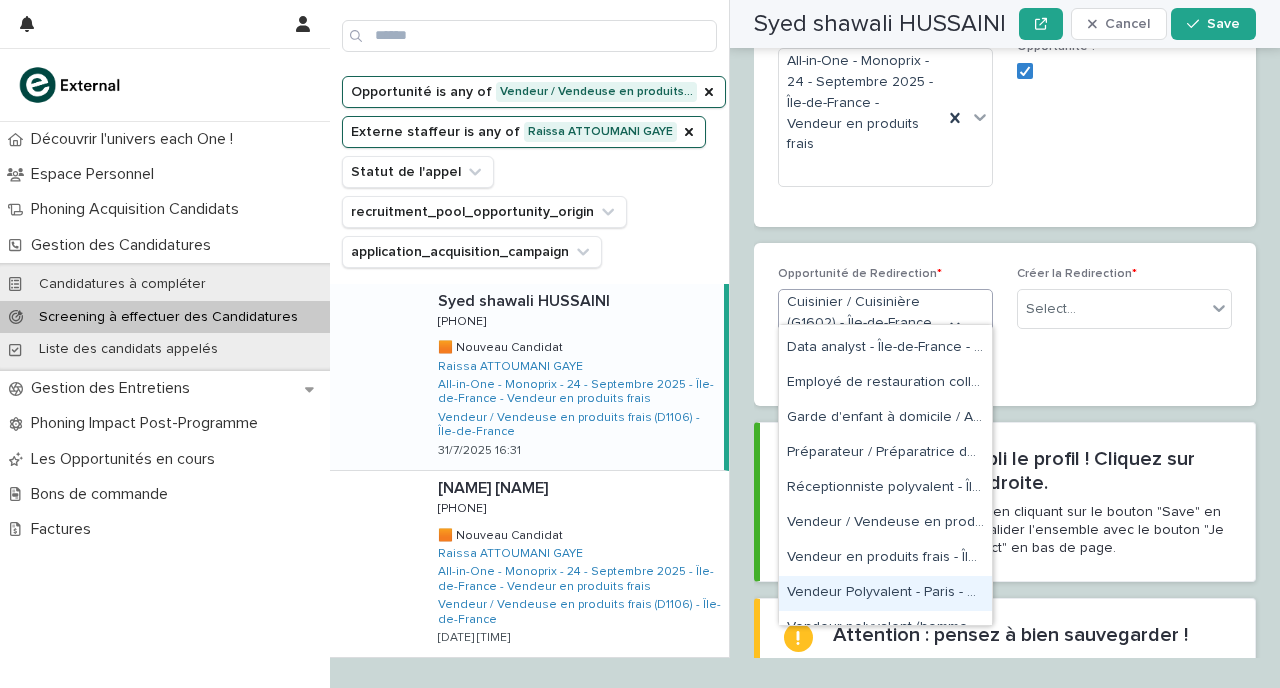 scroll, scrollTop: 330, scrollLeft: 0, axis: vertical 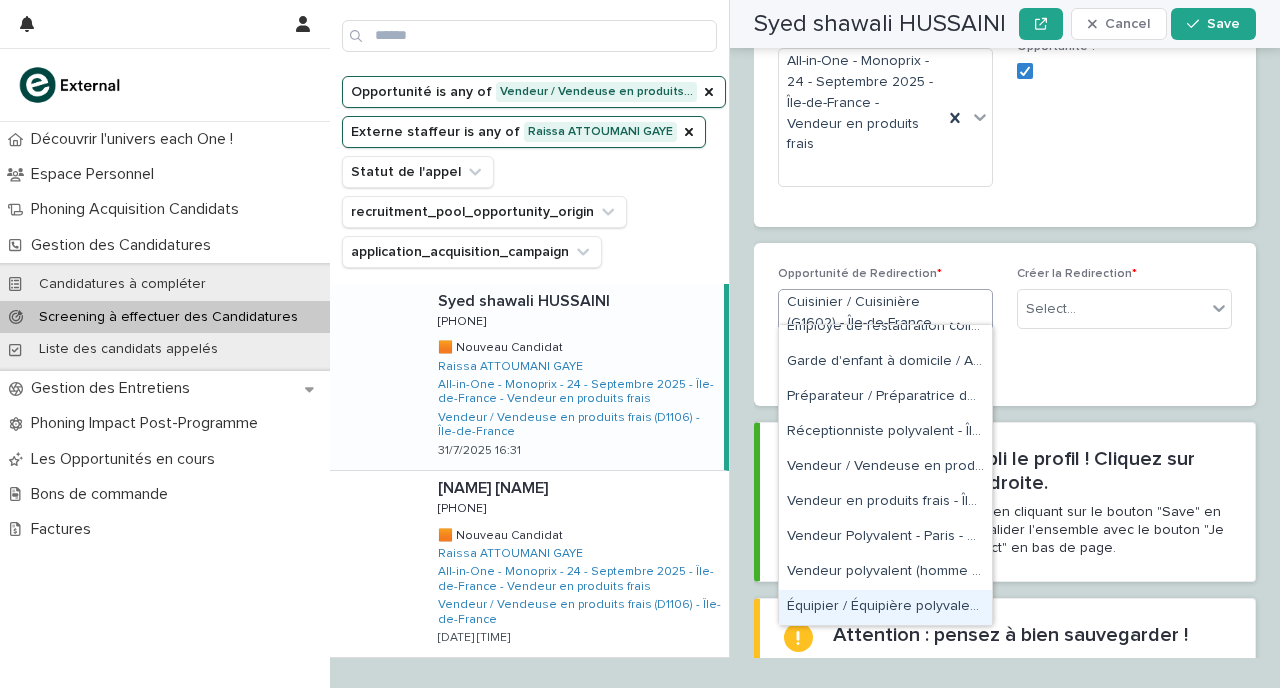 click on "Équipier / Équipière polyvalent de restauration rapide (G1603) - Île-de-France" at bounding box center [885, 607] 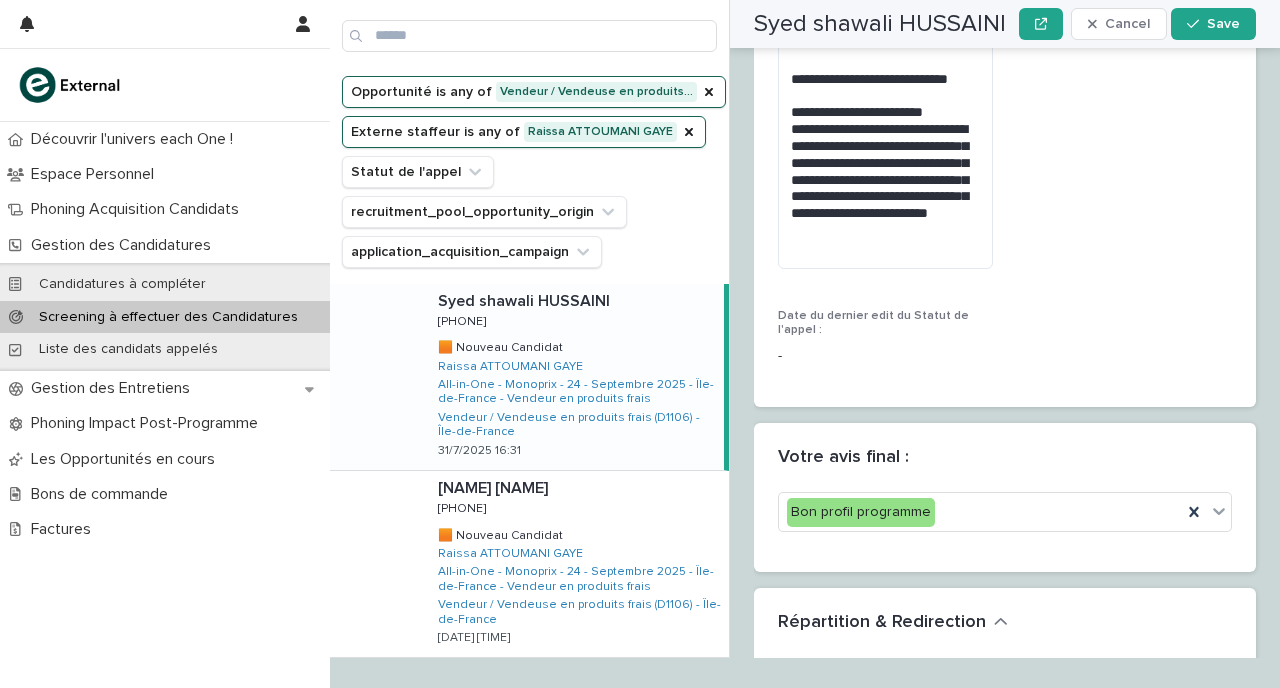 scroll, scrollTop: 3094, scrollLeft: 0, axis: vertical 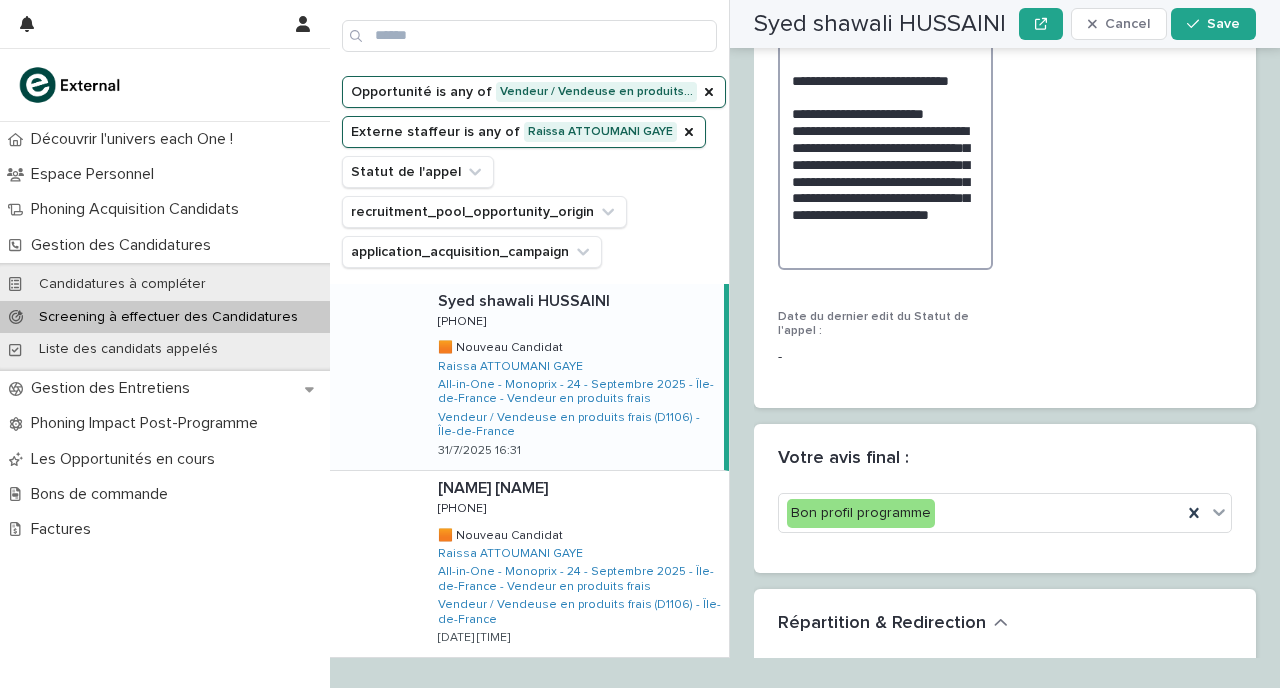 drag, startPoint x: 931, startPoint y: 210, endPoint x: 886, endPoint y: 210, distance: 45 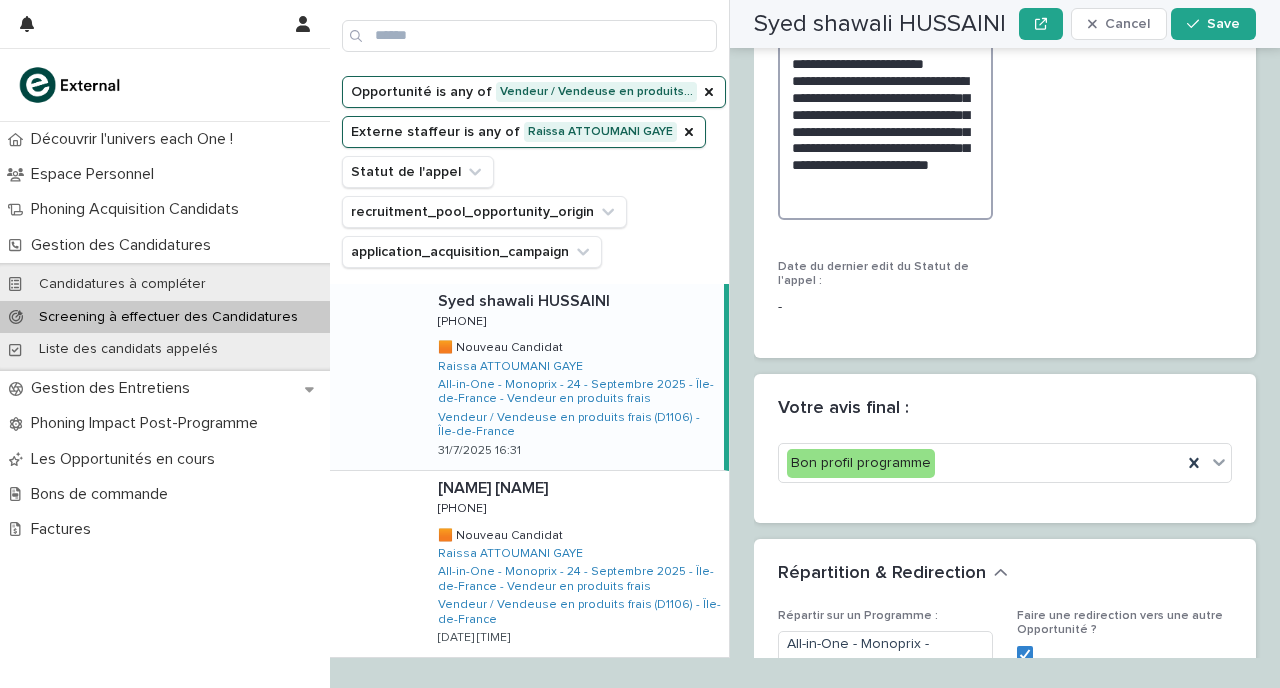 drag, startPoint x: 935, startPoint y: 179, endPoint x: 883, endPoint y: 179, distance: 52 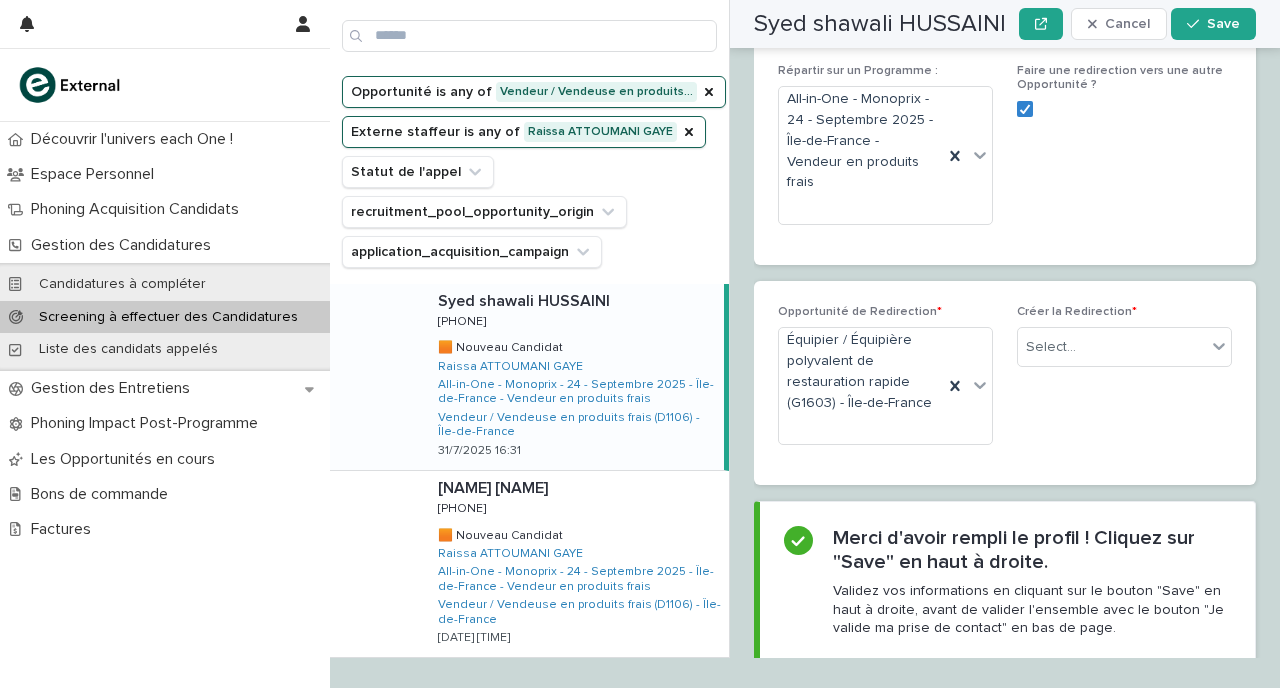 scroll, scrollTop: 3714, scrollLeft: 0, axis: vertical 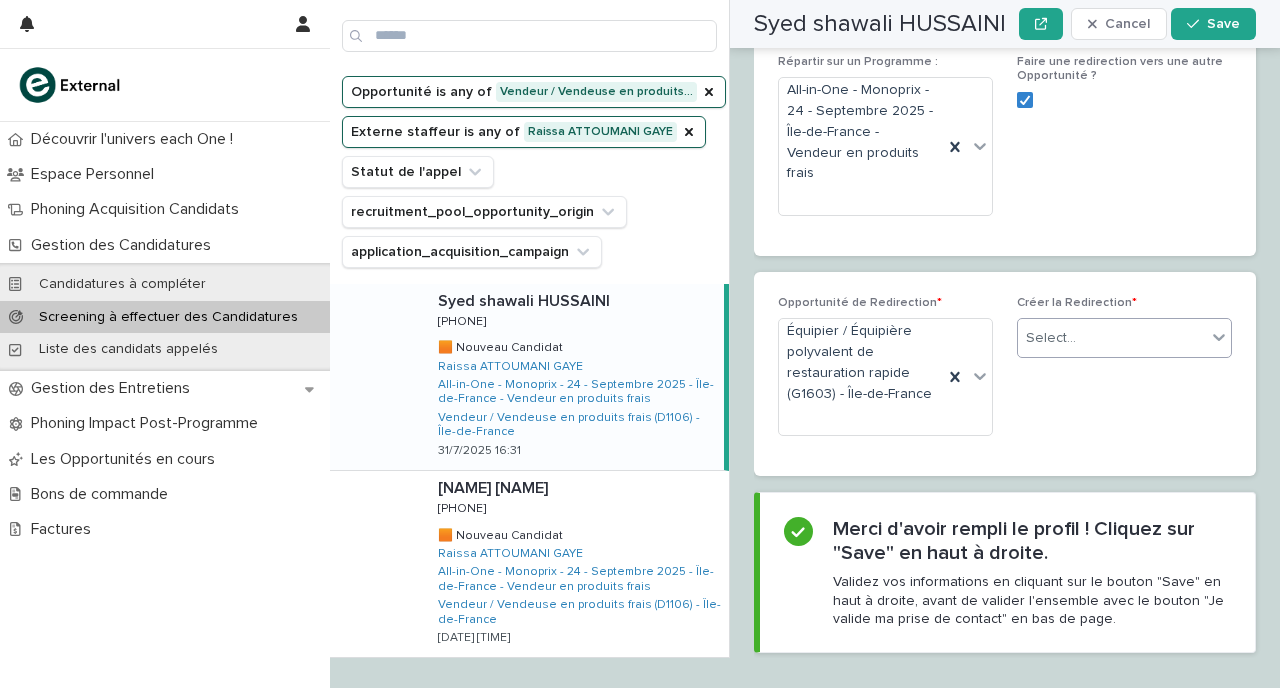 type on "**********" 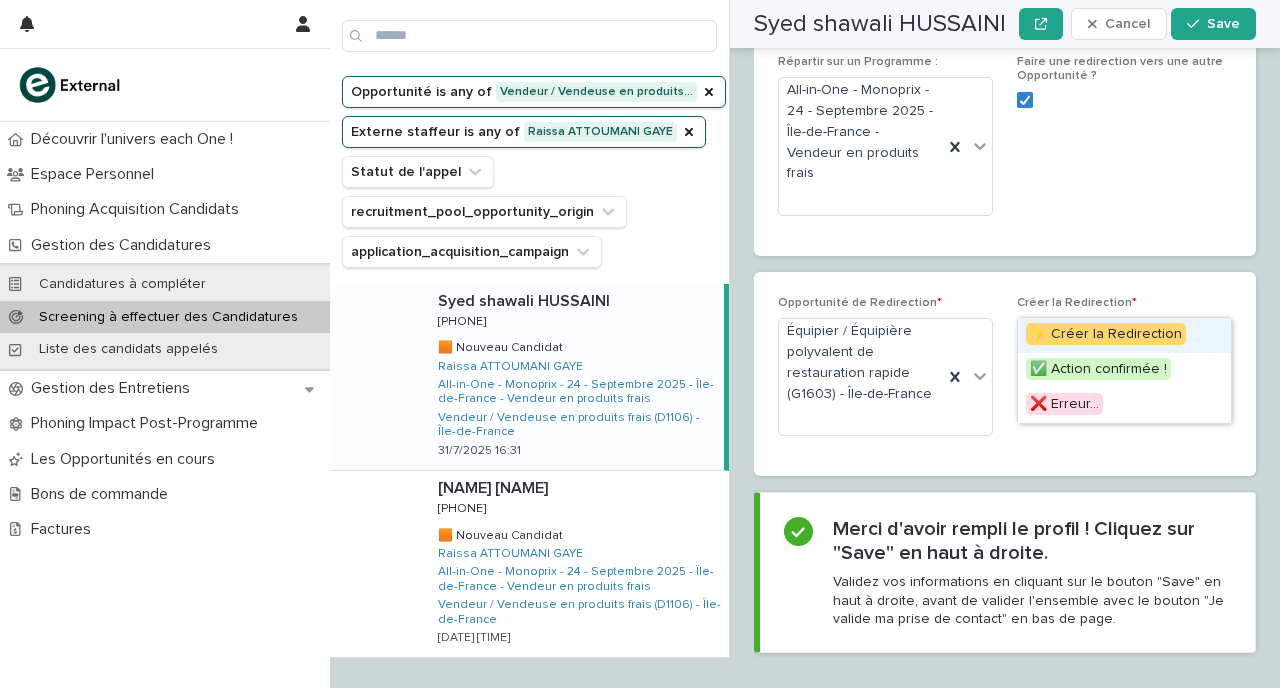 click on "⚡ Créer la Redirection" at bounding box center [1106, 334] 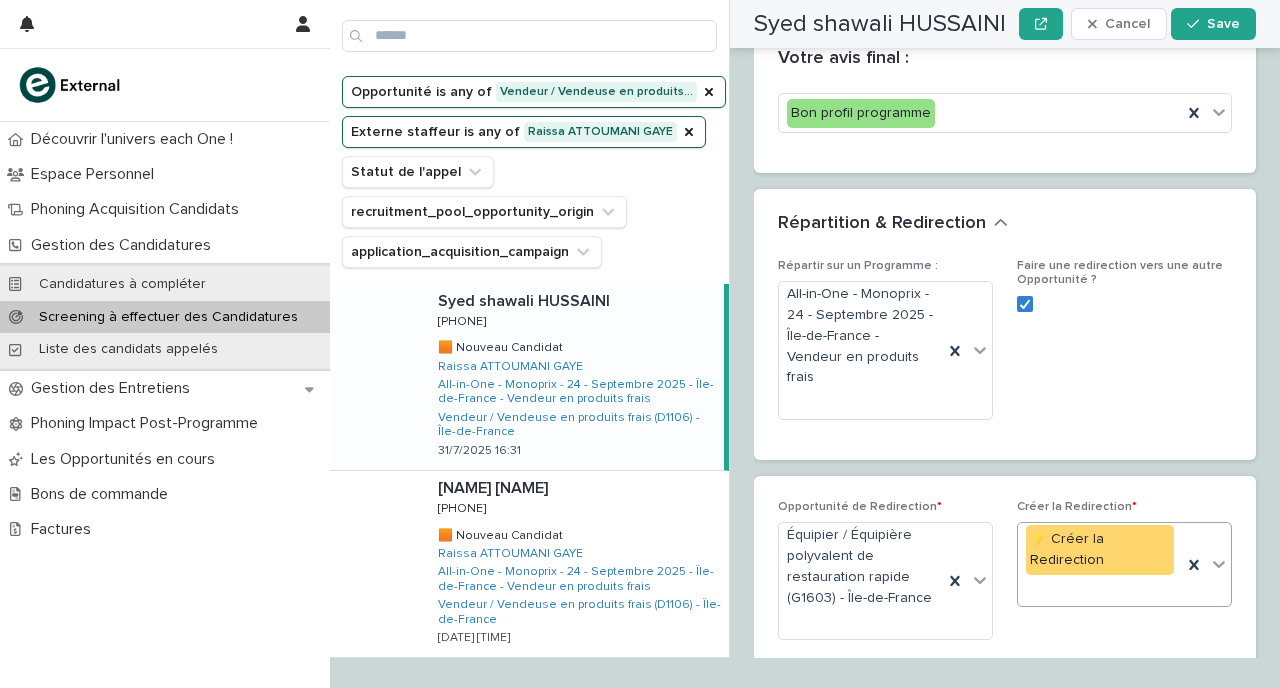 scroll, scrollTop: 3467, scrollLeft: 0, axis: vertical 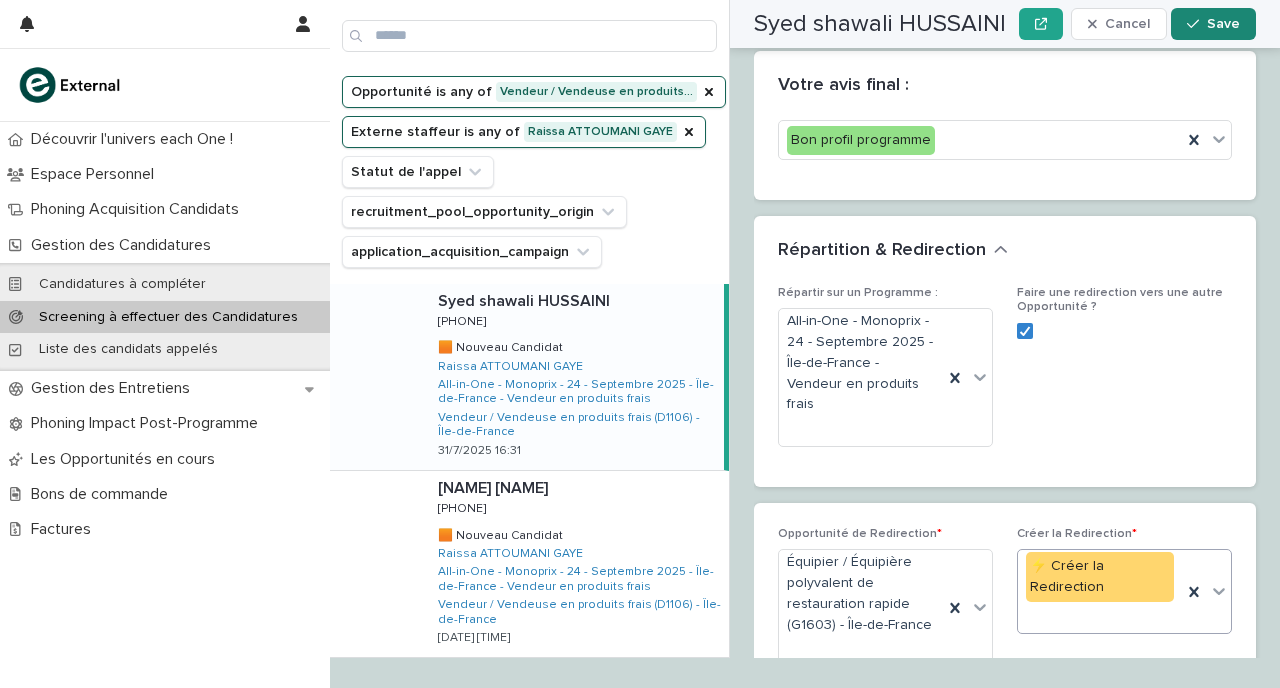 click on "Save" at bounding box center [1223, 24] 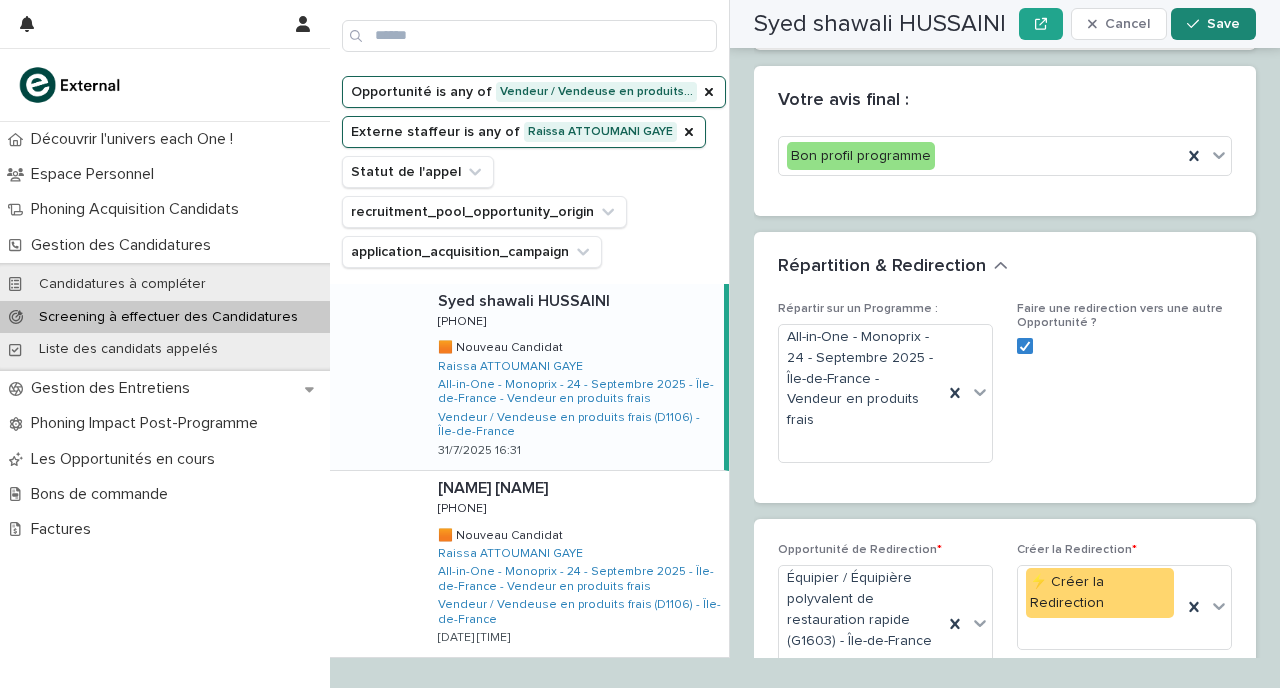 click on "Save" at bounding box center (1223, 24) 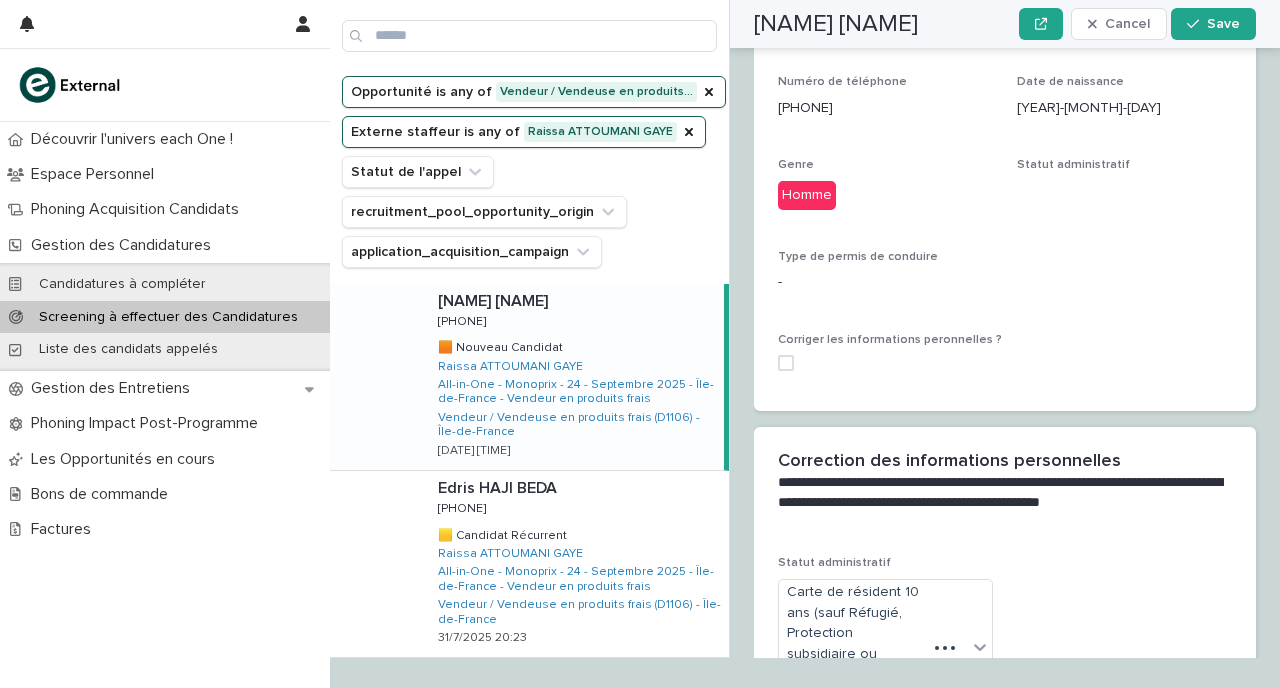 scroll, scrollTop: 877, scrollLeft: 0, axis: vertical 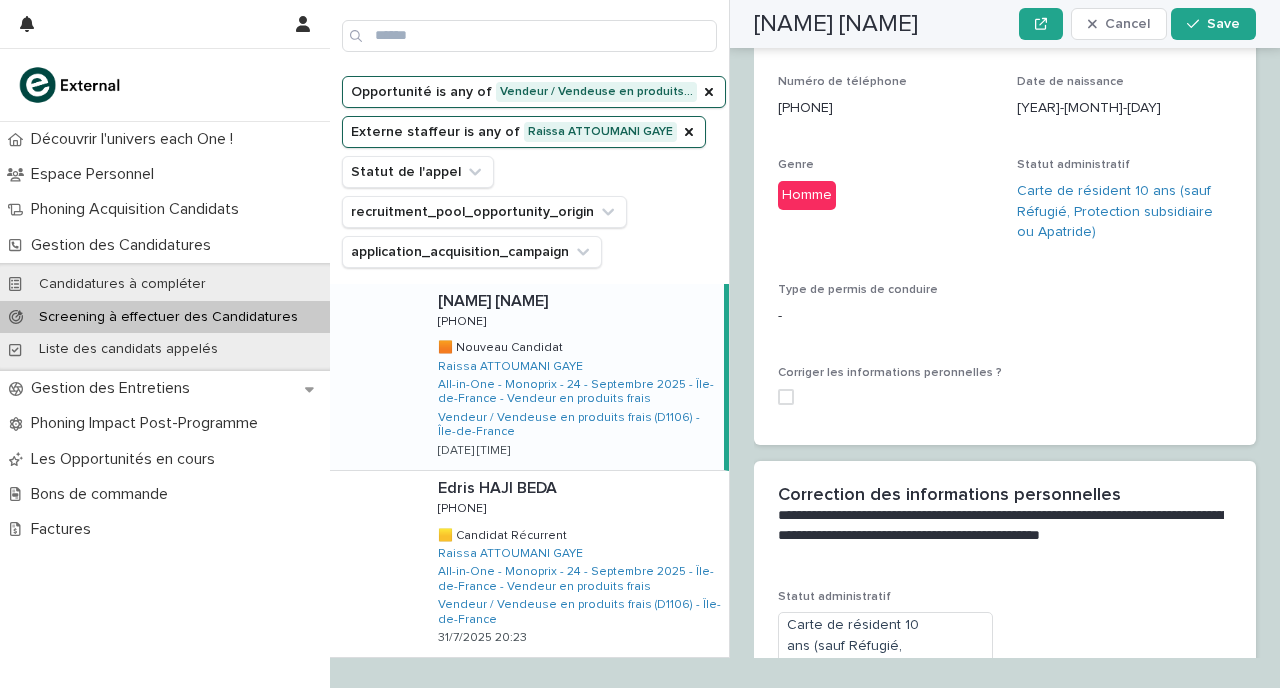 click on "Jawed MOHAMMADI Jawed MOHAMMADI   0744180154 0744180154   🟧 Nouveau Candidat 🟧 Nouveau Candidat   Raissa ATTOUMANI GAYE   All-in-One - Monoprix - 24 - Septembre 2025 - Île-de-France - Vendeur en produits frais   Vendeur / Vendeuse en produits frais (D1106) - Île-de-France   31/7/2025 19:09" at bounding box center (573, 377) 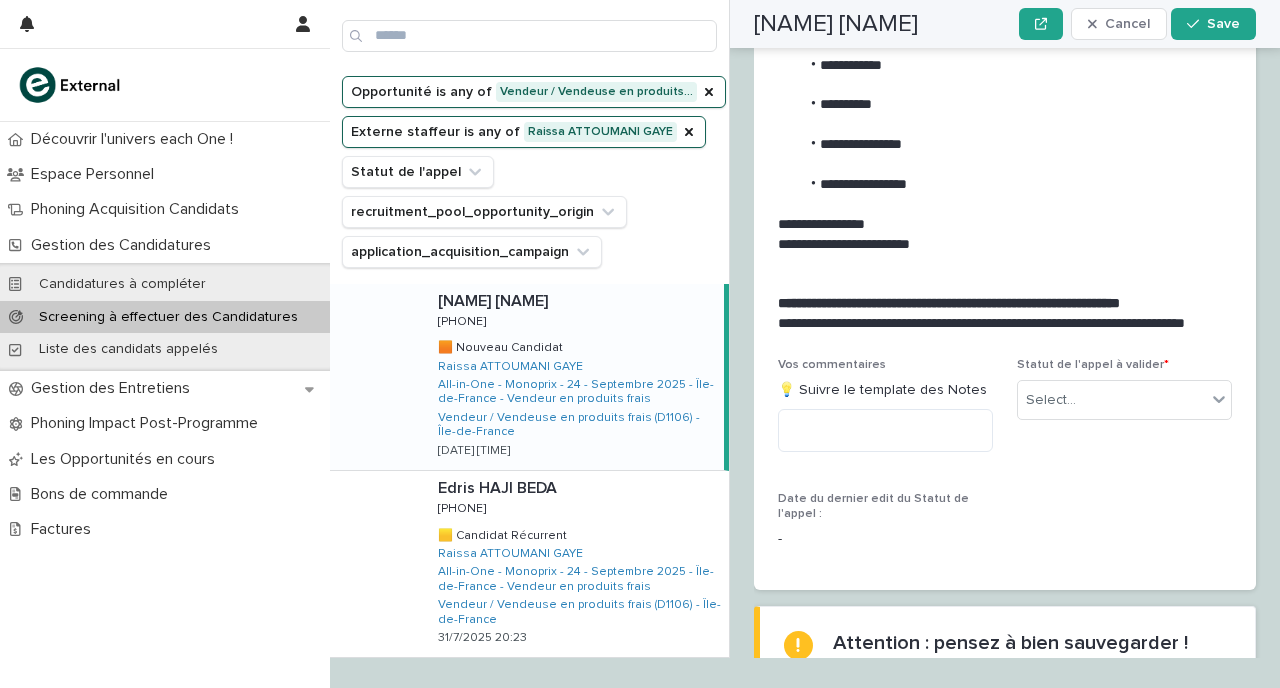 scroll, scrollTop: 2365, scrollLeft: 0, axis: vertical 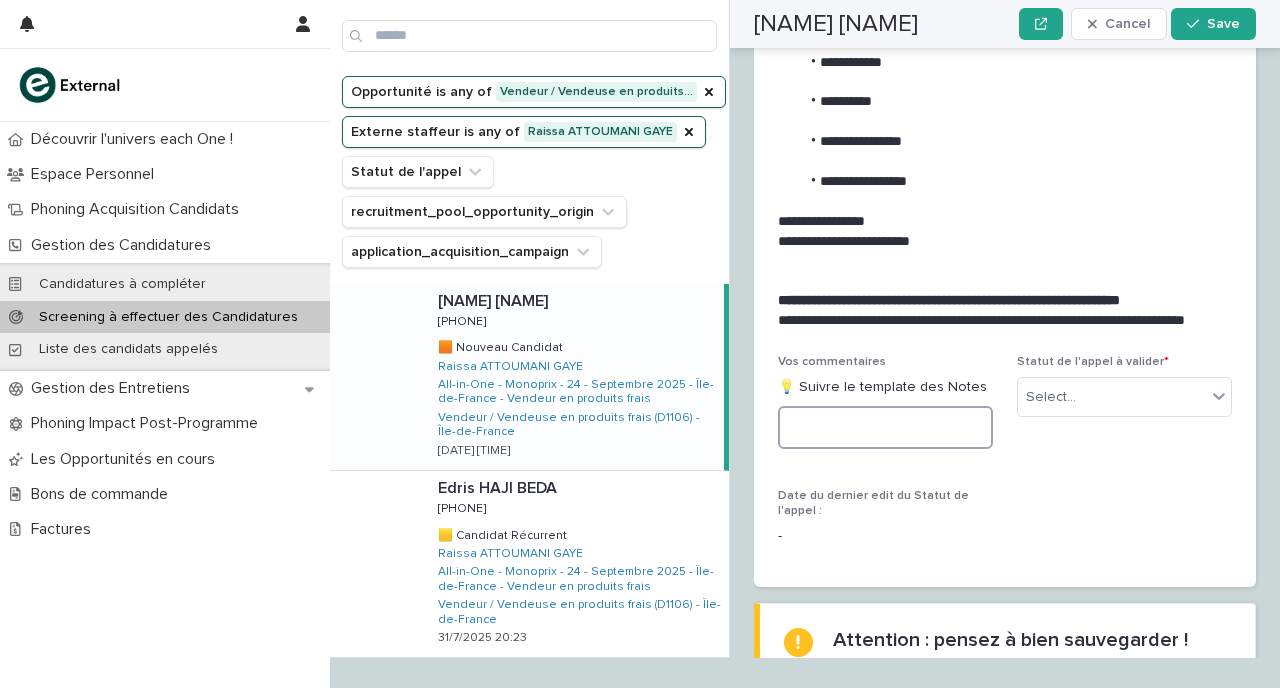 click at bounding box center [885, 427] 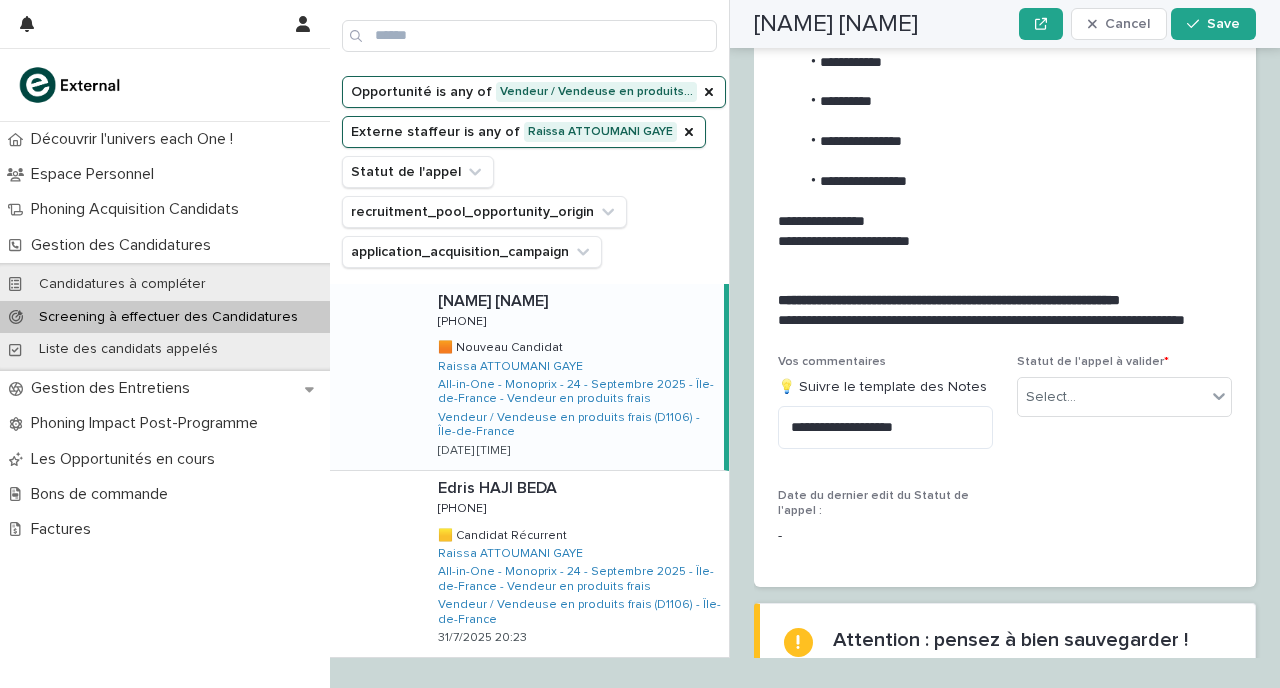 click on "**********" at bounding box center [1005, 459] 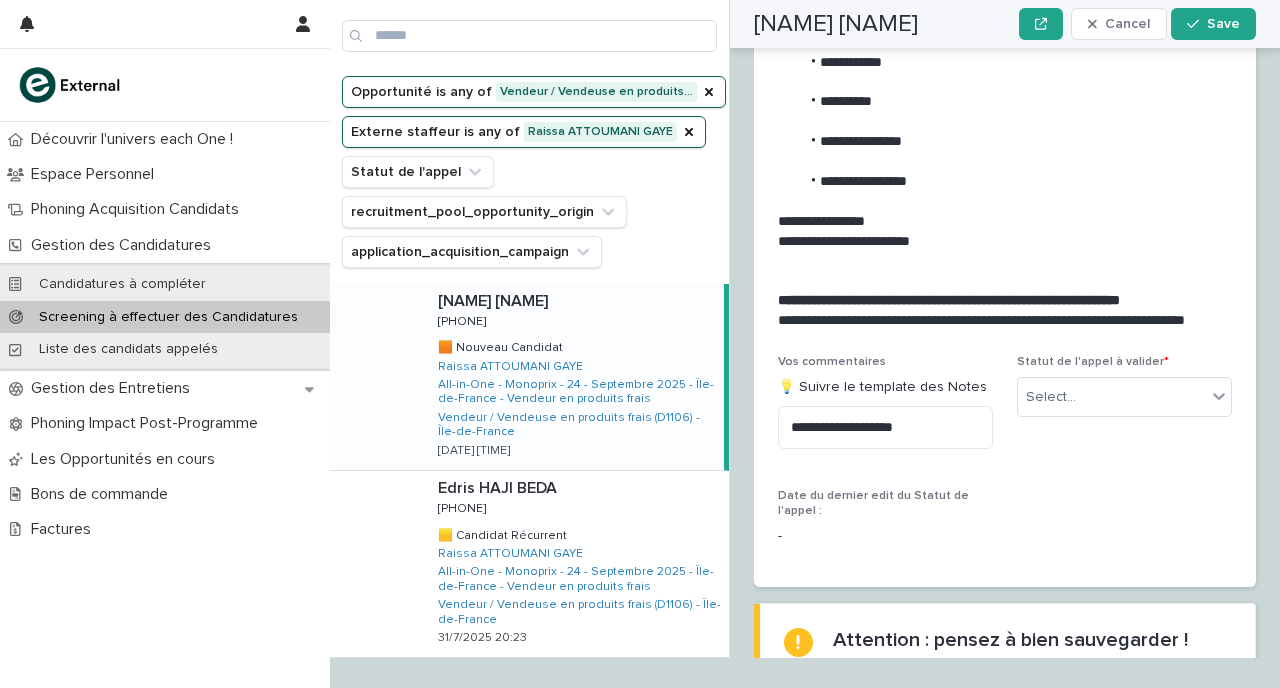 scroll, scrollTop: 2269, scrollLeft: 0, axis: vertical 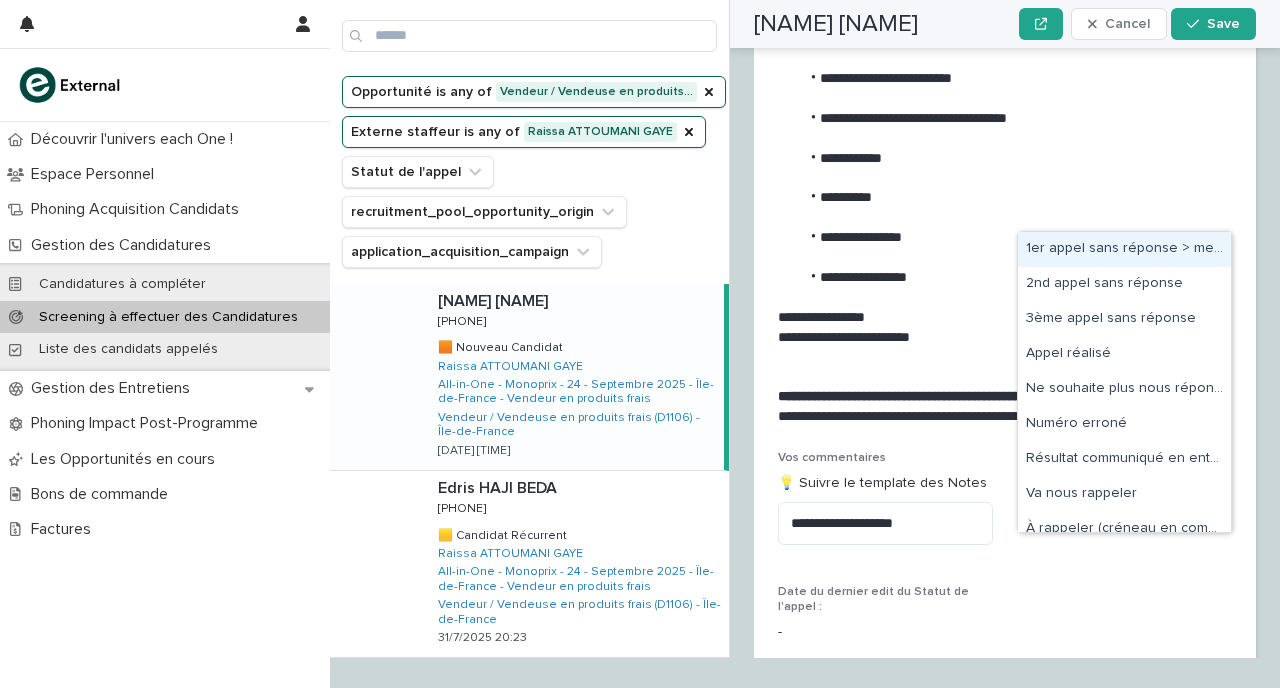 click on "Select..." at bounding box center (1112, 493) 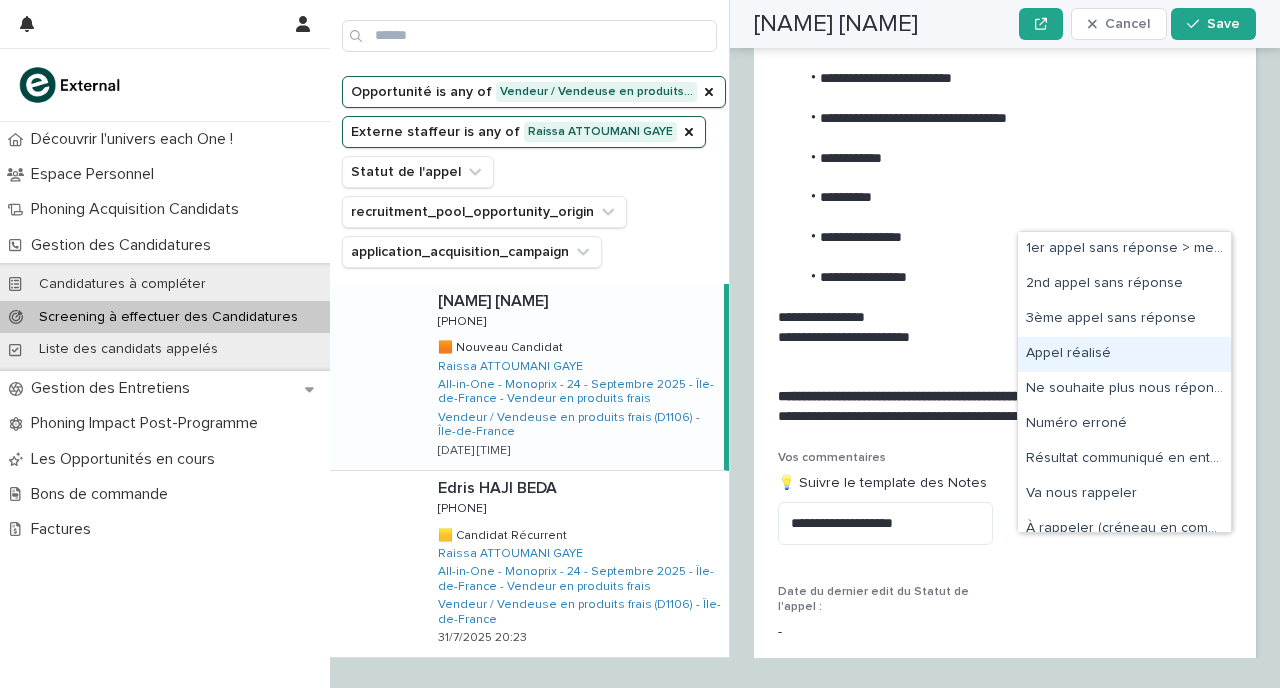 click on "Appel réalisé" at bounding box center [1124, 354] 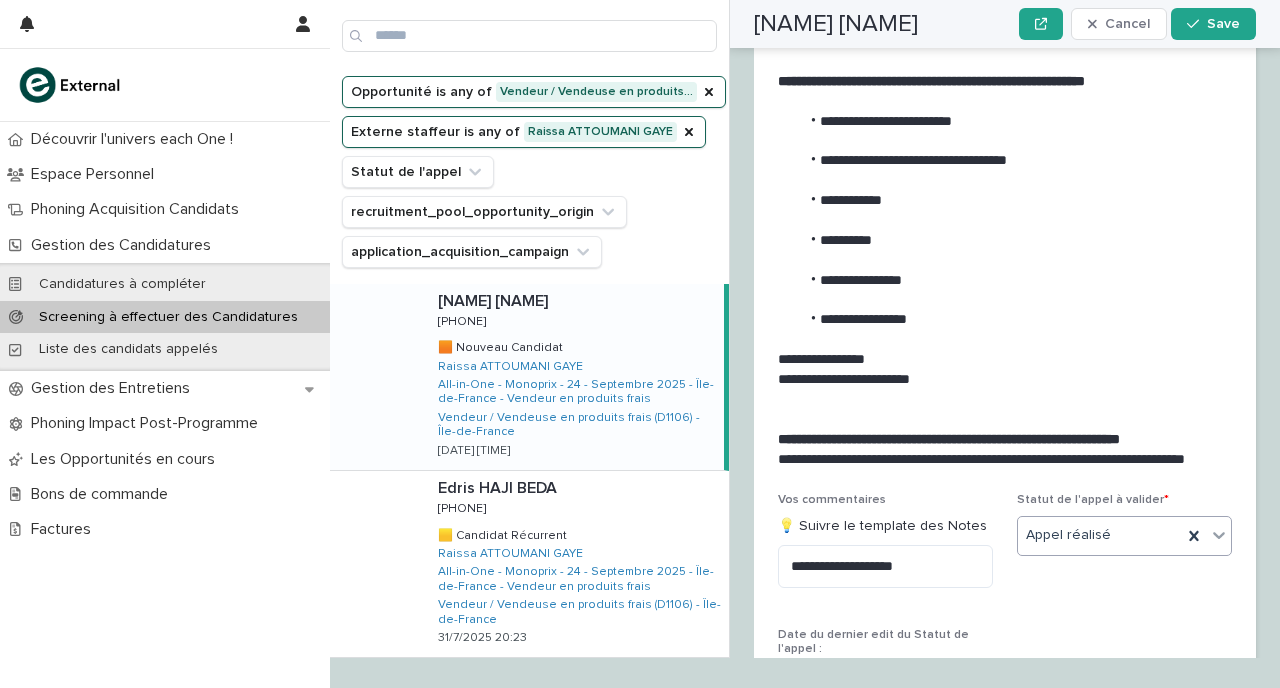 scroll, scrollTop: 2357, scrollLeft: 0, axis: vertical 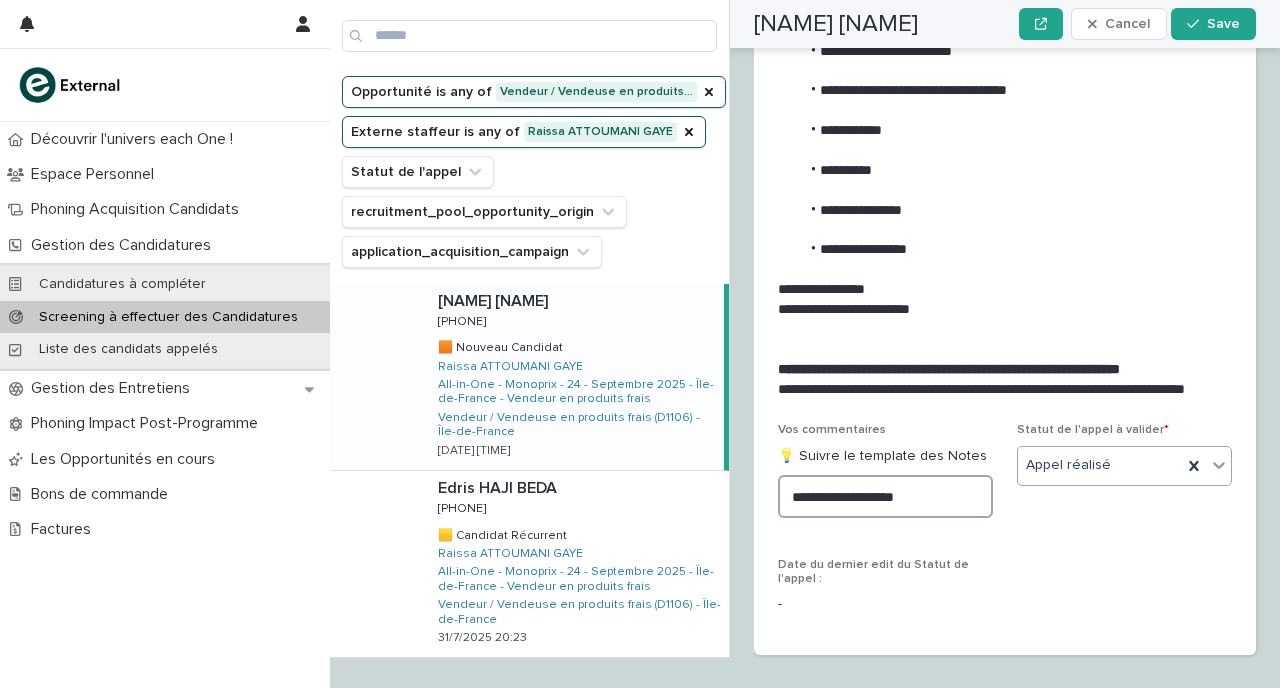 click on "**********" at bounding box center (885, 496) 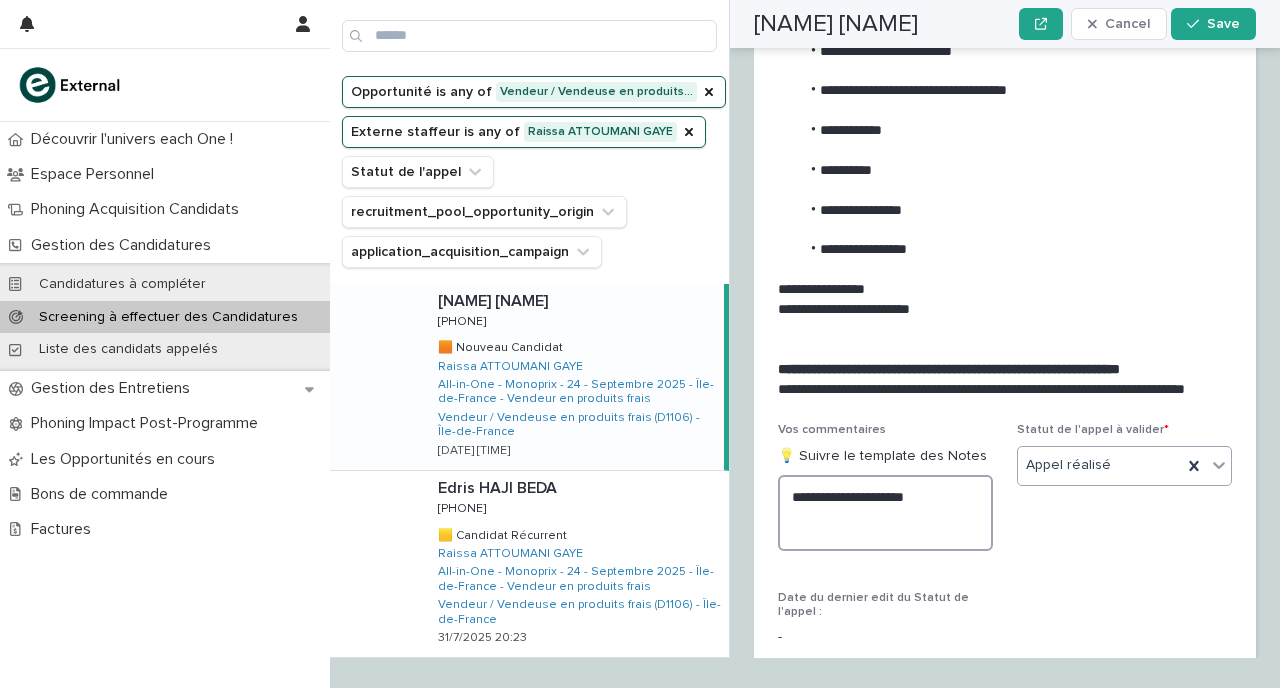 paste on "**********" 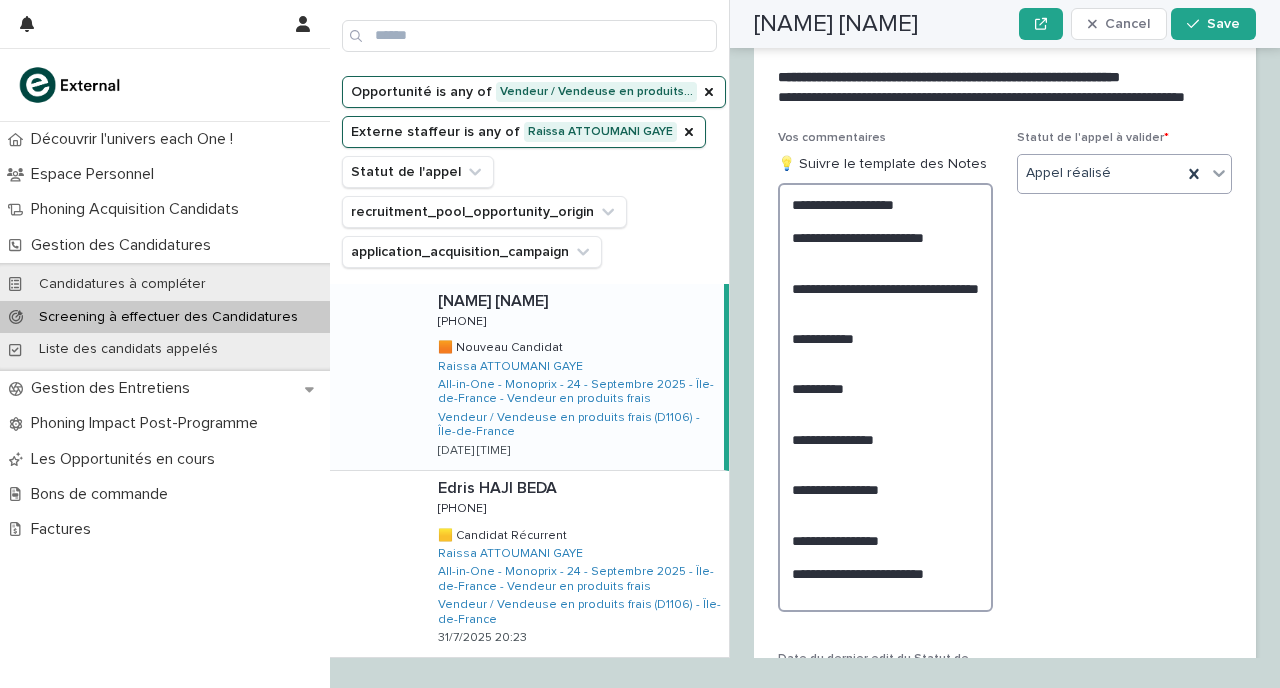 scroll, scrollTop: 2665, scrollLeft: 0, axis: vertical 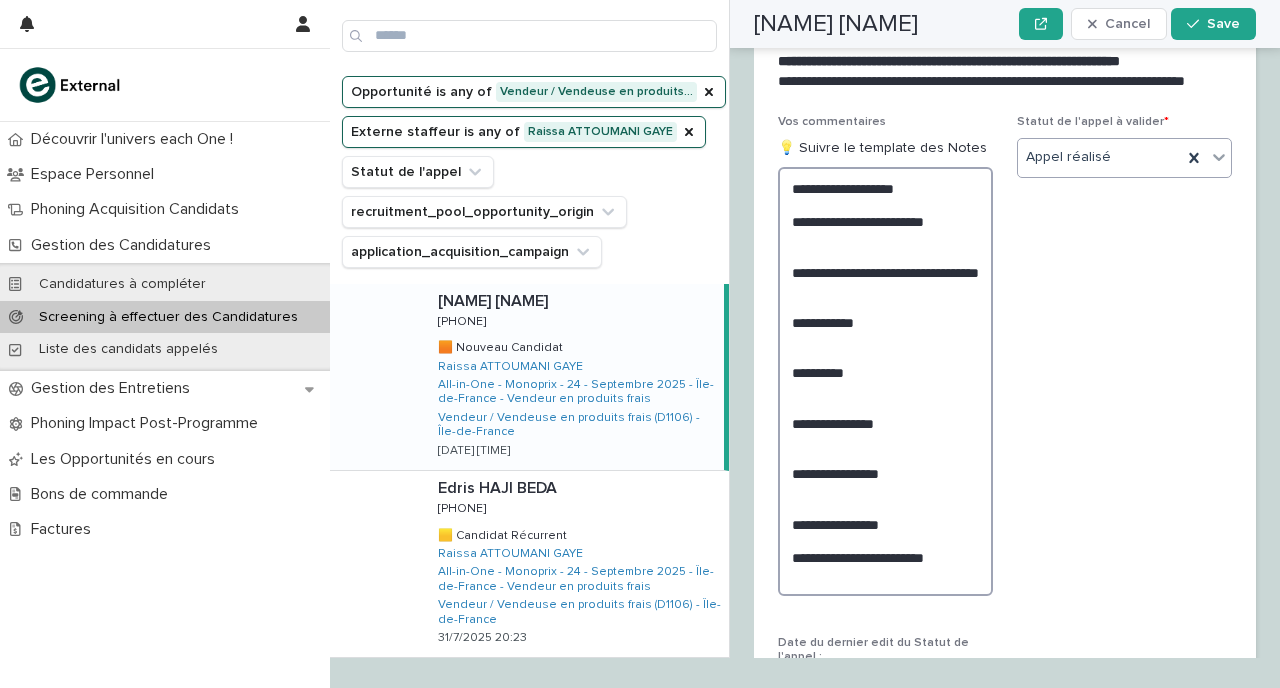 click on "**********" at bounding box center (885, 381) 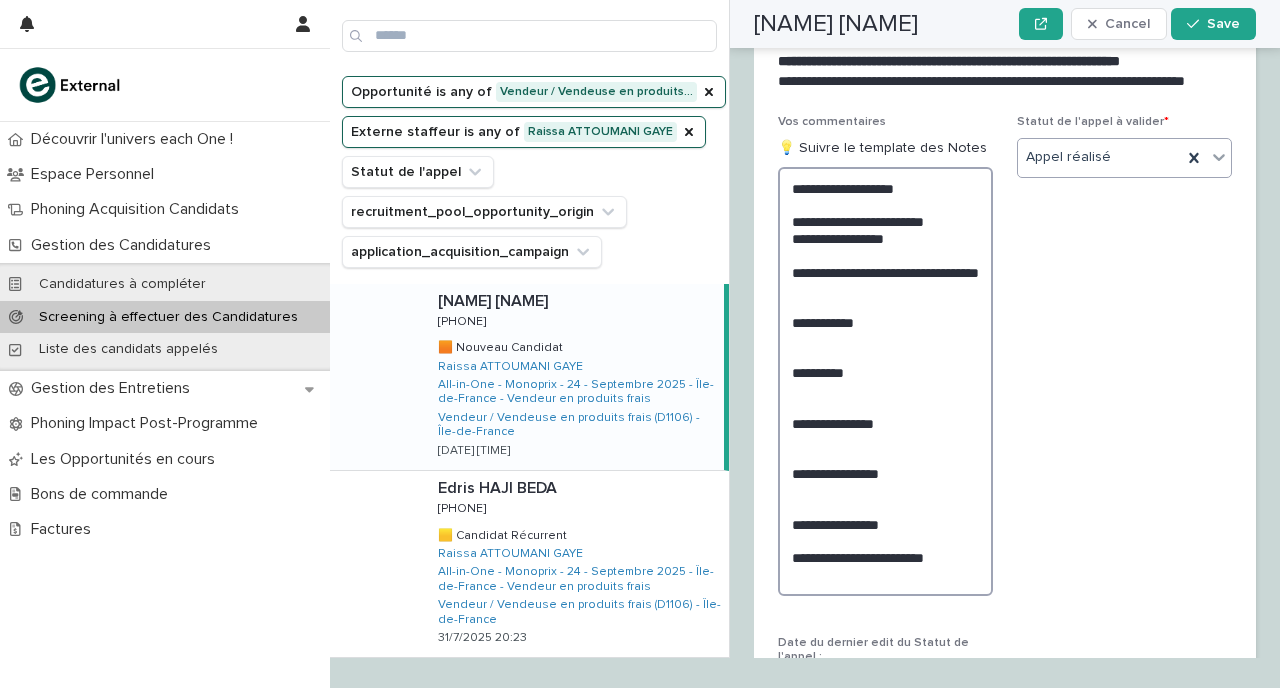 click on "**********" at bounding box center [885, 381] 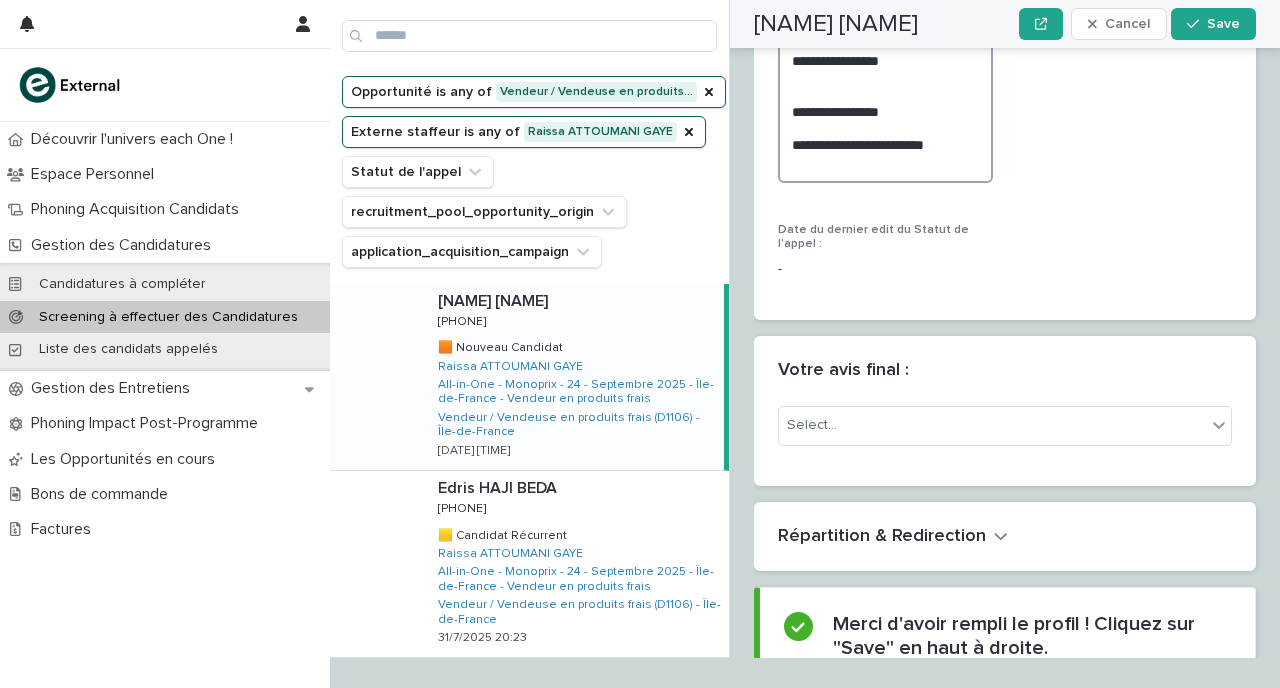 drag, startPoint x: 794, startPoint y: 283, endPoint x: 895, endPoint y: 665, distance: 395.12656 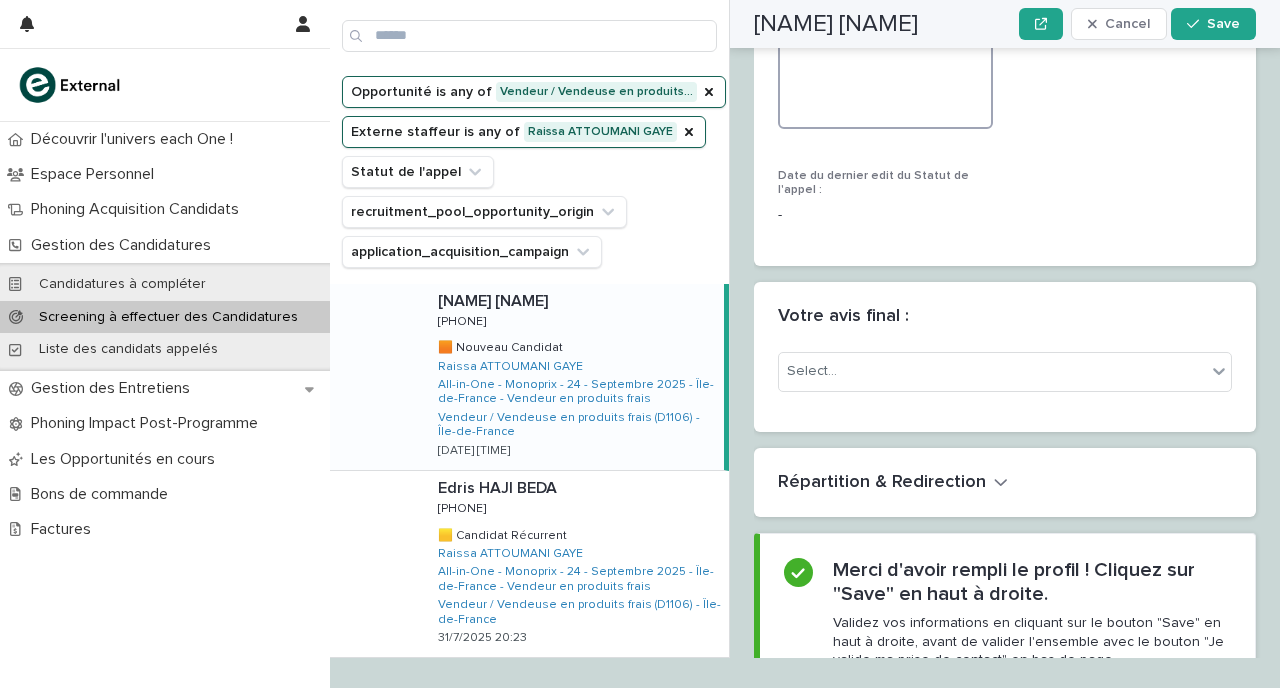 scroll, scrollTop: 2970, scrollLeft: 0, axis: vertical 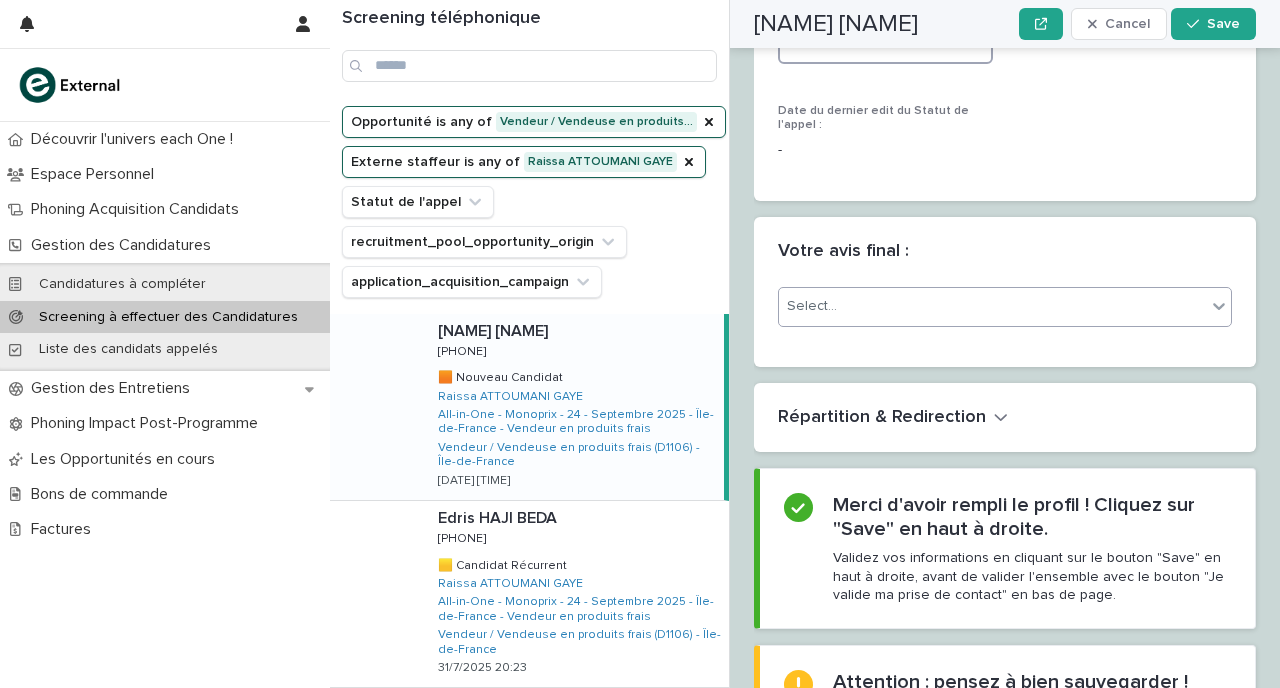 type on "**********" 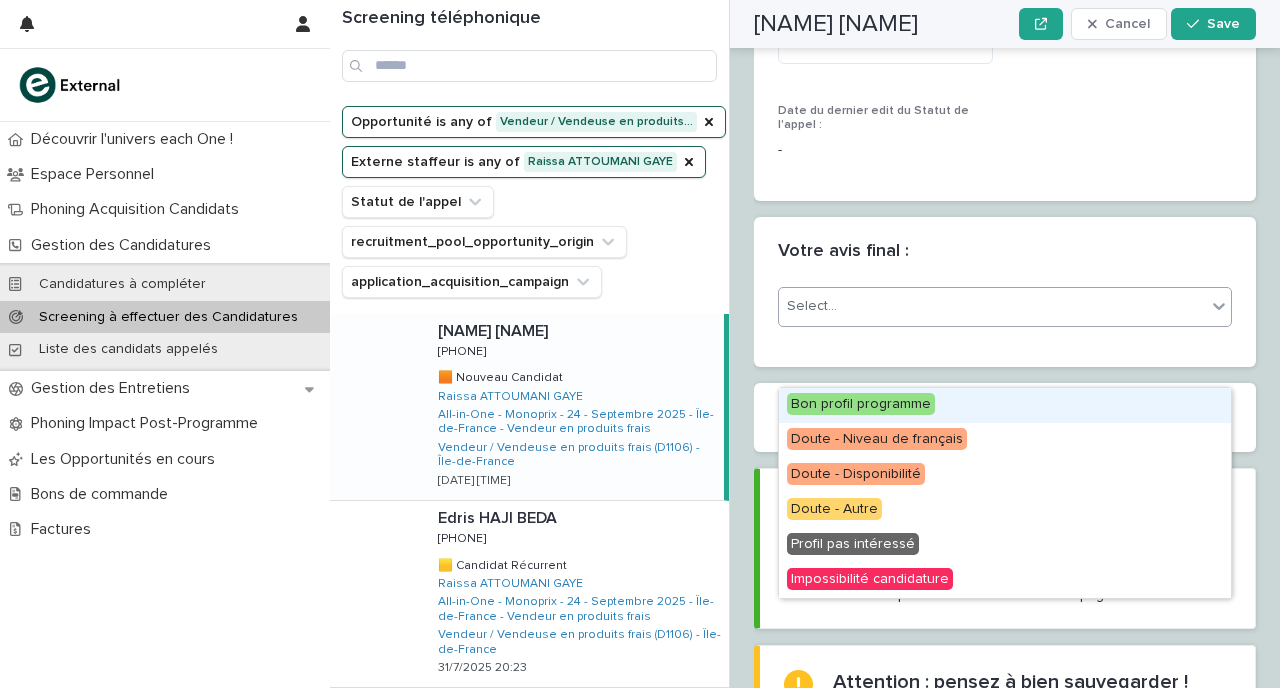 click on "Select..." at bounding box center (992, 306) 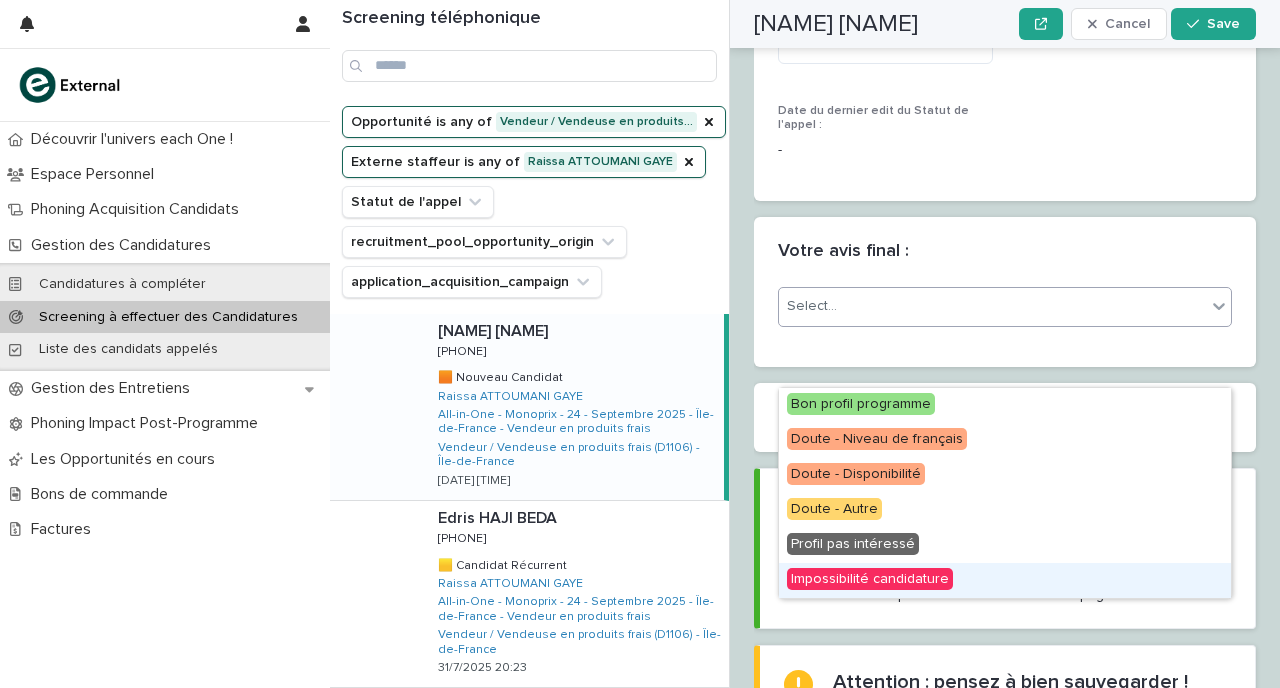 click on "Impossibilité candidature" at bounding box center (870, 579) 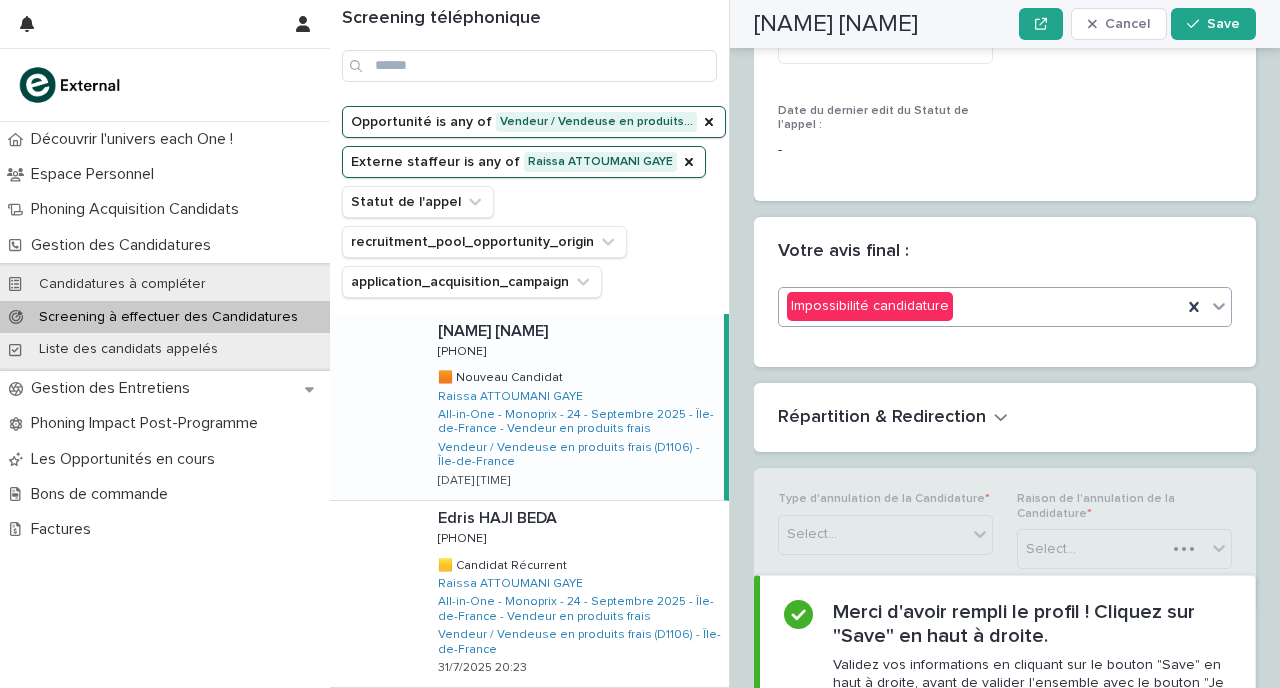 scroll, scrollTop: 3085, scrollLeft: 0, axis: vertical 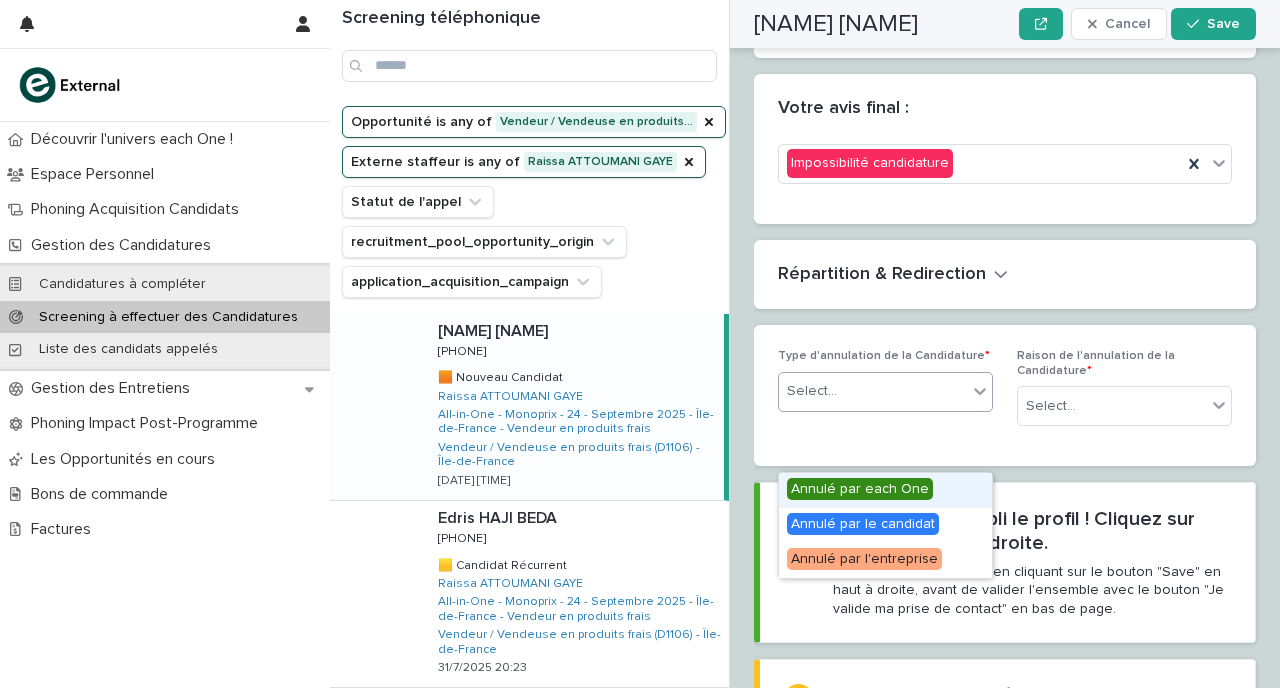 click on "Select..." at bounding box center [873, 391] 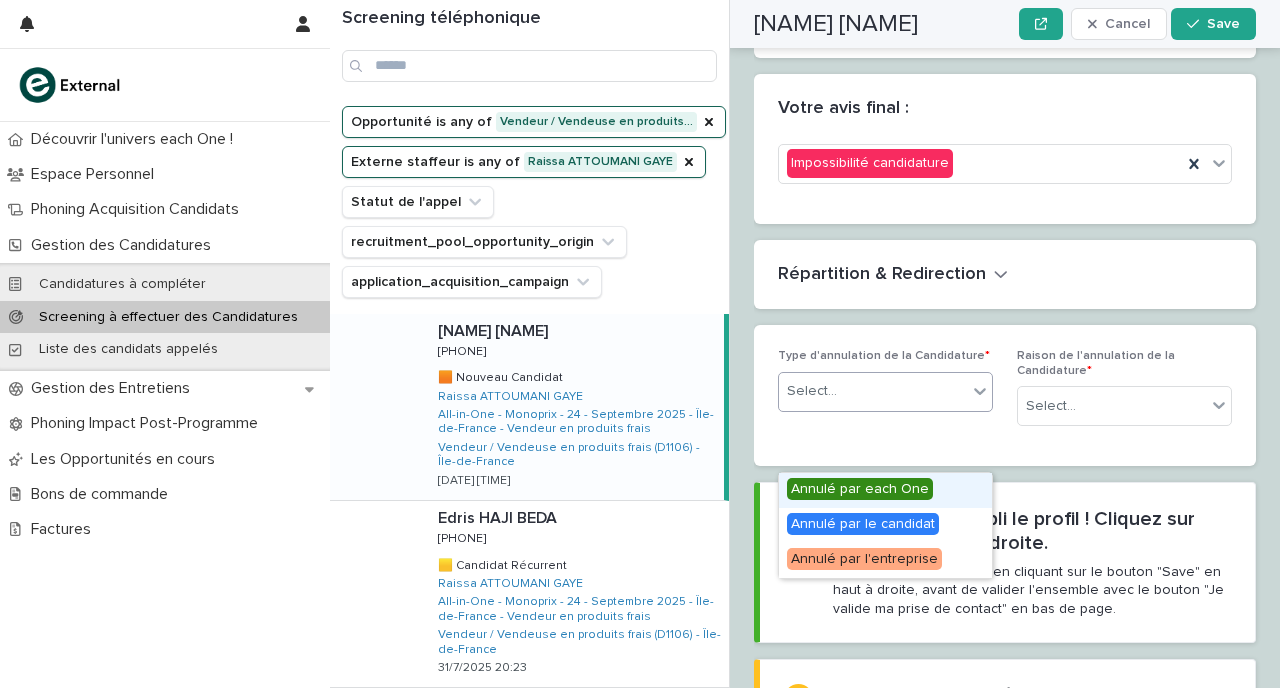 click on "Annulé par each One" at bounding box center (860, 489) 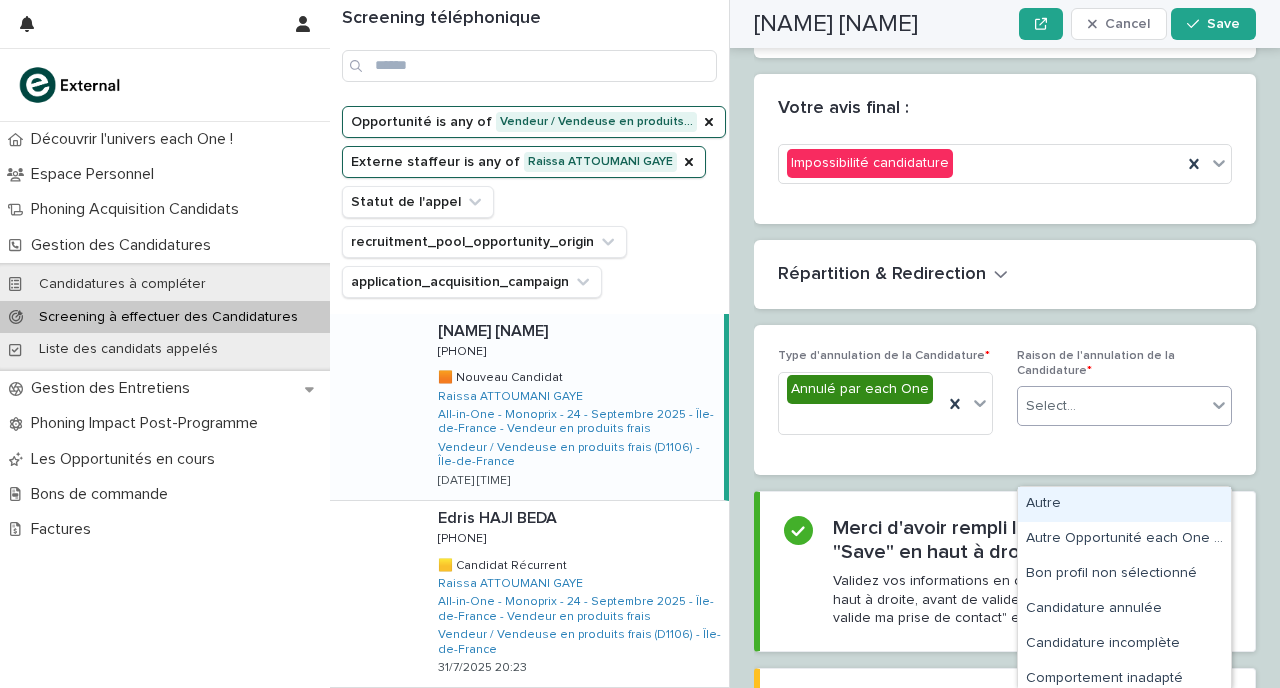 click on "Select..." at bounding box center [1112, 406] 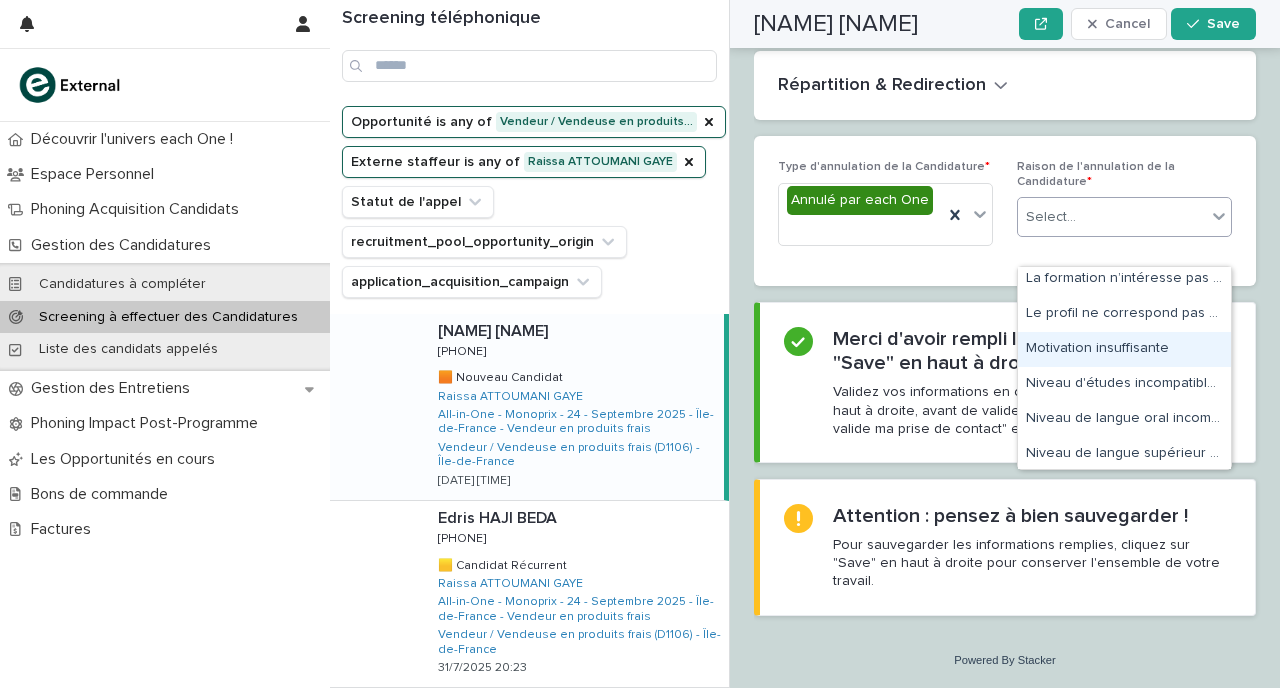 scroll, scrollTop: 508, scrollLeft: 0, axis: vertical 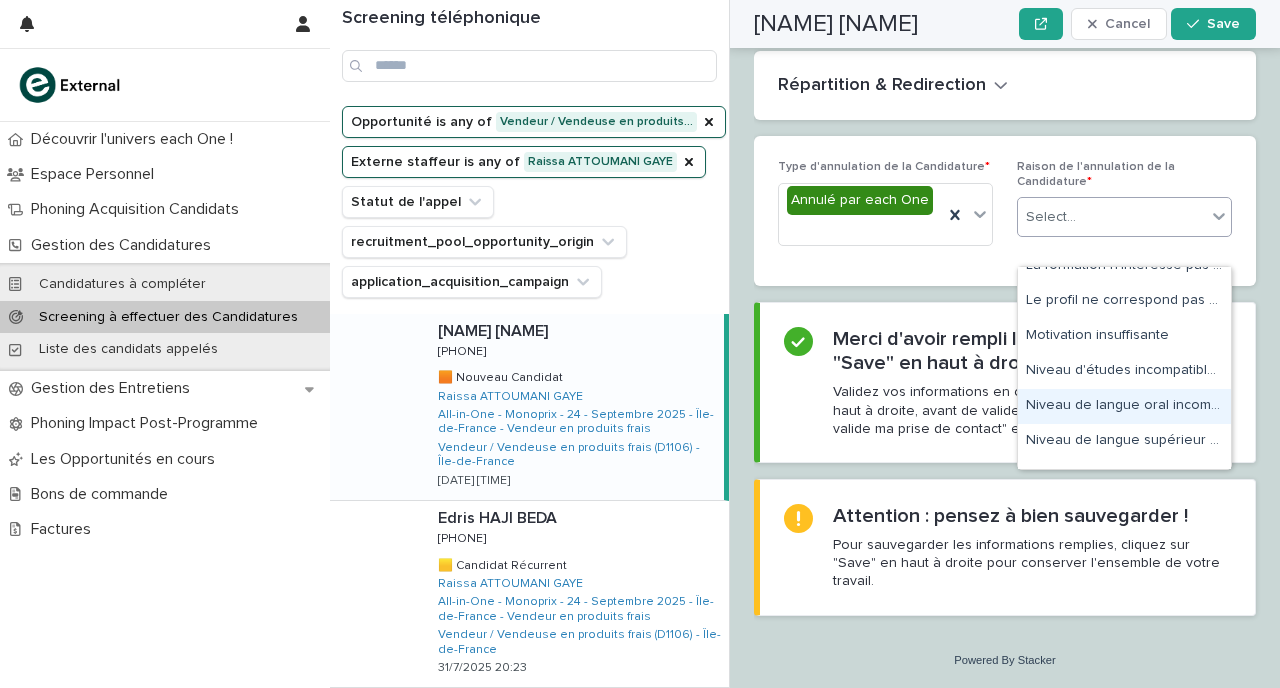 click on "Niveau de langue oral incompatible avec la formation" at bounding box center (1124, 406) 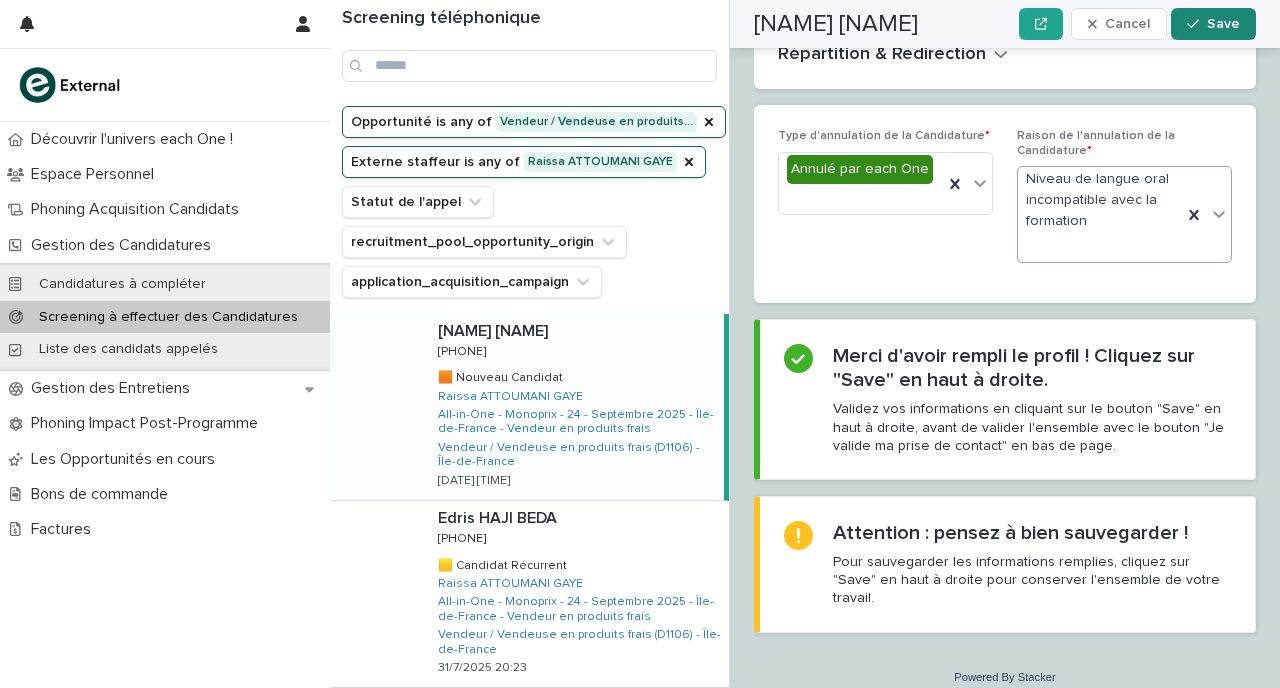 click on "Save" at bounding box center (1223, 24) 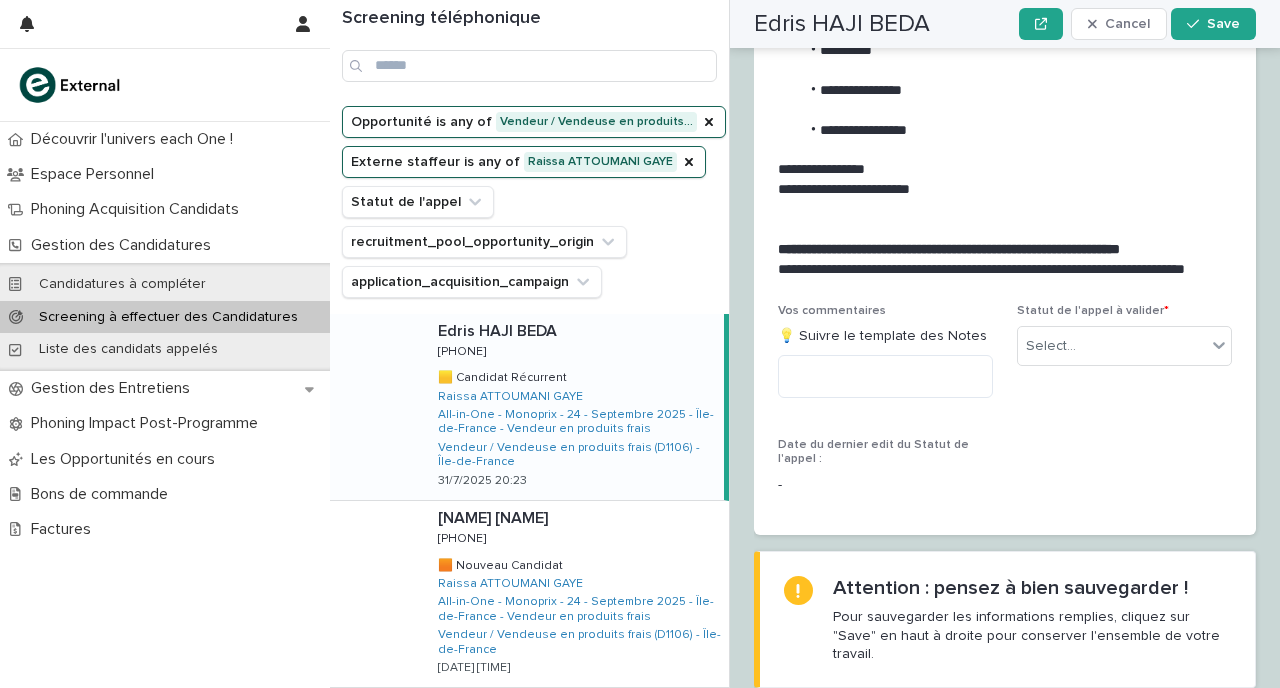 scroll, scrollTop: 2476, scrollLeft: 0, axis: vertical 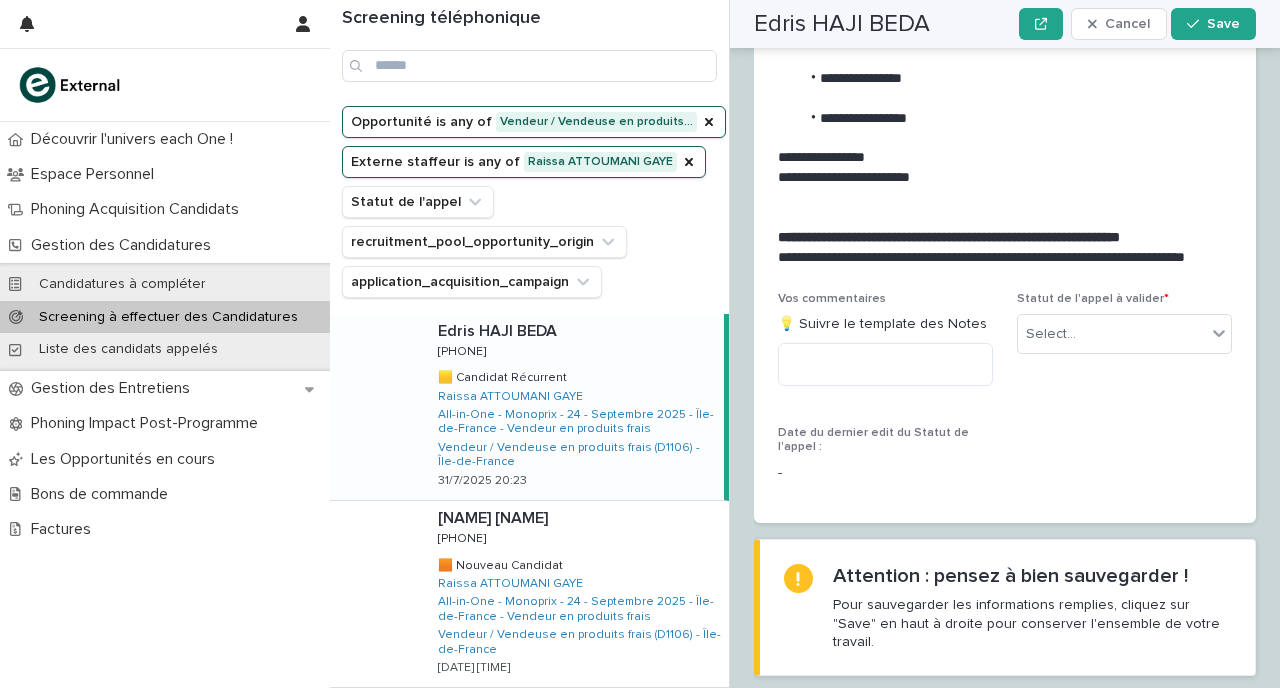 click on "Edris HAJI BEDA Edris HAJI BEDA   0758954565 0758954565   🟨 Candidat Récurrent 🟨 Candidat Récurrent   Raissa ATTOUMANI GAYE   All-in-One - Monoprix - 24 - Septembre 2025 - Île-de-France - Vendeur en produits frais   Vendeur / Vendeuse en produits frais (D1106) - Île-de-France   31/7/2025 20:23" at bounding box center (573, 407) 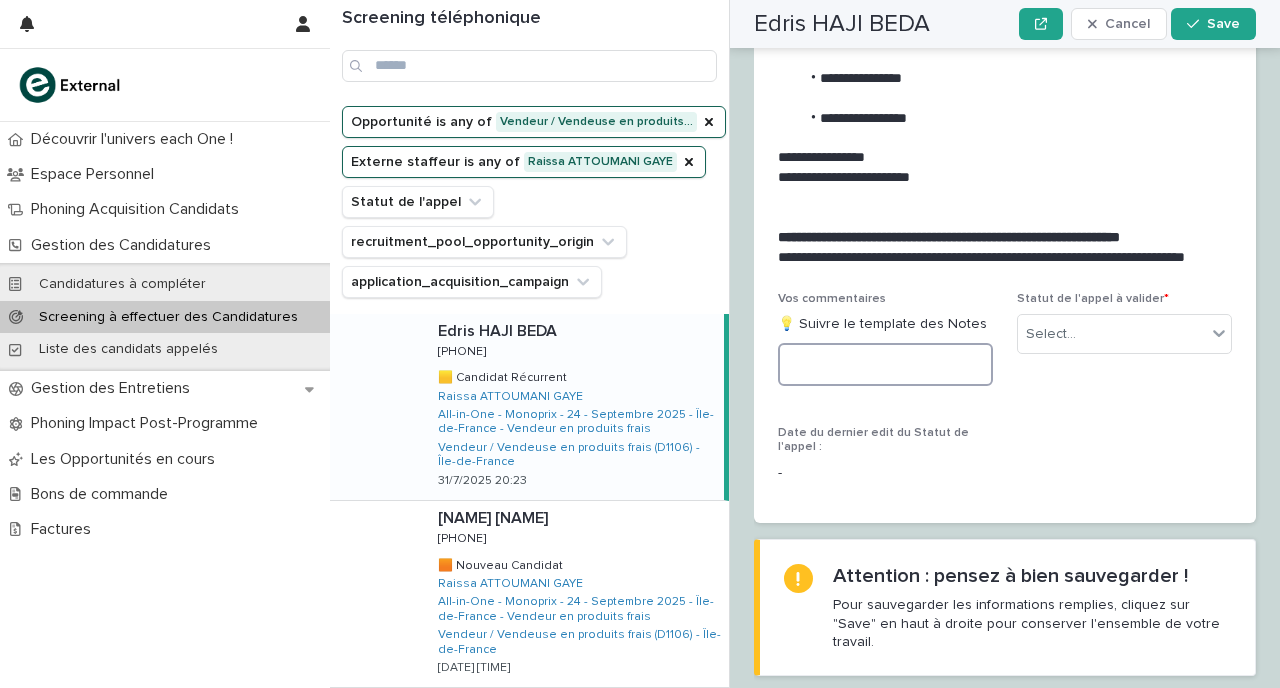 click at bounding box center [885, 364] 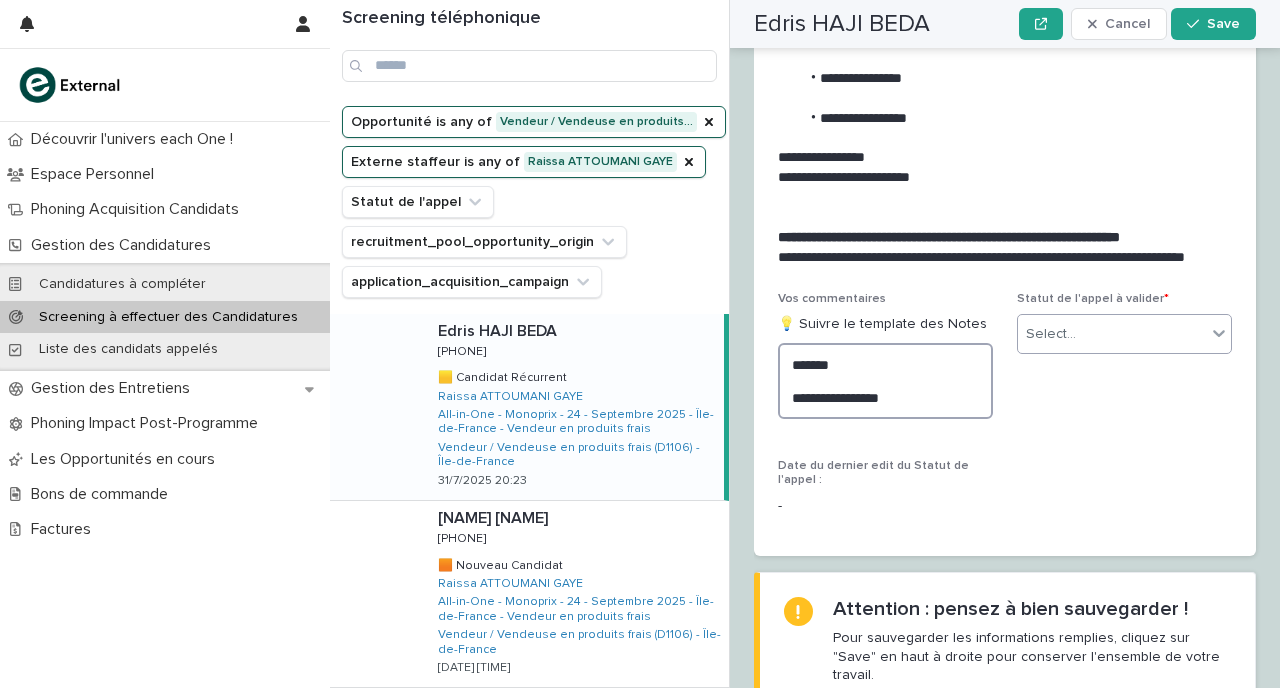 type on "**********" 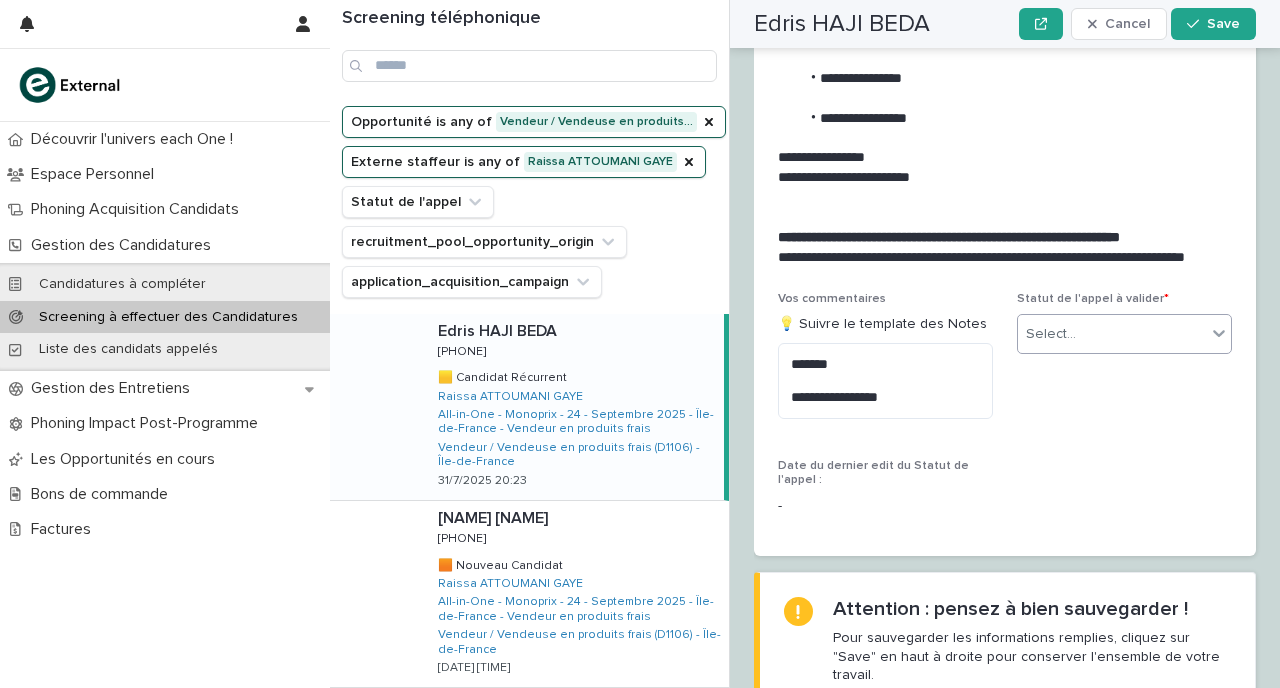 click on "Select..." at bounding box center (1051, 334) 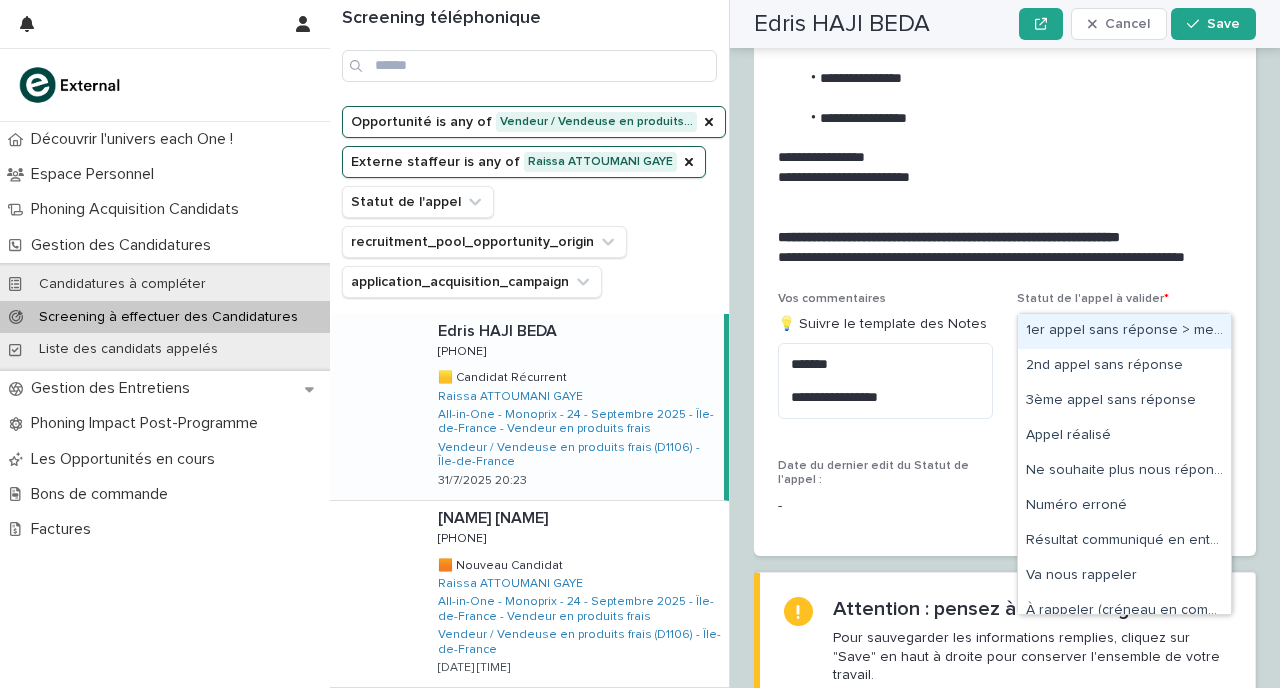 click on "1er appel sans réponse > message laissé" at bounding box center (1124, 331) 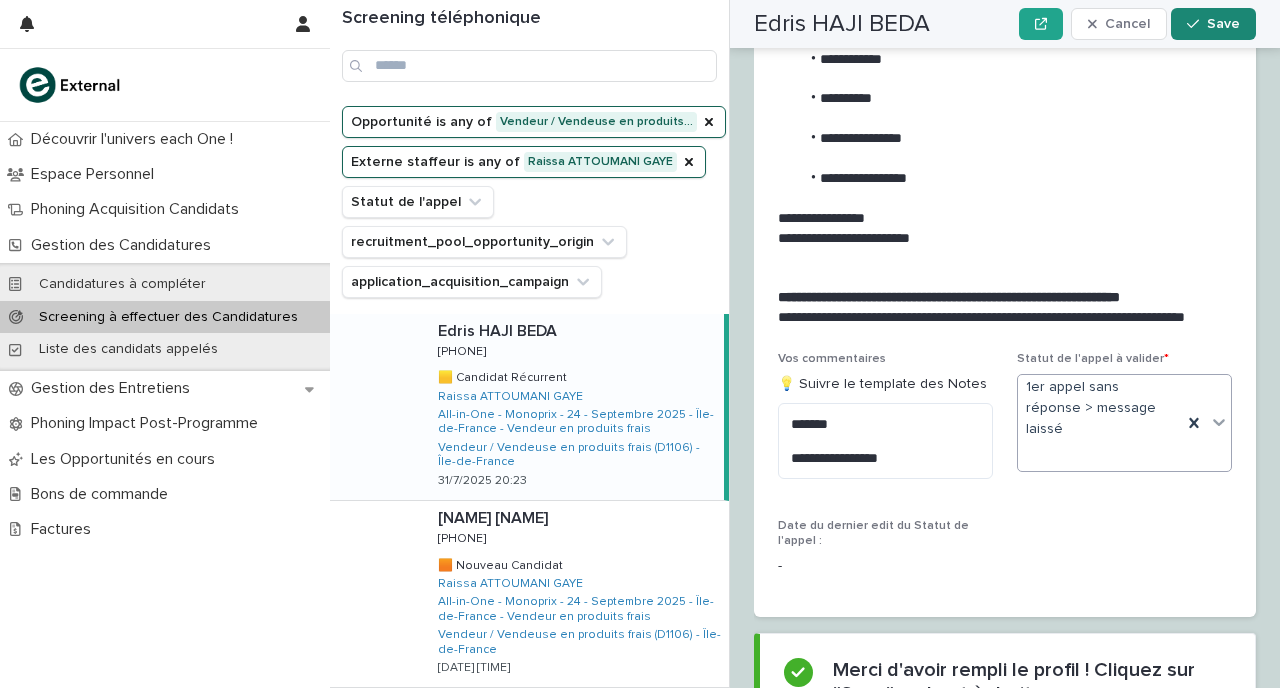 click on "Save" at bounding box center (1213, 24) 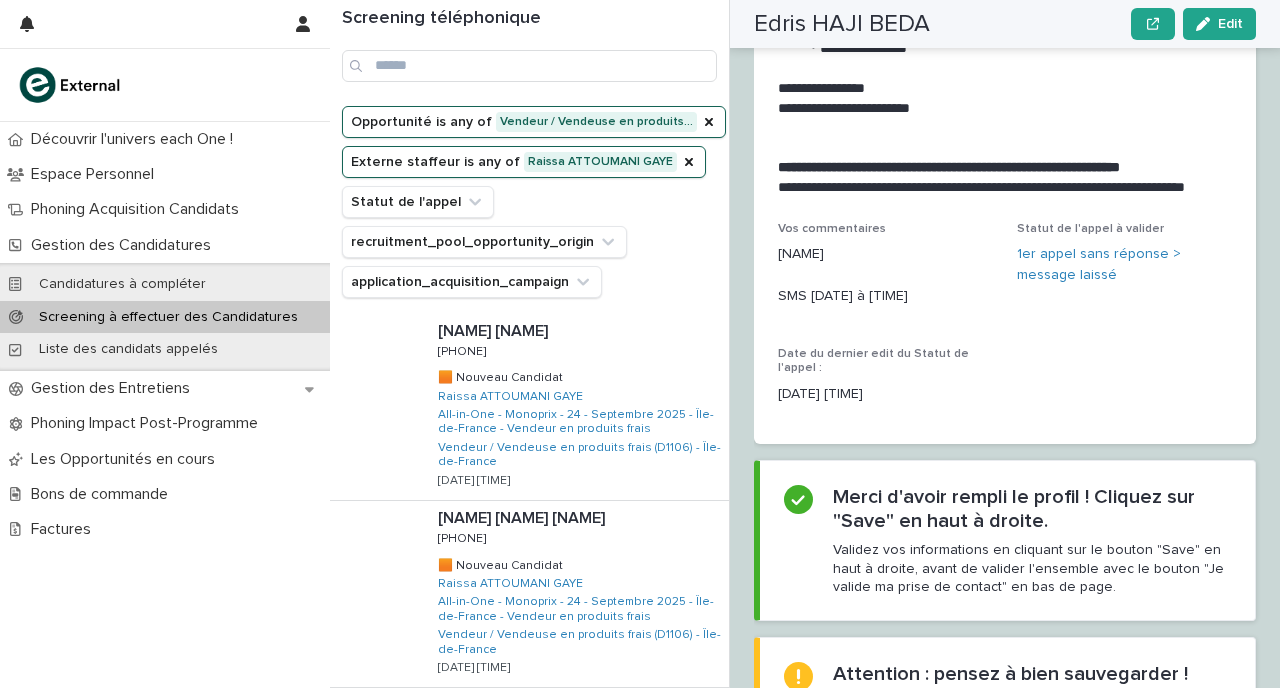 scroll, scrollTop: 2296, scrollLeft: 0, axis: vertical 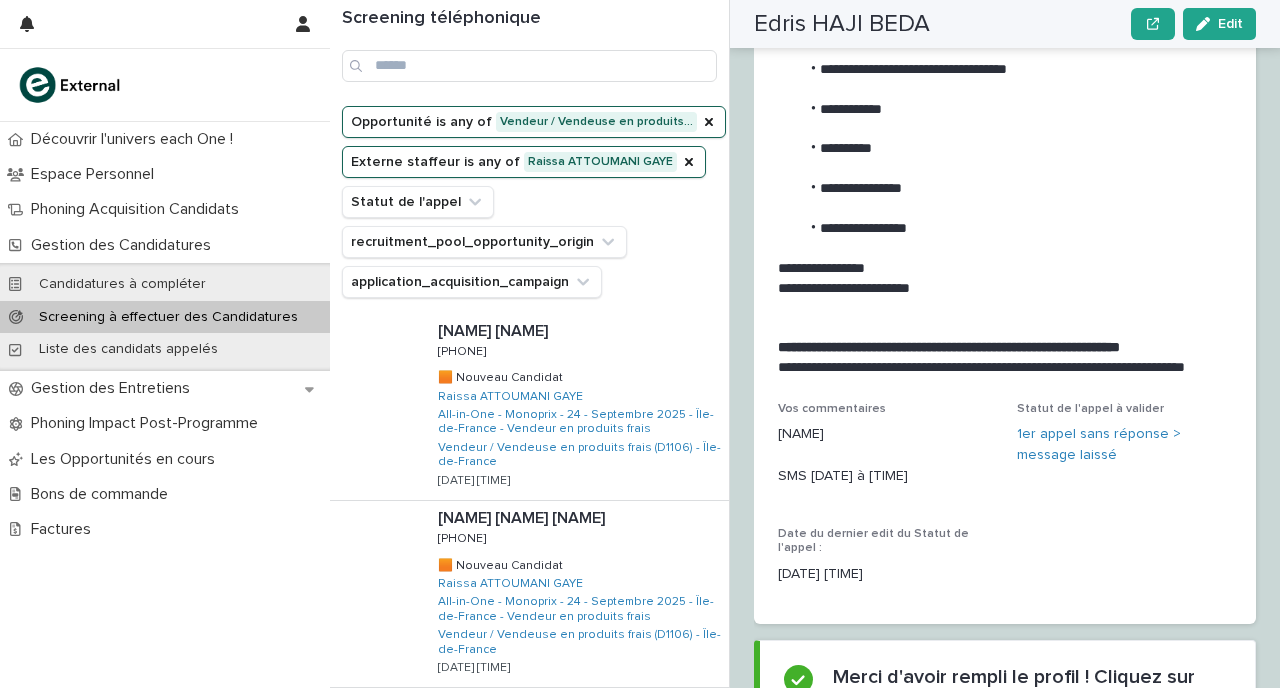 click on "Wahiba HMIDAT Wahiba HMIDAT   0650324769 0650324769   🟧 Nouveau Candidat 🟧 Nouveau Candidat   Raissa ATTOUMANI GAYE   All-in-One - Monoprix - 24 - Septembre 2025 - Île-de-France - Vendeur en produits frais   Vendeur / Vendeuse en produits frais (D1106) - Île-de-France   1/8/2025 07:30" at bounding box center (575, 407) 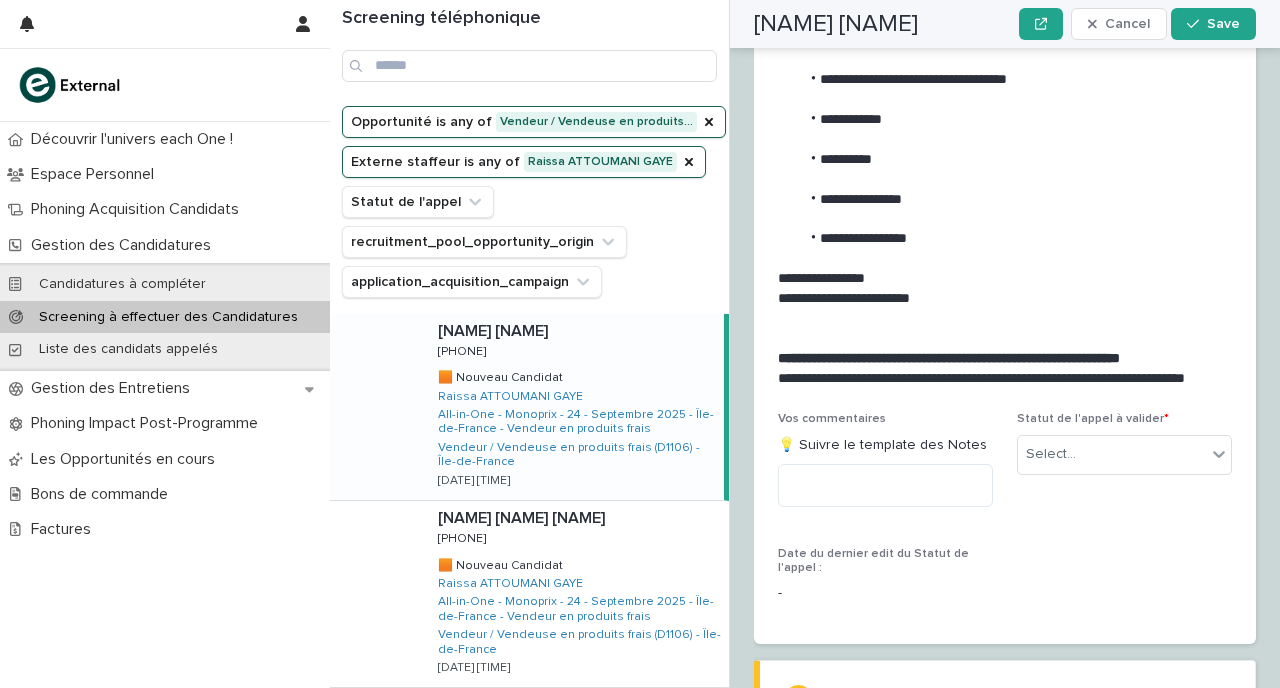 scroll, scrollTop: 2357, scrollLeft: 0, axis: vertical 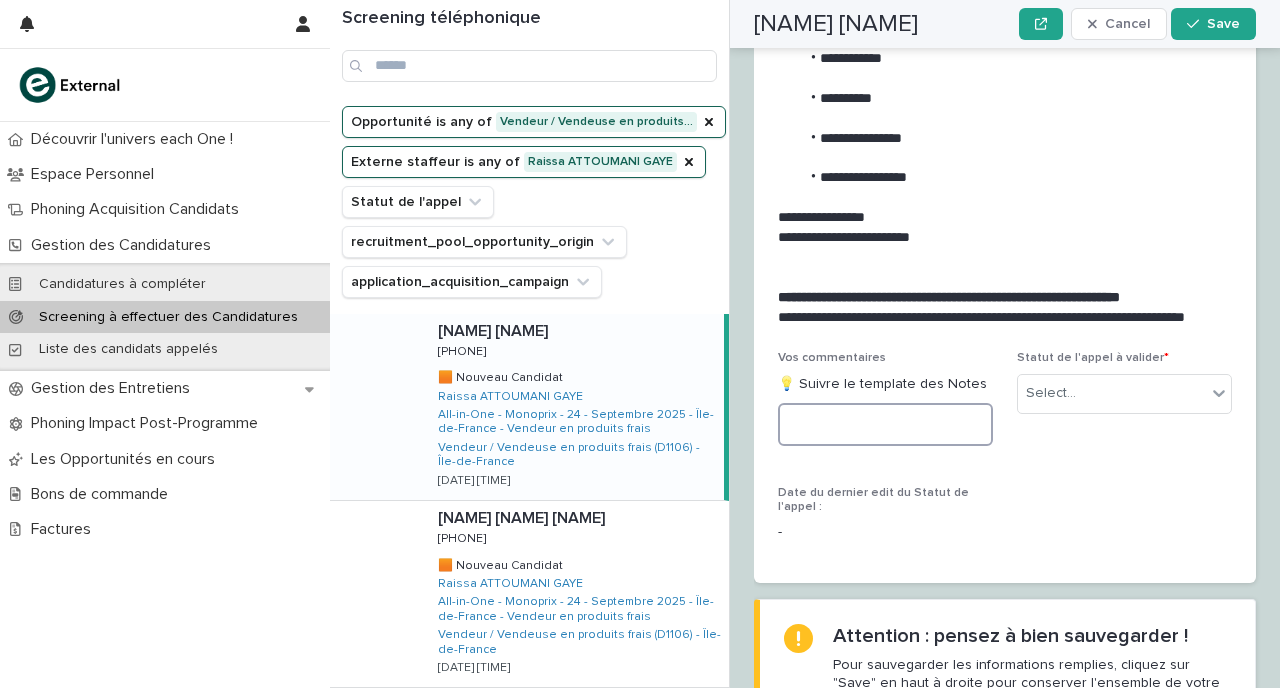 click at bounding box center (885, 424) 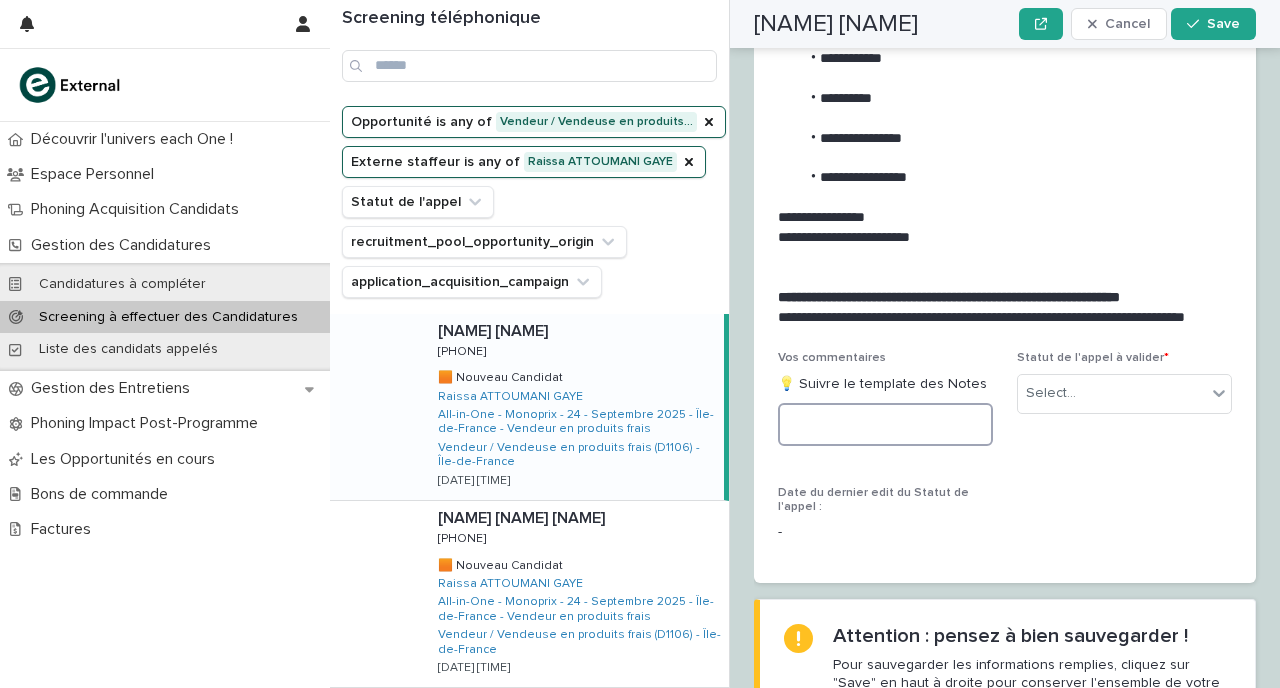 type on "*" 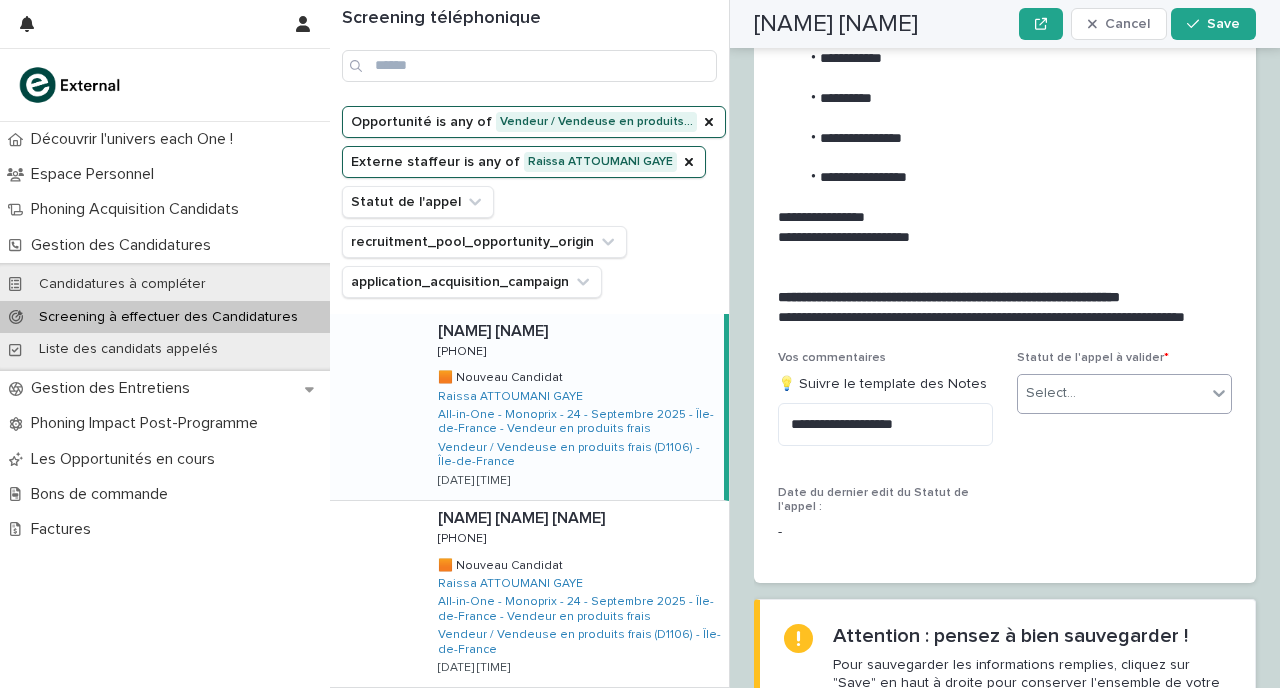 click on "Select..." at bounding box center [1051, 393] 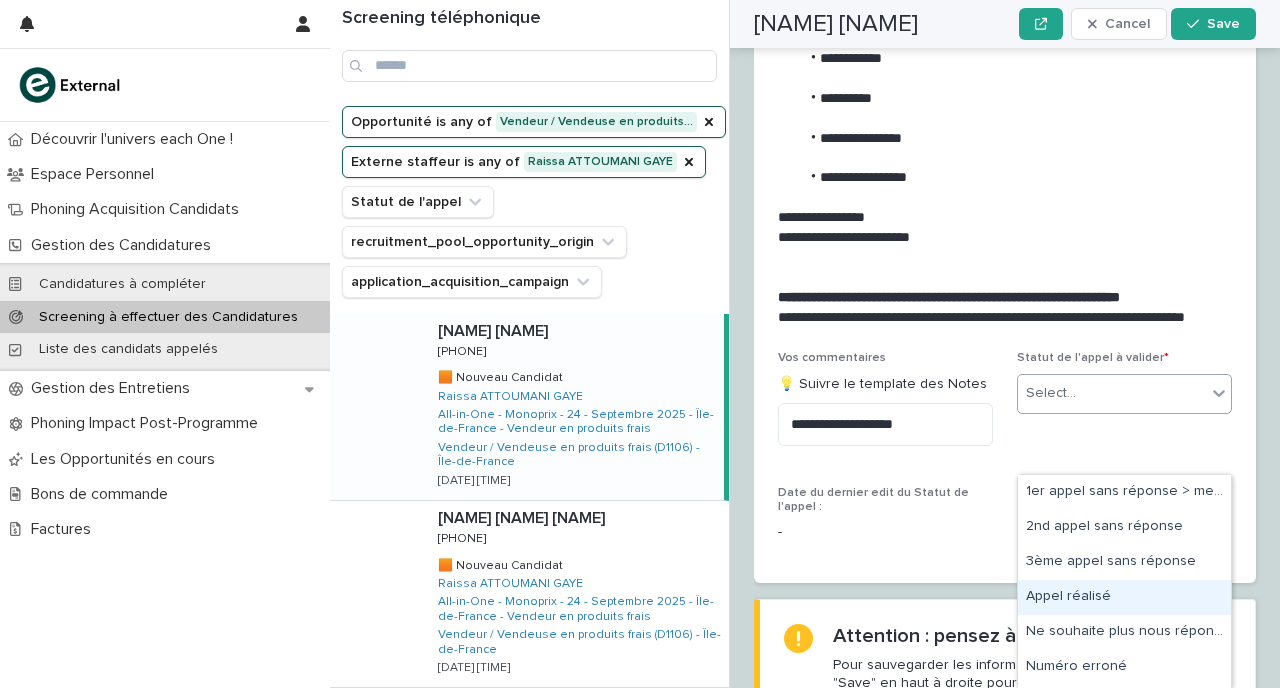 click on "Appel réalisé" at bounding box center (1124, 597) 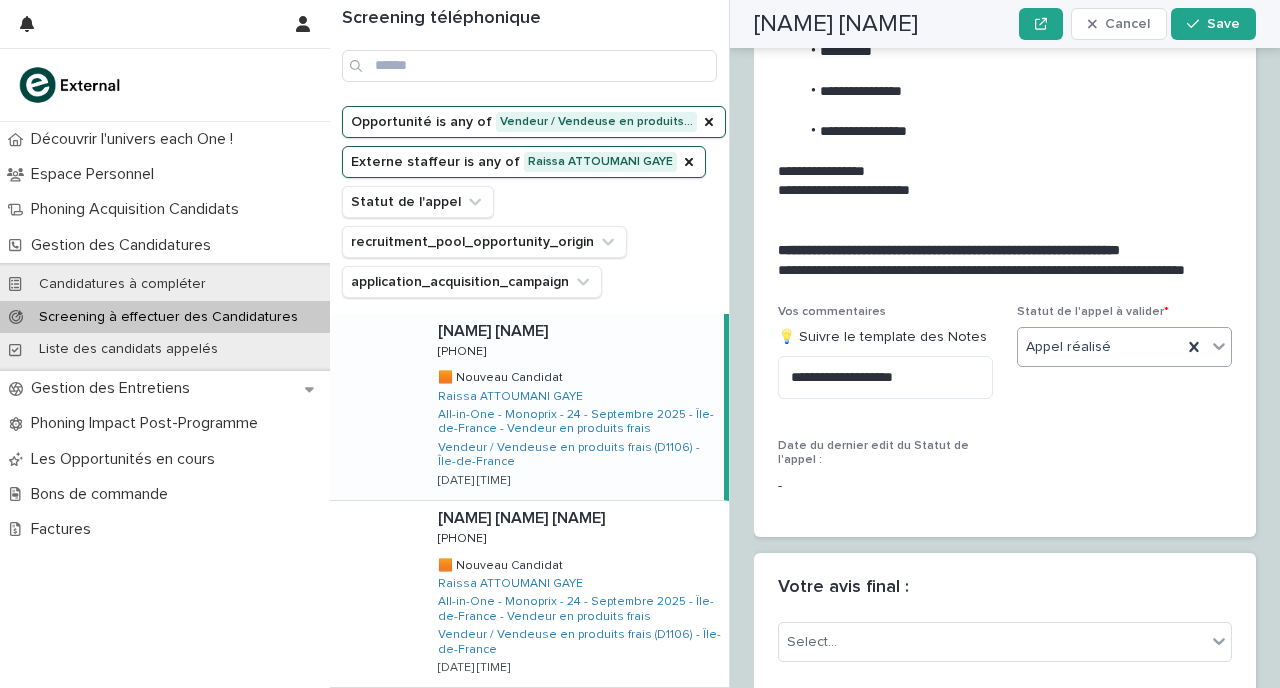 scroll, scrollTop: 2475, scrollLeft: 0, axis: vertical 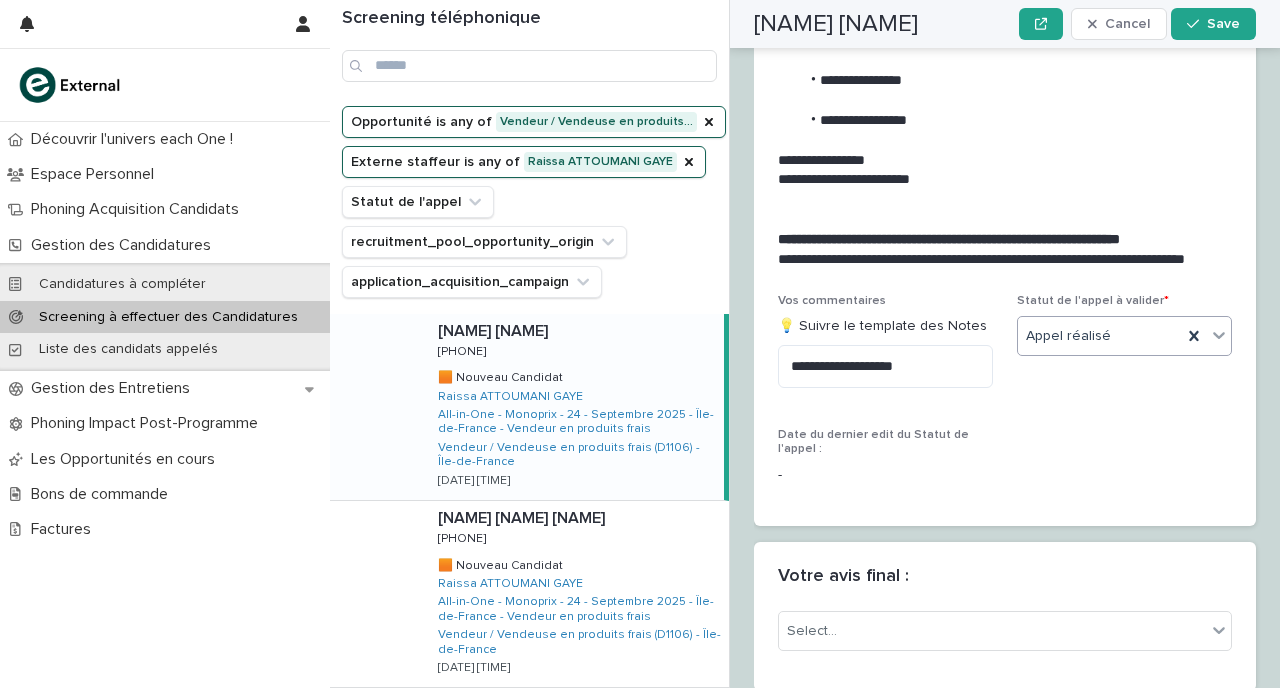 click on "Appel réalisé" at bounding box center (1068, 336) 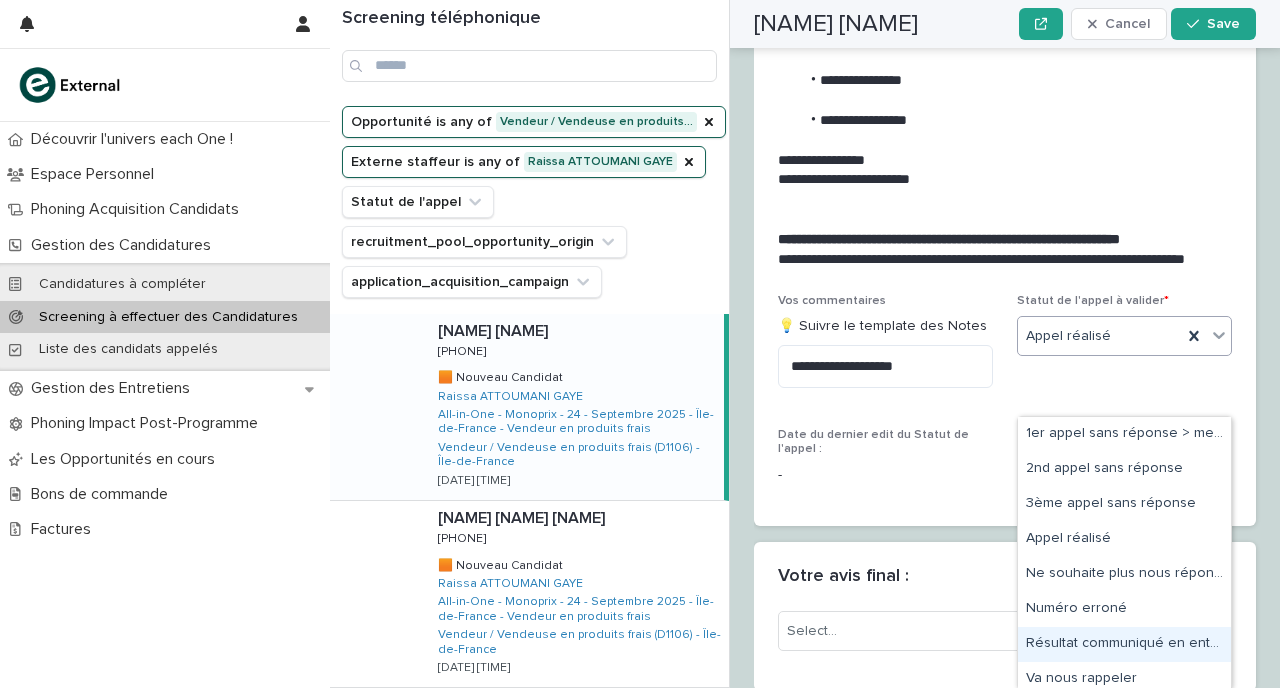scroll, scrollTop: 42, scrollLeft: 0, axis: vertical 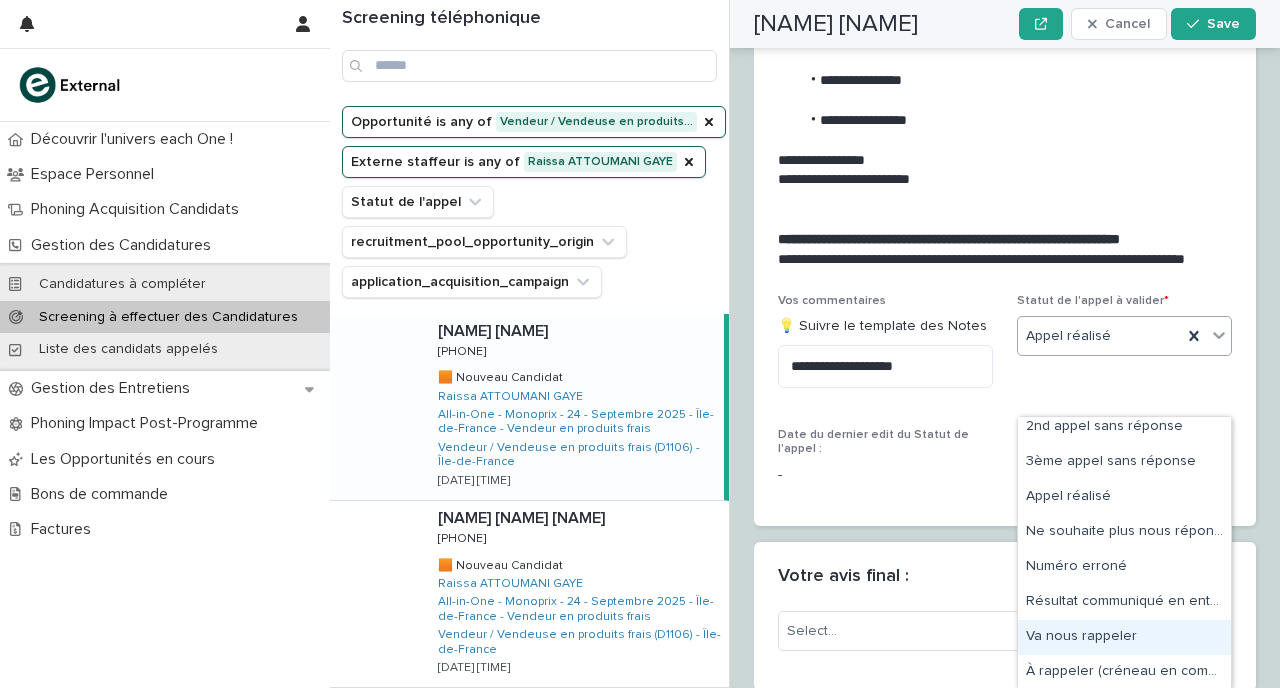 click on "Va nous rappeler" at bounding box center [1124, 637] 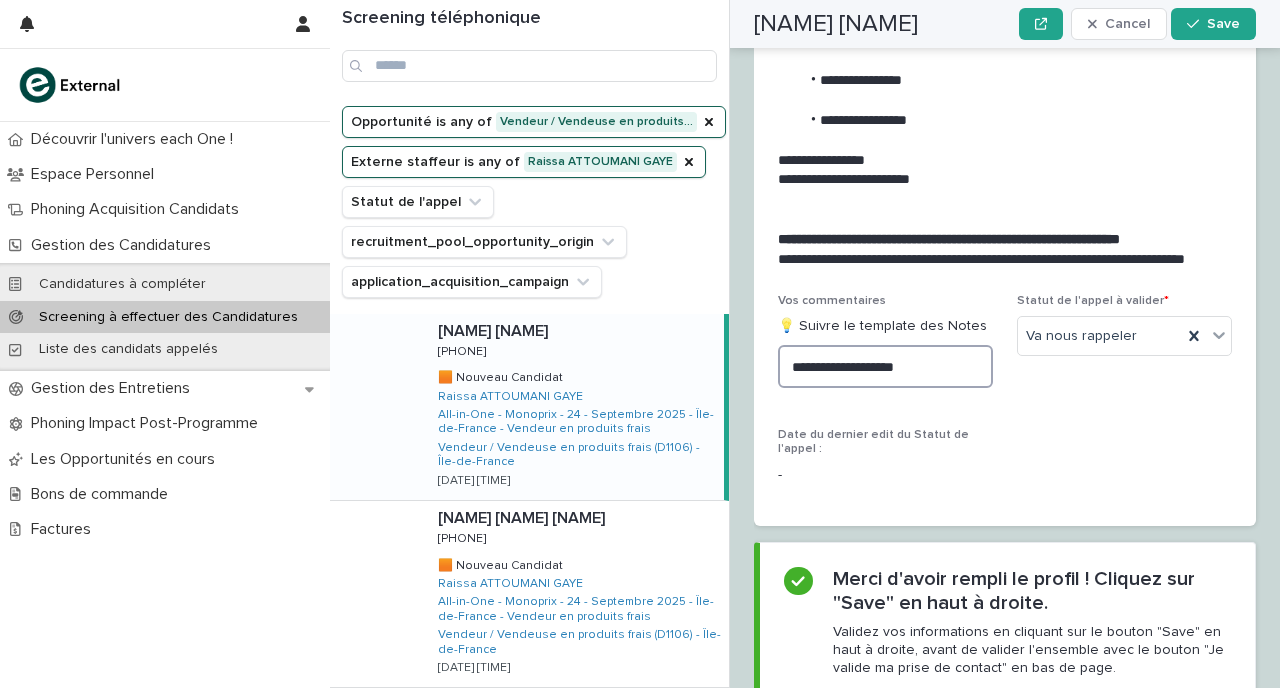 click on "**********" at bounding box center (885, 366) 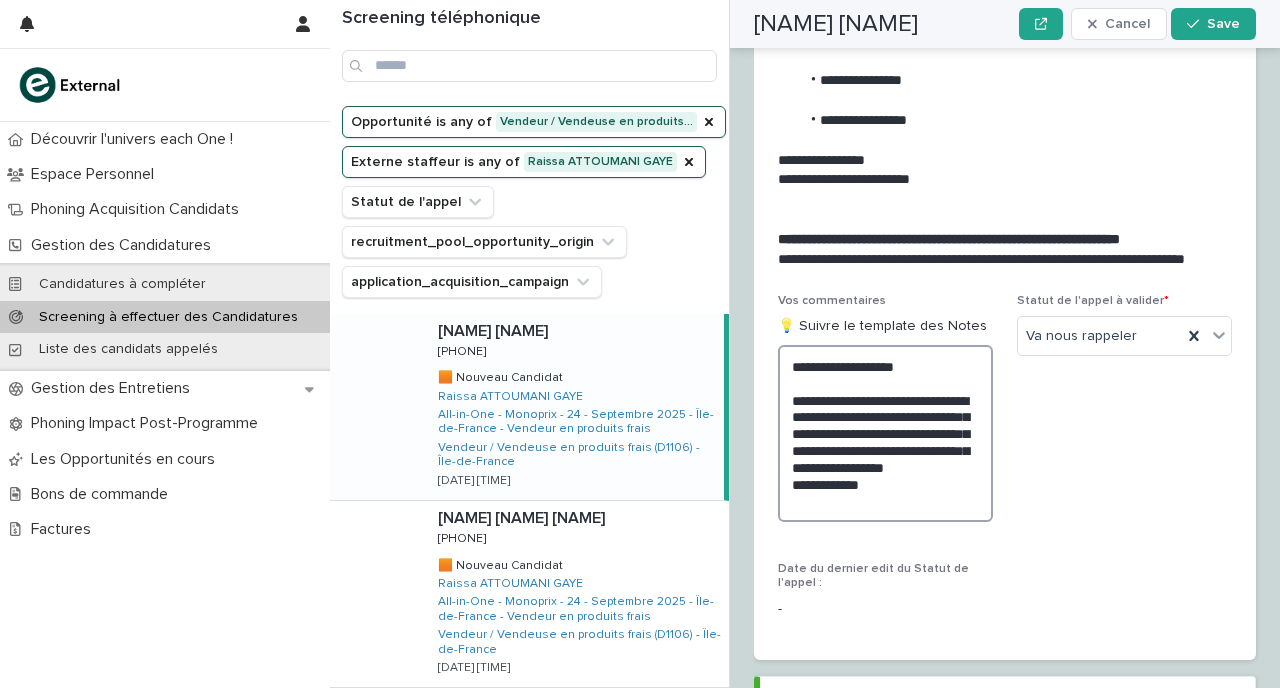 click on "**********" at bounding box center [885, 433] 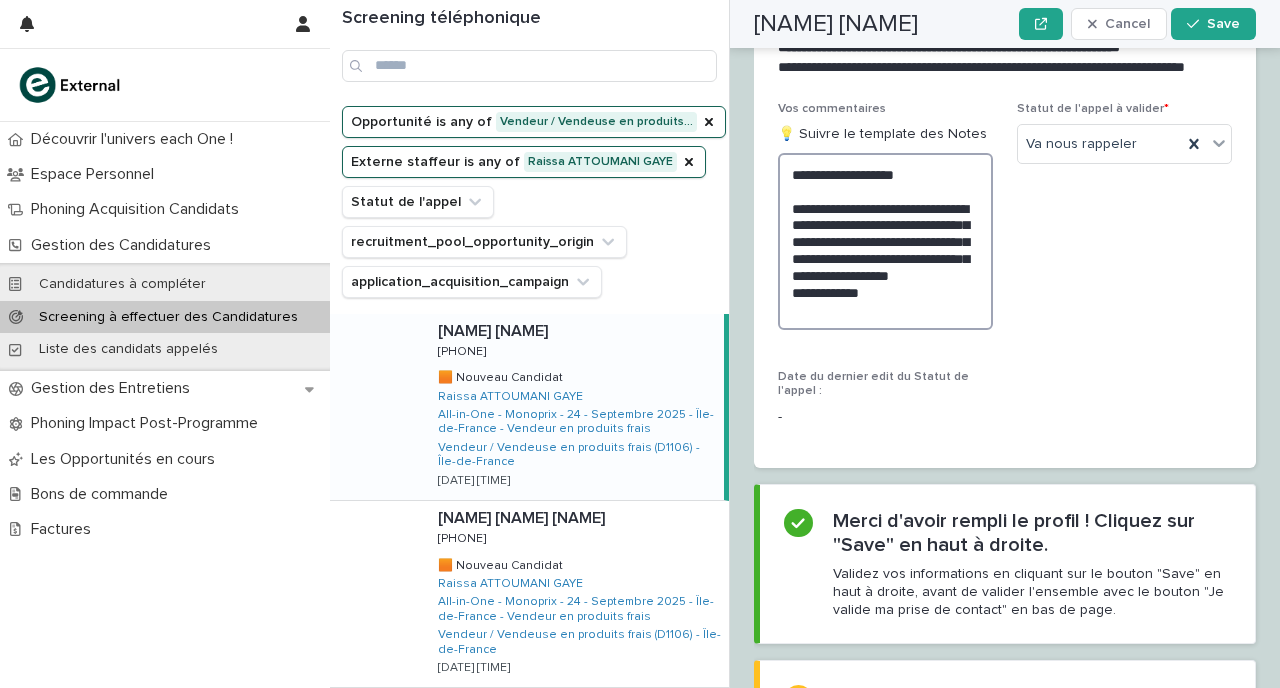 scroll, scrollTop: 2541, scrollLeft: 0, axis: vertical 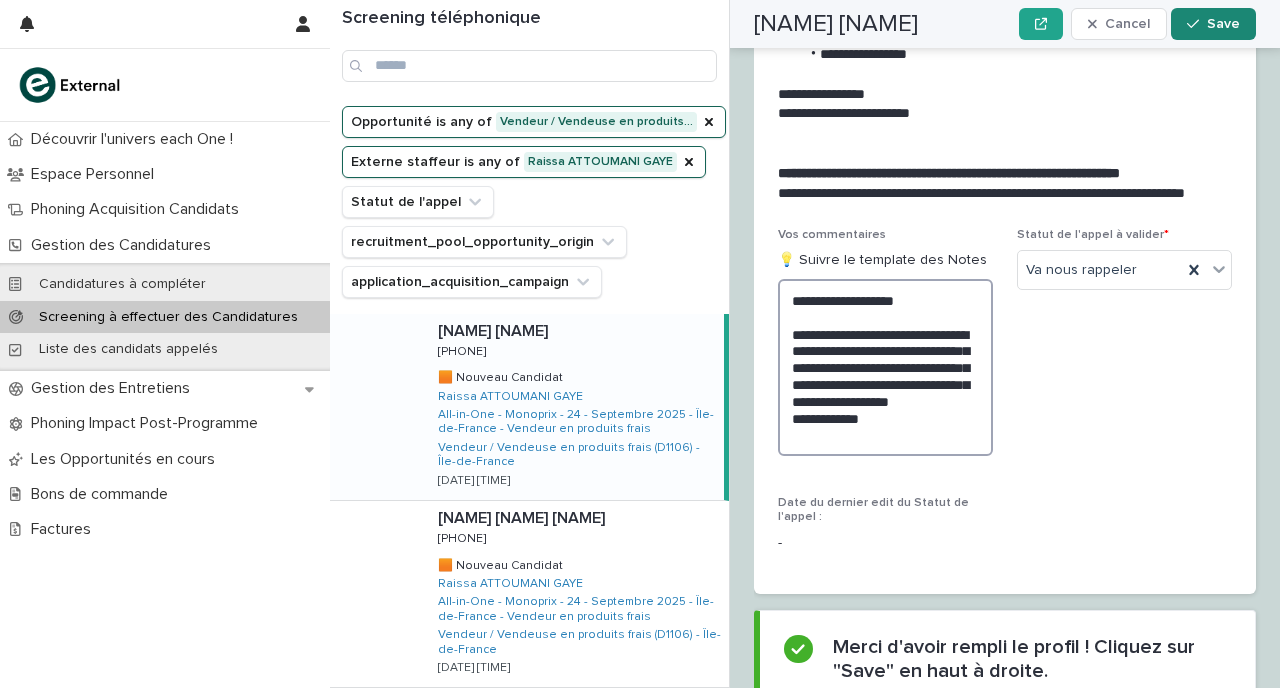 type on "**********" 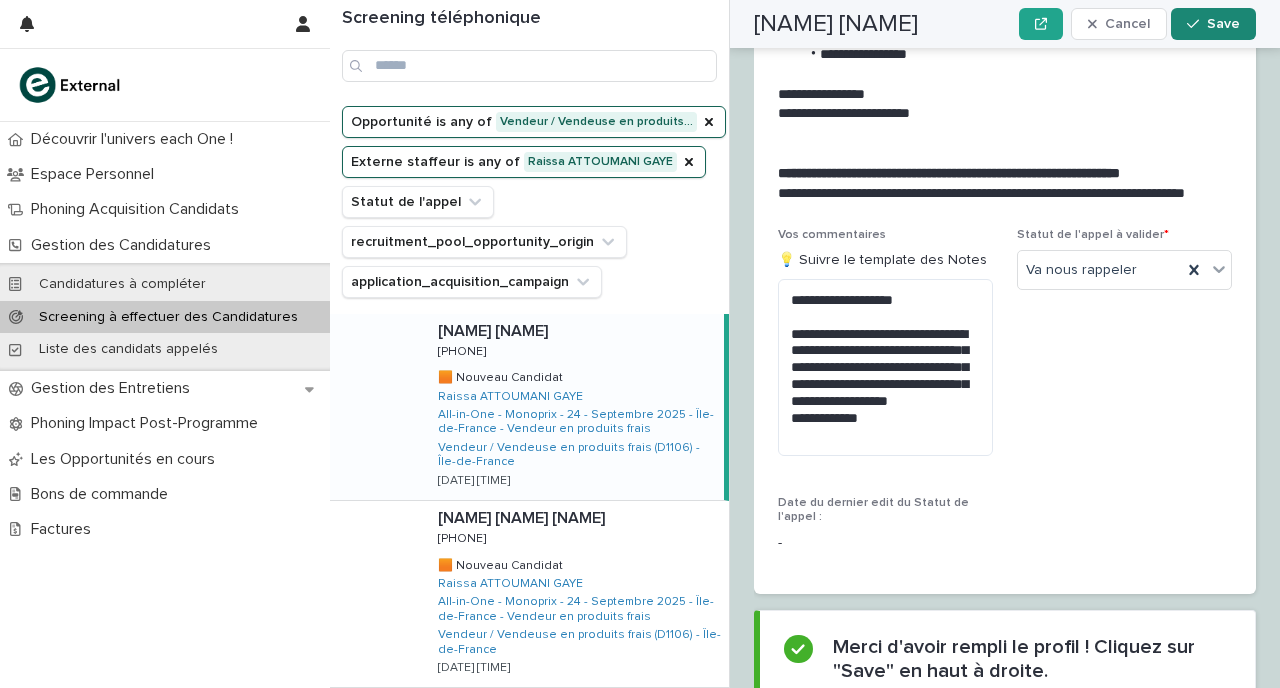 click on "Save" at bounding box center [1223, 24] 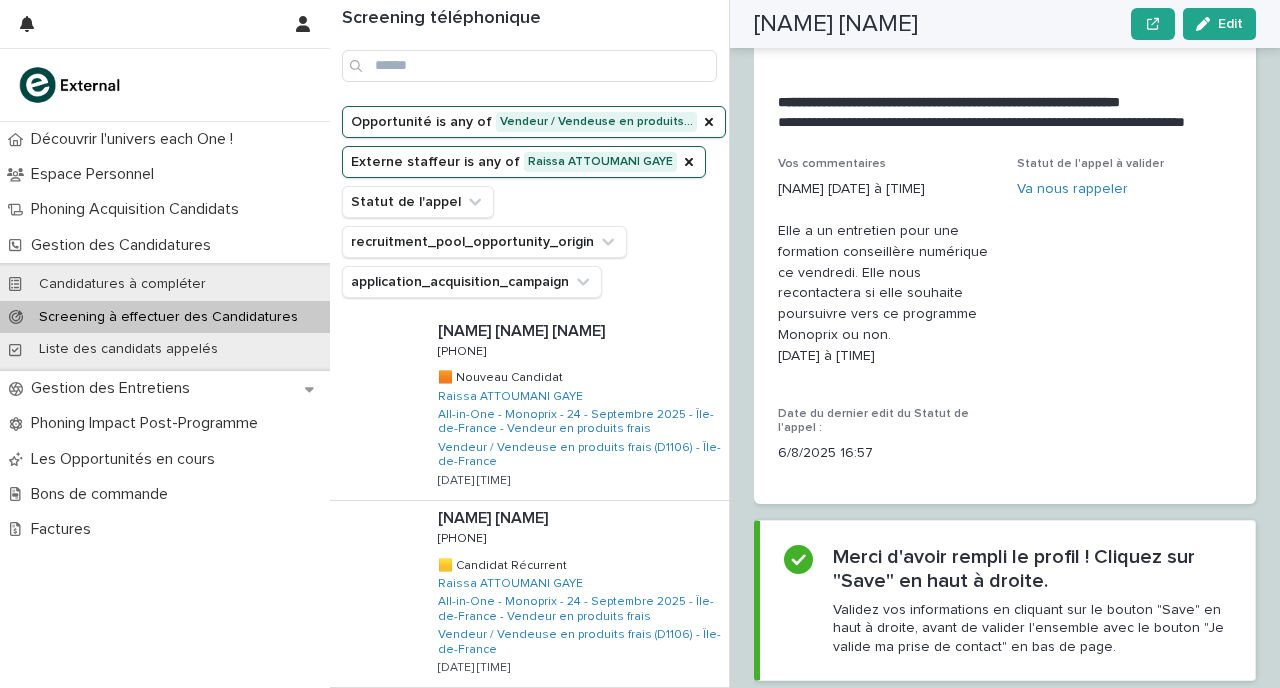 scroll, scrollTop: 2361, scrollLeft: 0, axis: vertical 